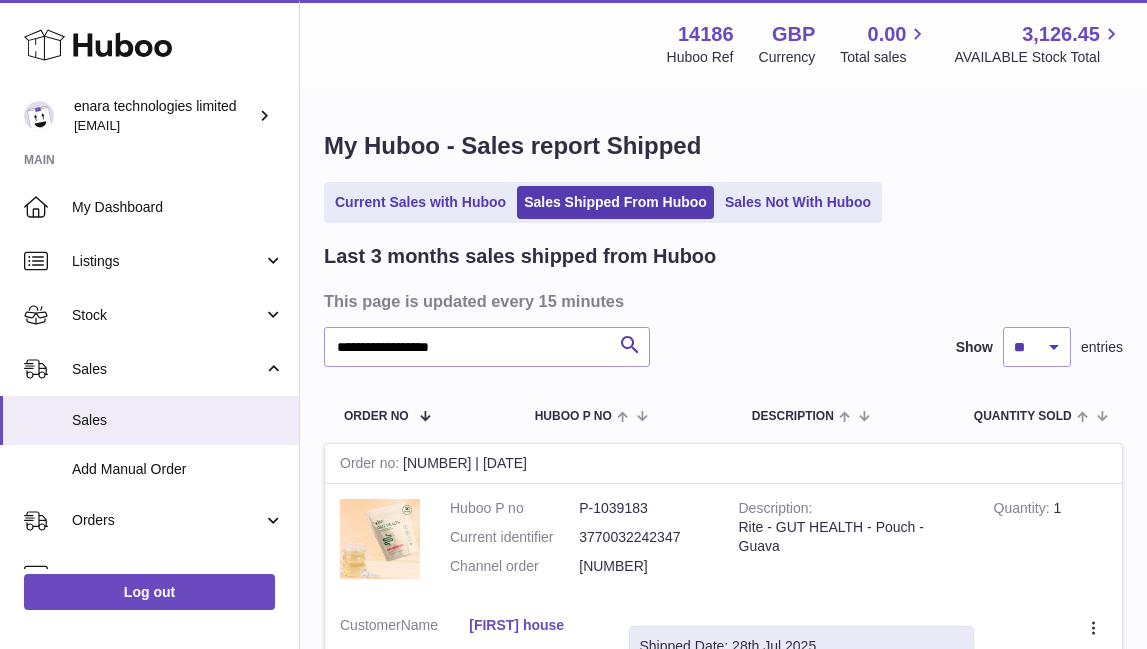 scroll, scrollTop: 0, scrollLeft: 0, axis: both 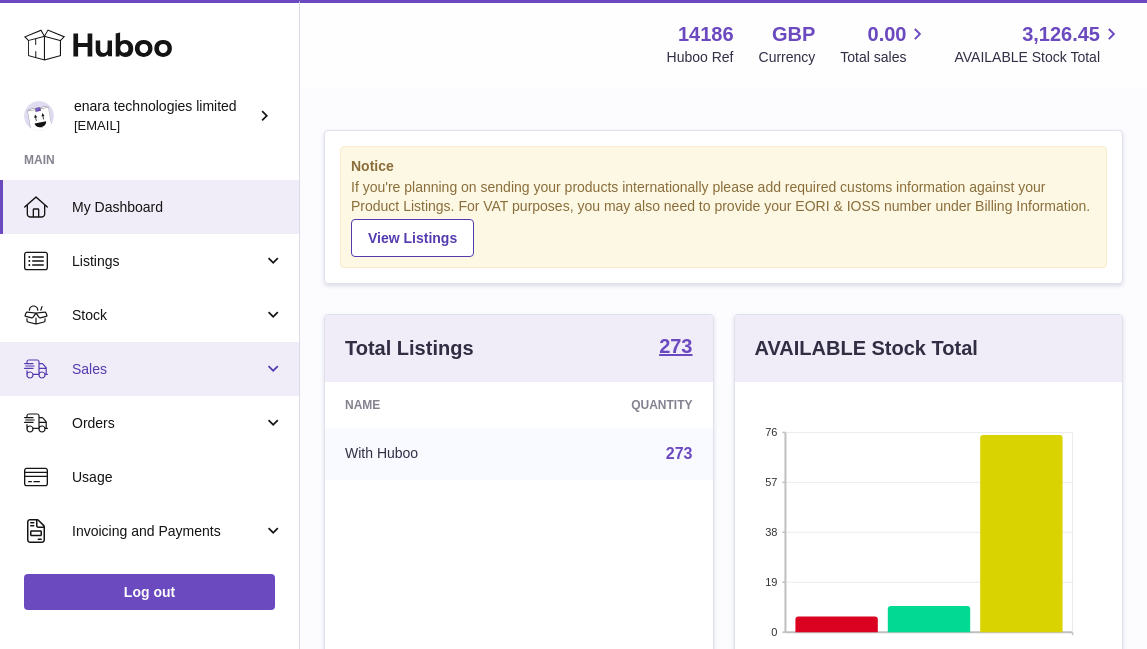 click on "Sales" at bounding box center [149, 369] 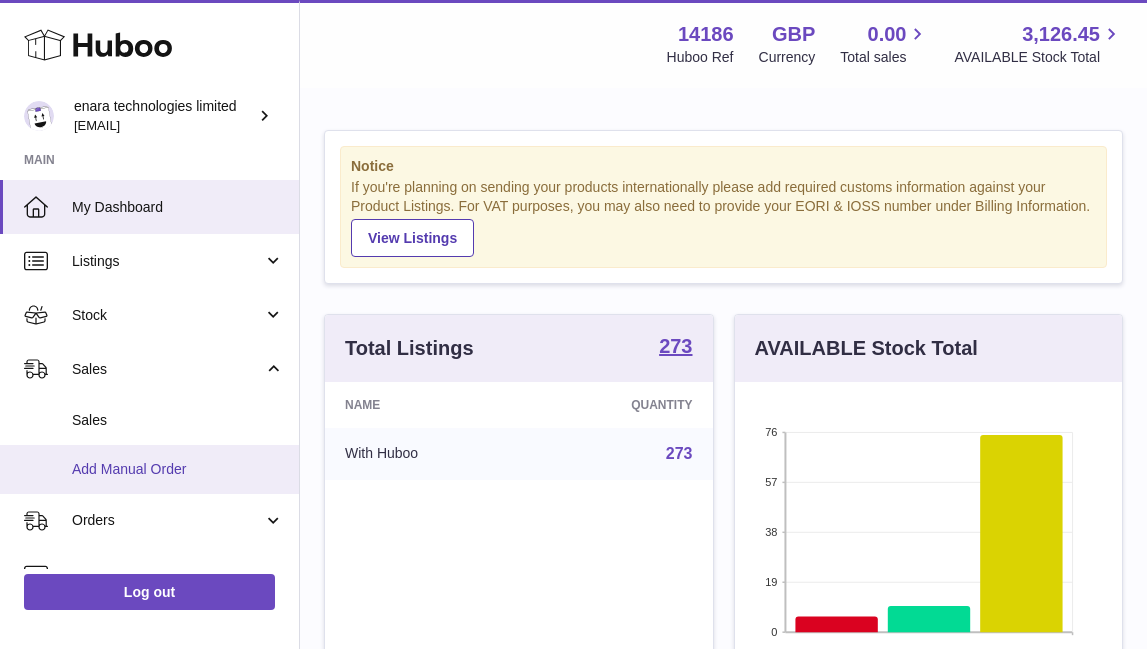 click on "Add Manual Order" at bounding box center [178, 469] 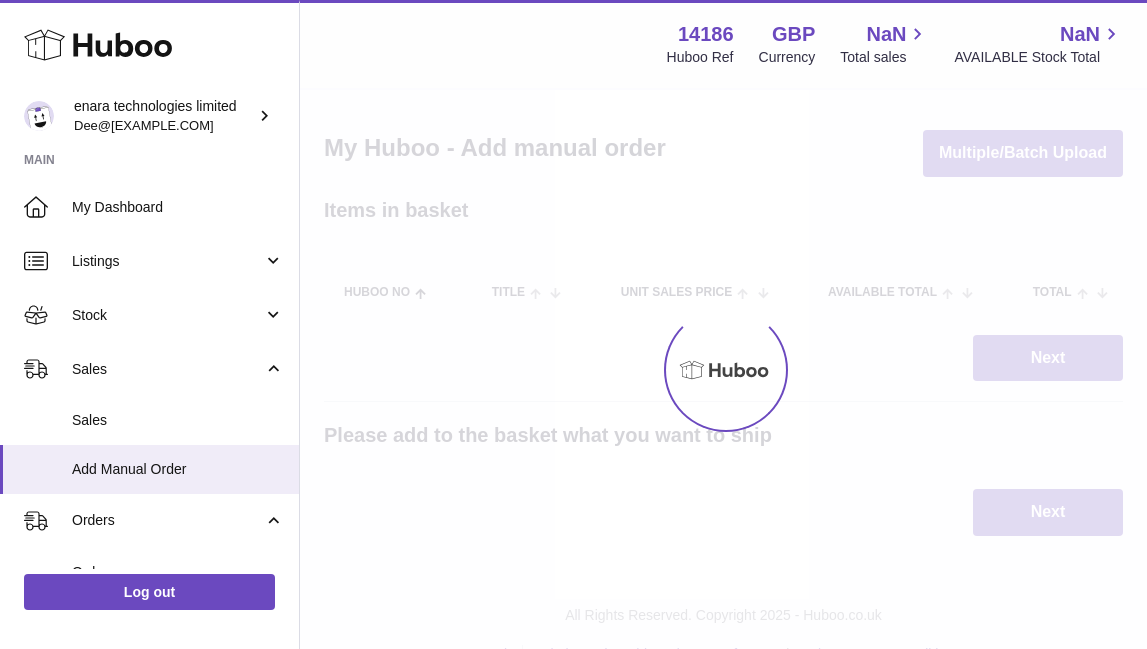scroll, scrollTop: 0, scrollLeft: 0, axis: both 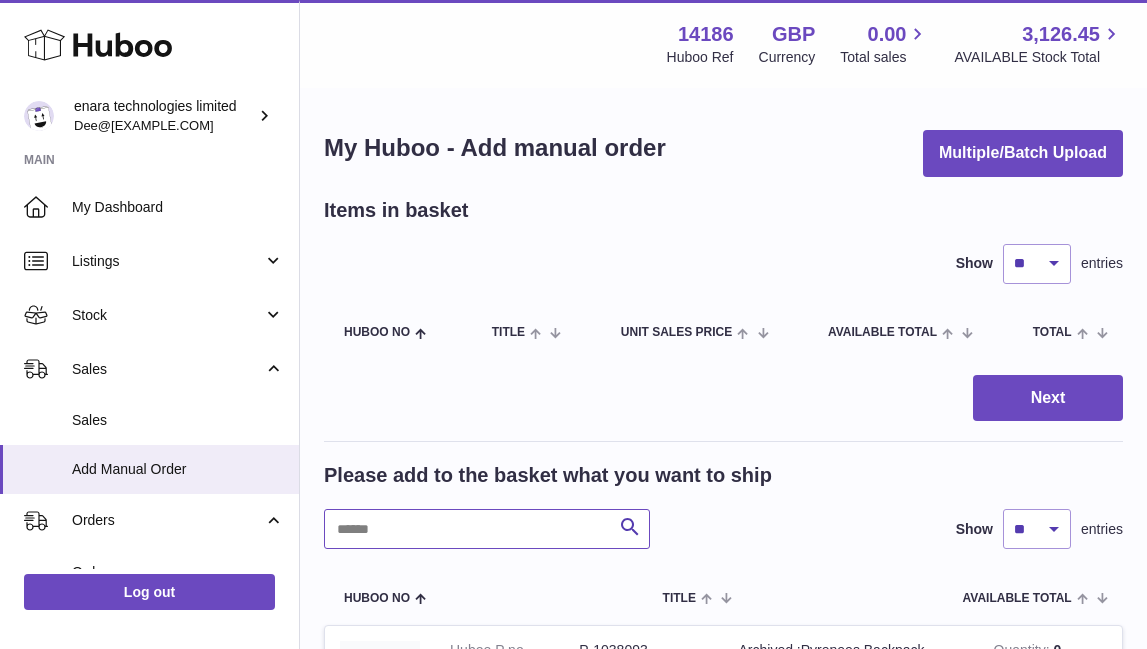 click at bounding box center (487, 529) 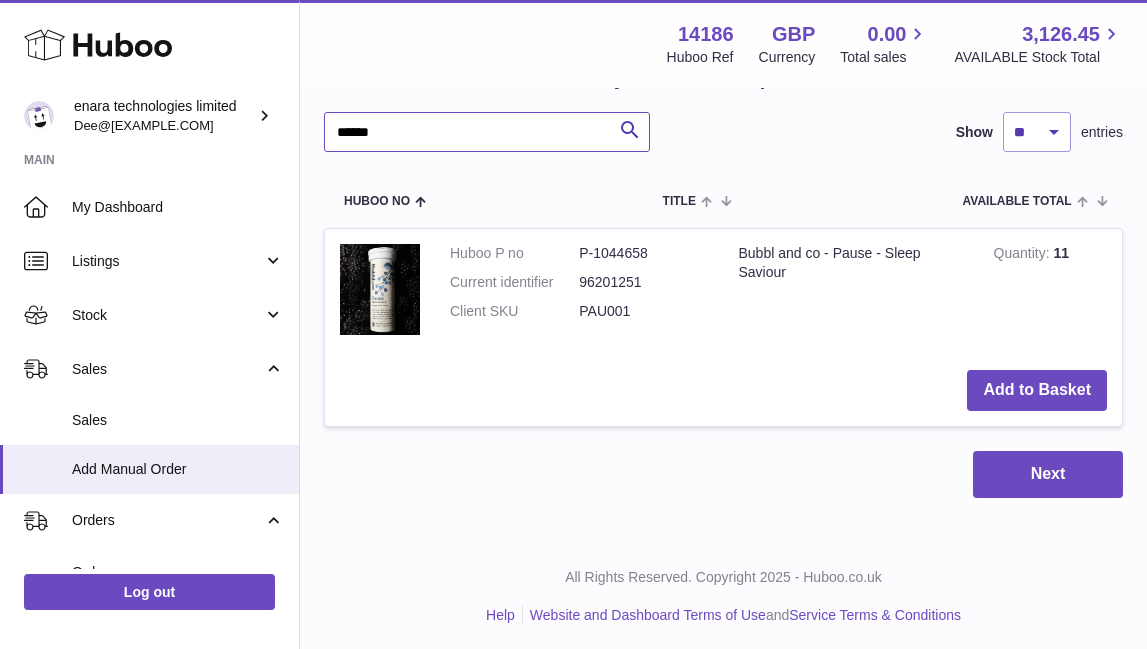 scroll, scrollTop: 396, scrollLeft: 0, axis: vertical 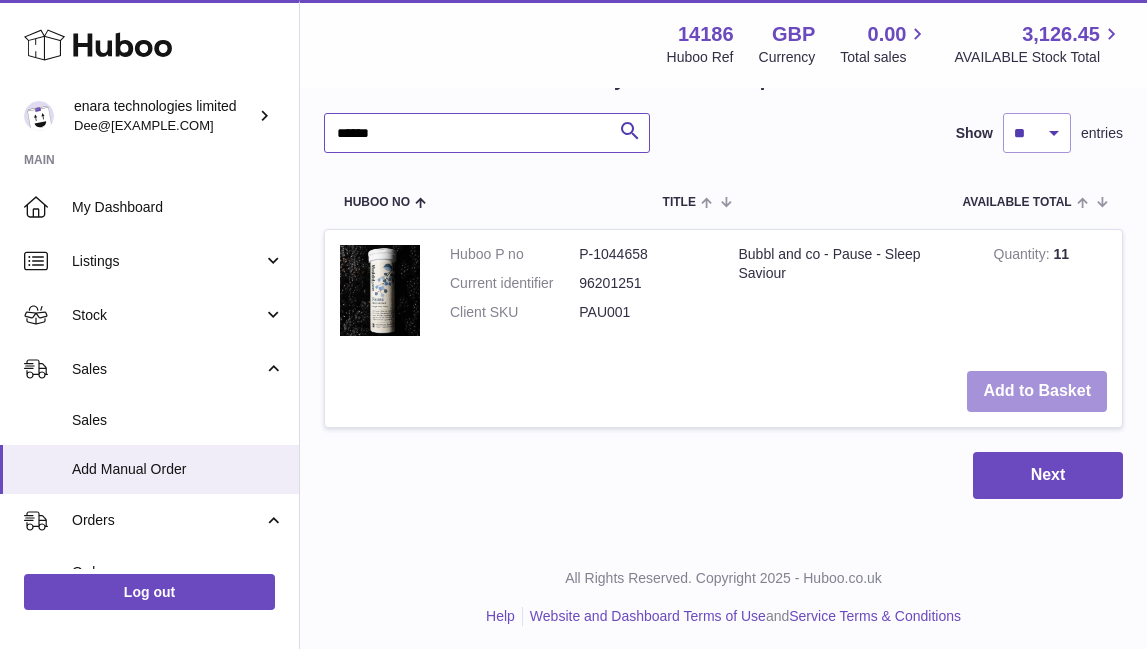 type on "******" 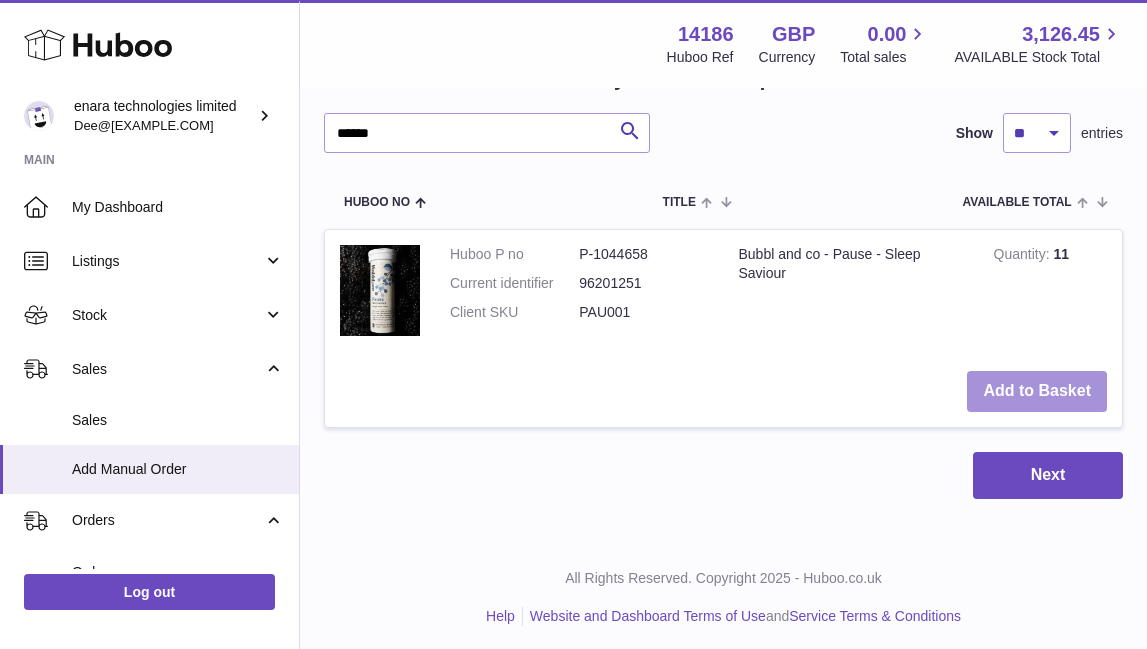 click on "Add to Basket" at bounding box center [1037, 391] 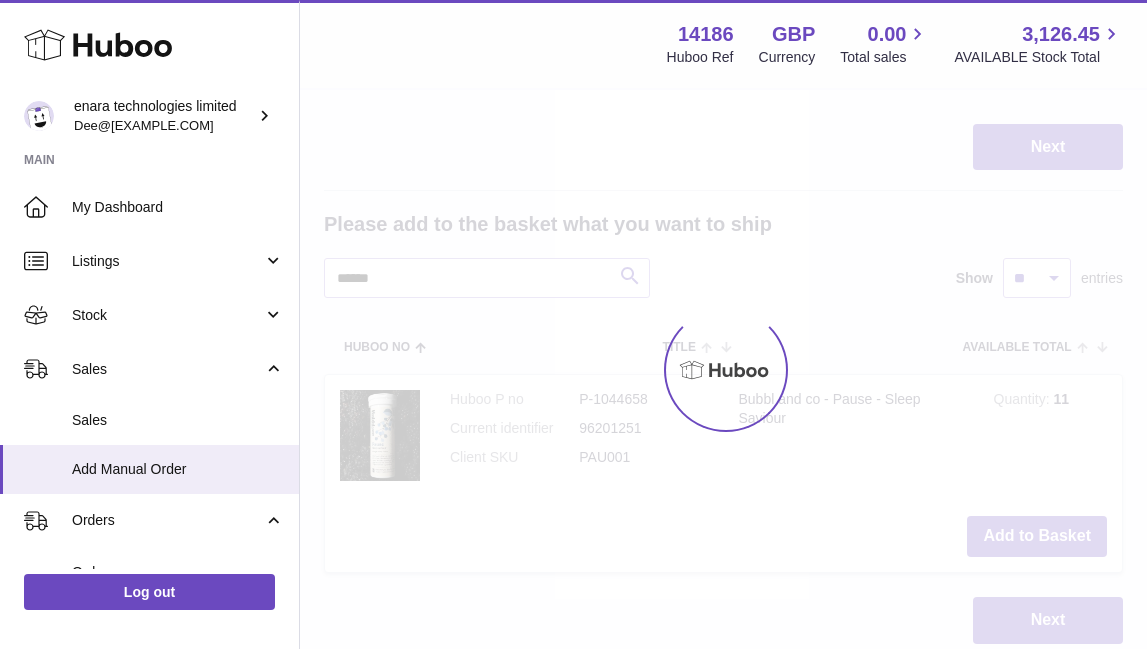 scroll, scrollTop: 242, scrollLeft: 0, axis: vertical 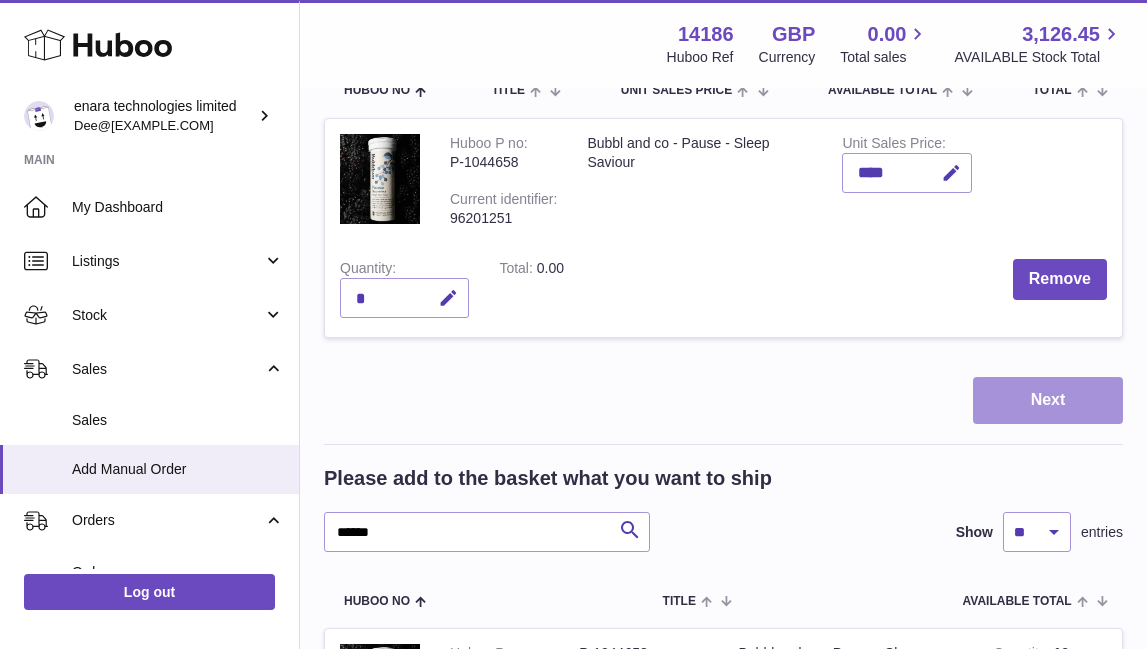click on "Next" at bounding box center [1048, 400] 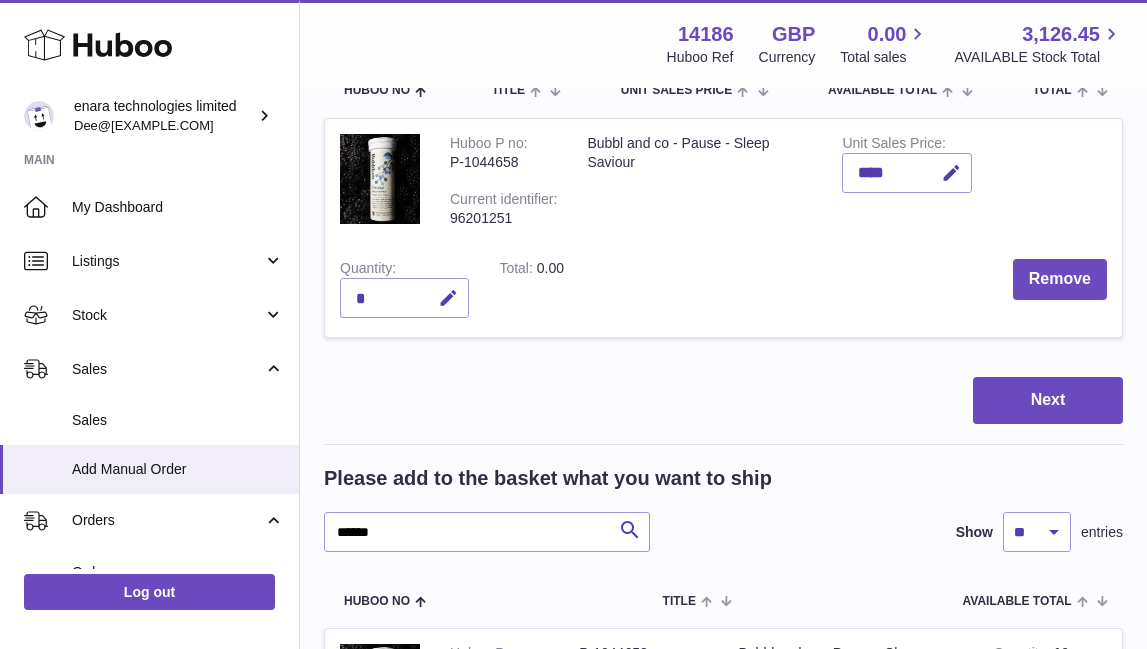 scroll, scrollTop: 0, scrollLeft: 0, axis: both 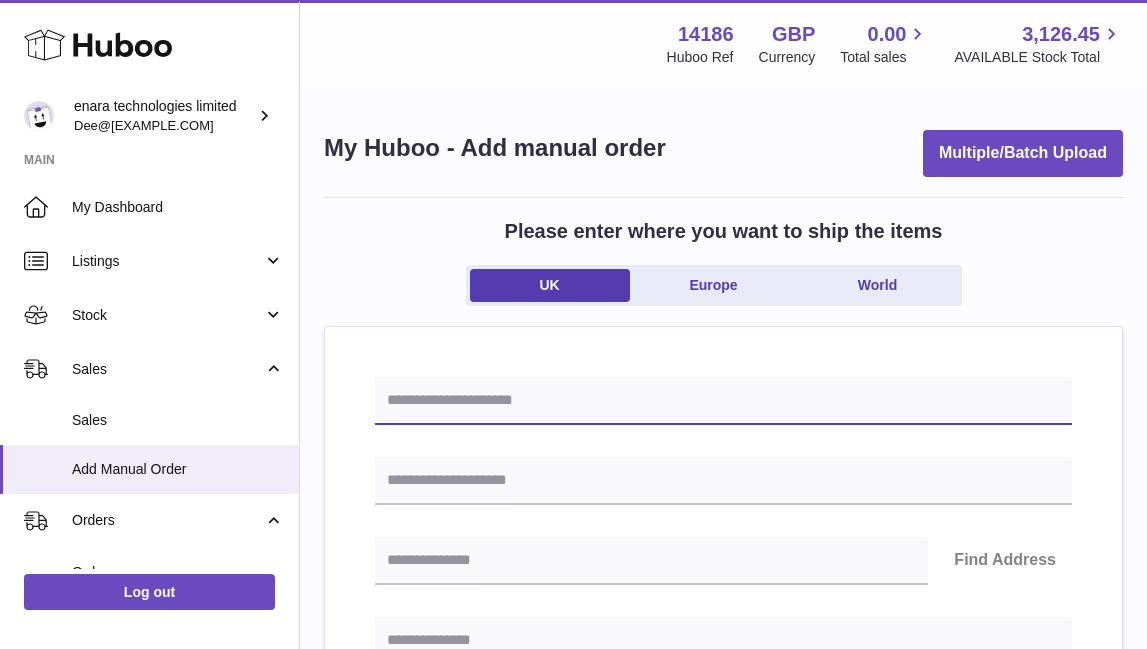 click at bounding box center [723, 401] 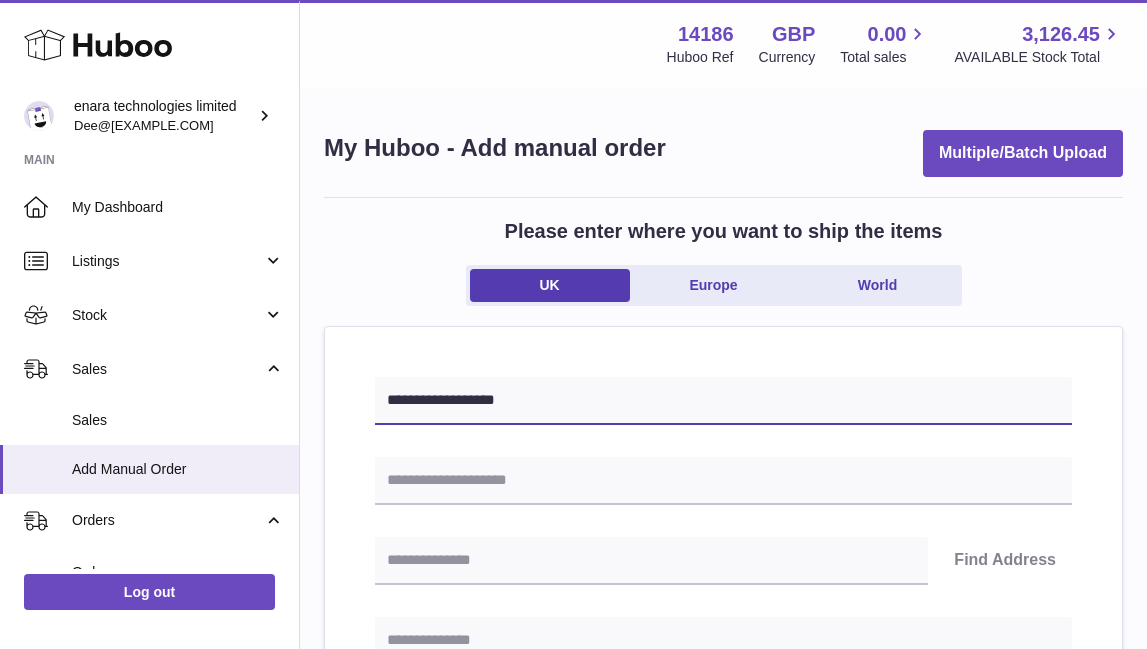 type on "**********" 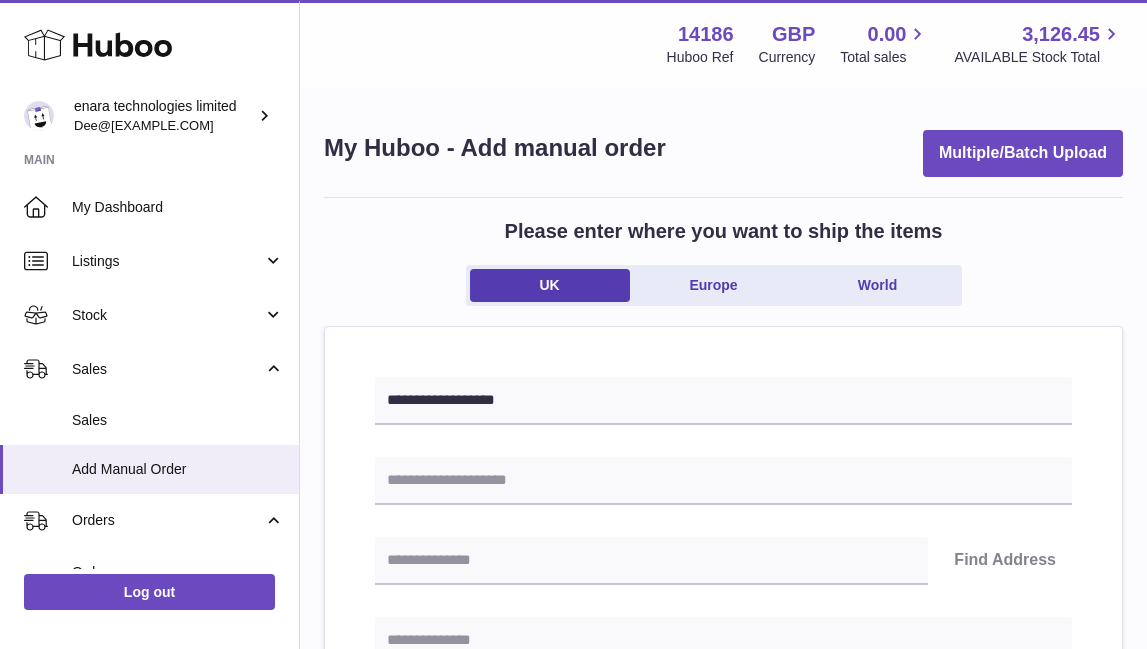 paste on "**********" 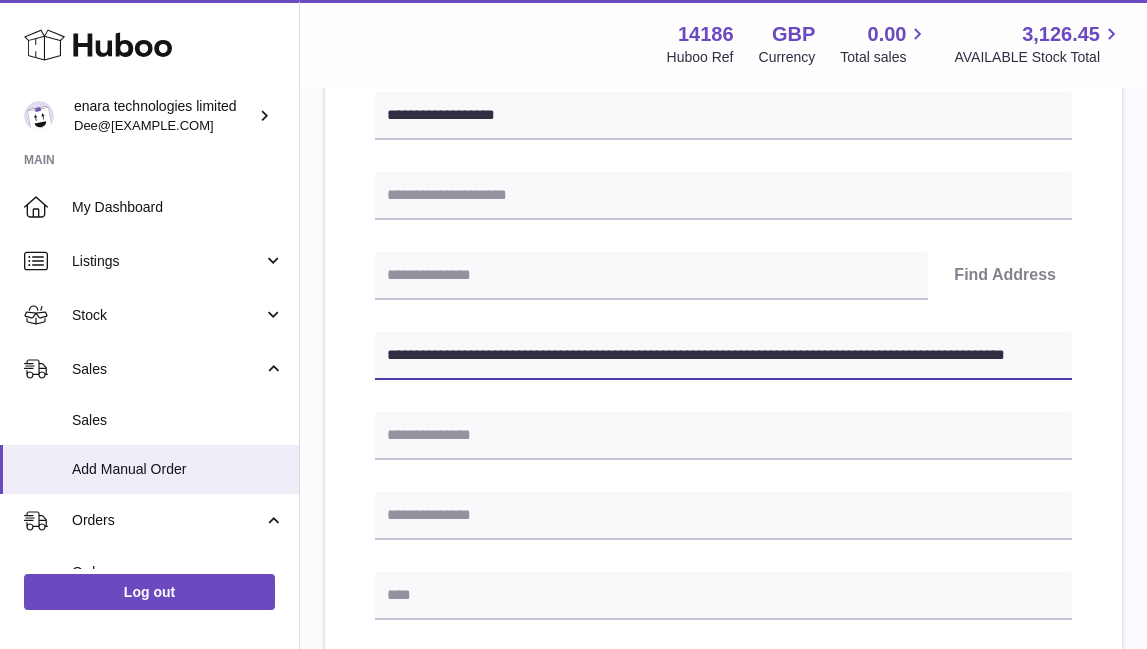 scroll, scrollTop: 321, scrollLeft: 0, axis: vertical 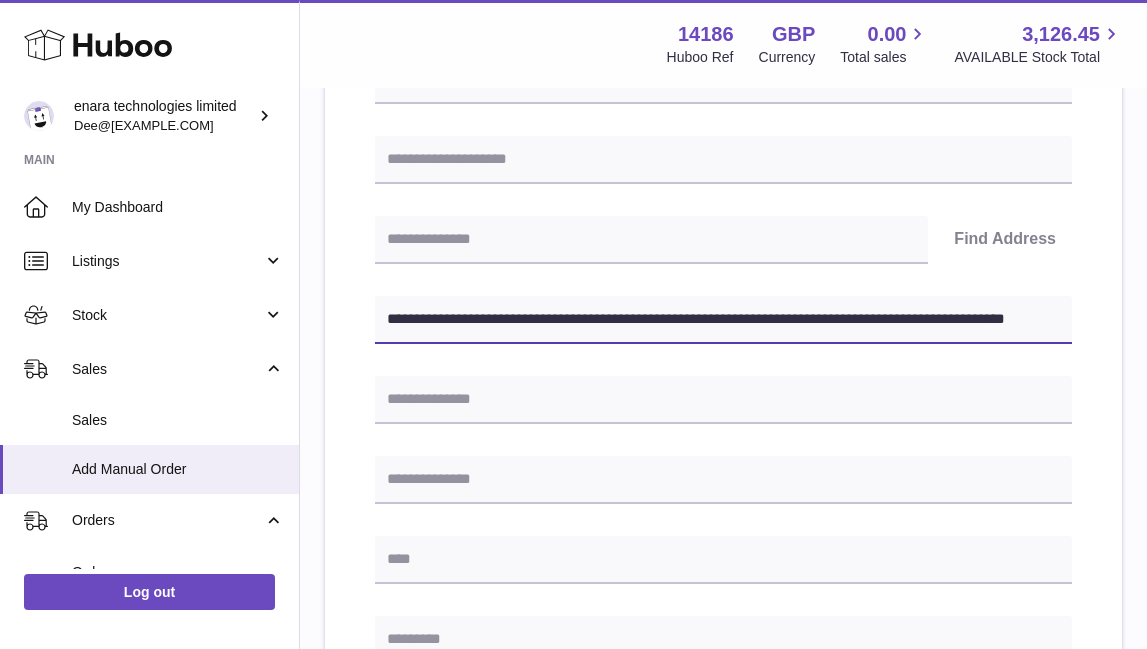 drag, startPoint x: 721, startPoint y: 322, endPoint x: 1191, endPoint y: 369, distance: 472.34415 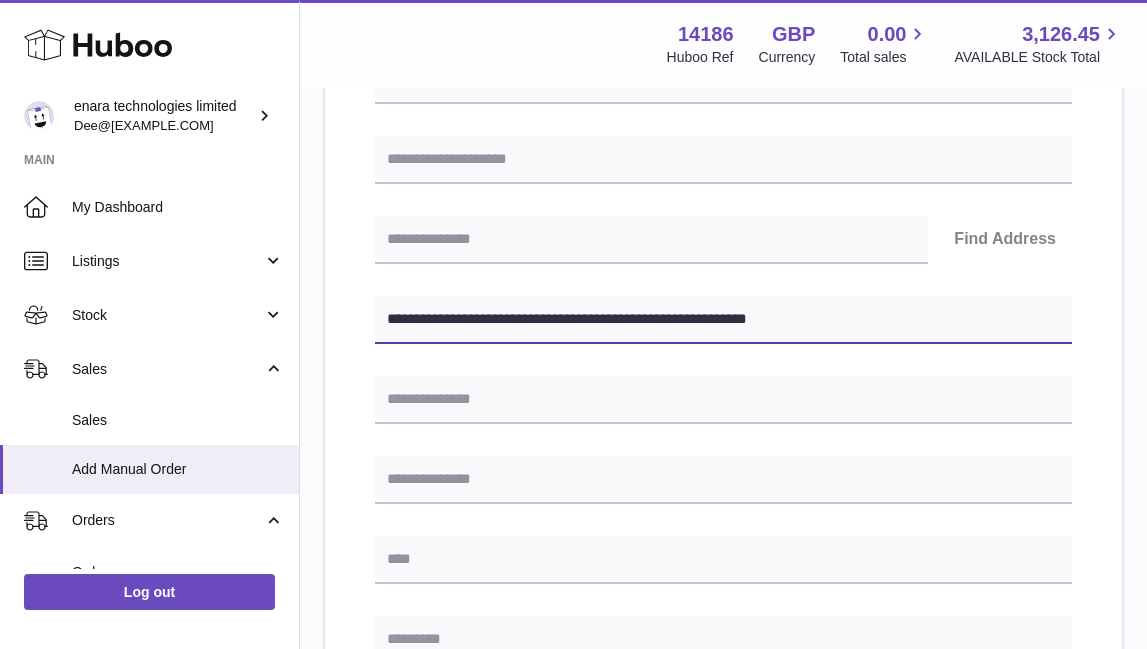 type on "**********" 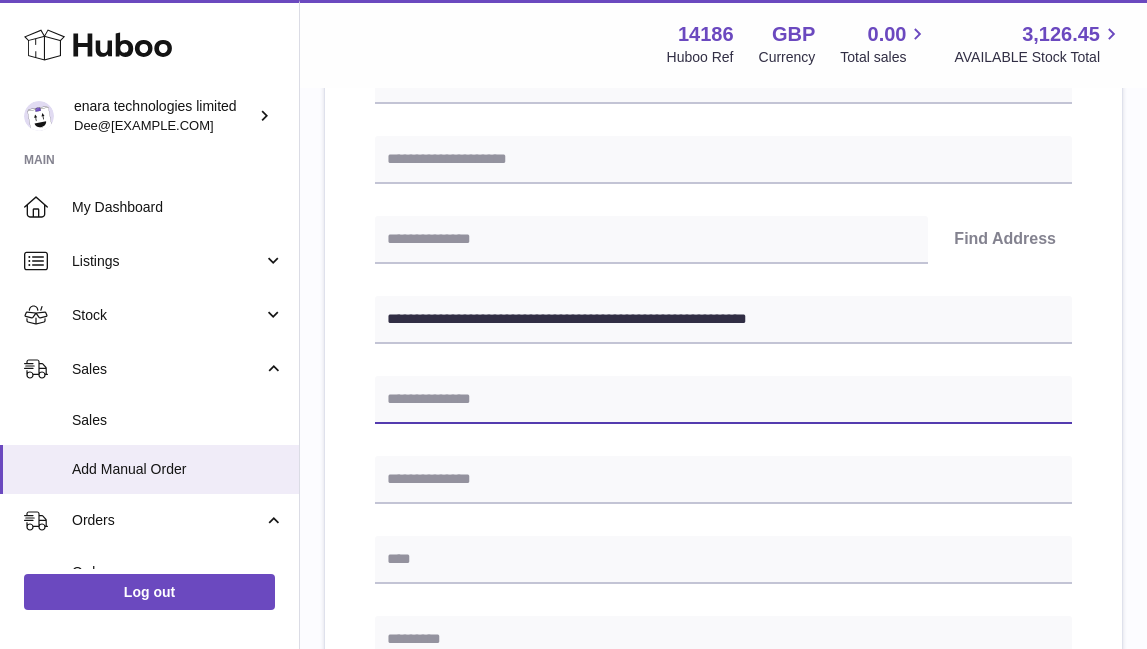 paste on "**********" 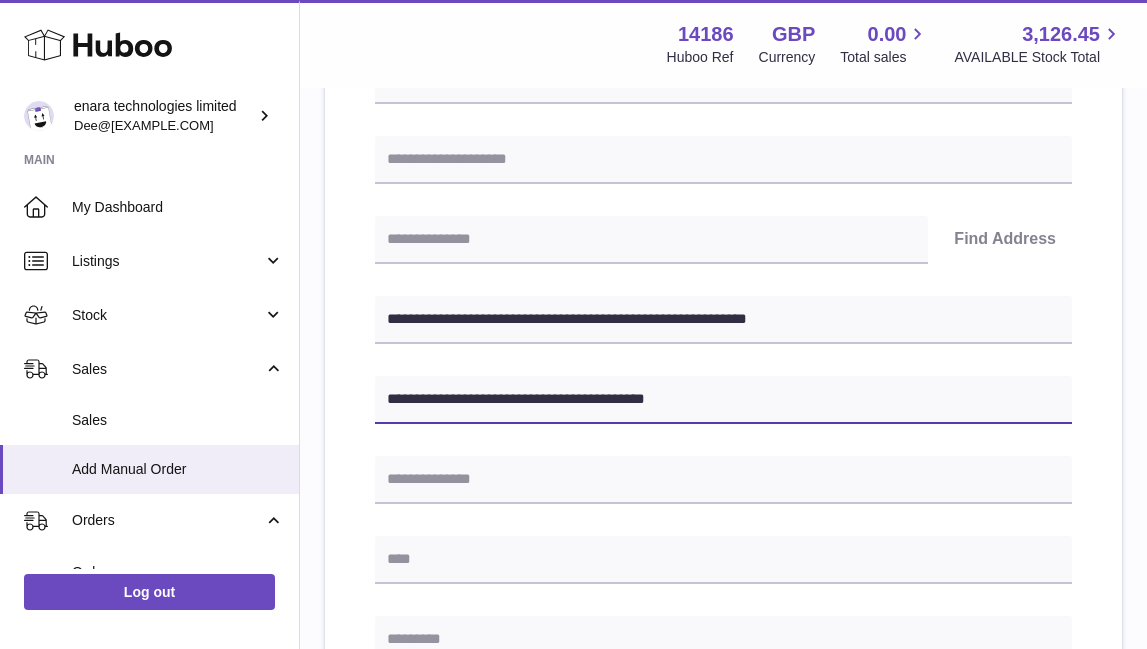type on "**********" 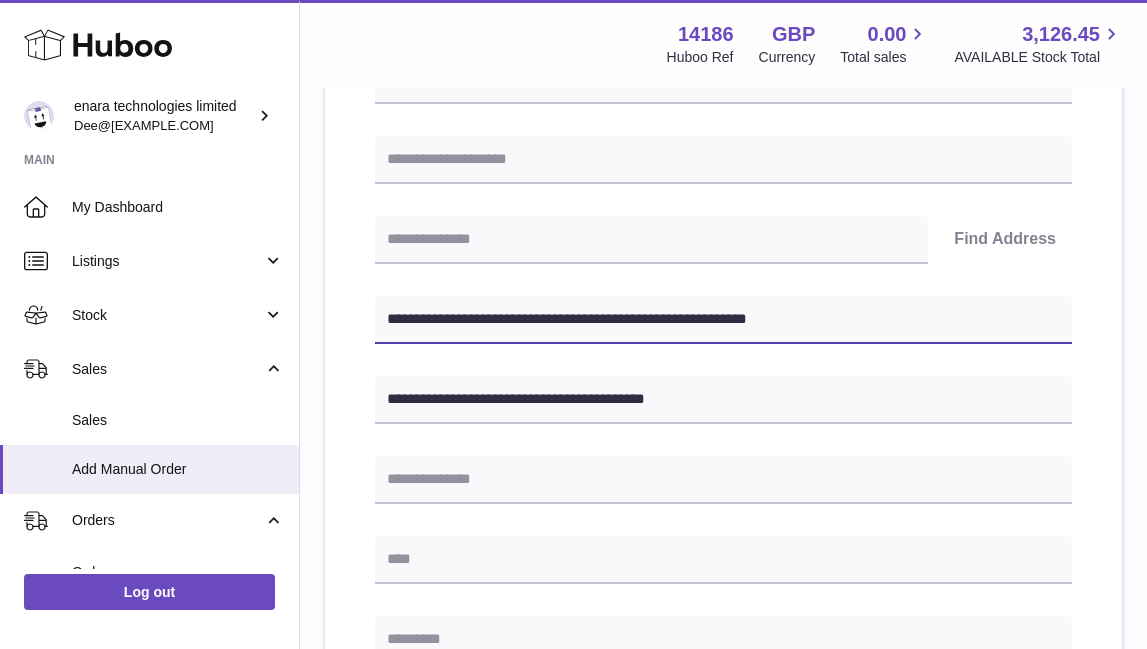 drag, startPoint x: 479, startPoint y: 313, endPoint x: 394, endPoint y: 319, distance: 85.2115 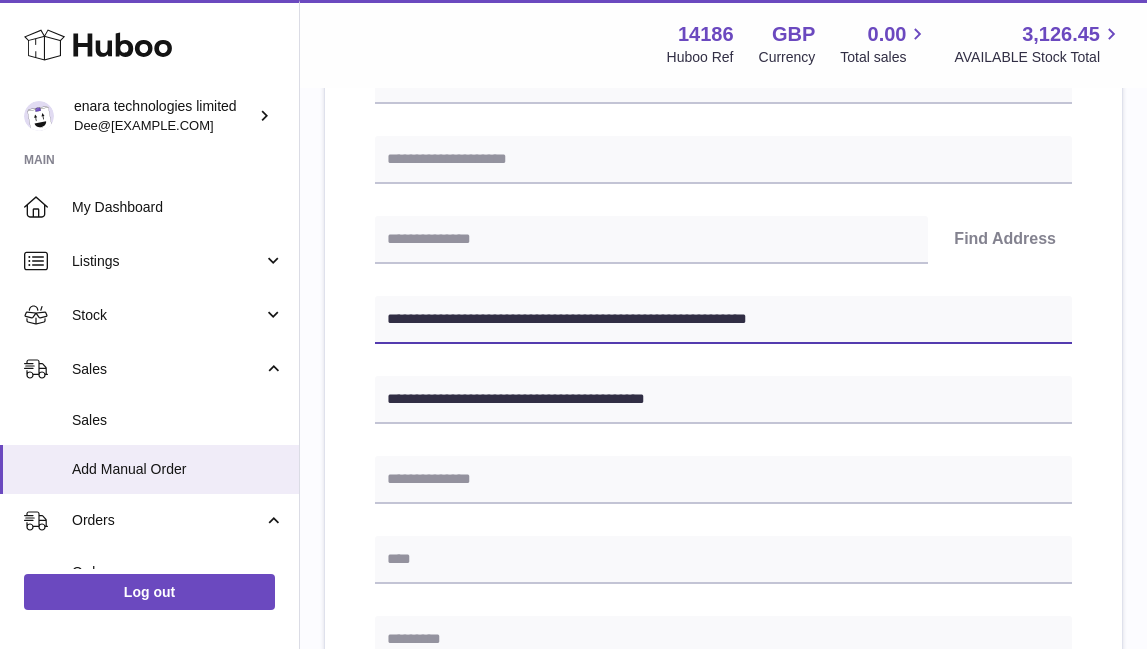 click on "**********" at bounding box center [723, 320] 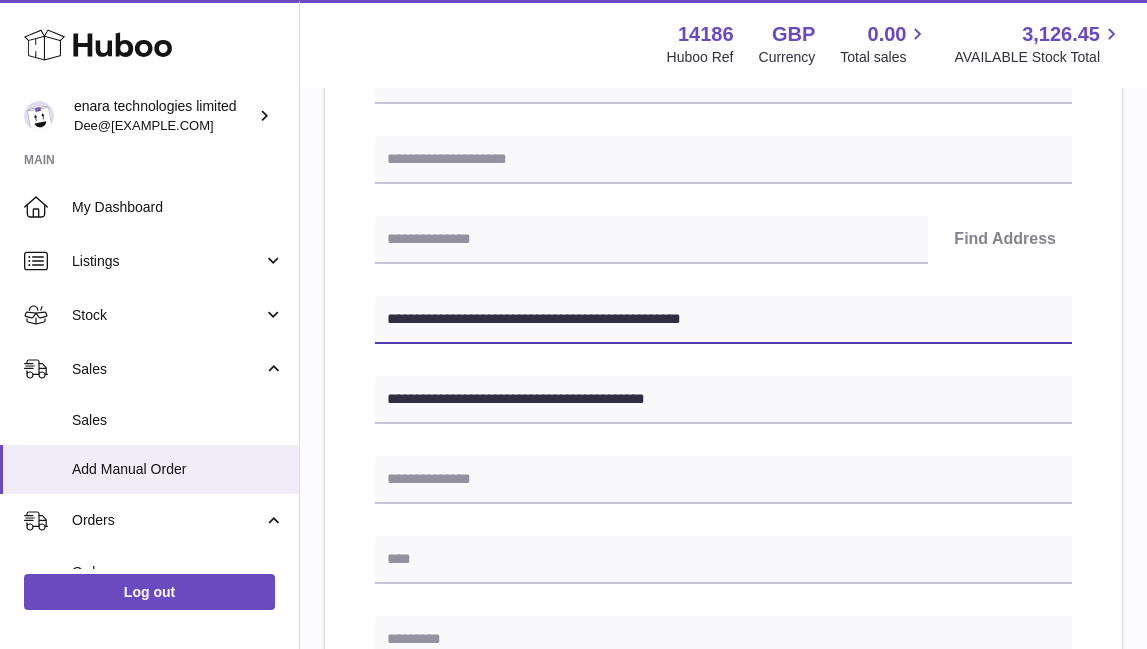 type on "**********" 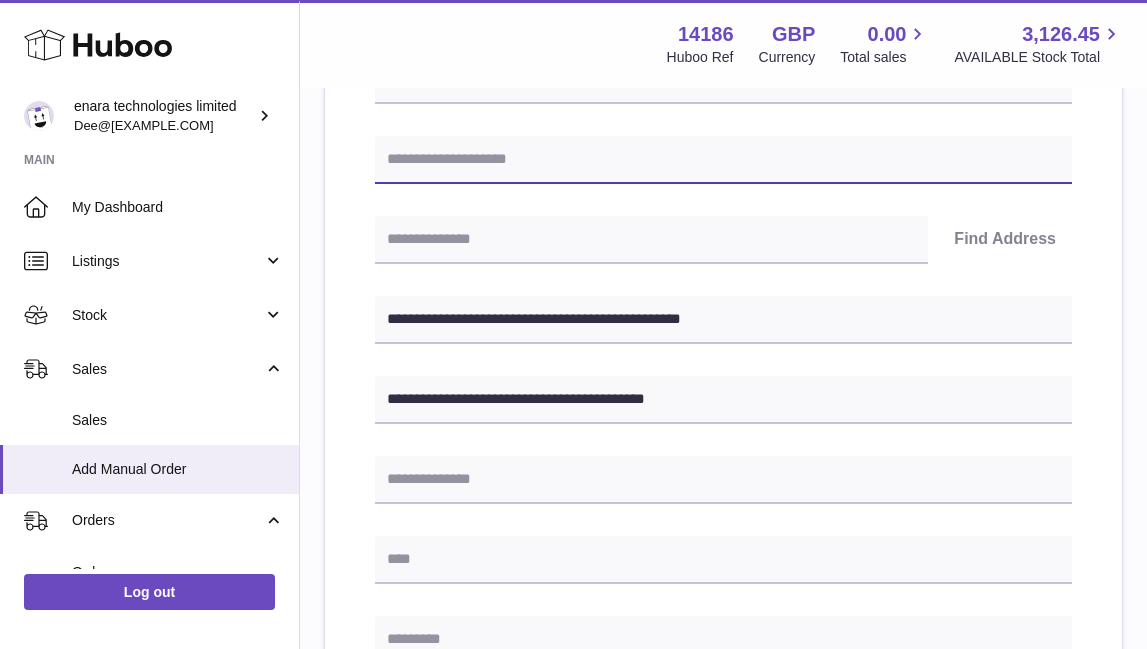 paste on "**********" 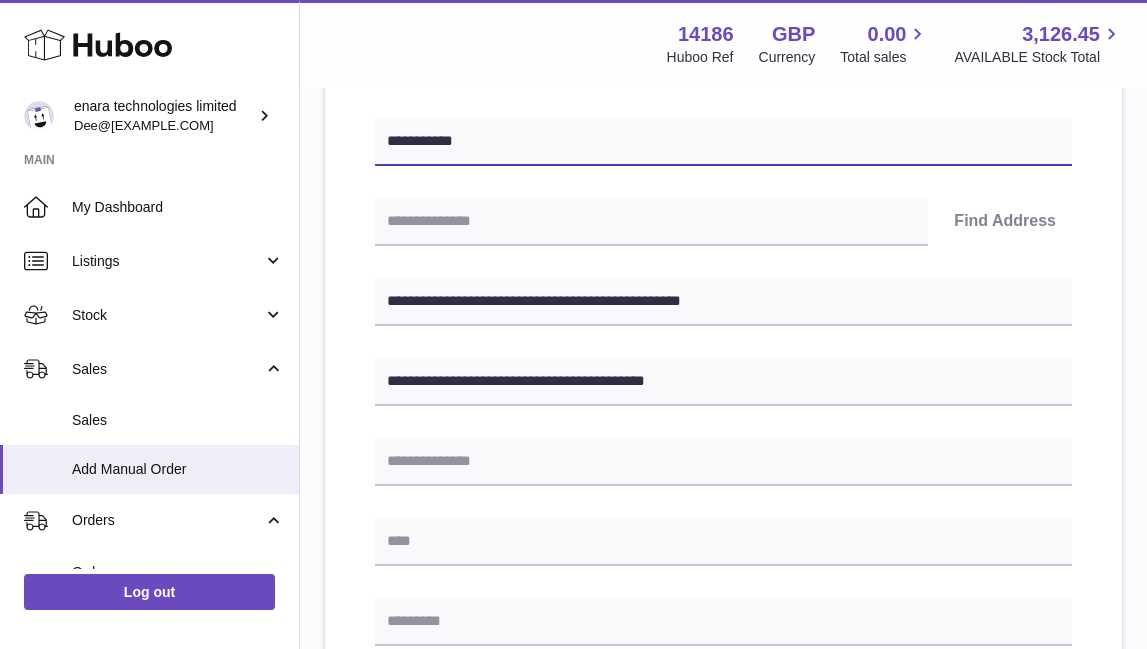 scroll, scrollTop: 360, scrollLeft: 0, axis: vertical 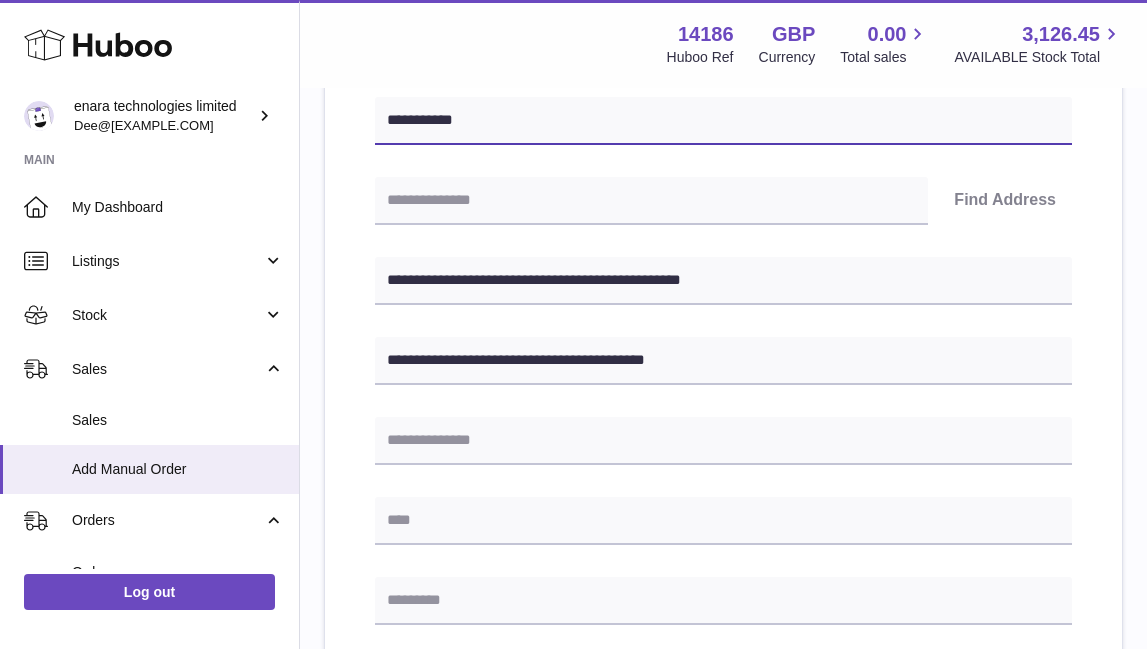 type on "**********" 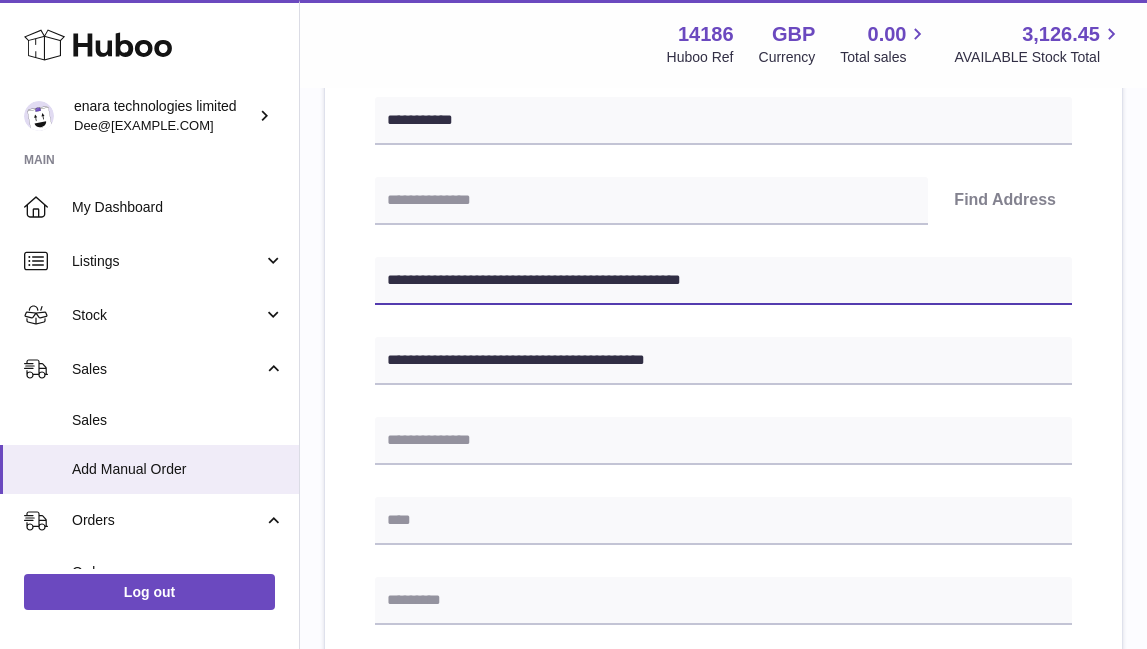 click on "**********" at bounding box center [723, 281] 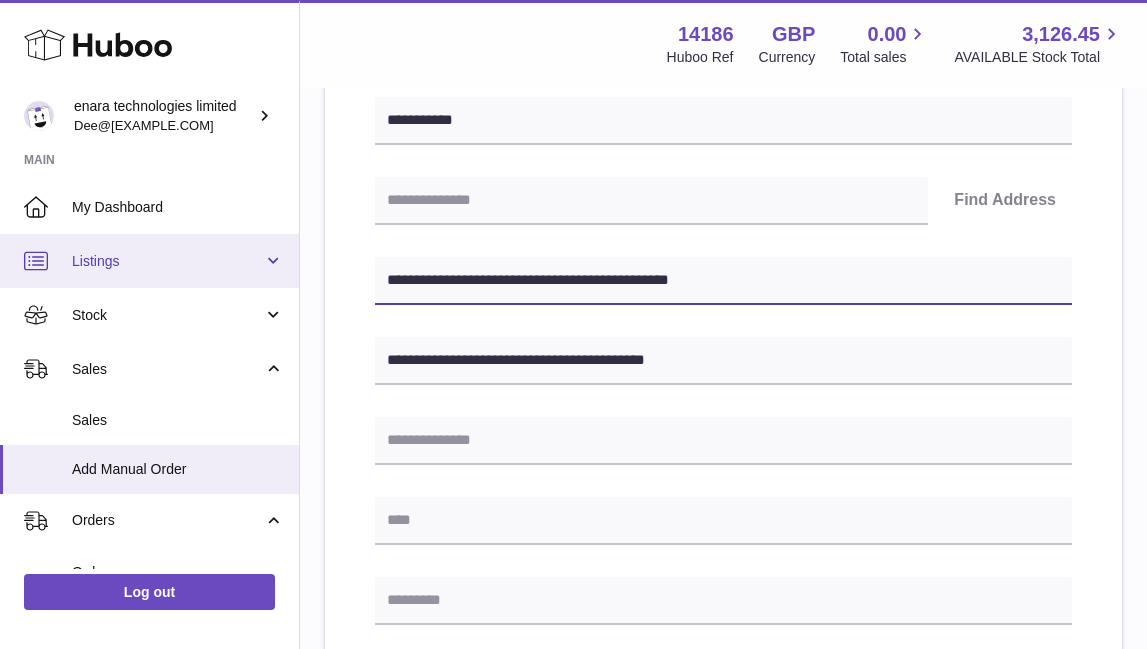 drag, startPoint x: 504, startPoint y: 278, endPoint x: 240, endPoint y: 257, distance: 264.83392 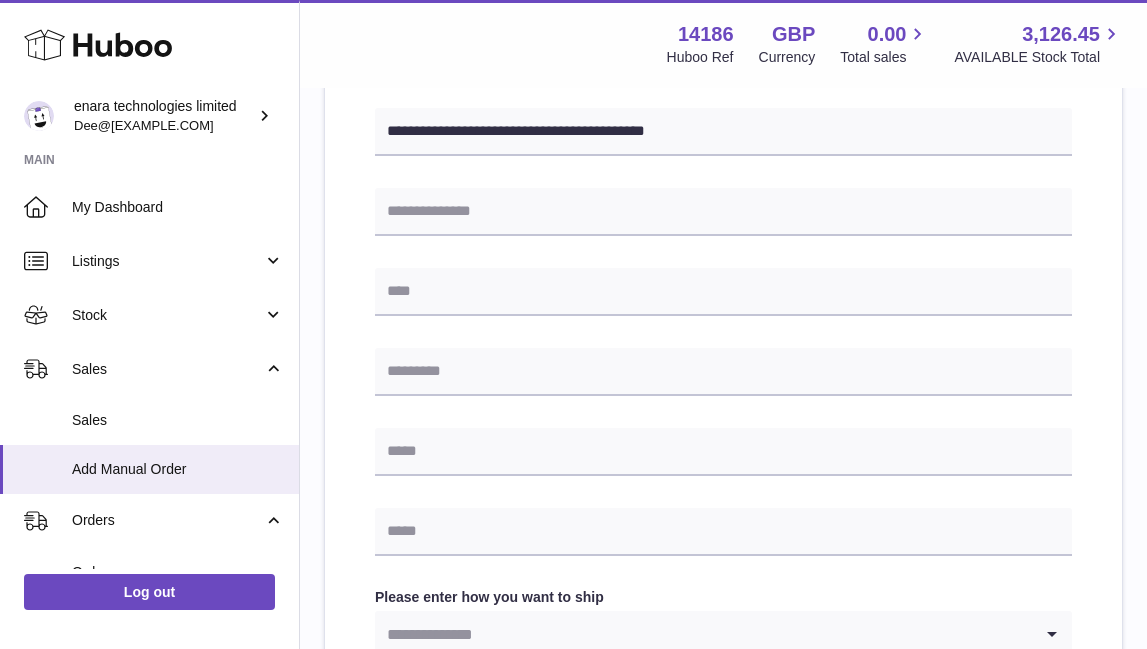 scroll, scrollTop: 598, scrollLeft: 0, axis: vertical 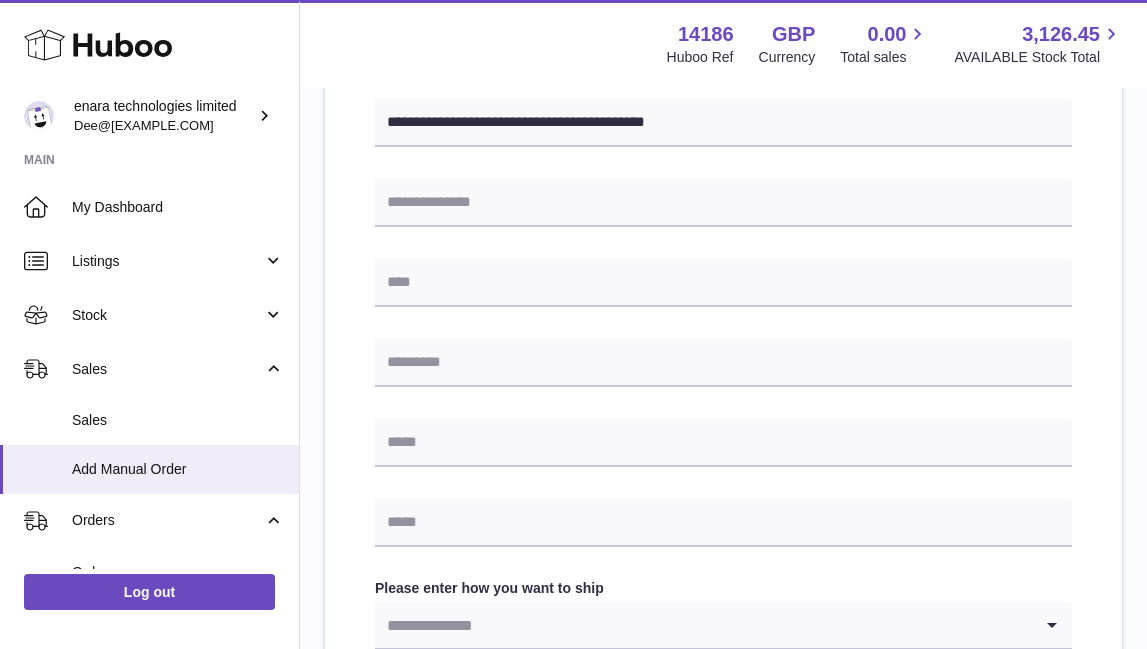 type on "**********" 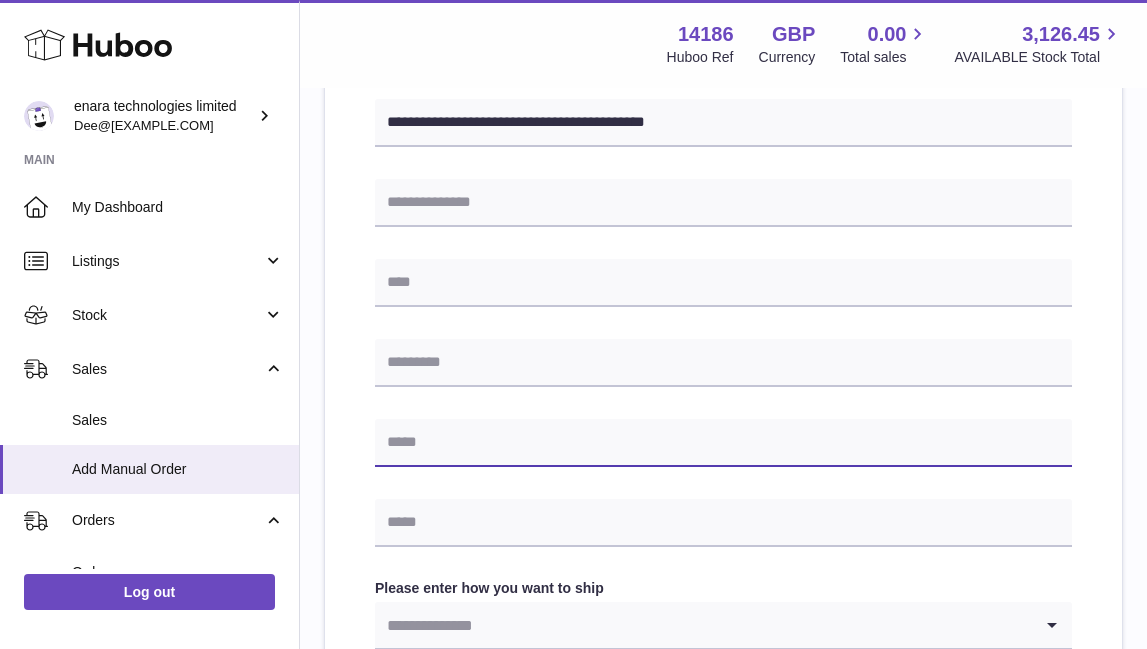 type on "*" 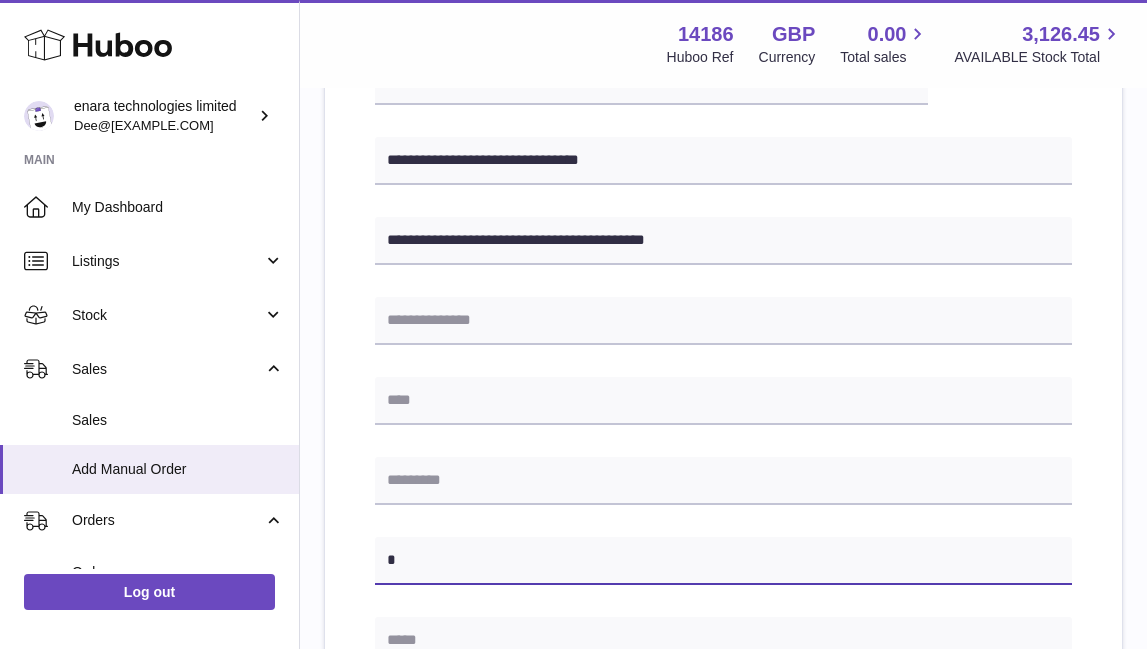 scroll, scrollTop: 486, scrollLeft: 0, axis: vertical 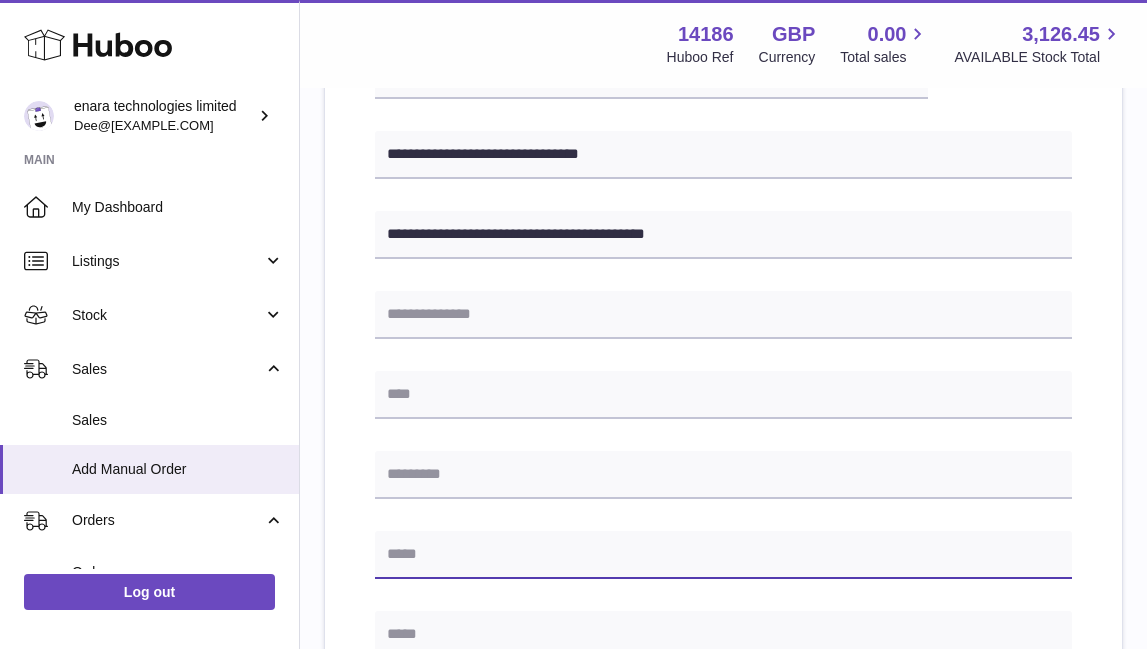 paste on "**********" 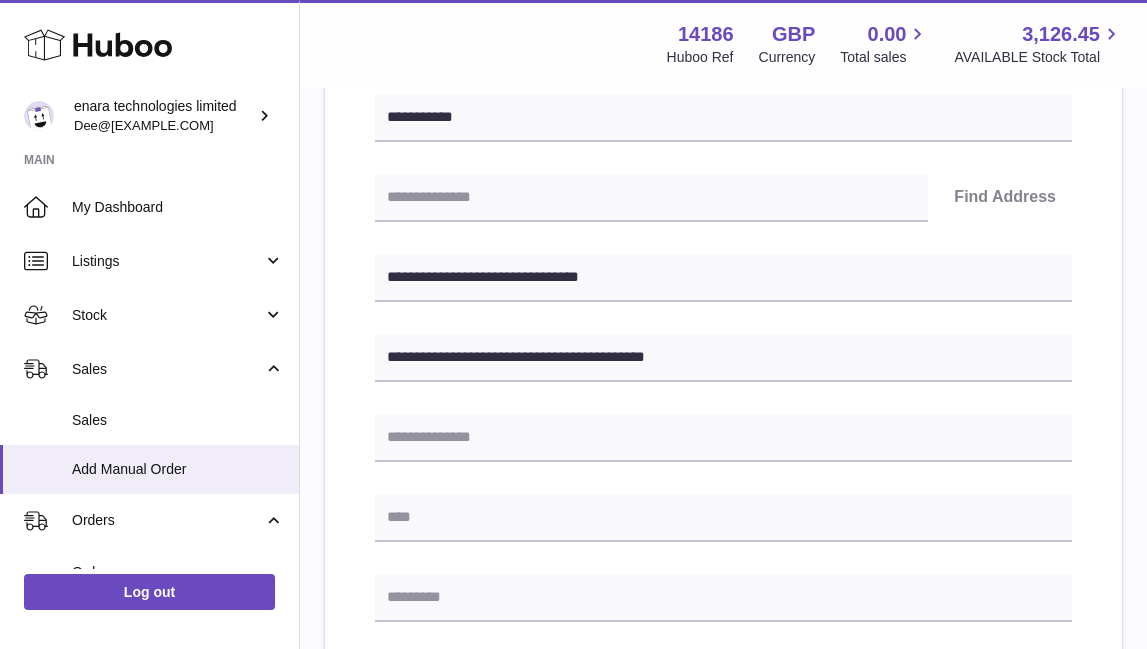 scroll, scrollTop: 362, scrollLeft: 0, axis: vertical 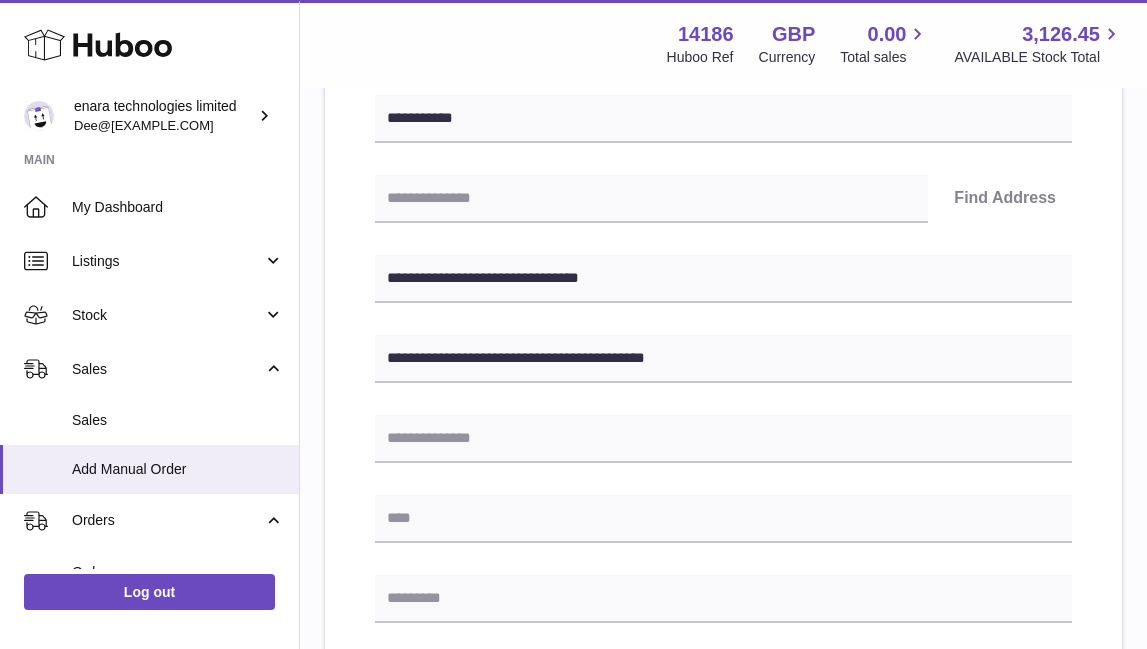 type on "**********" 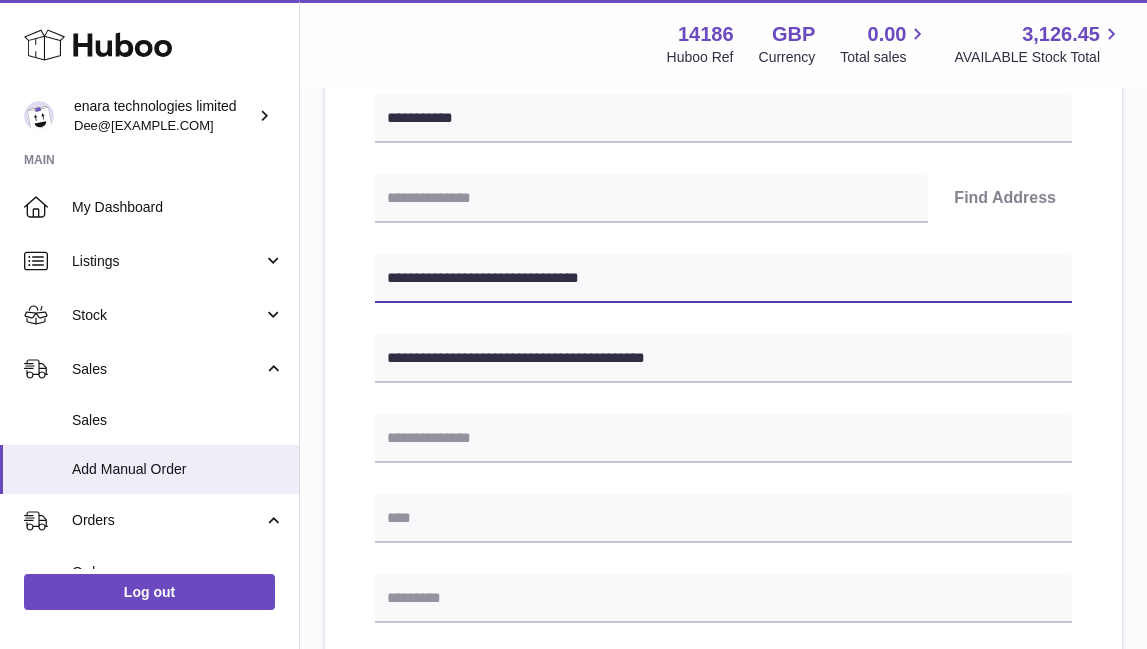 click on "**********" at bounding box center [723, 279] 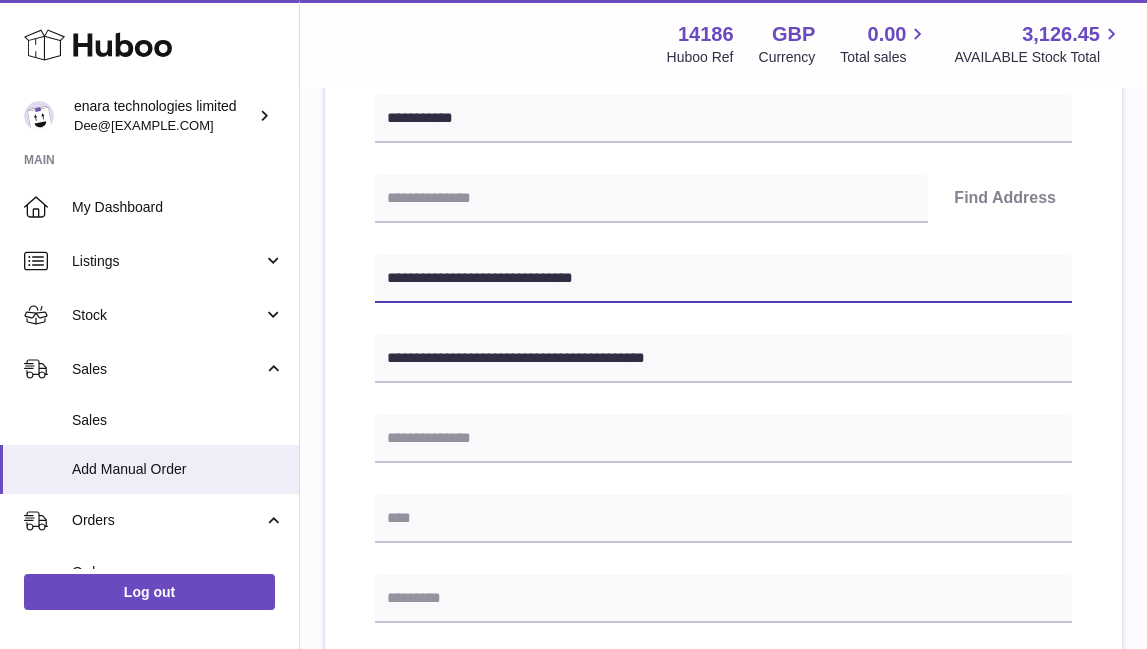 type on "**********" 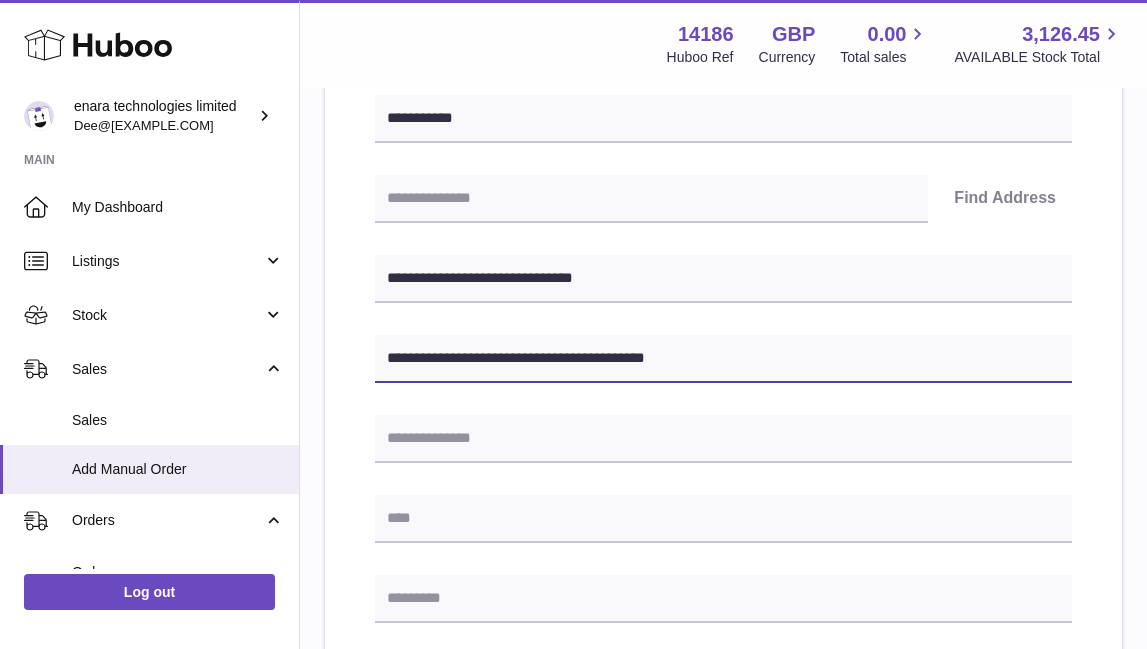 drag, startPoint x: 581, startPoint y: 358, endPoint x: 521, endPoint y: 359, distance: 60.00833 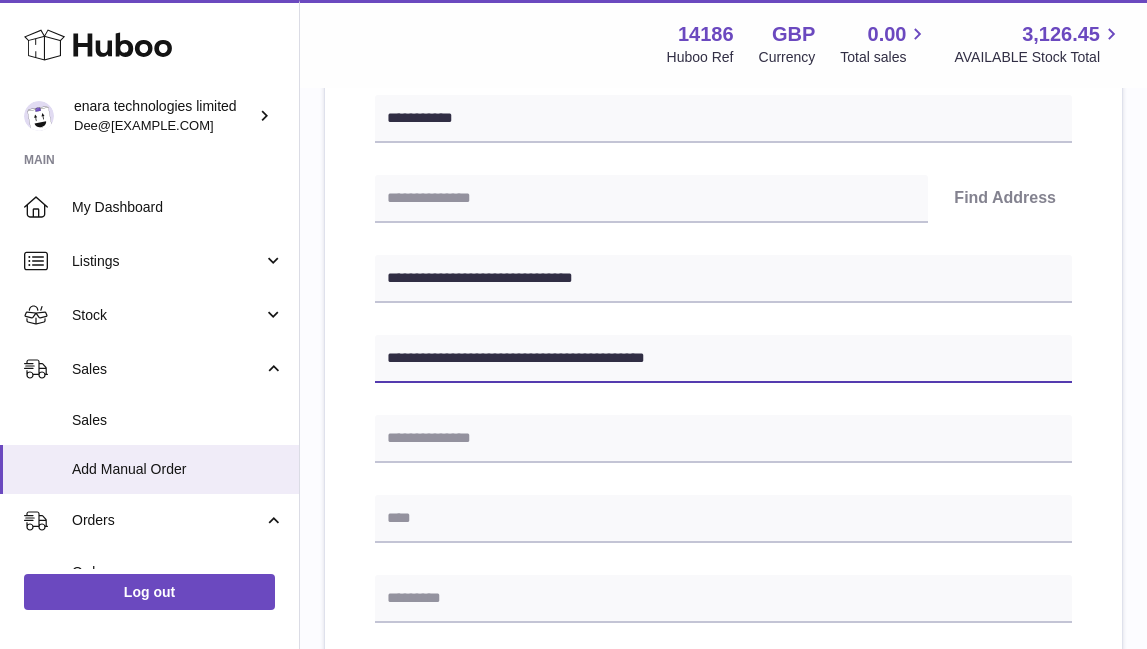click on "**********" at bounding box center (723, 359) 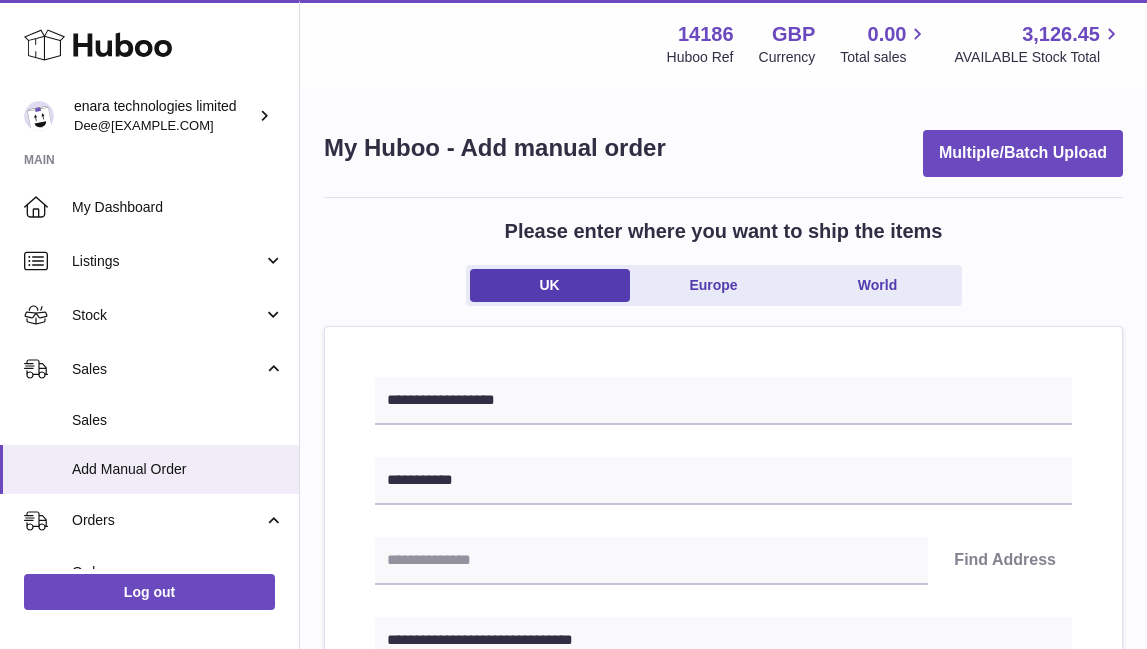 scroll, scrollTop: 394, scrollLeft: 0, axis: vertical 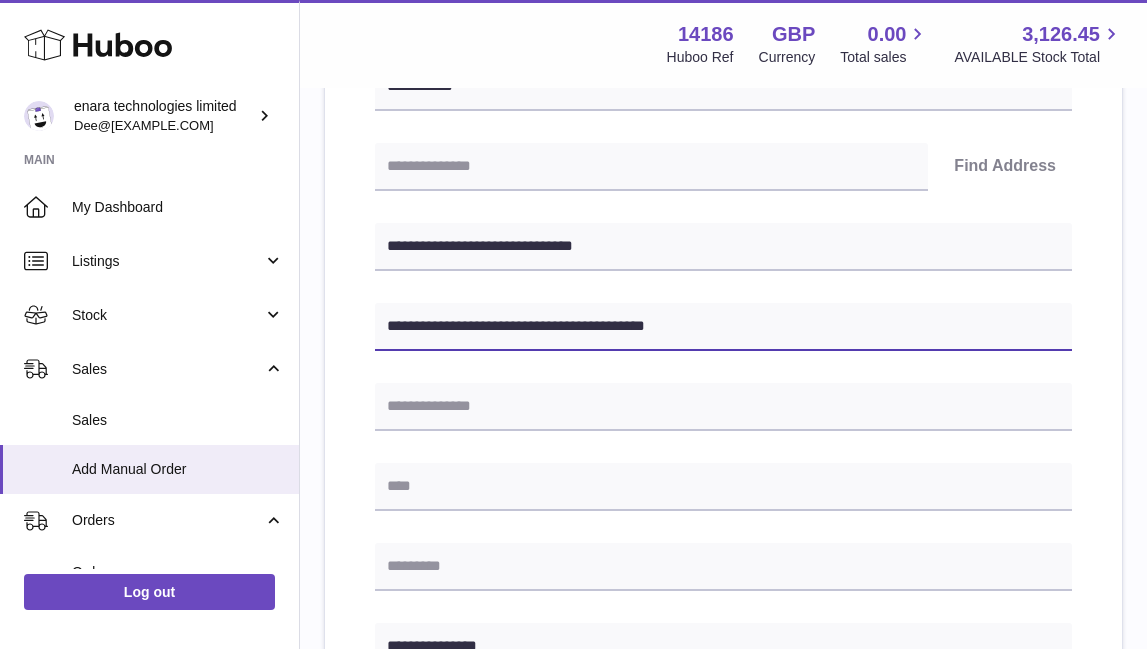 click on "**********" at bounding box center (723, 327) 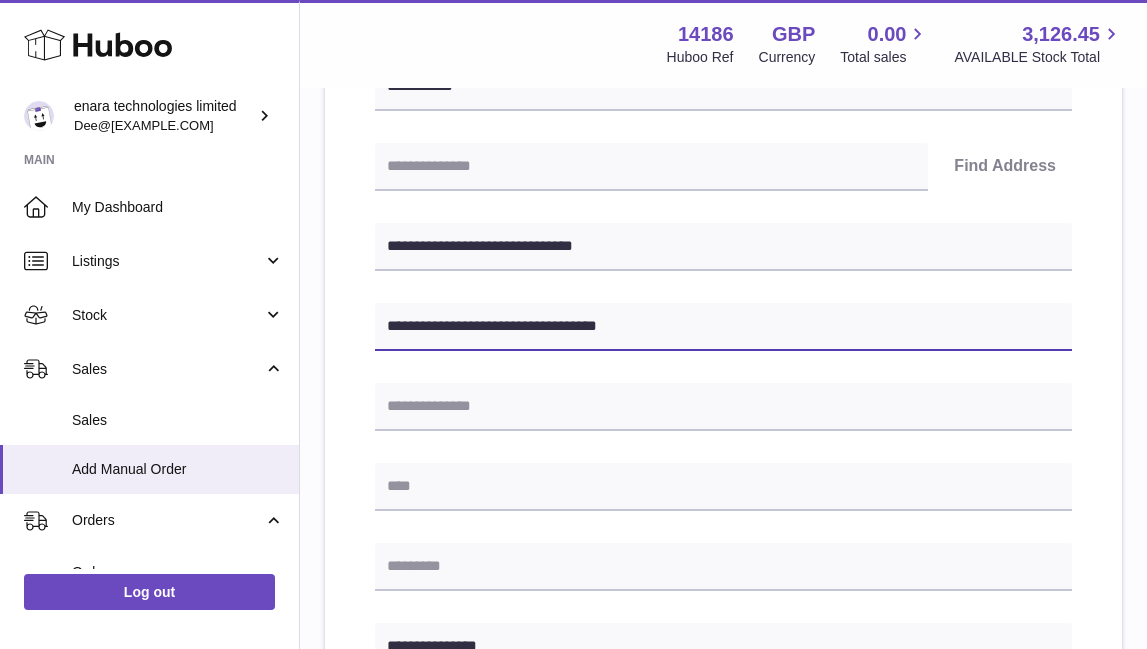 type on "**********" 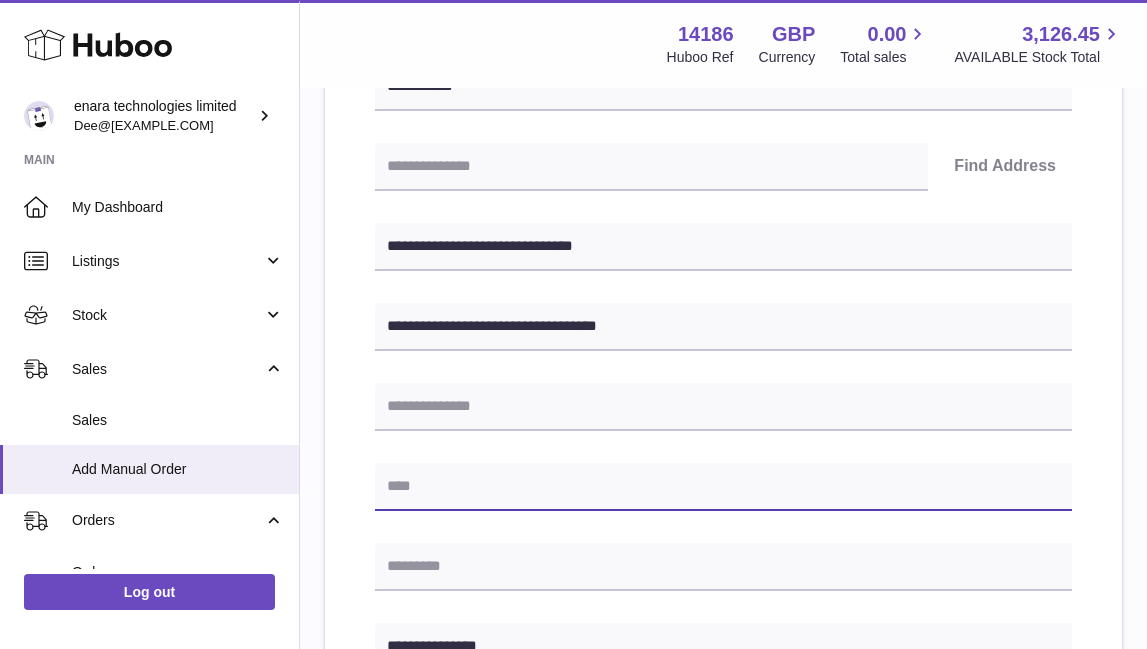 click at bounding box center (723, 487) 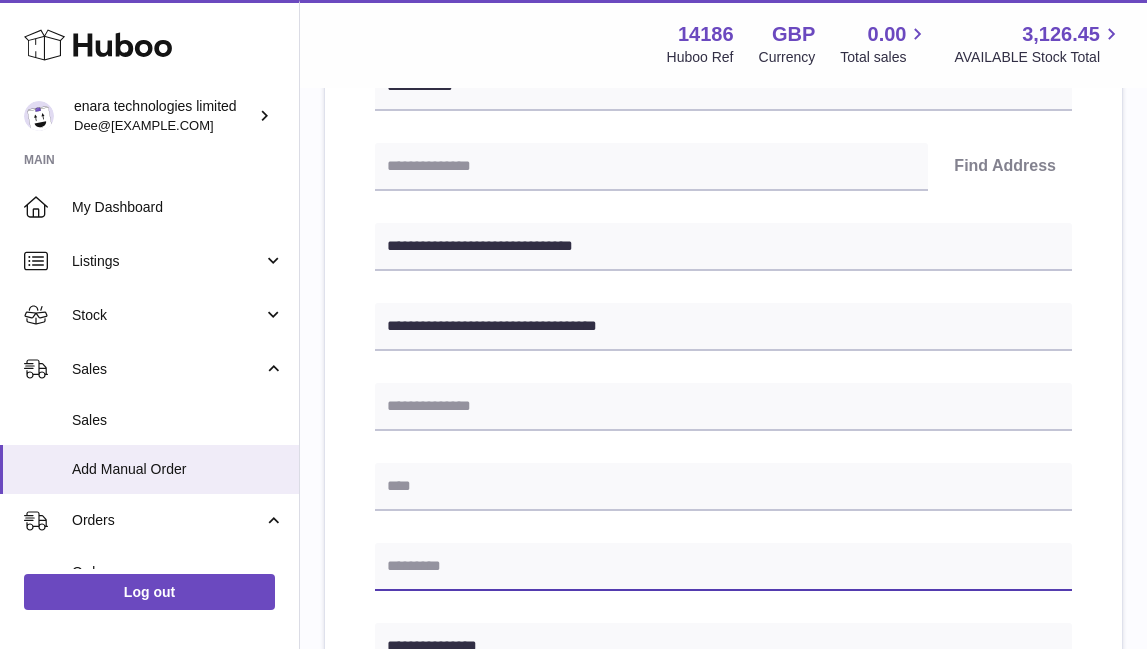 paste on "*******" 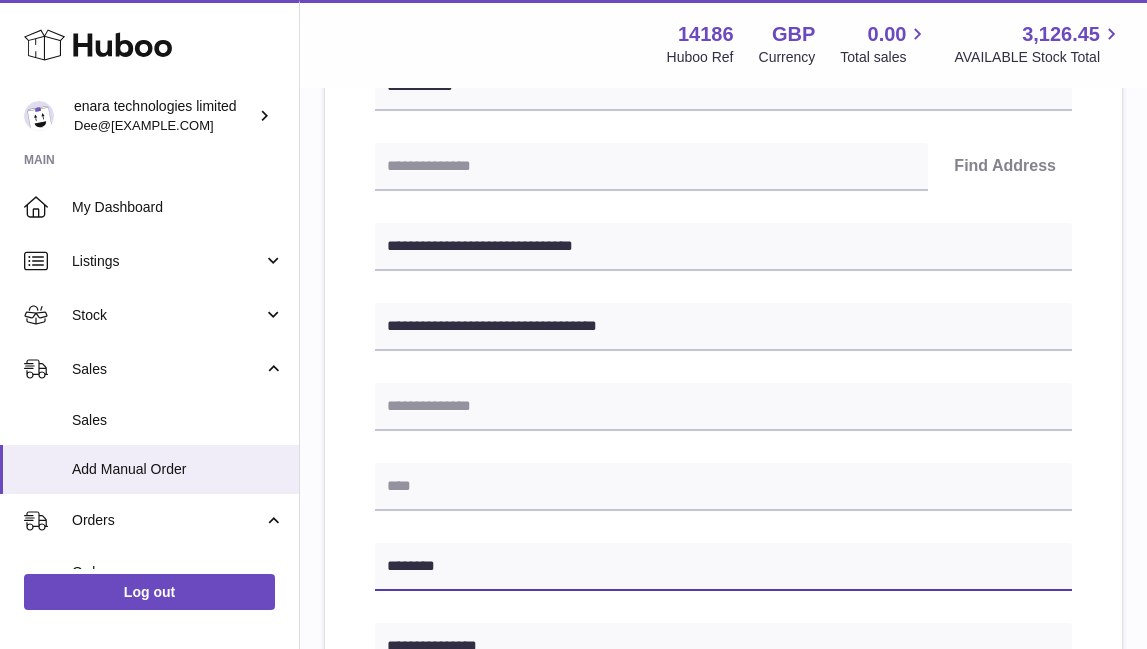 type on "*******" 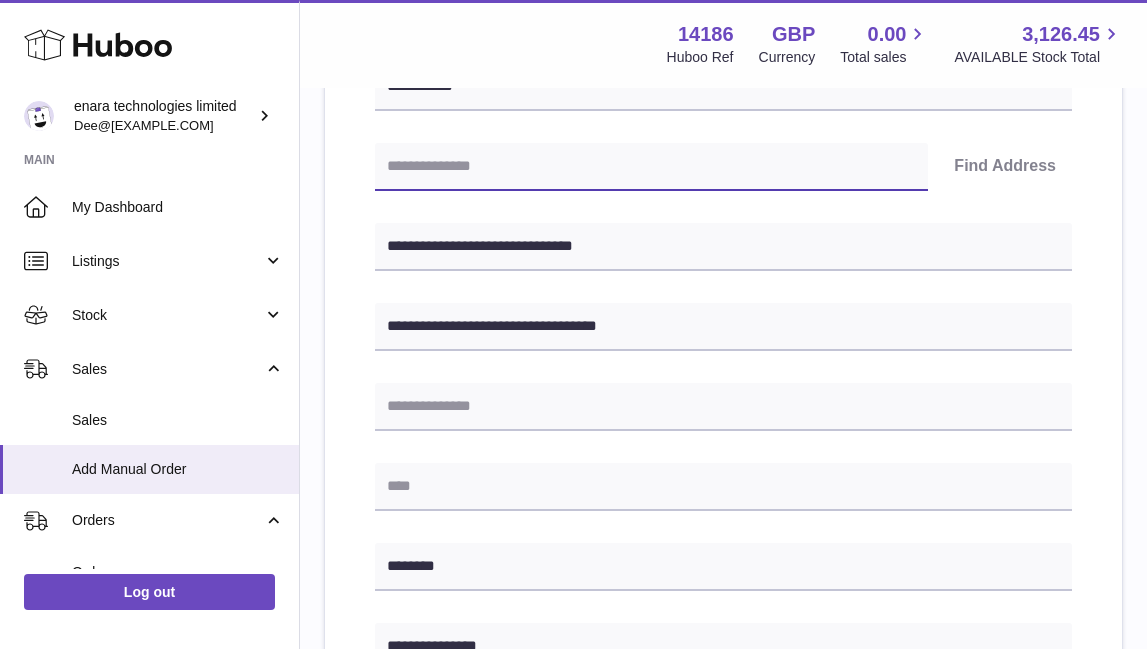 paste on "*******" 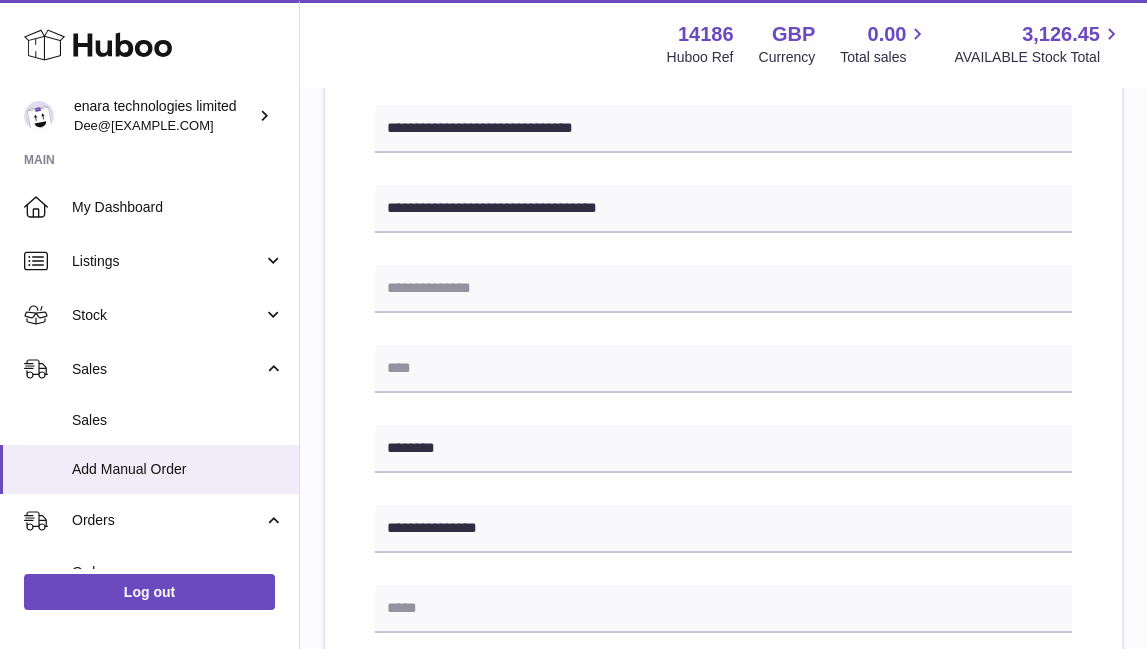 scroll, scrollTop: 512, scrollLeft: 0, axis: vertical 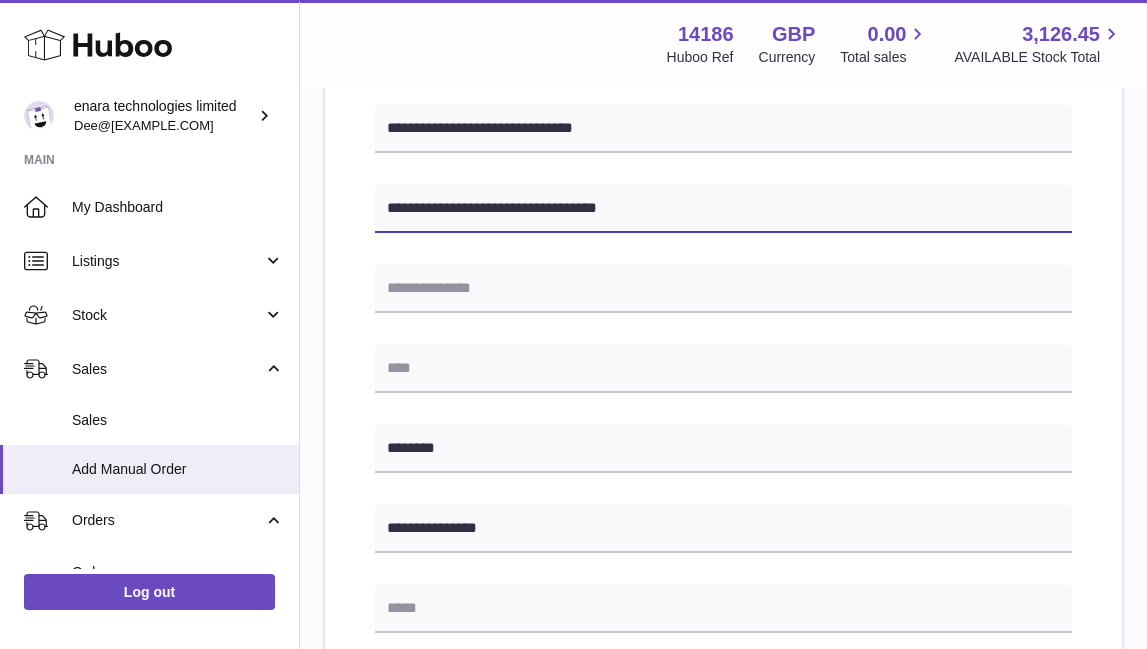 drag, startPoint x: 649, startPoint y: 207, endPoint x: 526, endPoint y: 212, distance: 123.101585 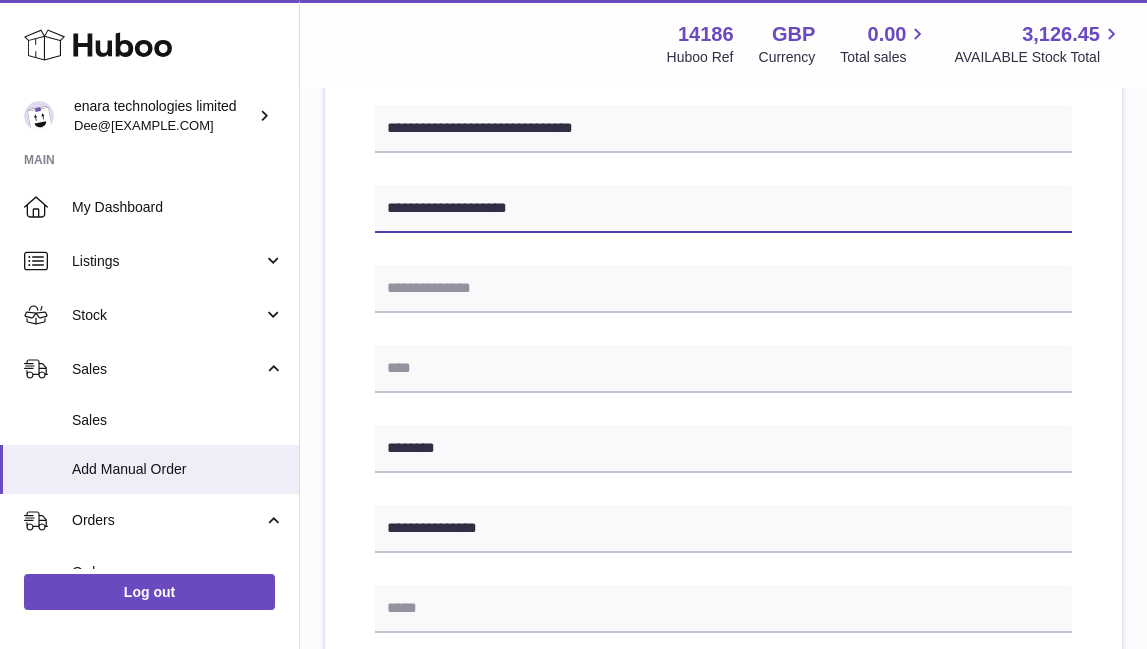 type on "**********" 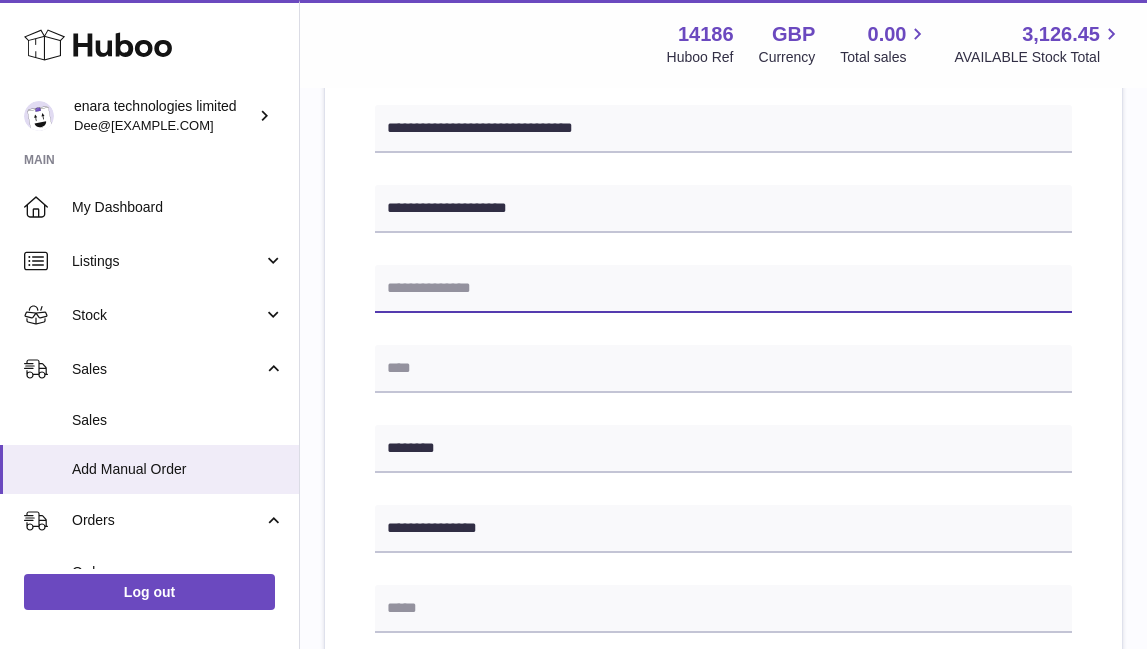 paste on "**********" 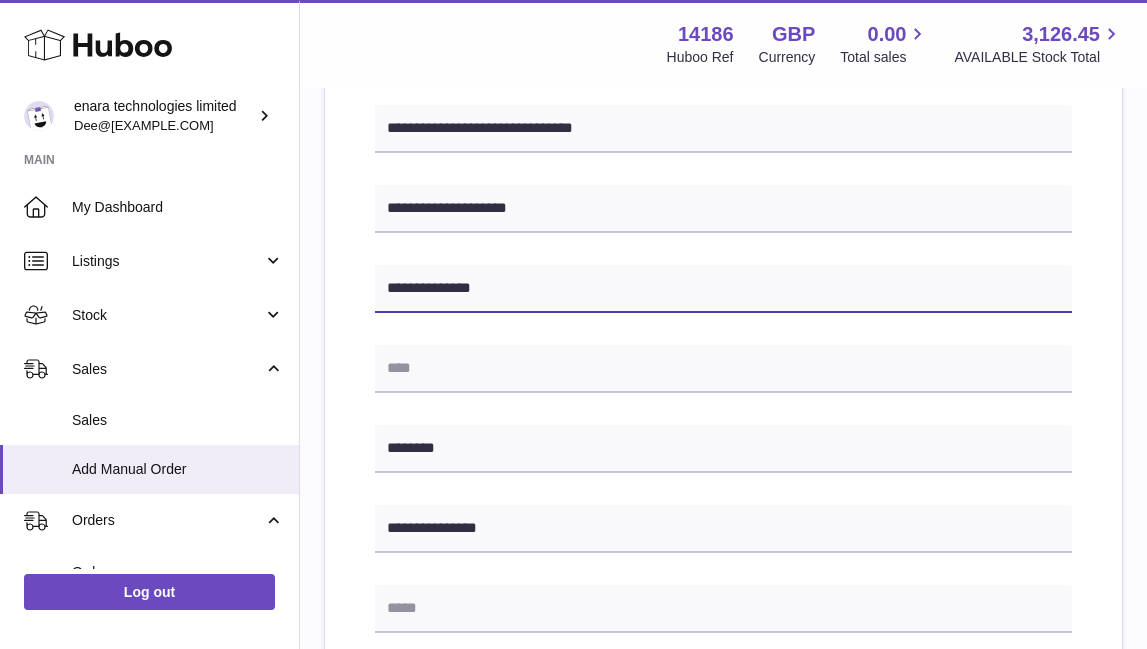 type on "**********" 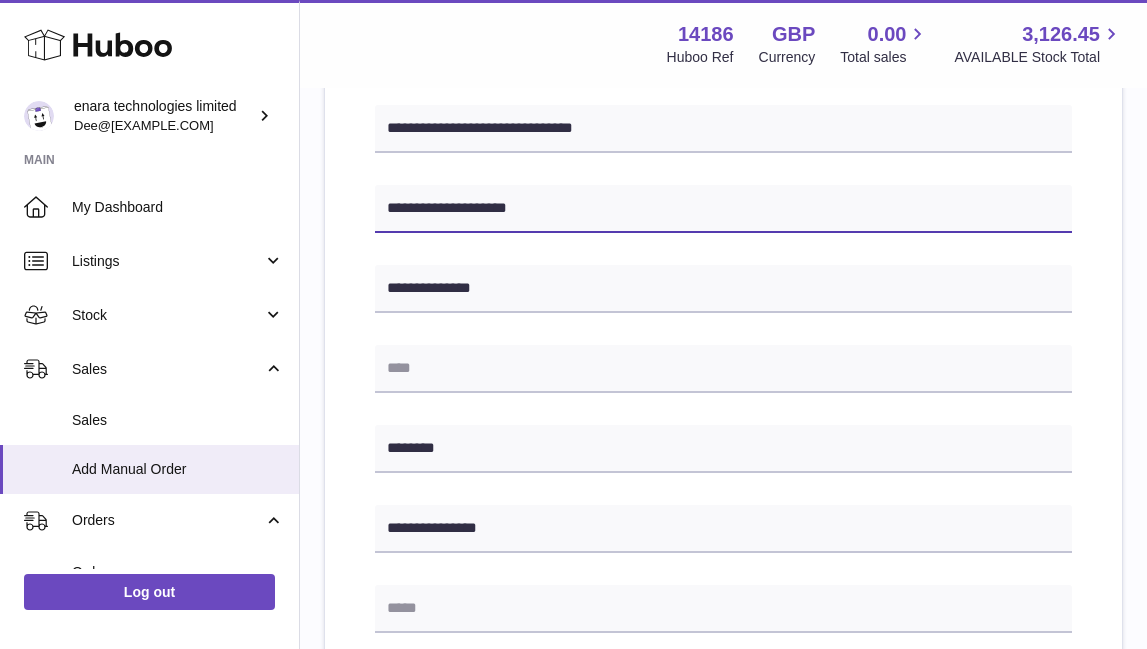 click on "**********" at bounding box center (723, 209) 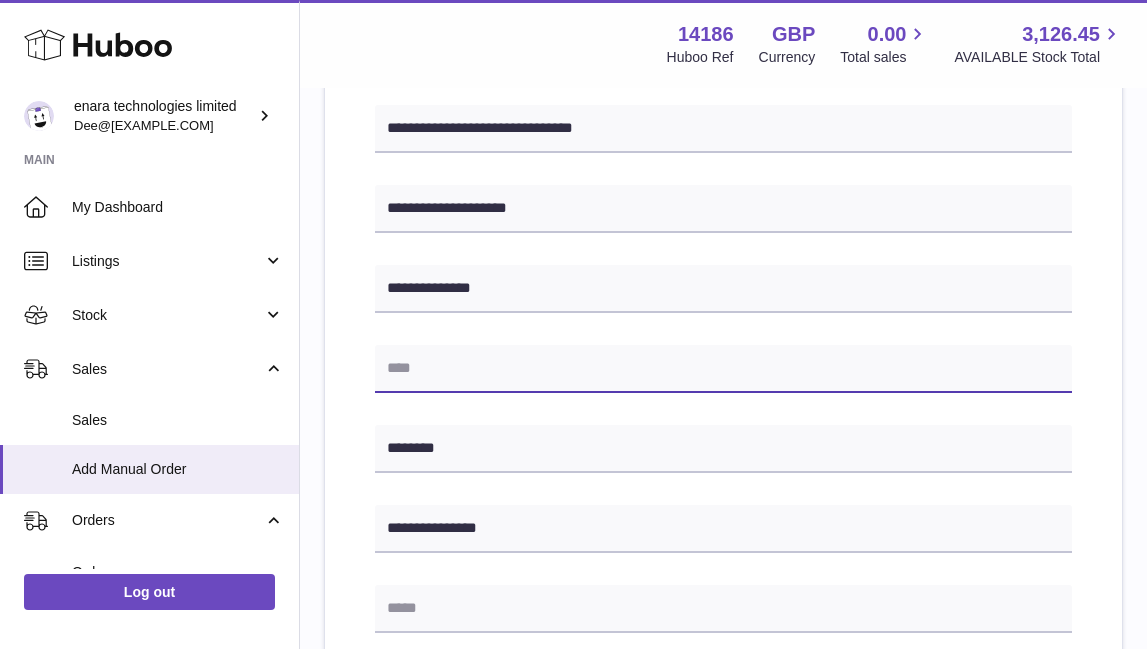 click at bounding box center (723, 369) 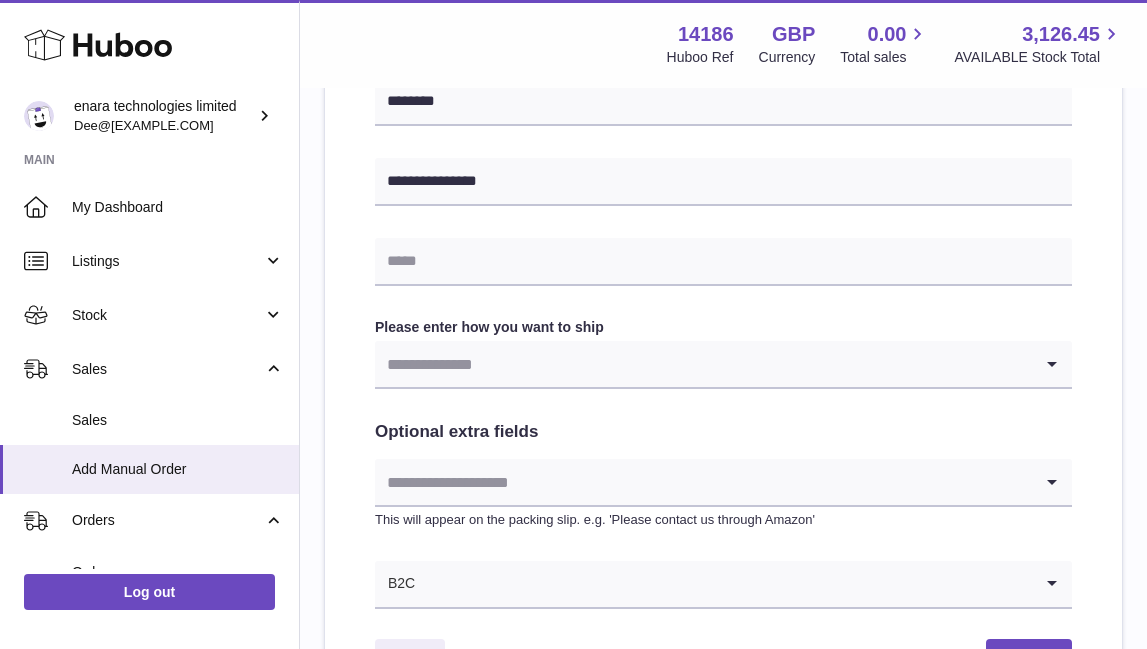 scroll, scrollTop: 875, scrollLeft: 0, axis: vertical 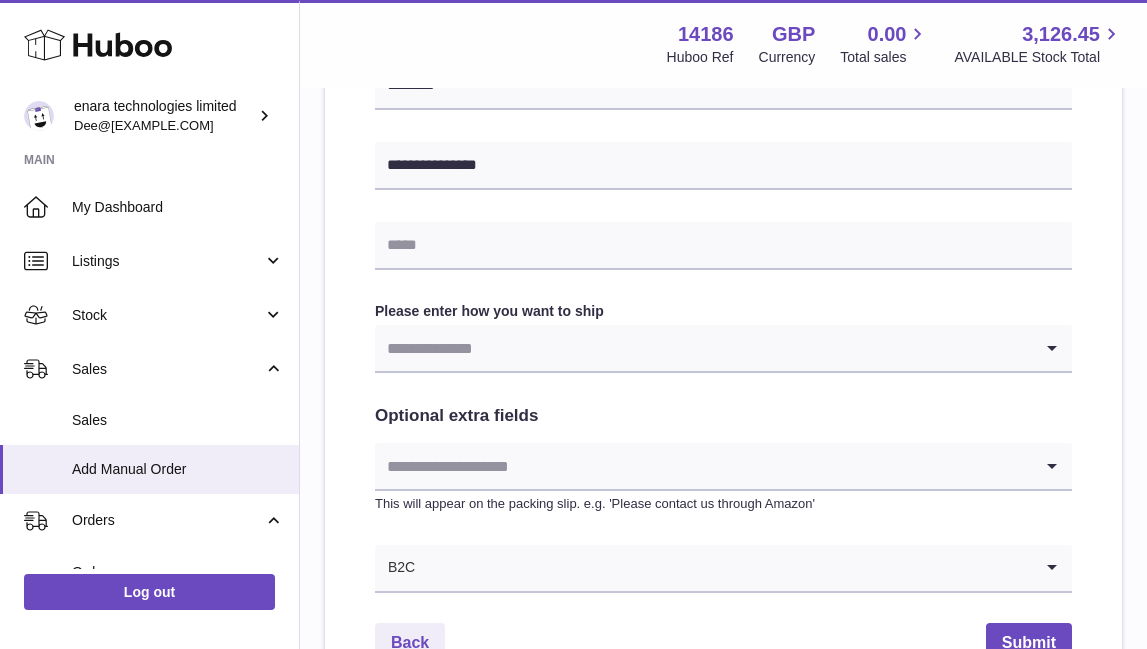 type on "**********" 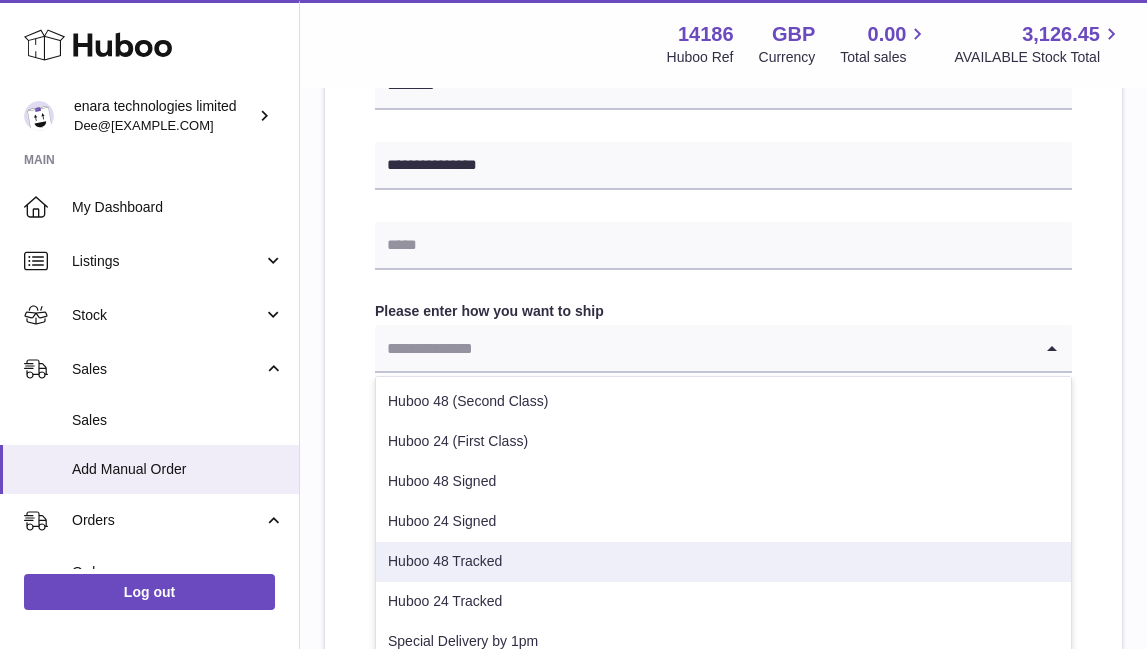 click on "Huboo 48 Tracked" at bounding box center [723, 562] 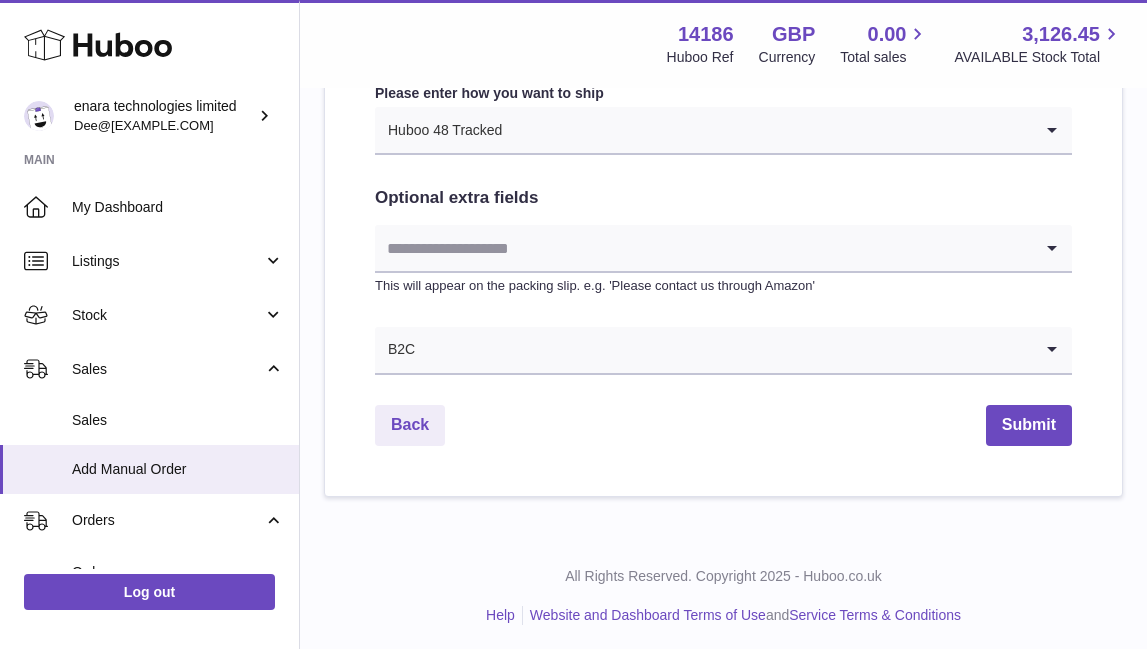scroll, scrollTop: 1092, scrollLeft: 0, axis: vertical 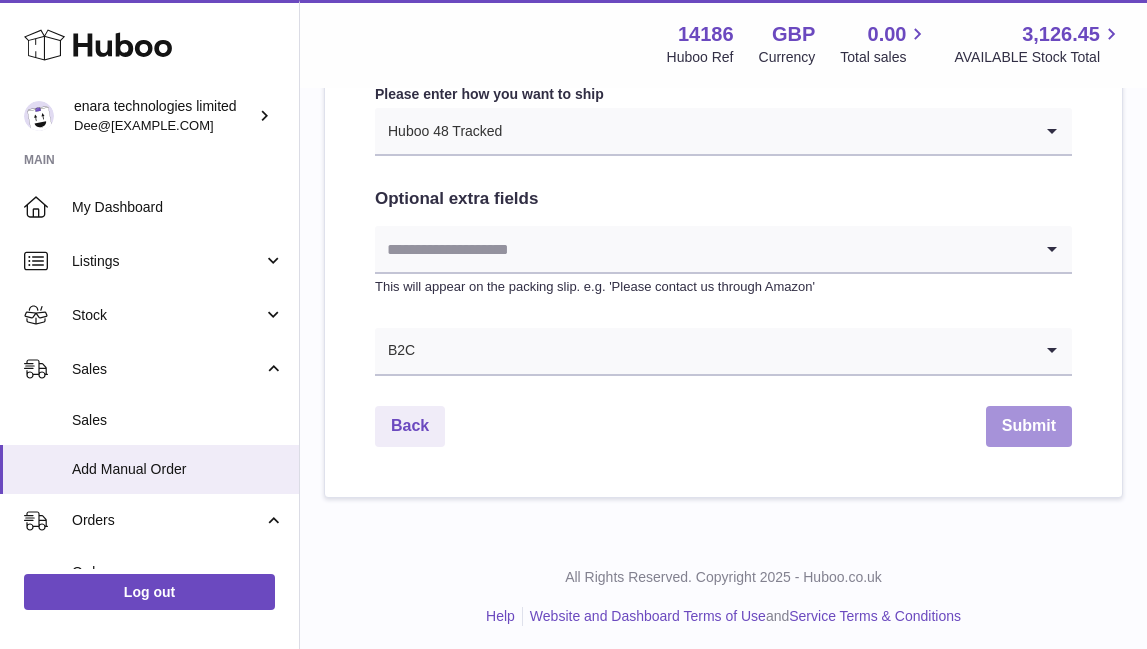 click on "Submit" at bounding box center (1029, 426) 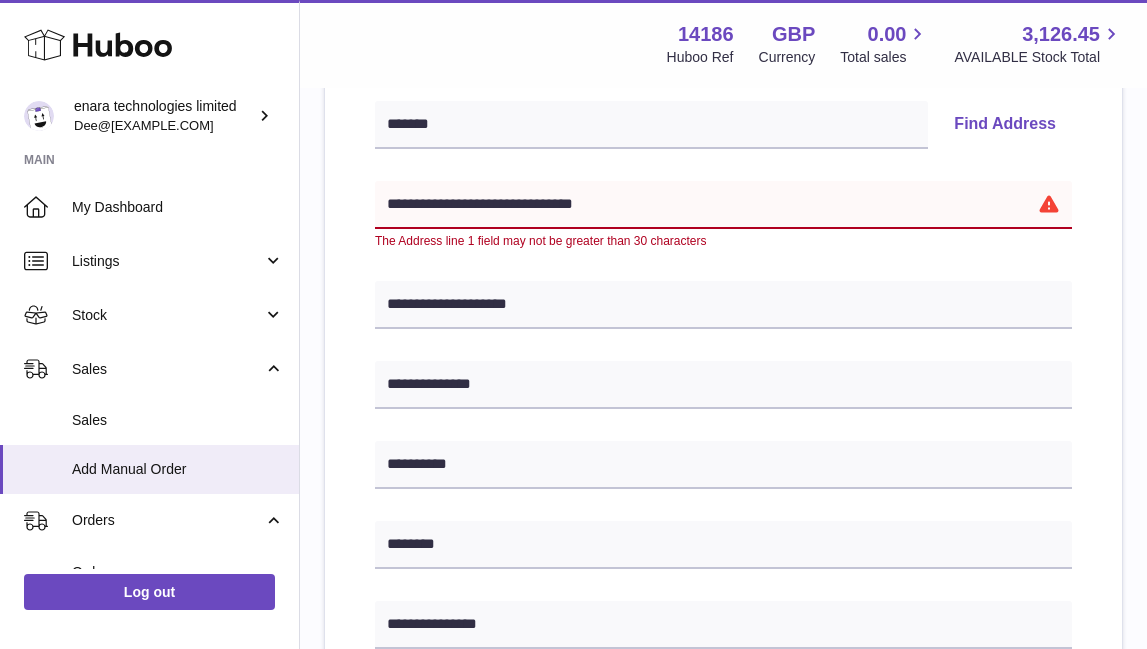 scroll, scrollTop: 414, scrollLeft: 0, axis: vertical 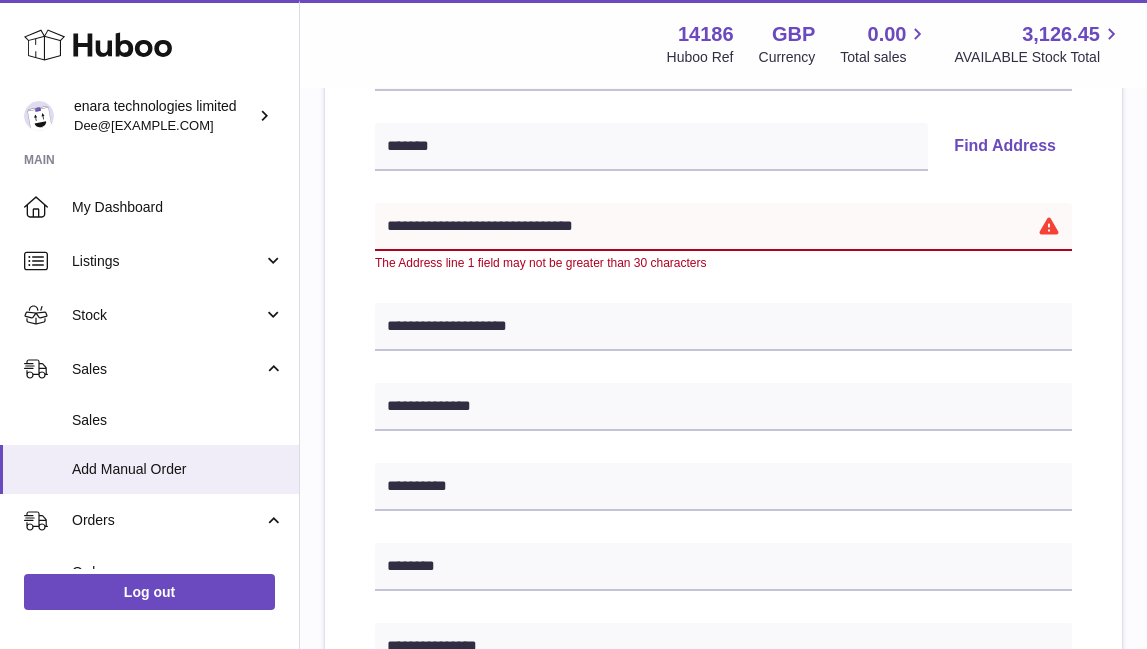drag, startPoint x: 516, startPoint y: 227, endPoint x: 651, endPoint y: 238, distance: 135.4474 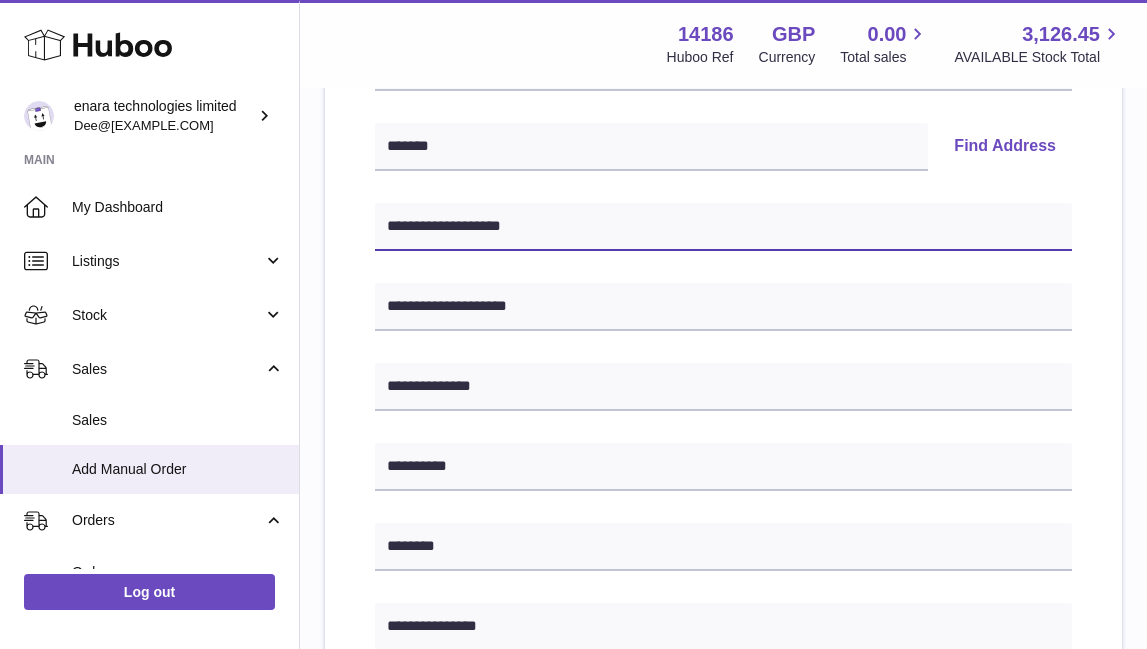 type on "**********" 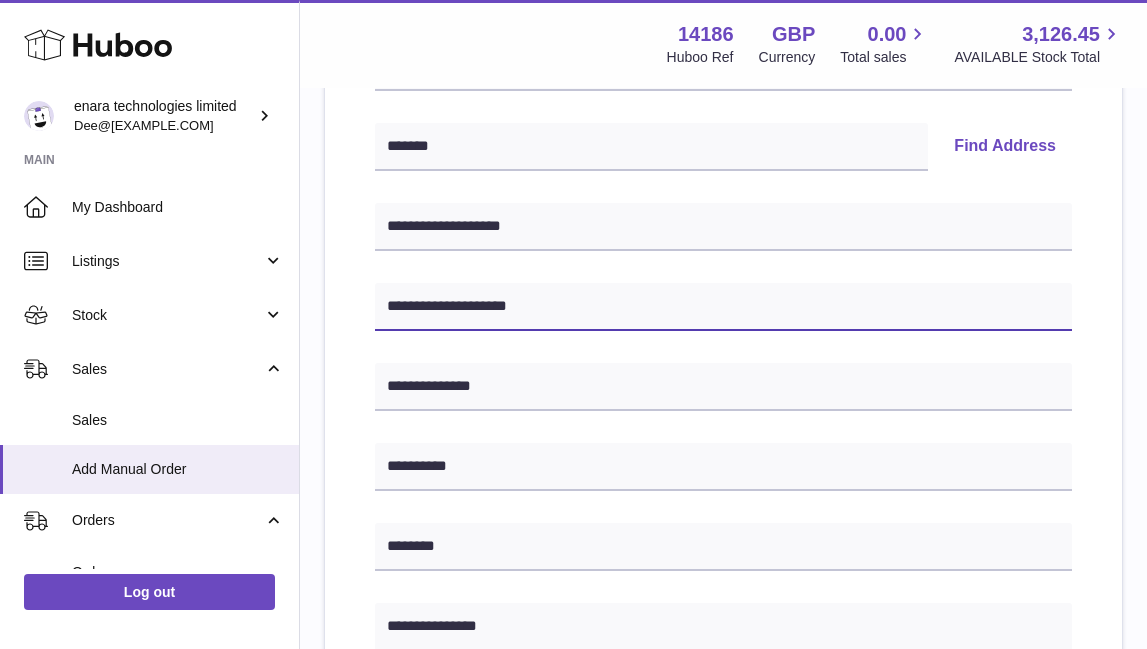 click on "**********" at bounding box center [723, 307] 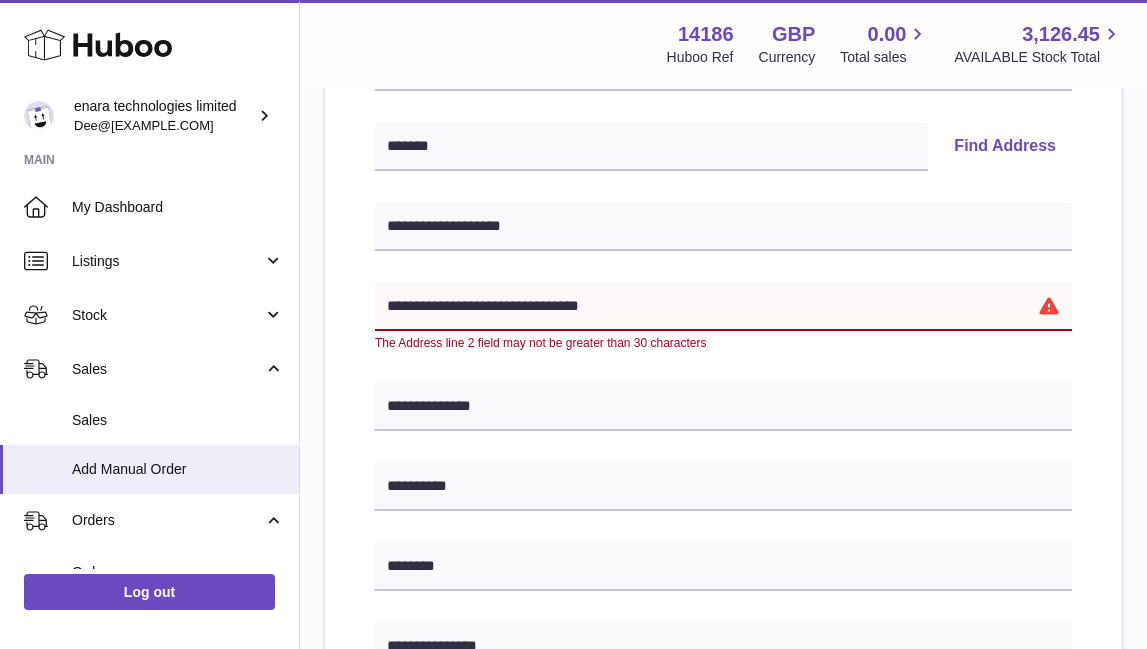 drag, startPoint x: 630, startPoint y: 308, endPoint x: 554, endPoint y: 308, distance: 76 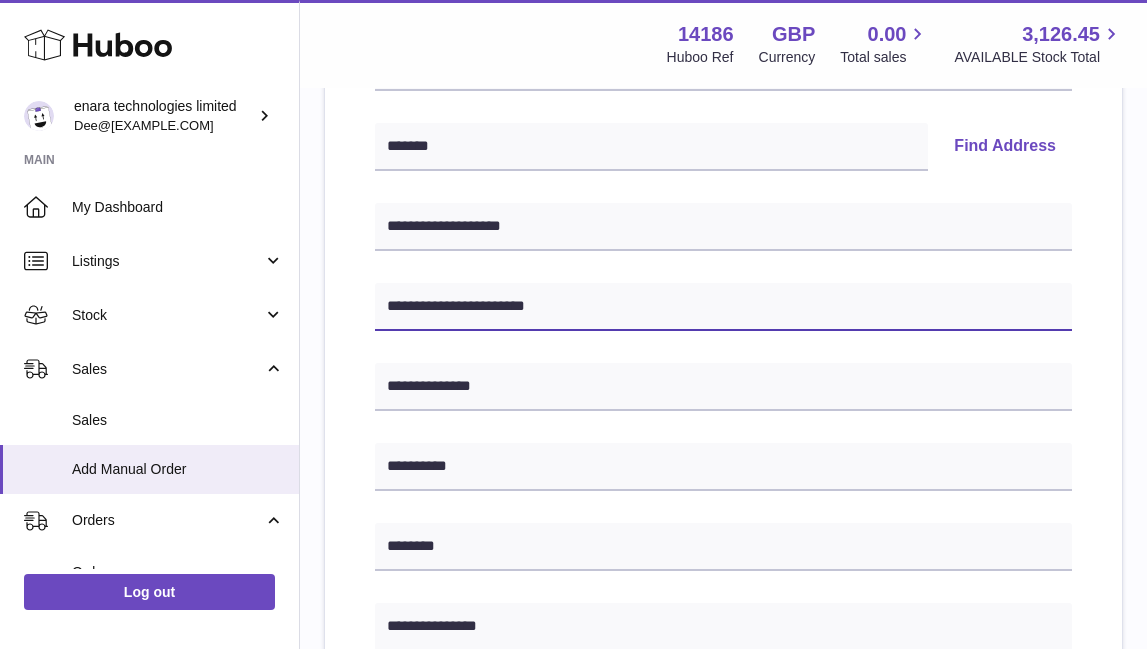 type on "**********" 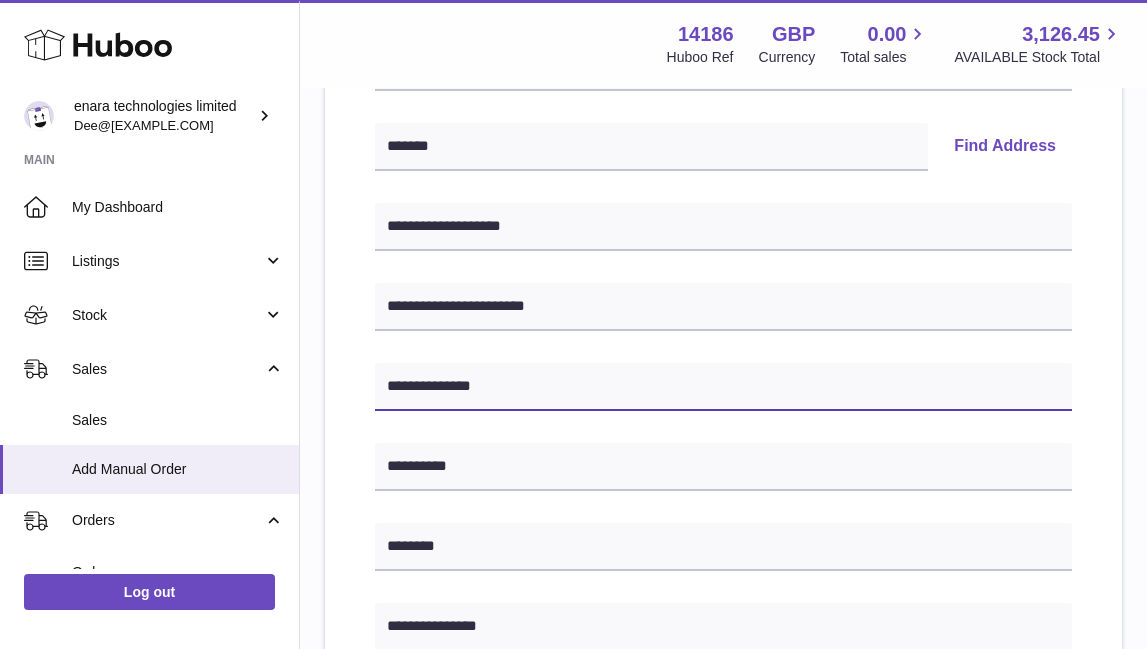 click on "**********" at bounding box center [723, 387] 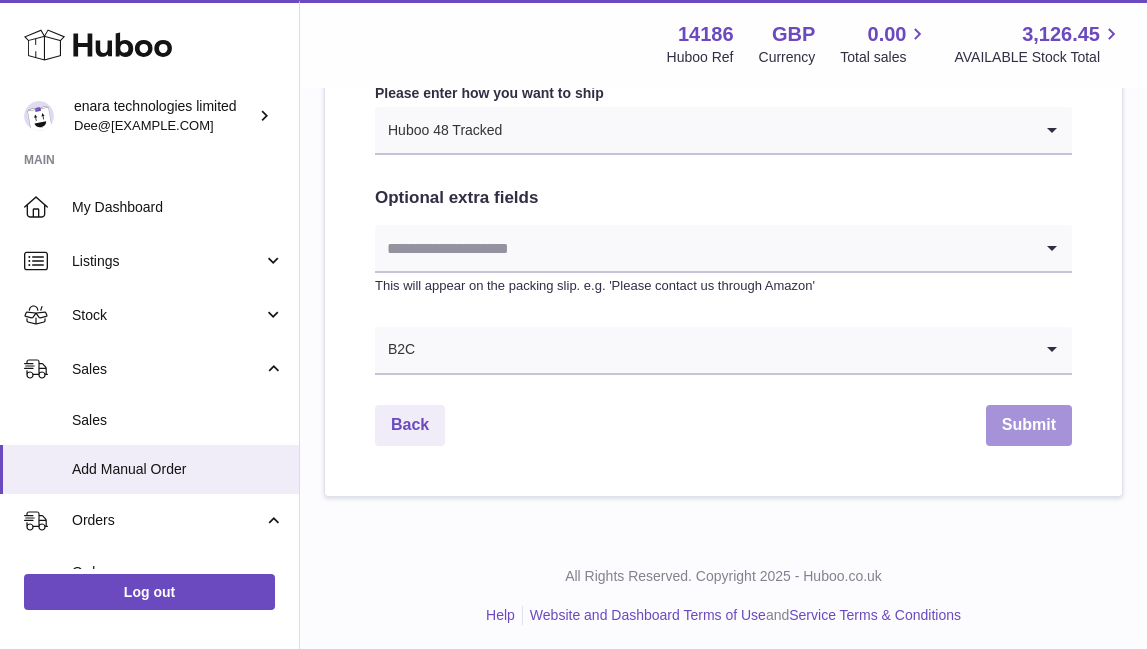 scroll, scrollTop: 1092, scrollLeft: 0, axis: vertical 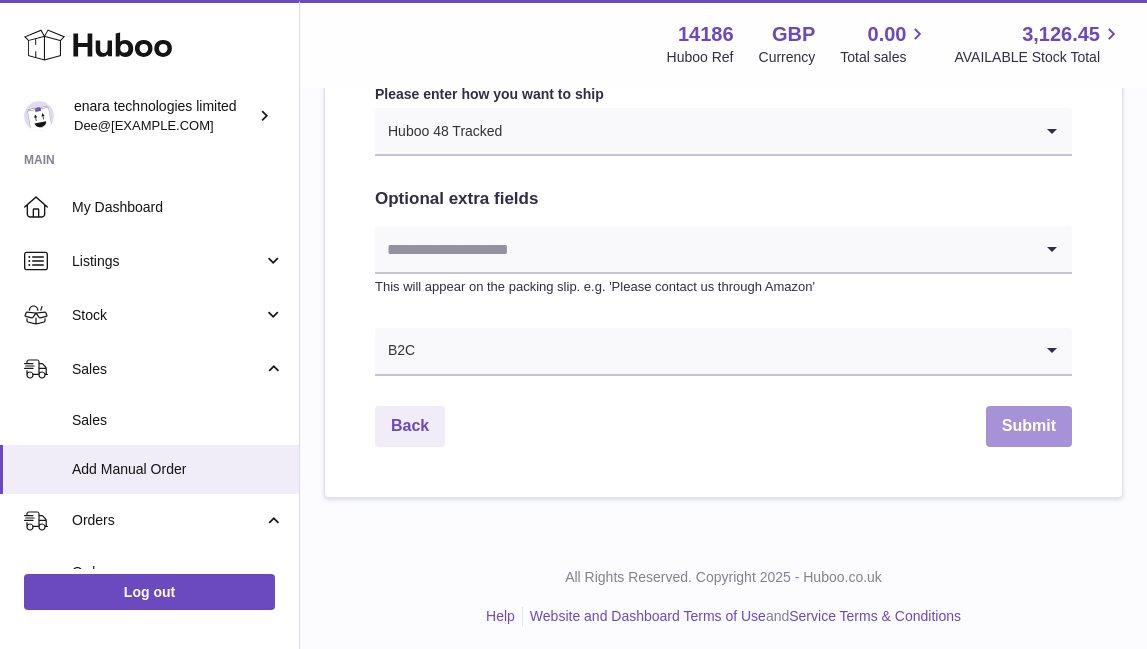 type on "**********" 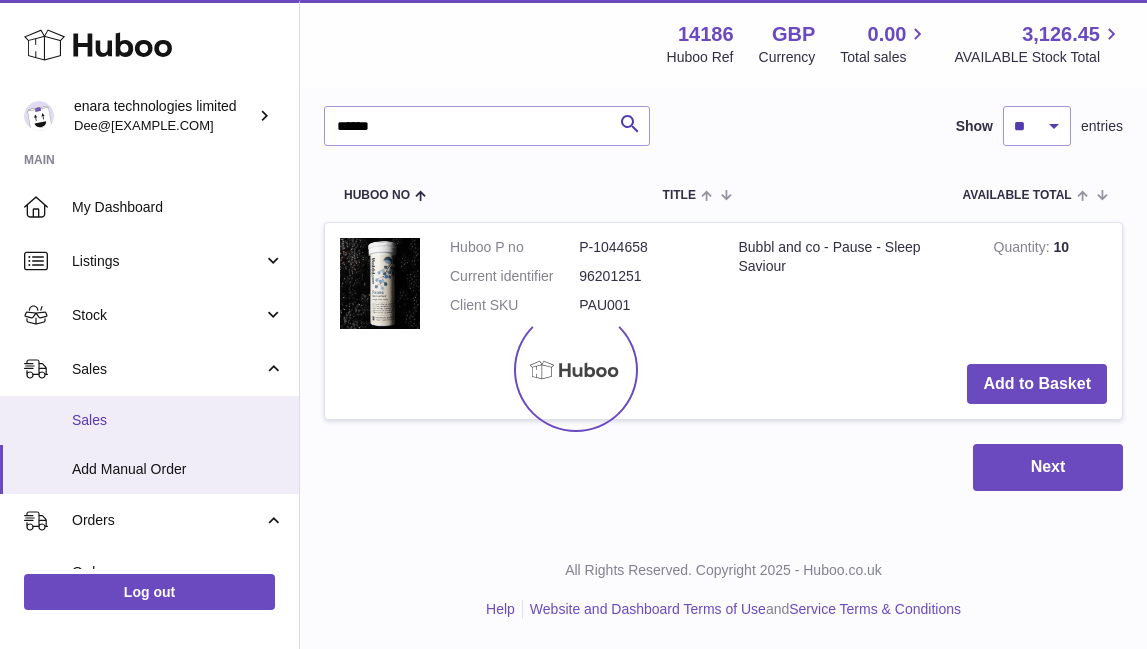 scroll, scrollTop: 0, scrollLeft: 0, axis: both 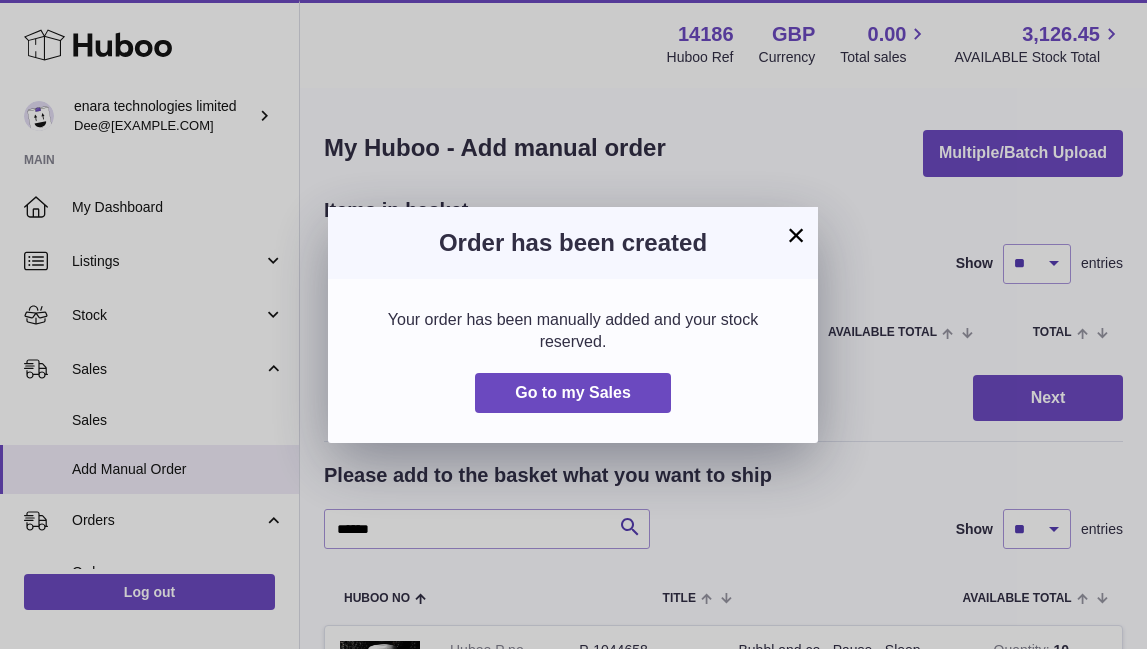 click on "×" at bounding box center (796, 235) 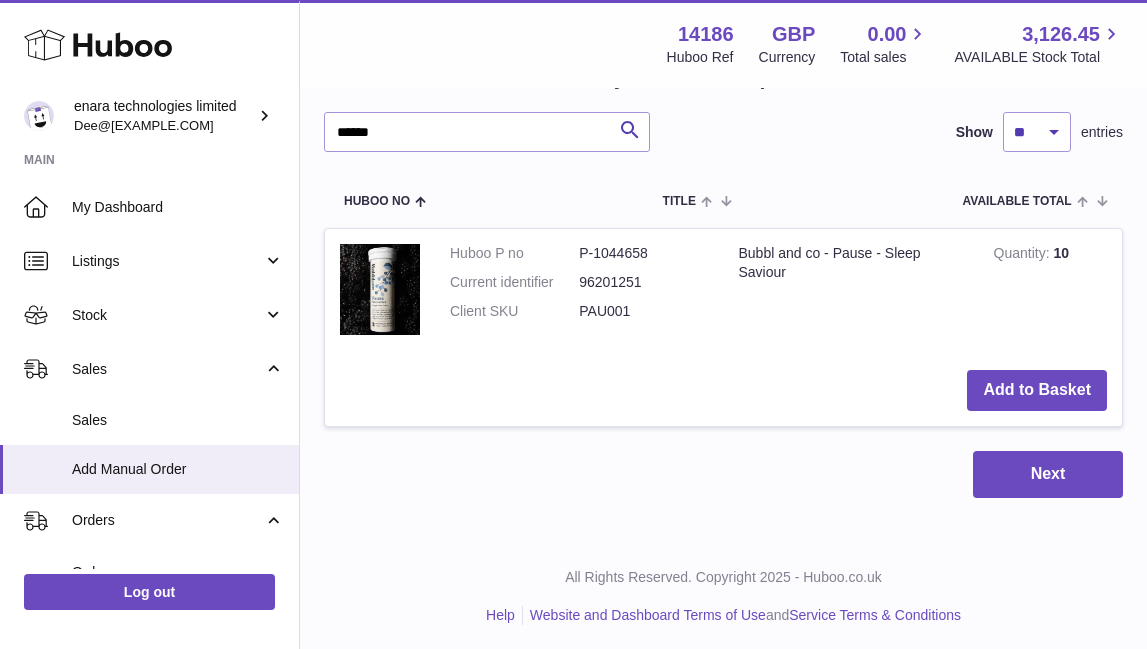 scroll, scrollTop: 396, scrollLeft: 0, axis: vertical 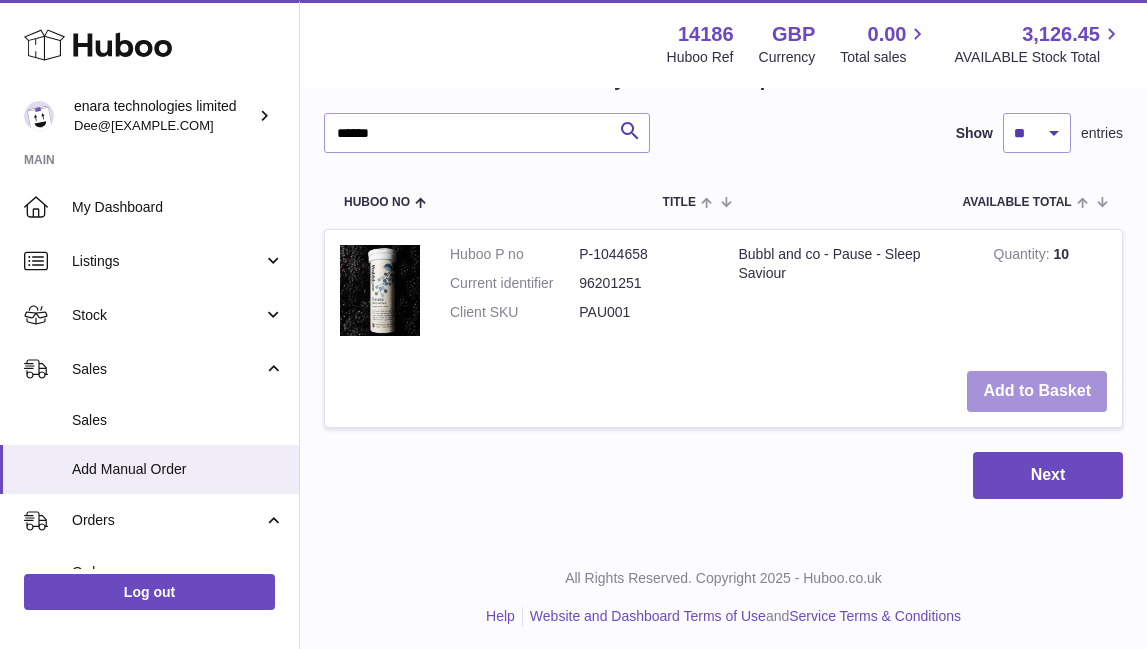 click on "Add to Basket" at bounding box center (1037, 391) 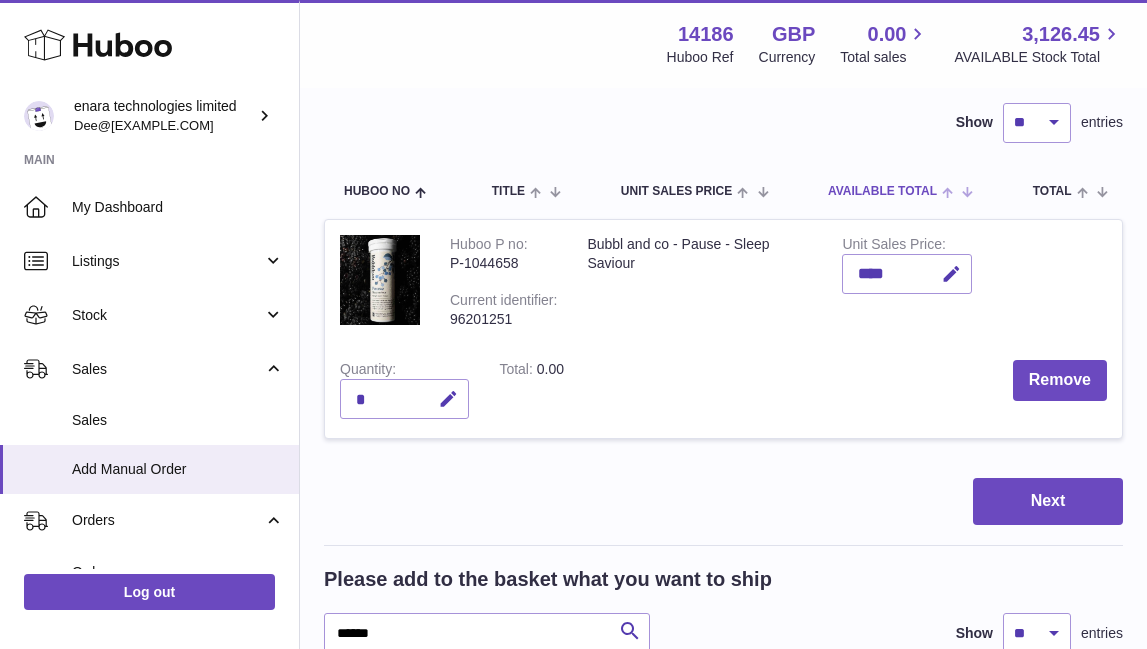 scroll, scrollTop: 194, scrollLeft: 0, axis: vertical 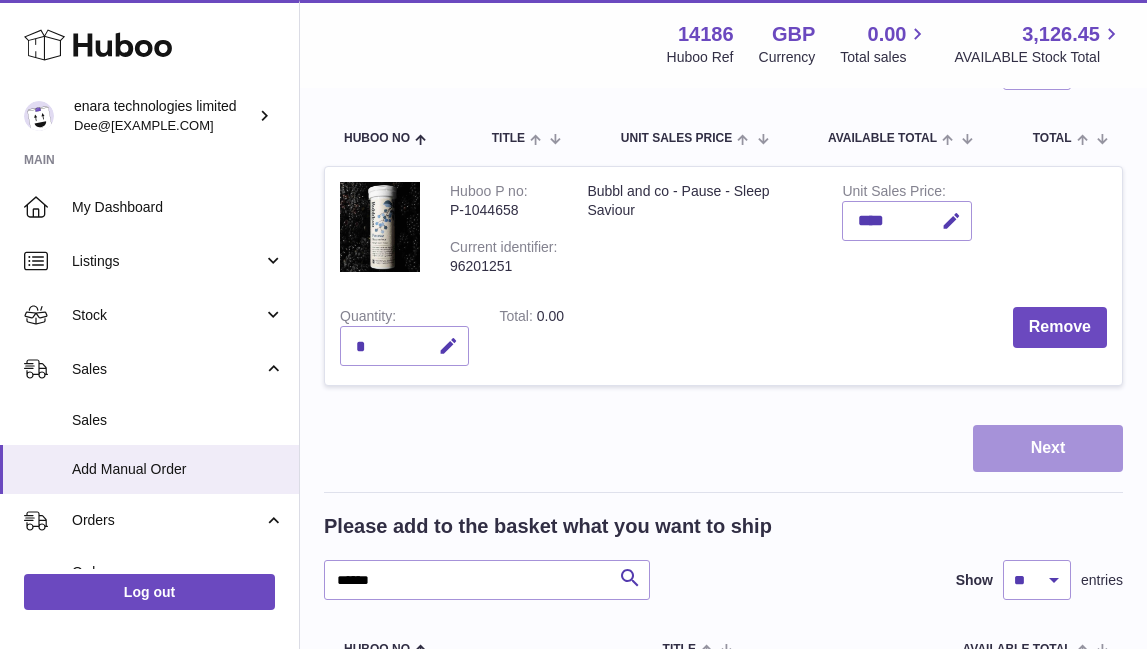 click on "Next" at bounding box center [1048, 448] 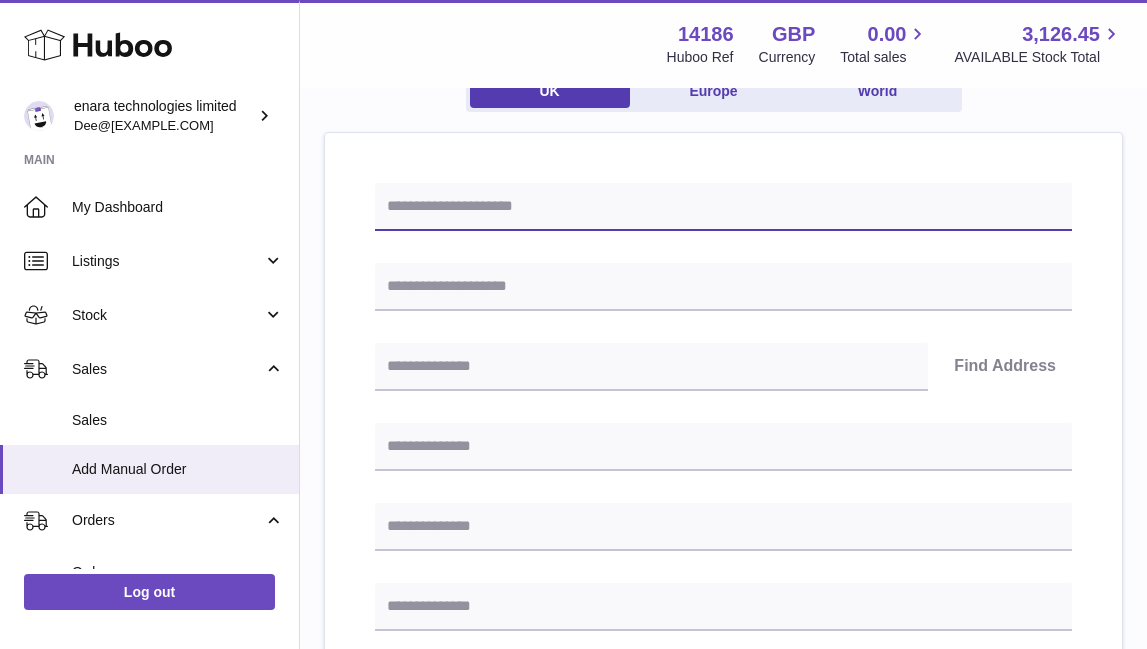 click at bounding box center (723, 207) 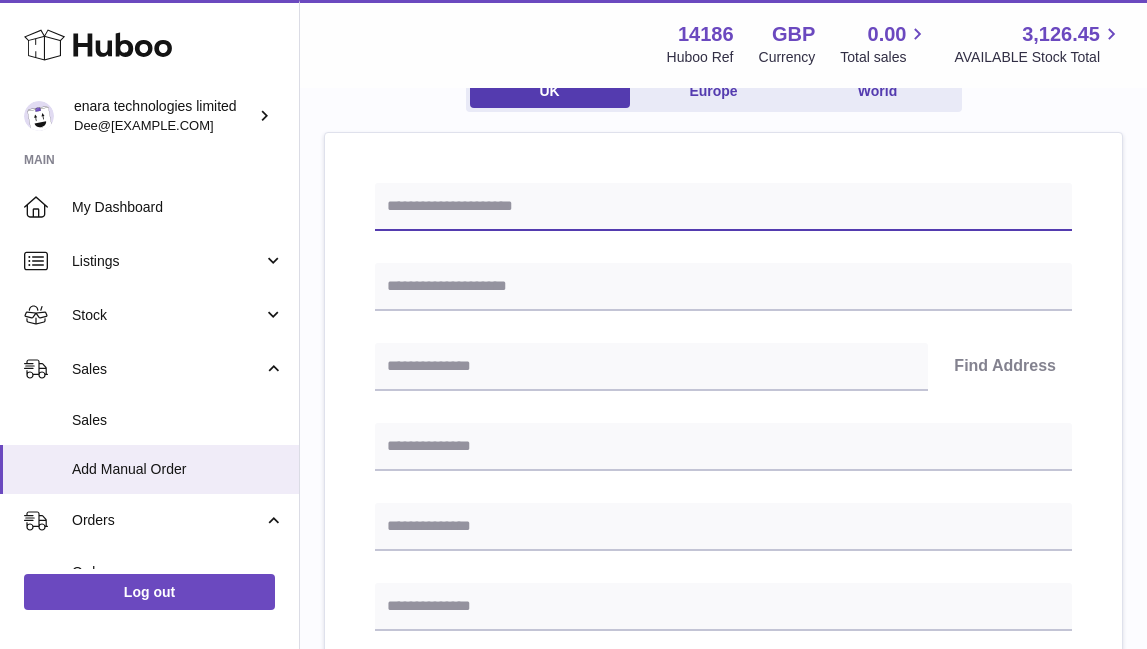 paste on "**********" 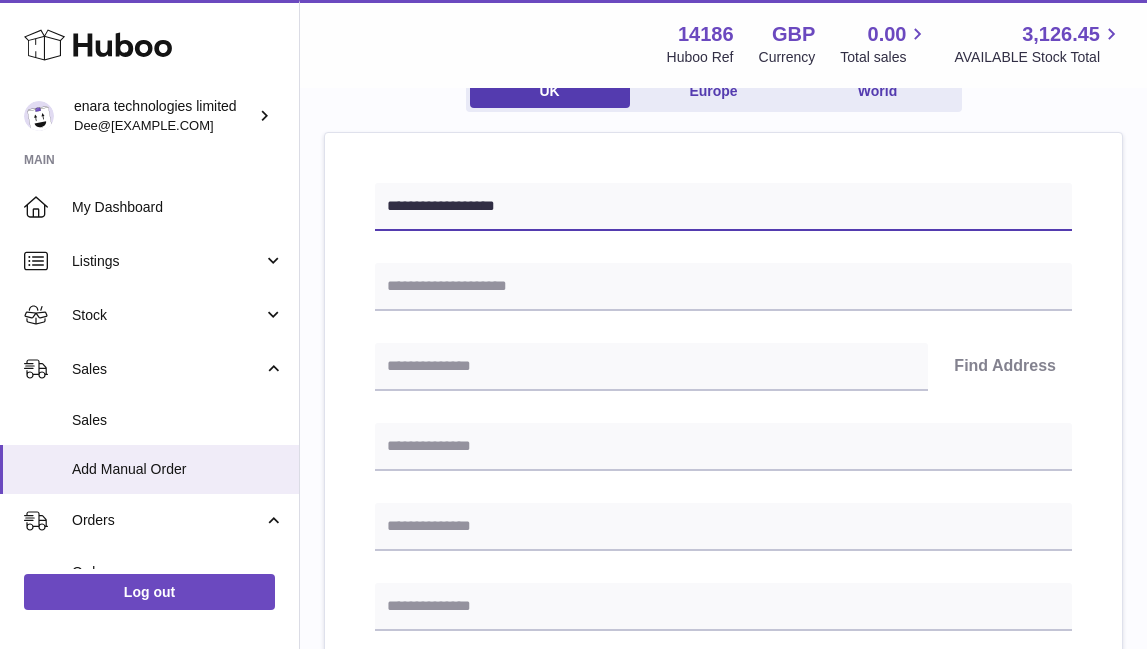 type on "**********" 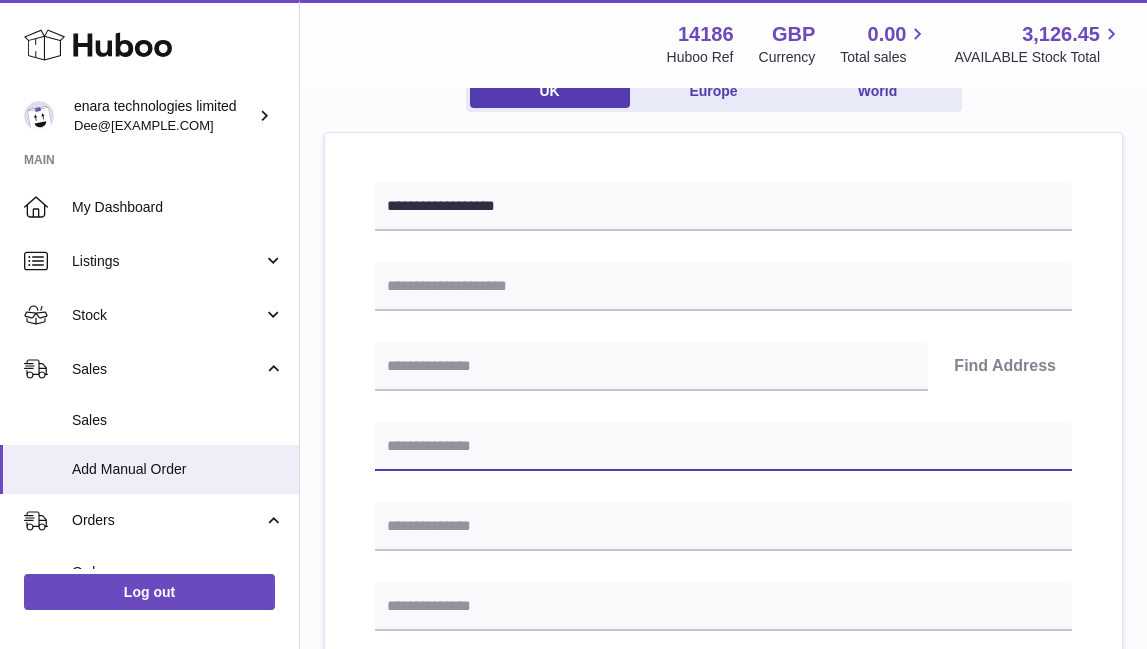 paste on "**********" 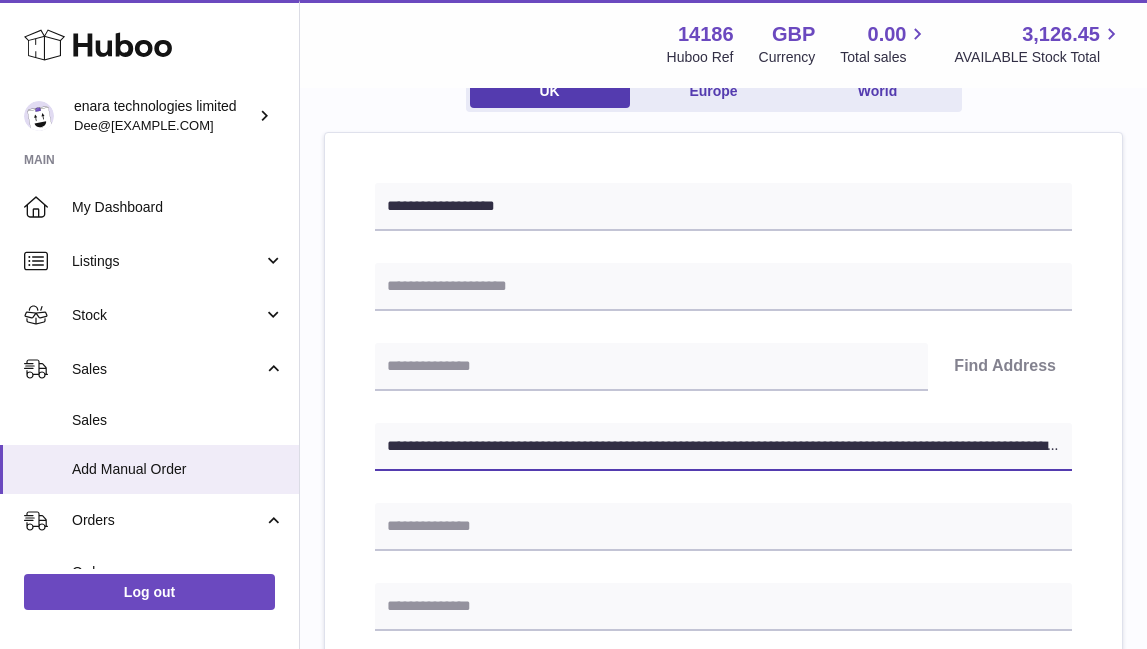 drag, startPoint x: 762, startPoint y: 445, endPoint x: 1099, endPoint y: 528, distance: 347.0706 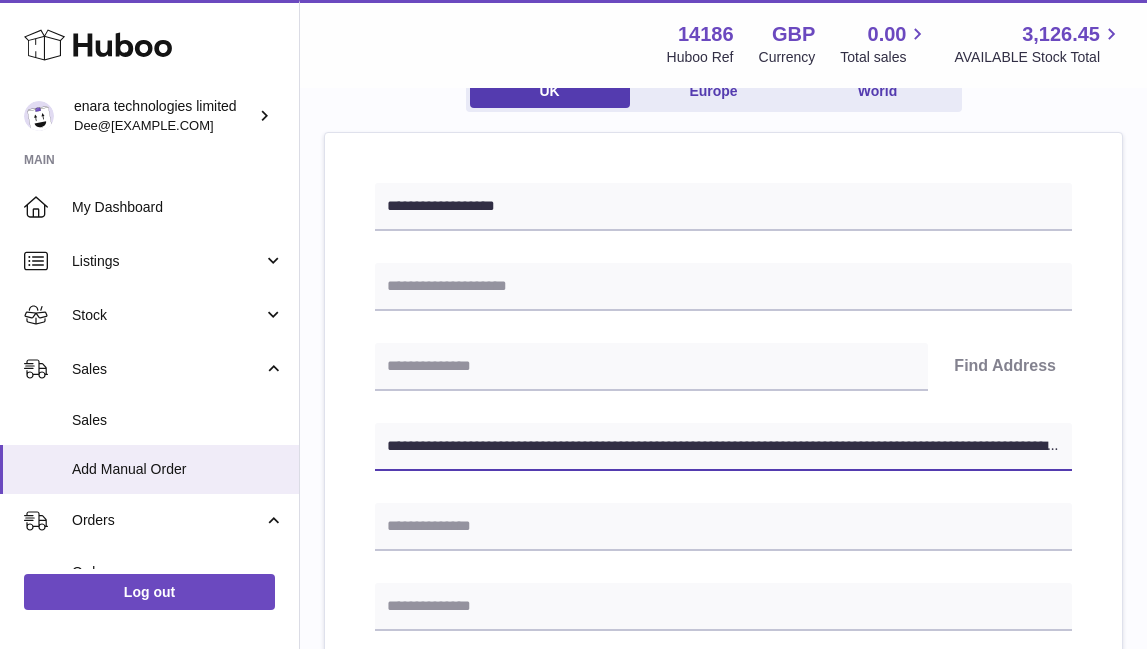 click on "**********" at bounding box center (723, 764) 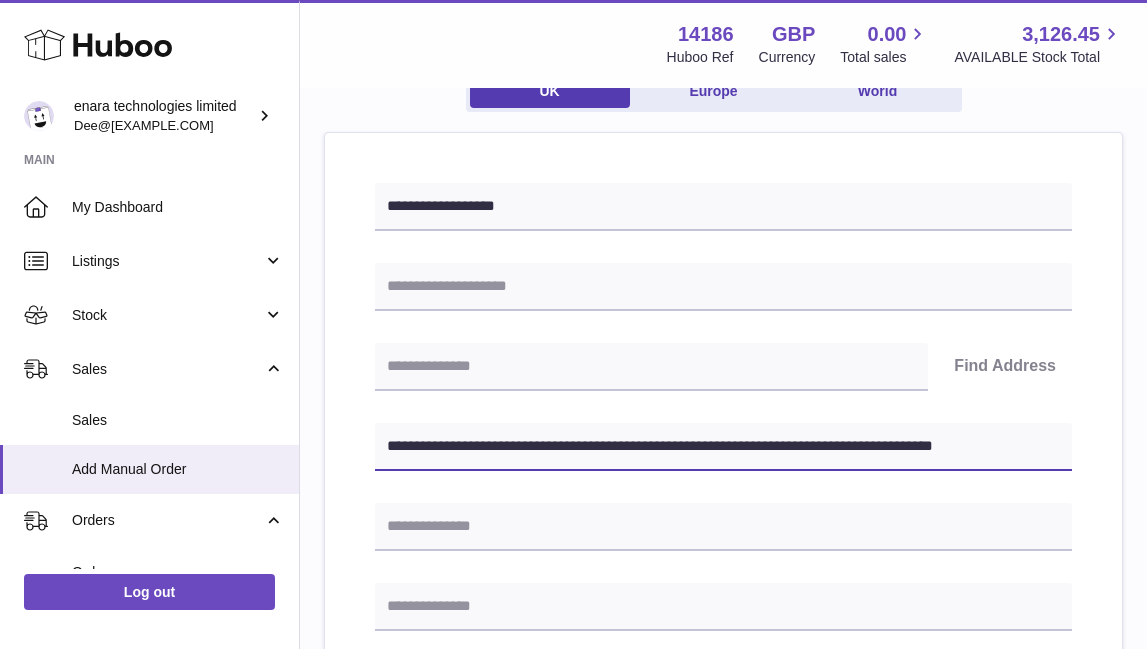 type on "**********" 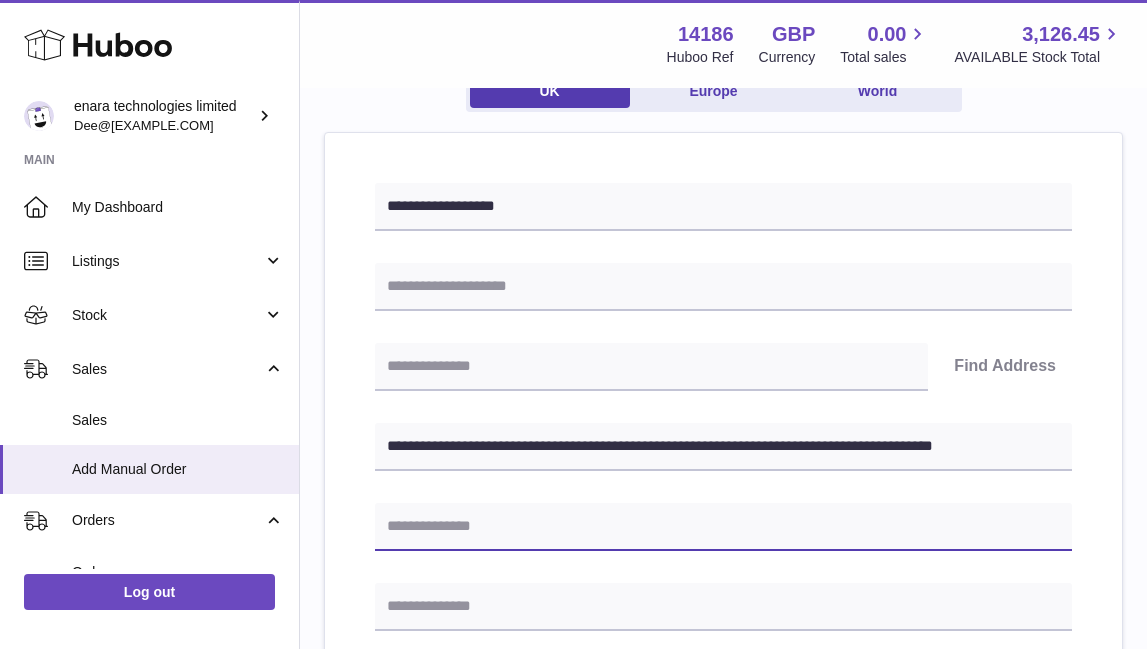 paste on "**********" 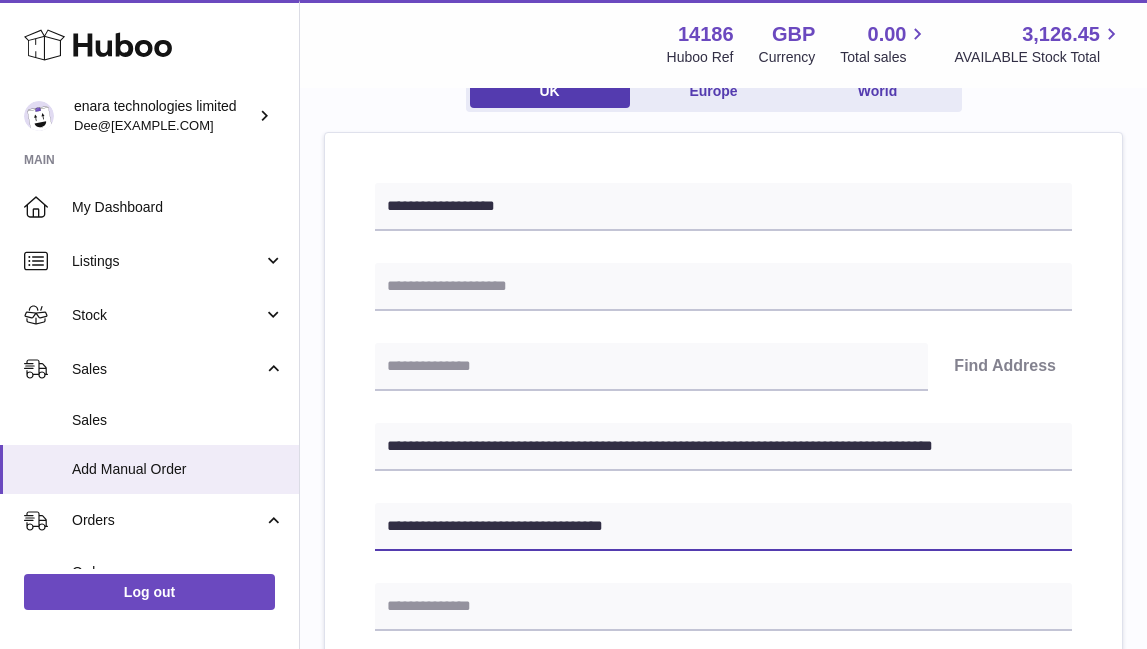 type on "**********" 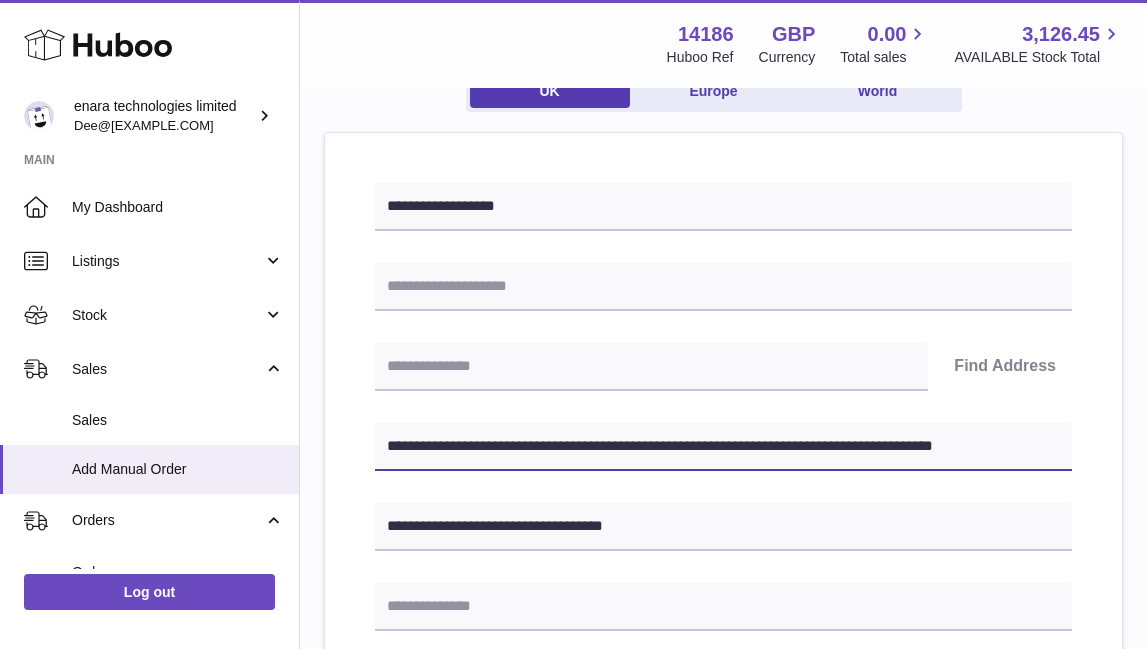 click on "**********" at bounding box center [723, 447] 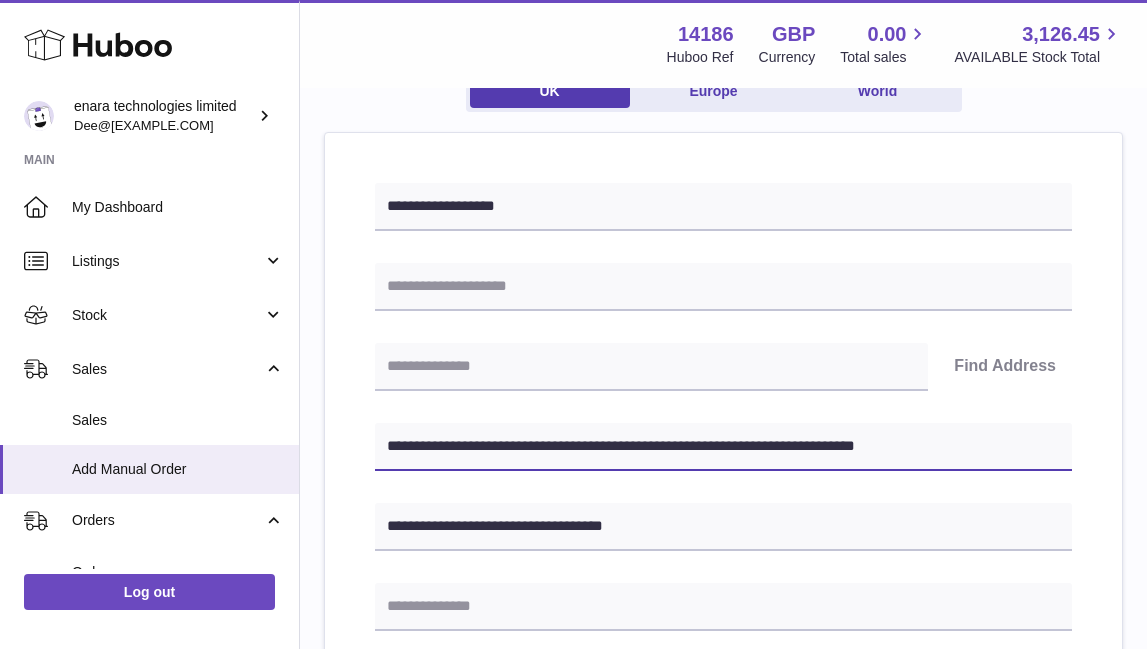 click on "**********" at bounding box center (723, 447) 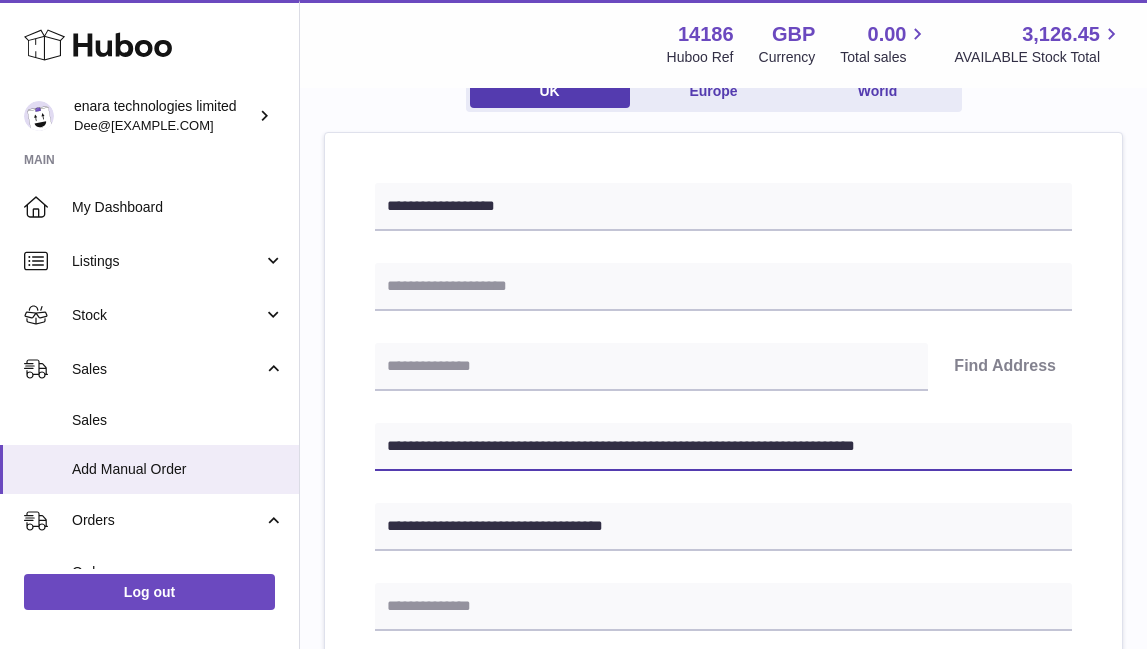 click on "**********" at bounding box center (723, 447) 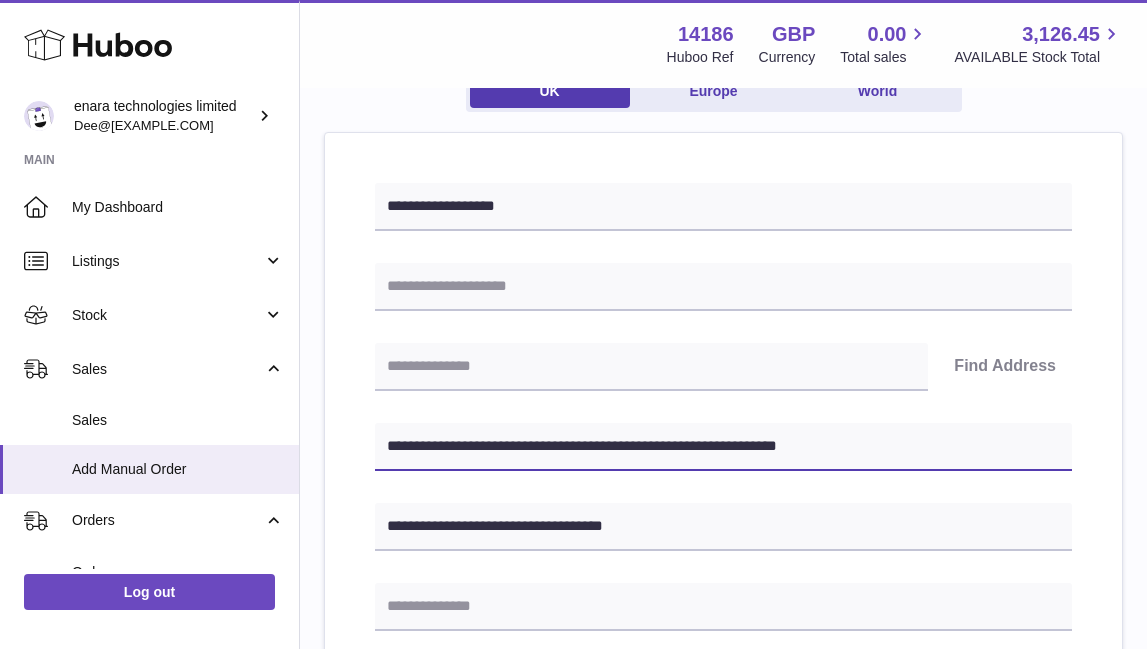 drag, startPoint x: 544, startPoint y: 444, endPoint x: 395, endPoint y: 447, distance: 149.0302 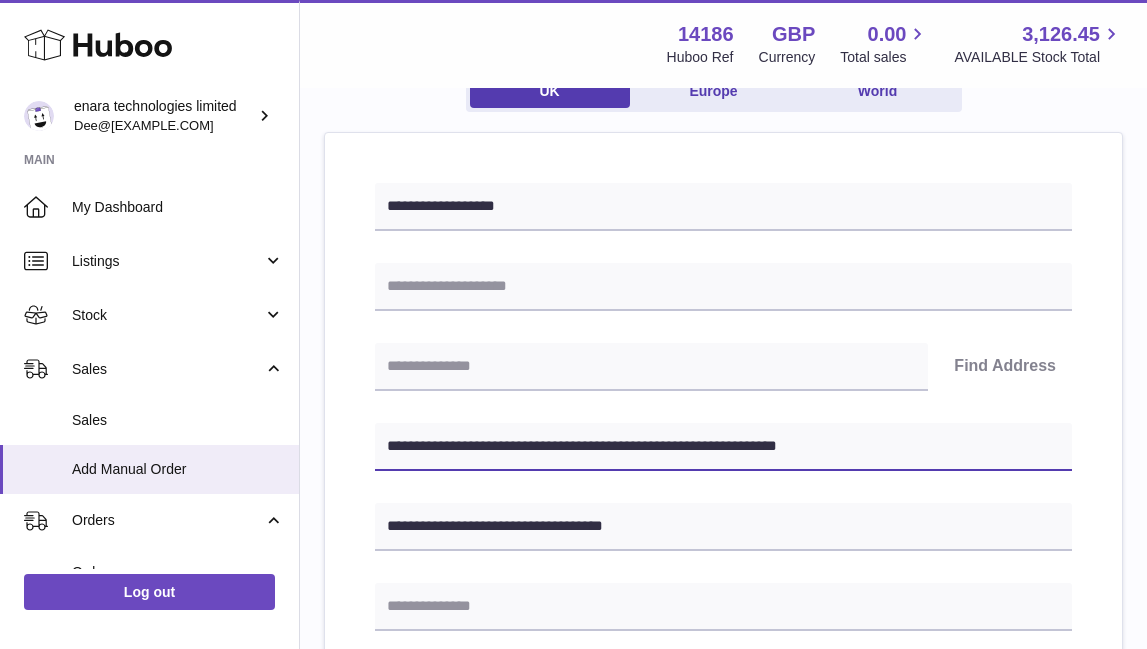 click on "**********" at bounding box center [723, 447] 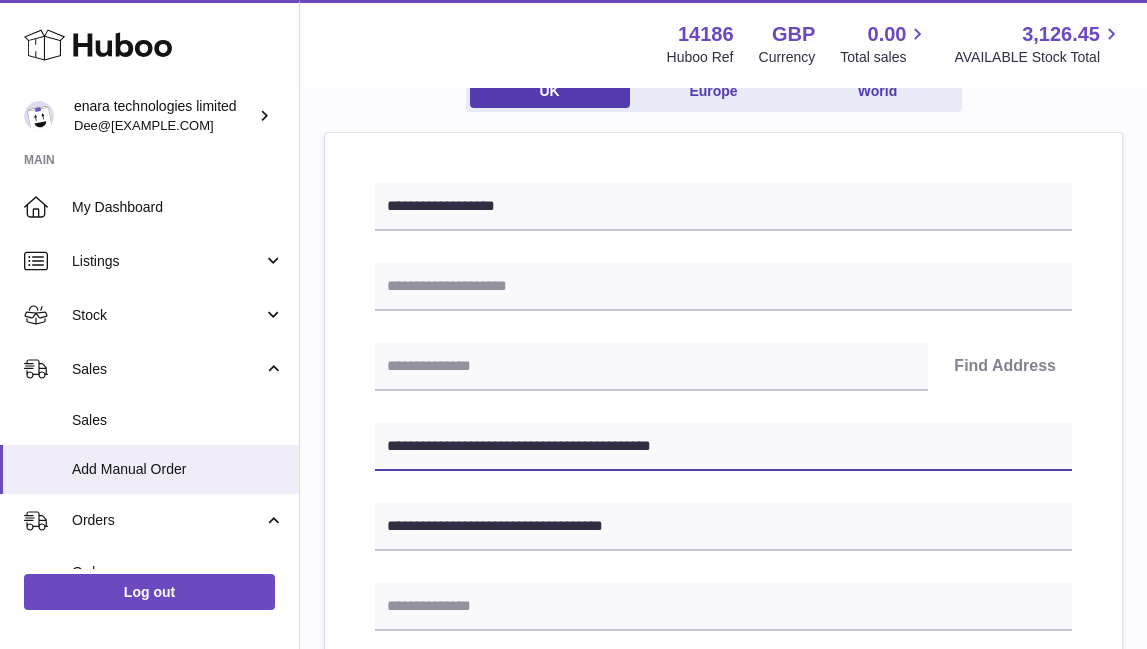 type on "**********" 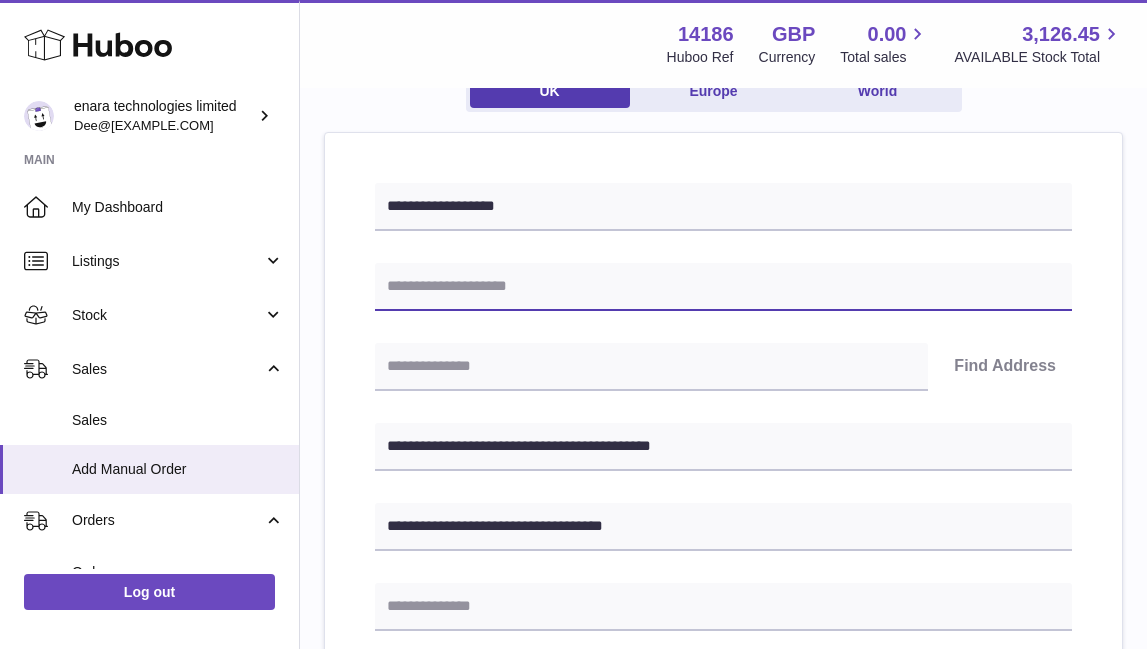 paste on "**********" 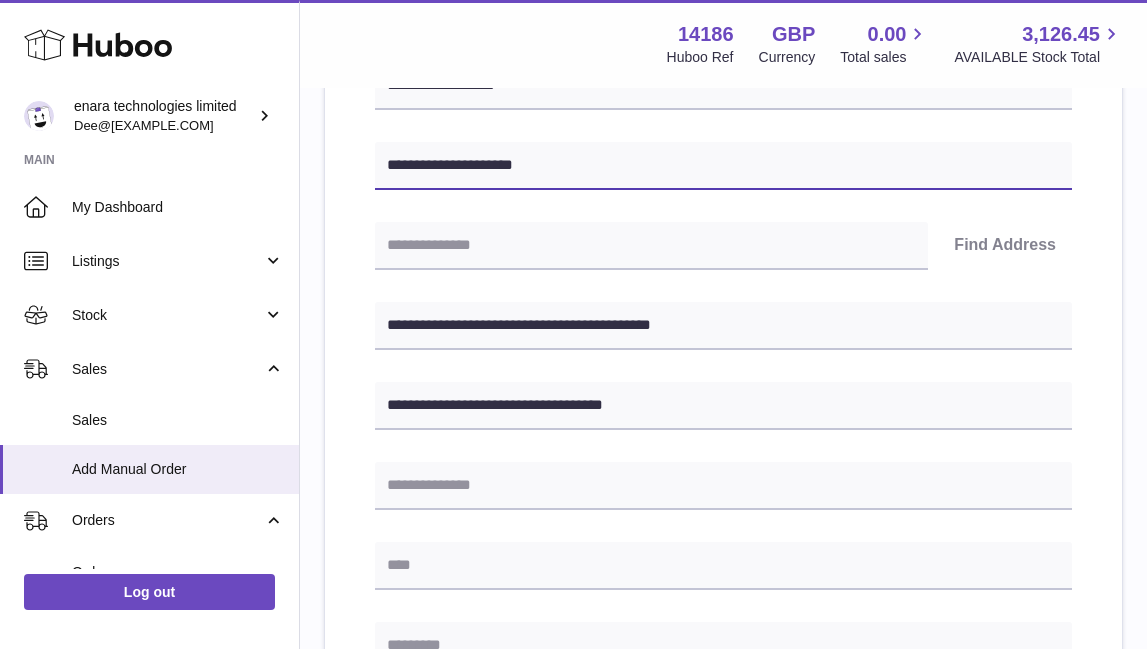 scroll, scrollTop: 319, scrollLeft: 0, axis: vertical 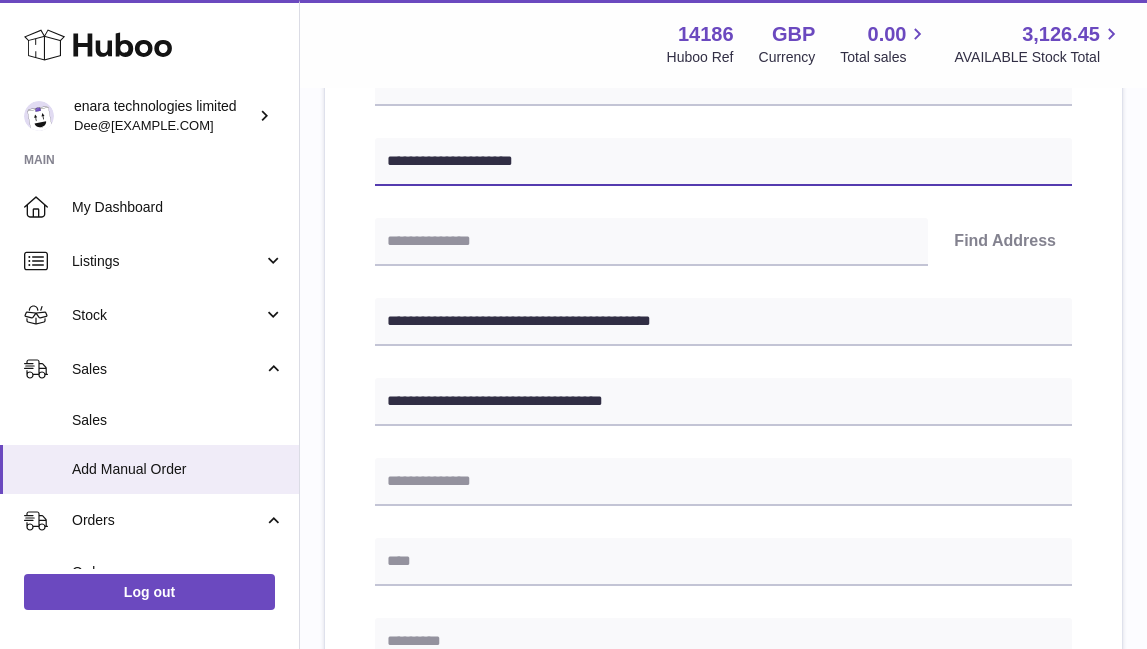 type on "**********" 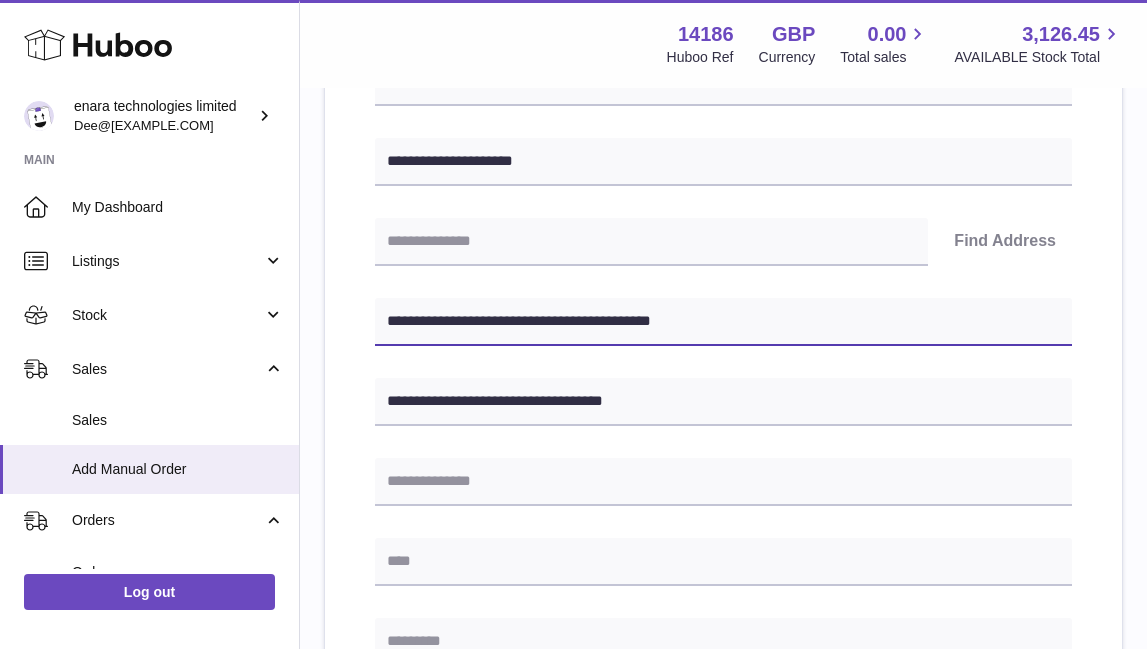 click on "**********" at bounding box center [723, 322] 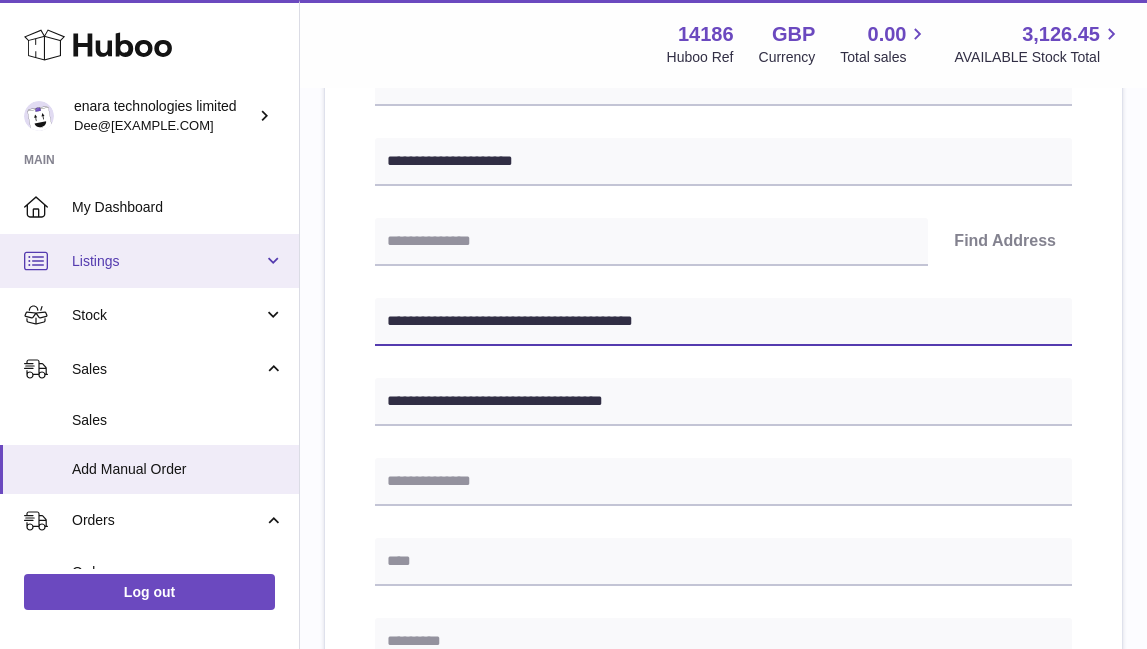 drag, startPoint x: 512, startPoint y: 320, endPoint x: 259, endPoint y: 268, distance: 258.2886 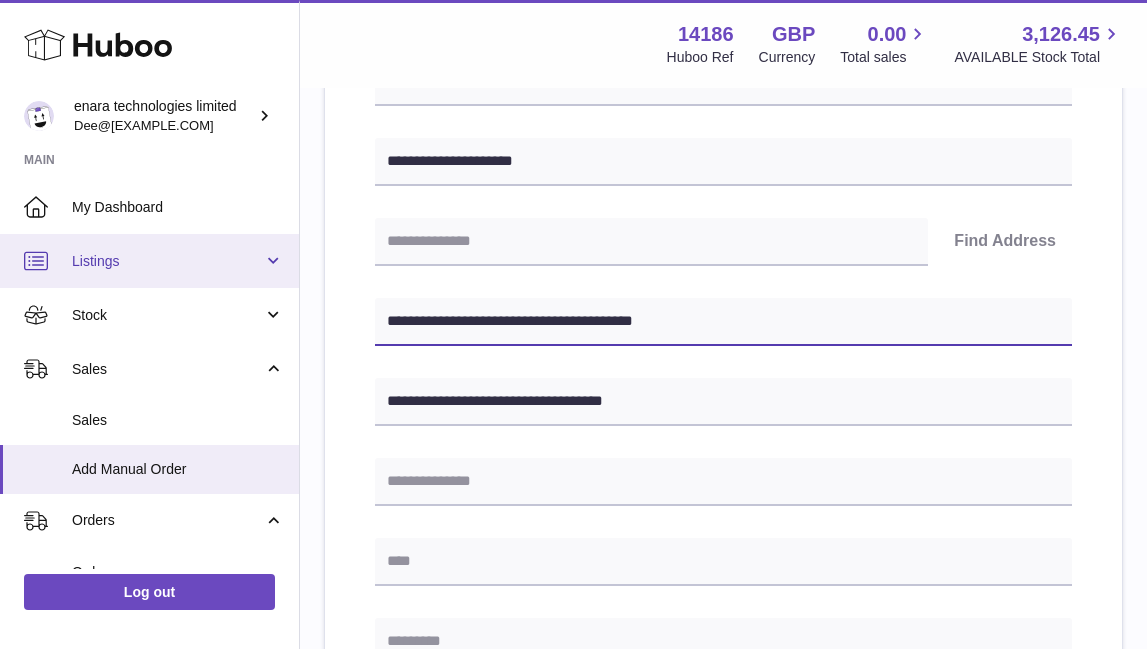 click on "Huboo
enara technologies limited
Dee@enara.co     Main     My Dashboard       Listings     Not with Huboo Listings with Huboo Bundles   Stock     Stock Stock History Add Stock Delivery History ASN Uploads   Sales     Sales Add Manual Order   Orders     Orders Add Manual Order   Usage       Invoicing and Payments     Billing History Storage History Direct Debits Account Balance   Cases       Channels       Settings       Returns       Log out   Menu   Huboo     14186   Huboo Ref    GBP   Currency   0.00     Total sales   3,126.45     AVAILABLE Stock Total   Currency   GBP   Total sales   0.00   AVAILABLE Stock Total   3,126.45   My Huboo - Add manual order
Multiple/Batch Upload
Please enter where you want to ship the items
UK
Europe
World" at bounding box center (573, 555) 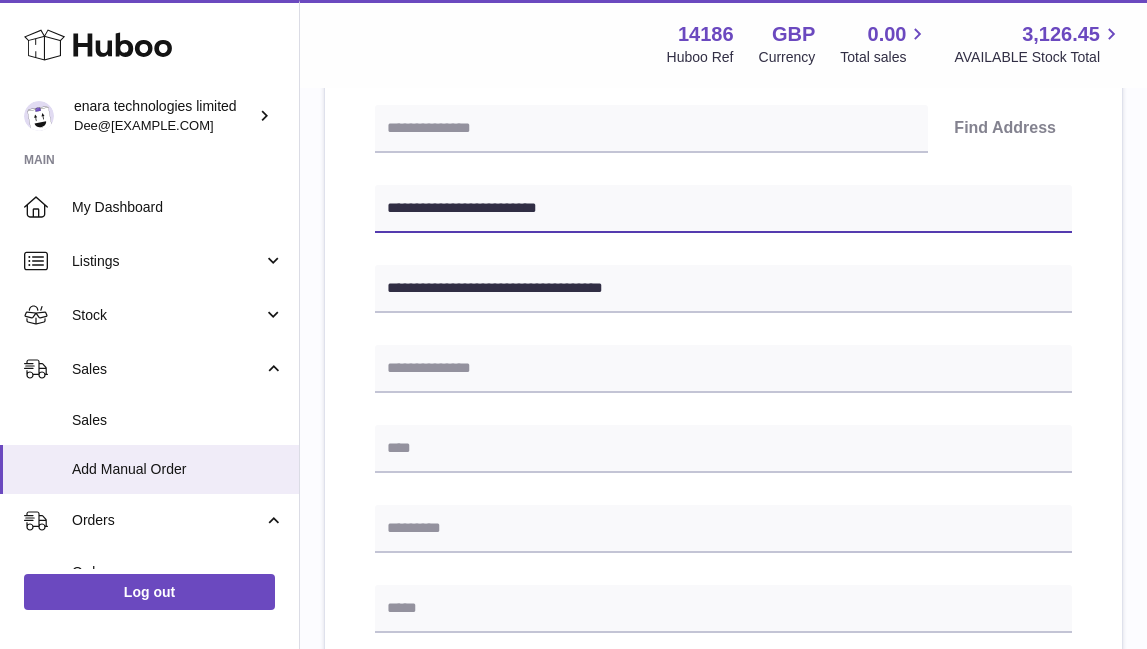 scroll, scrollTop: 433, scrollLeft: 0, axis: vertical 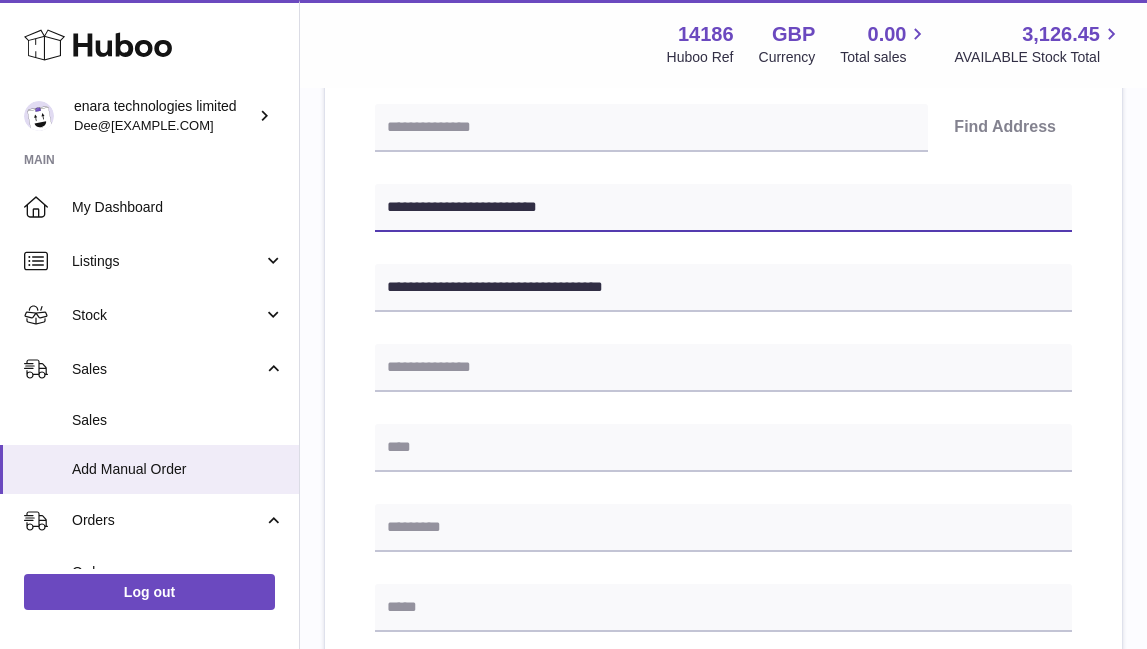 type on "**********" 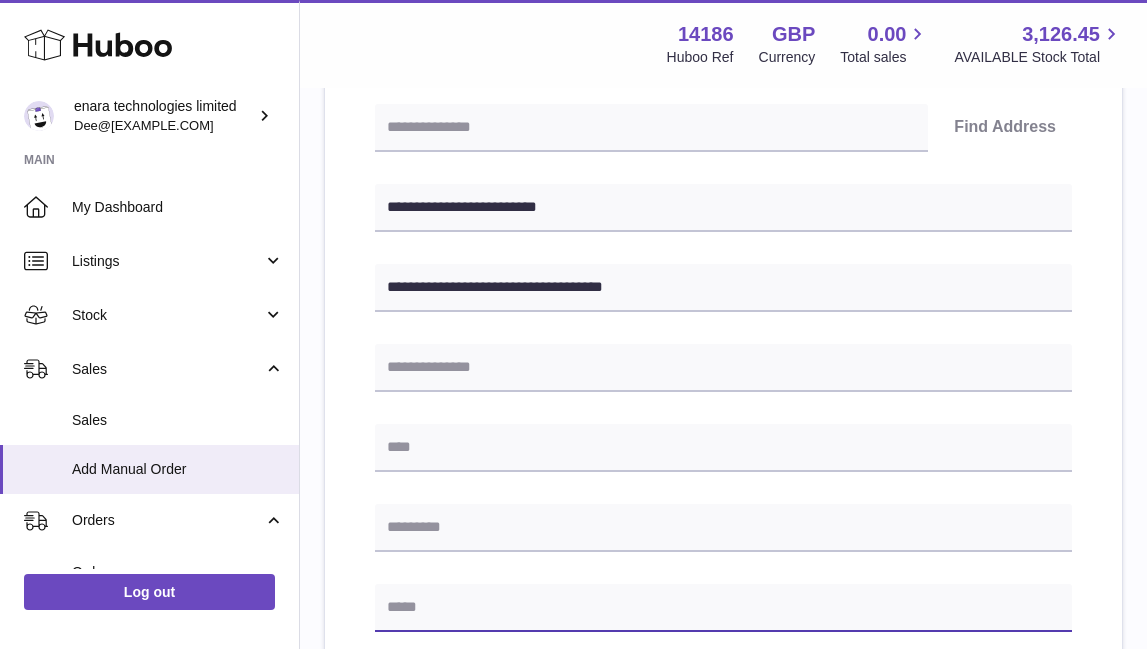 paste on "**********" 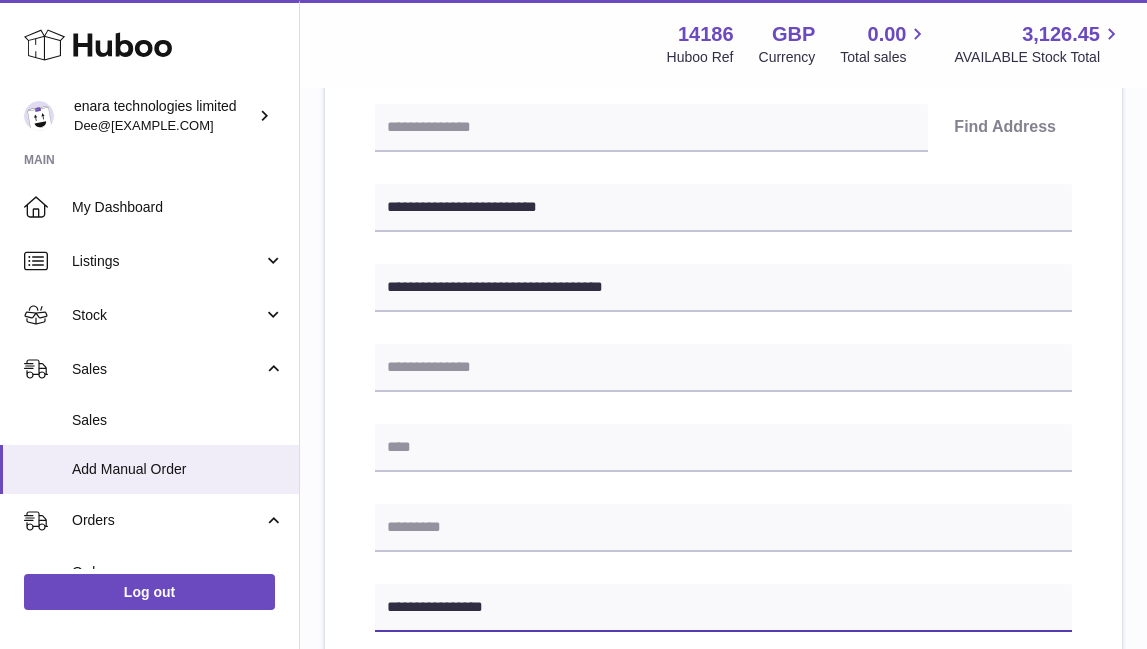 type on "**********" 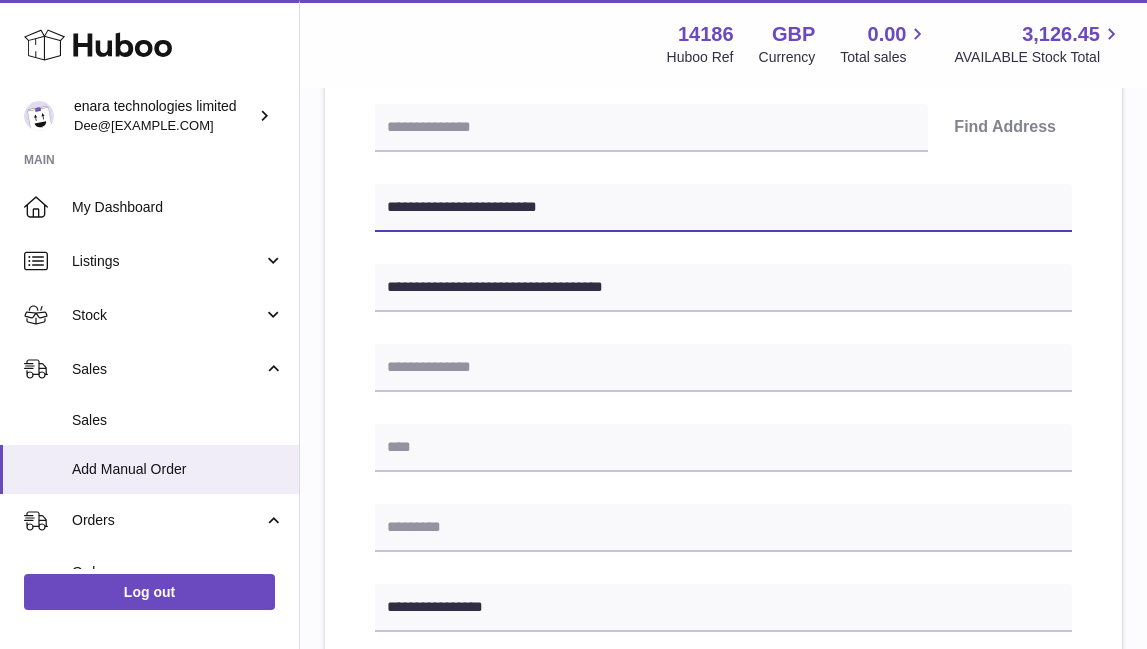 click on "**********" at bounding box center (723, 208) 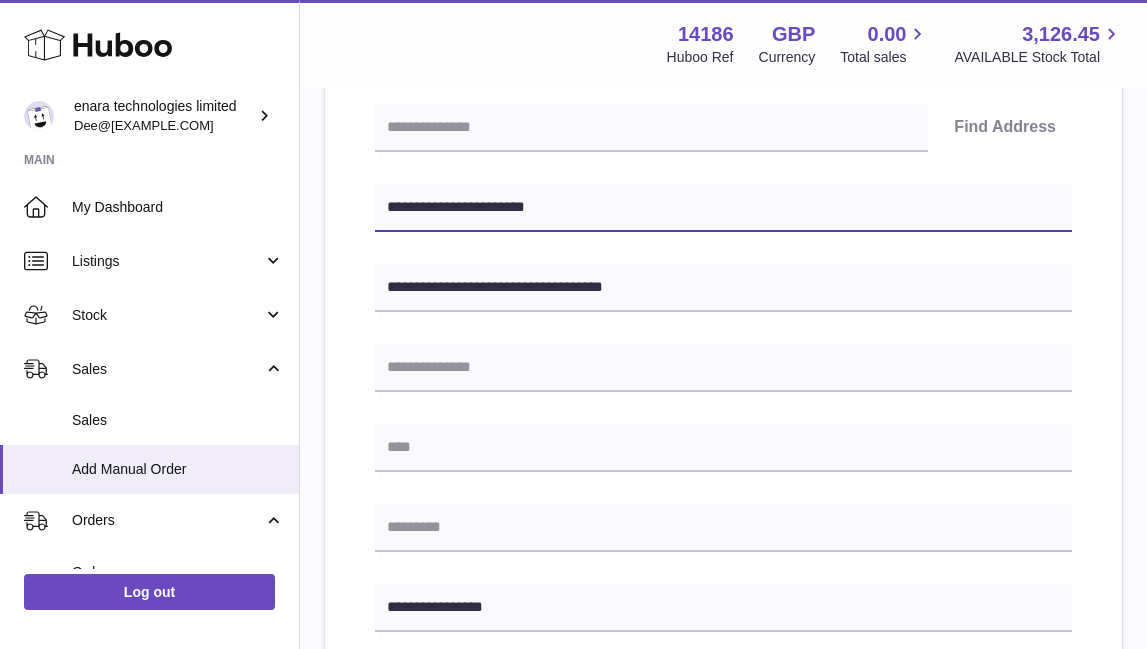 type on "**********" 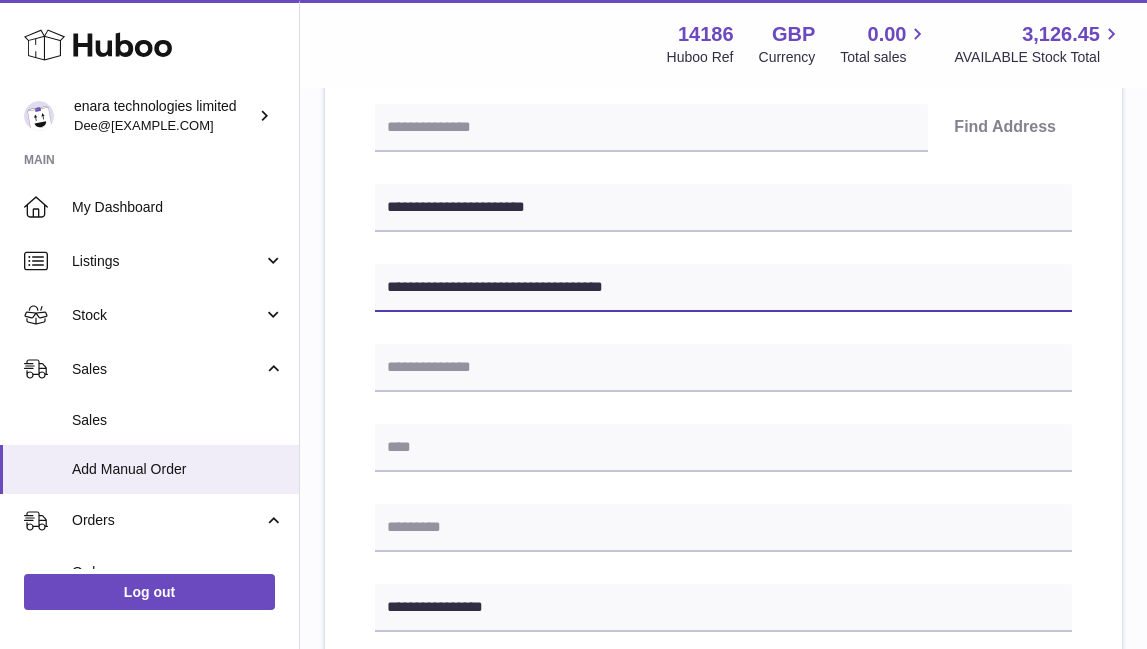 drag, startPoint x: 542, startPoint y: 289, endPoint x: 484, endPoint y: 288, distance: 58.00862 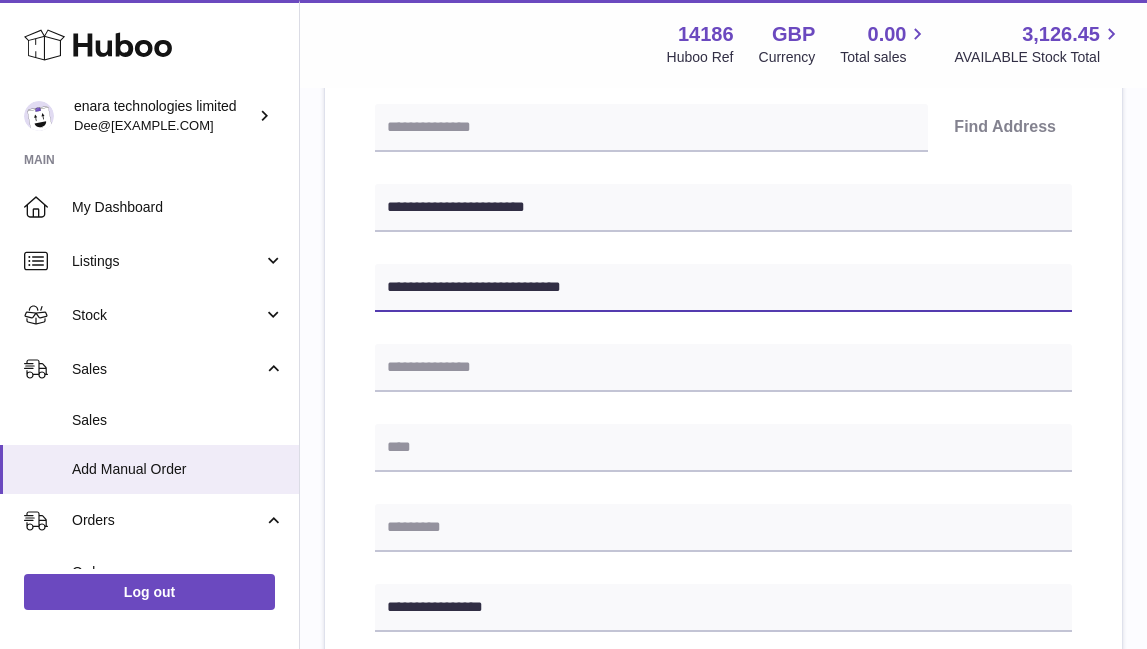 type on "**********" 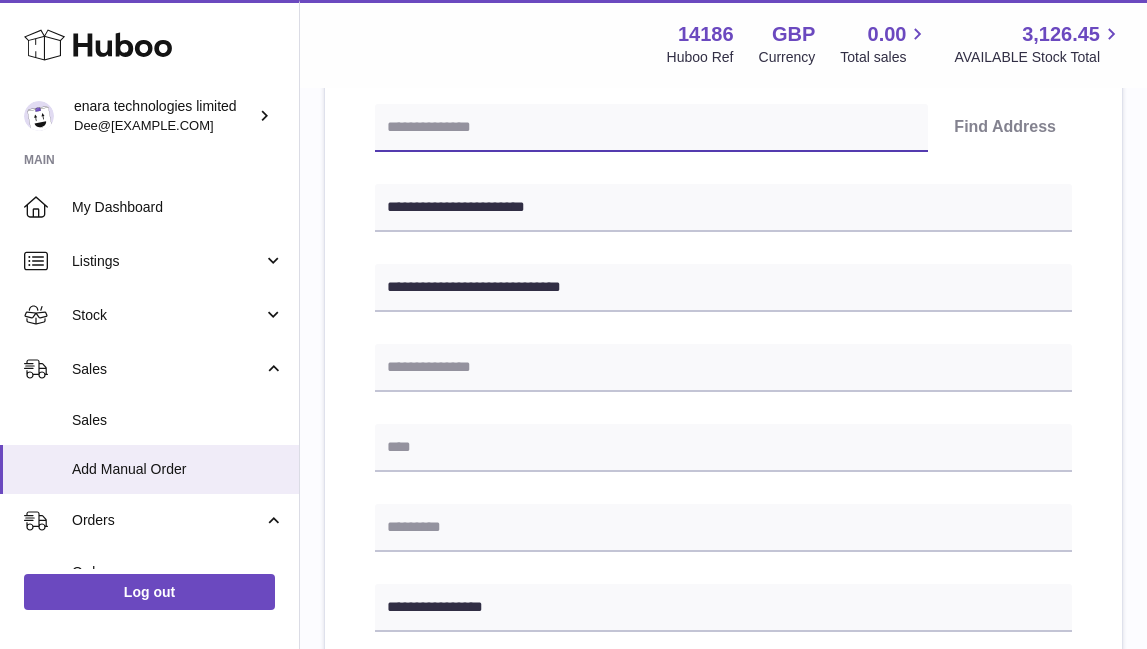 paste on "*******" 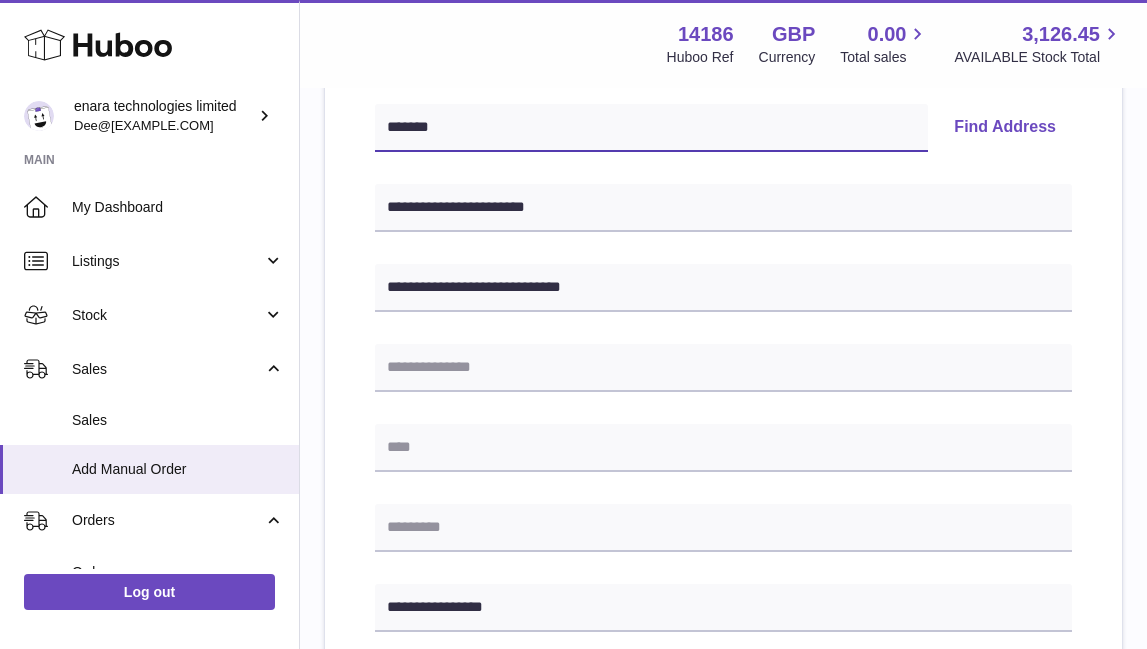 type on "*******" 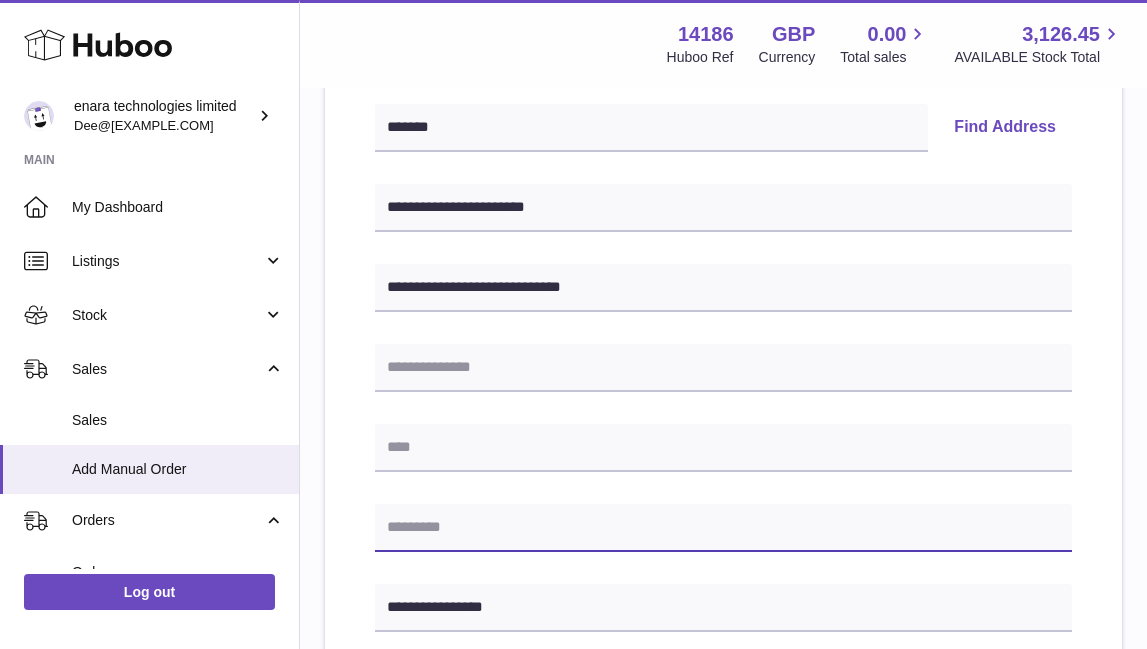 type on "*" 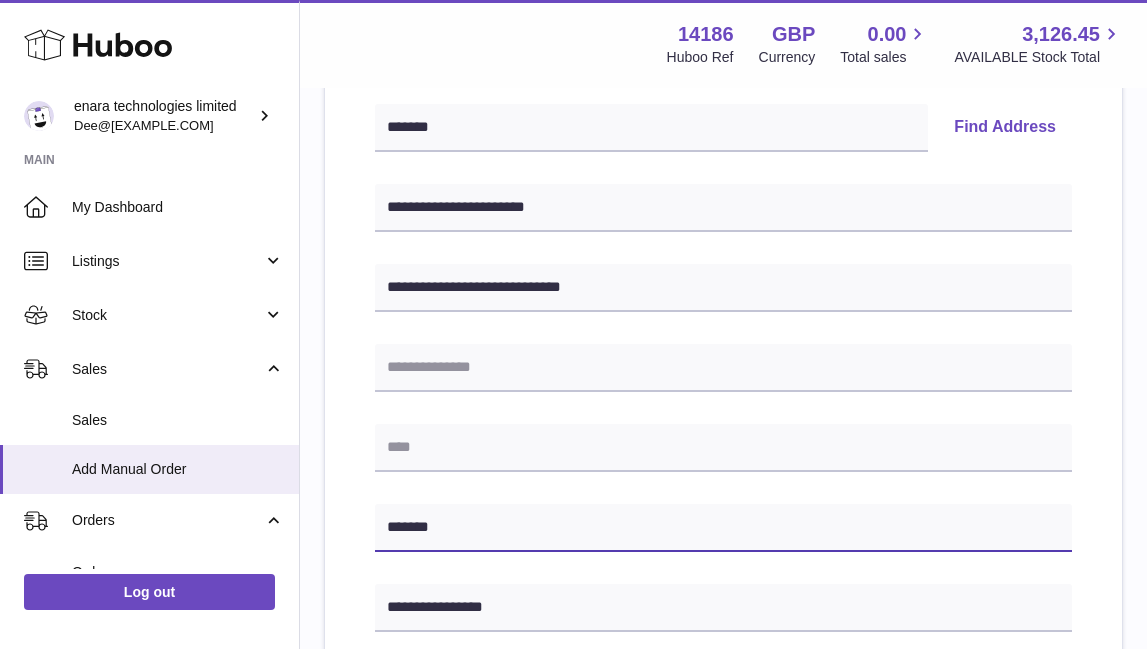 type on "*******" 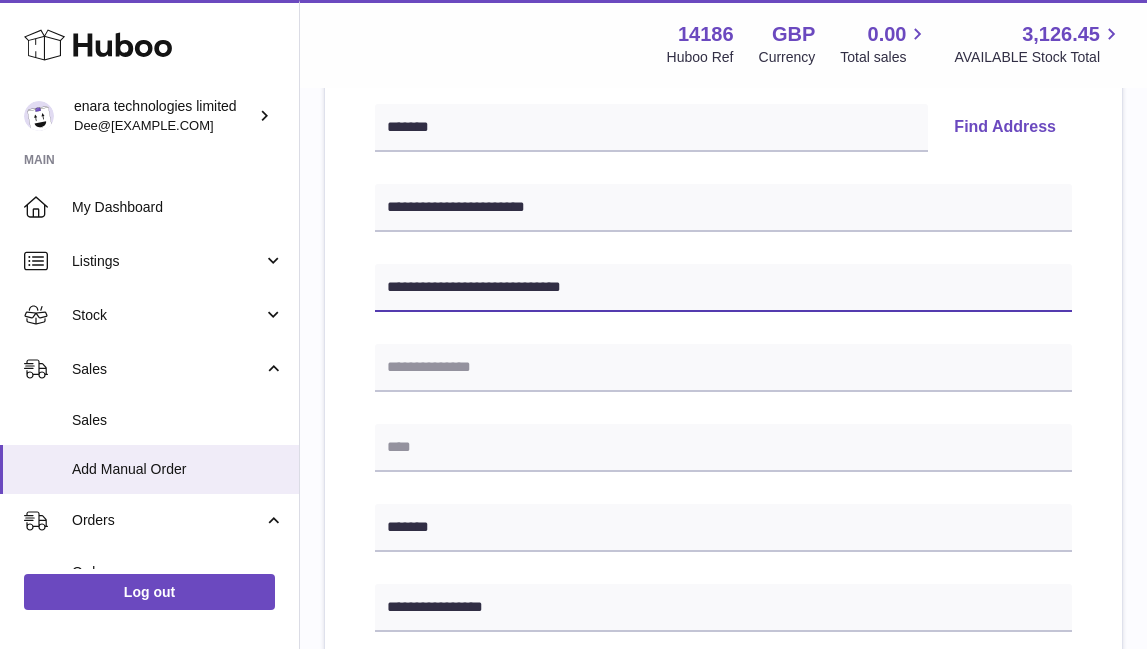 click on "**********" at bounding box center (723, 288) 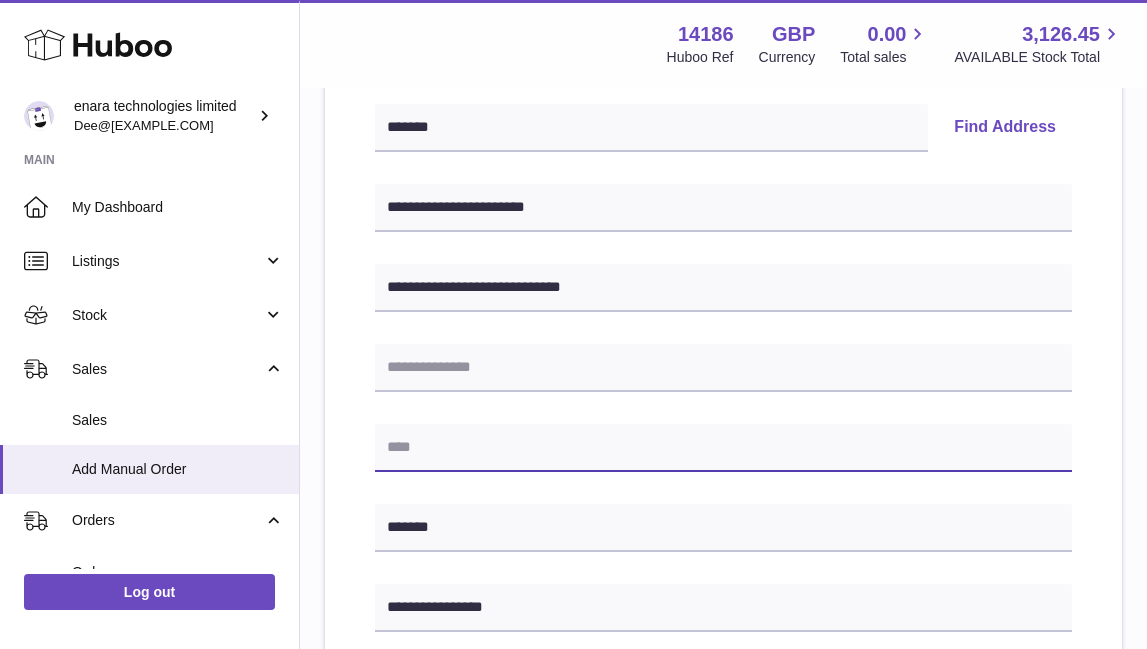 click at bounding box center [723, 448] 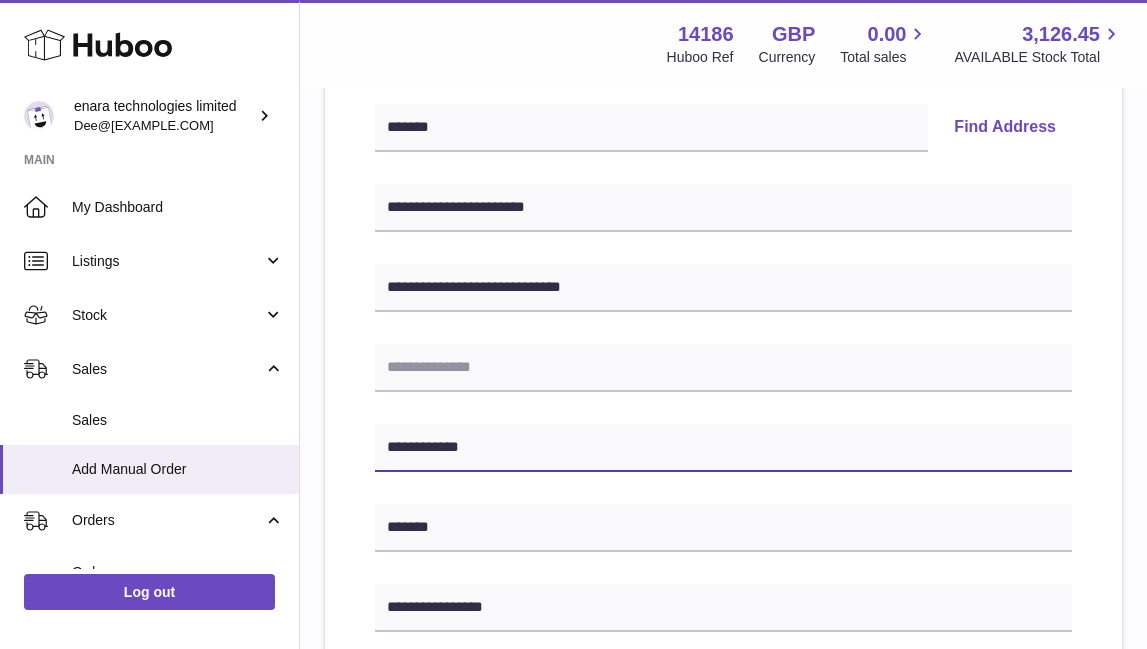 type on "**********" 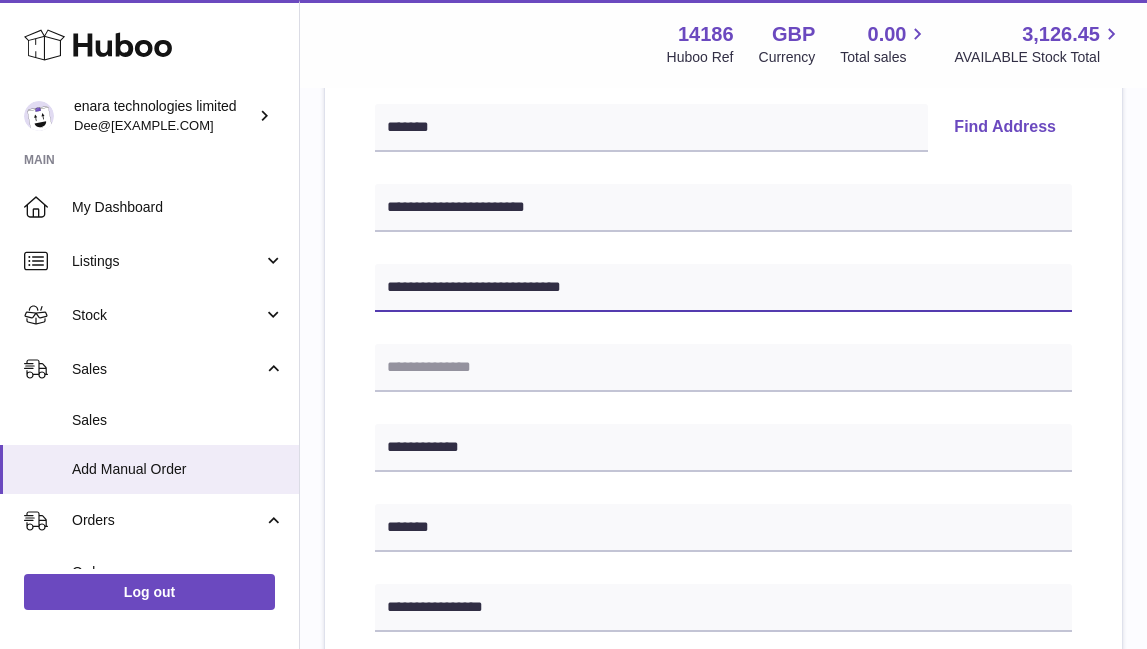 drag, startPoint x: 606, startPoint y: 284, endPoint x: 485, endPoint y: 288, distance: 121.0661 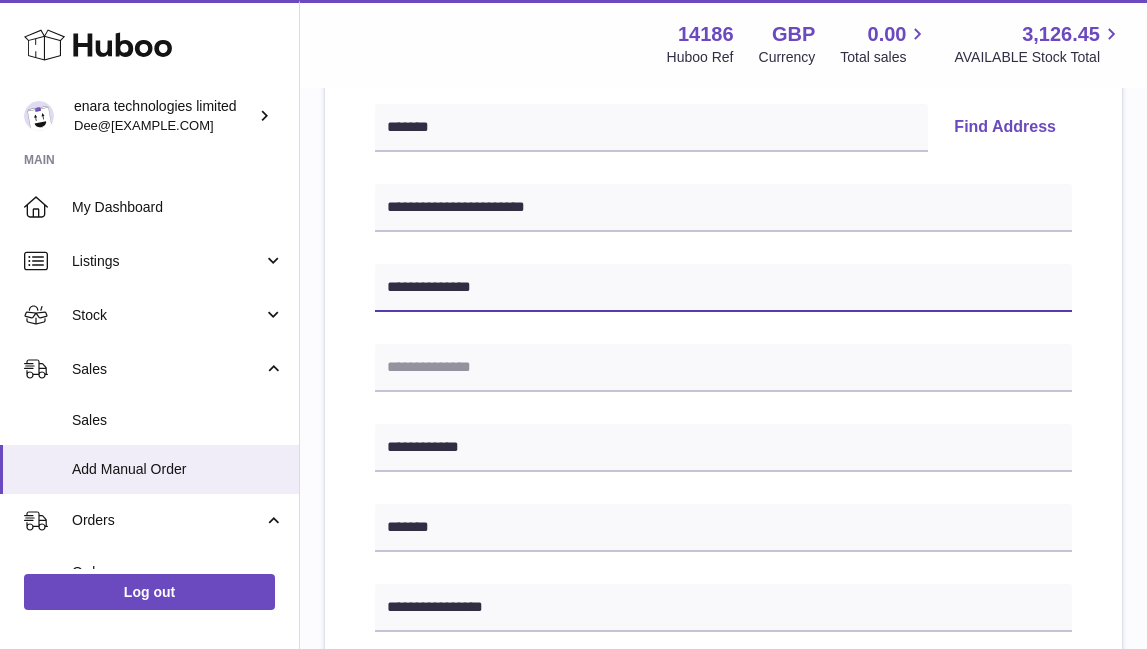 type on "**********" 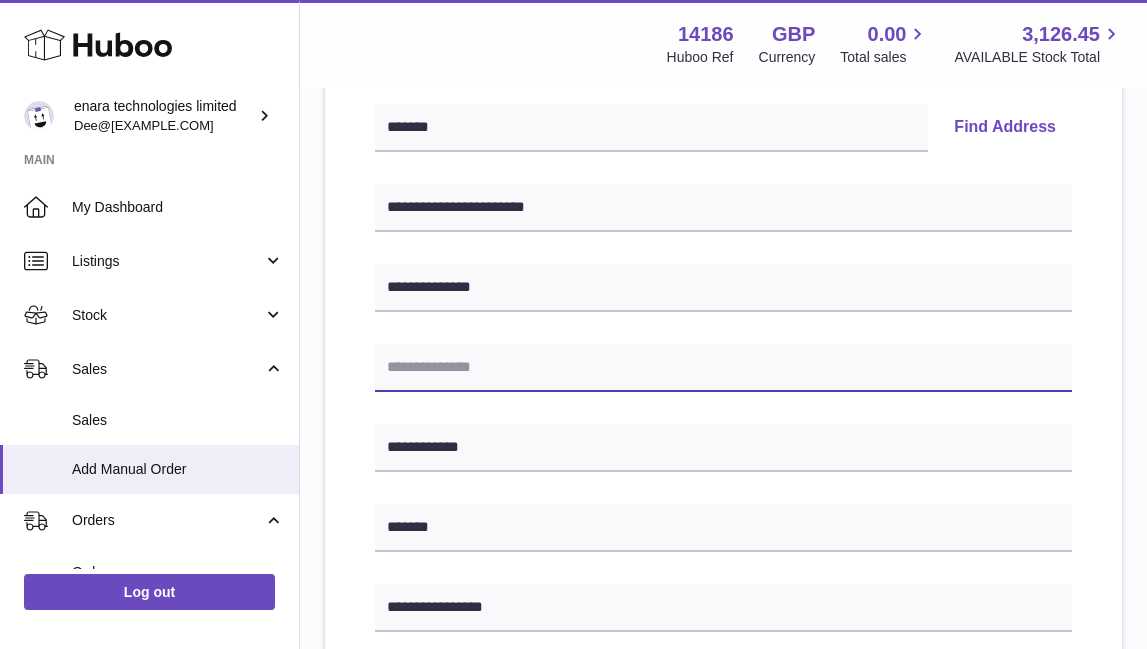 paste on "**********" 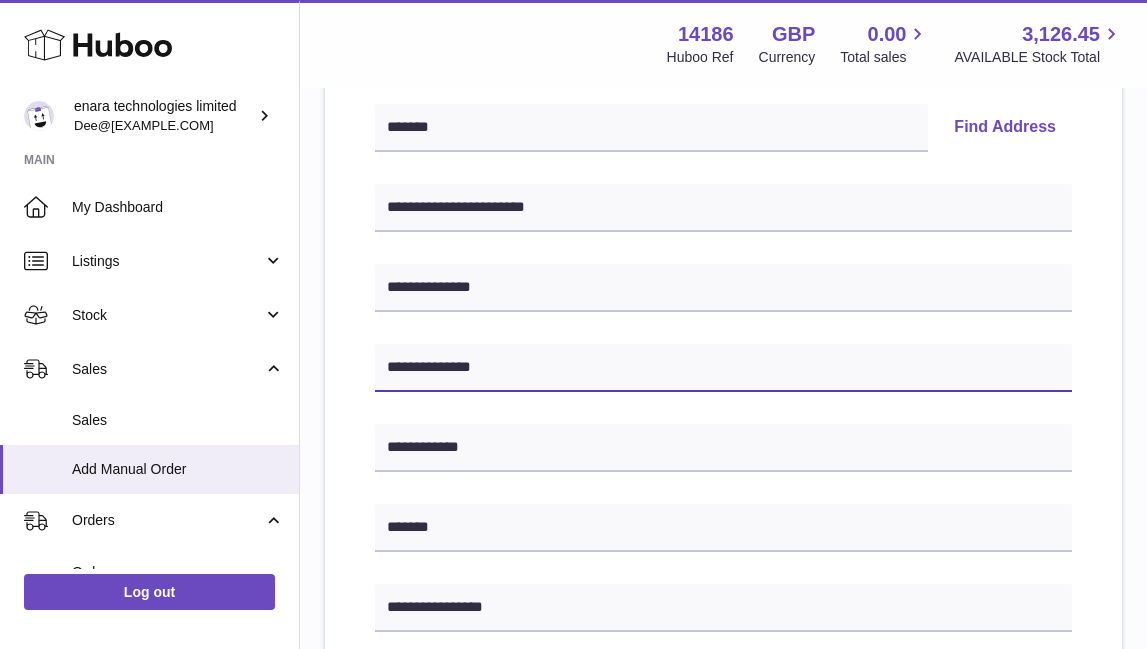 click on "**********" at bounding box center (723, 368) 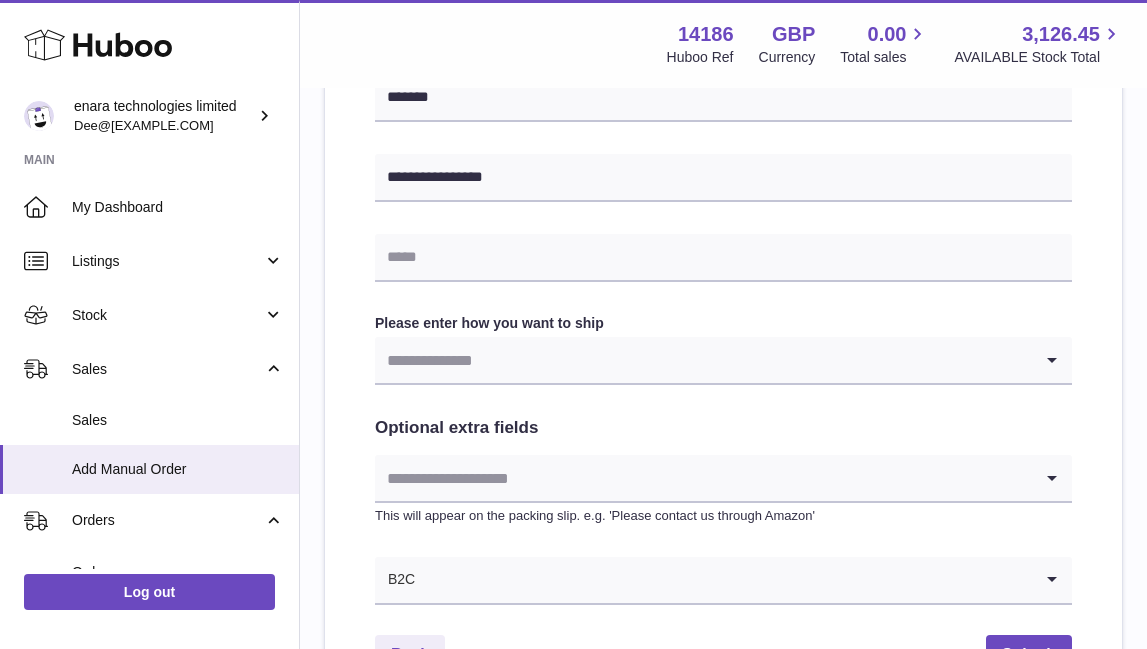 scroll, scrollTop: 847, scrollLeft: 0, axis: vertical 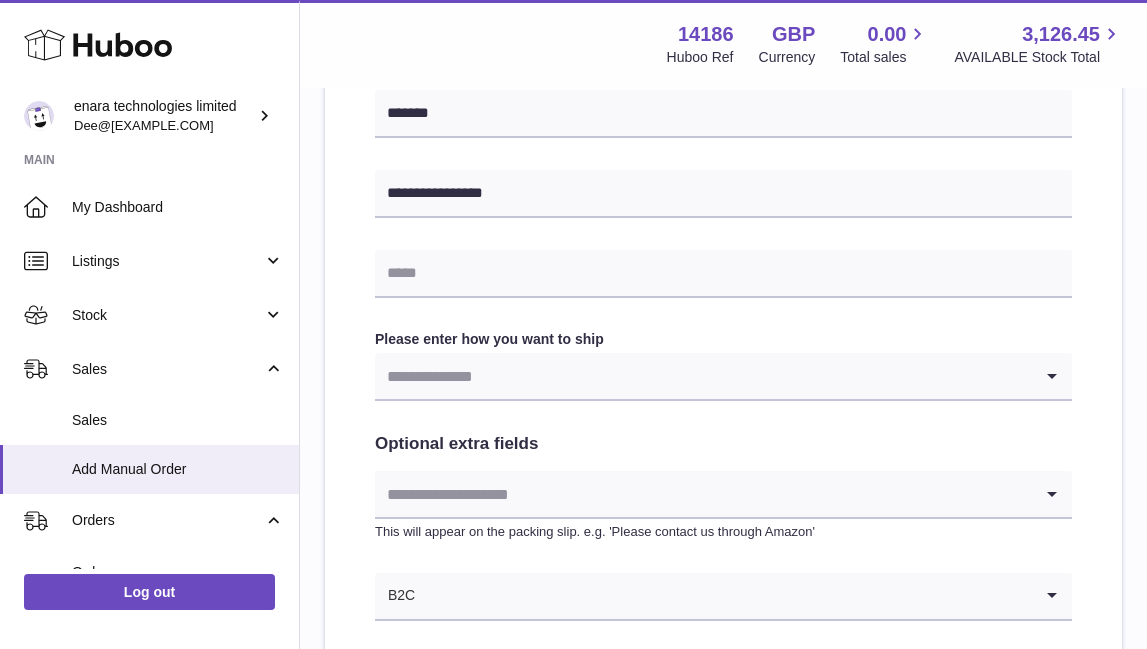 type on "**********" 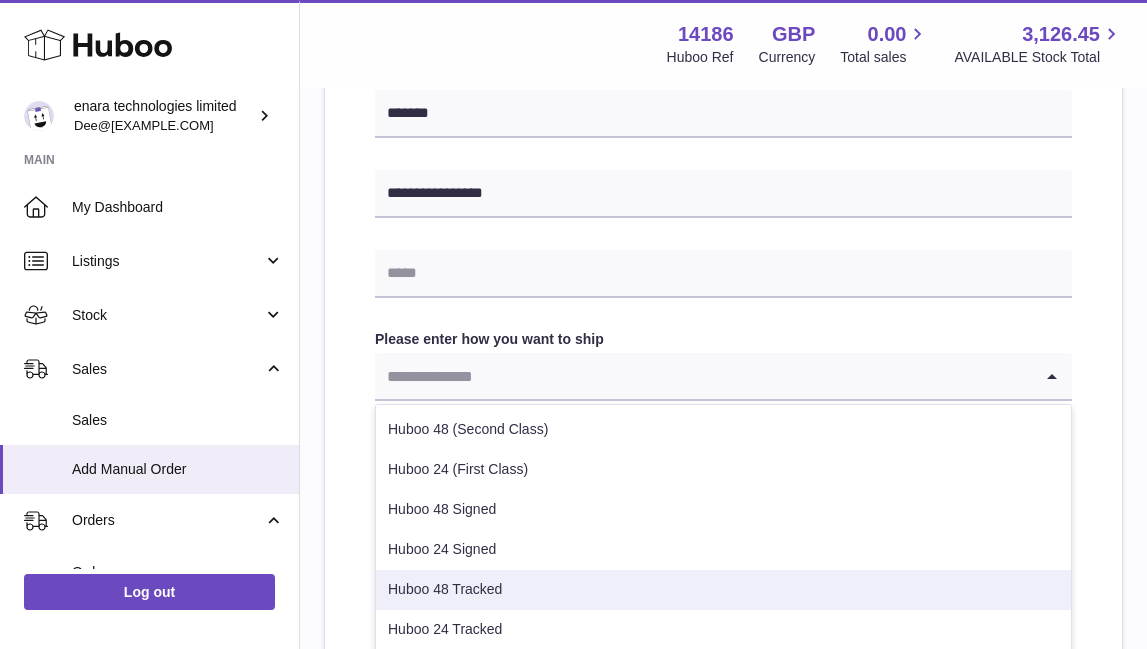 click on "Huboo 48 Tracked" at bounding box center [723, 590] 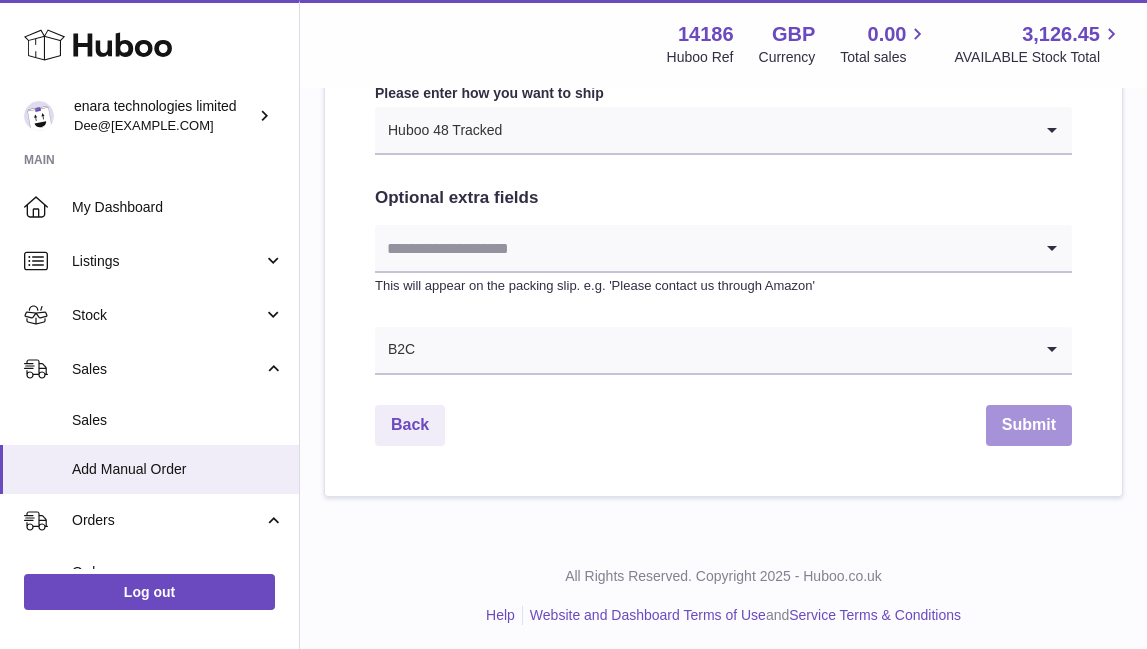scroll, scrollTop: 1092, scrollLeft: 0, axis: vertical 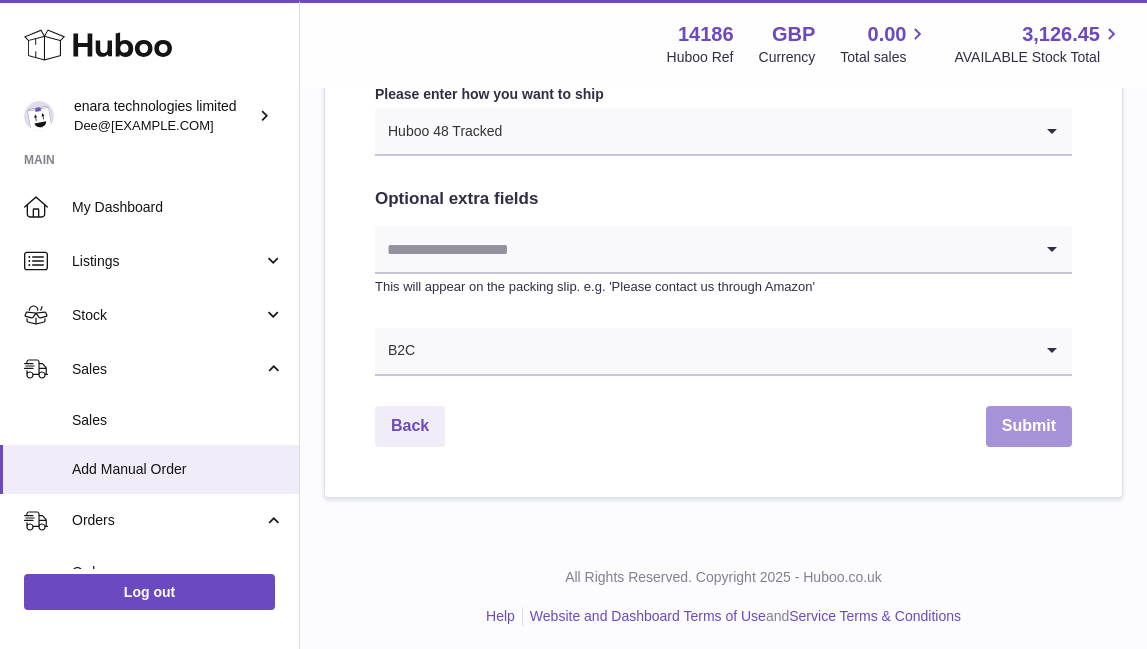 click on "Submit" at bounding box center (1029, 426) 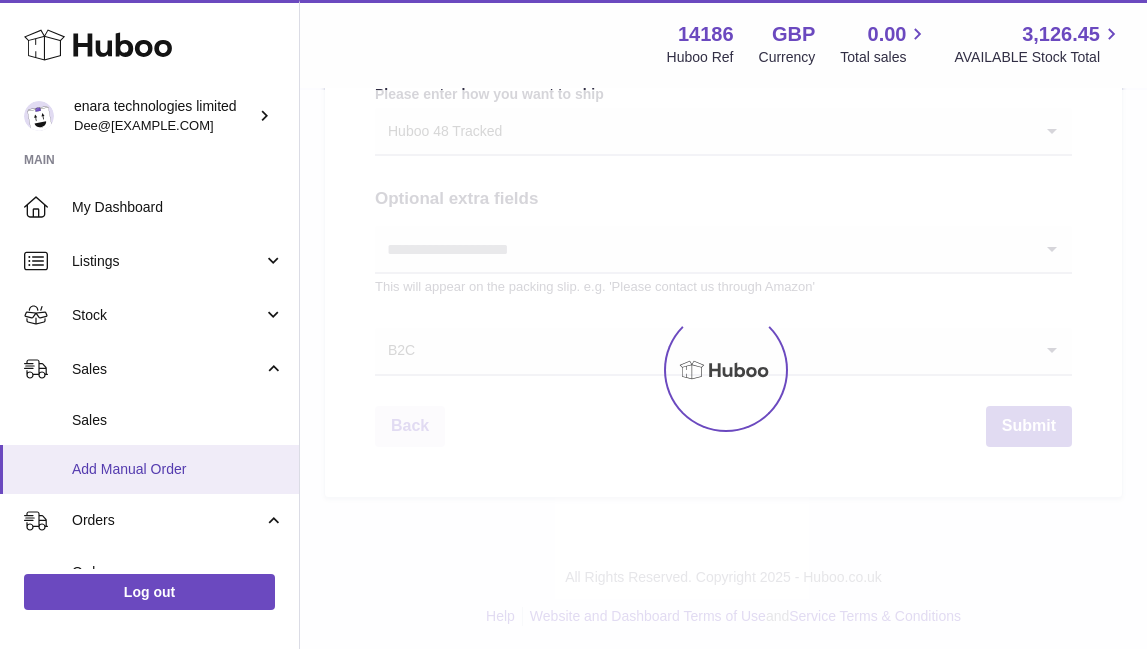 scroll, scrollTop: 0, scrollLeft: 0, axis: both 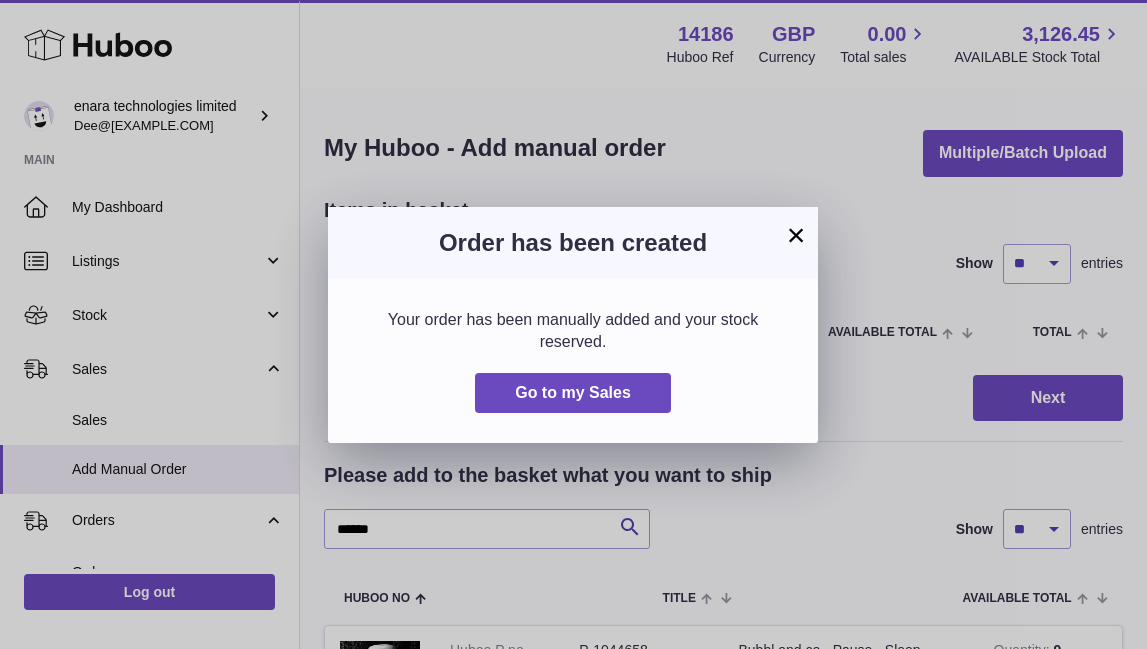 click on "×" at bounding box center (796, 235) 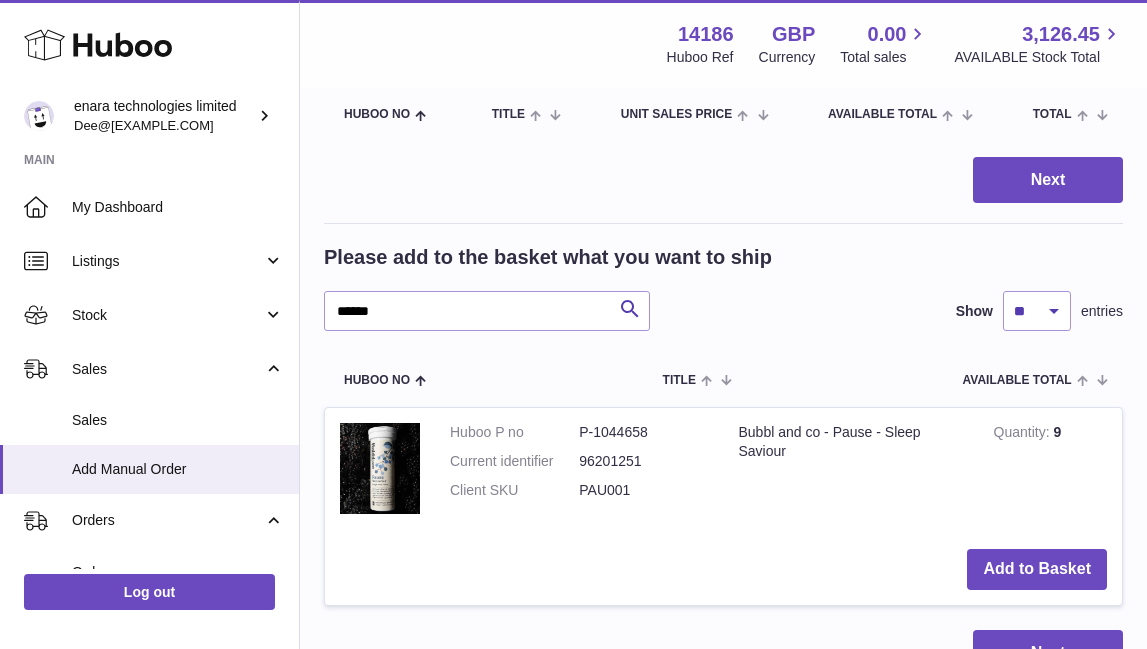 scroll, scrollTop: 251, scrollLeft: 0, axis: vertical 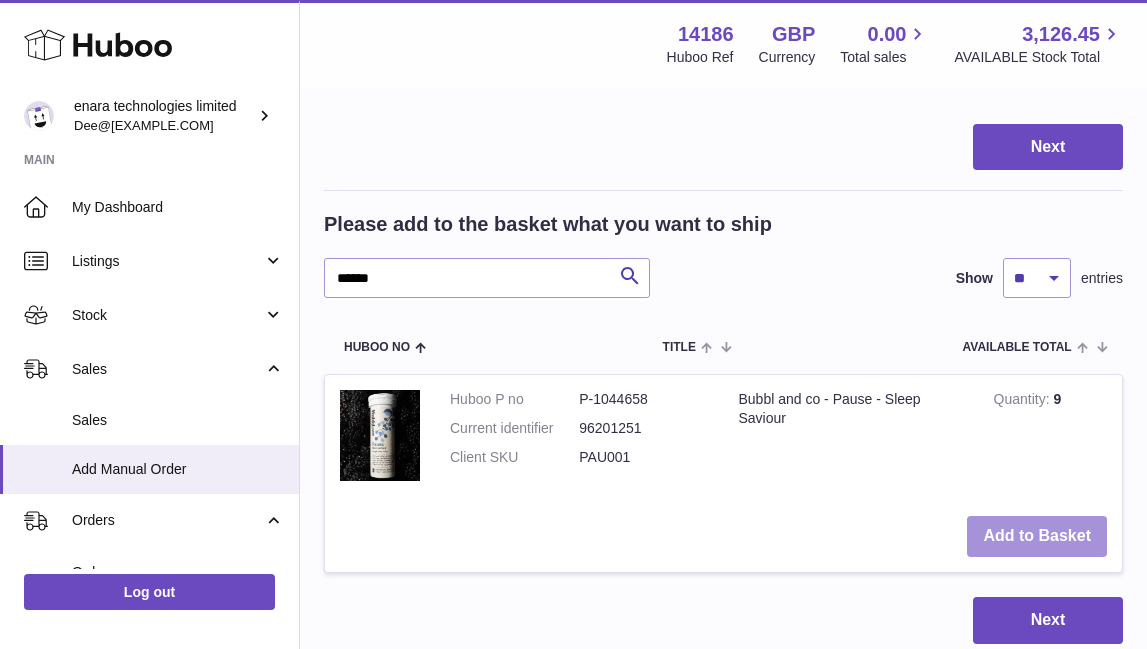 click on "Add to Basket" at bounding box center (1037, 536) 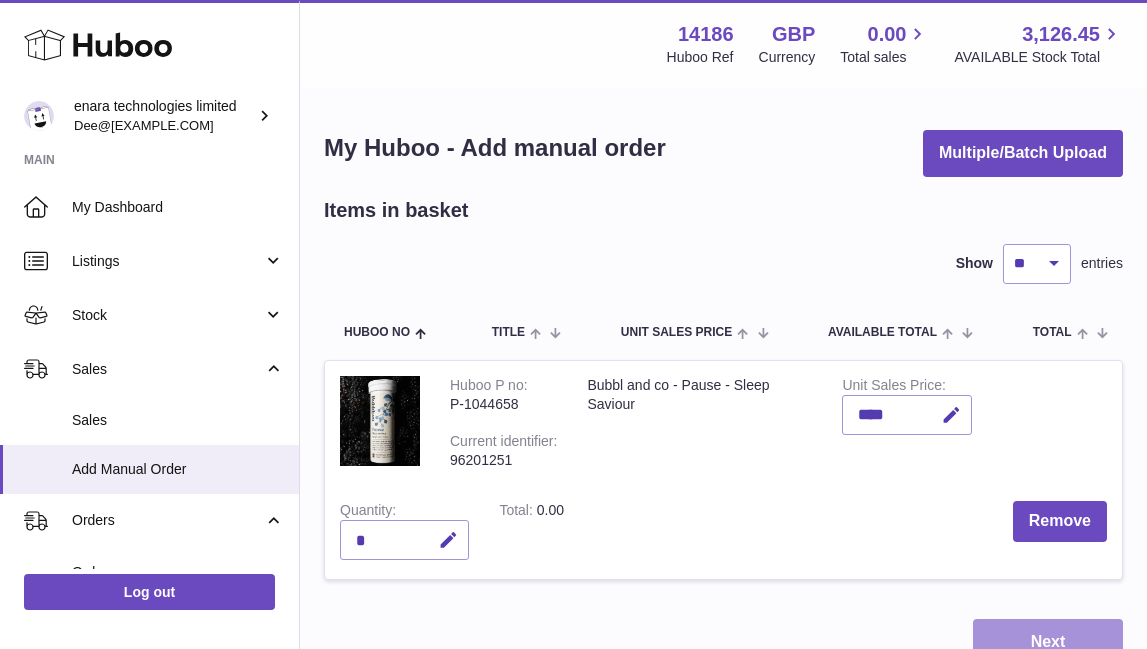 scroll, scrollTop: 0, scrollLeft: 0, axis: both 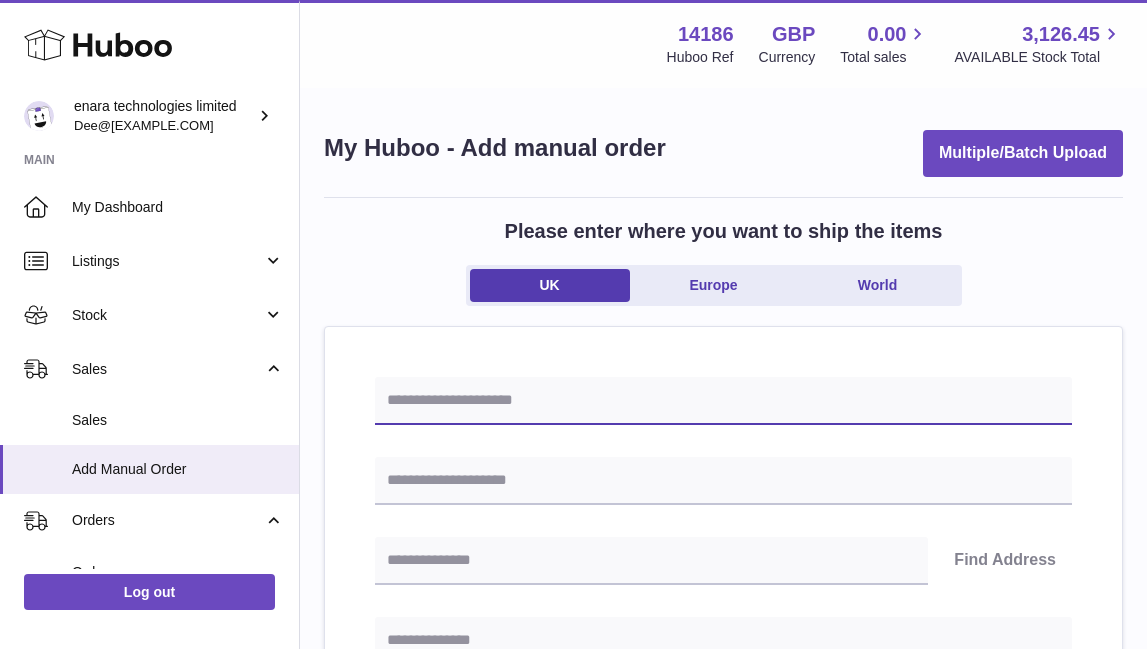 click at bounding box center (723, 401) 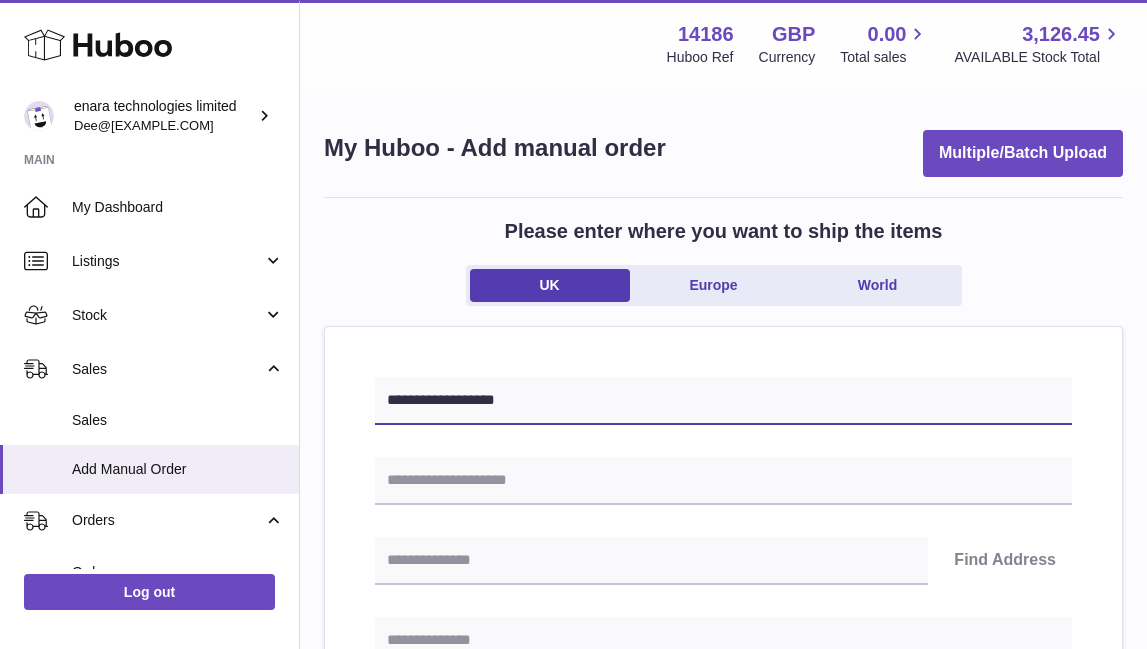type on "**********" 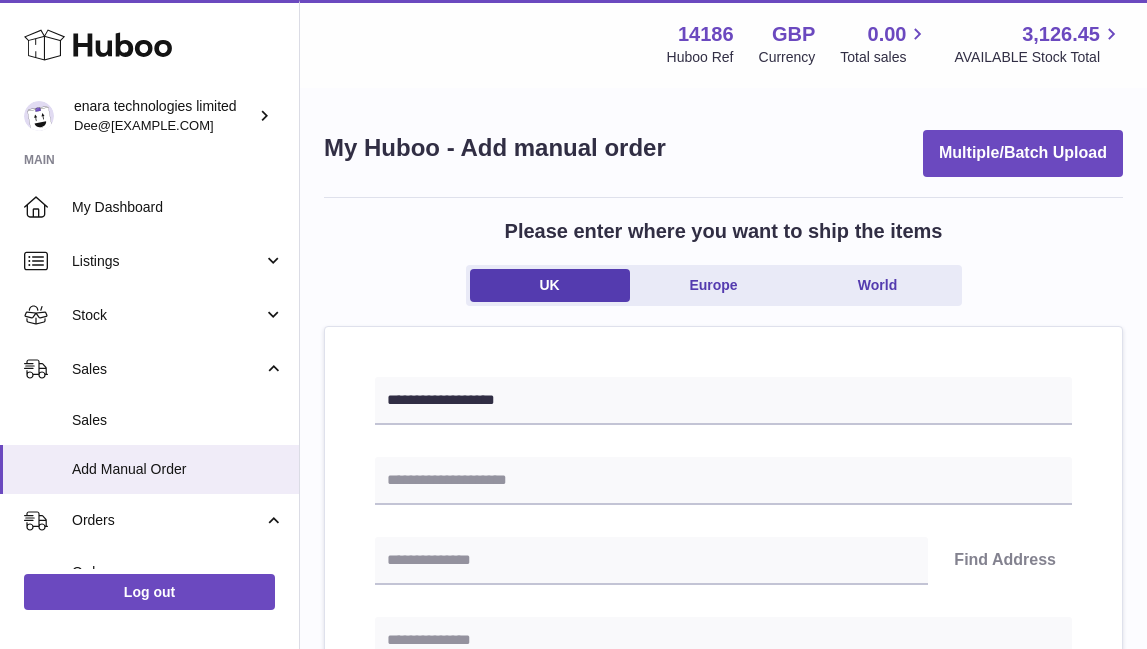 paste on "**********" 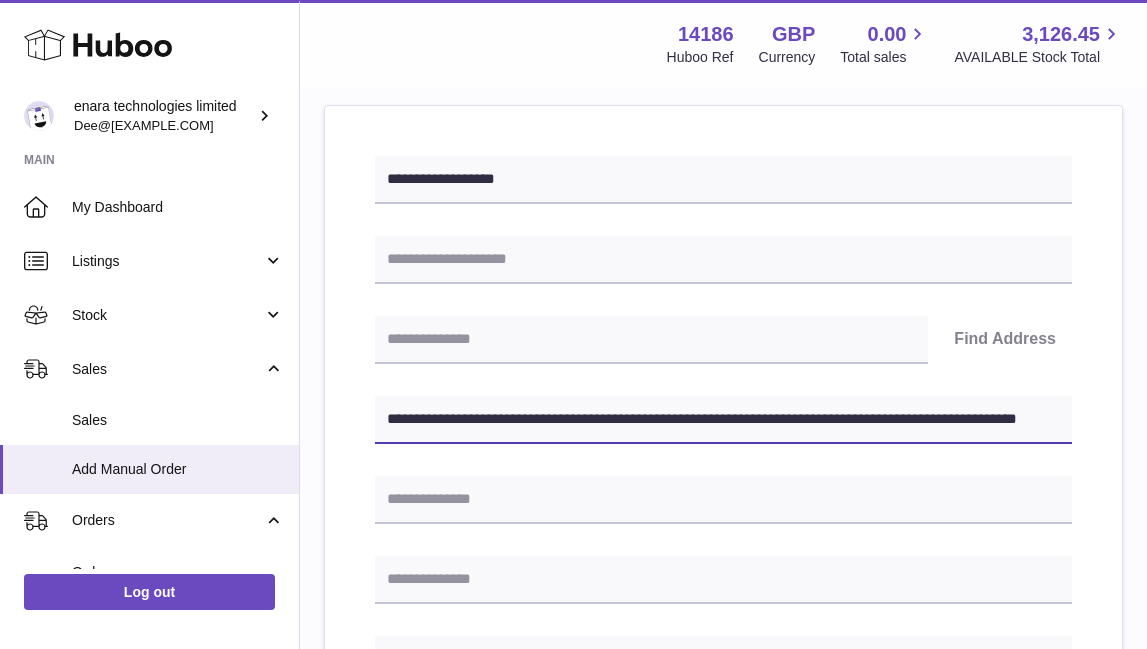 scroll, scrollTop: 289, scrollLeft: 0, axis: vertical 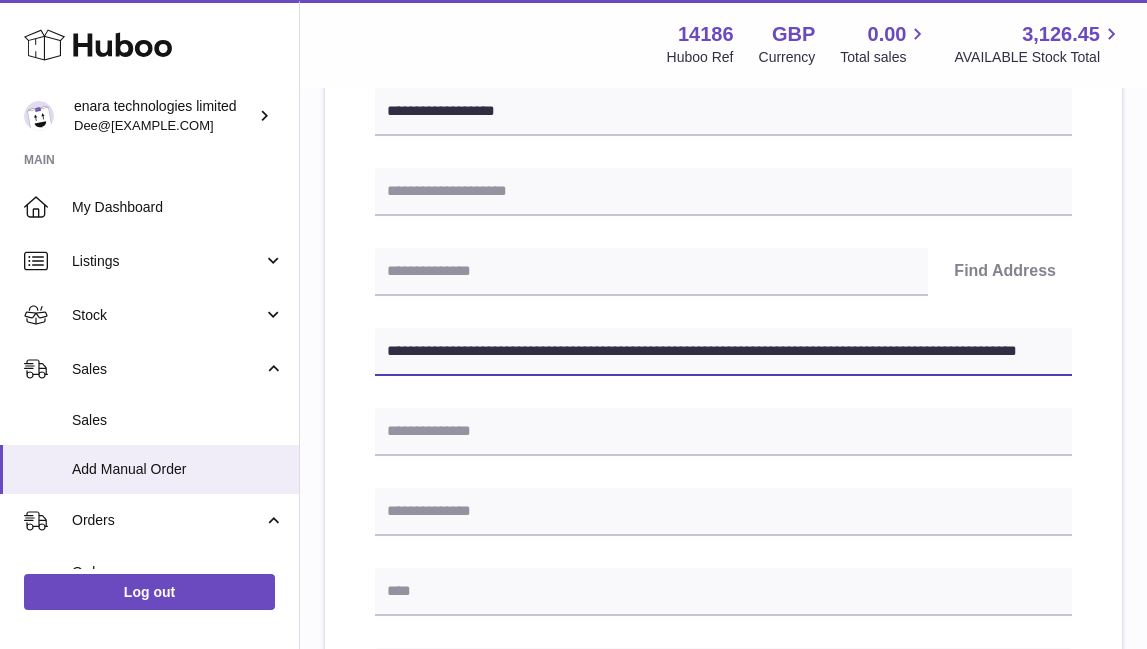 drag, startPoint x: 729, startPoint y: 349, endPoint x: 1288, endPoint y: 435, distance: 565.5767 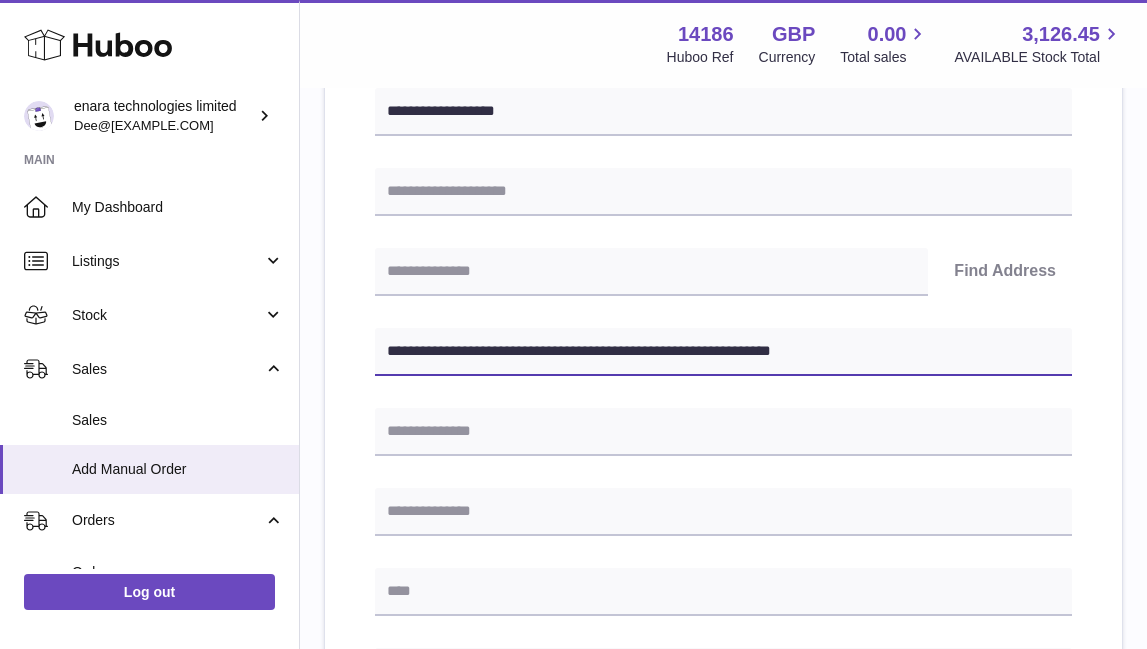 type on "**********" 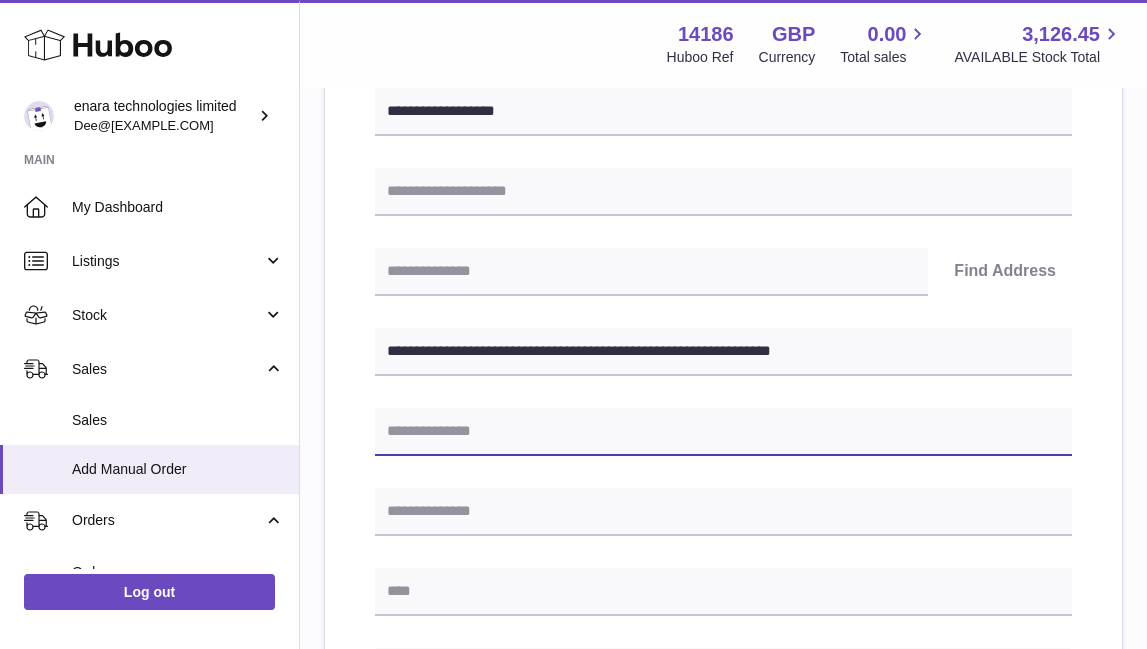paste on "**********" 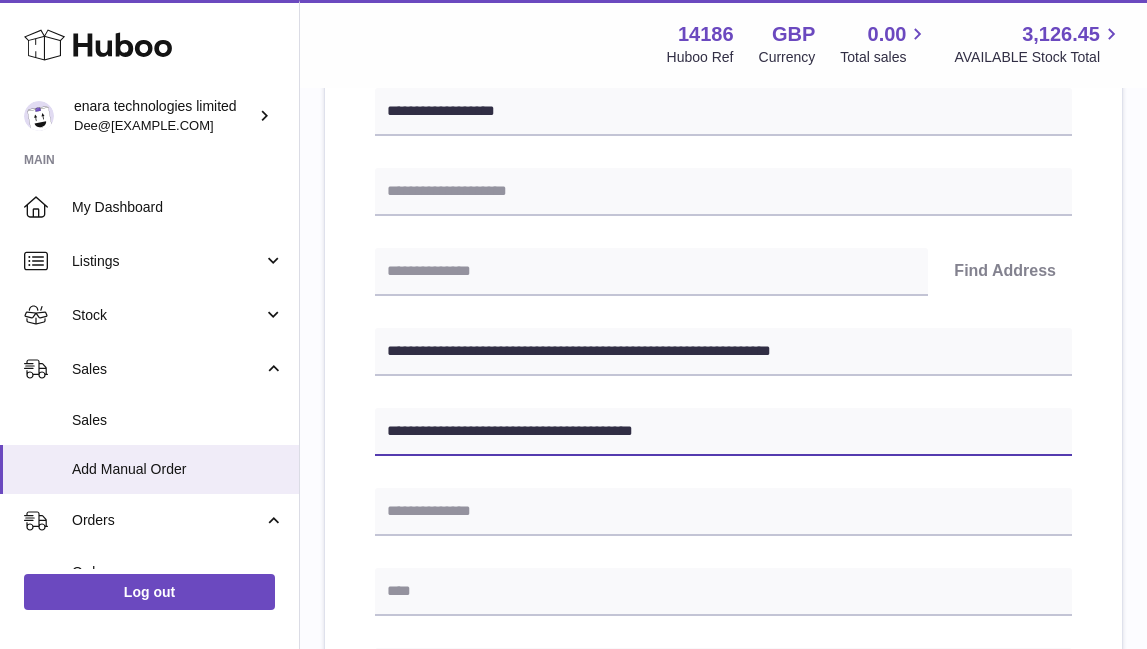 type on "**********" 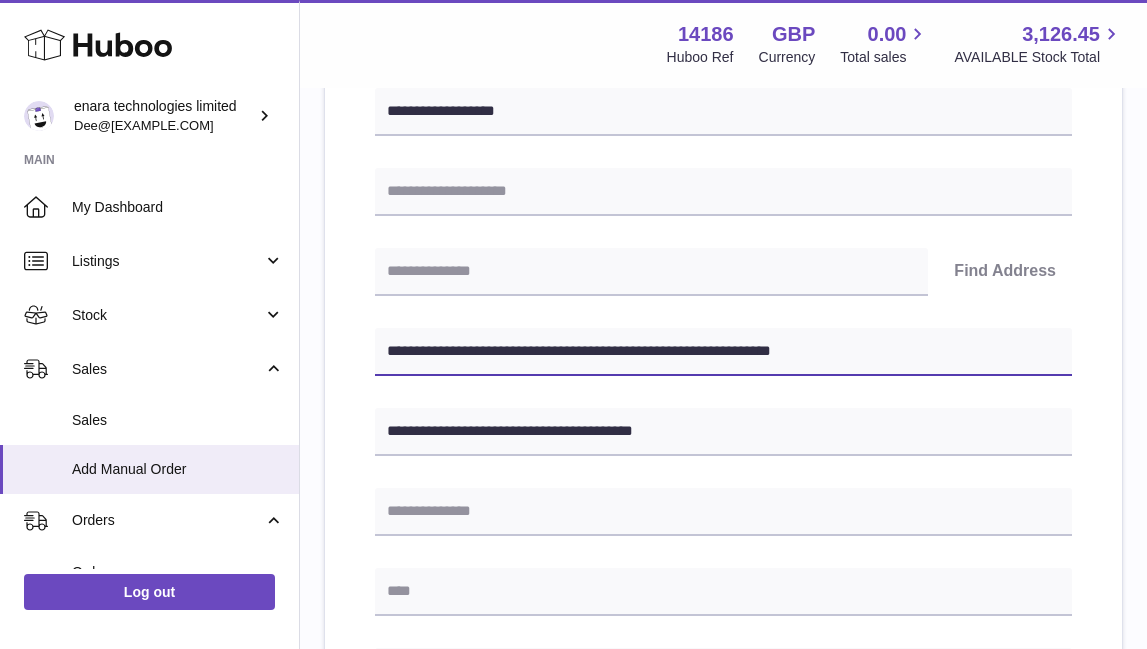 drag, startPoint x: 496, startPoint y: 355, endPoint x: 394, endPoint y: 350, distance: 102.122475 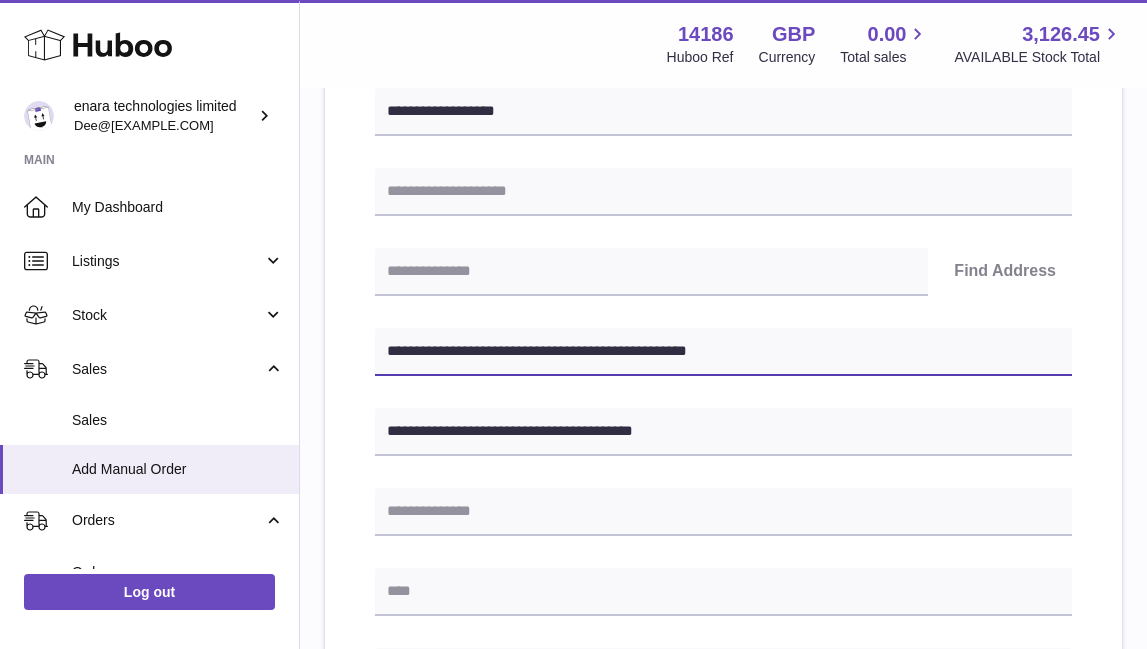 type on "**********" 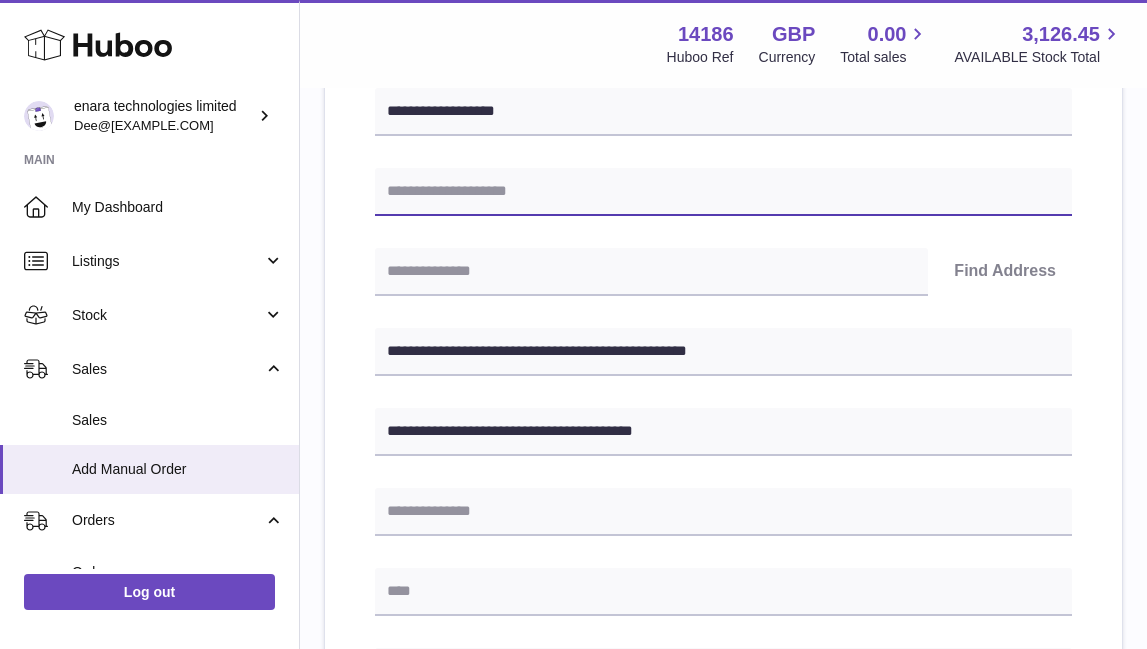 paste on "**********" 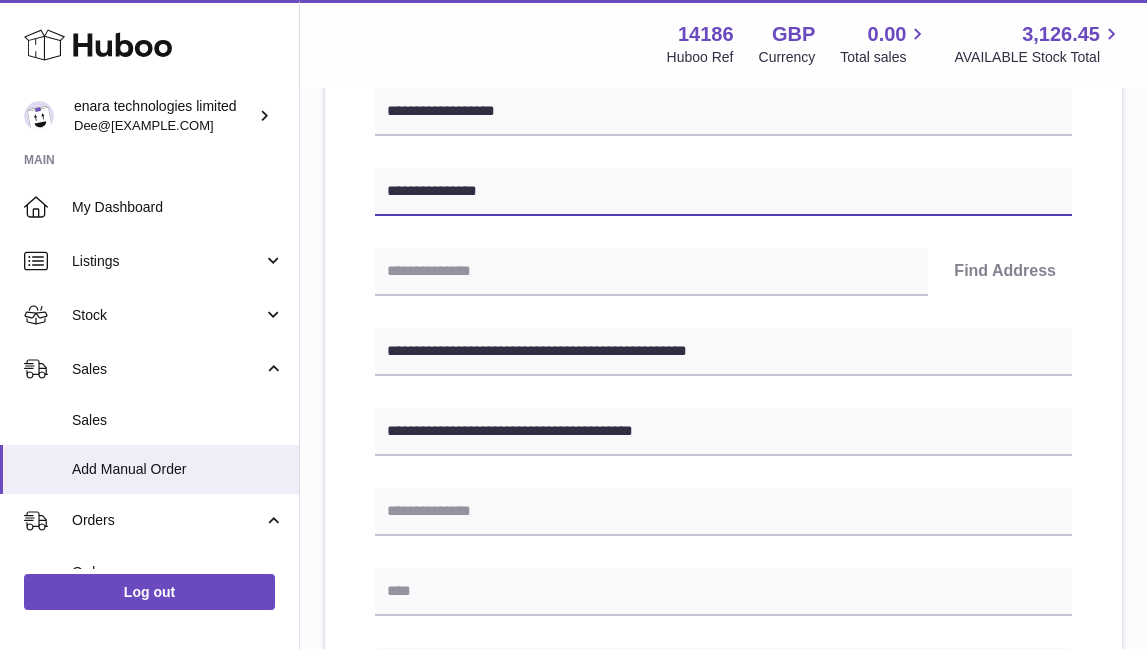 type on "**********" 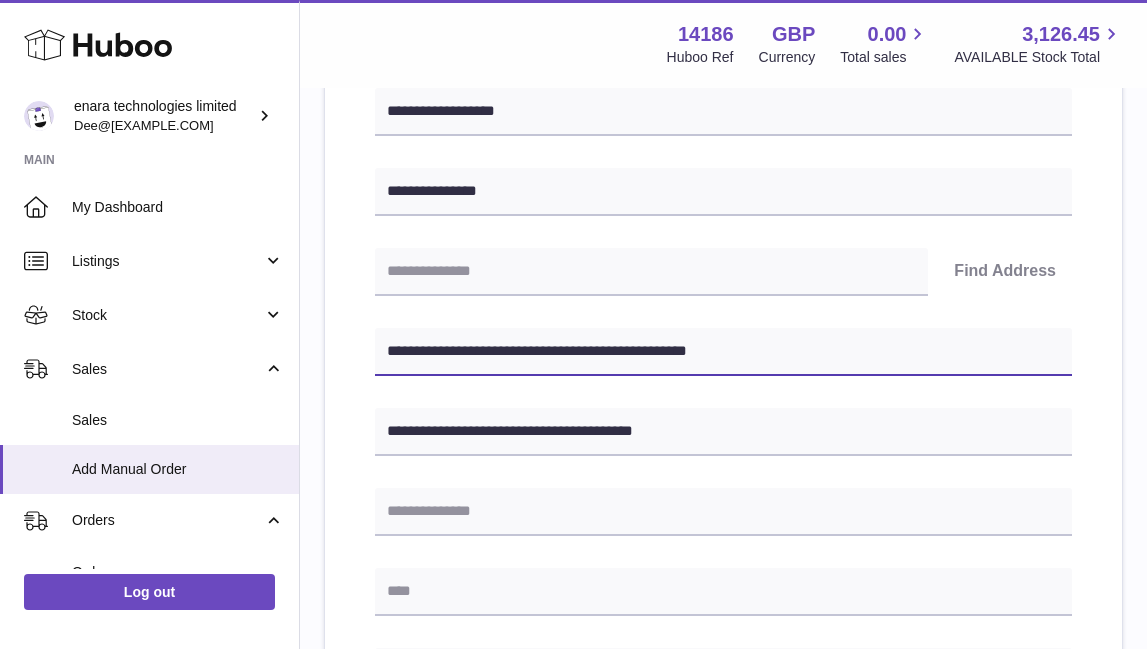 click on "**********" at bounding box center [723, 352] 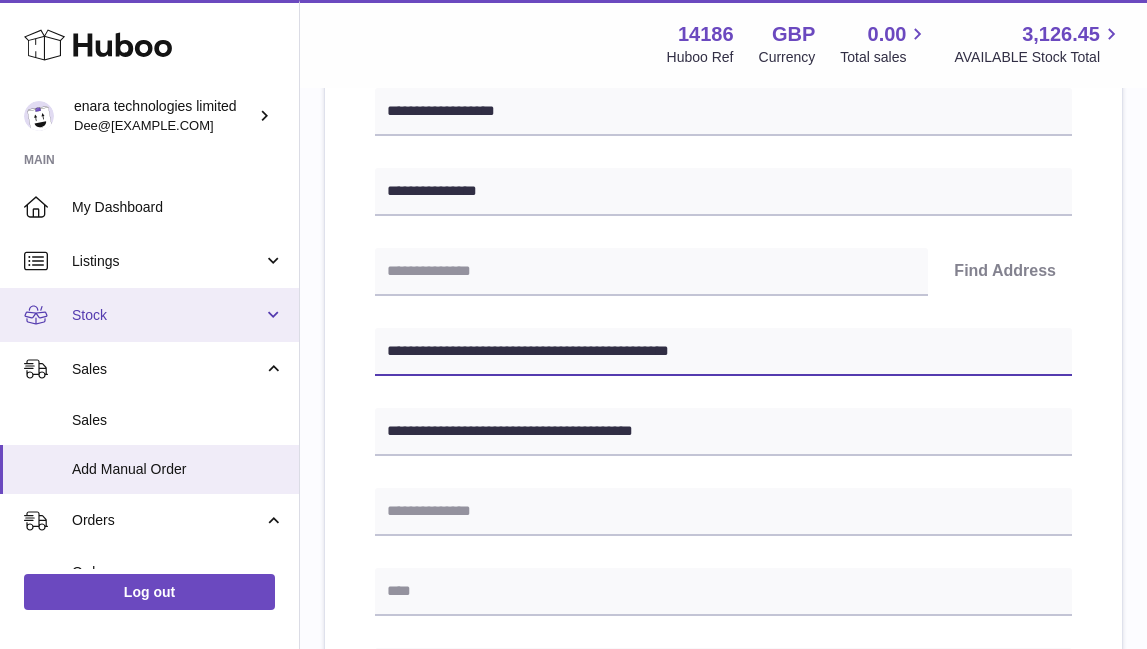 drag, startPoint x: 506, startPoint y: 352, endPoint x: 204, endPoint y: 315, distance: 304.25812 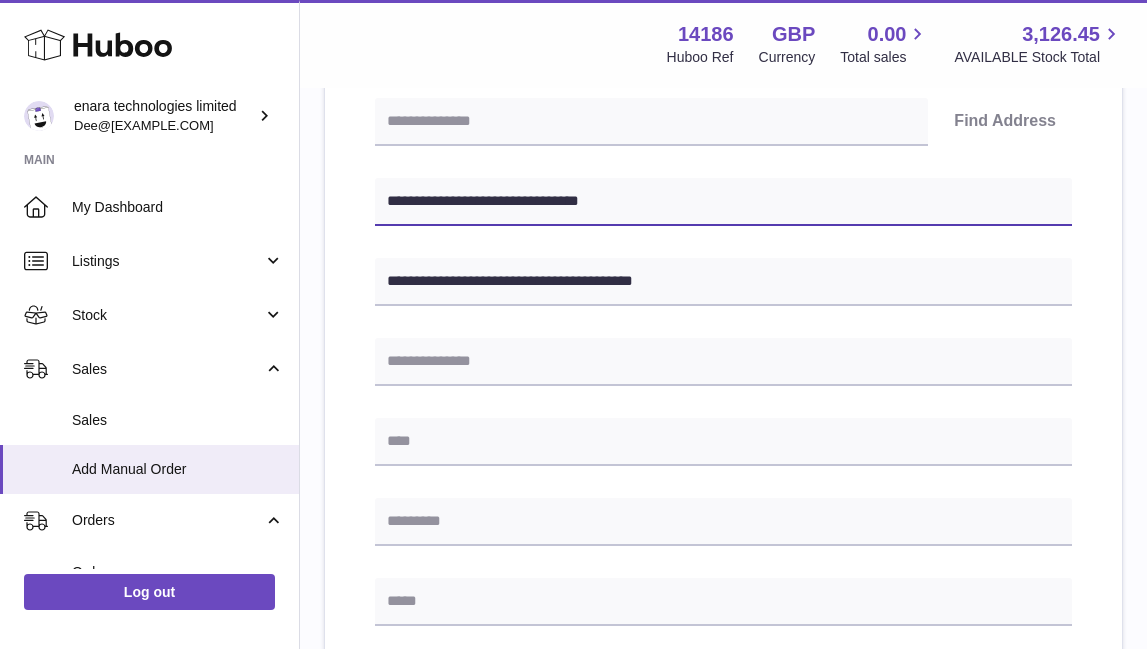 scroll, scrollTop: 479, scrollLeft: 0, axis: vertical 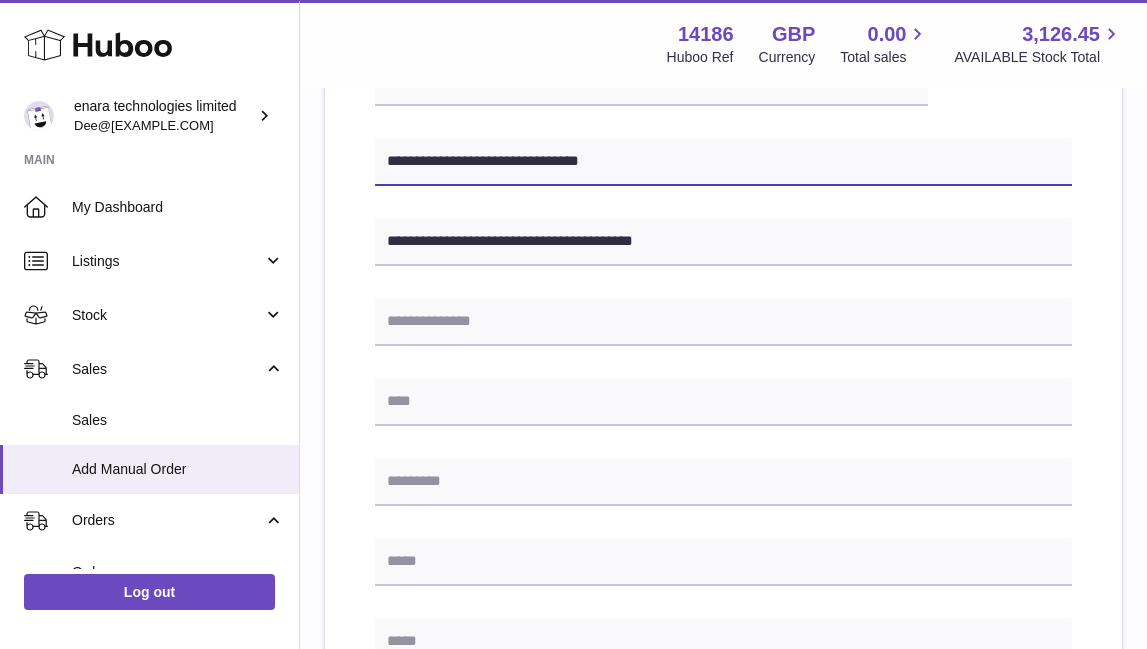 type on "**********" 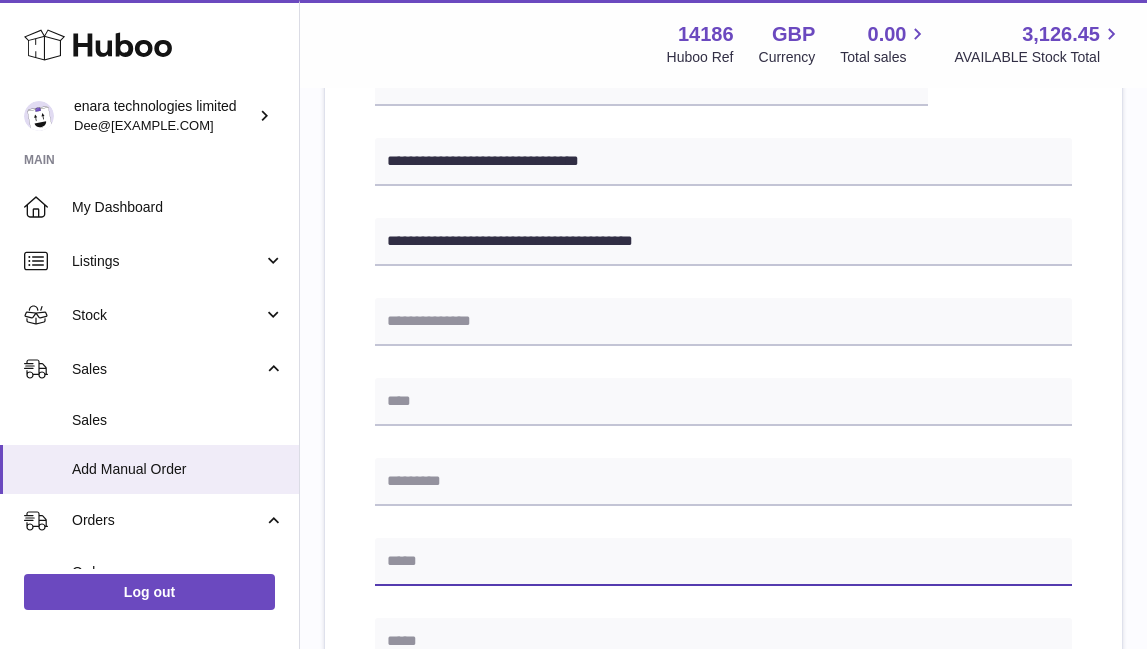 paste on "**********" 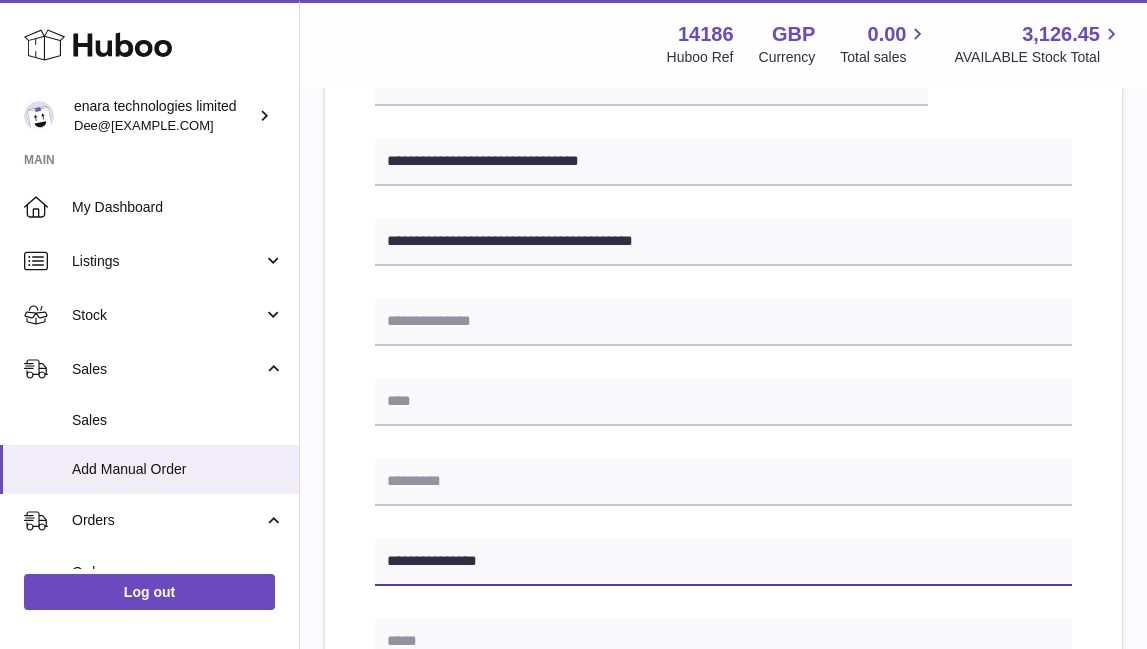 scroll, scrollTop: 366, scrollLeft: 0, axis: vertical 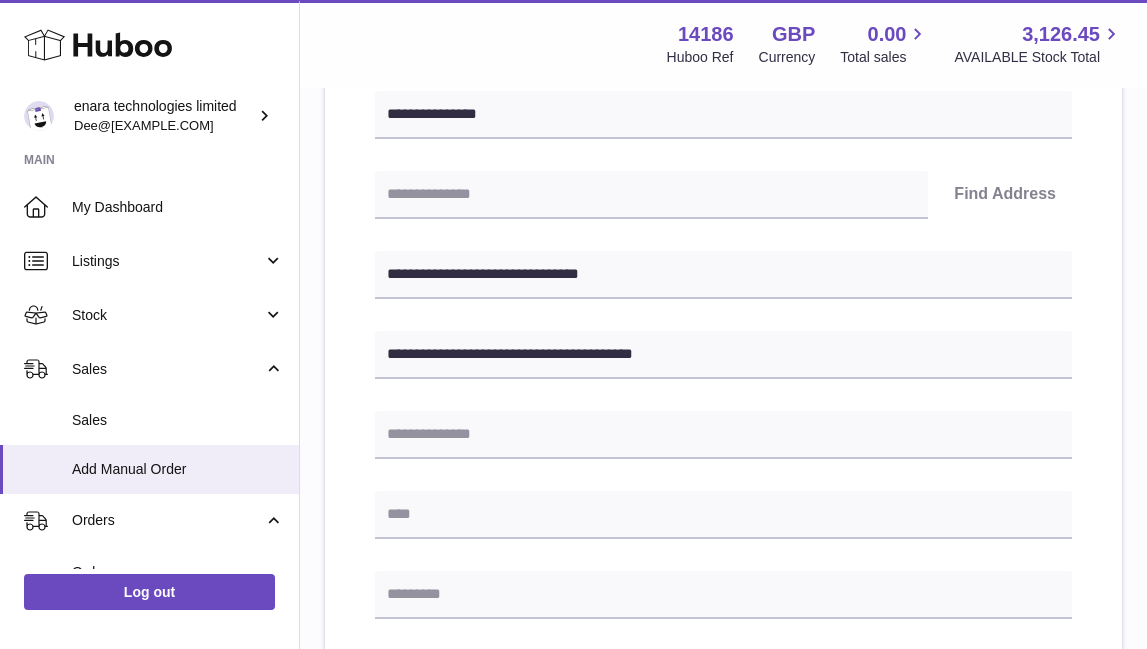 type on "**********" 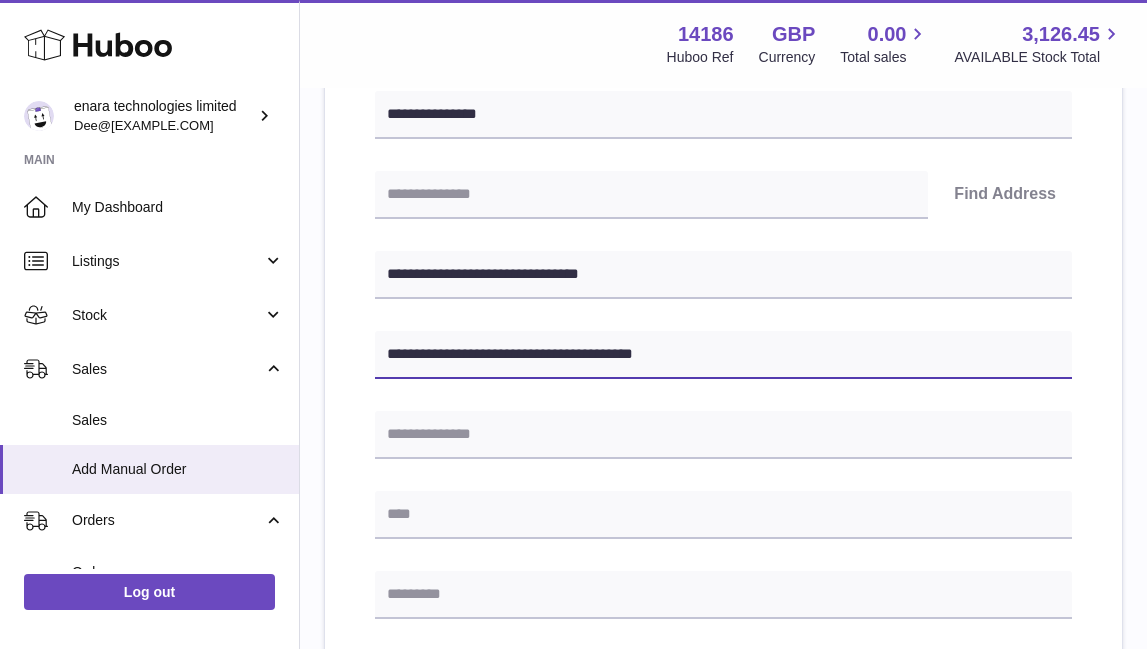 drag, startPoint x: 576, startPoint y: 350, endPoint x: 514, endPoint y: 350, distance: 62 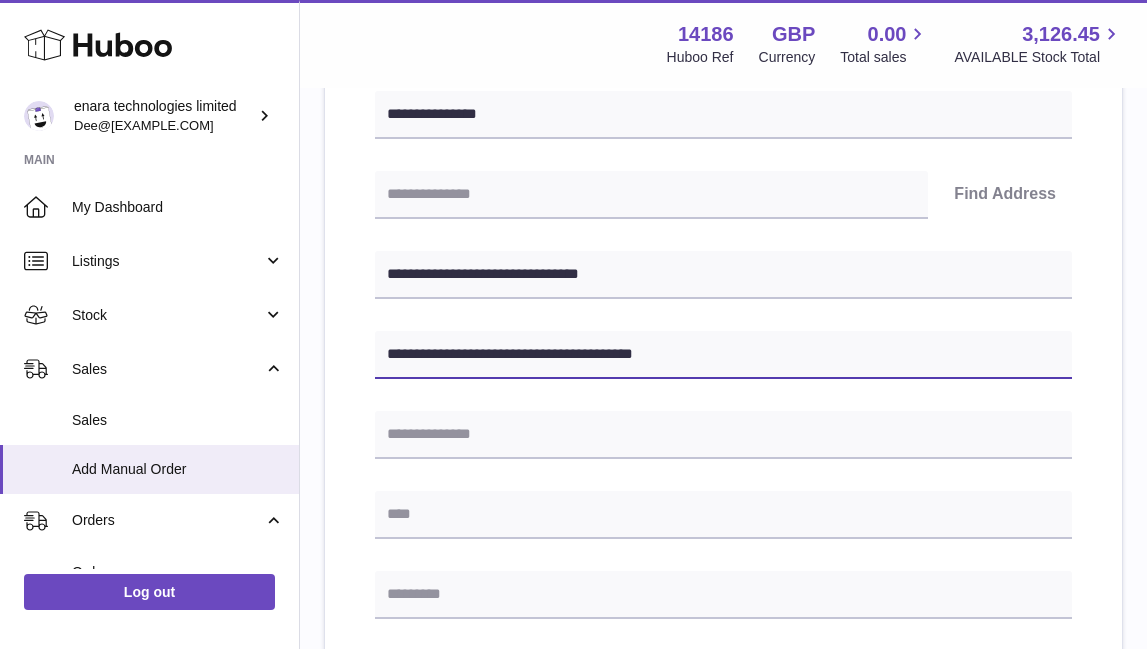 click on "**********" at bounding box center (723, 355) 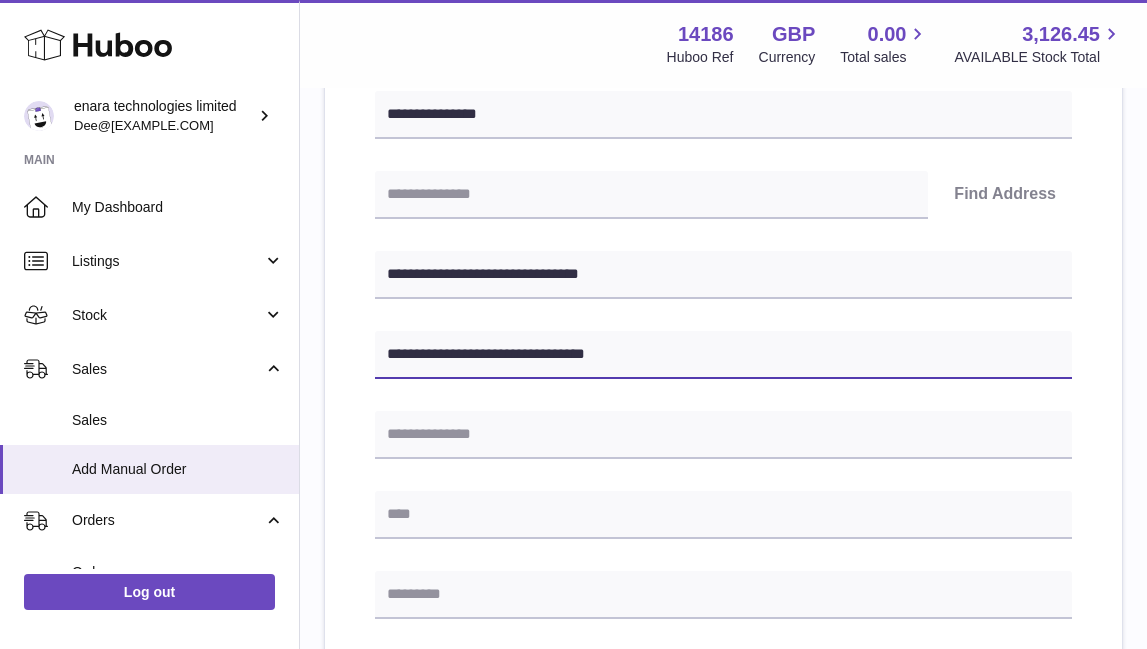 type on "**********" 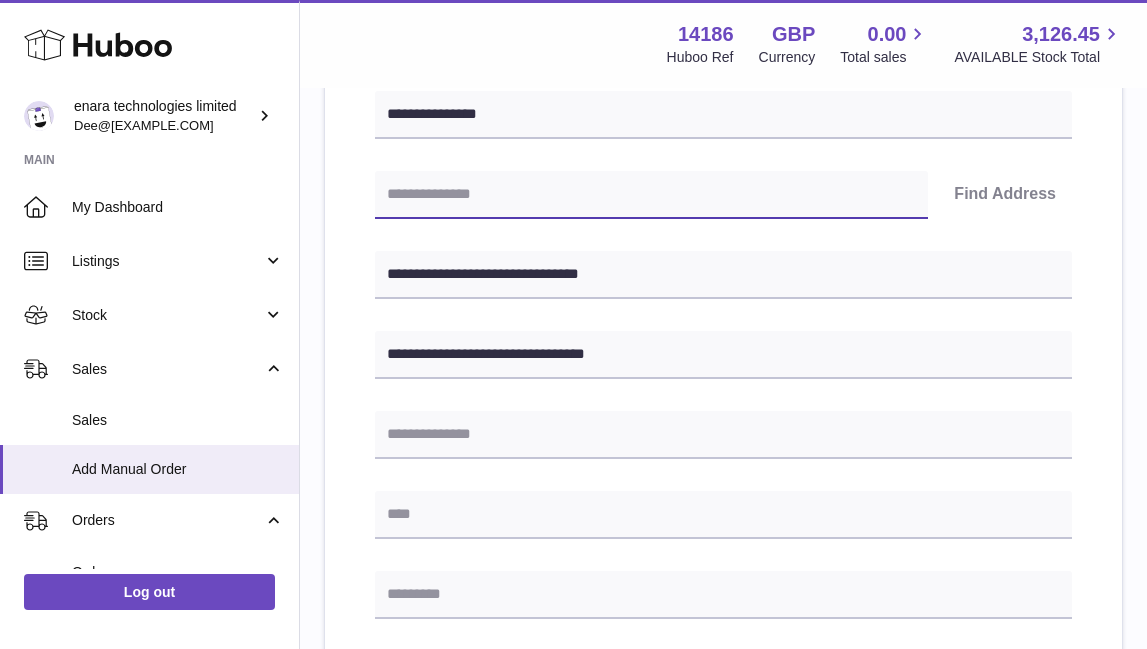 paste on "*******" 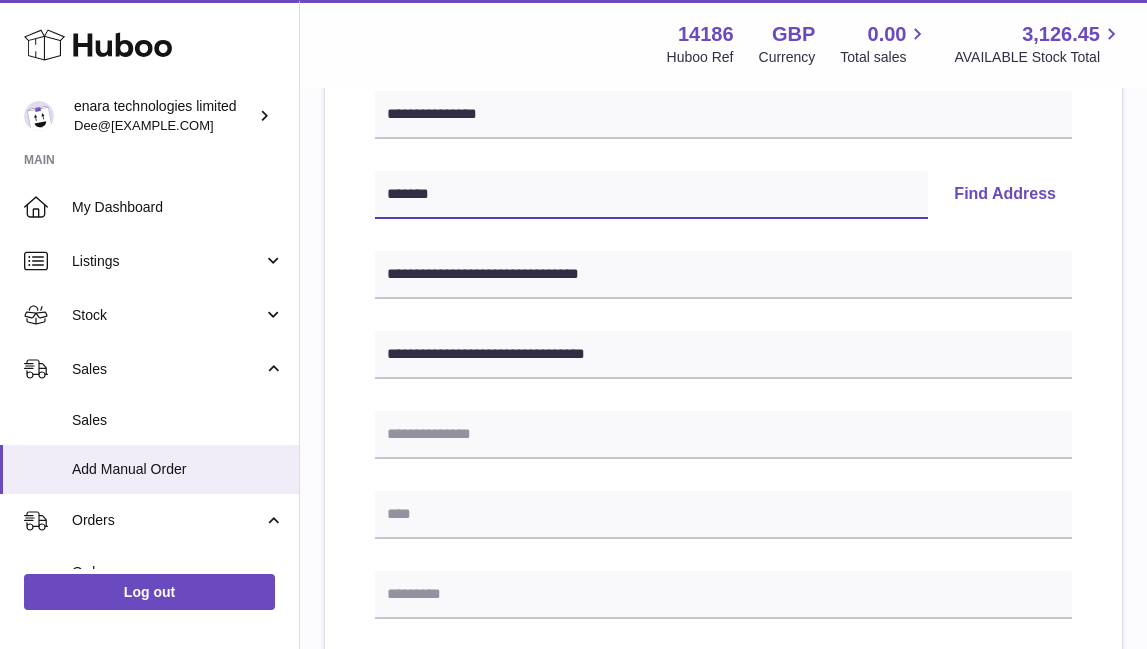 type on "*******" 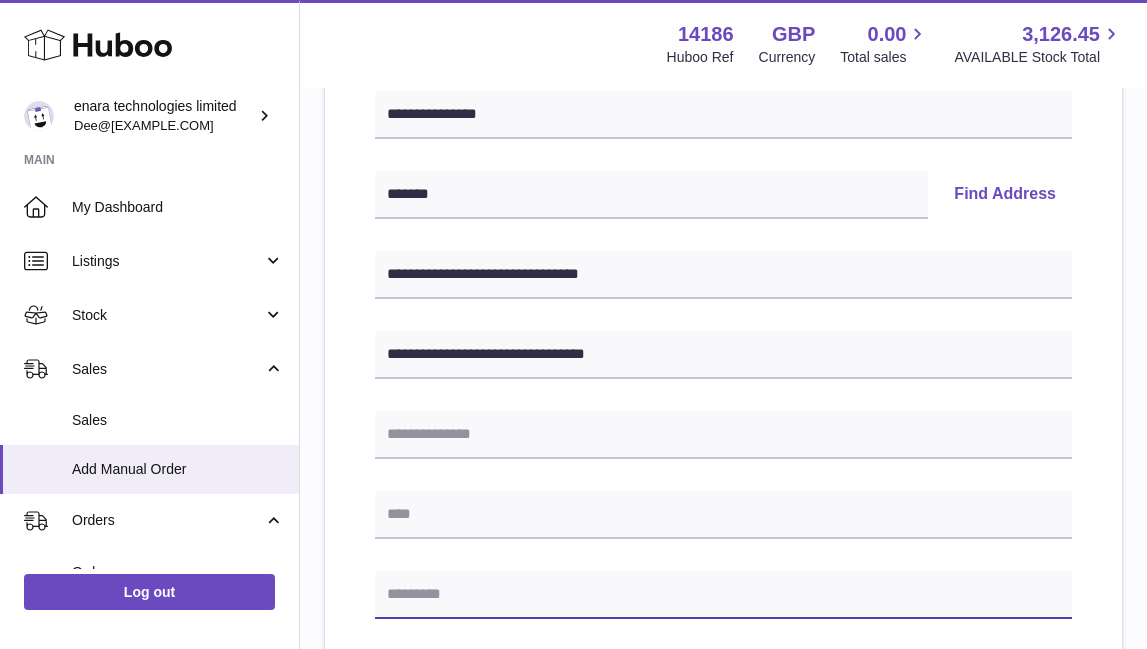 paste on "*******" 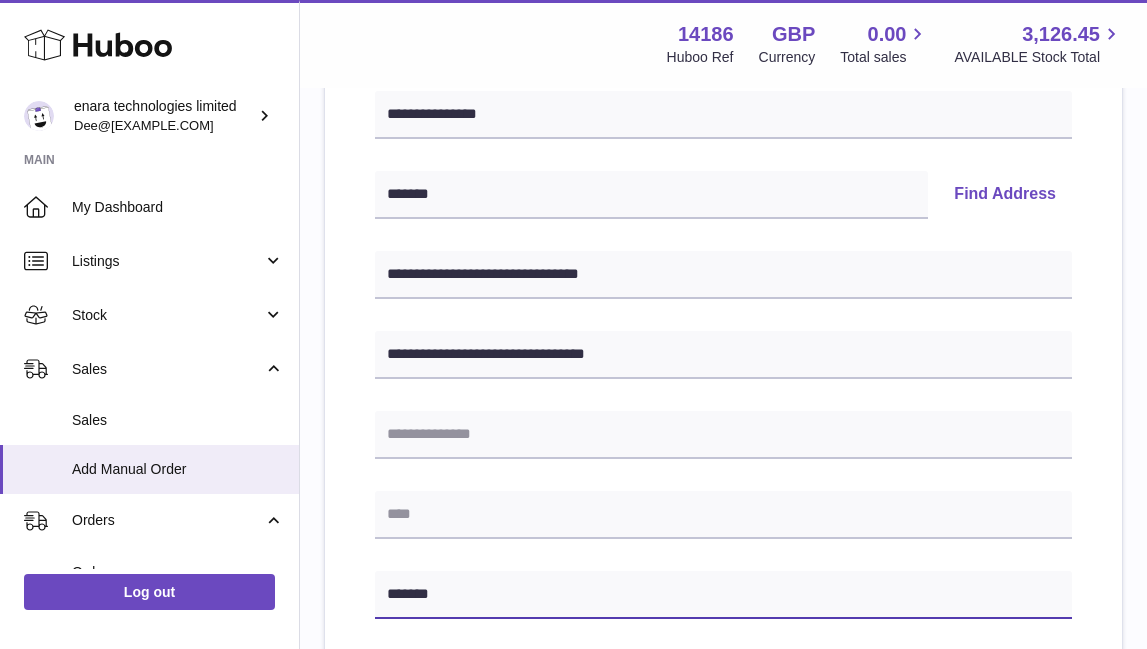 type on "*******" 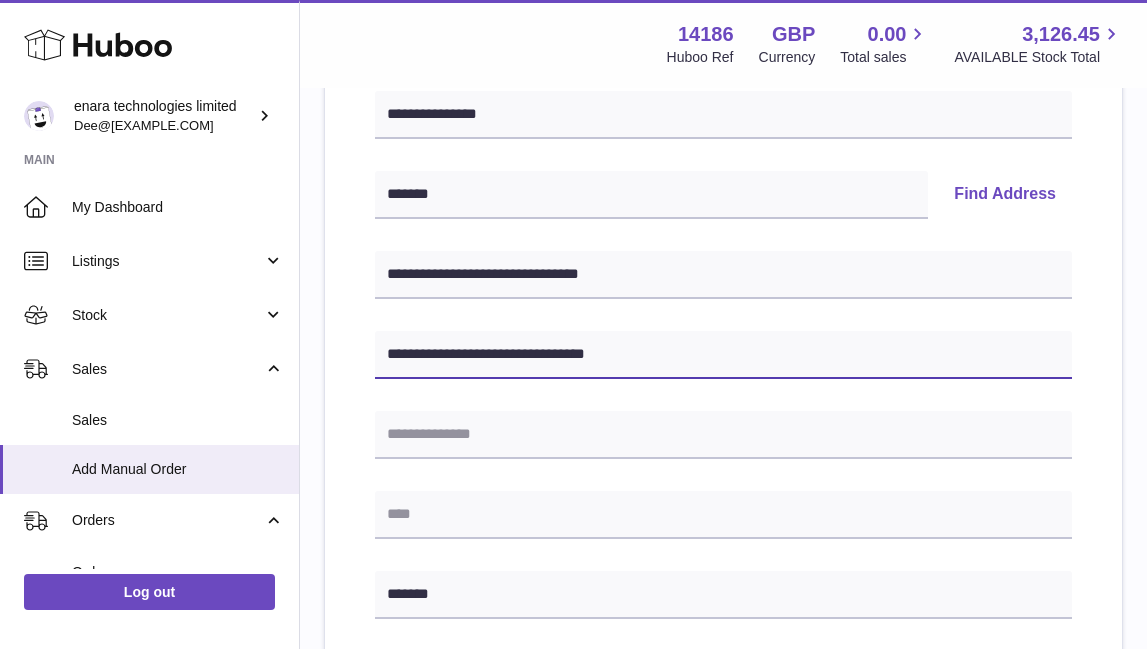 drag, startPoint x: 514, startPoint y: 350, endPoint x: 757, endPoint y: 388, distance: 245.95325 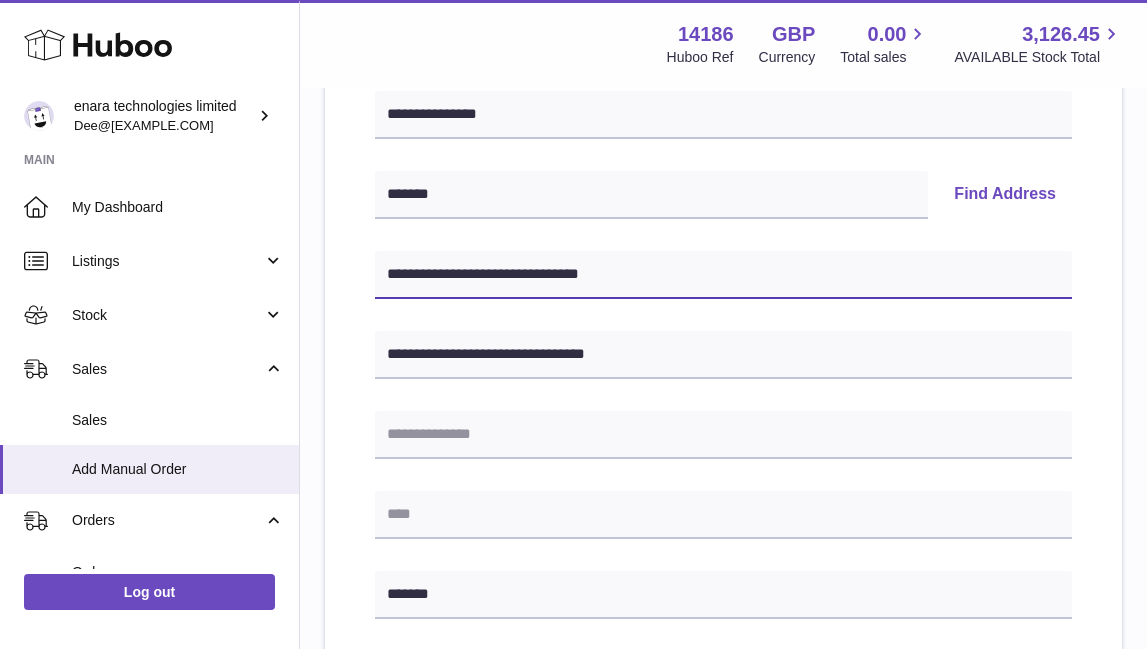 drag, startPoint x: 540, startPoint y: 271, endPoint x: 655, endPoint y: 280, distance: 115.35164 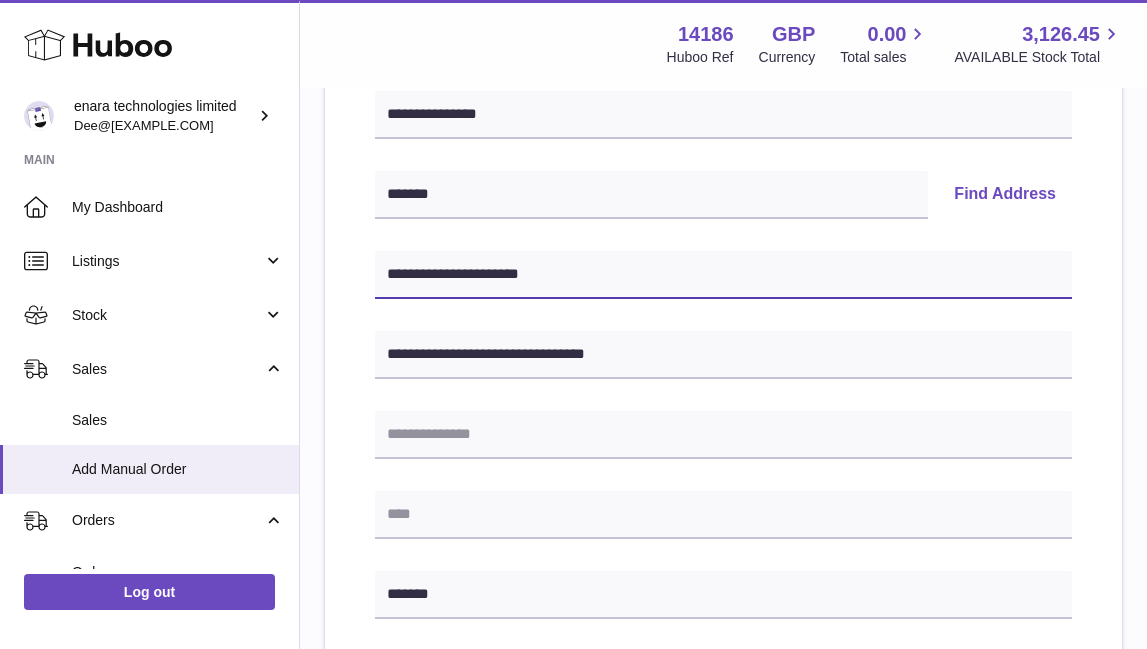 type on "**********" 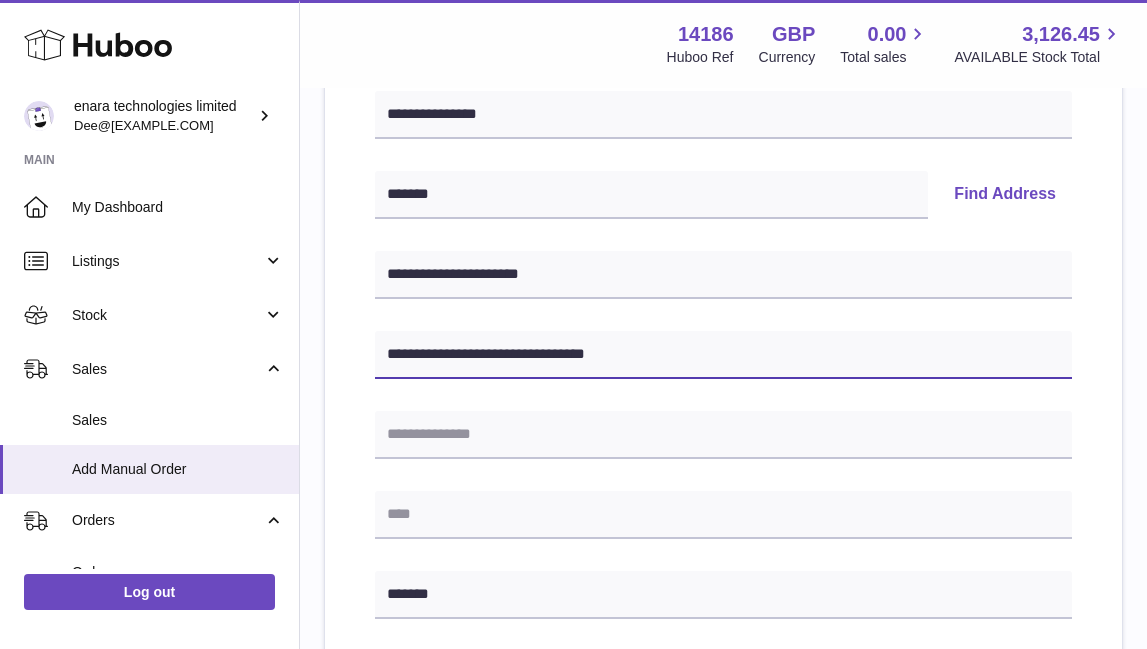 click on "**********" at bounding box center (723, 355) 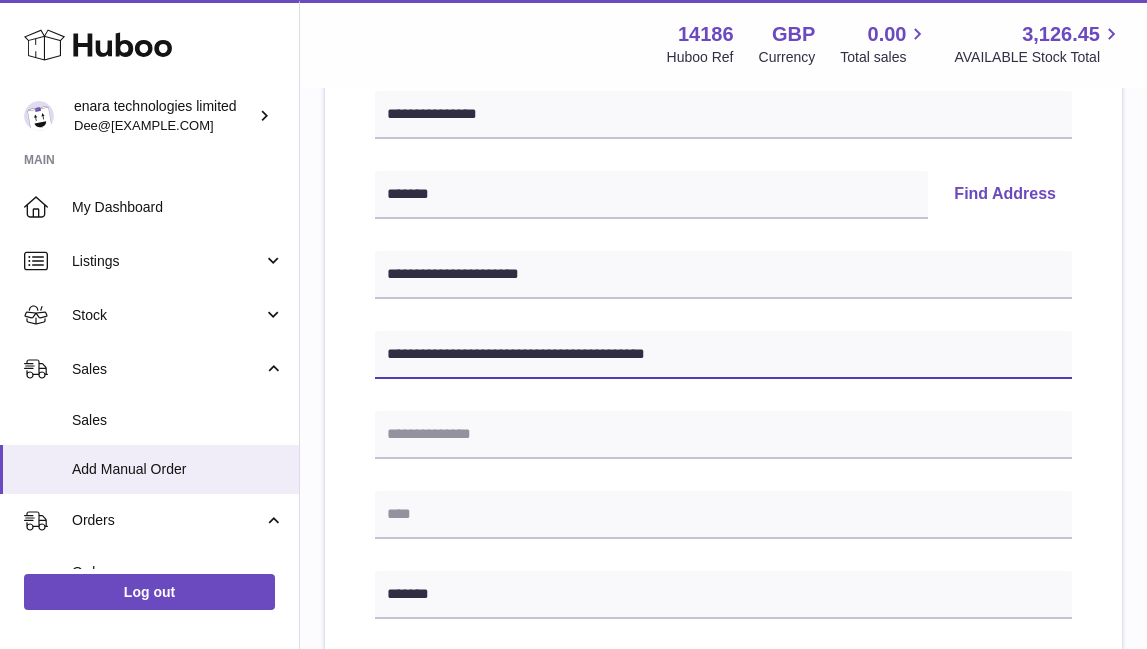 drag, startPoint x: 536, startPoint y: 353, endPoint x: 852, endPoint y: 390, distance: 318.15875 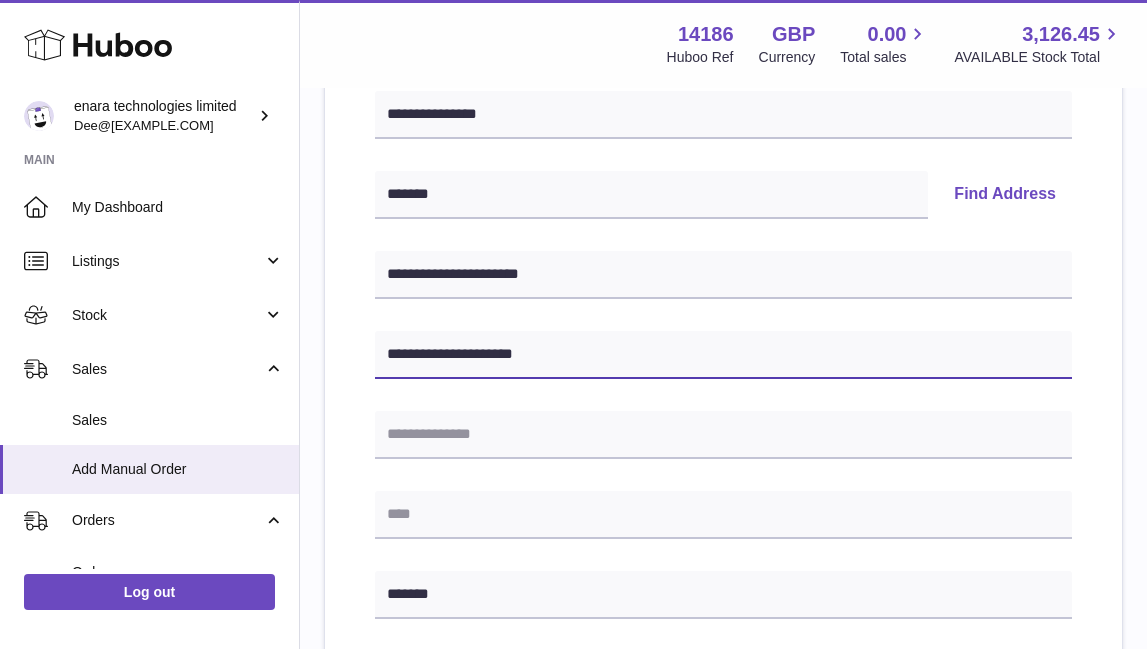type on "**********" 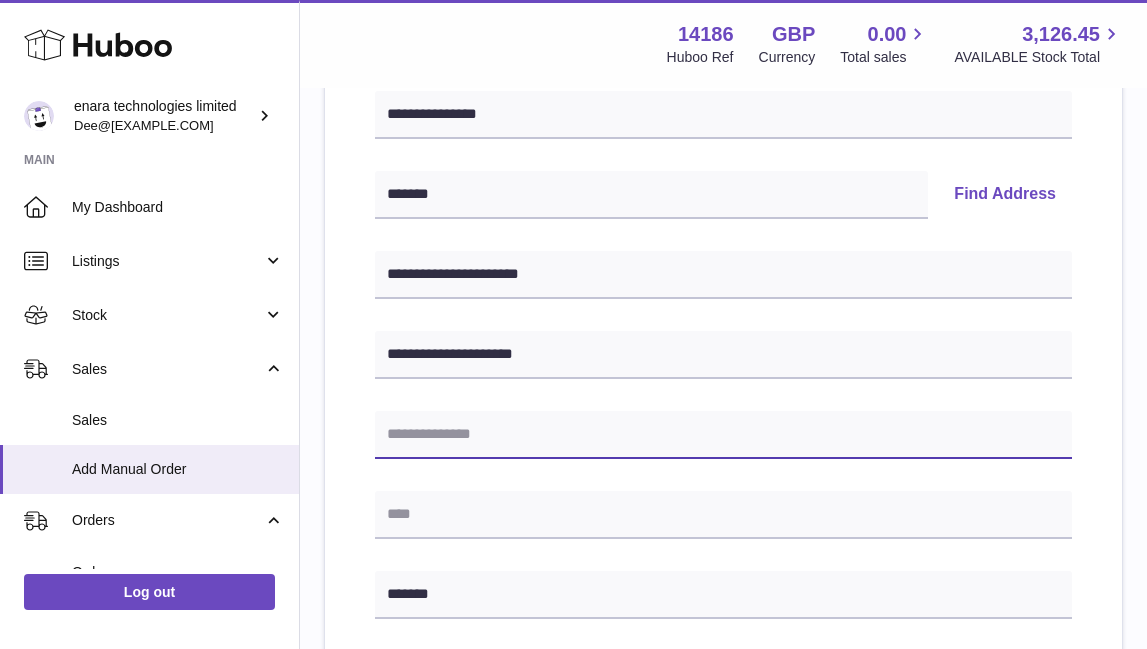type on "*" 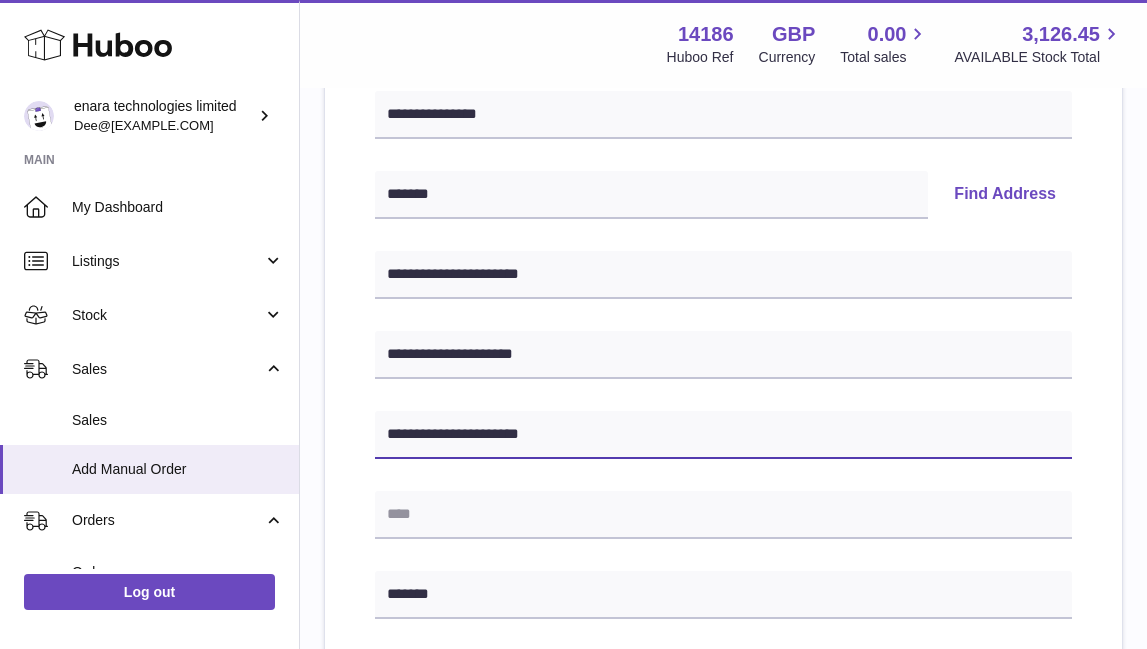 type on "**********" 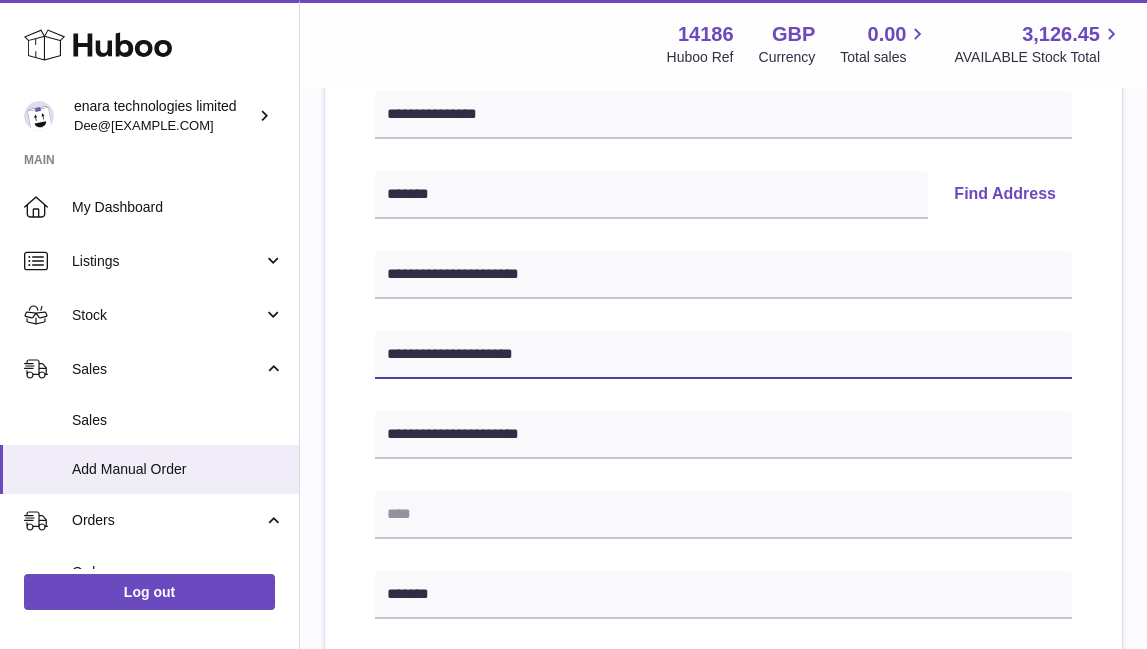 click on "**********" at bounding box center [723, 355] 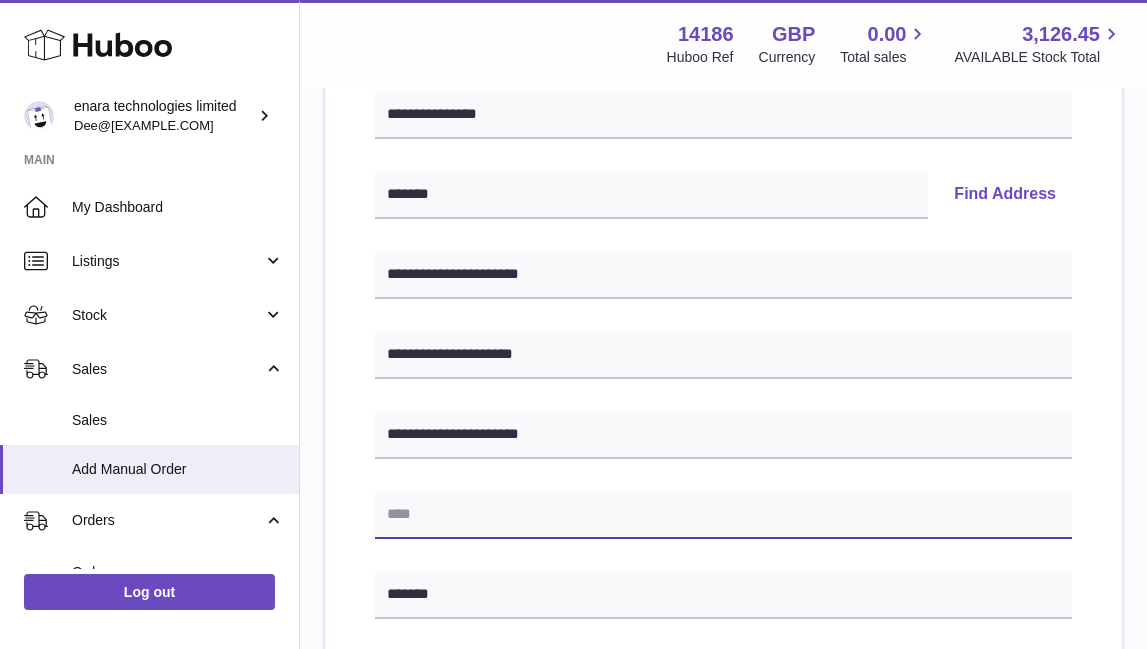 click at bounding box center (723, 515) 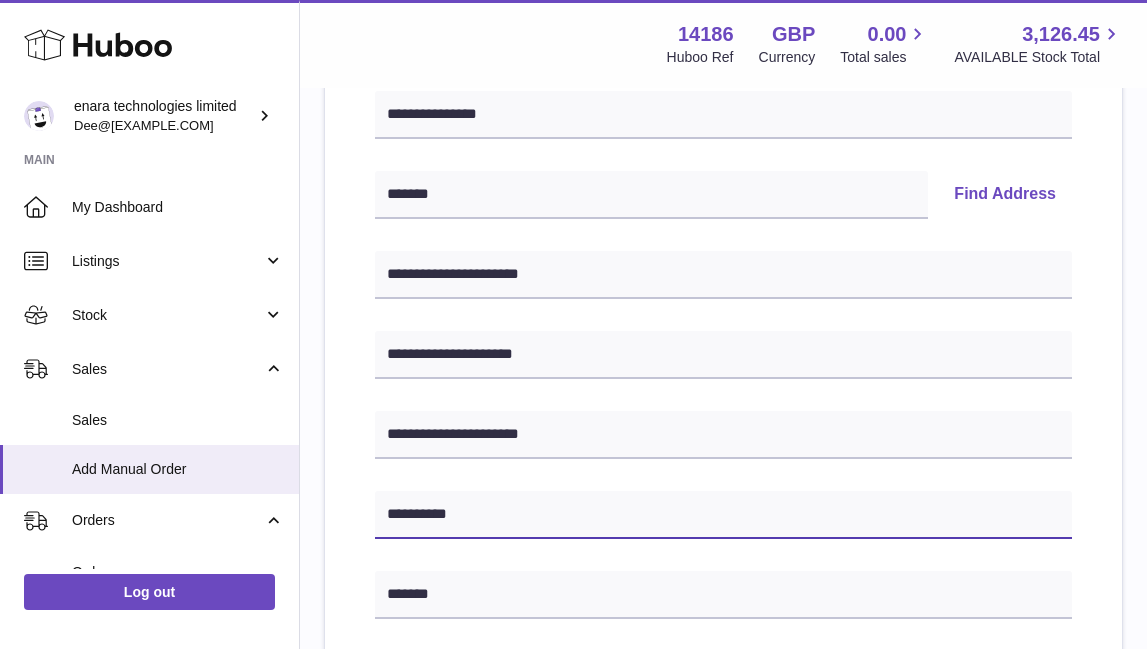 type on "**********" 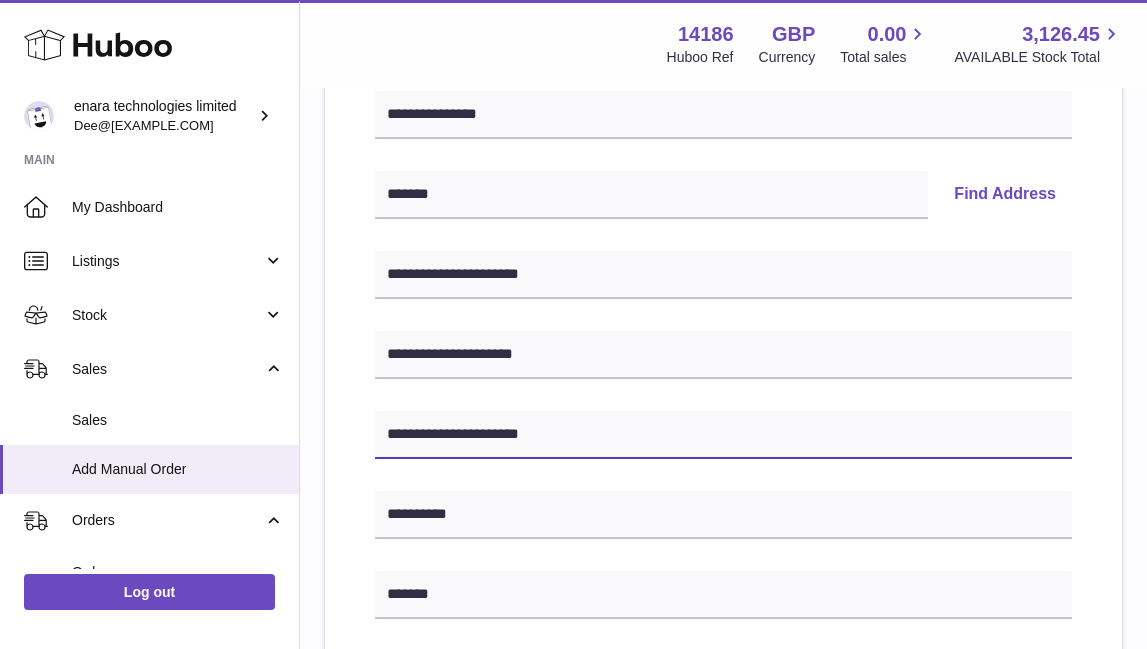 click on "**********" at bounding box center (723, 435) 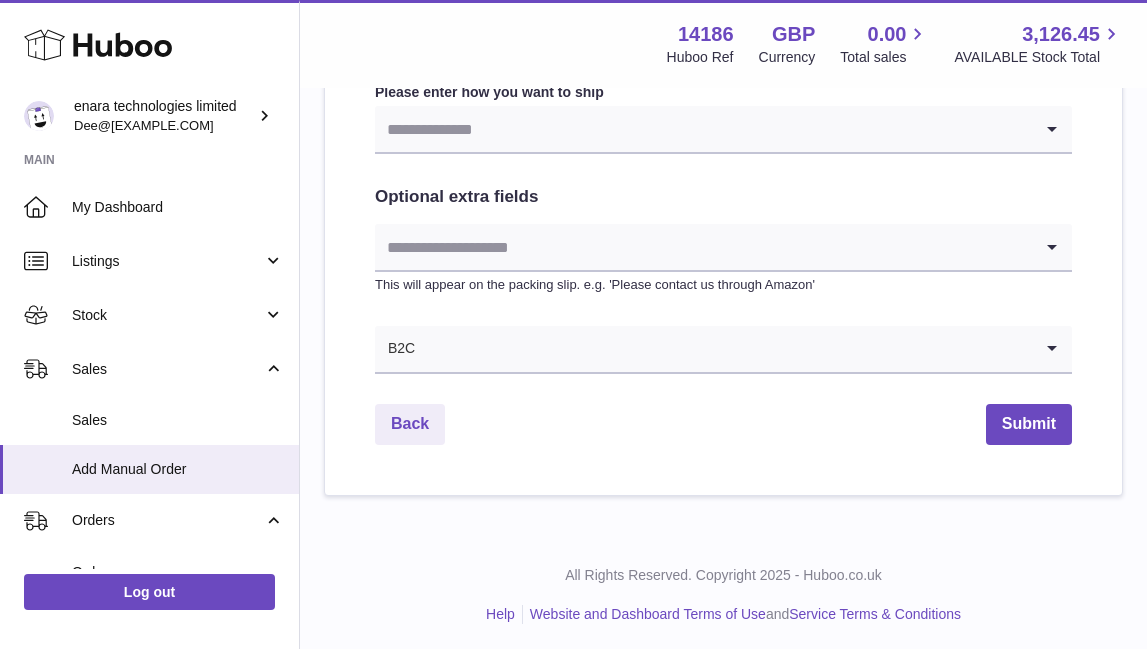scroll, scrollTop: 1092, scrollLeft: 0, axis: vertical 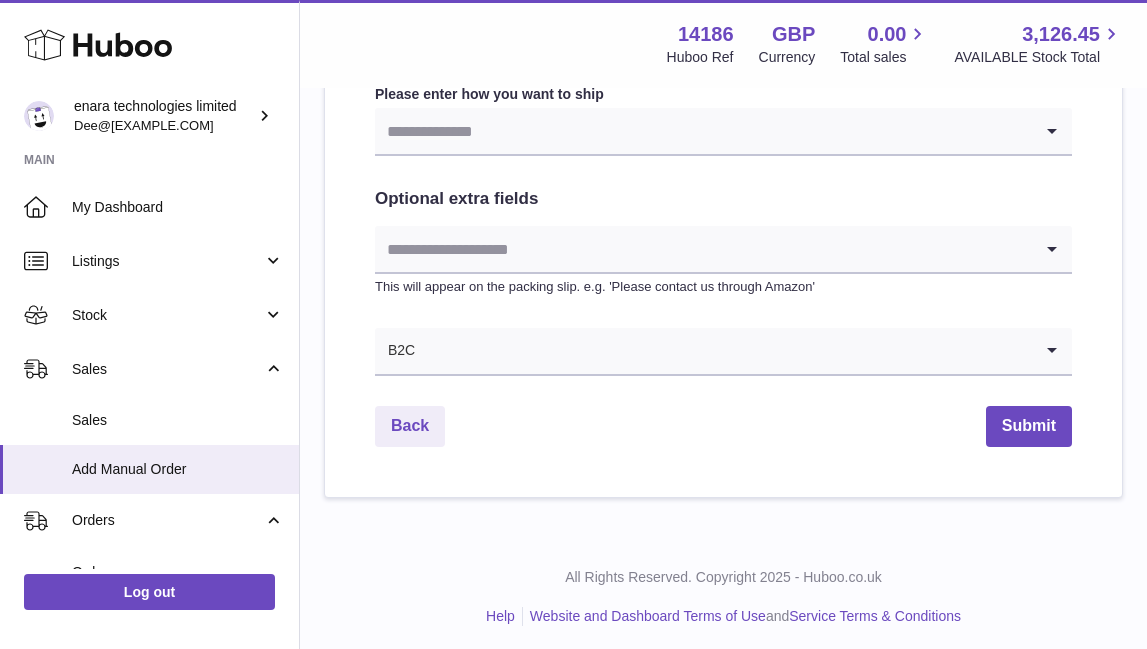 type on "**********" 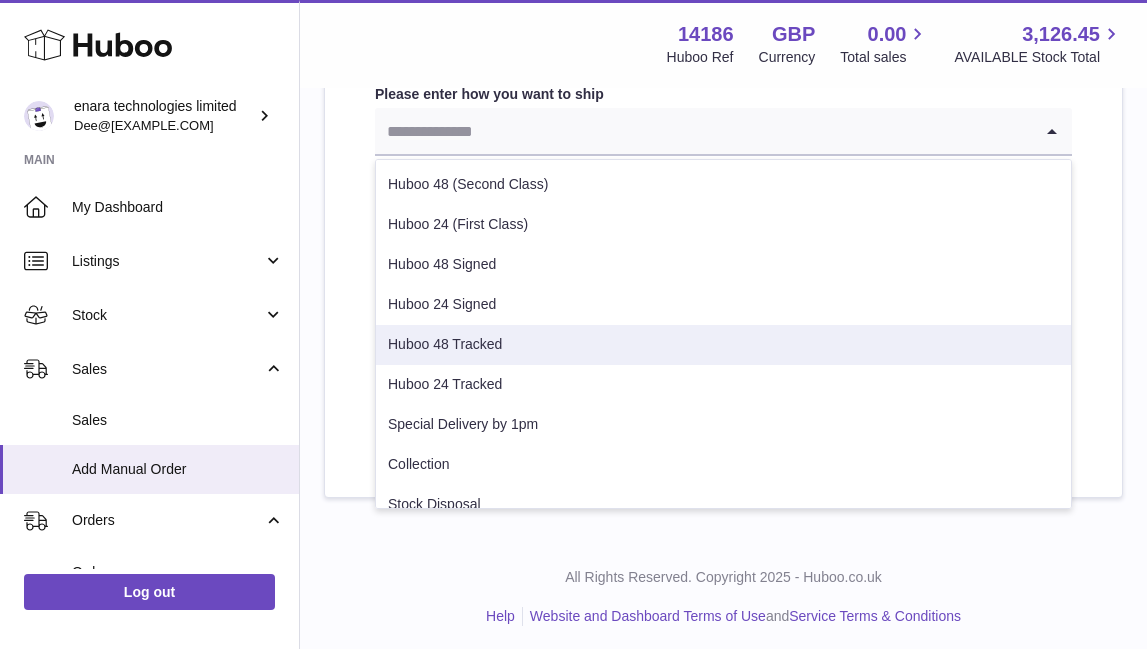 click on "Huboo 48 Tracked" at bounding box center [723, 345] 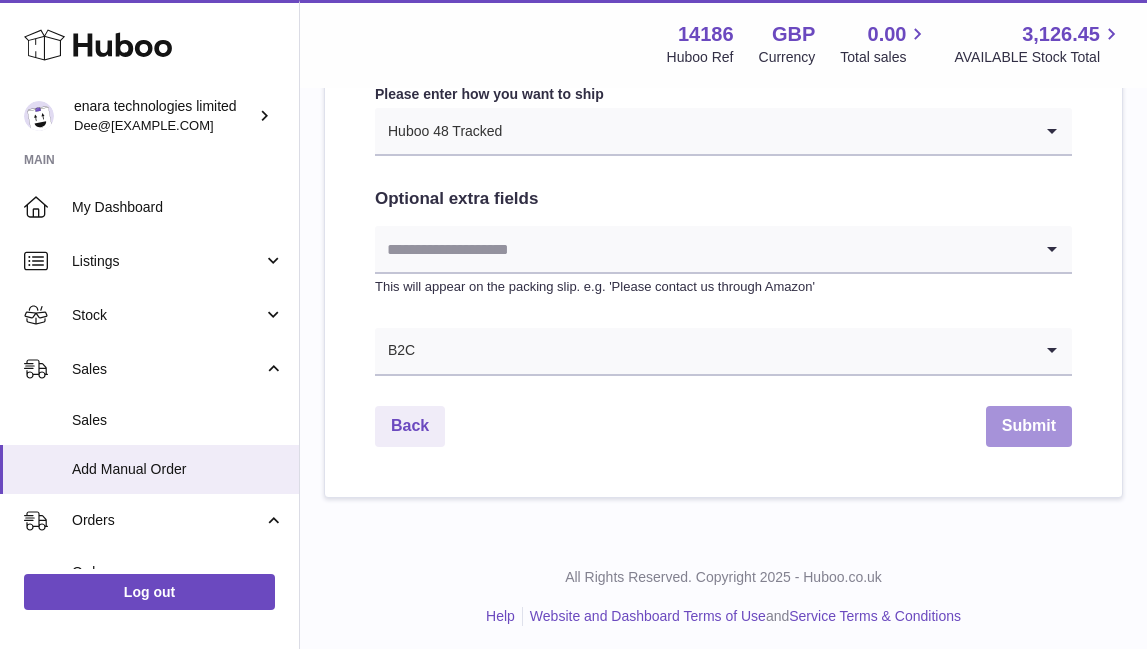 click on "Submit" at bounding box center (1029, 426) 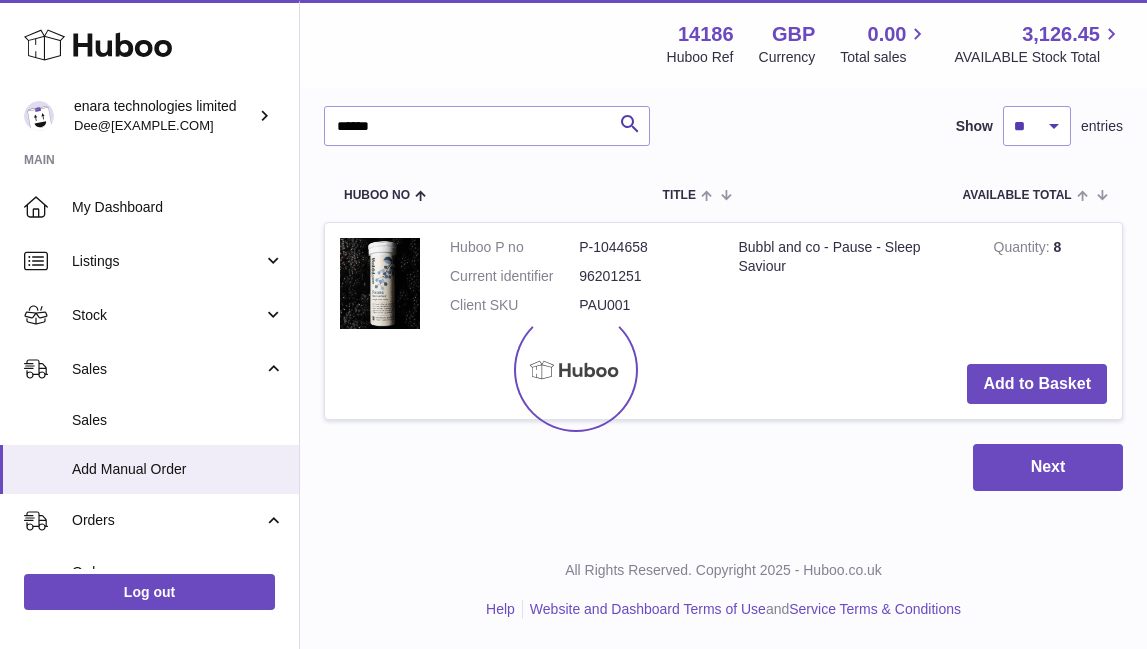 scroll, scrollTop: 0, scrollLeft: 0, axis: both 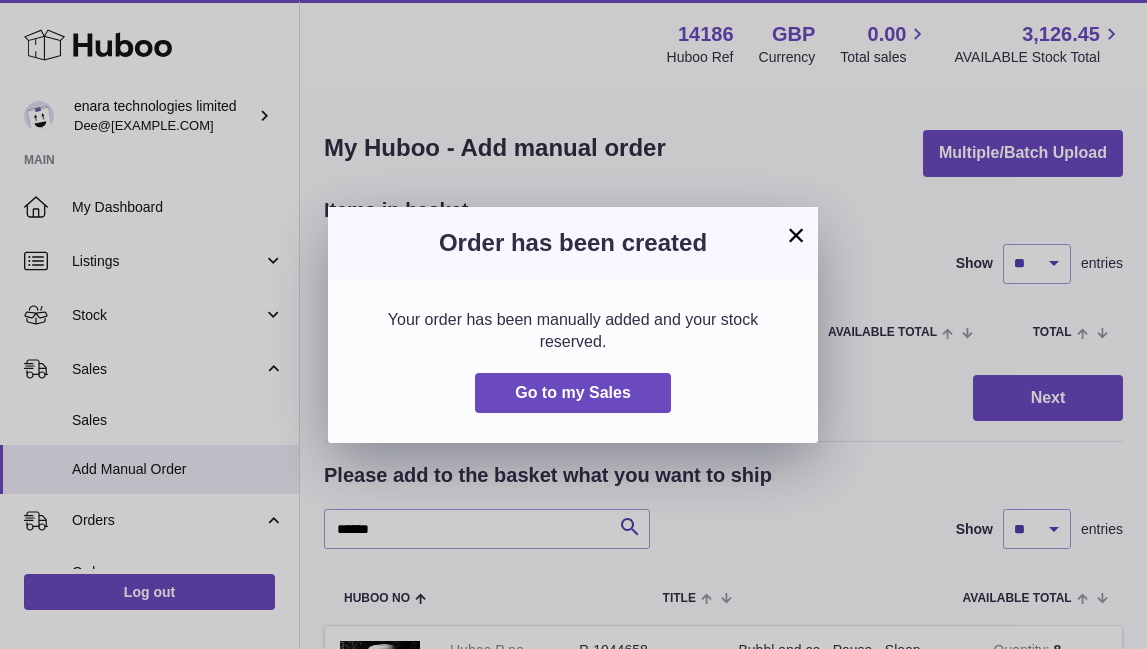 click on "×" at bounding box center (796, 235) 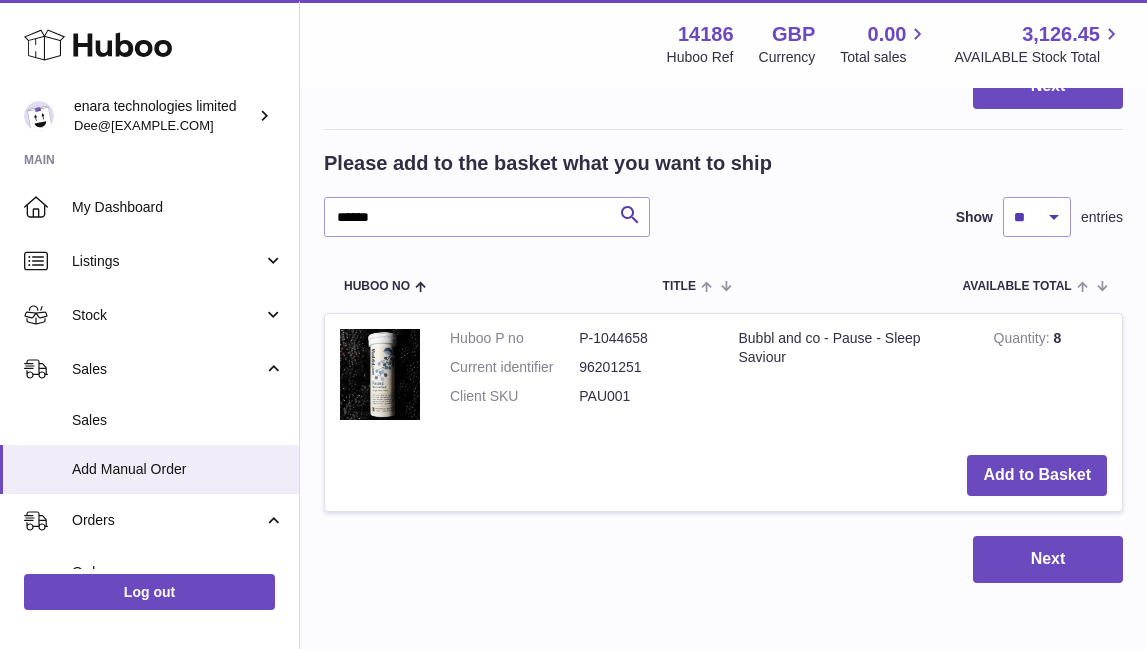 scroll, scrollTop: 334, scrollLeft: 0, axis: vertical 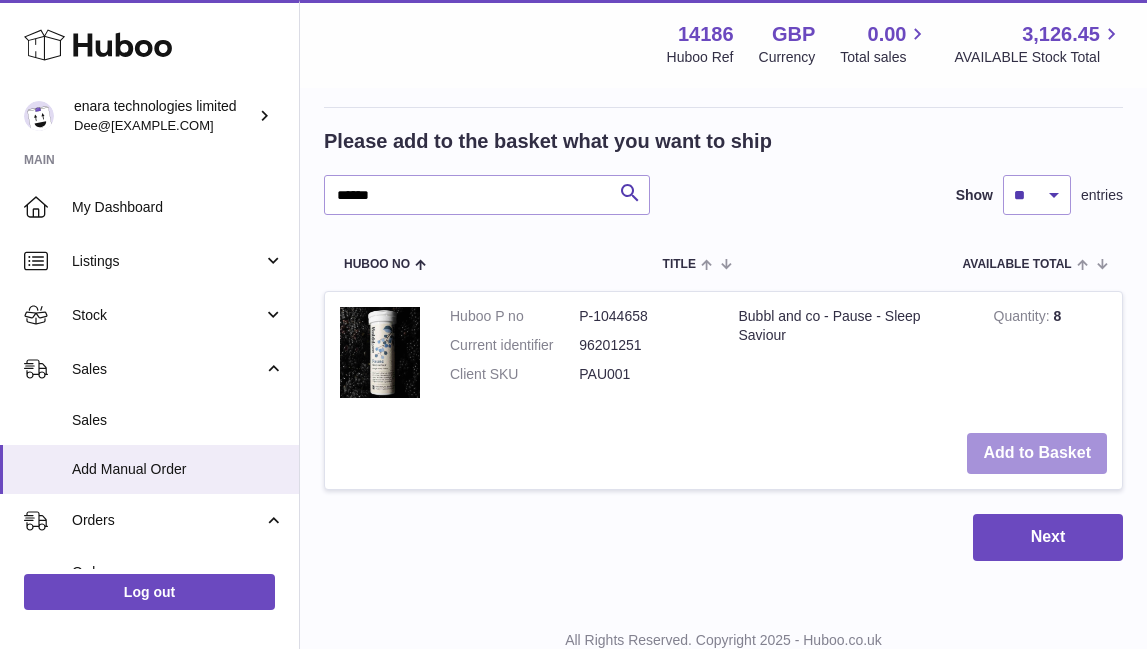 click on "Add to Basket" at bounding box center [1037, 453] 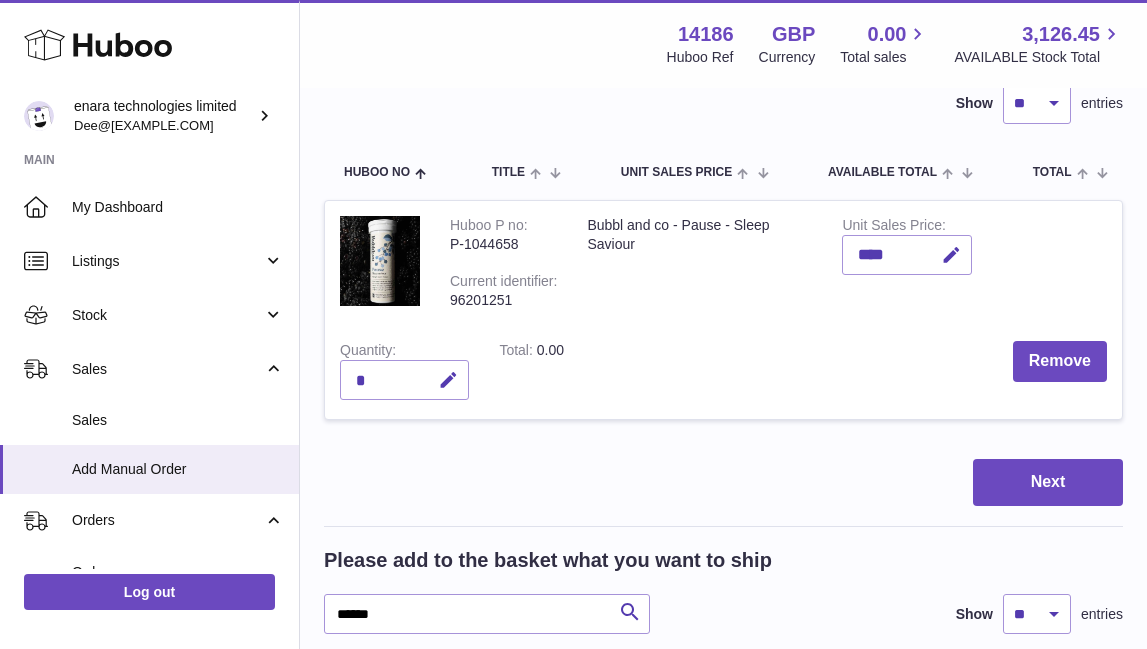 scroll, scrollTop: 251, scrollLeft: 0, axis: vertical 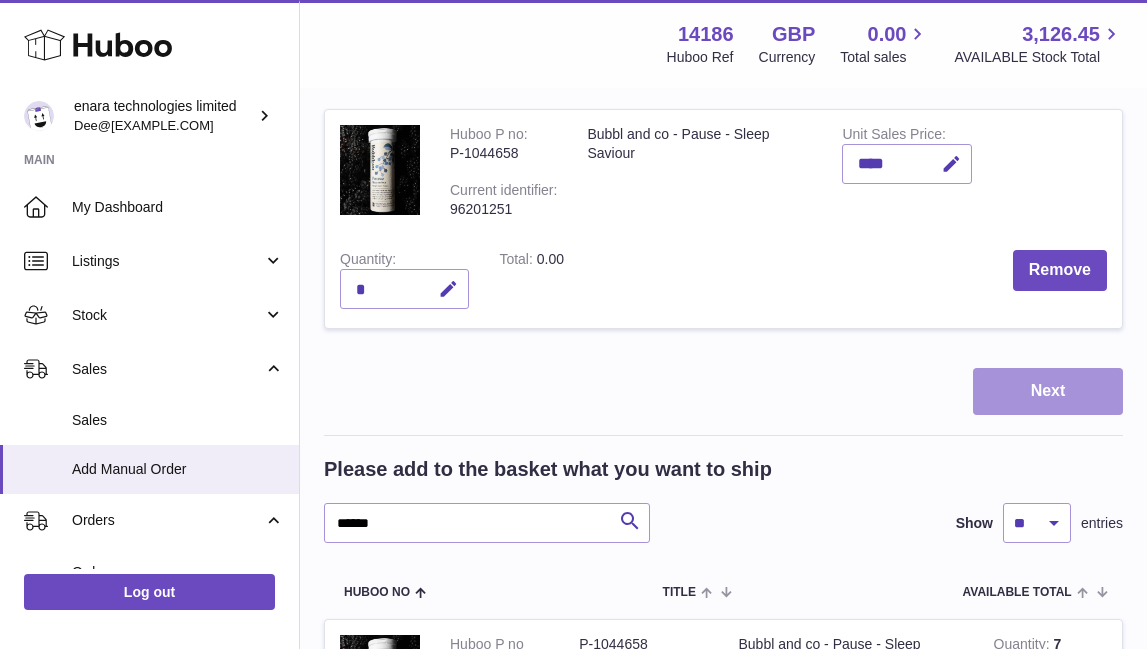 click on "Next" at bounding box center [1048, 391] 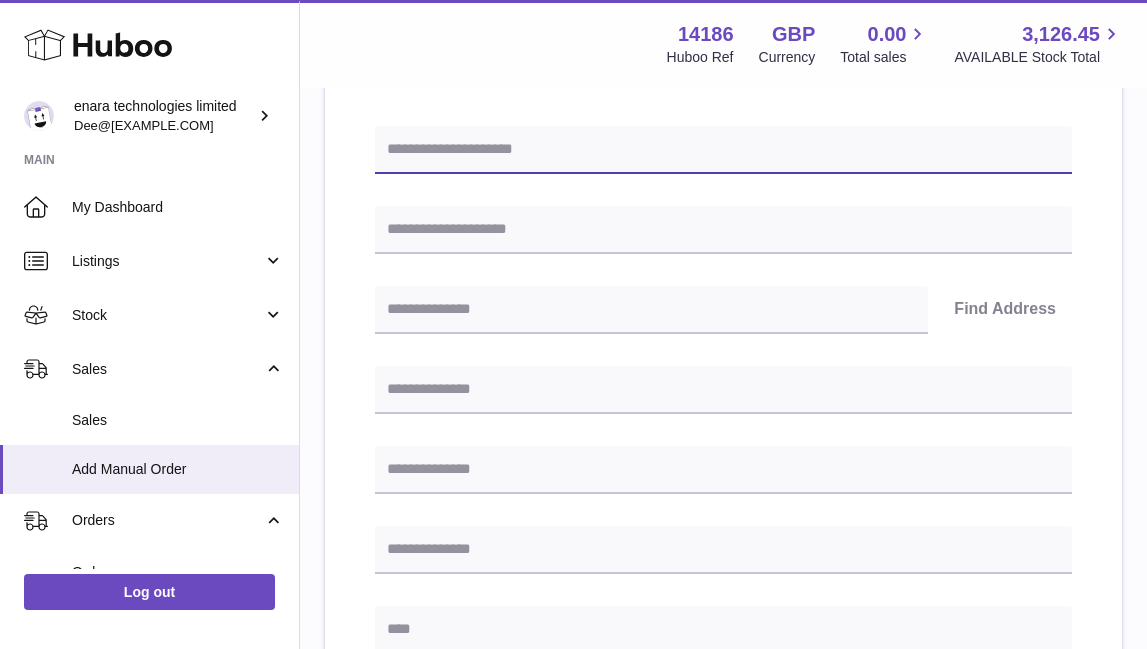 click at bounding box center (723, 150) 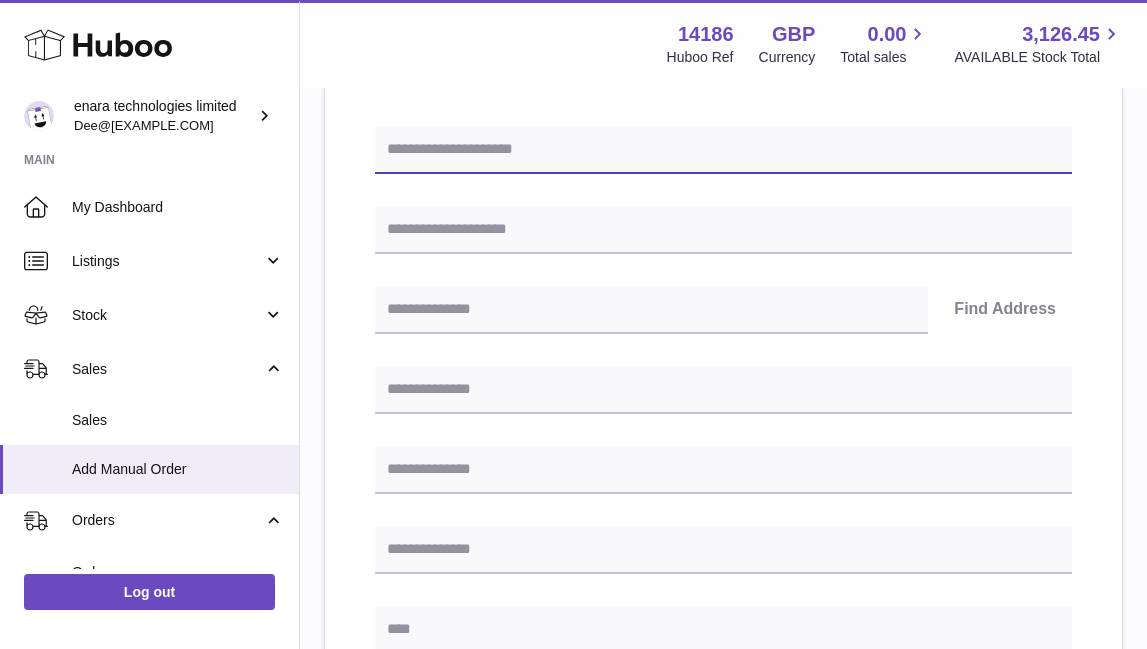 paste on "**********" 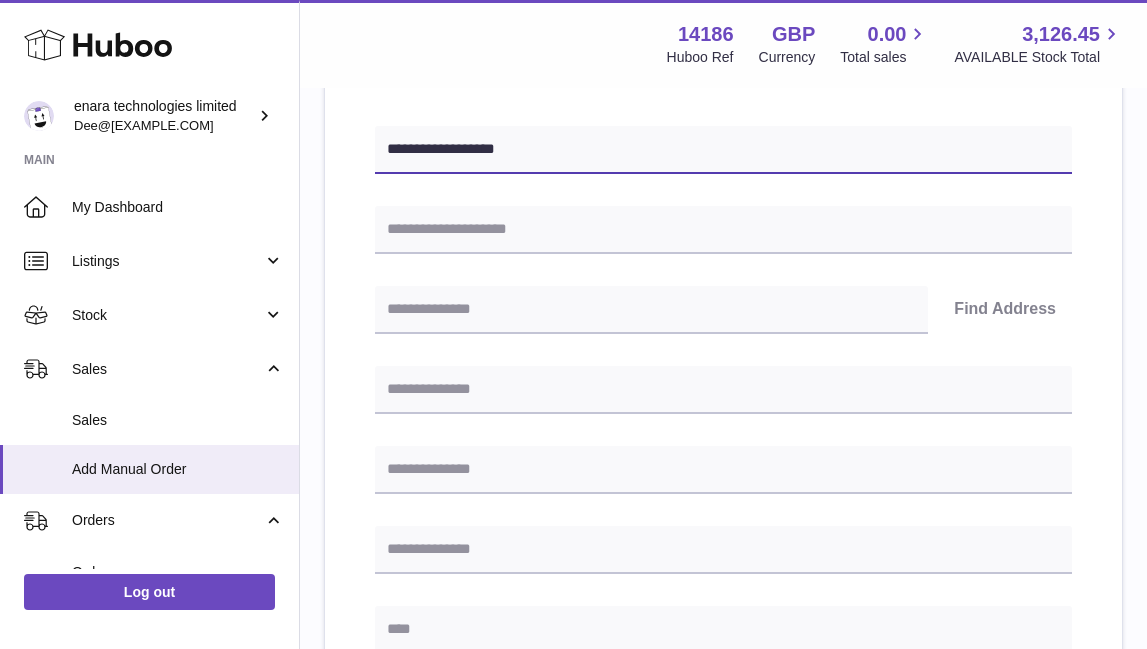 type on "**********" 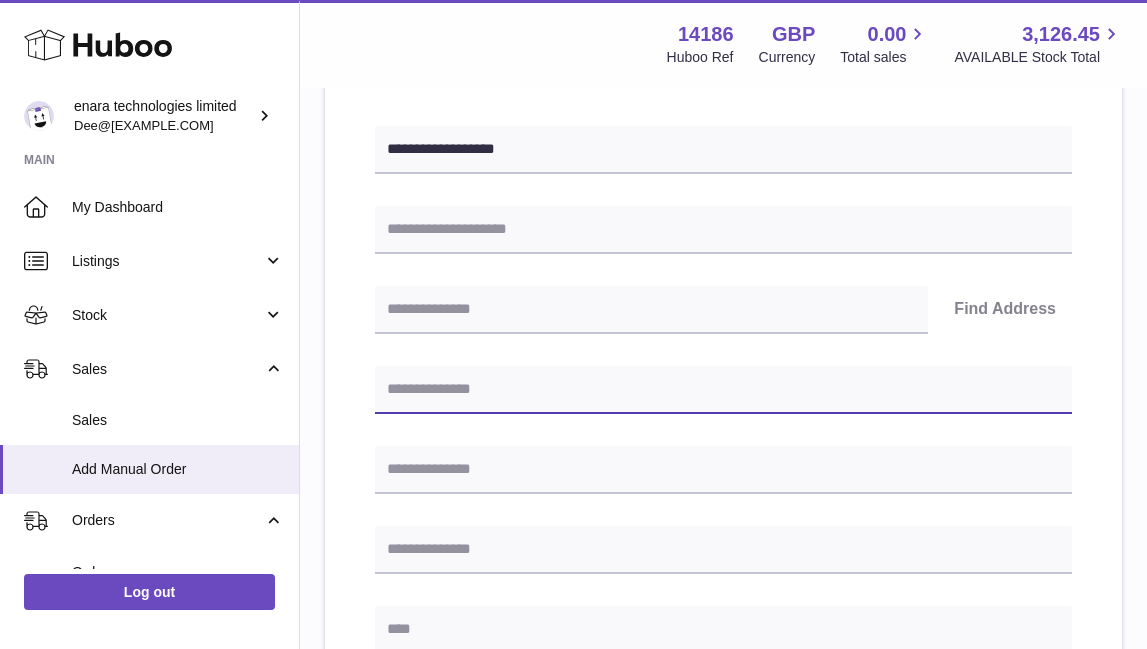 paste on "**********" 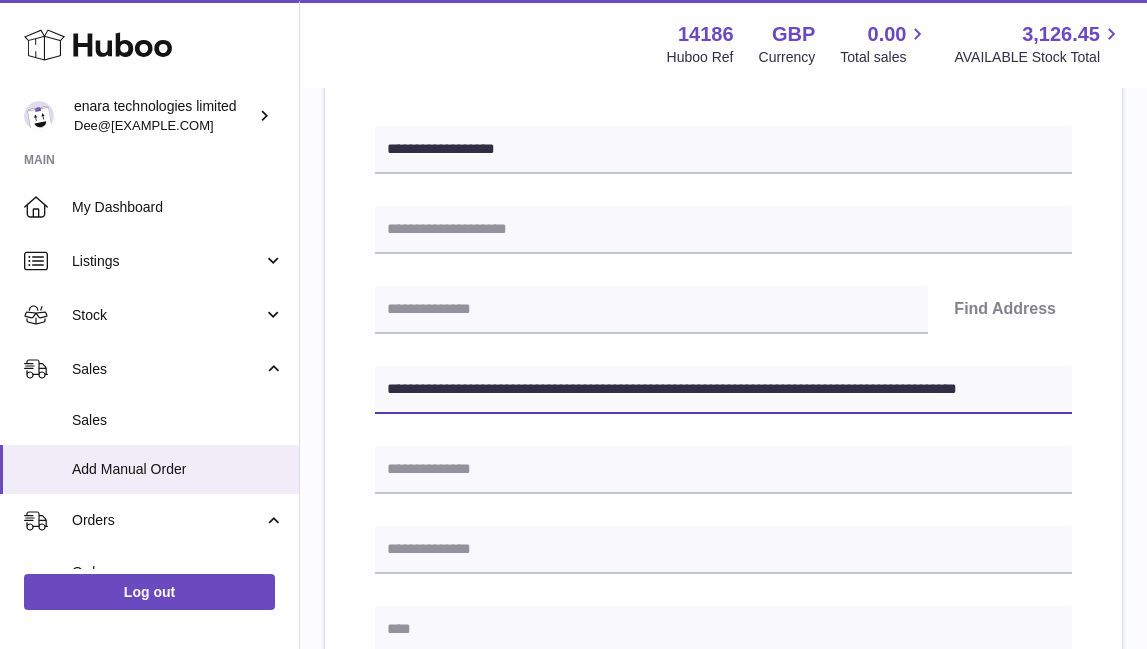 drag, startPoint x: 706, startPoint y: 383, endPoint x: 1311, endPoint y: 482, distance: 613.0465 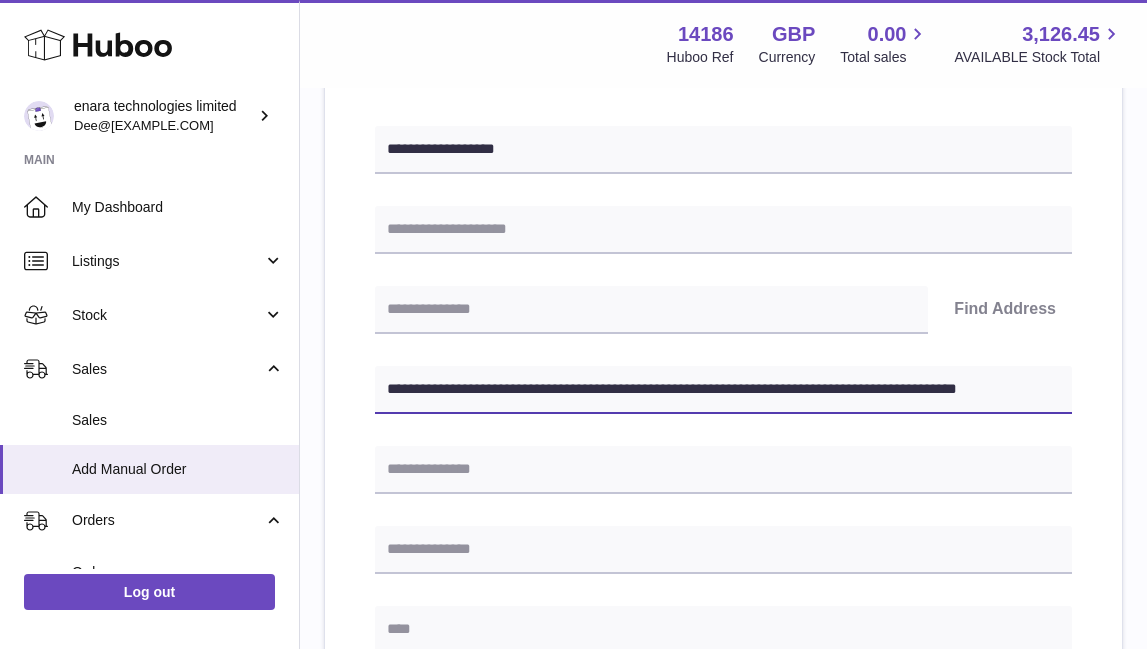 click on ".st0{fill:#141414;}" at bounding box center (573, 73) 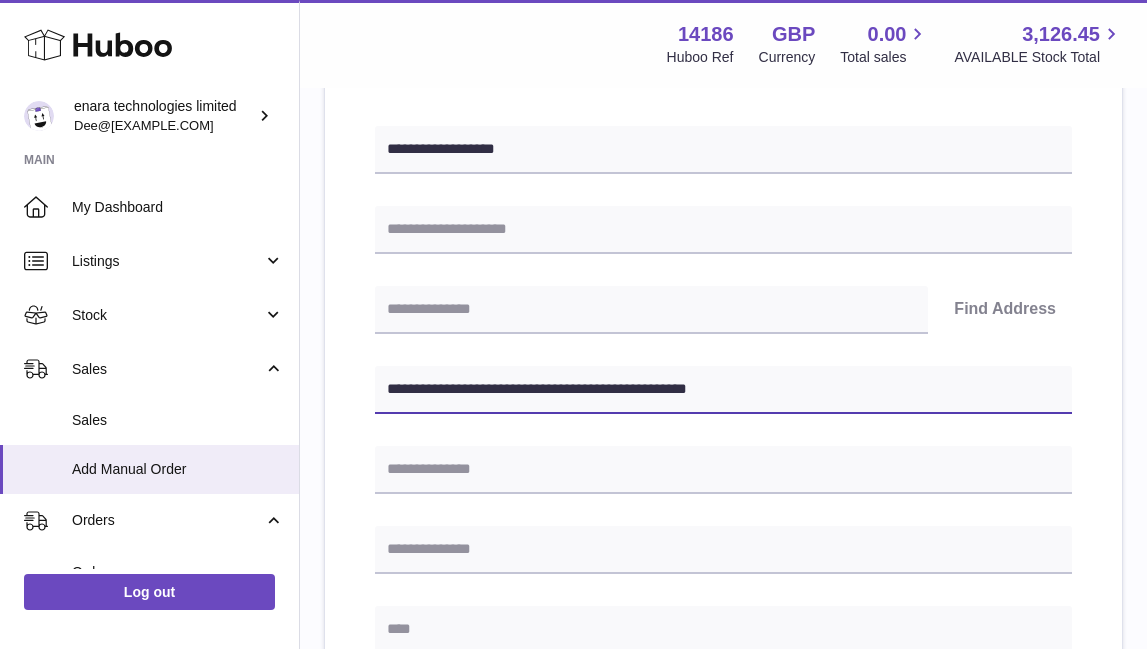 type on "**********" 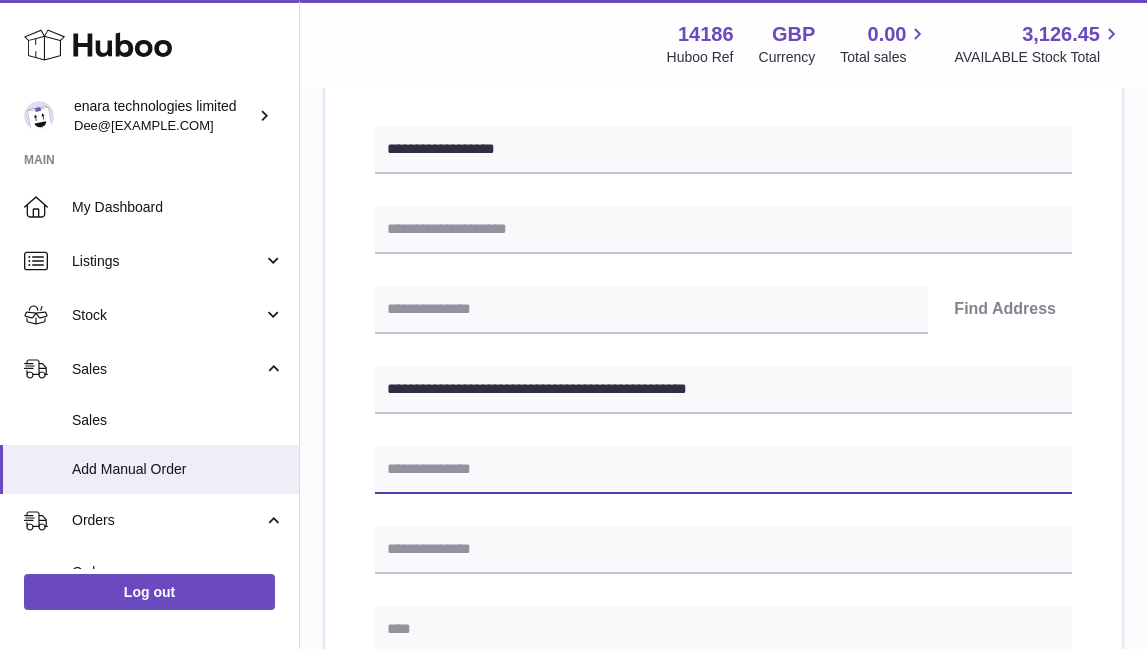 paste on "**********" 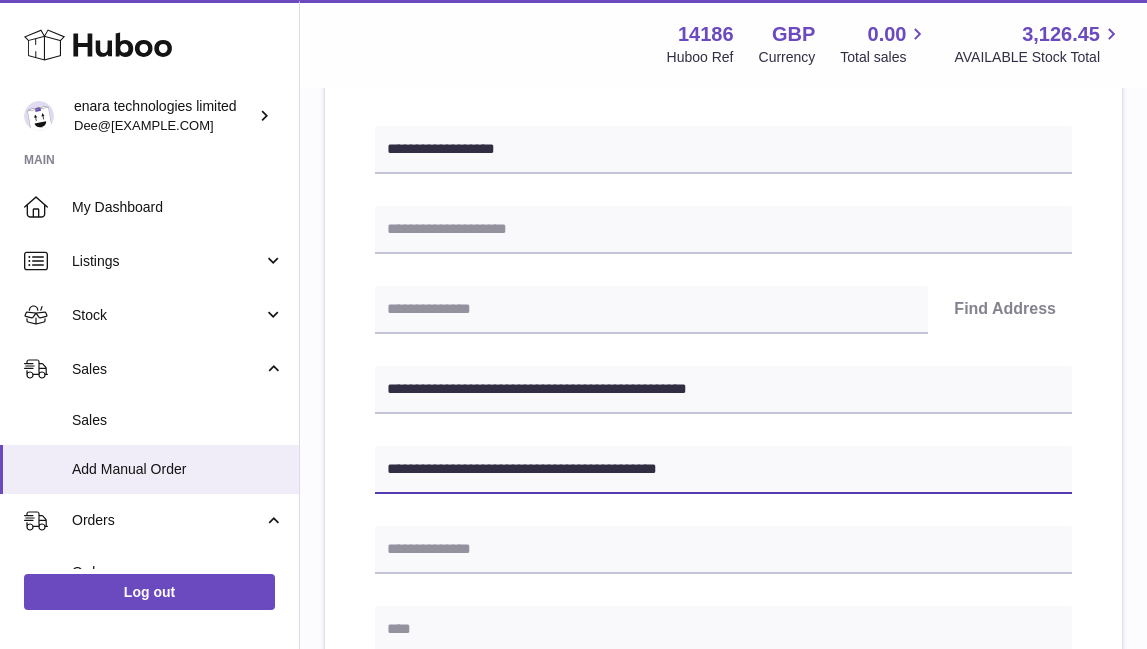 type on "**********" 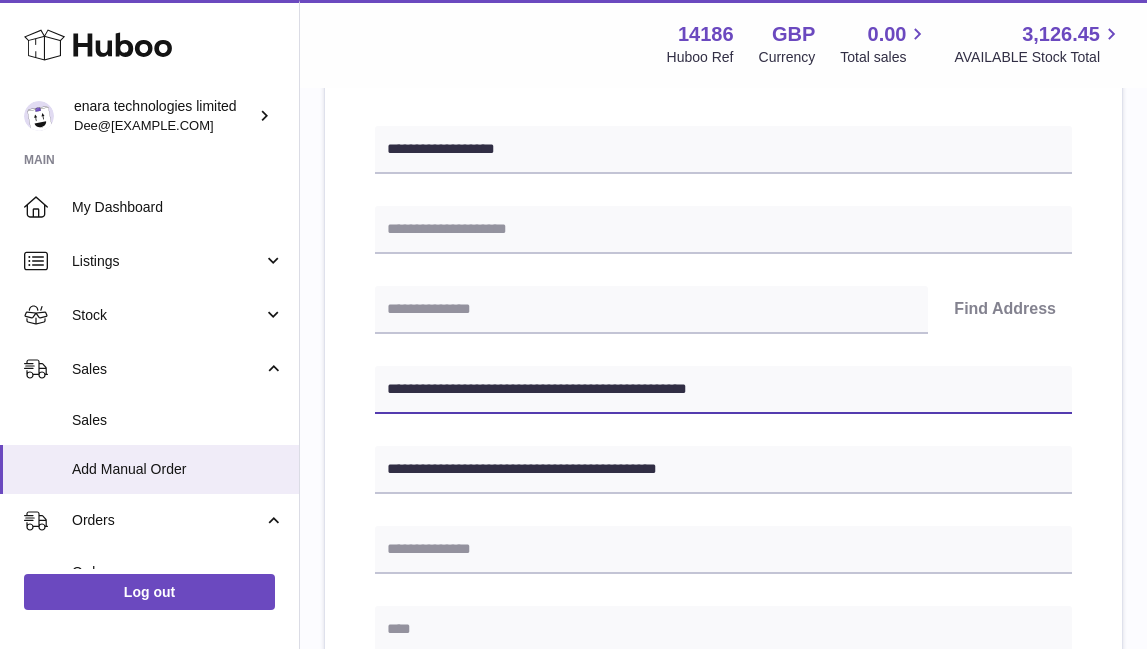 drag, startPoint x: 468, startPoint y: 387, endPoint x: 394, endPoint y: 386, distance: 74.00676 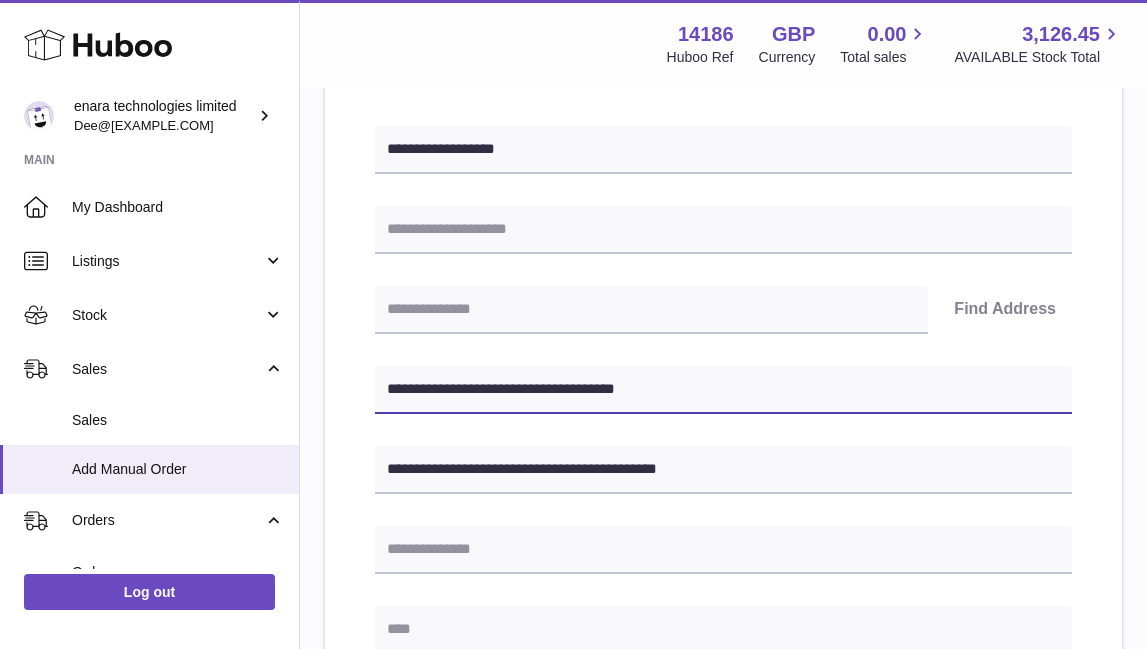 type on "**********" 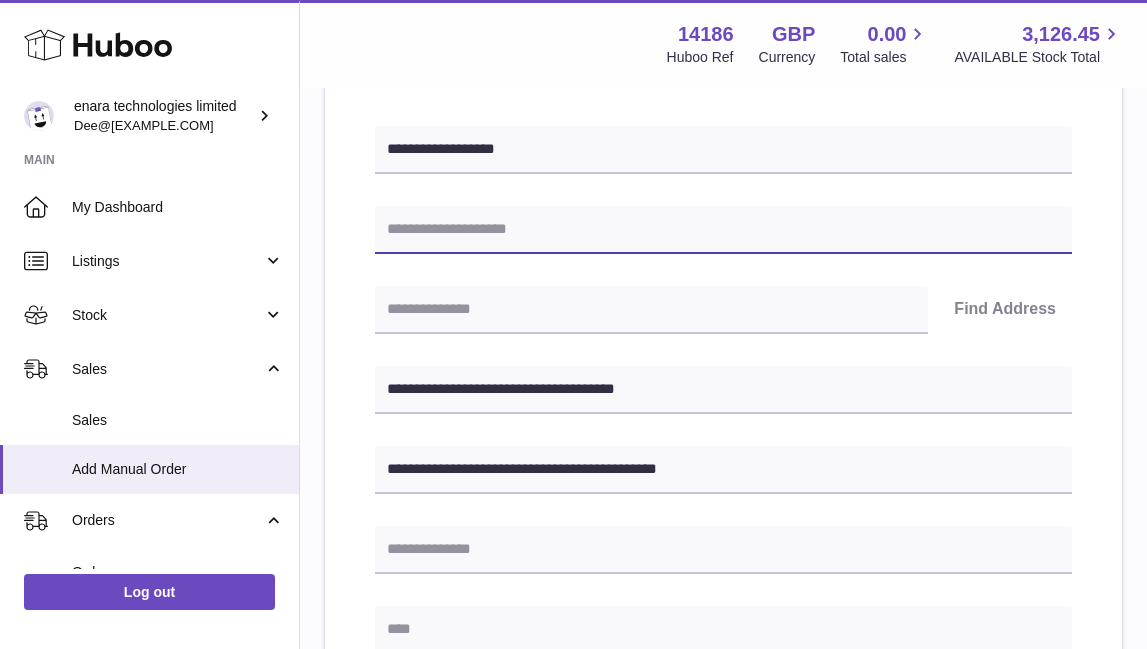 paste on "**********" 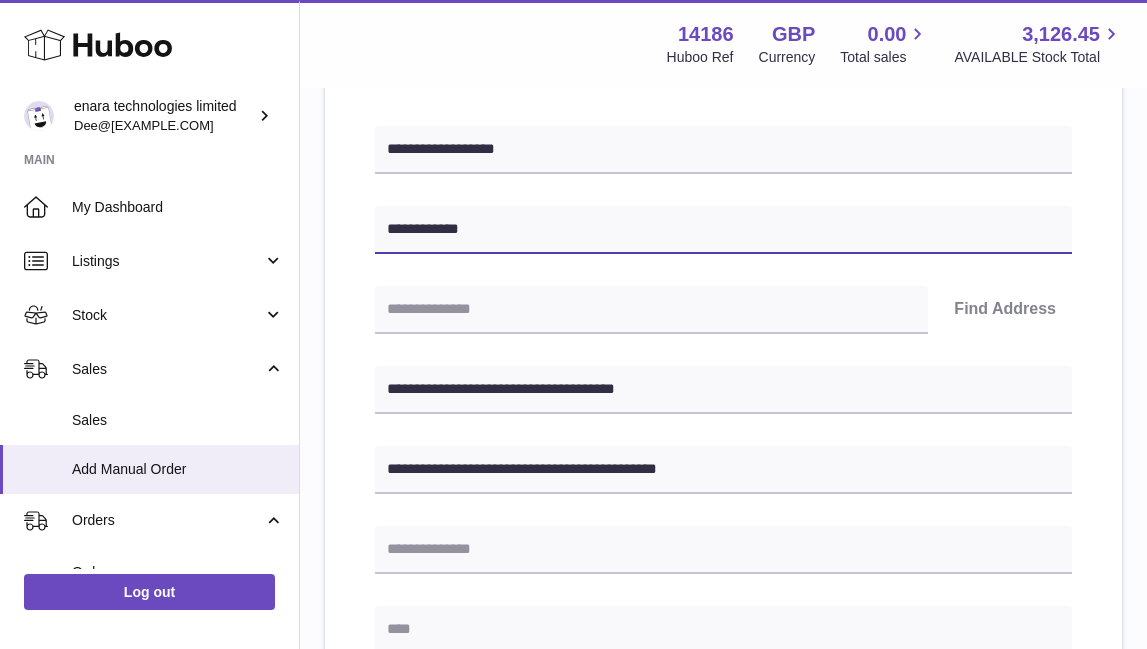 type on "**********" 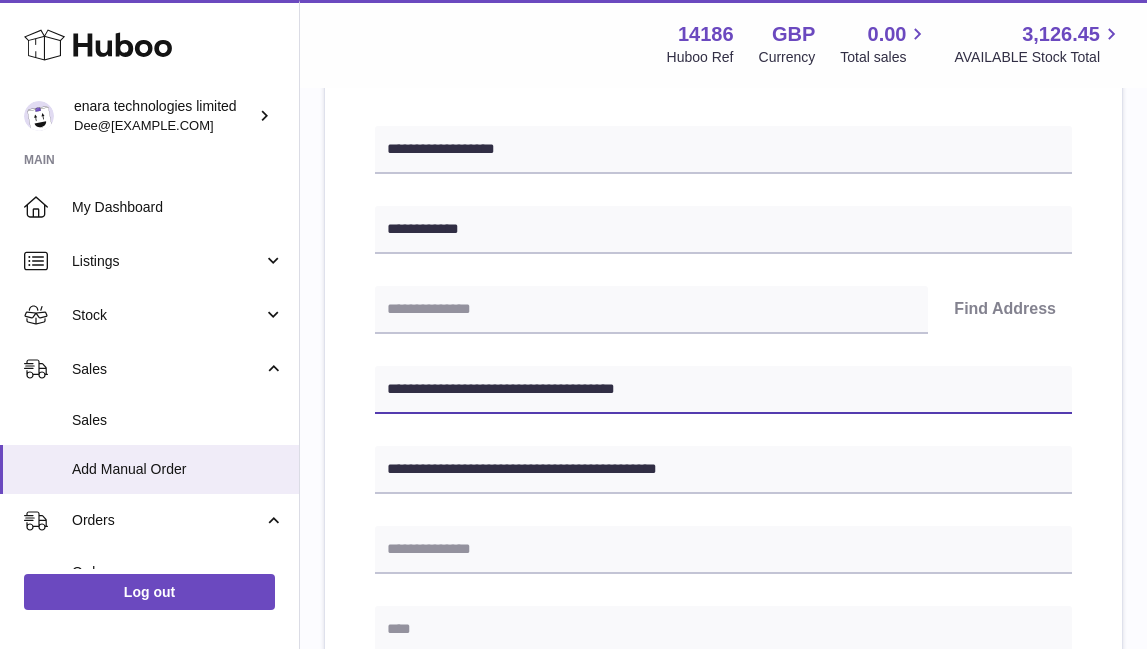click on "**********" at bounding box center [723, 390] 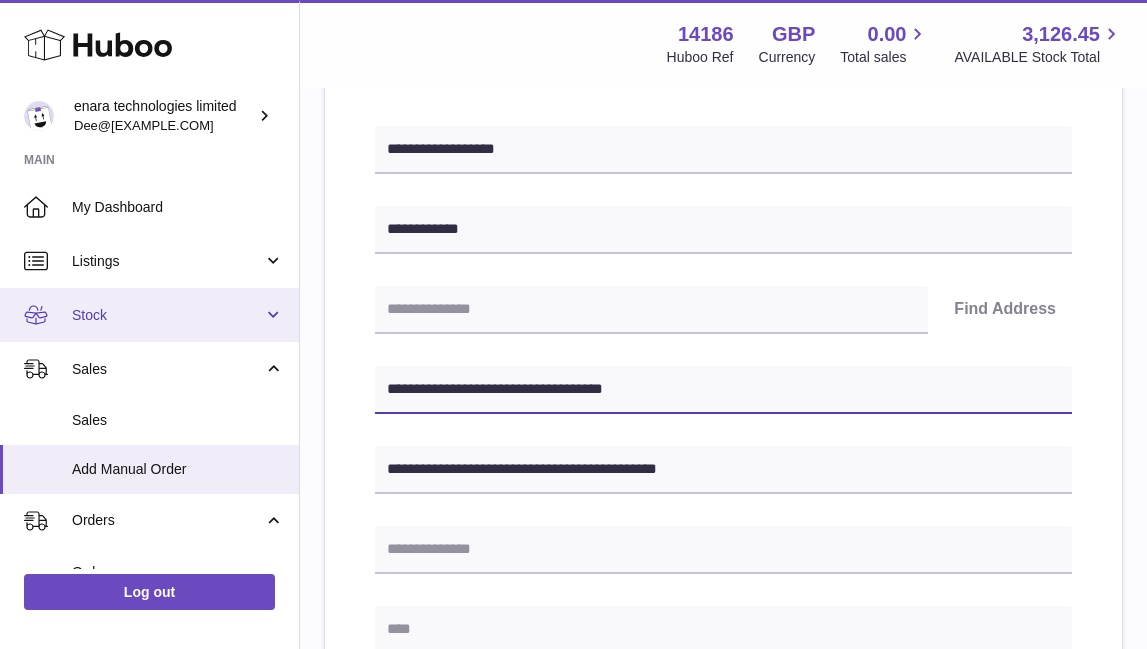 drag, startPoint x: 506, startPoint y: 382, endPoint x: 100, endPoint y: 287, distance: 416.96643 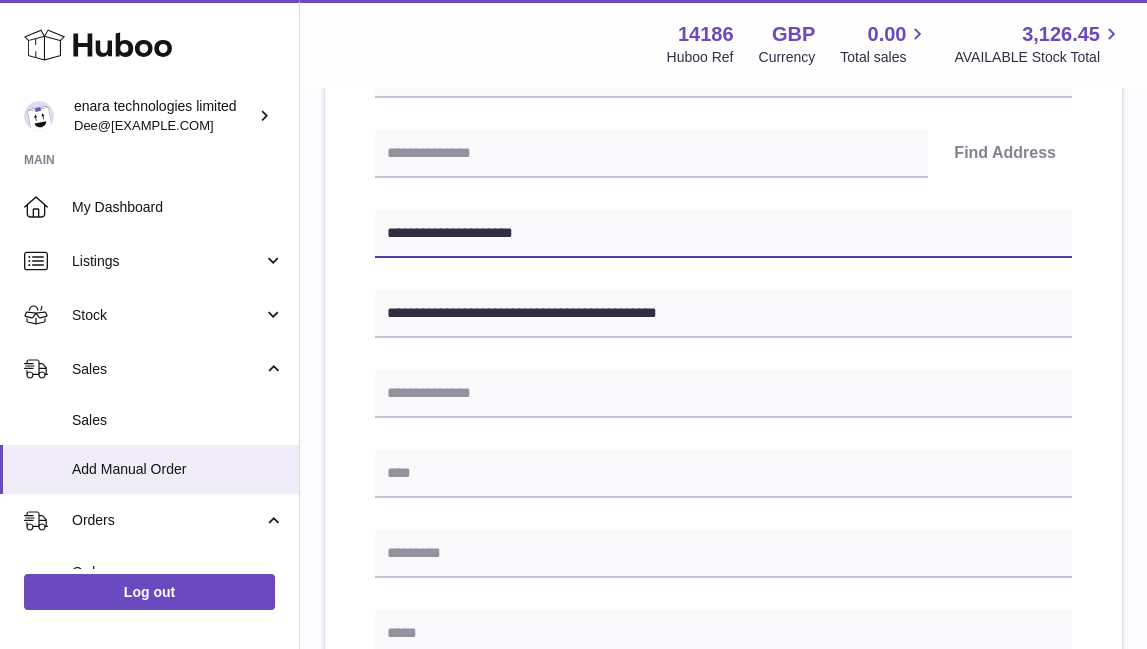scroll, scrollTop: 416, scrollLeft: 0, axis: vertical 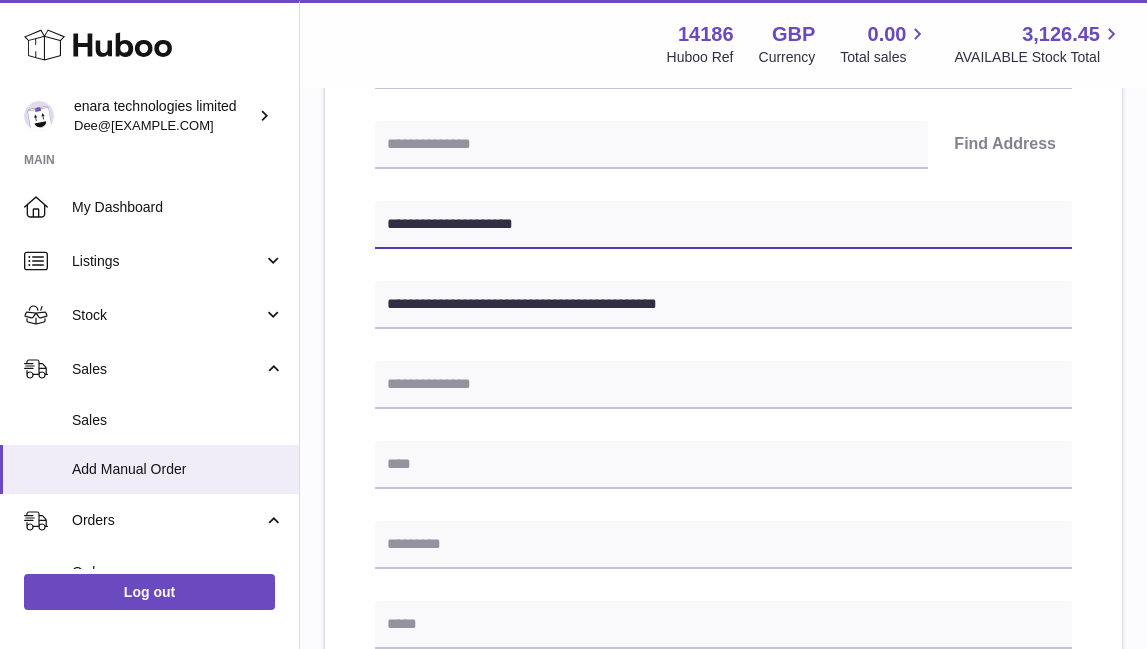 type on "**********" 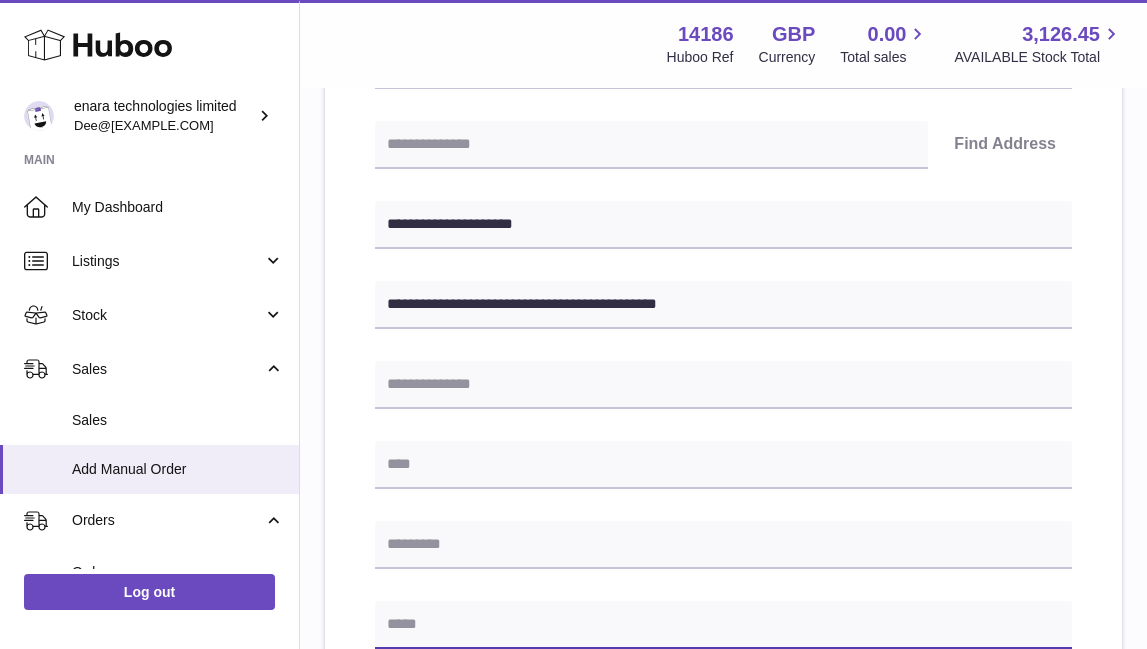 paste on "**********" 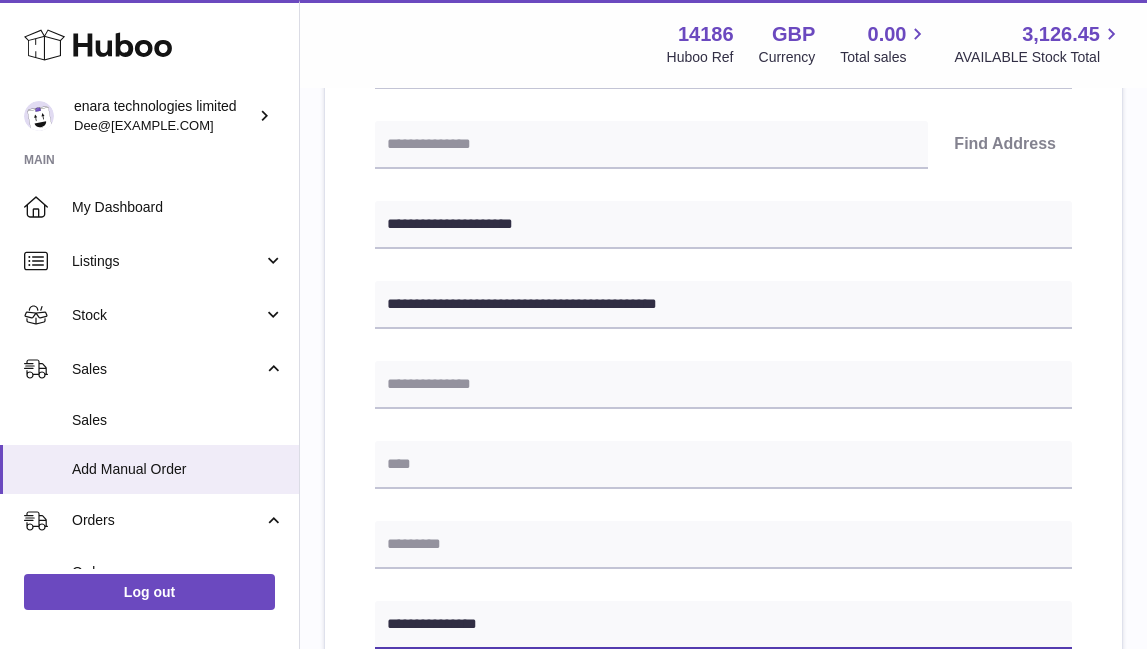type on "**********" 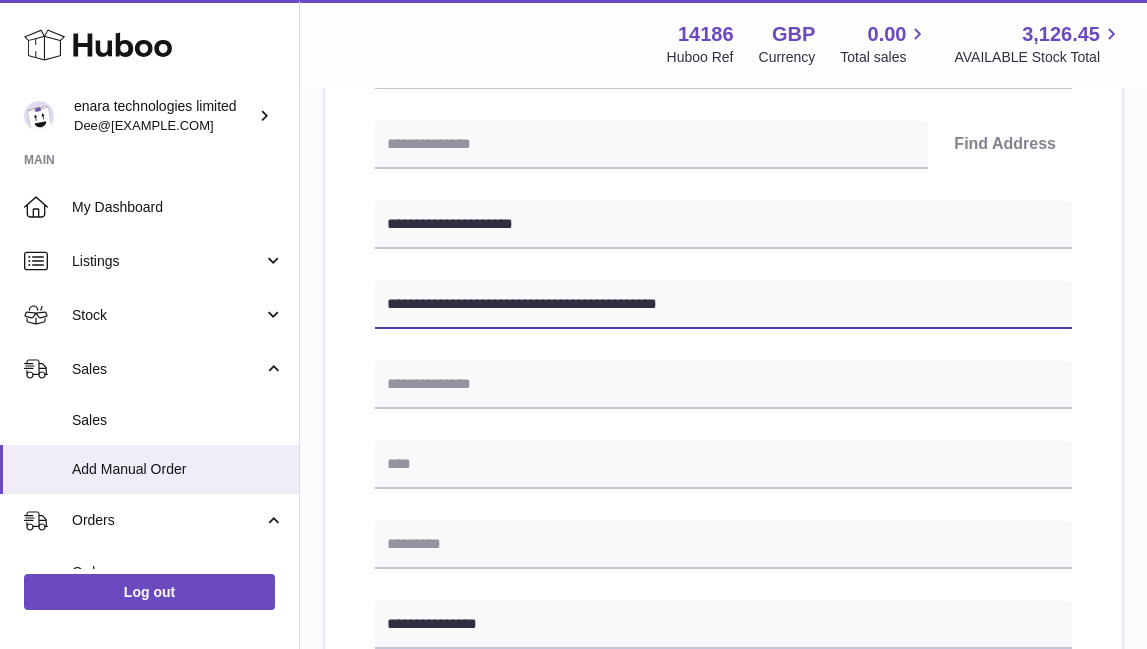 drag, startPoint x: 598, startPoint y: 303, endPoint x: 532, endPoint y: 303, distance: 66 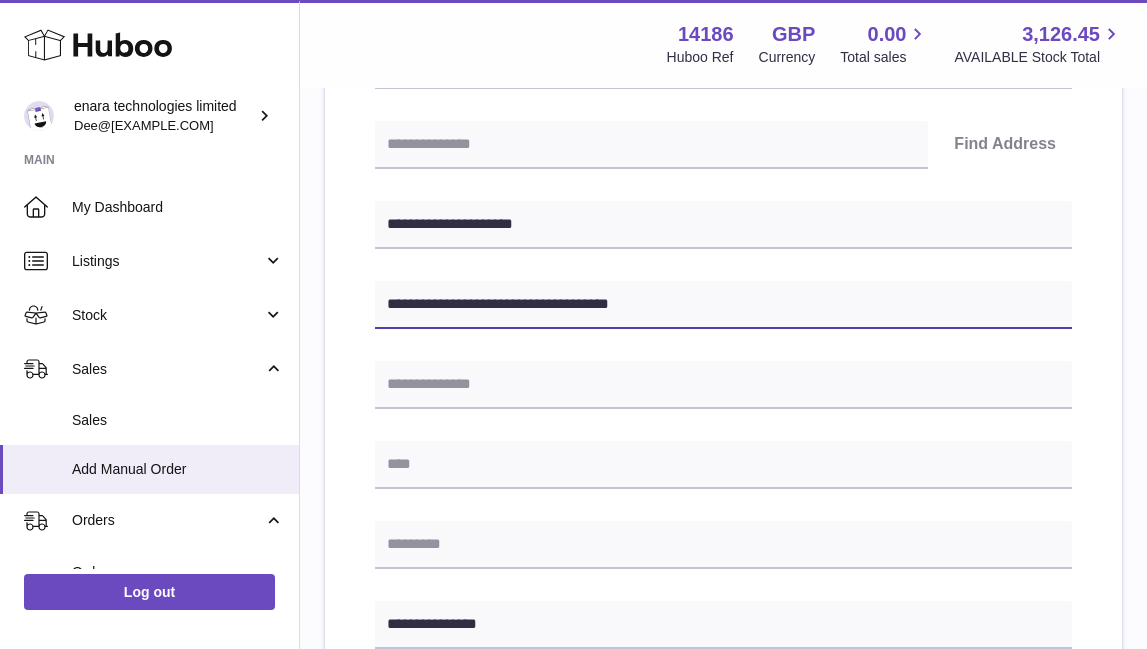type on "**********" 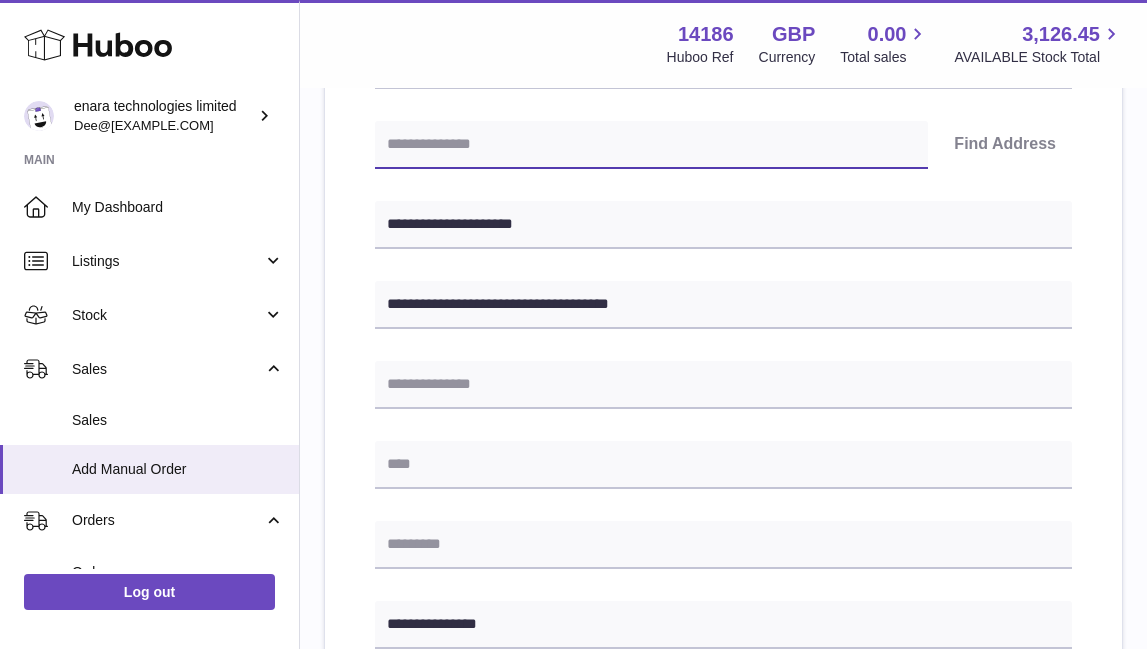 paste on "********" 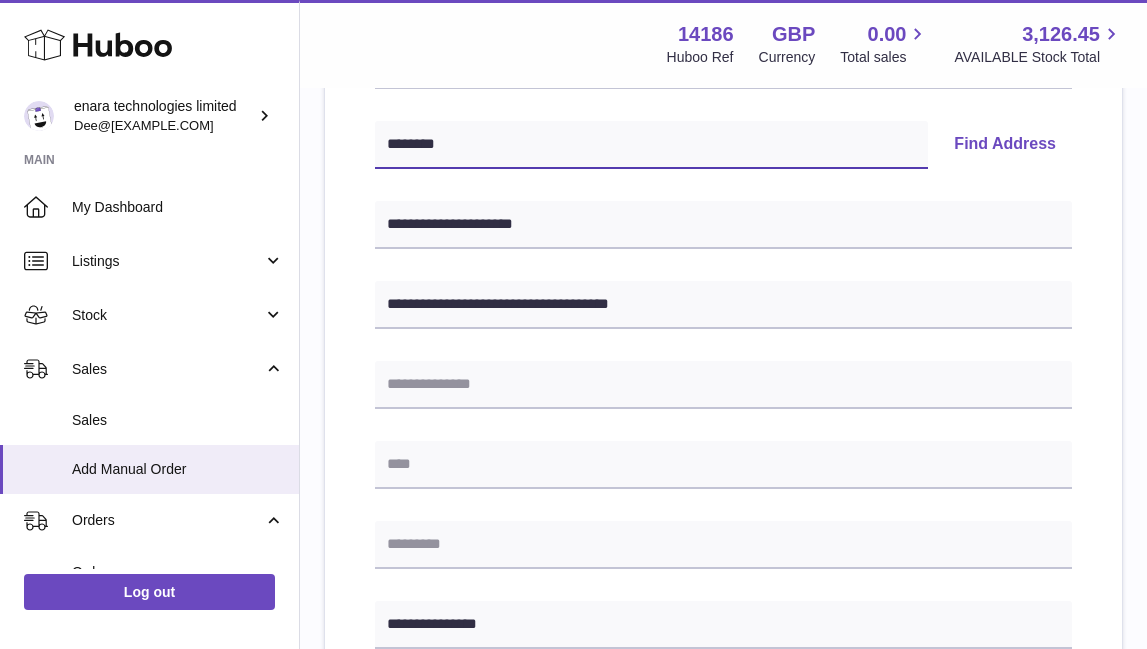 type on "********" 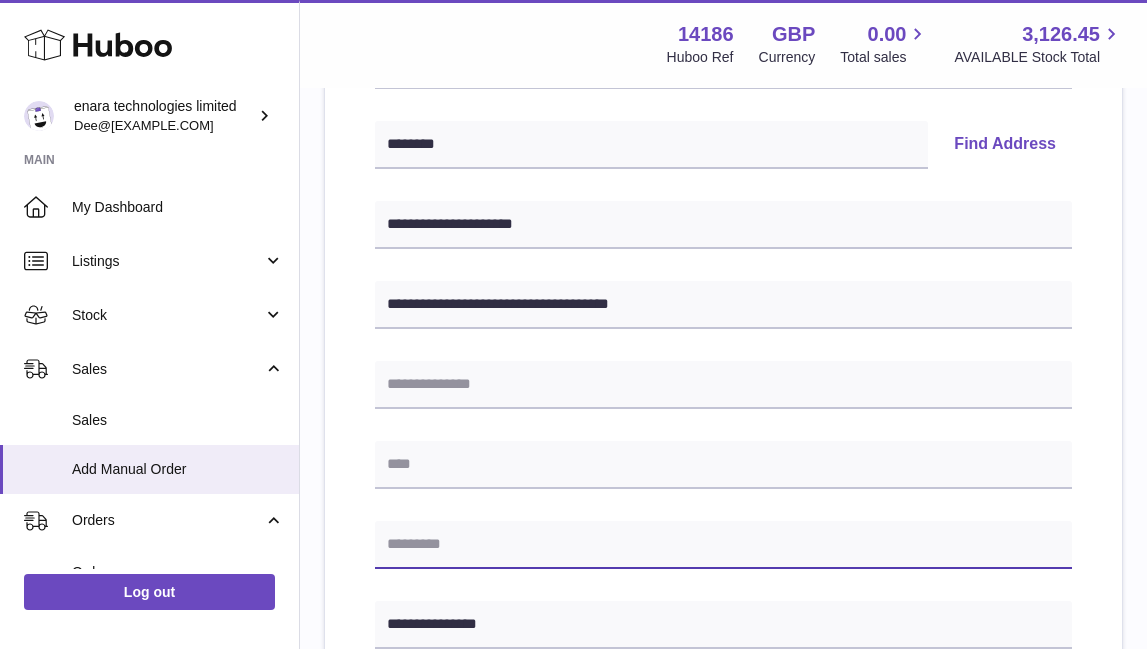 paste on "********" 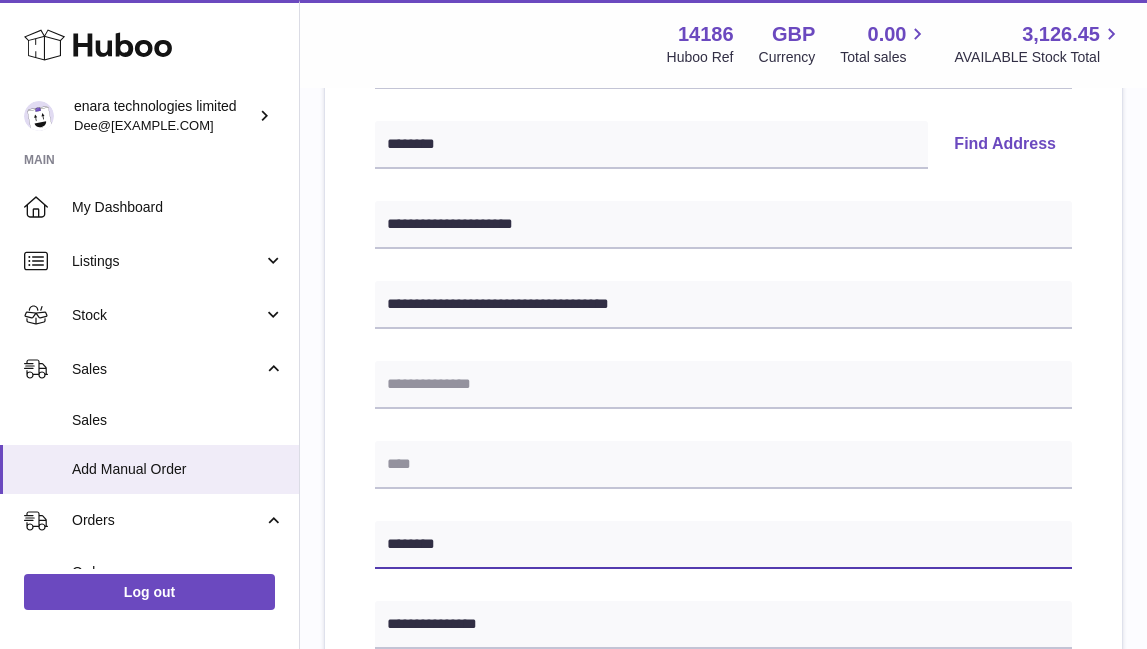 type on "********" 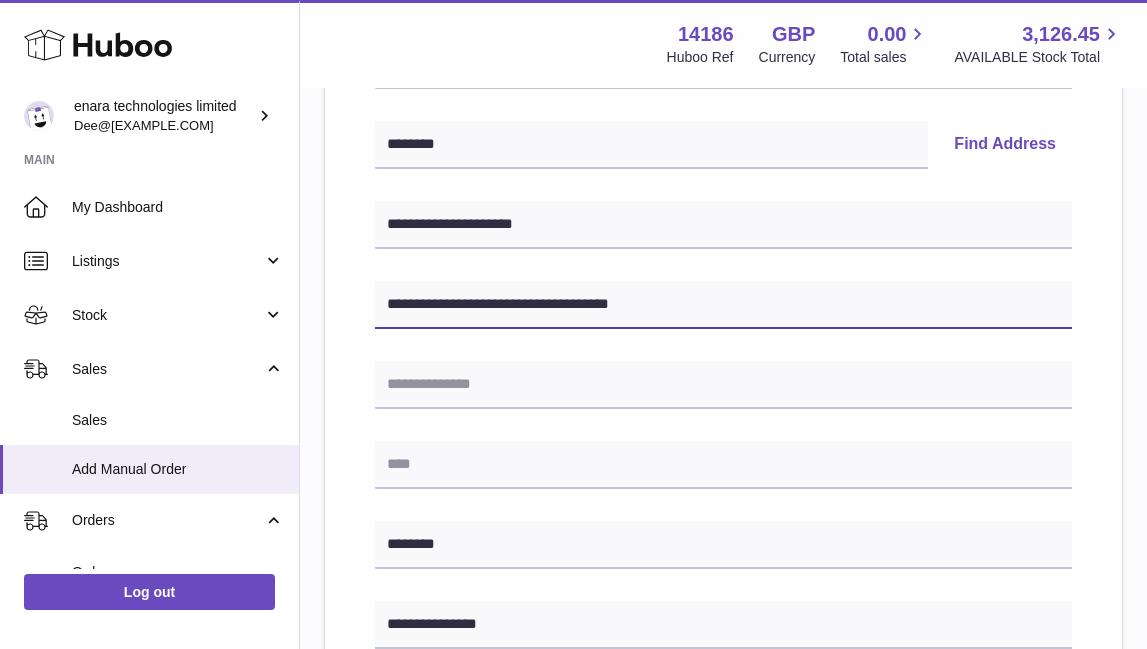 click on "**********" at bounding box center (723, 305) 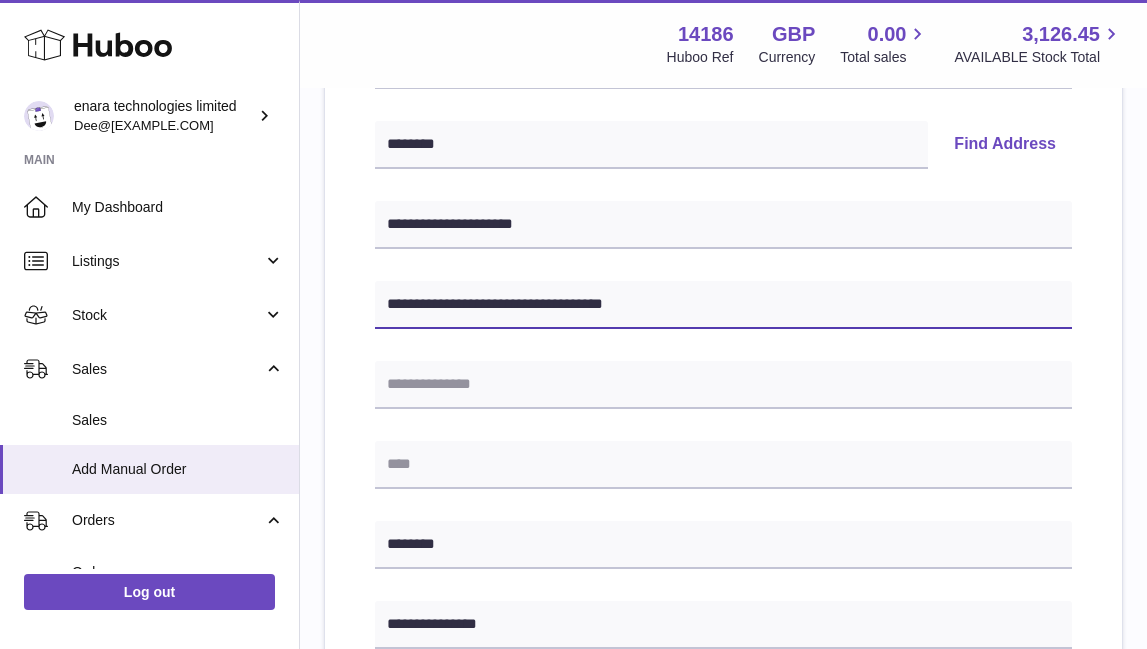 drag, startPoint x: 671, startPoint y: 300, endPoint x: 529, endPoint y: 303, distance: 142.0317 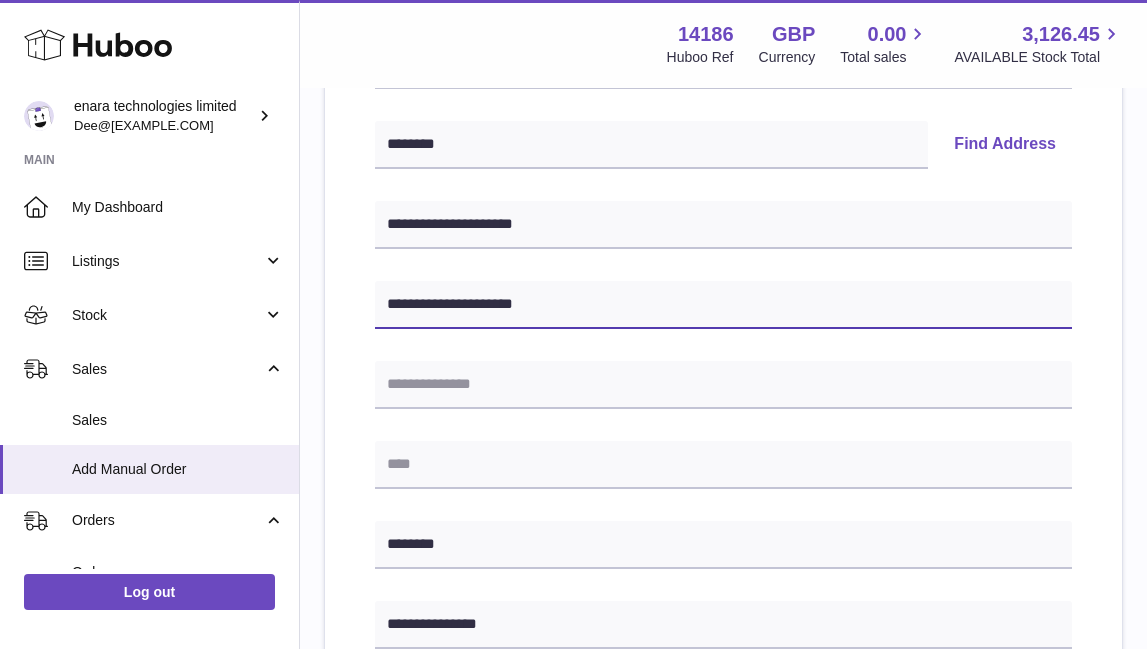 type on "**********" 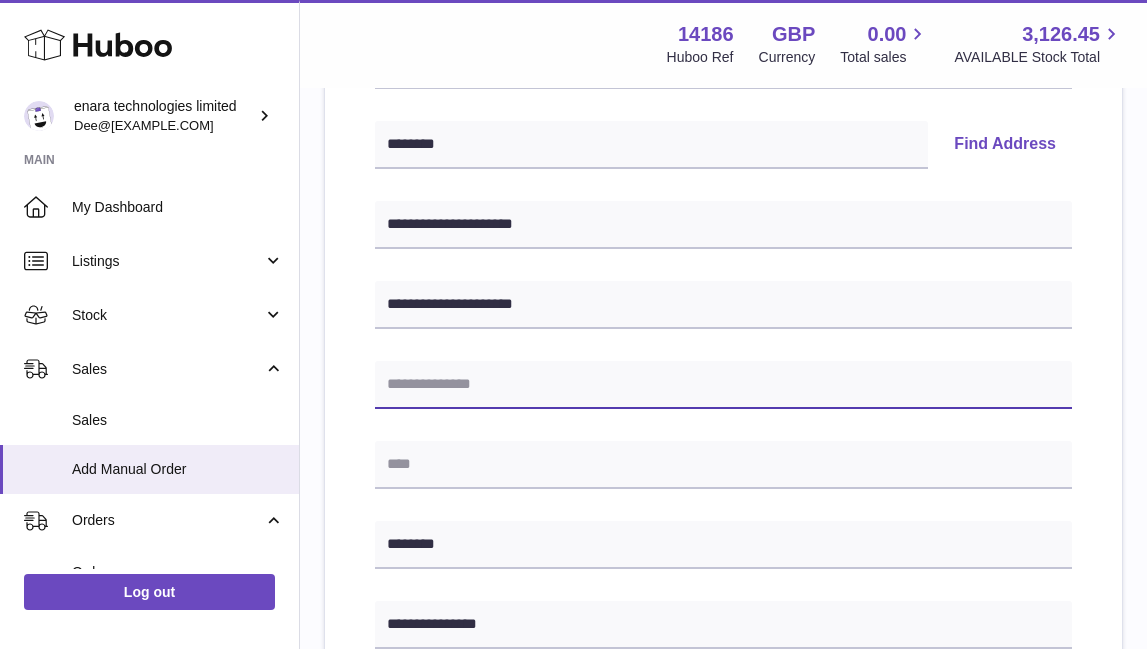 paste on "**********" 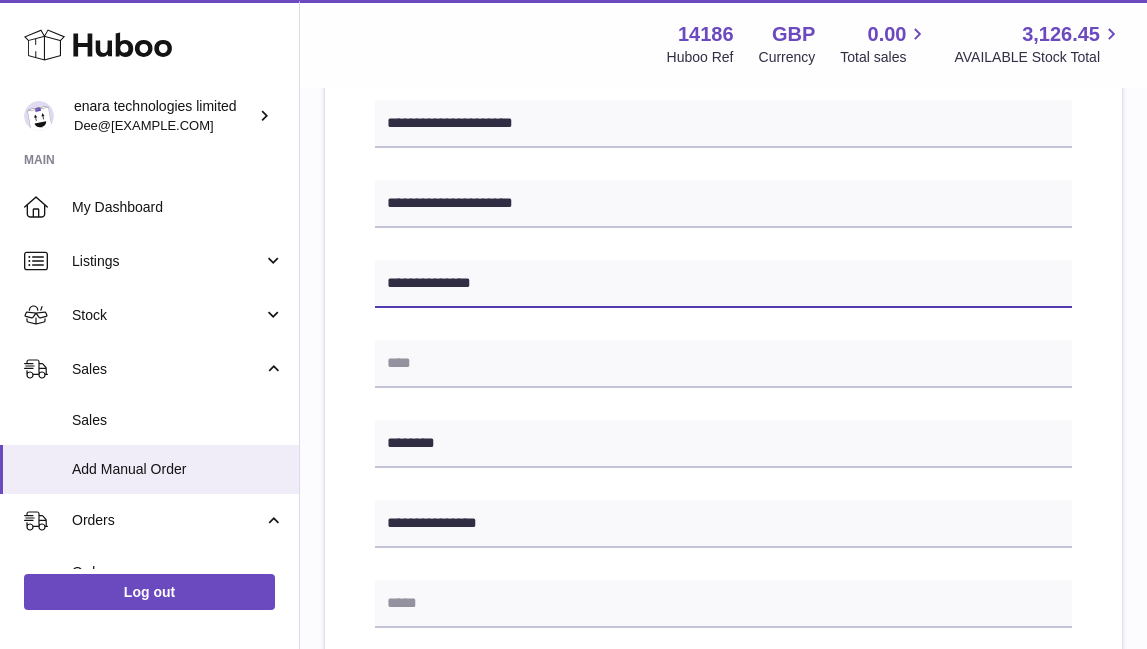 scroll, scrollTop: 519, scrollLeft: 0, axis: vertical 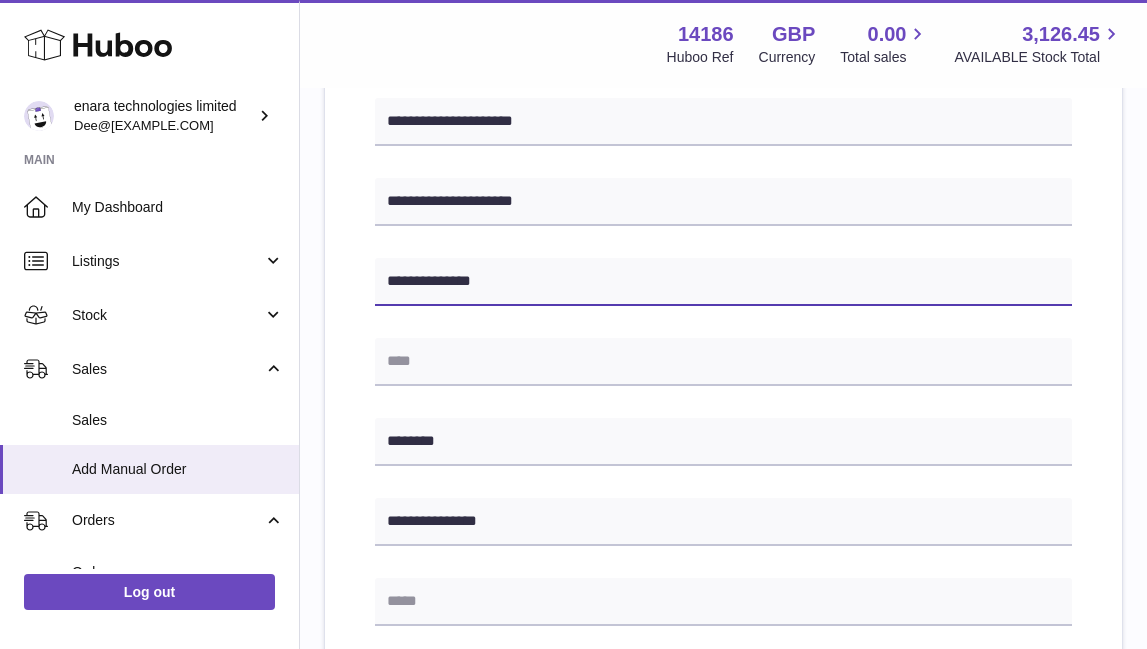 type on "**********" 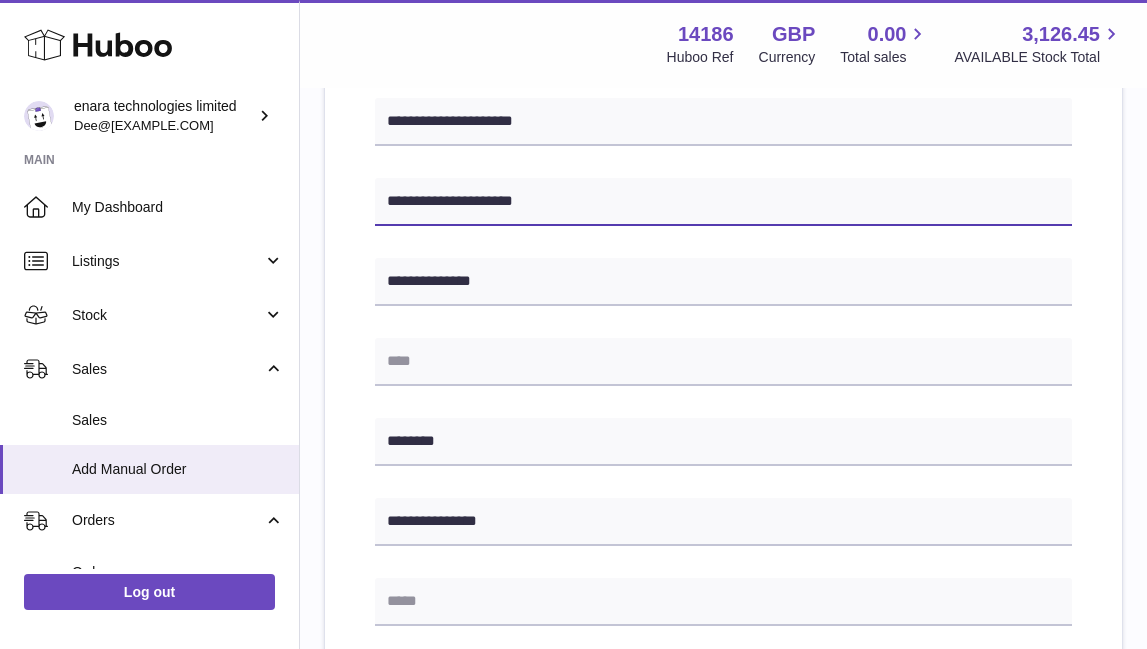 drag, startPoint x: 543, startPoint y: 204, endPoint x: 219, endPoint y: 164, distance: 326.4598 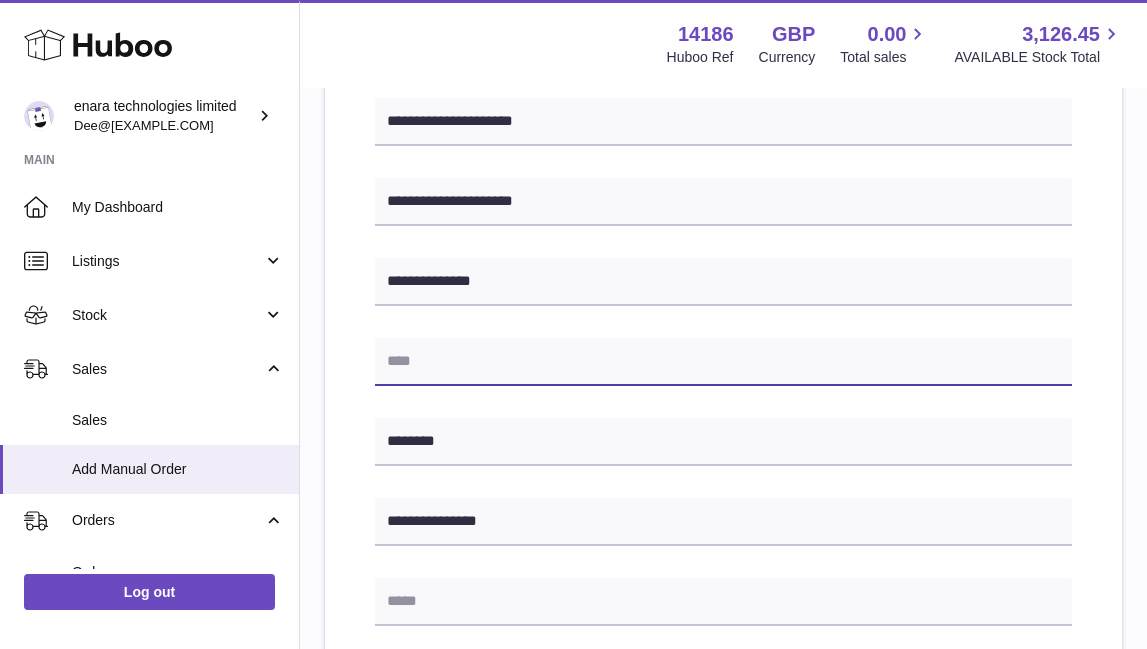 click at bounding box center (723, 362) 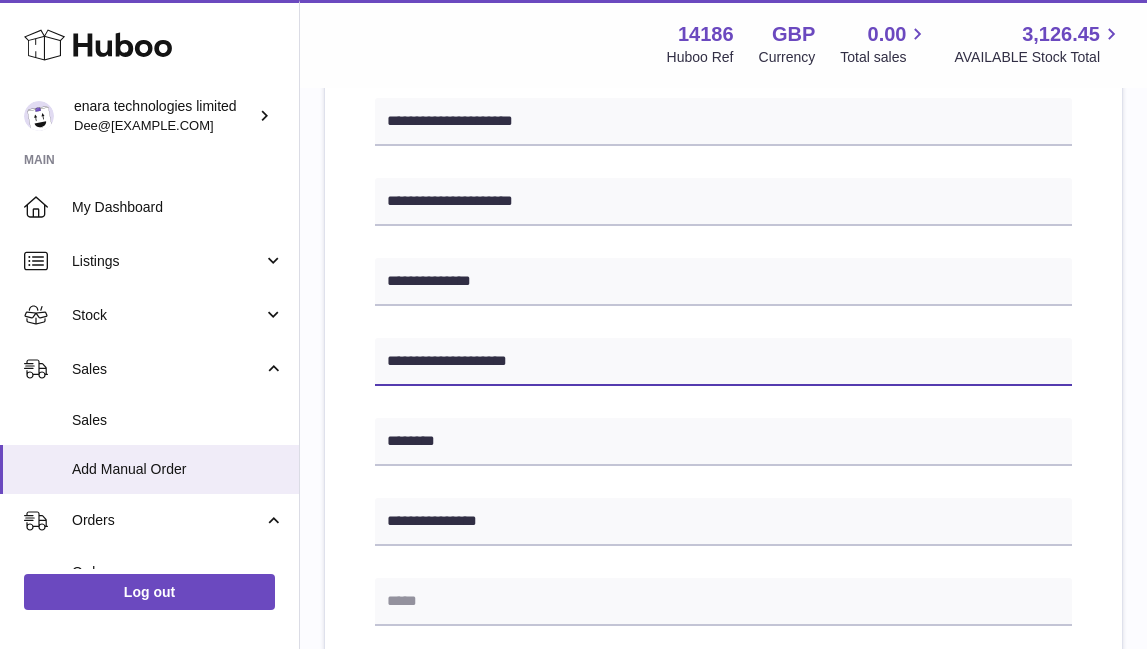 click on "**********" at bounding box center [723, 362] 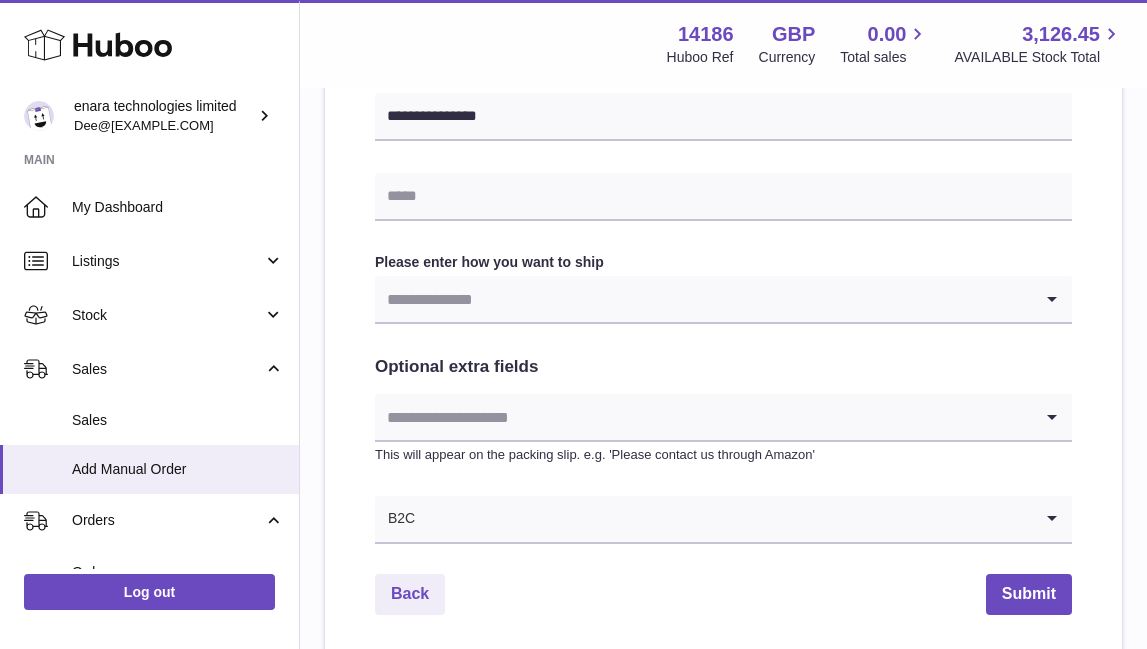scroll, scrollTop: 991, scrollLeft: 0, axis: vertical 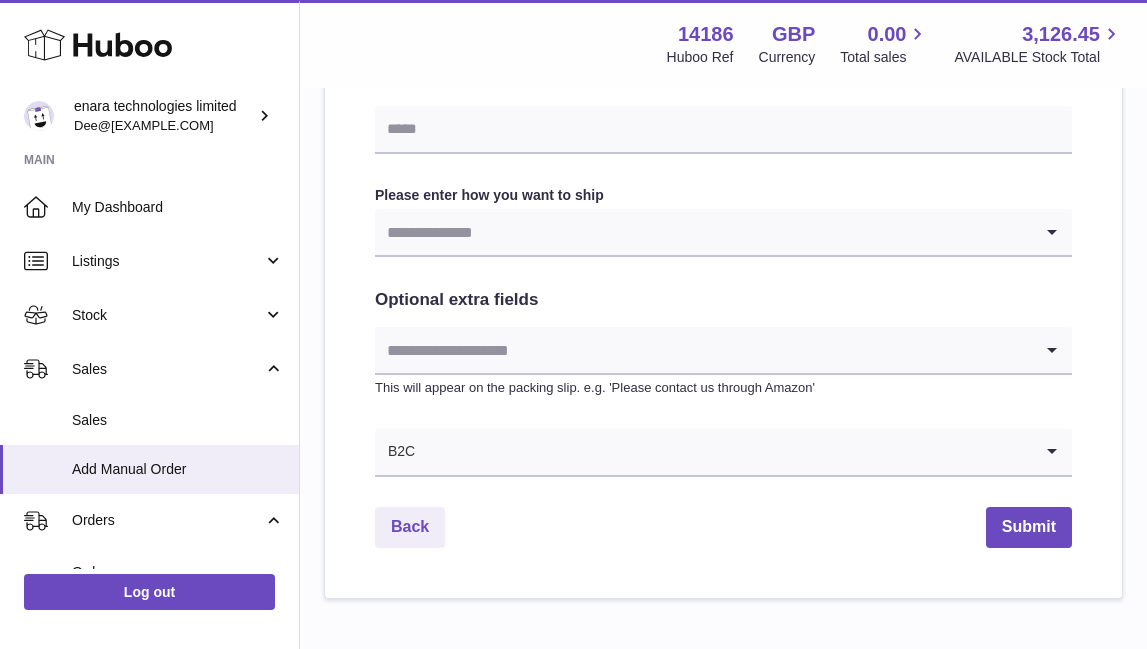 type on "**********" 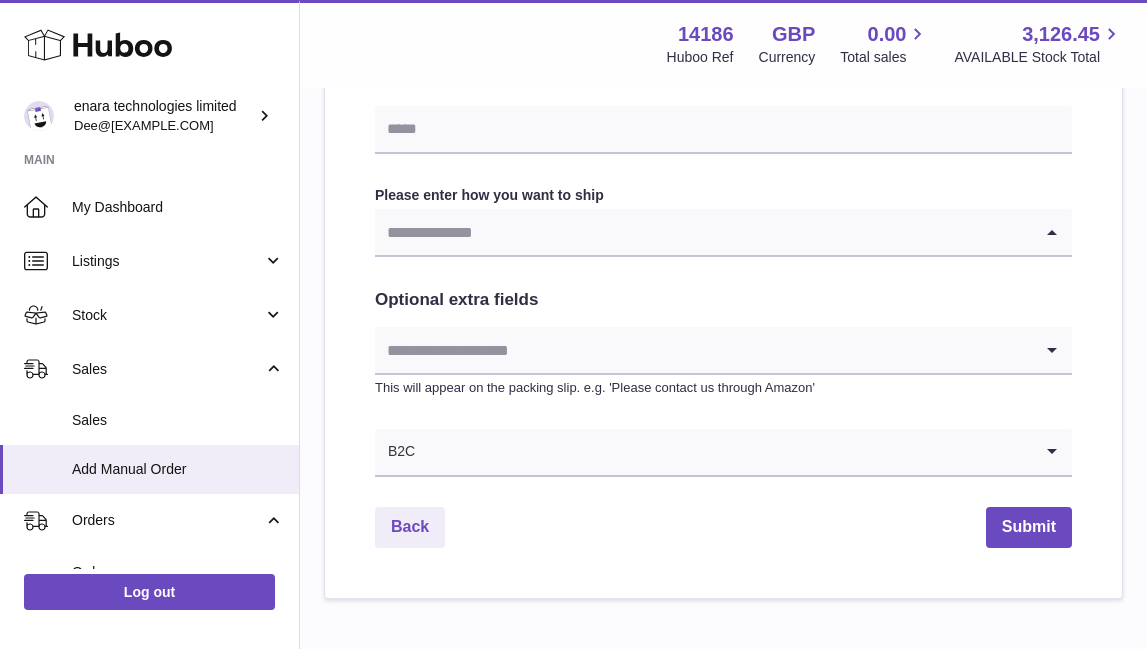 click at bounding box center (703, 232) 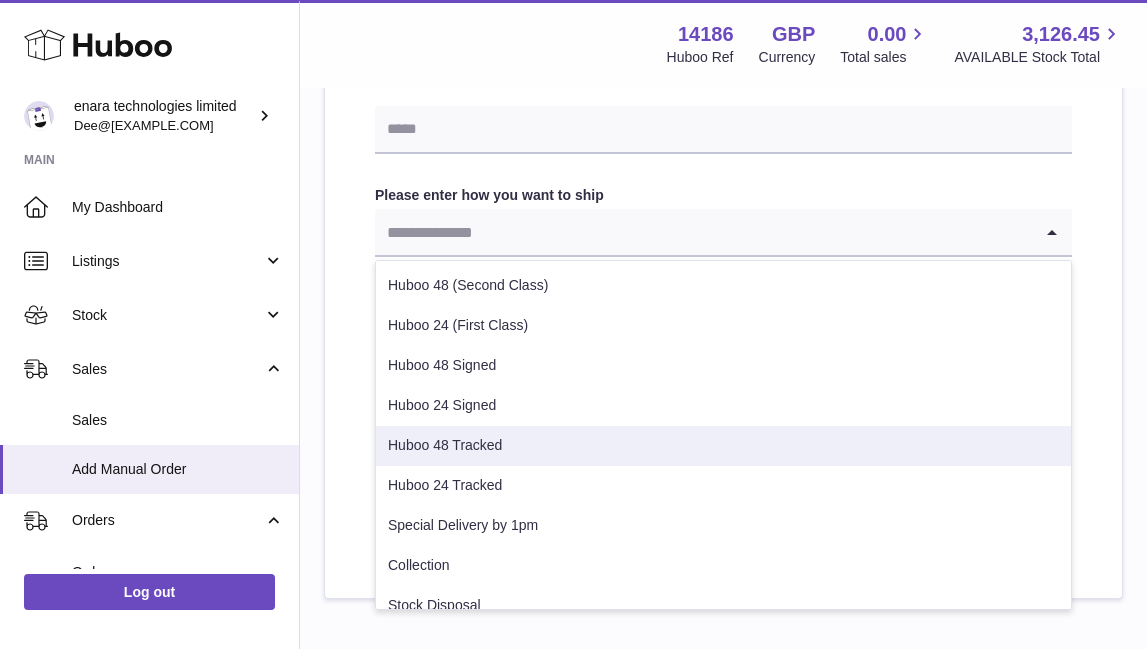 click on "Huboo 48 Tracked" at bounding box center (723, 446) 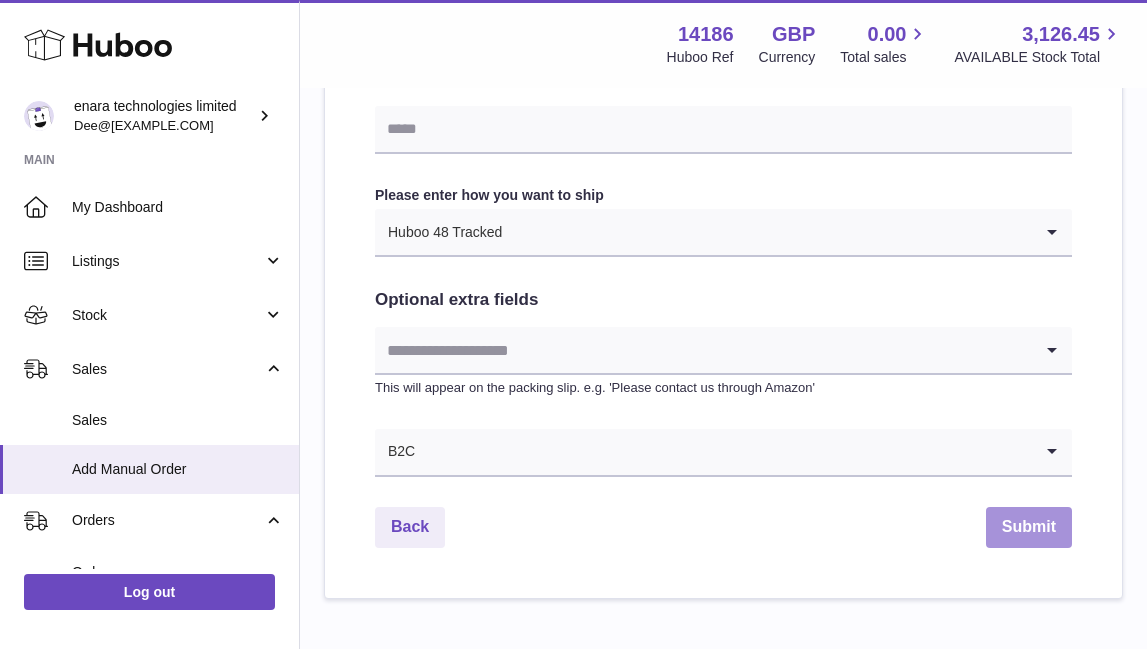 click on "Submit" at bounding box center (1029, 527) 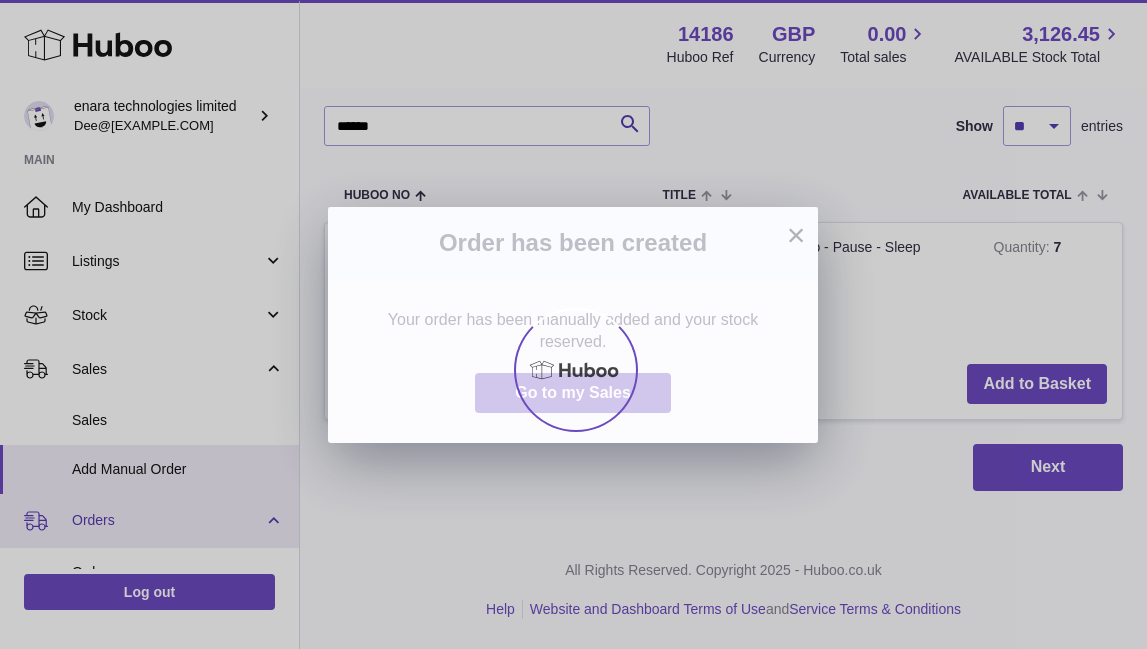 scroll, scrollTop: 0, scrollLeft: 0, axis: both 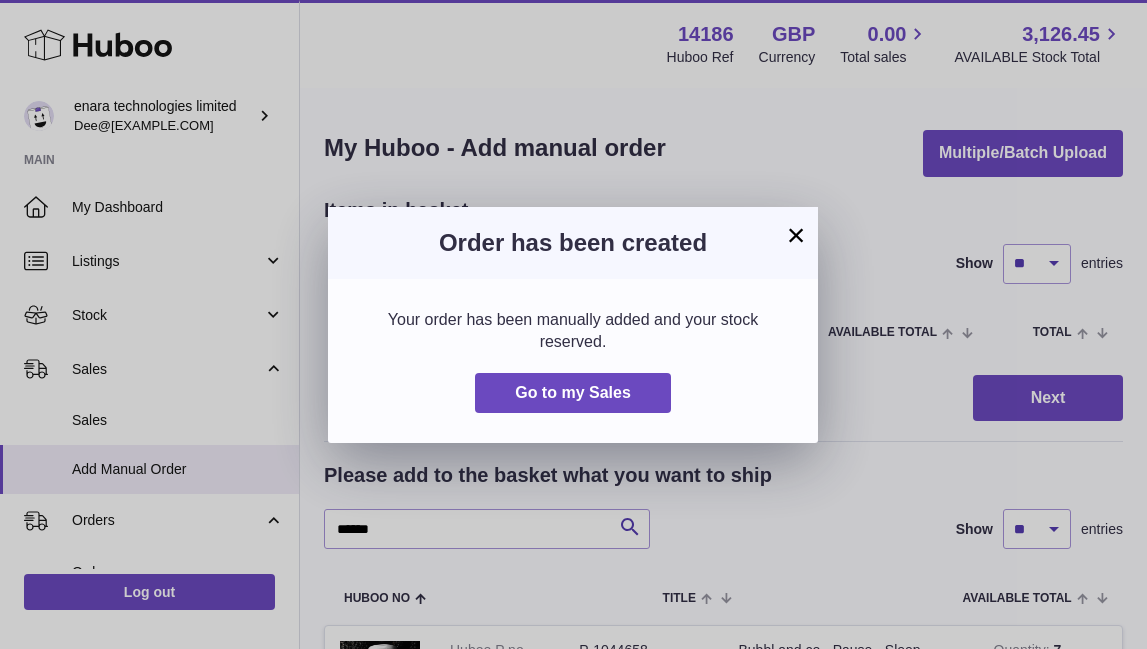 click on "×" at bounding box center [796, 235] 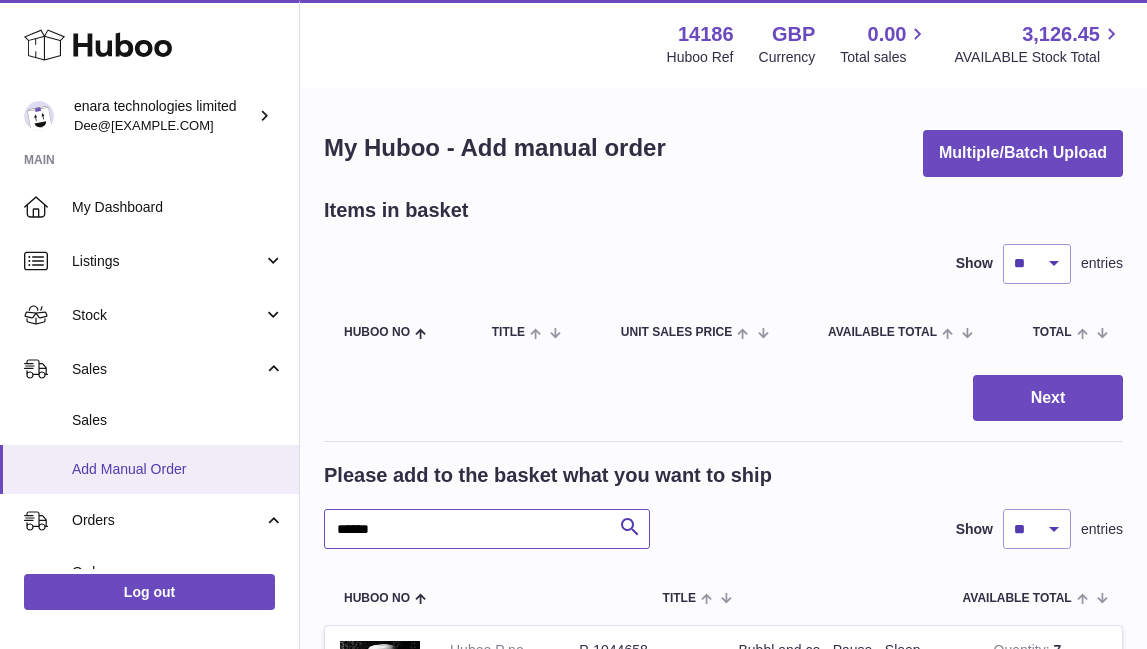 drag, startPoint x: 443, startPoint y: 535, endPoint x: 53, endPoint y: 472, distance: 395.0557 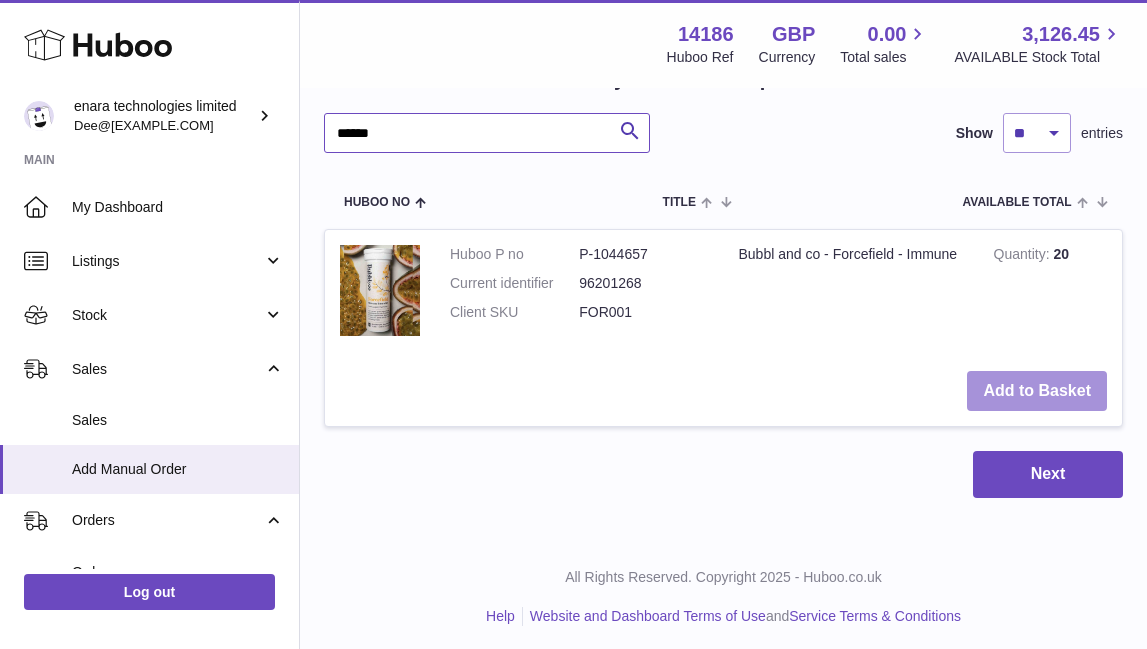 scroll, scrollTop: 395, scrollLeft: 0, axis: vertical 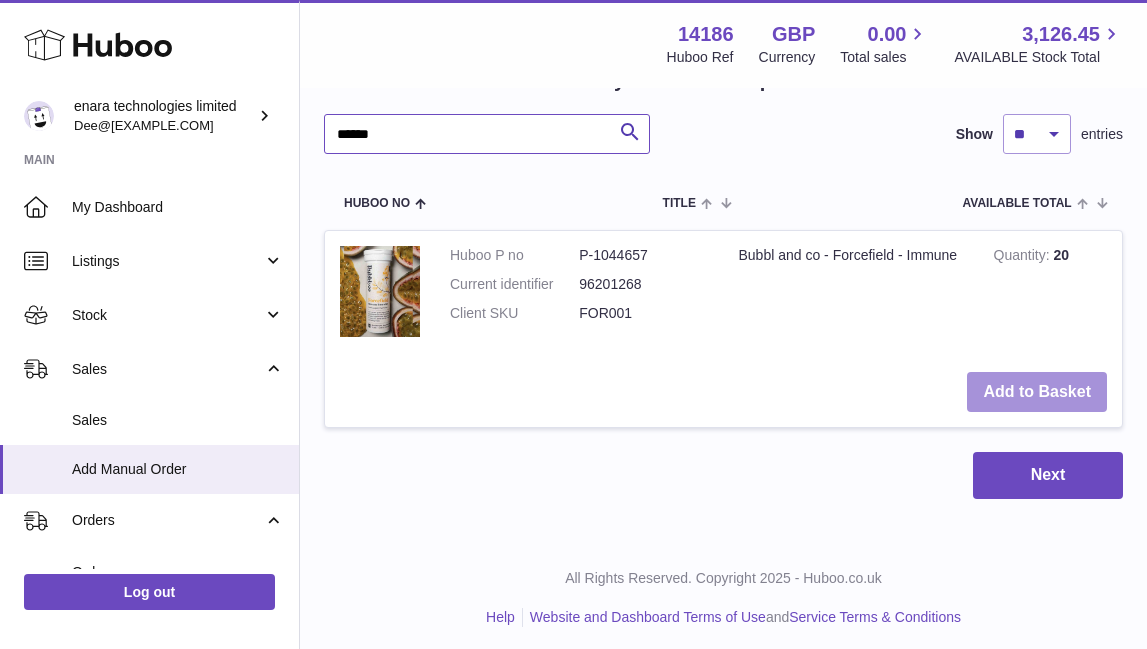 type on "******" 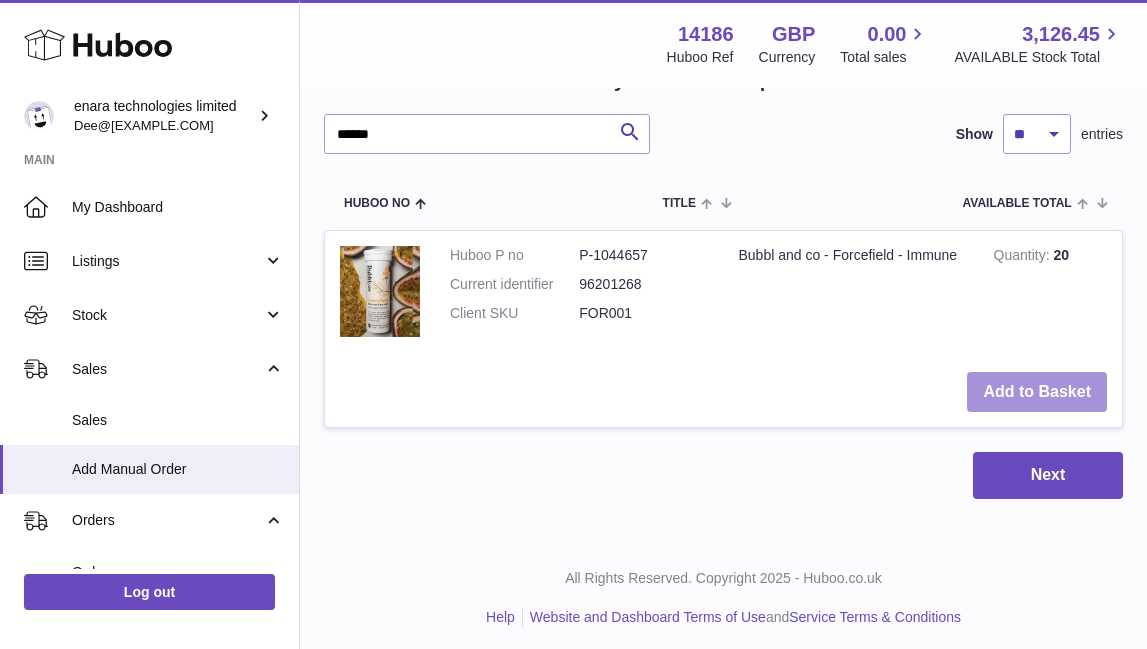 click on "Add to Basket" at bounding box center (1037, 392) 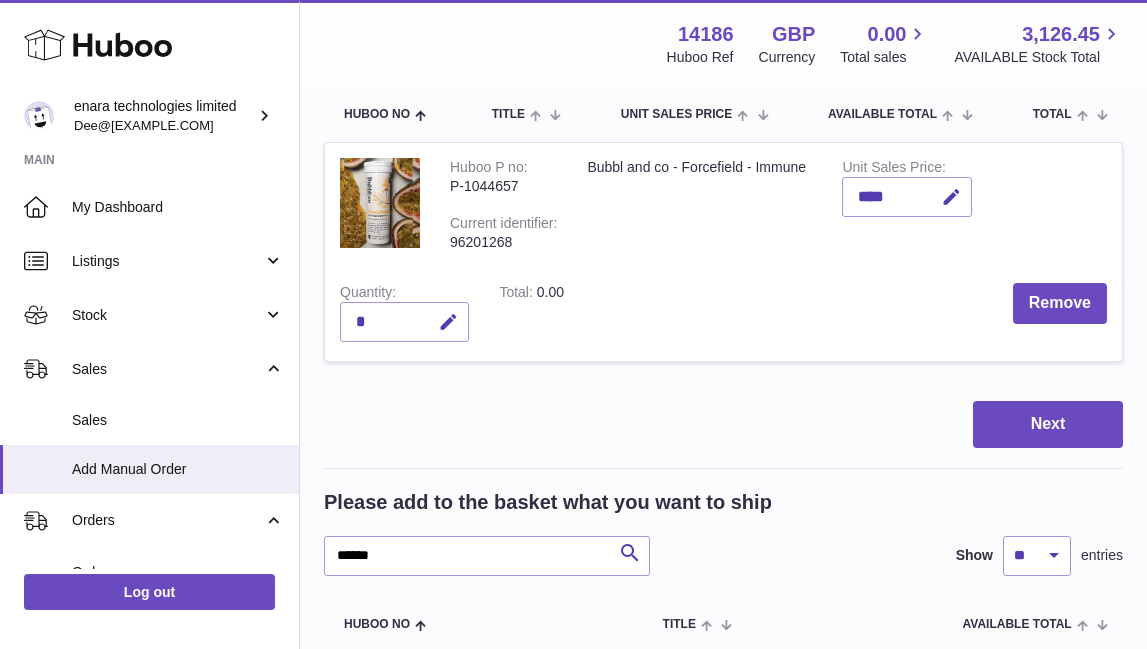 scroll, scrollTop: 219, scrollLeft: 0, axis: vertical 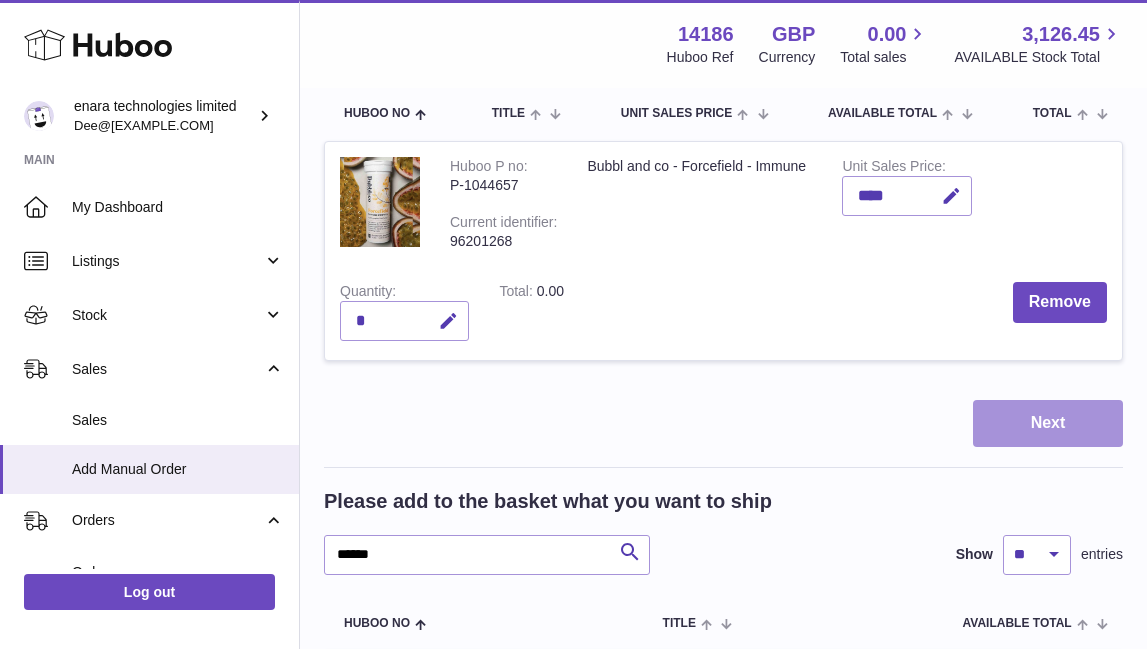 click on "Next" at bounding box center [1048, 423] 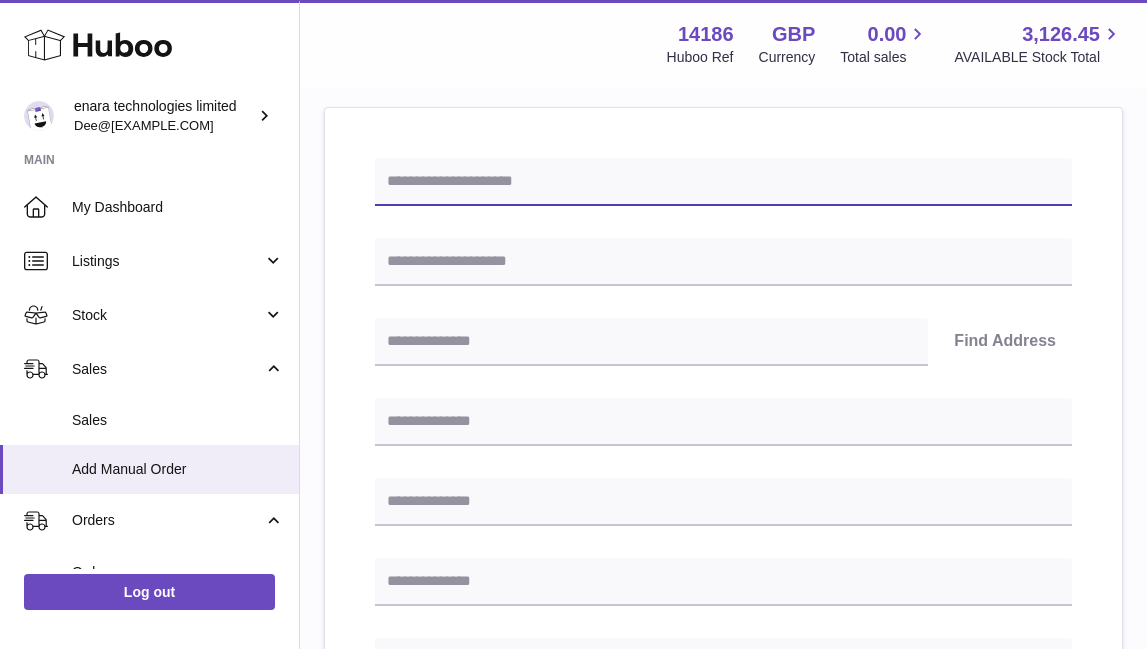 click at bounding box center [723, 182] 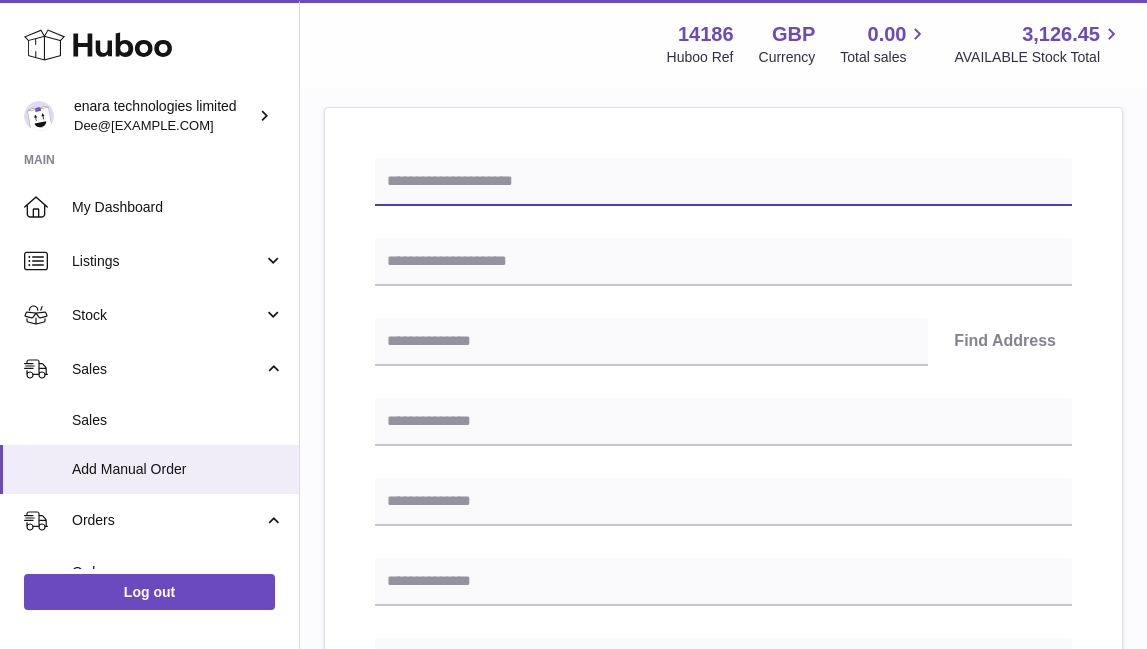 paste on "**********" 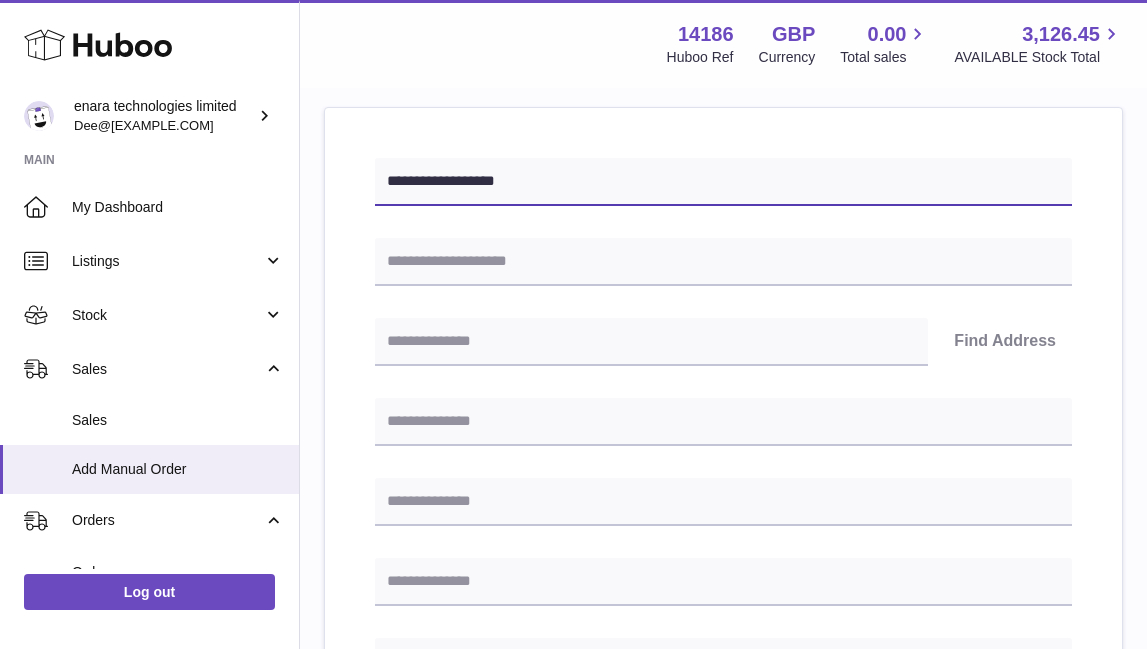 type on "**********" 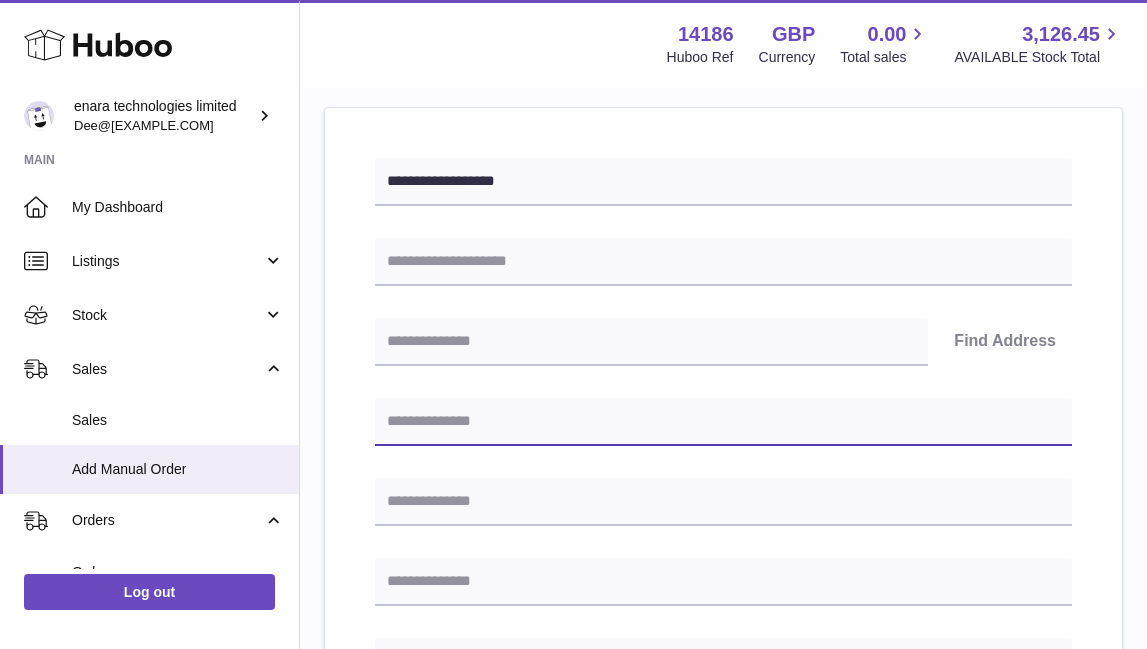 paste on "**********" 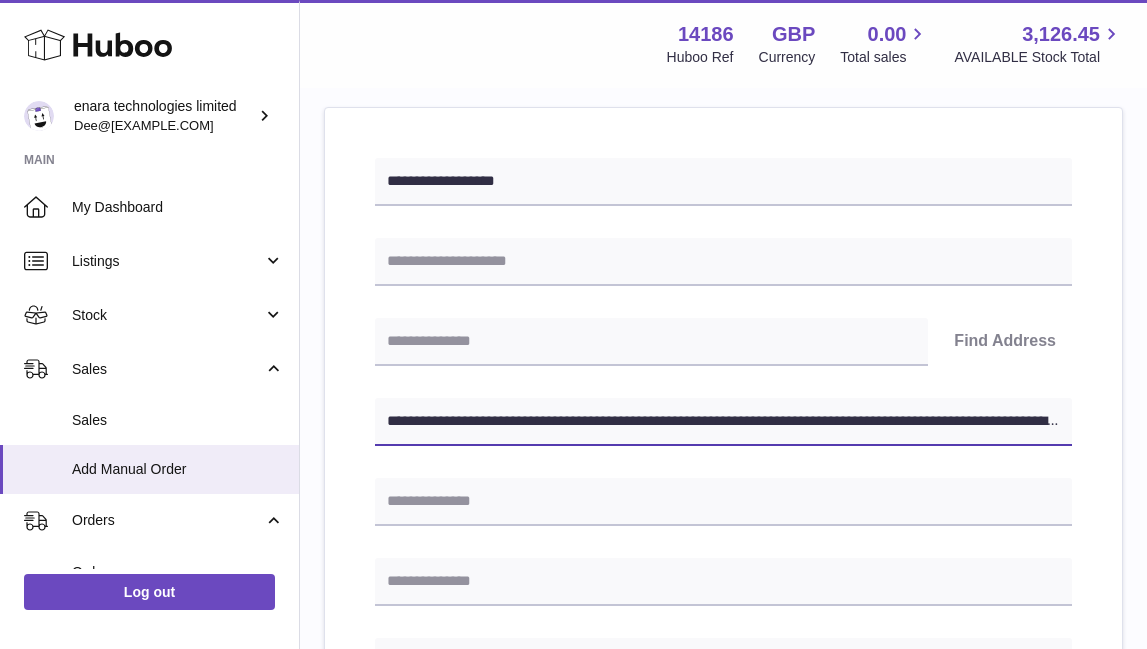 drag, startPoint x: 671, startPoint y: 418, endPoint x: 1311, endPoint y: 539, distance: 651.3378 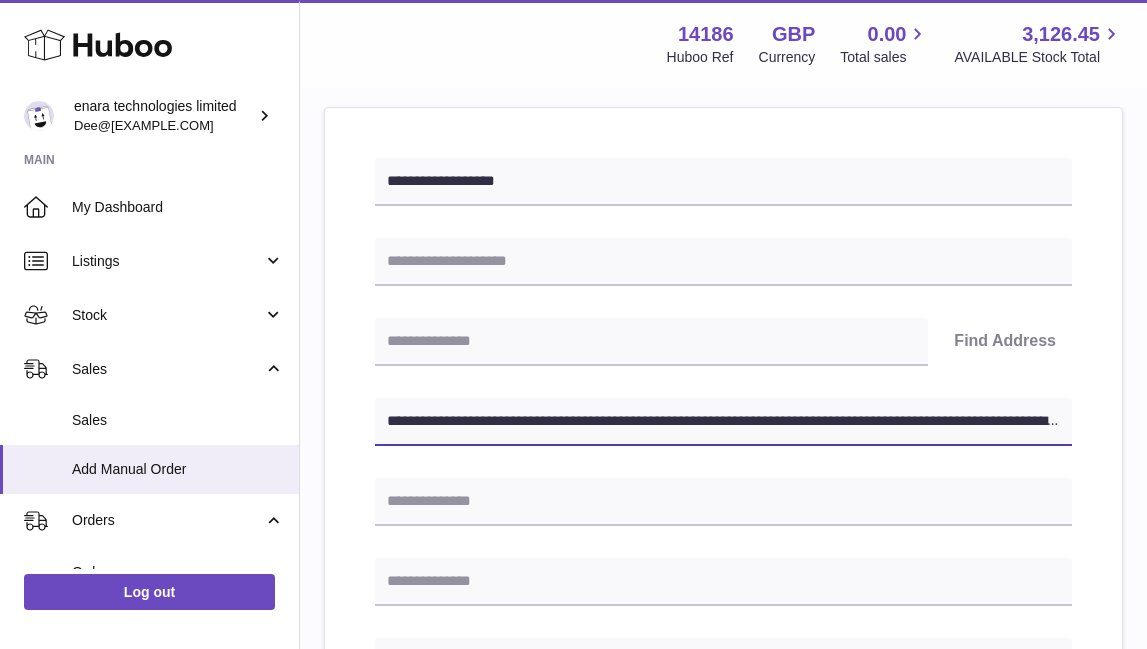 click on ".st0{fill:#141414;}" at bounding box center [573, 105] 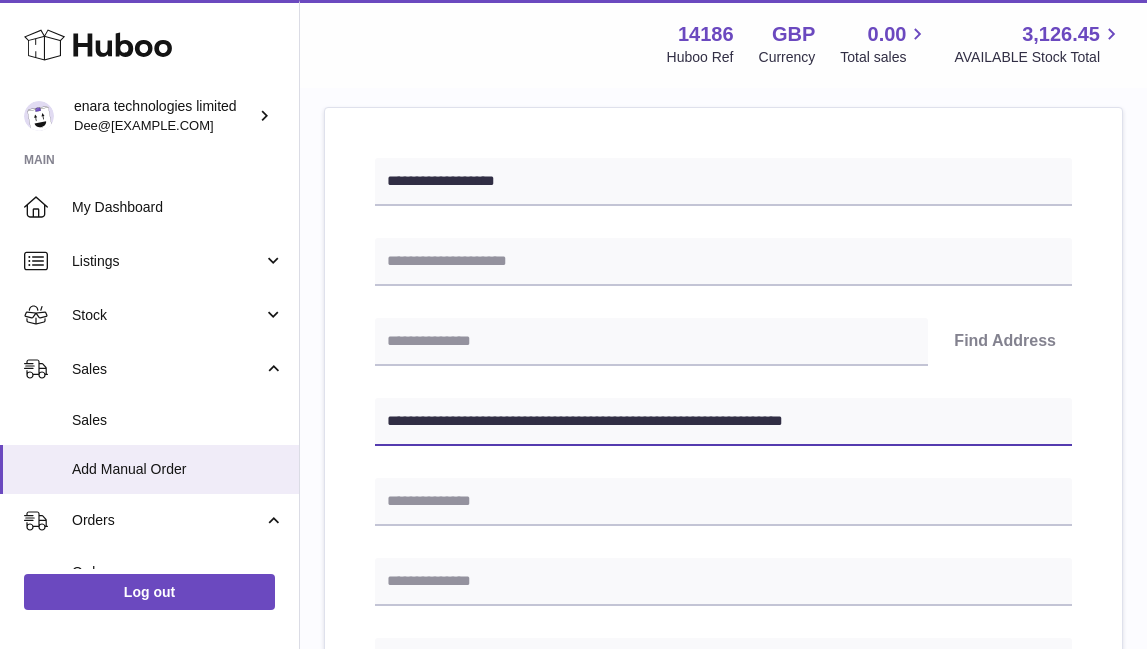 type on "**********" 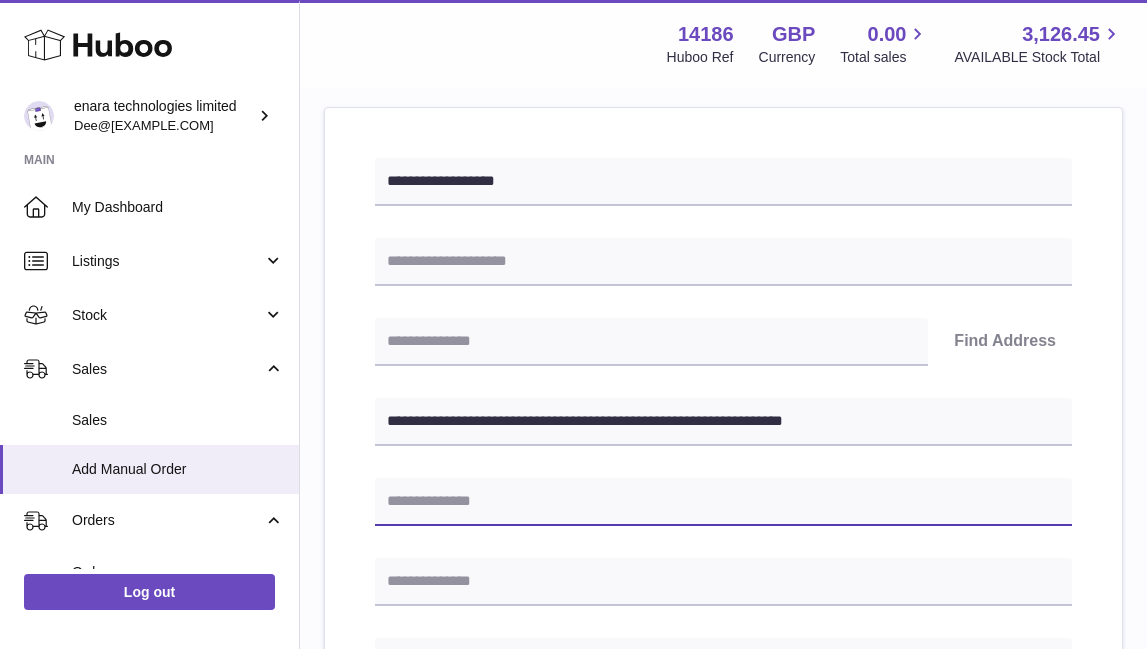 paste on "**********" 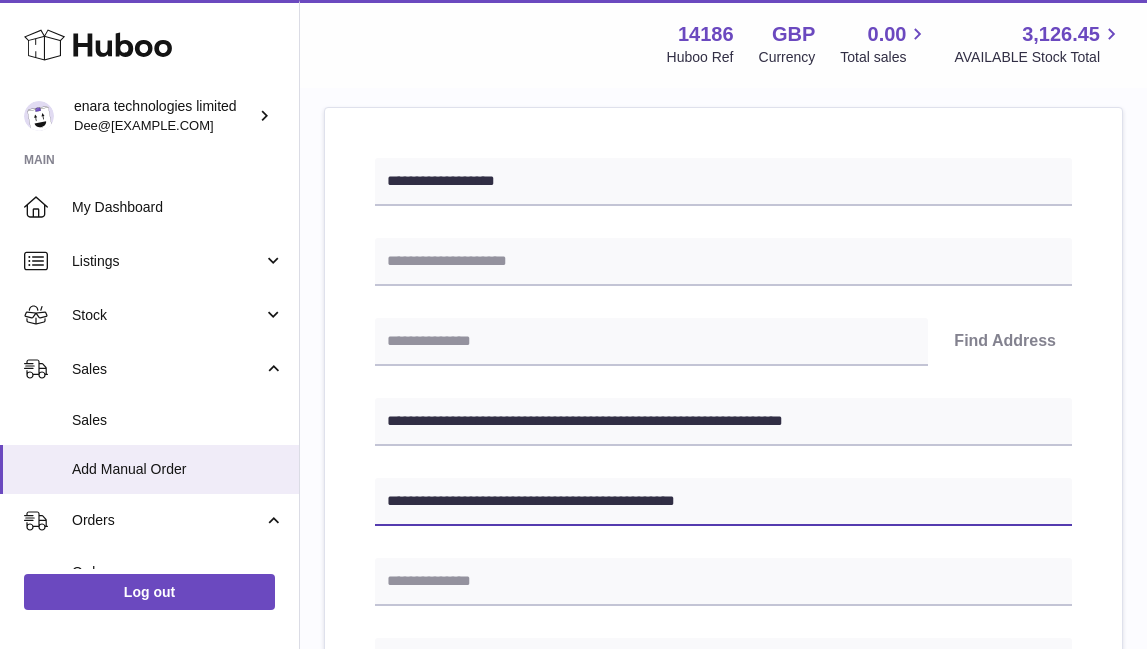 type on "**********" 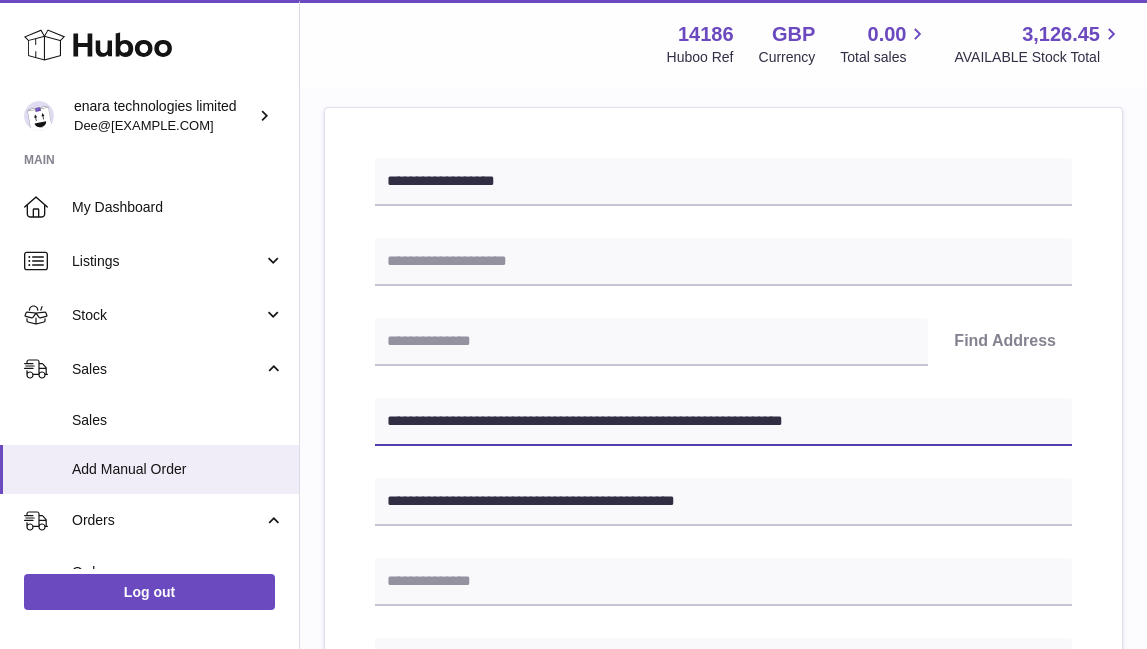 drag, startPoint x: 525, startPoint y: 419, endPoint x: 393, endPoint y: 422, distance: 132.03409 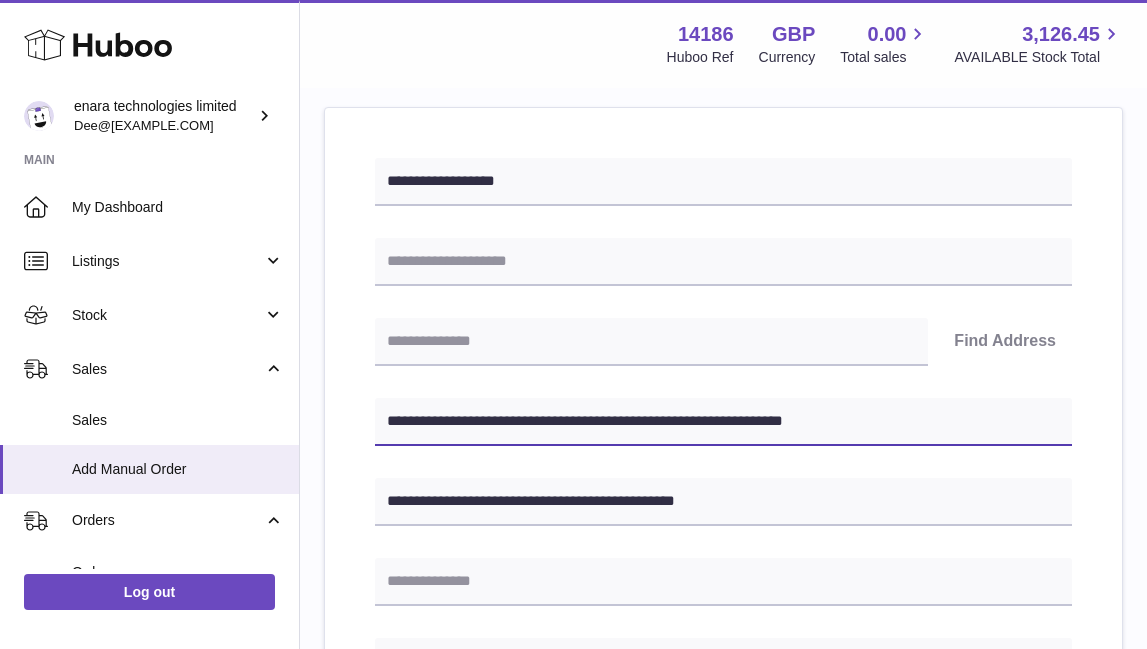 click on "**********" at bounding box center (723, 422) 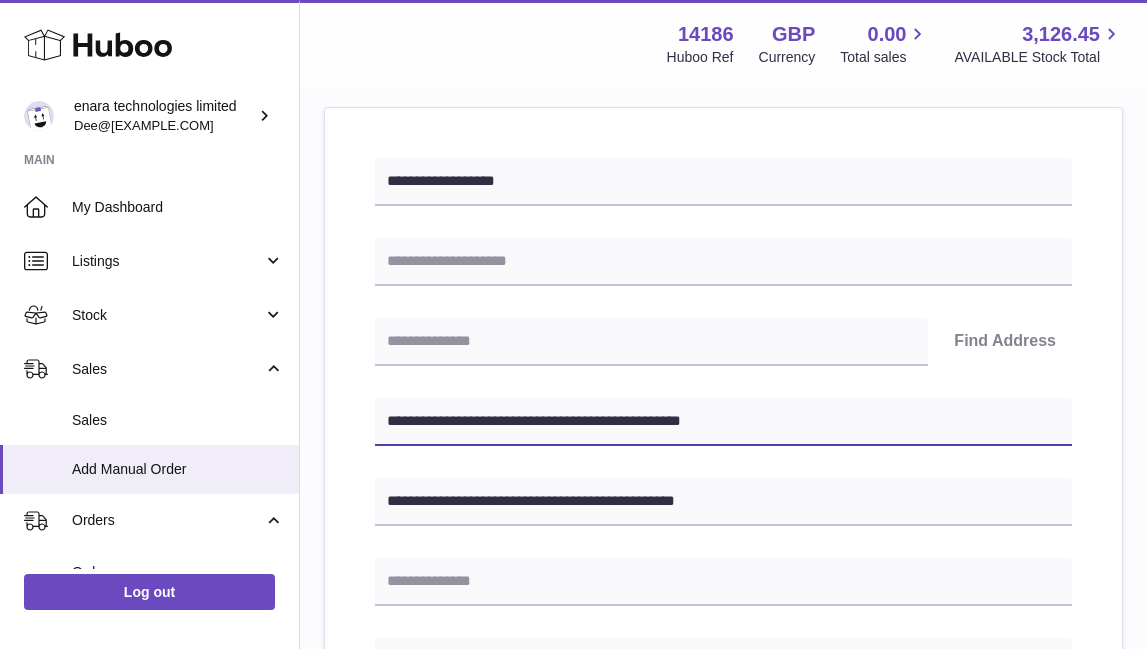 type on "**********" 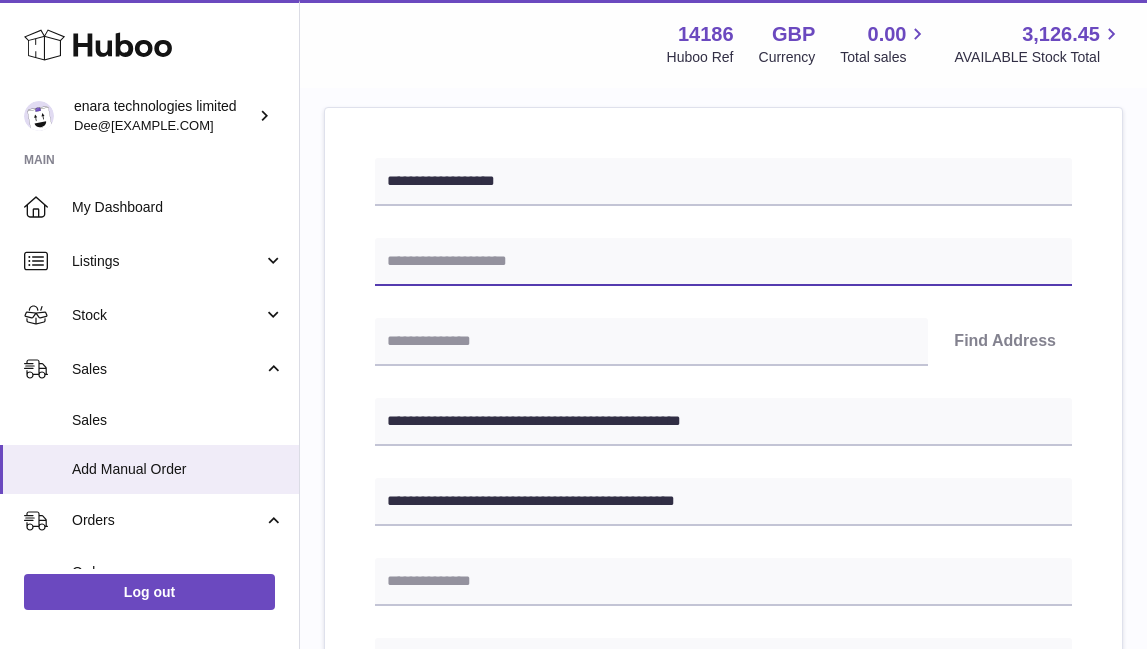 paste on "**********" 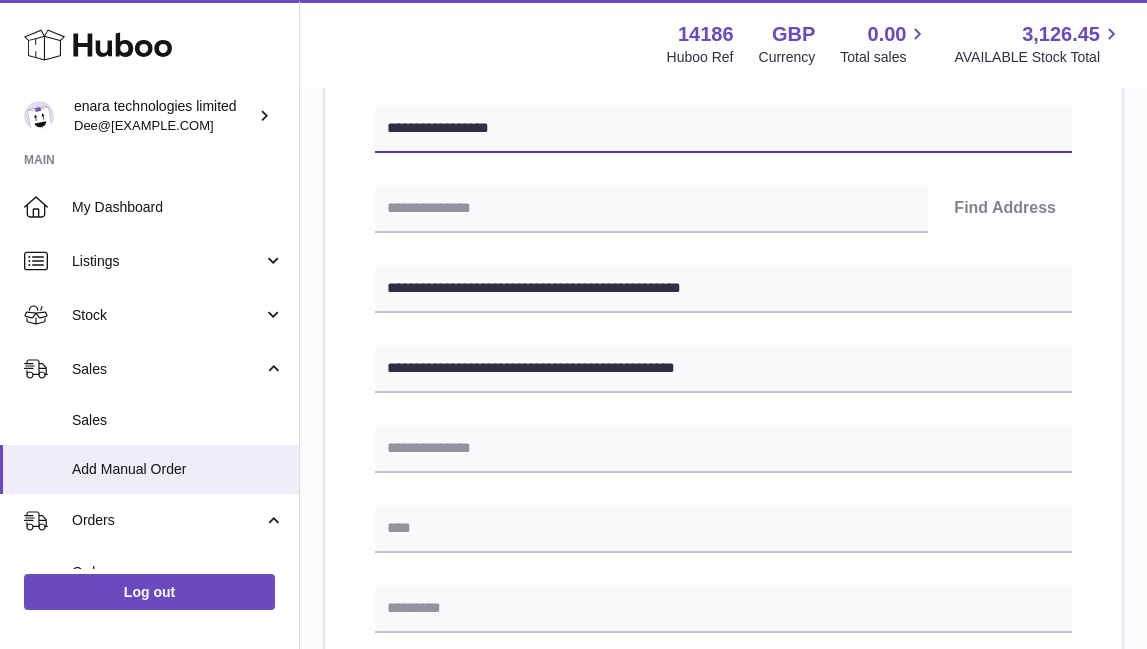 scroll, scrollTop: 354, scrollLeft: 0, axis: vertical 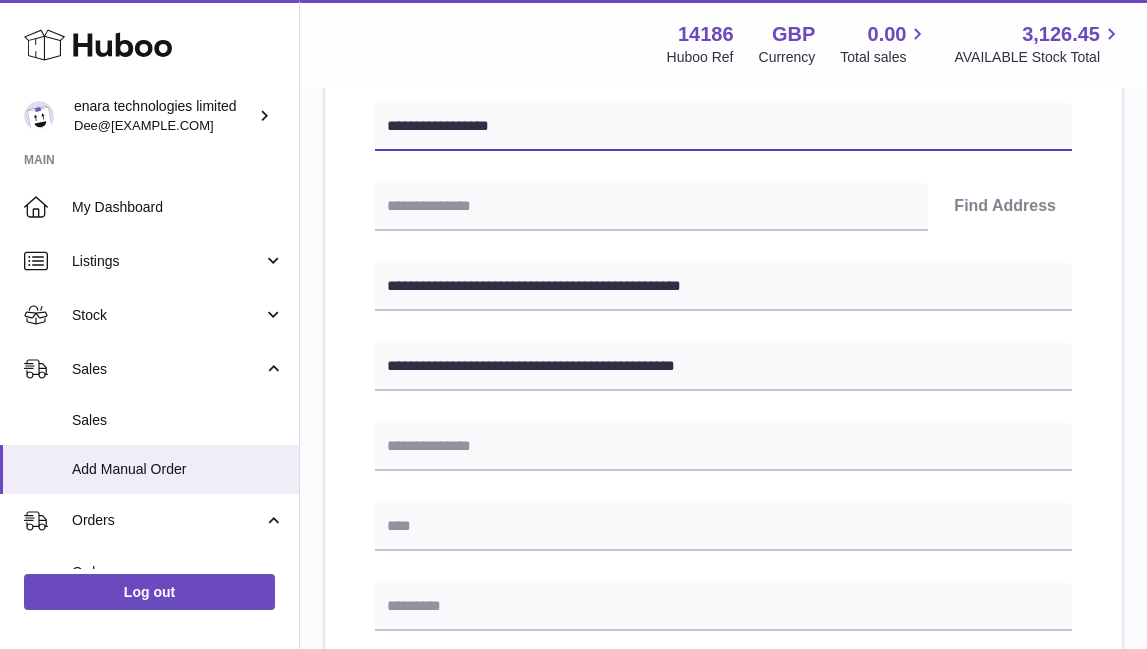 type on "**********" 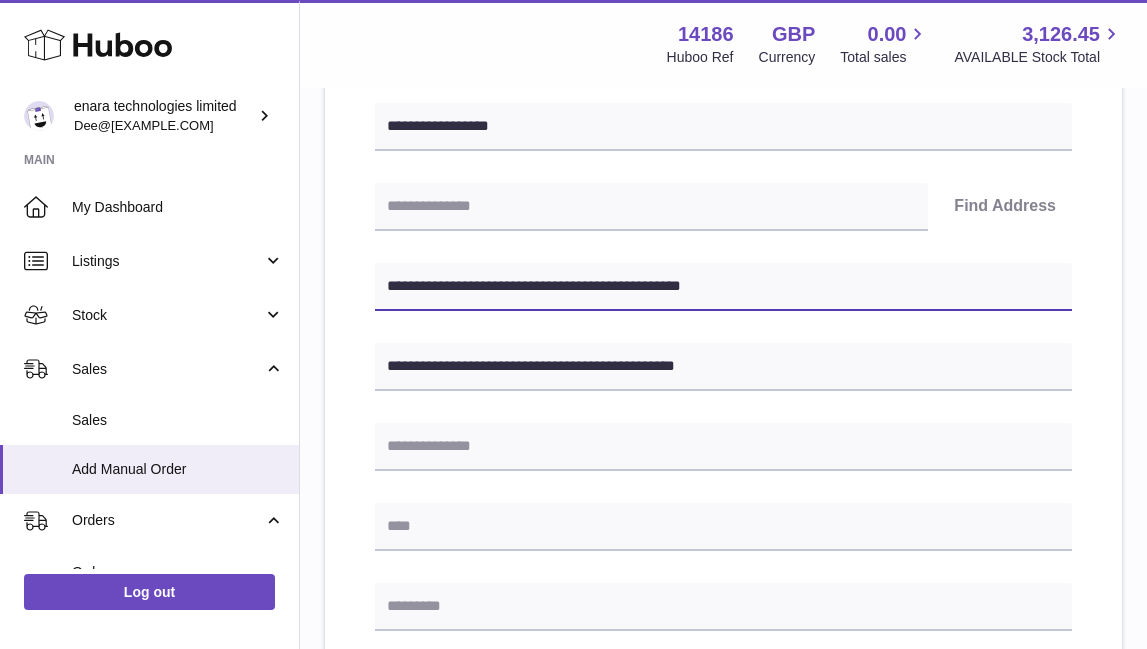 click on "**********" at bounding box center (723, 287) 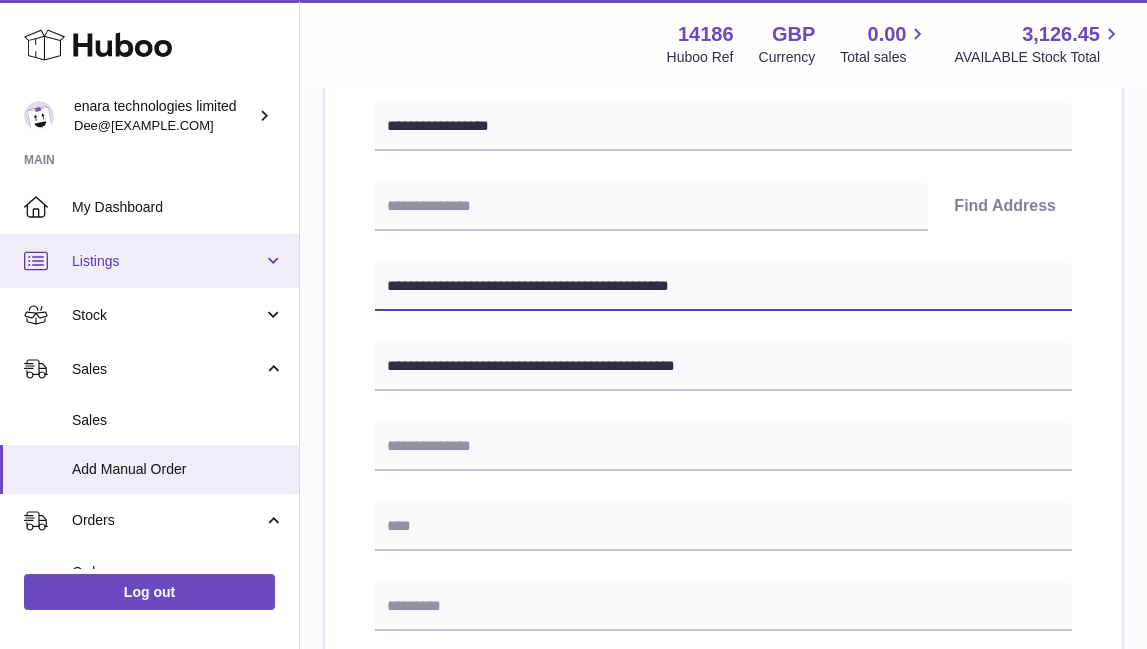 drag, startPoint x: 505, startPoint y: 282, endPoint x: 134, endPoint y: 254, distance: 372.0551 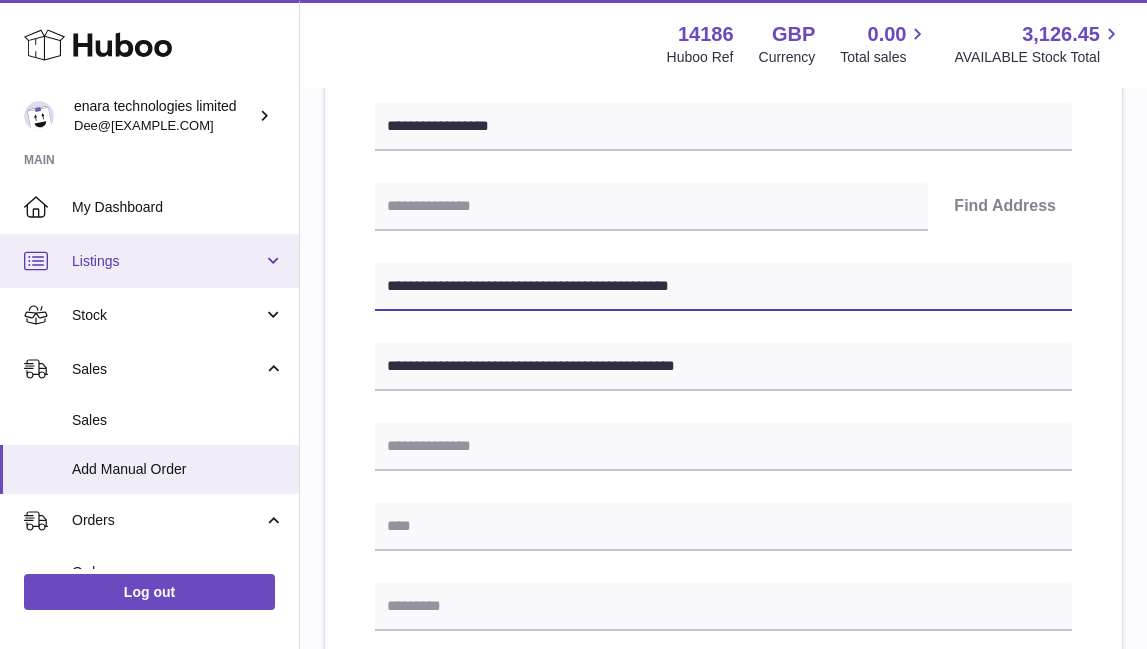 click on "Huboo
enara technologies limited
Dee@enara.co     Main     My Dashboard       Listings     Not with Huboo Listings with Huboo Bundles   Stock     Stock Stock History Add Stock Delivery History ASN Uploads   Sales     Sales Add Manual Order   Orders     Orders Add Manual Order   Usage       Invoicing and Payments     Billing History Storage History Direct Debits Account Balance   Cases       Channels       Settings       Returns       Log out   Menu   Huboo     14186   Huboo Ref    GBP   Currency   0.00     Total sales   3,126.45     AVAILABLE Stock Total   Currency   GBP   Total sales   0.00   AVAILABLE Stock Total   3,126.45   My Huboo - Add manual order
Multiple/Batch Upload
Please enter where you want to ship the items
UK
Europe
World" at bounding box center [573, 520] 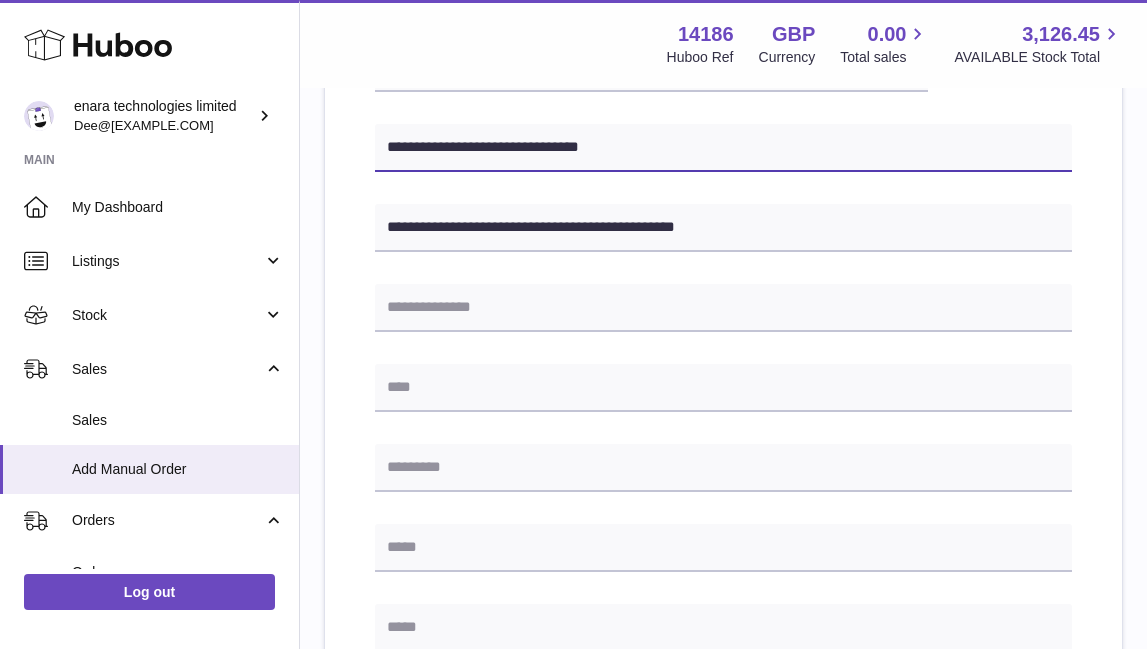 scroll, scrollTop: 568, scrollLeft: 0, axis: vertical 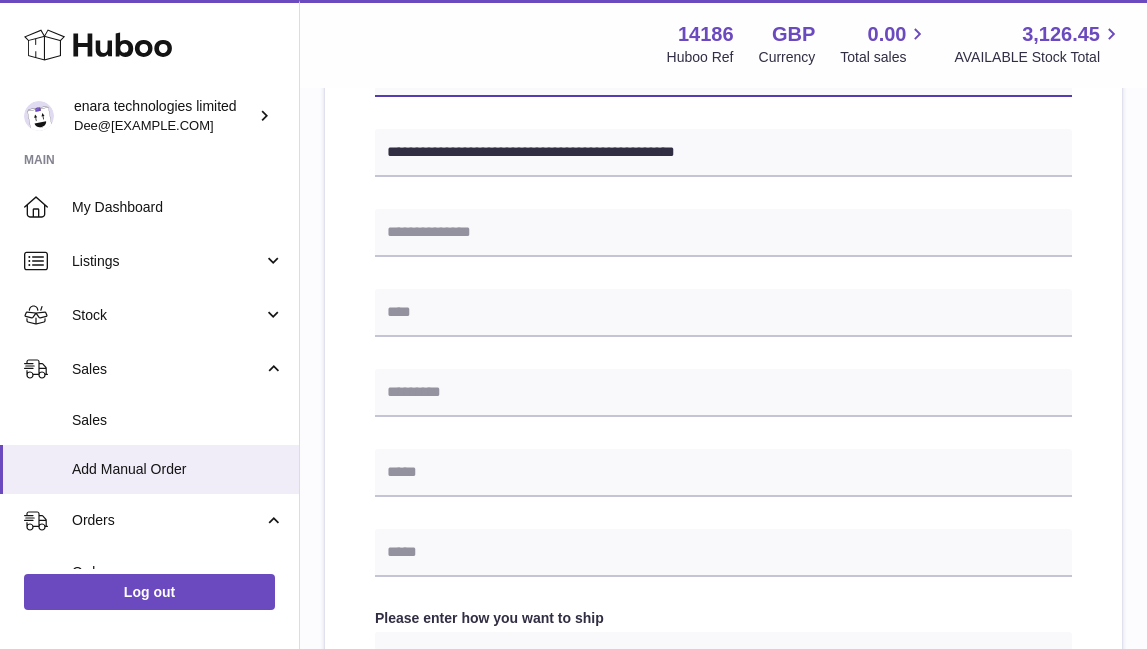 type on "**********" 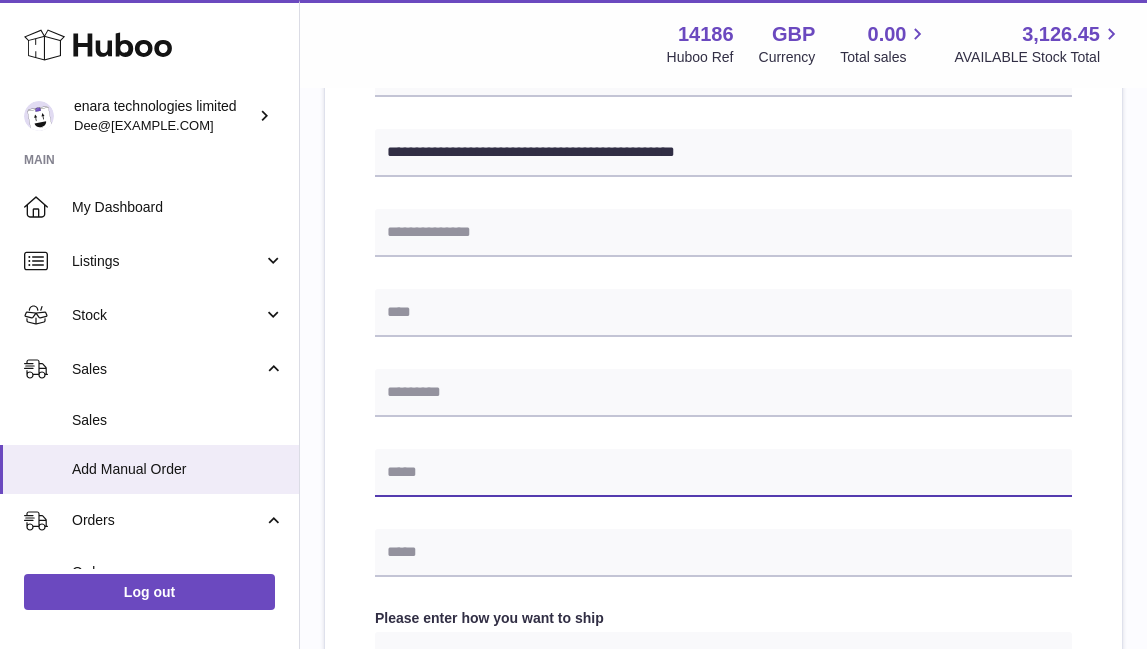 paste on "**********" 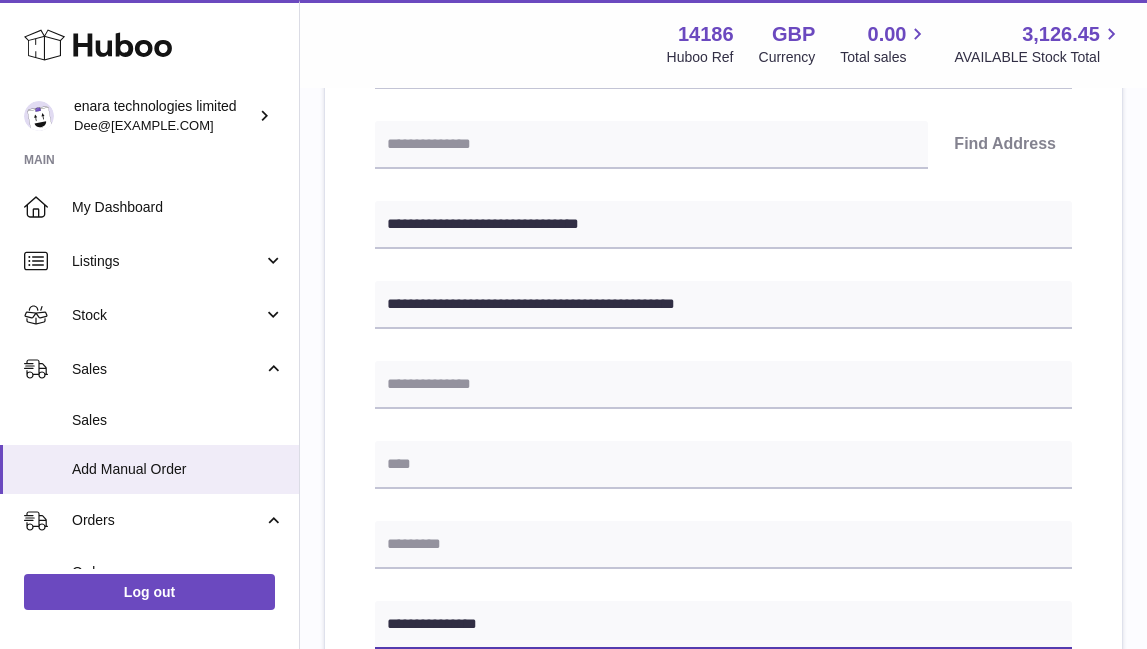 scroll, scrollTop: 413, scrollLeft: 0, axis: vertical 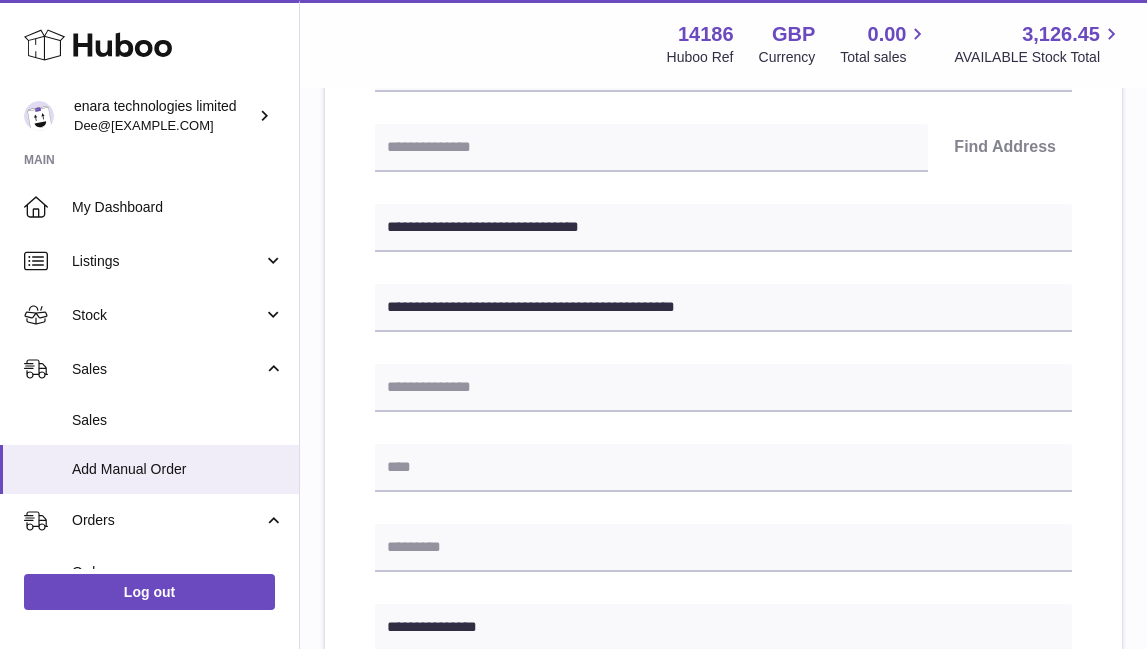 type on "**********" 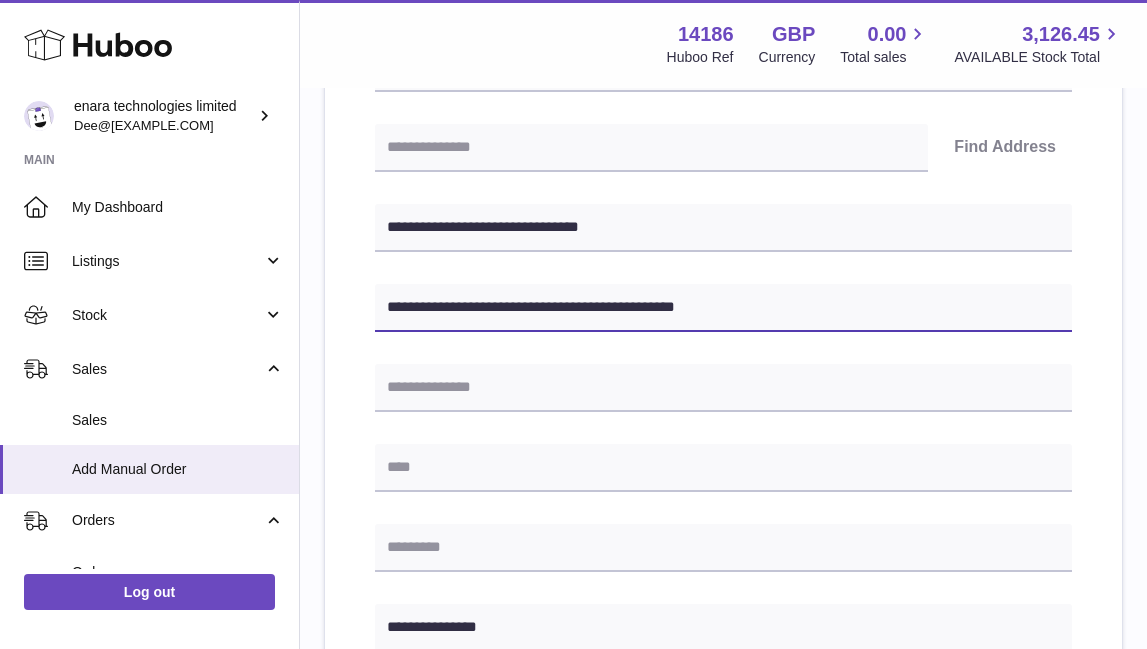 click on "**********" at bounding box center (723, 308) 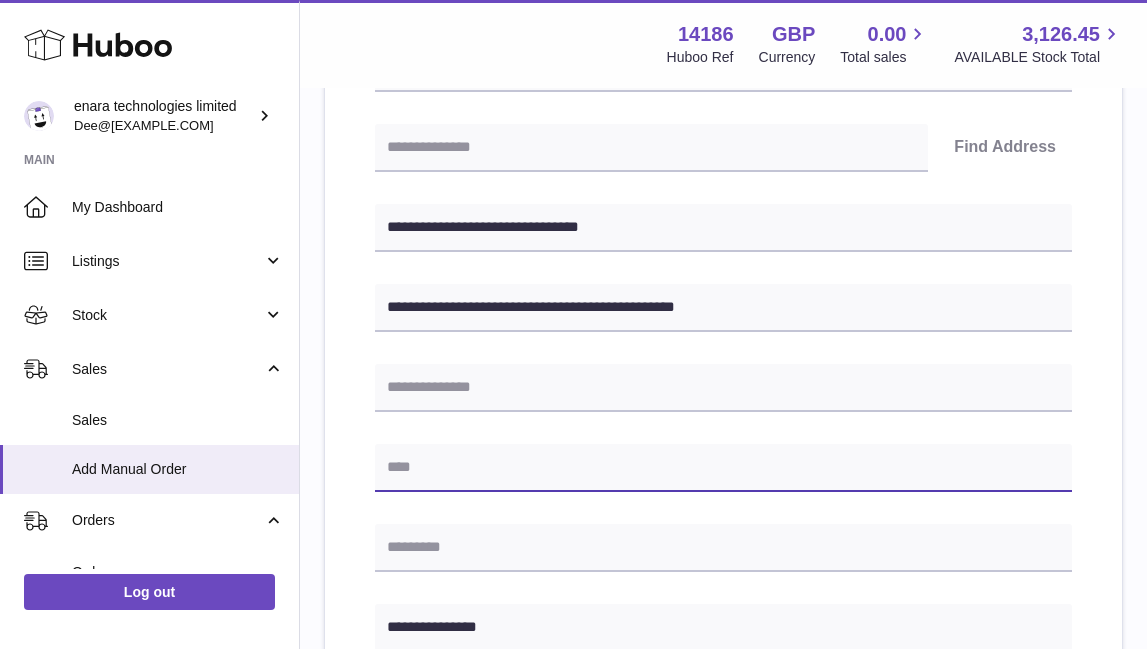 click at bounding box center [723, 468] 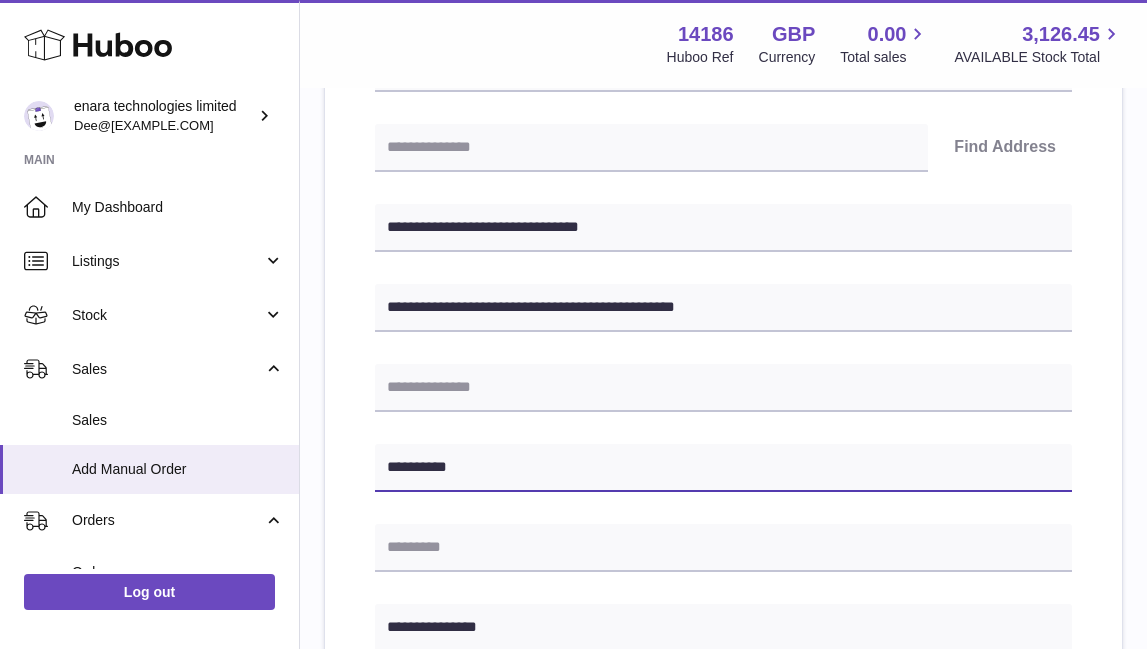 type on "**********" 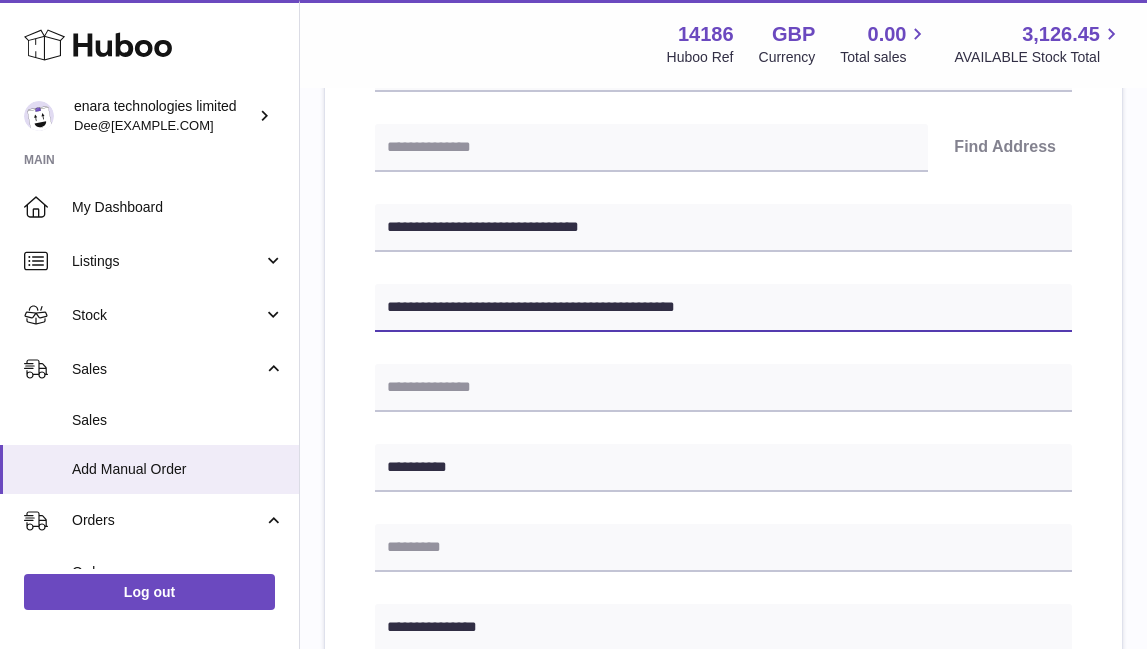 drag, startPoint x: 630, startPoint y: 305, endPoint x: 572, endPoint y: 305, distance: 58 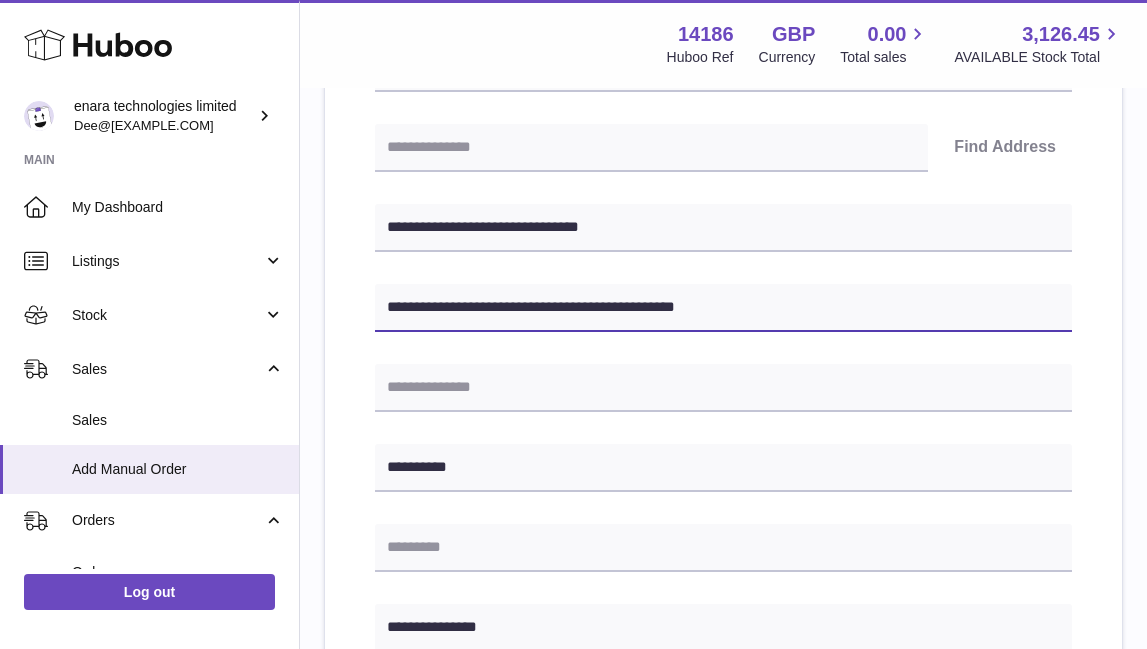 click on "**********" at bounding box center (723, 308) 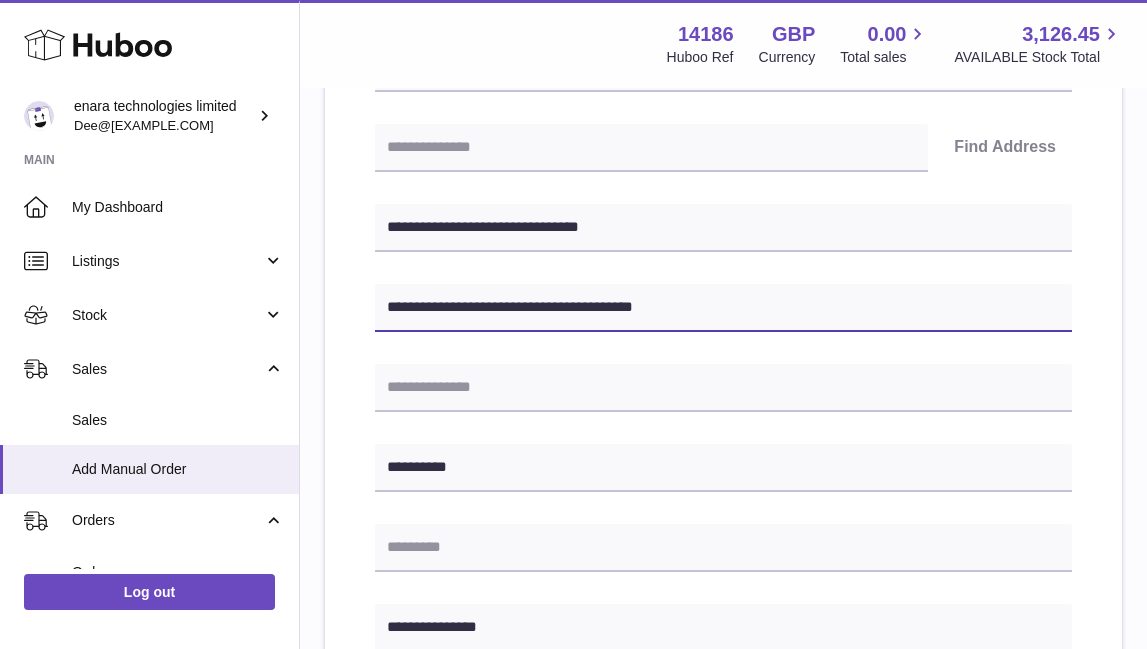 type on "**********" 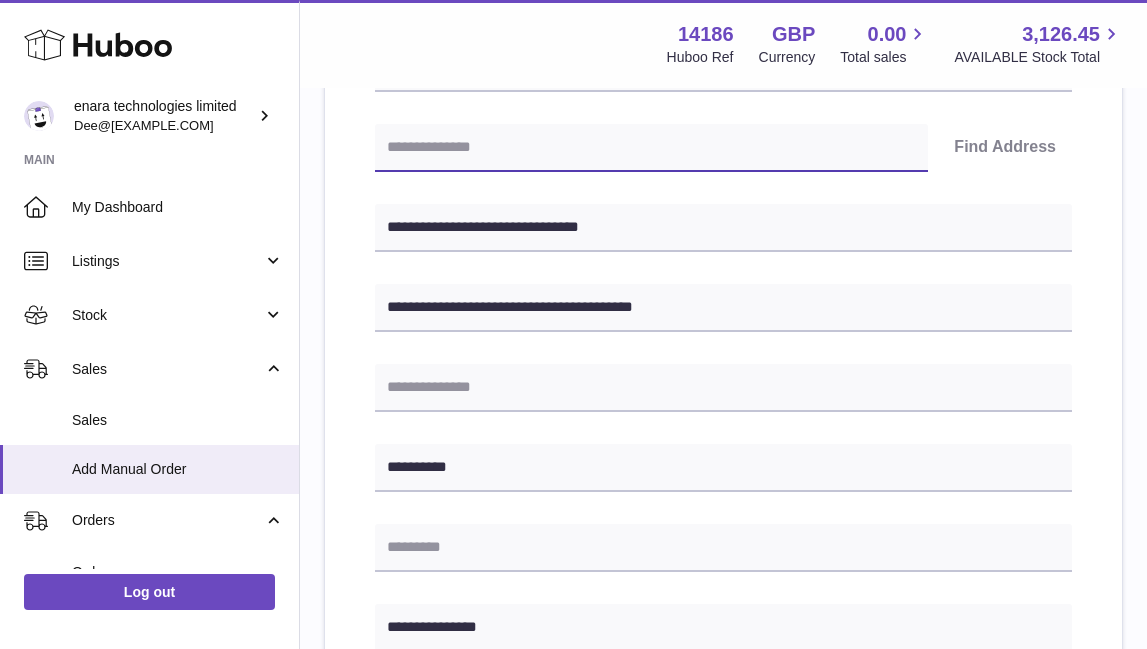 paste on "*******" 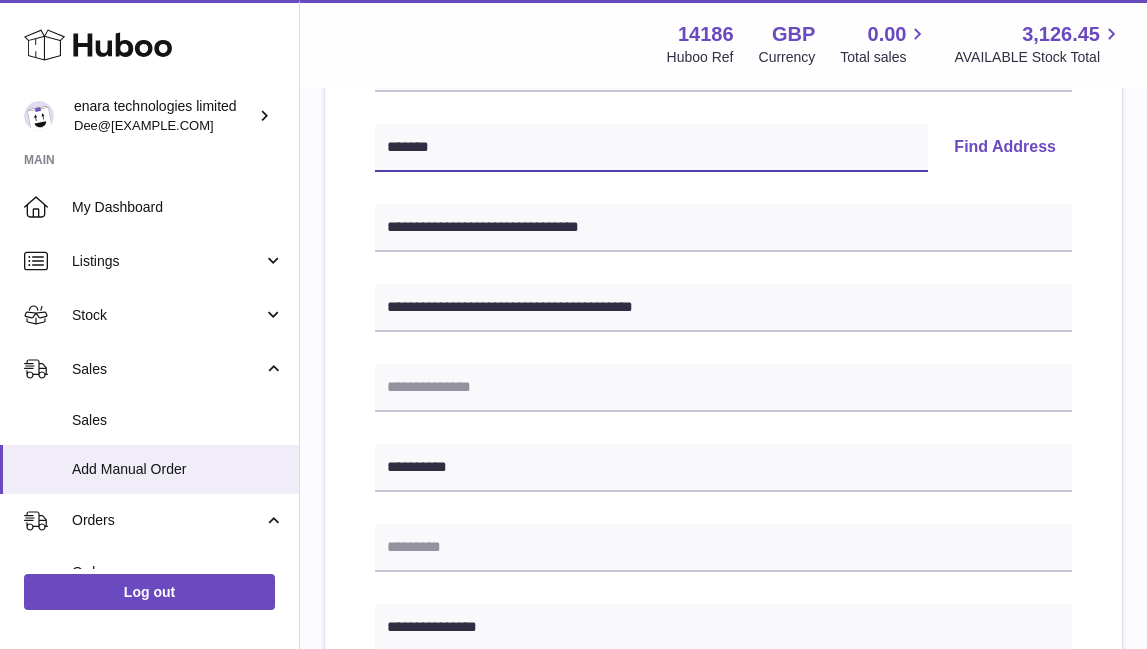 type on "*******" 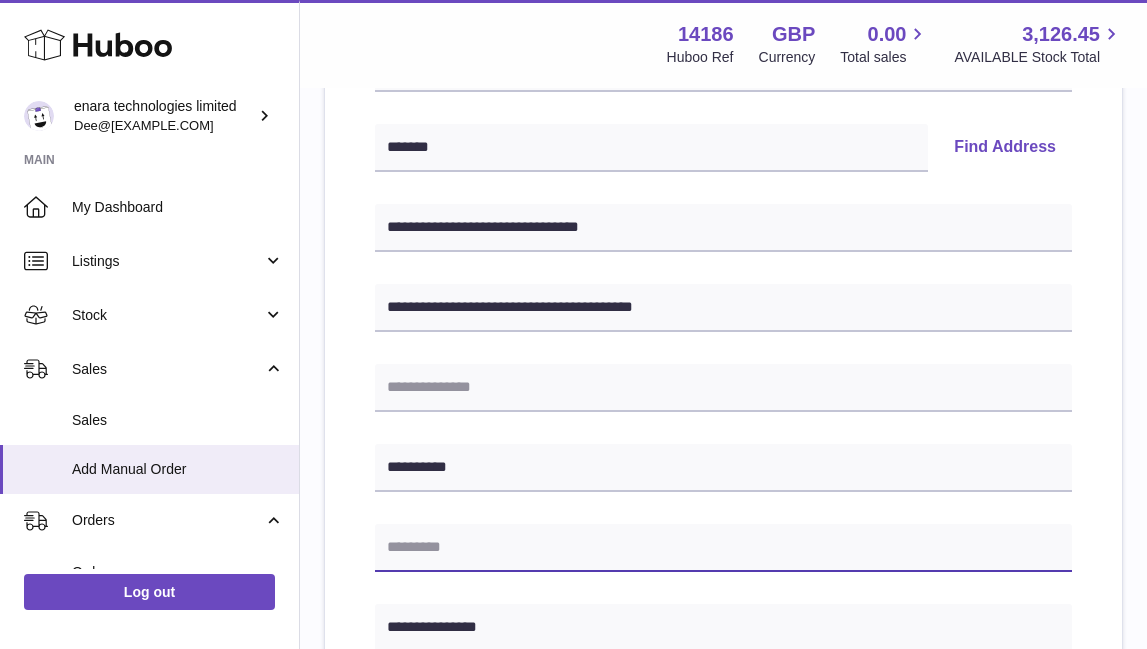 paste on "*******" 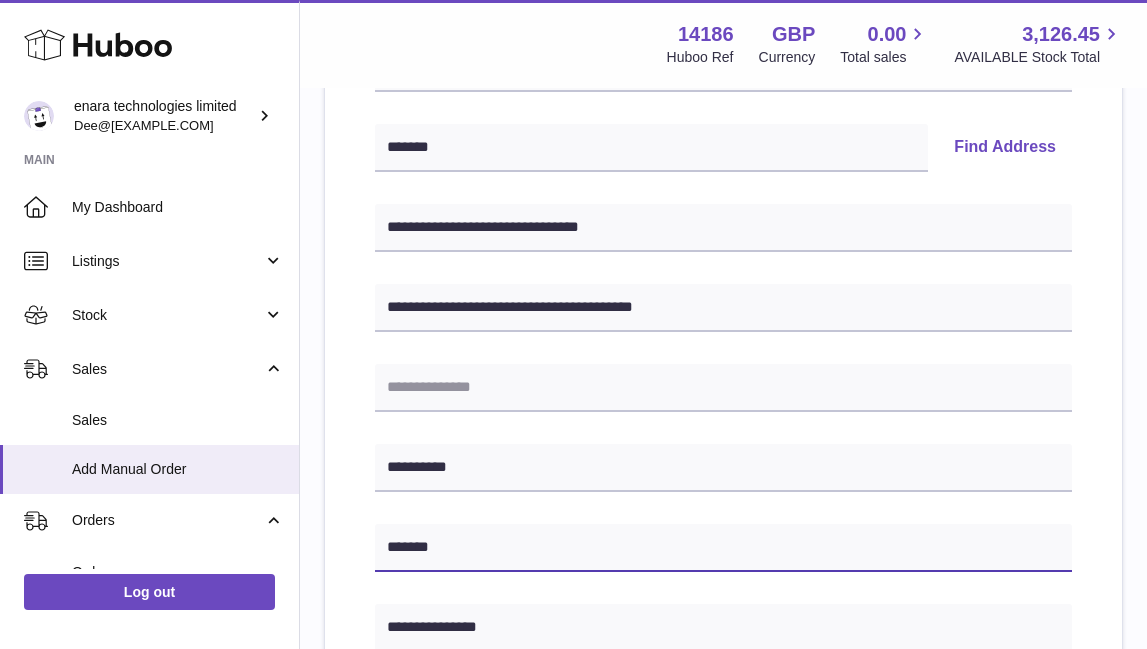 type on "*******" 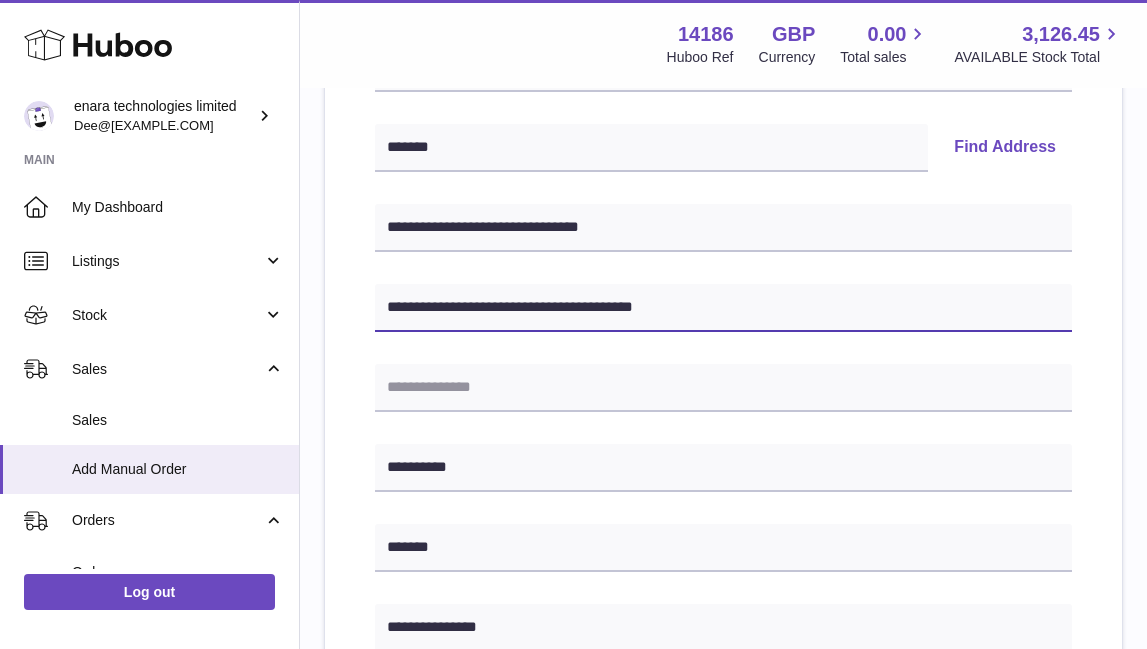 drag, startPoint x: 476, startPoint y: 303, endPoint x: 792, endPoint y: 306, distance: 316.01425 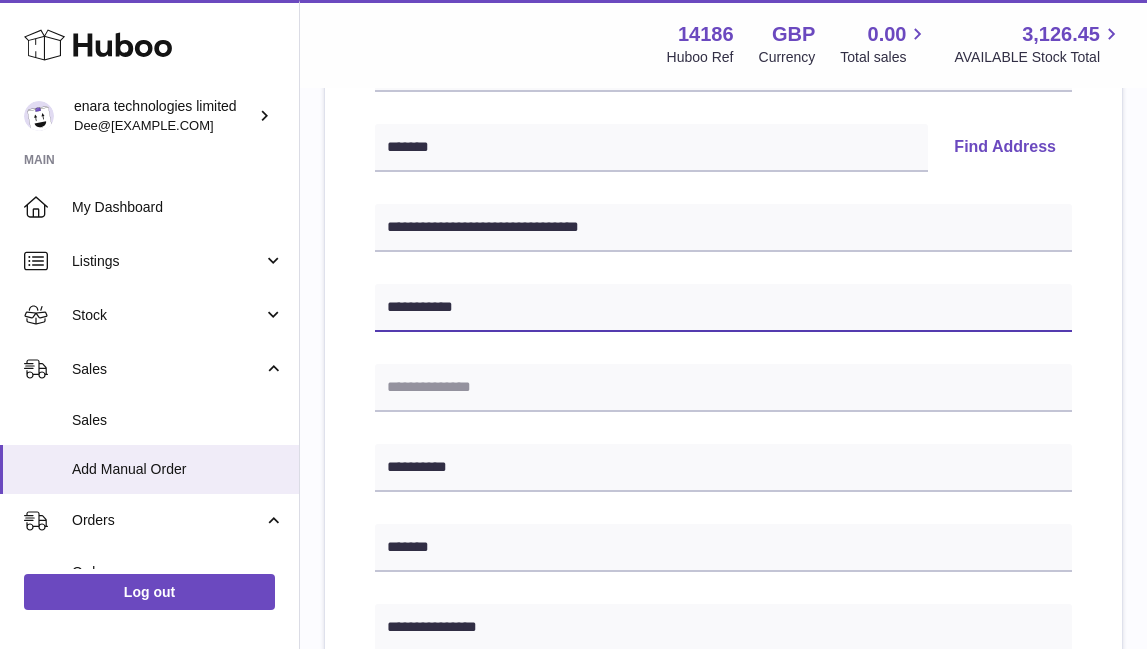 type on "**********" 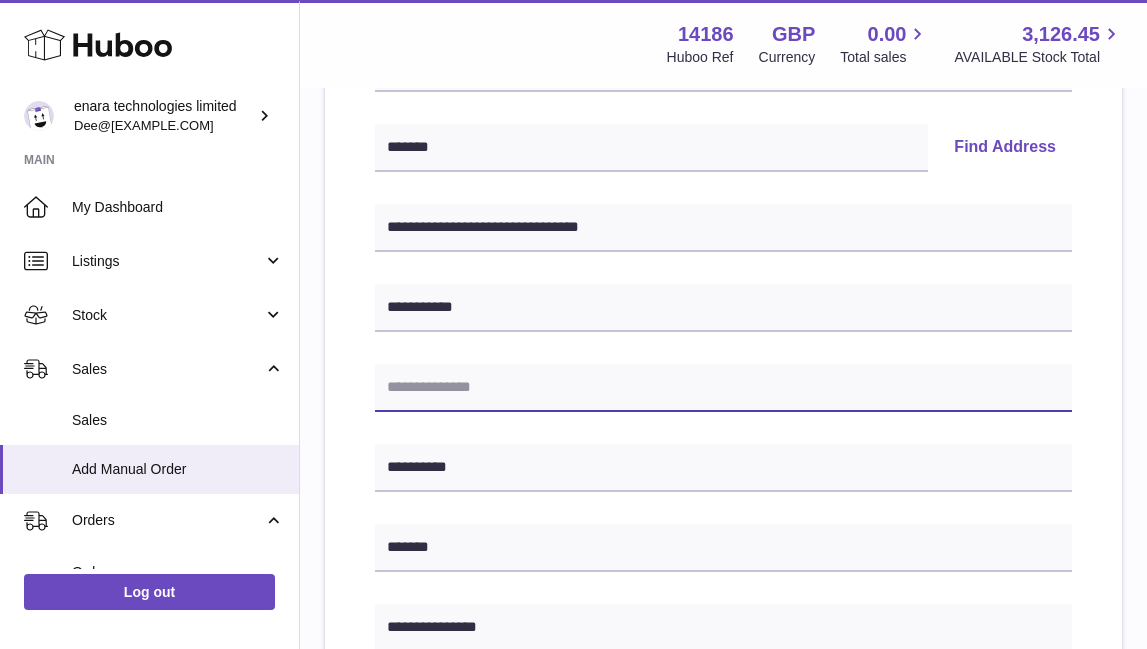 paste on "**********" 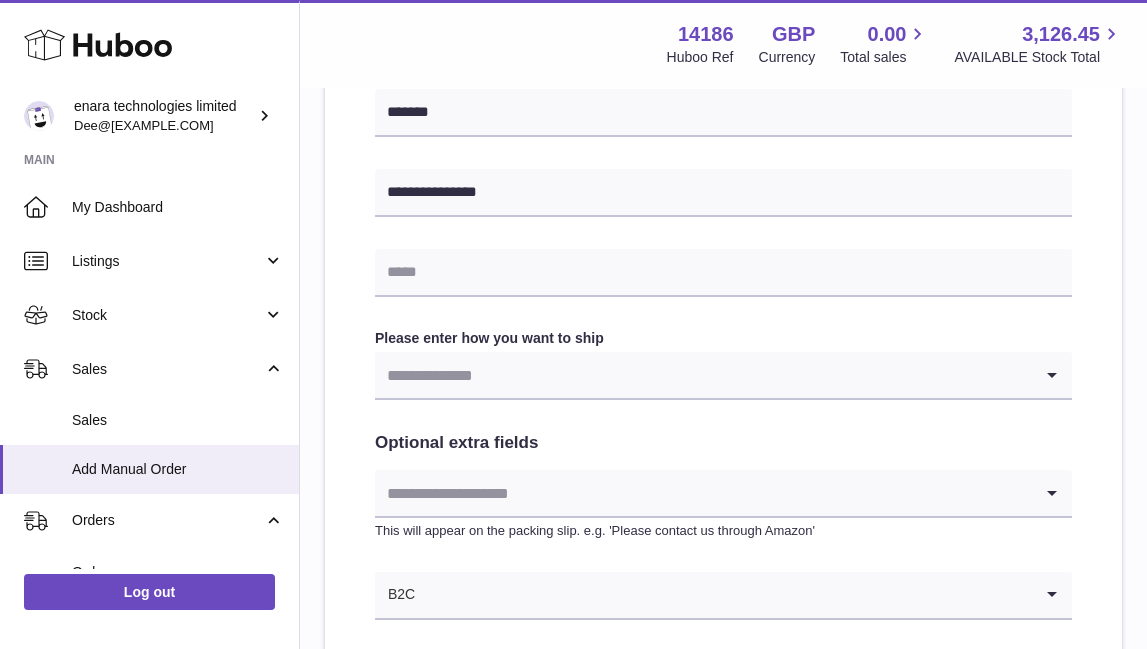 scroll, scrollTop: 849, scrollLeft: 0, axis: vertical 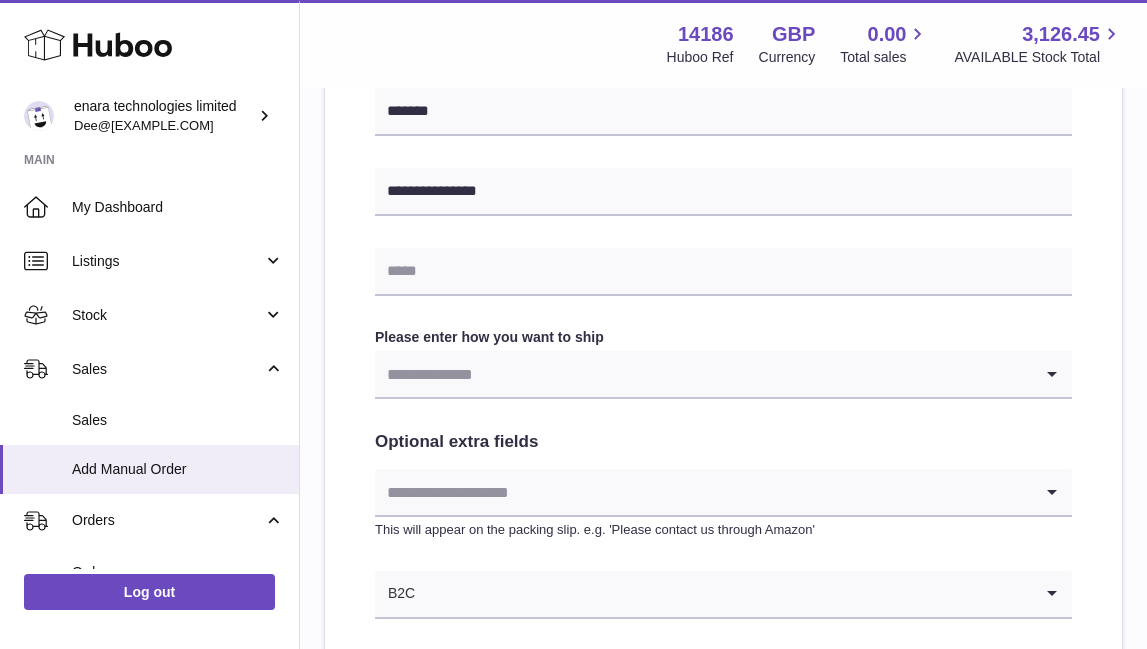 type on "**********" 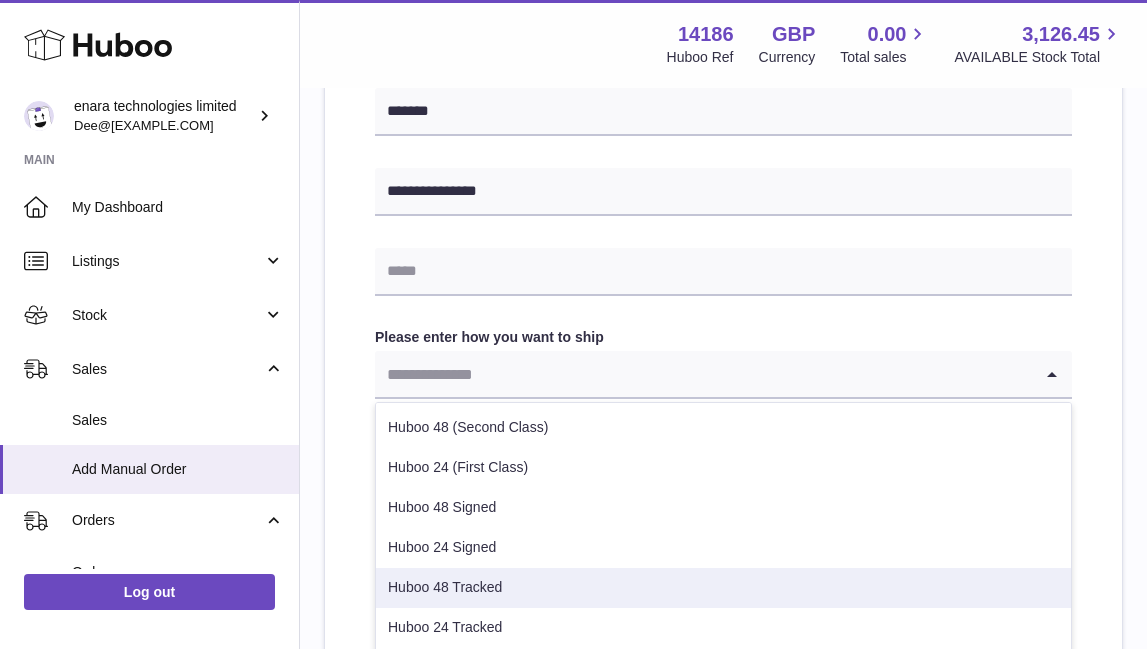 click on "Huboo 48 Tracked" at bounding box center (723, 588) 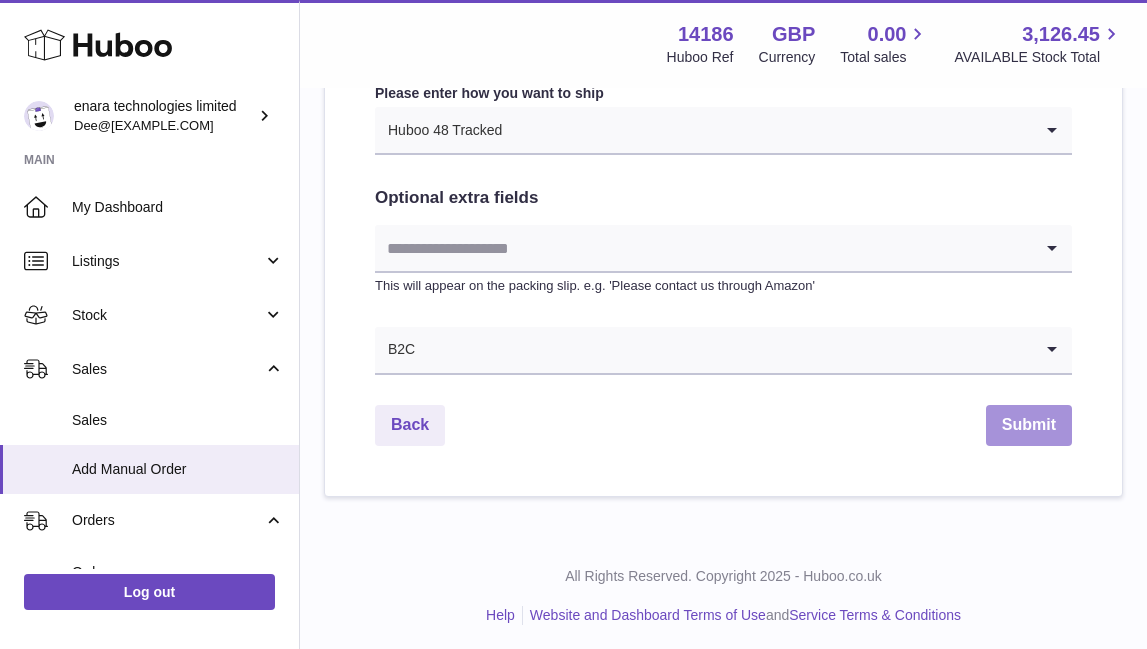 scroll, scrollTop: 1092, scrollLeft: 0, axis: vertical 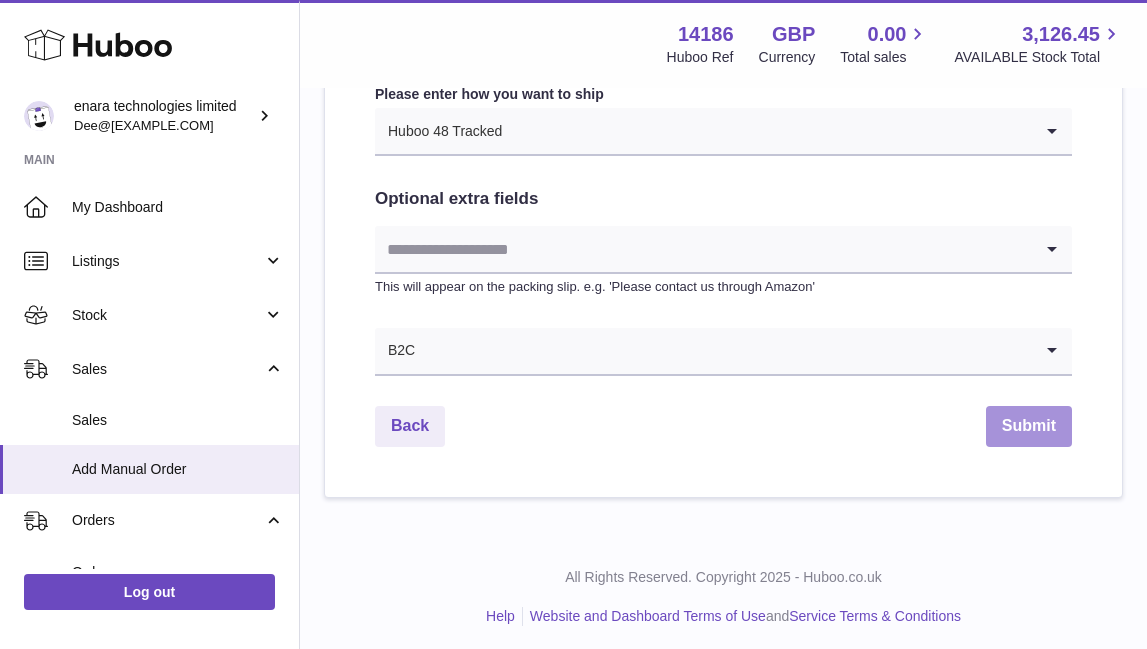 click on "Submit" at bounding box center [1029, 426] 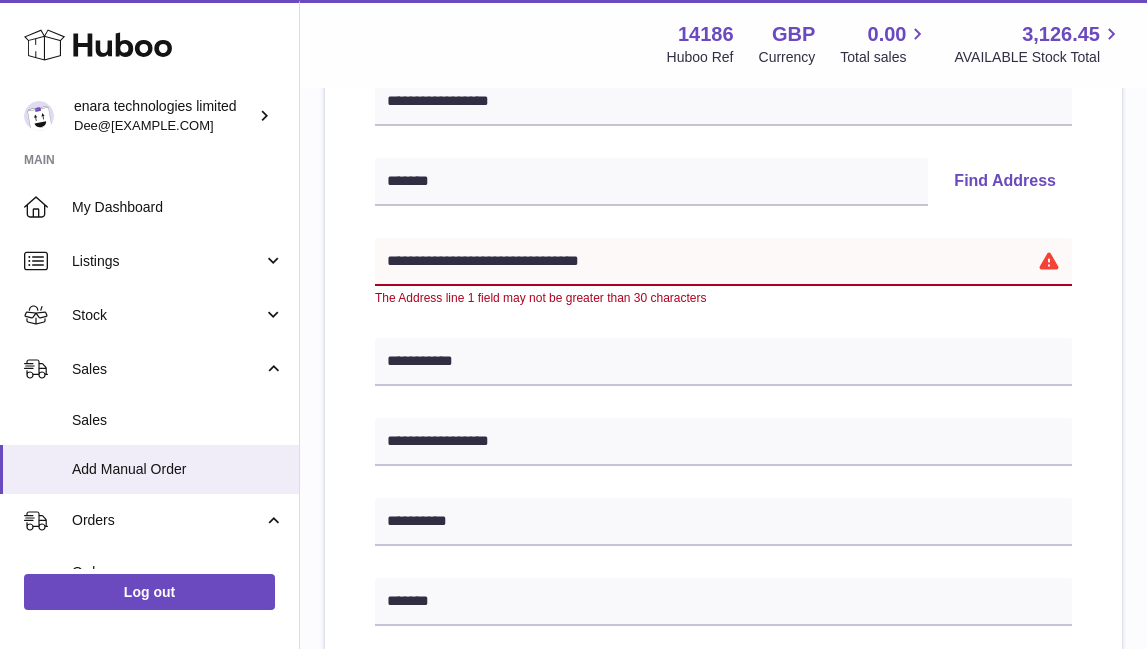 scroll, scrollTop: 347, scrollLeft: 0, axis: vertical 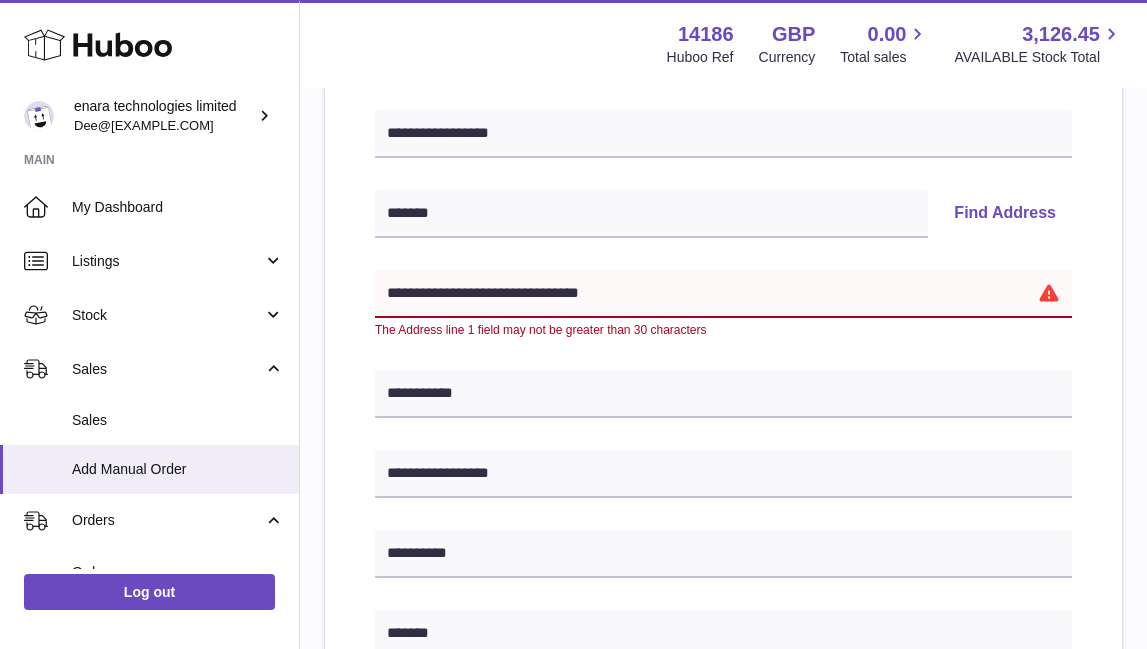 click on "**********" at bounding box center [723, 294] 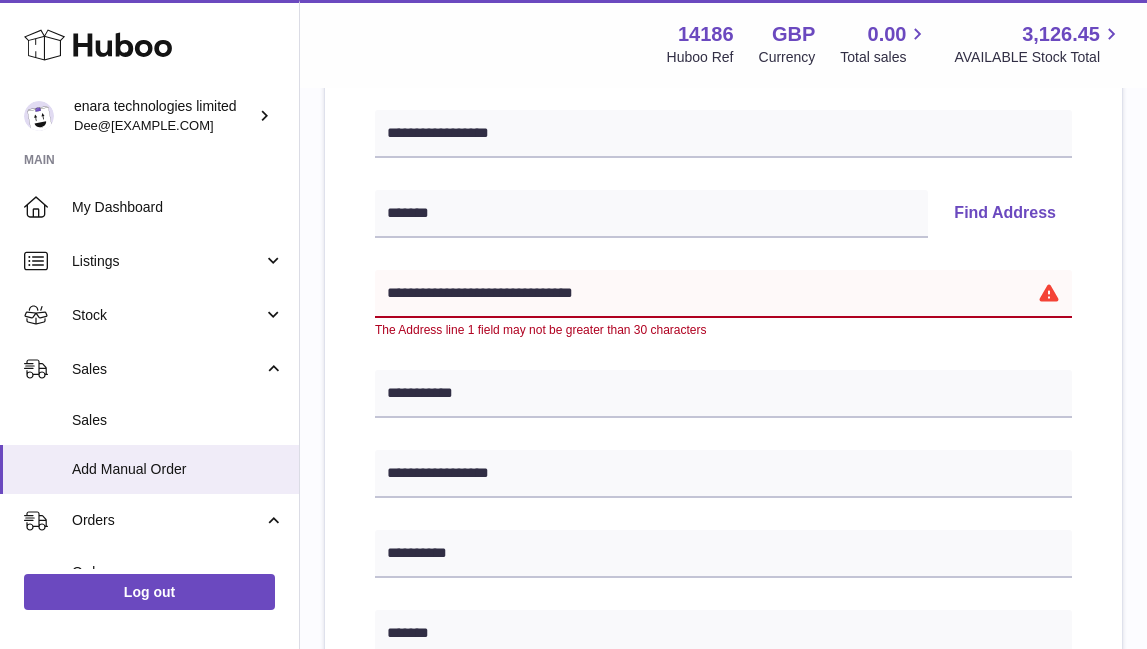 drag, startPoint x: 618, startPoint y: 291, endPoint x: 545, endPoint y: 291, distance: 73 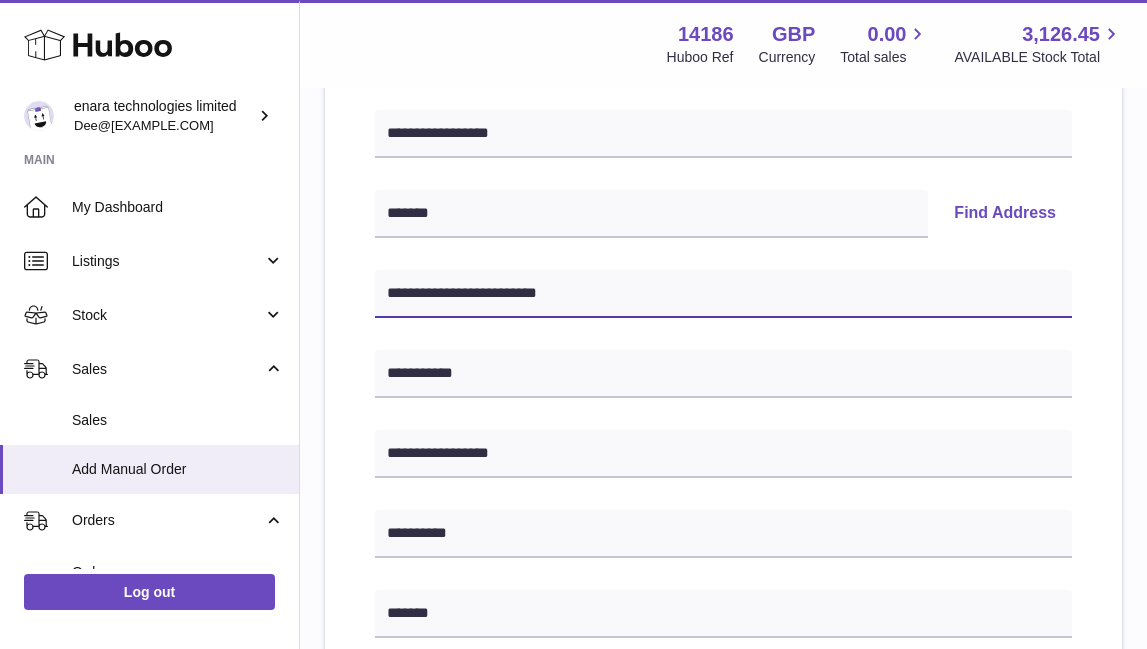 type on "**********" 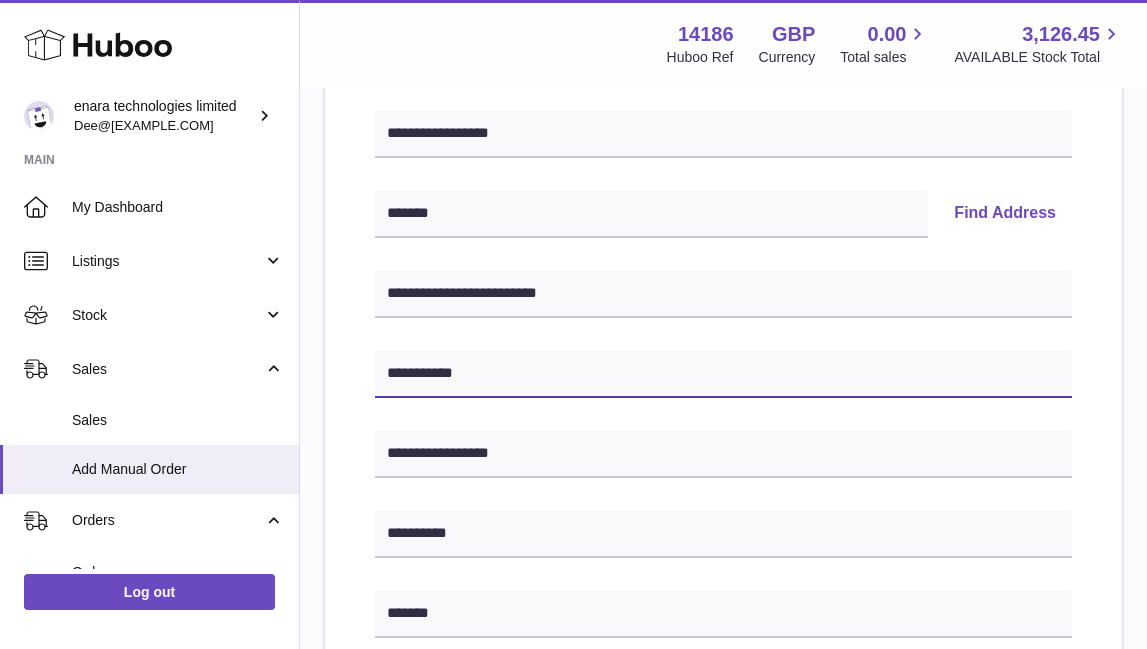 click on "**********" at bounding box center (723, 374) 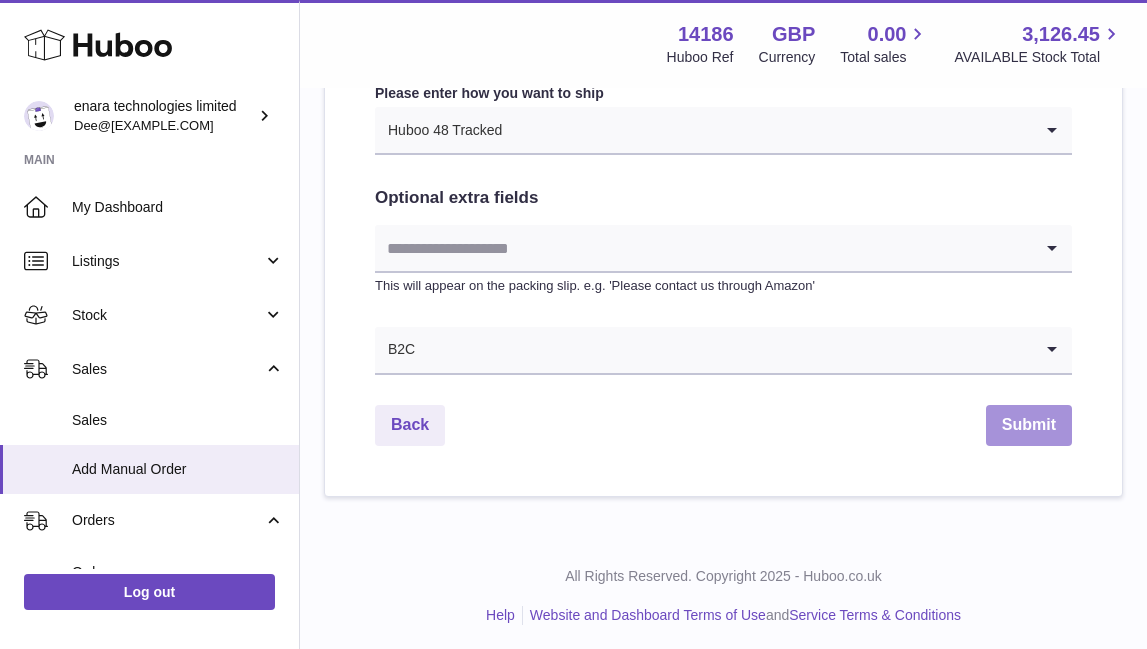 scroll, scrollTop: 1092, scrollLeft: 0, axis: vertical 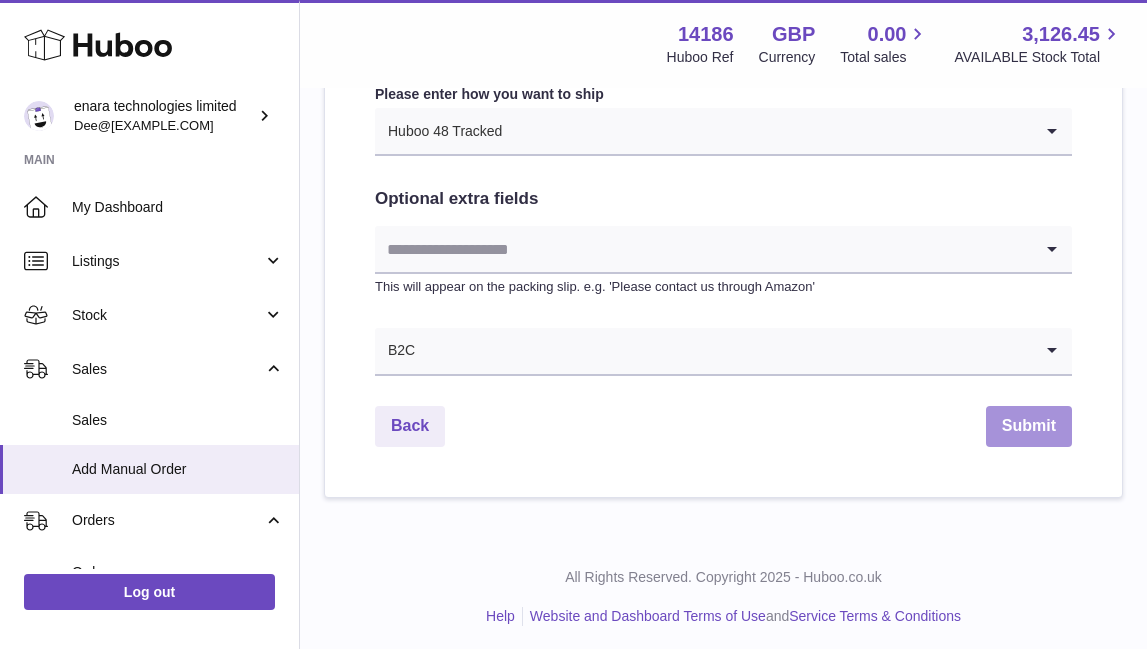 type on "**********" 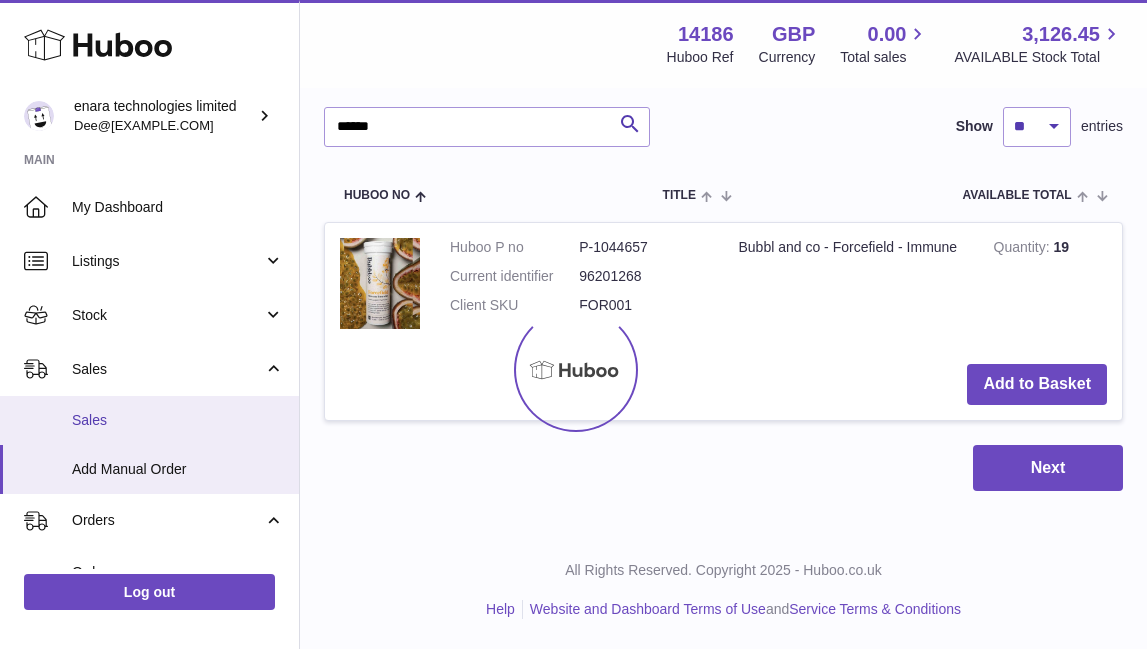 scroll, scrollTop: 0, scrollLeft: 0, axis: both 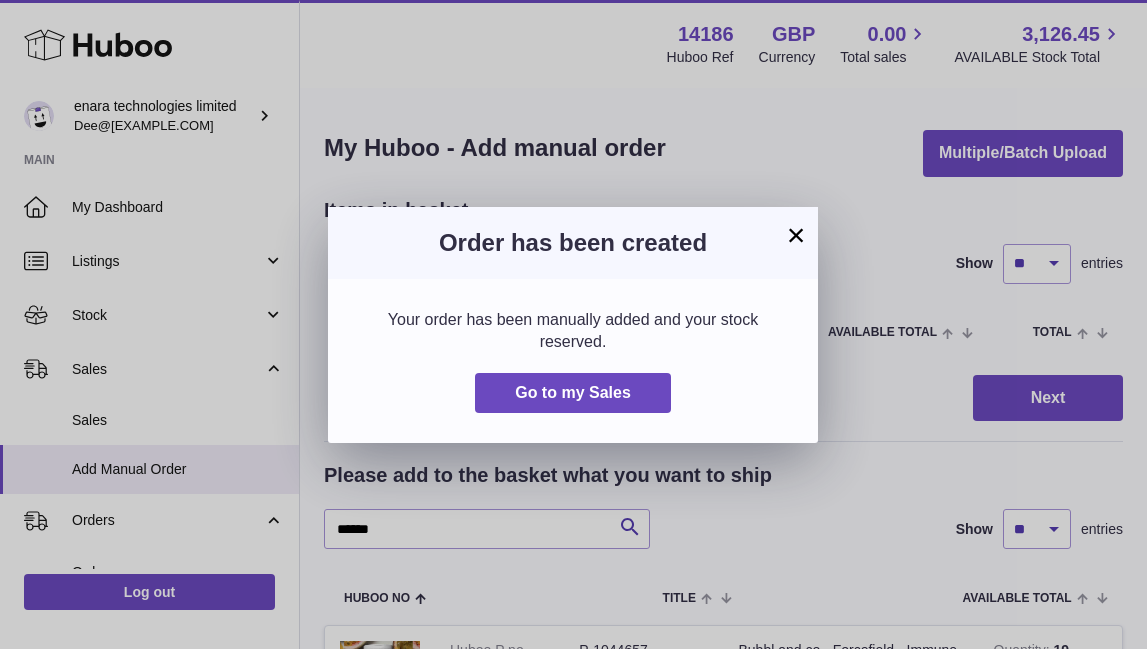 click on "×" at bounding box center (796, 235) 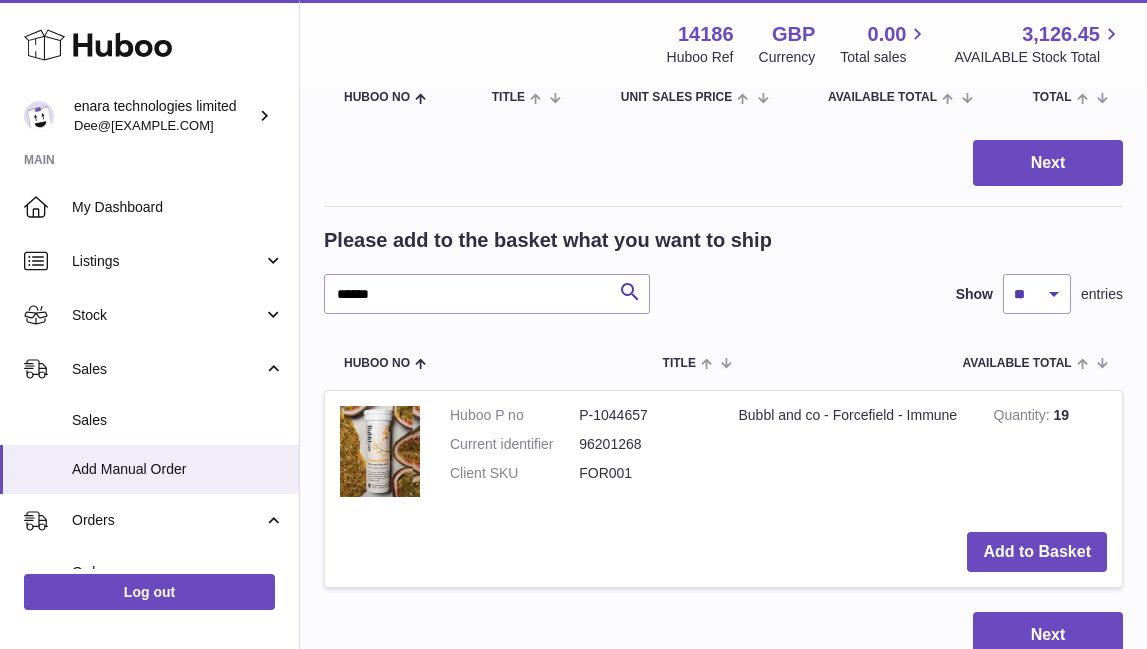 scroll, scrollTop: 250, scrollLeft: 0, axis: vertical 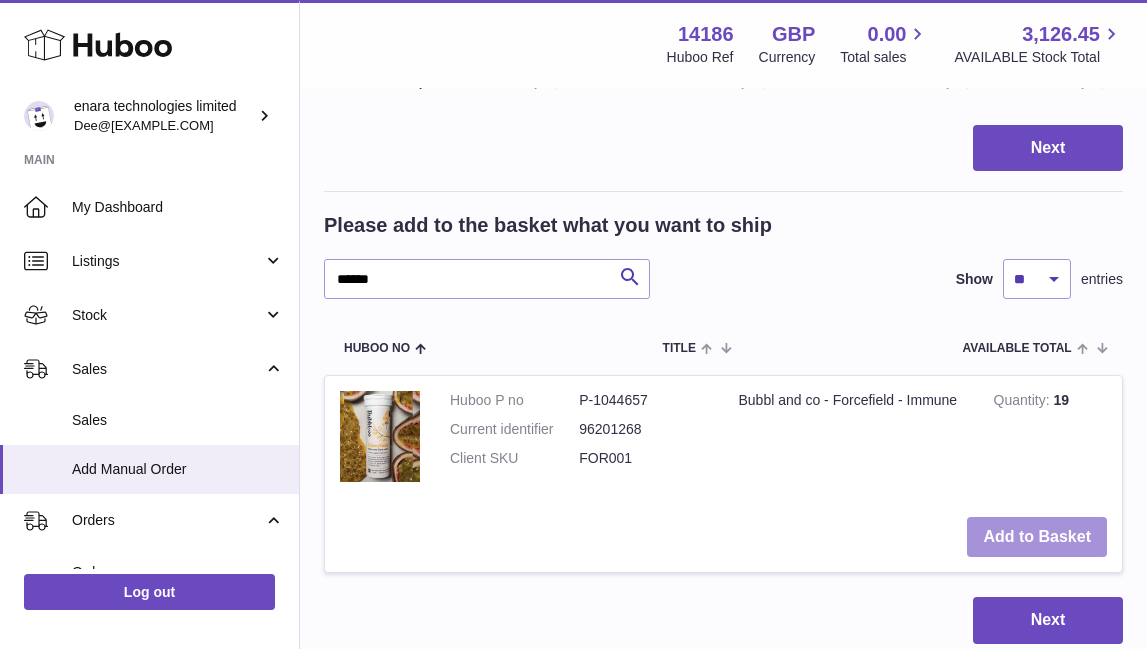 click on "Add to Basket" at bounding box center (1037, 537) 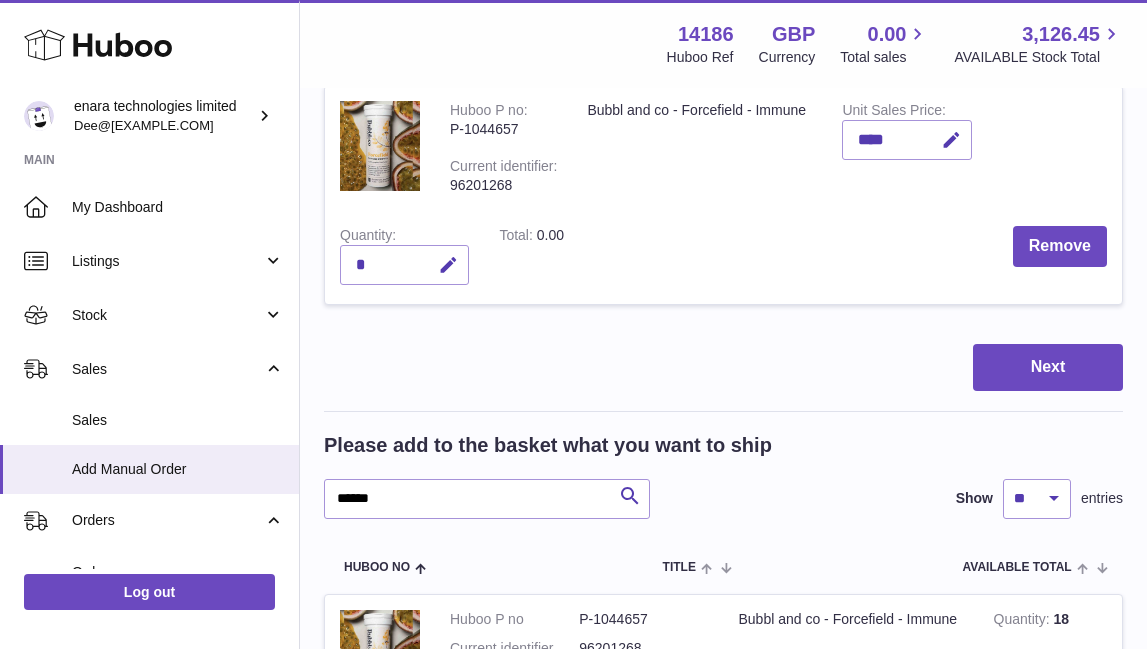 scroll, scrollTop: 276, scrollLeft: 0, axis: vertical 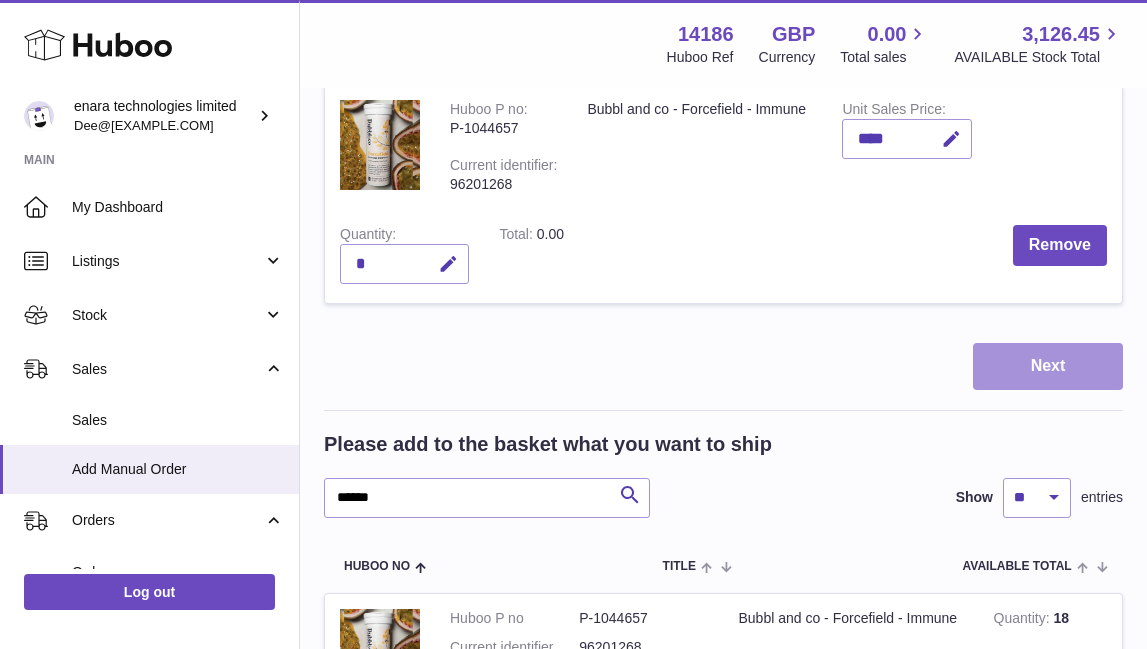 click on "Next" at bounding box center [1048, 366] 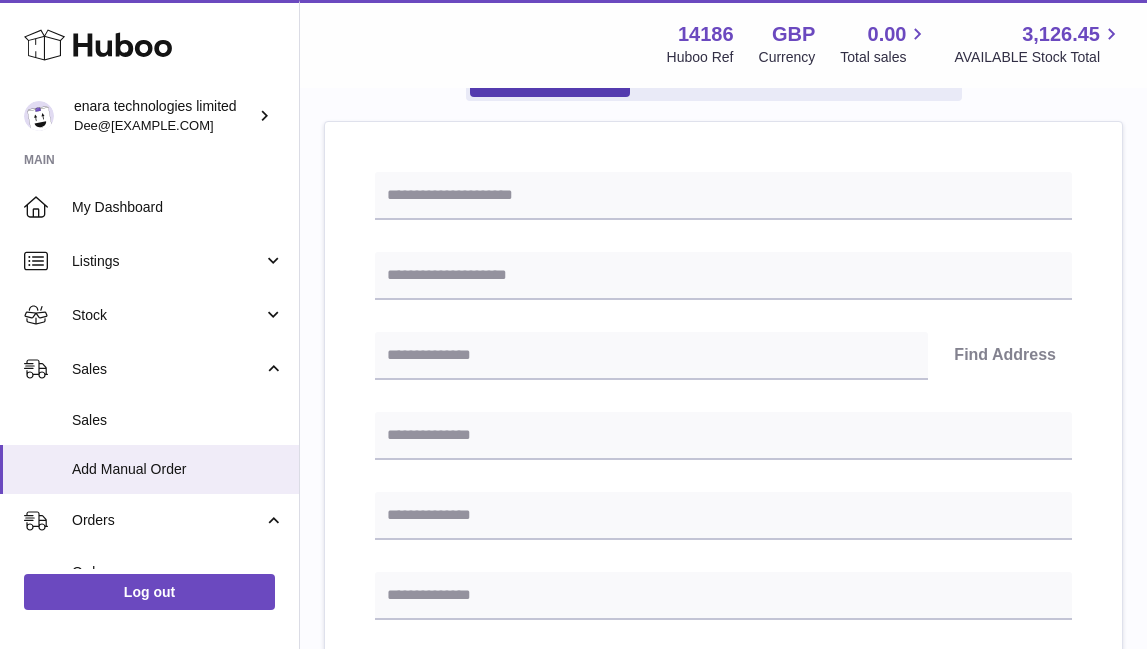 scroll, scrollTop: 206, scrollLeft: 0, axis: vertical 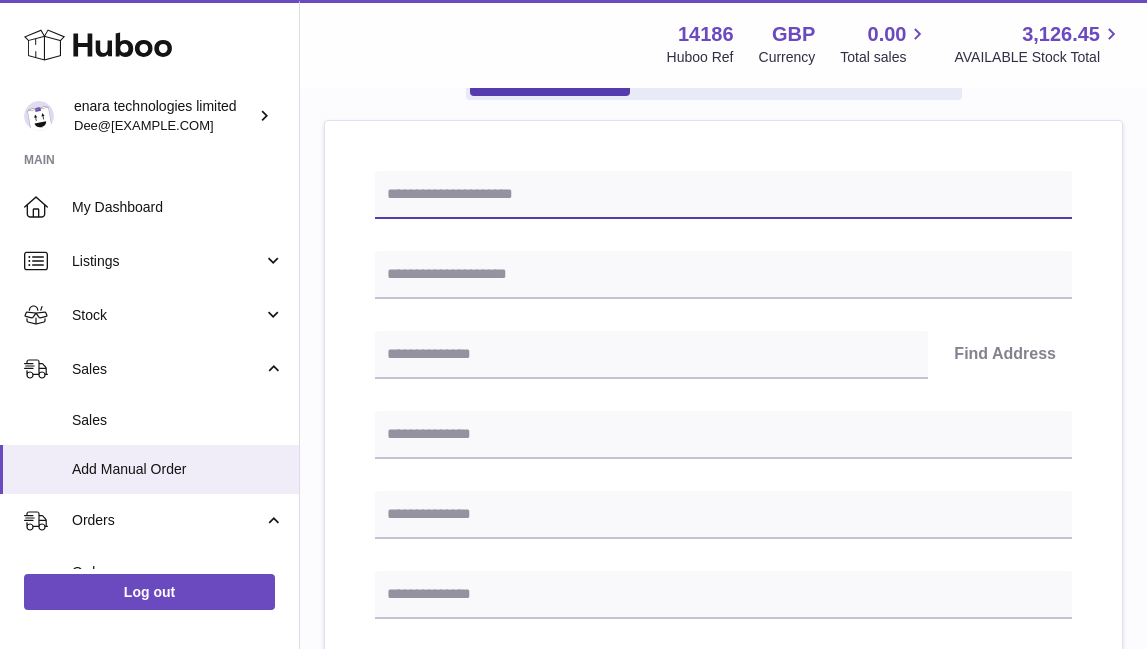 click at bounding box center [723, 195] 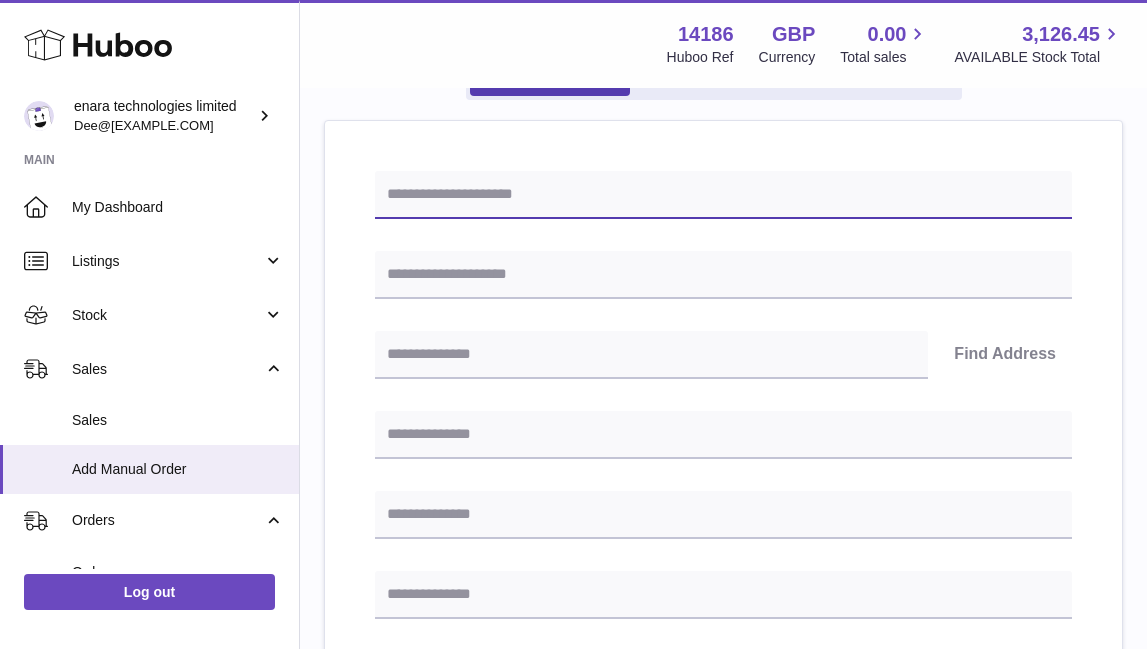 paste on "**********" 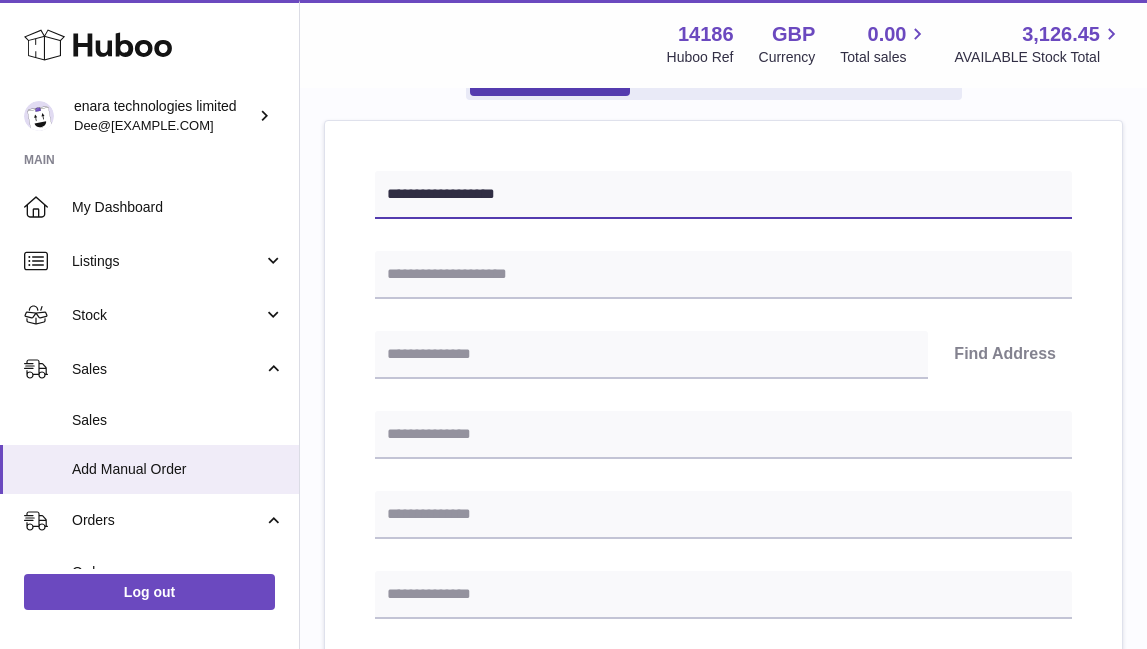 type on "**********" 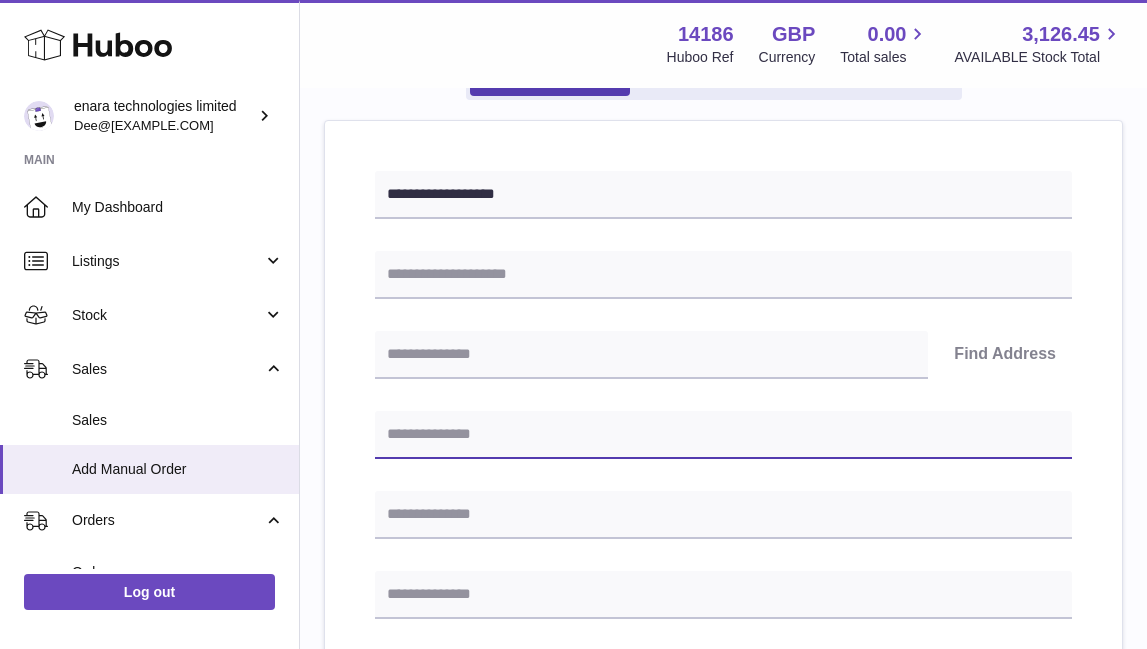 paste on "**********" 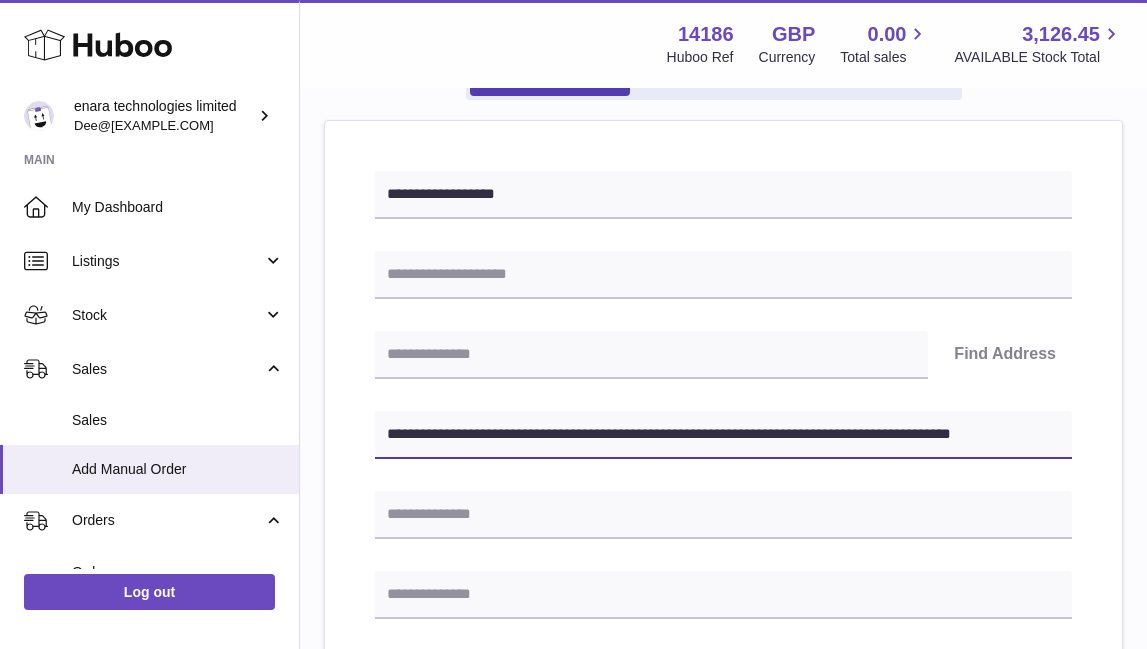 scroll, scrollTop: 292, scrollLeft: 0, axis: vertical 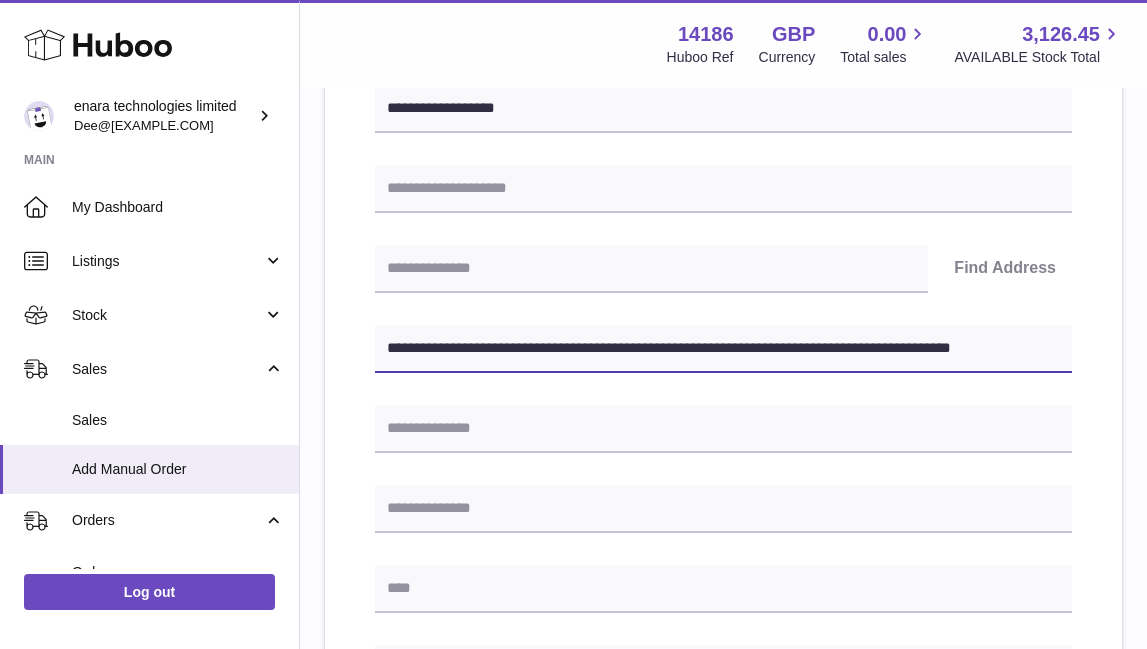 drag, startPoint x: 699, startPoint y: 434, endPoint x: 1311, endPoint y: 688, distance: 662.616 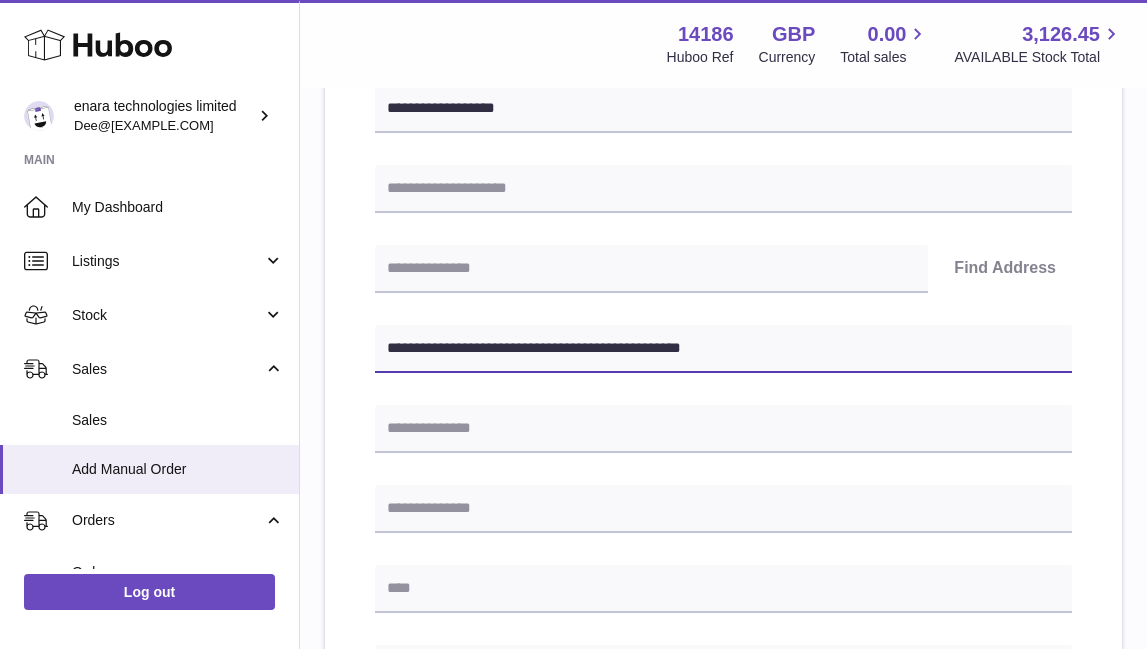 type on "**********" 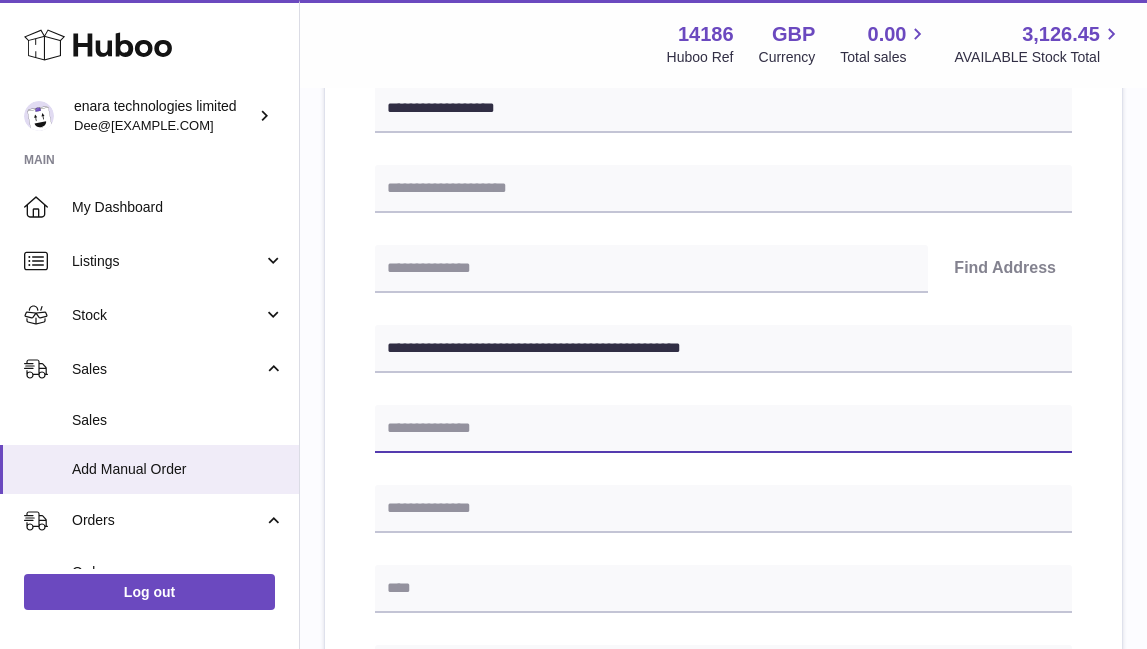 paste on "**********" 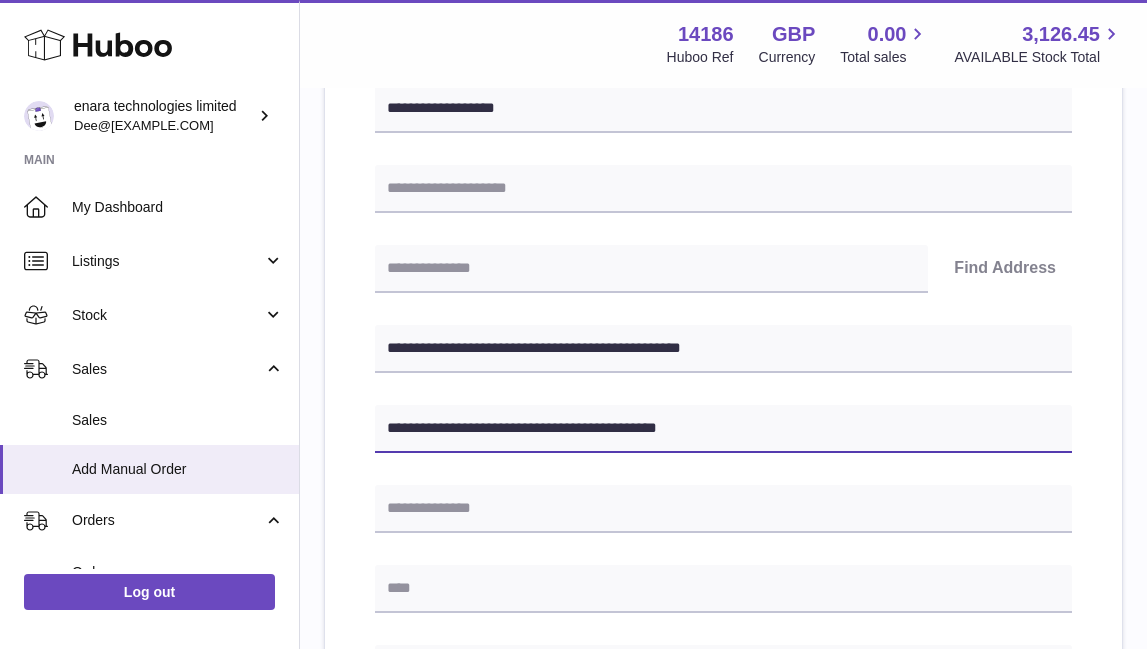 type on "**********" 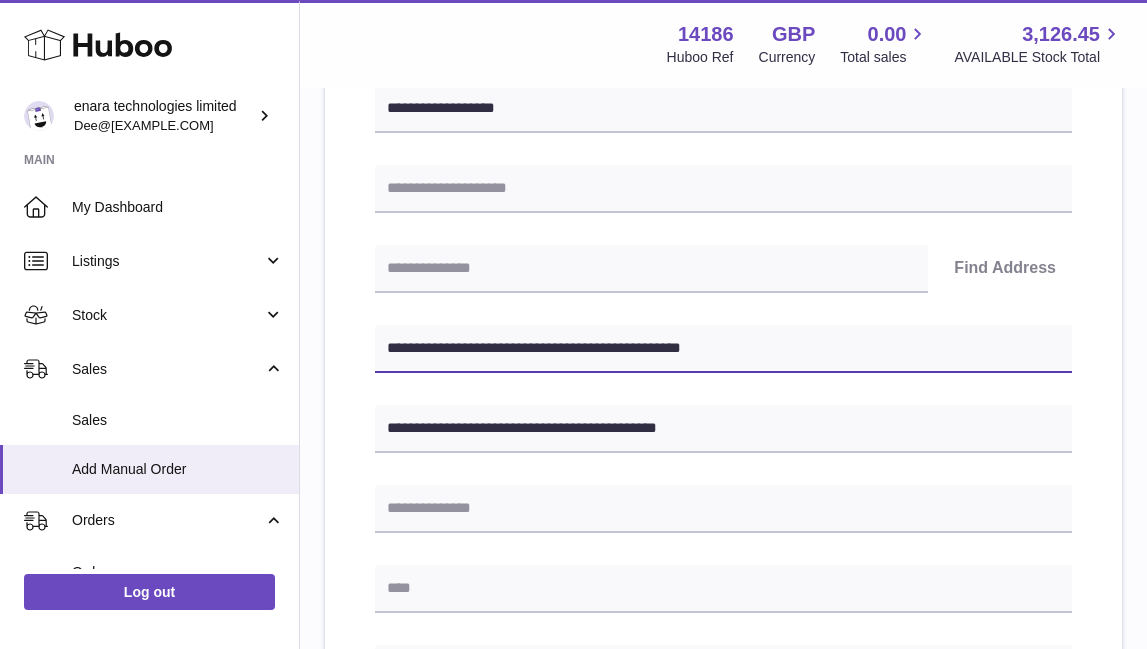 drag, startPoint x: 502, startPoint y: 349, endPoint x: 391, endPoint y: 346, distance: 111.040535 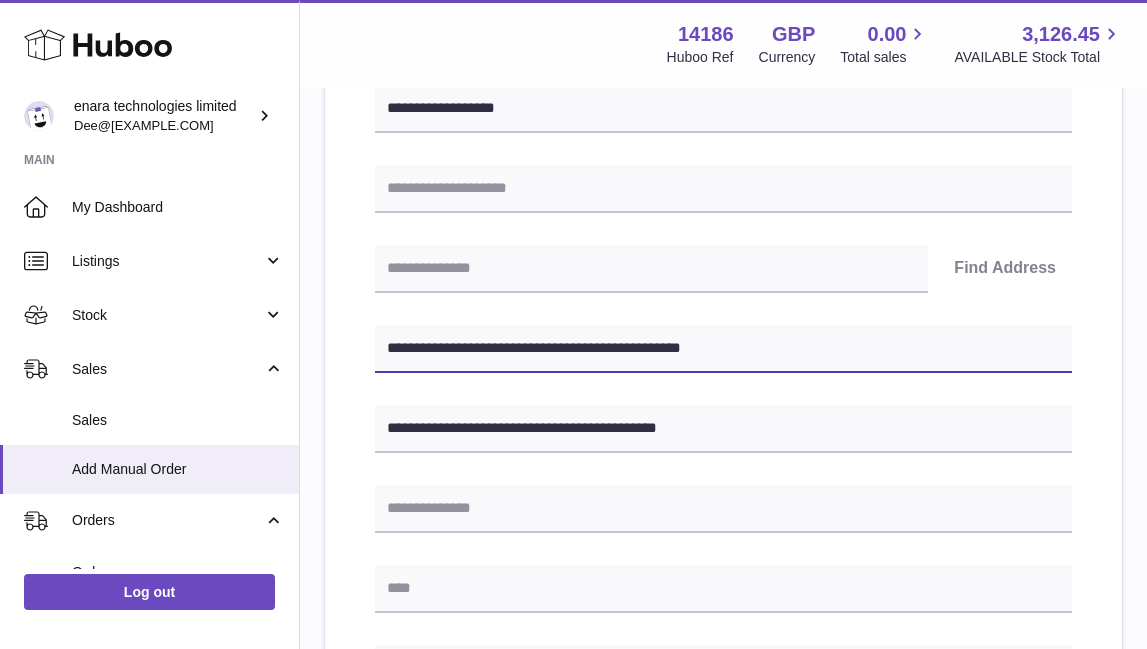 click on "**********" at bounding box center (723, 349) 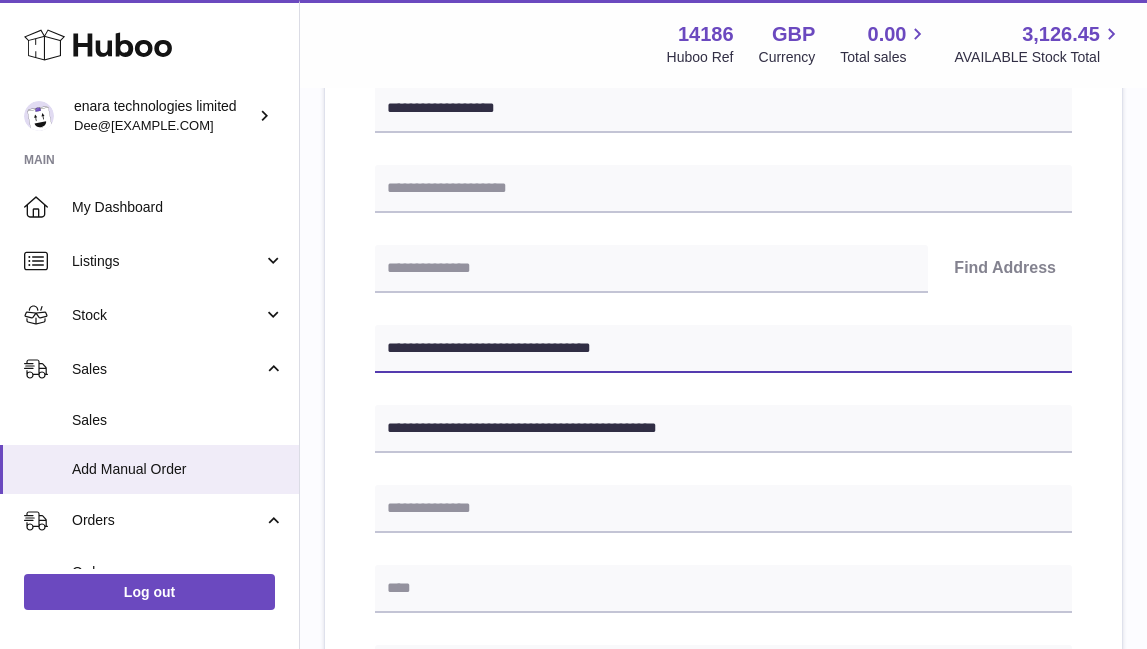 type on "**********" 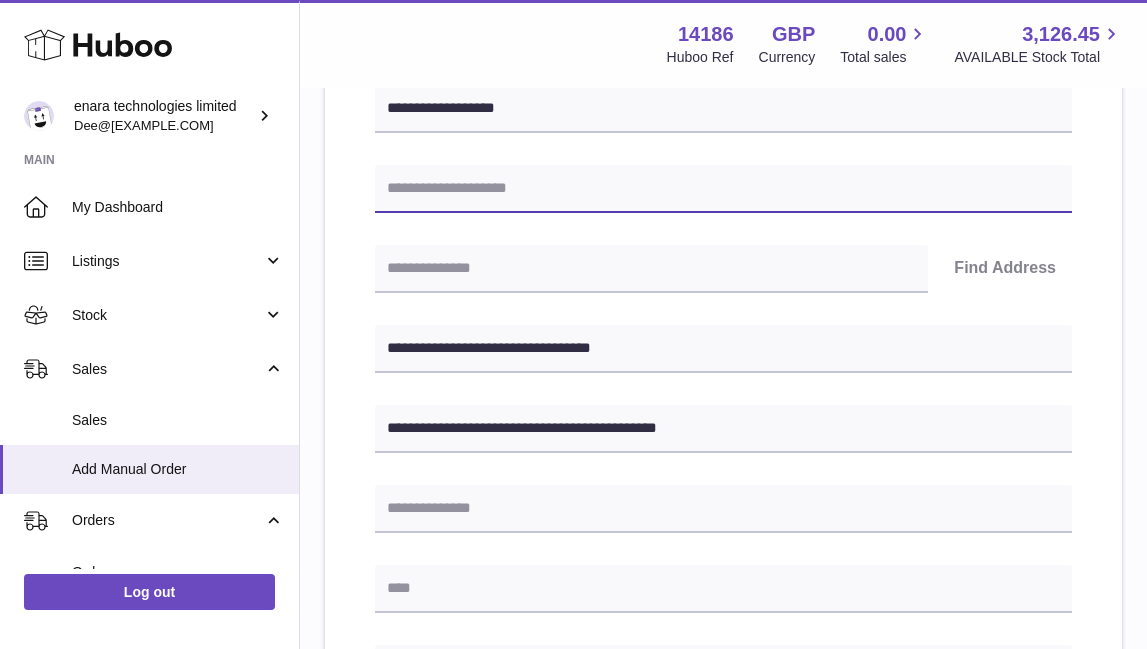 type on "*" 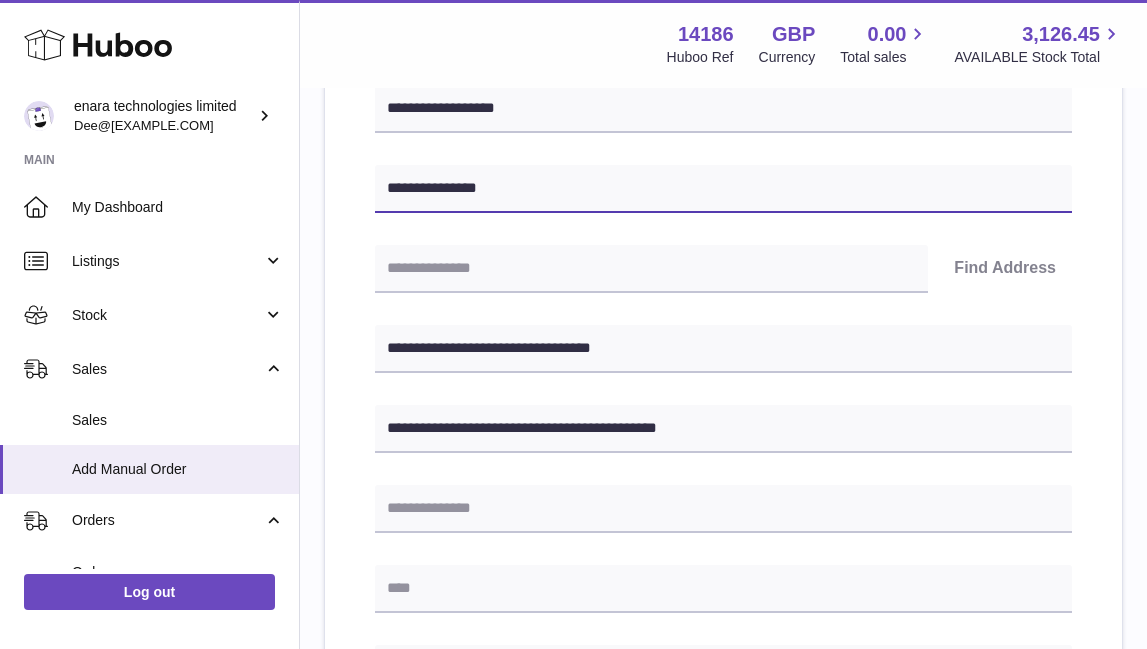 type on "**********" 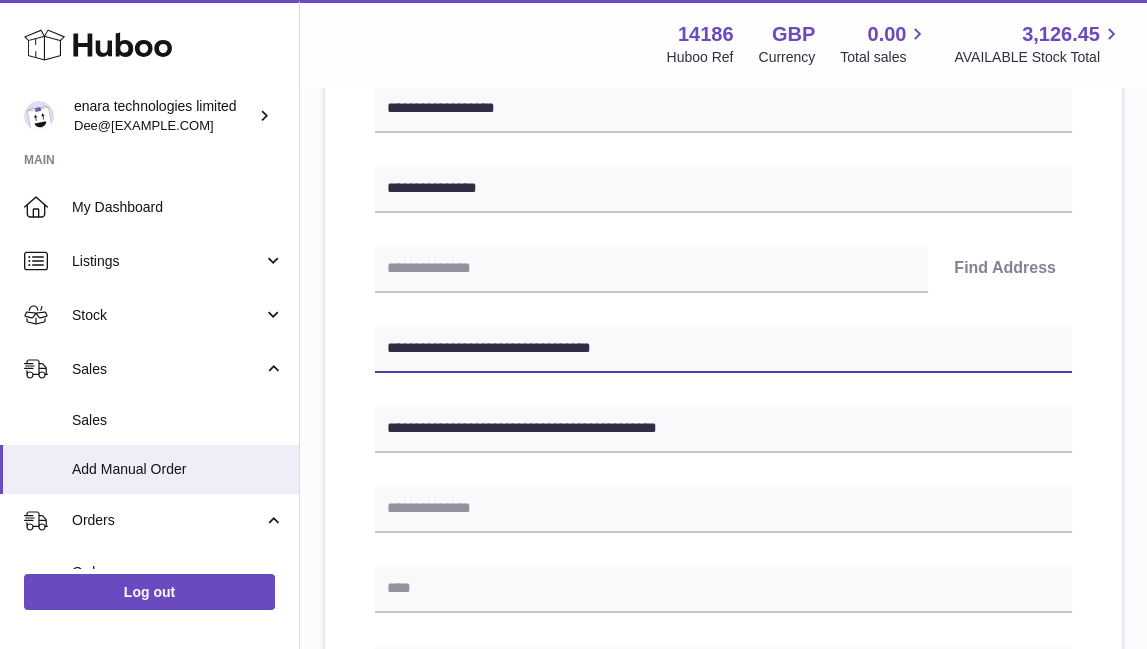 click on "**********" at bounding box center (723, 349) 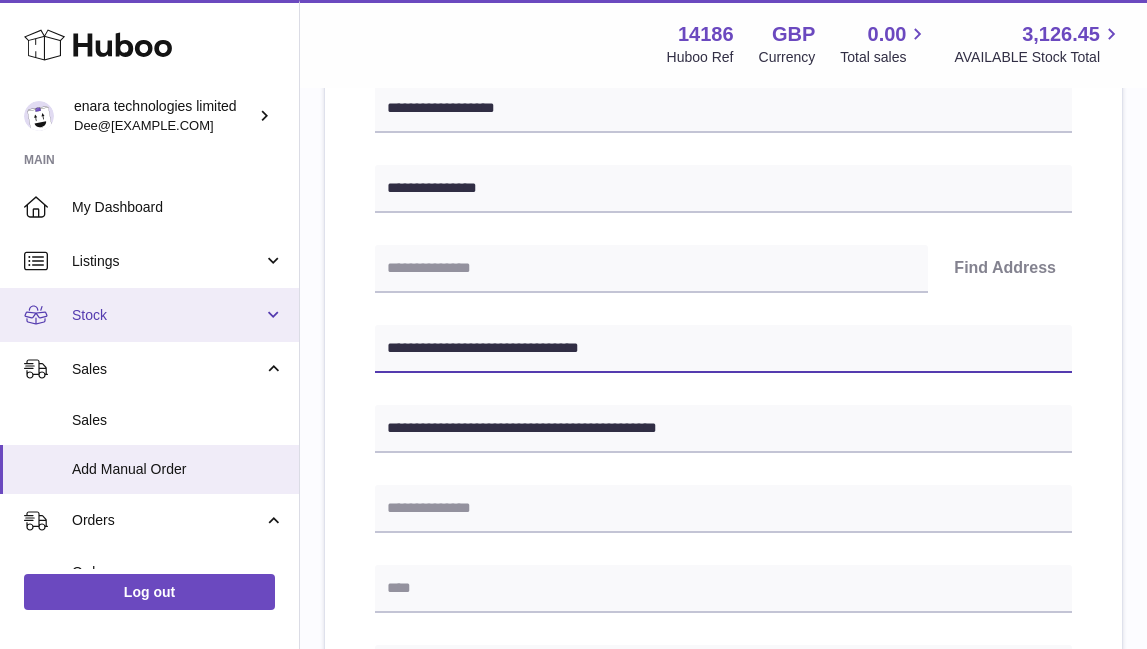 drag, startPoint x: 507, startPoint y: 347, endPoint x: 175, endPoint y: 305, distance: 334.6461 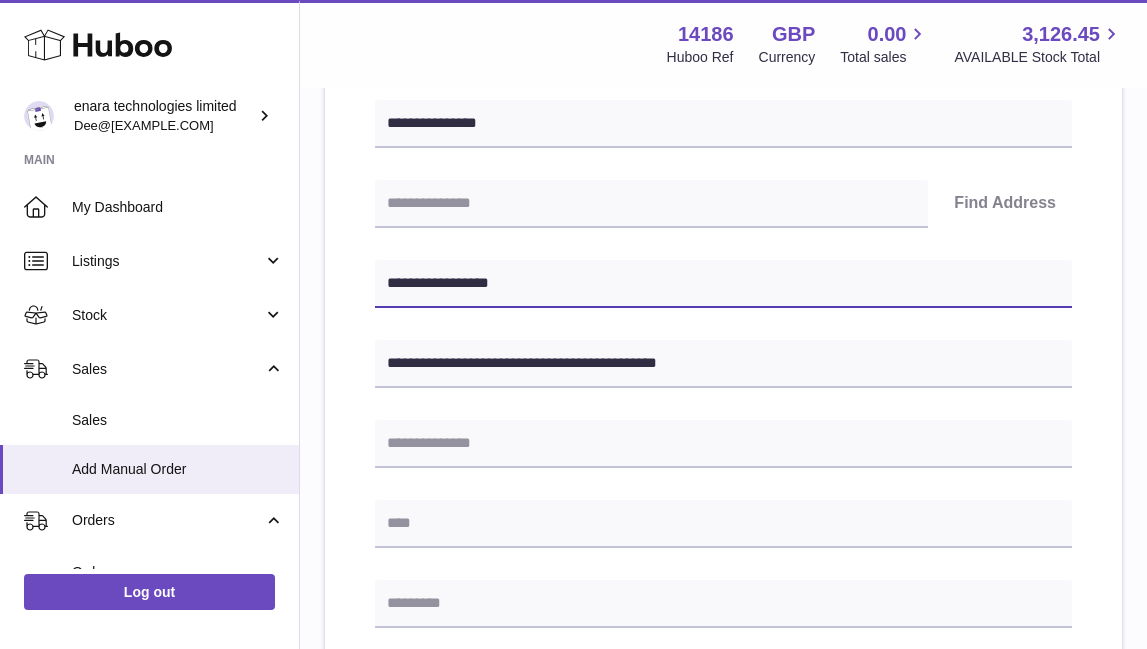 scroll, scrollTop: 399, scrollLeft: 0, axis: vertical 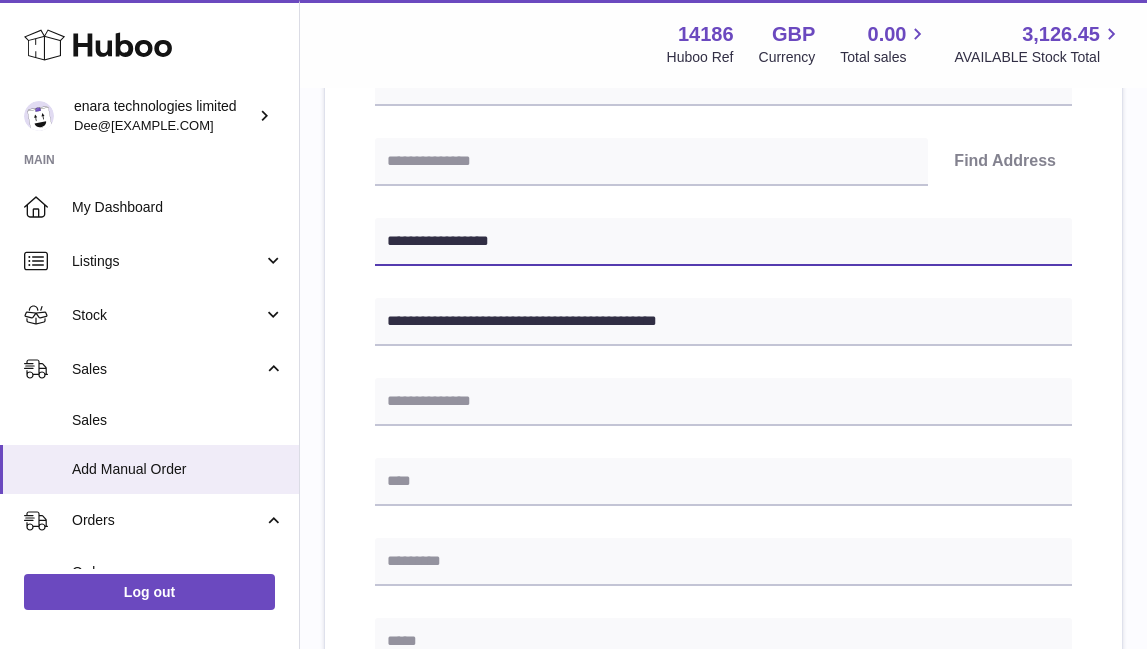 type on "**********" 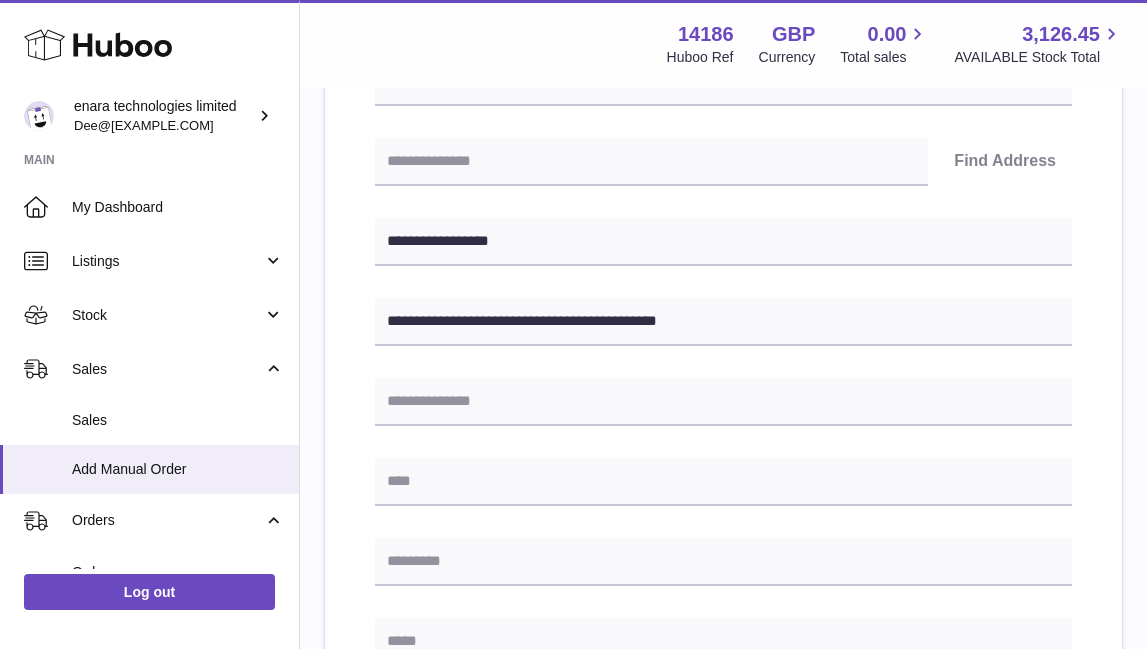 paste on "**********" 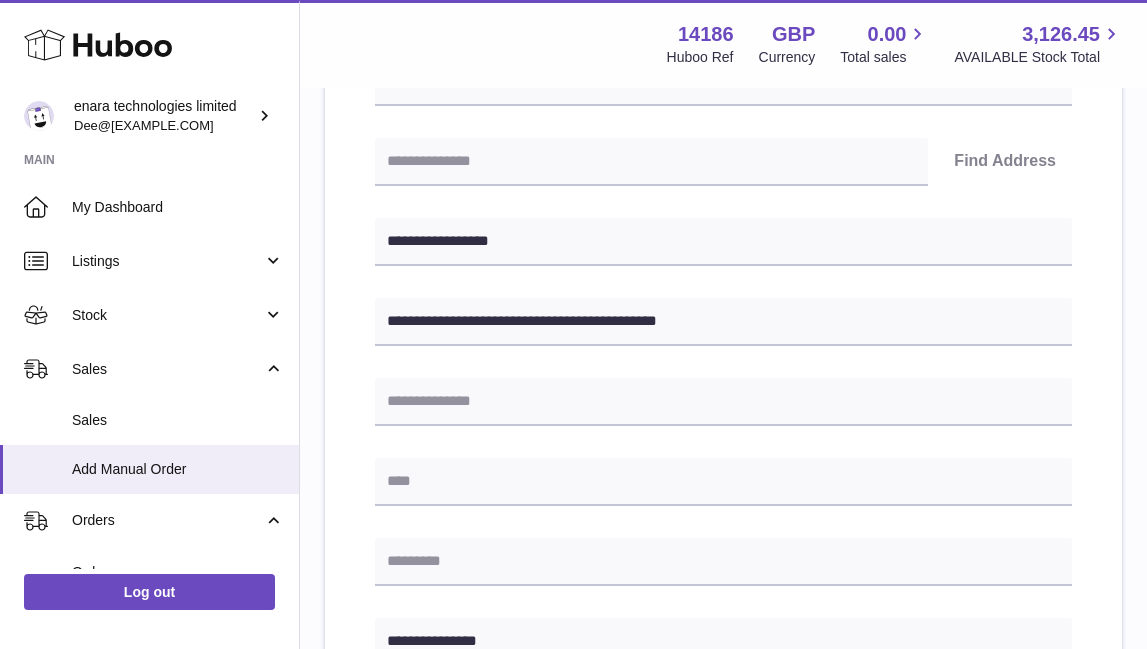 type on "**********" 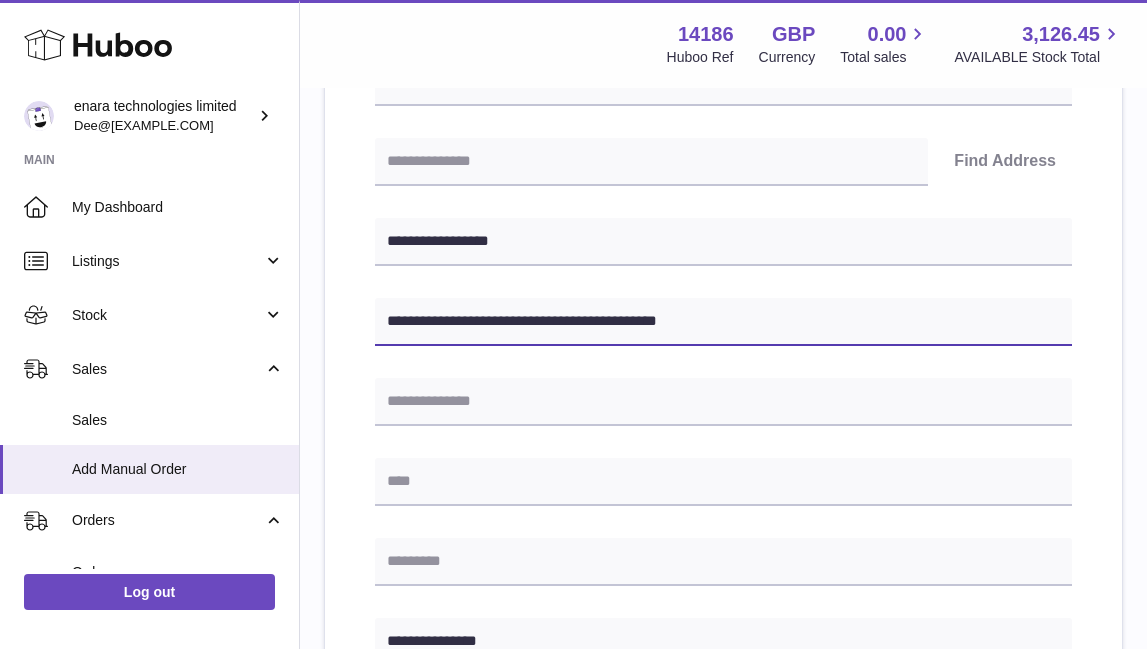 drag, startPoint x: 607, startPoint y: 318, endPoint x: 538, endPoint y: 318, distance: 69 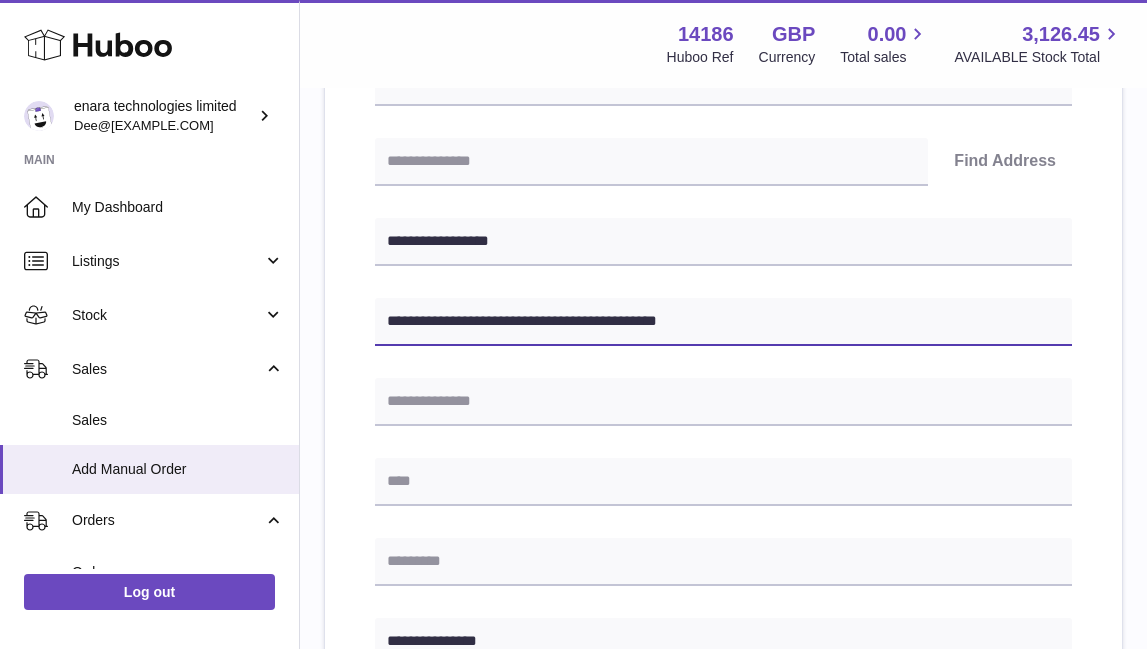 click on "**********" at bounding box center (723, 322) 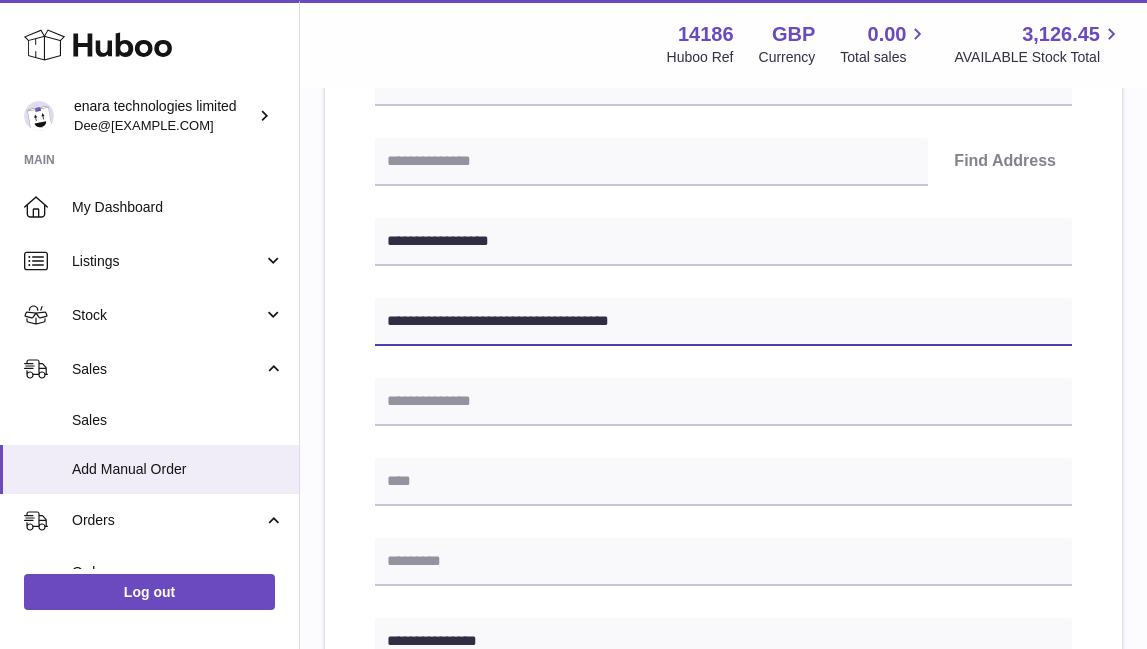type on "**********" 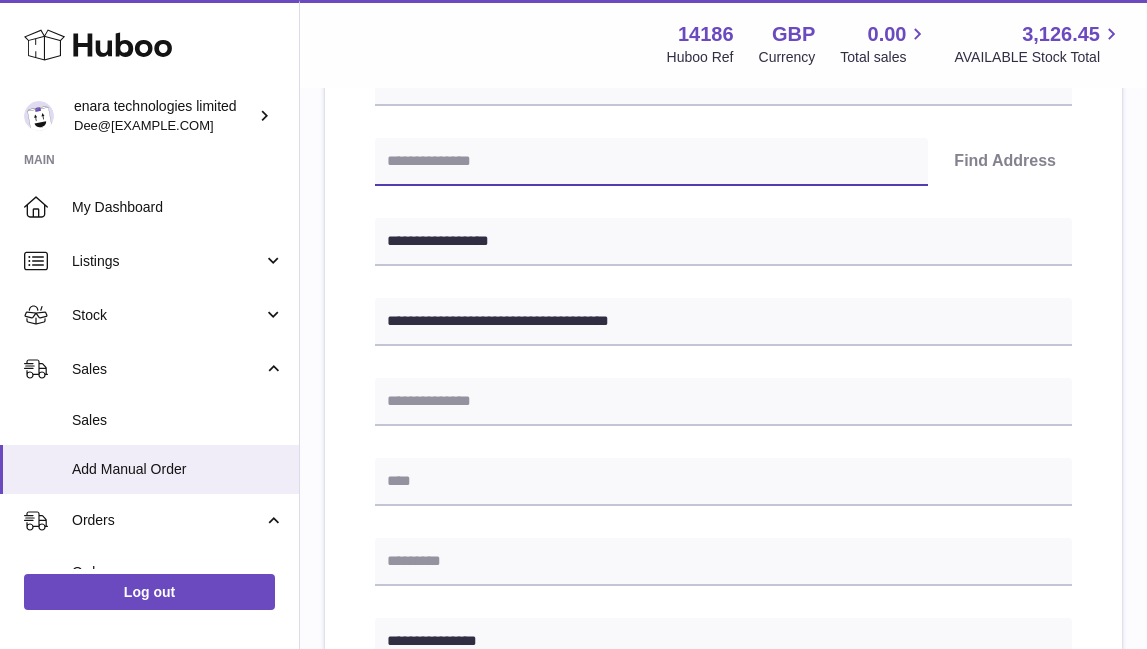 paste on "********" 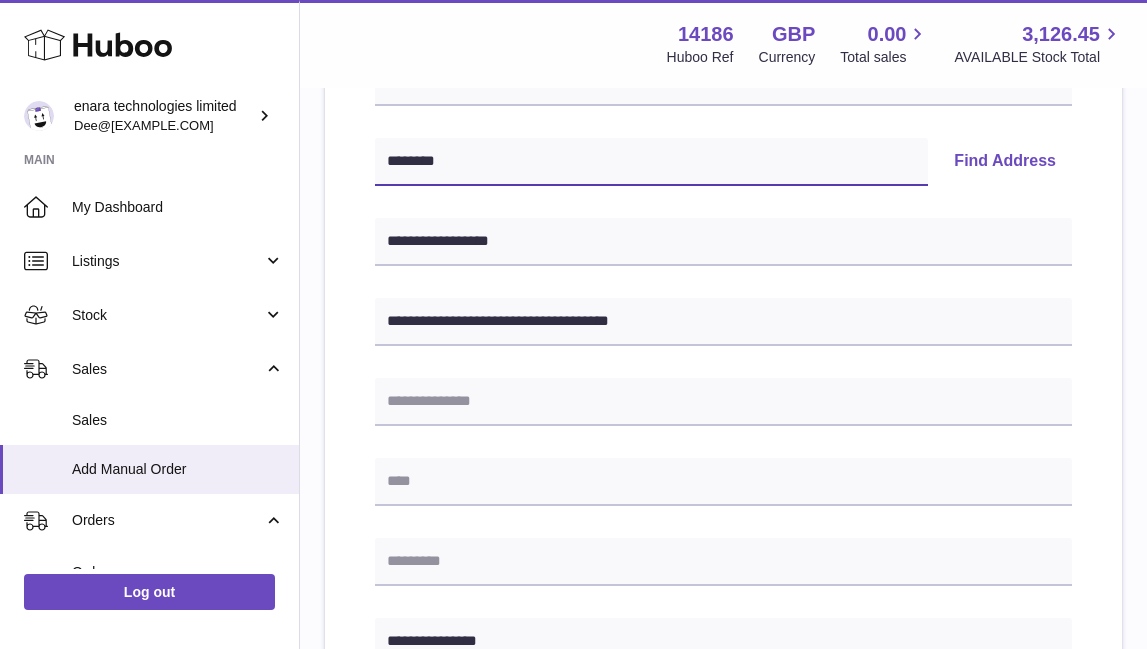 type on "********" 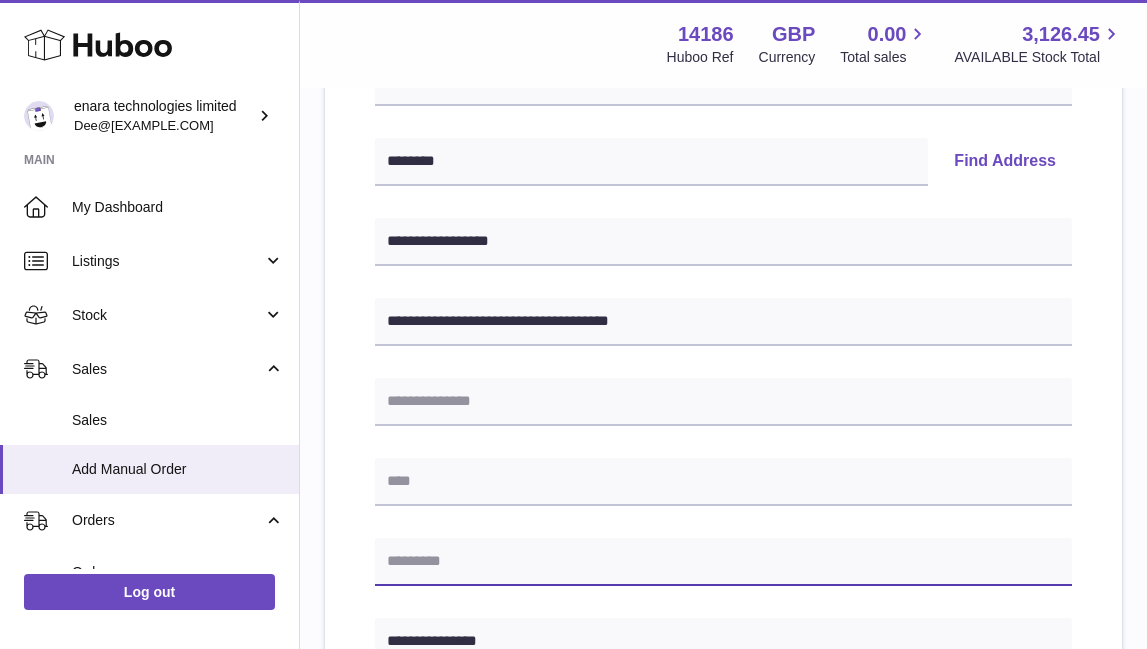 paste on "********" 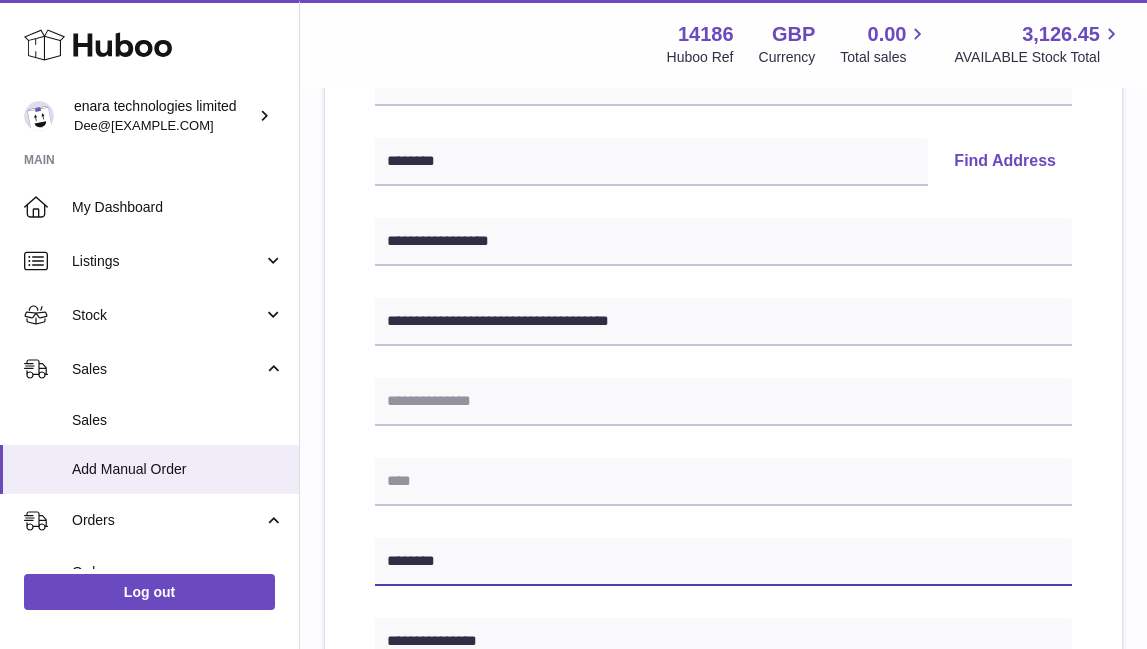 type on "********" 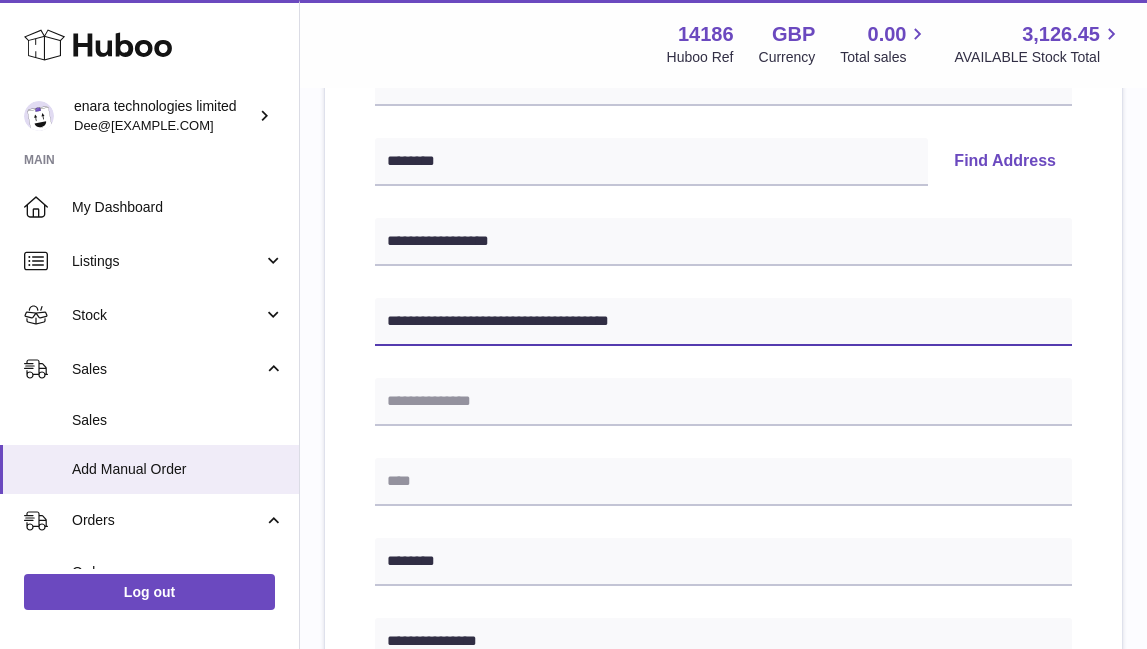 drag, startPoint x: 543, startPoint y: 320, endPoint x: 780, endPoint y: 320, distance: 237 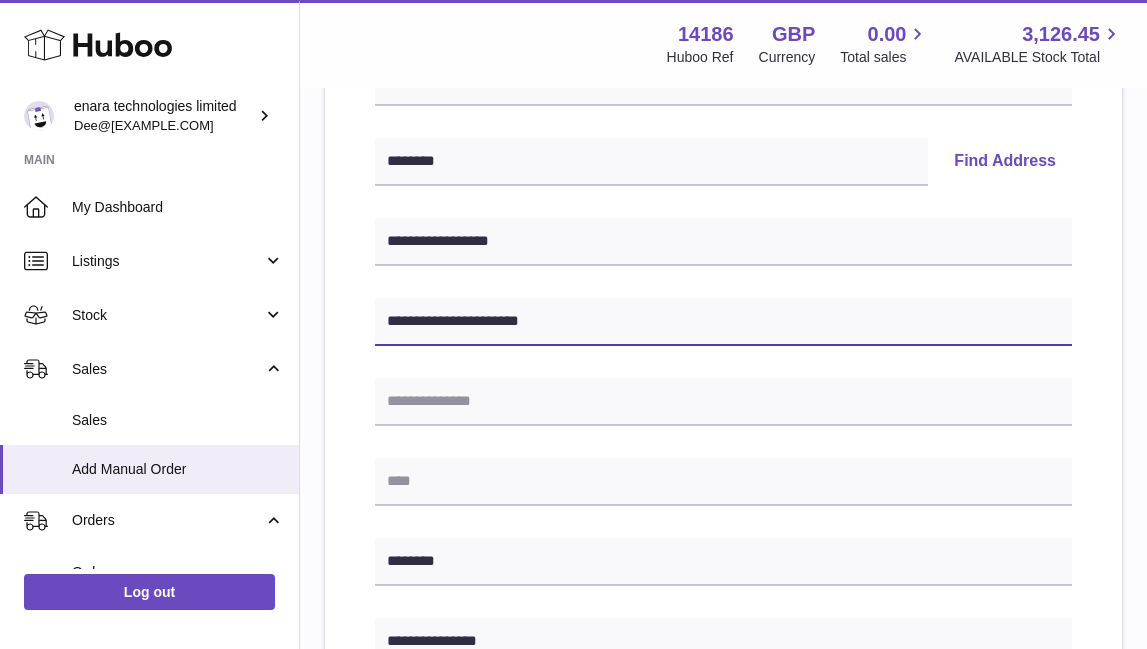 type on "**********" 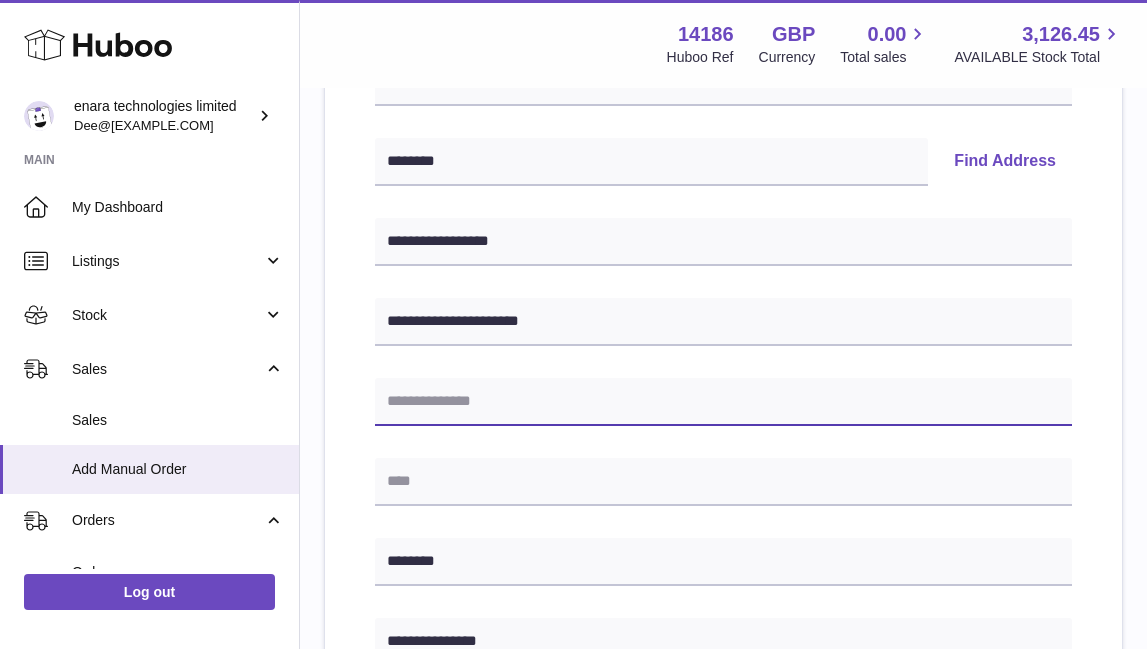 paste on "**********" 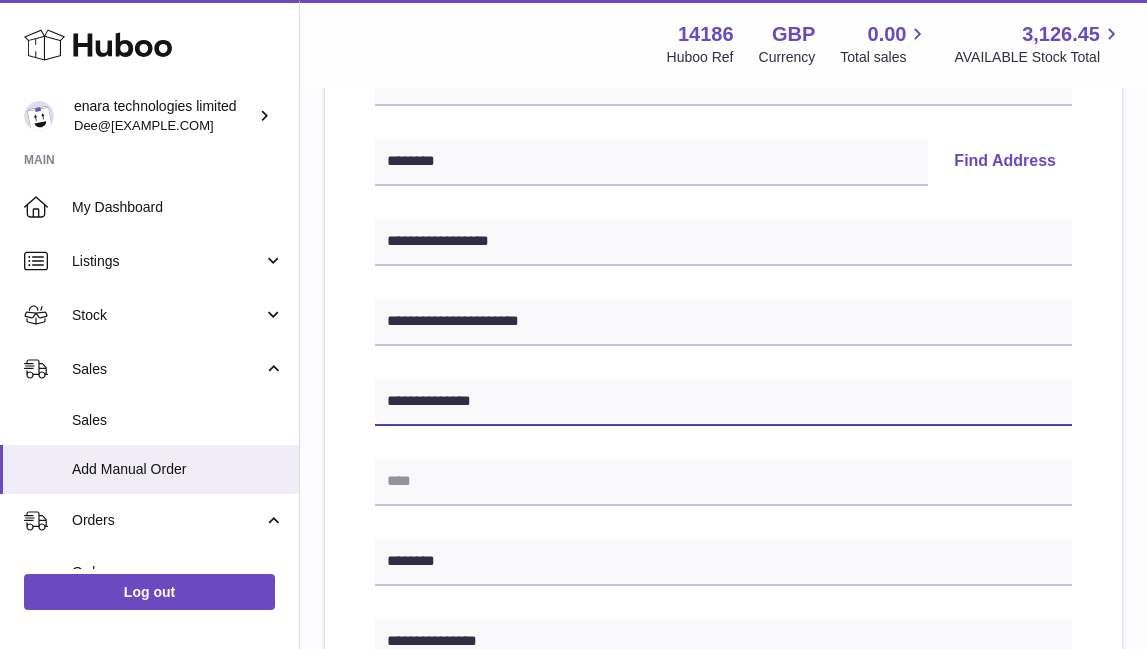 type on "**********" 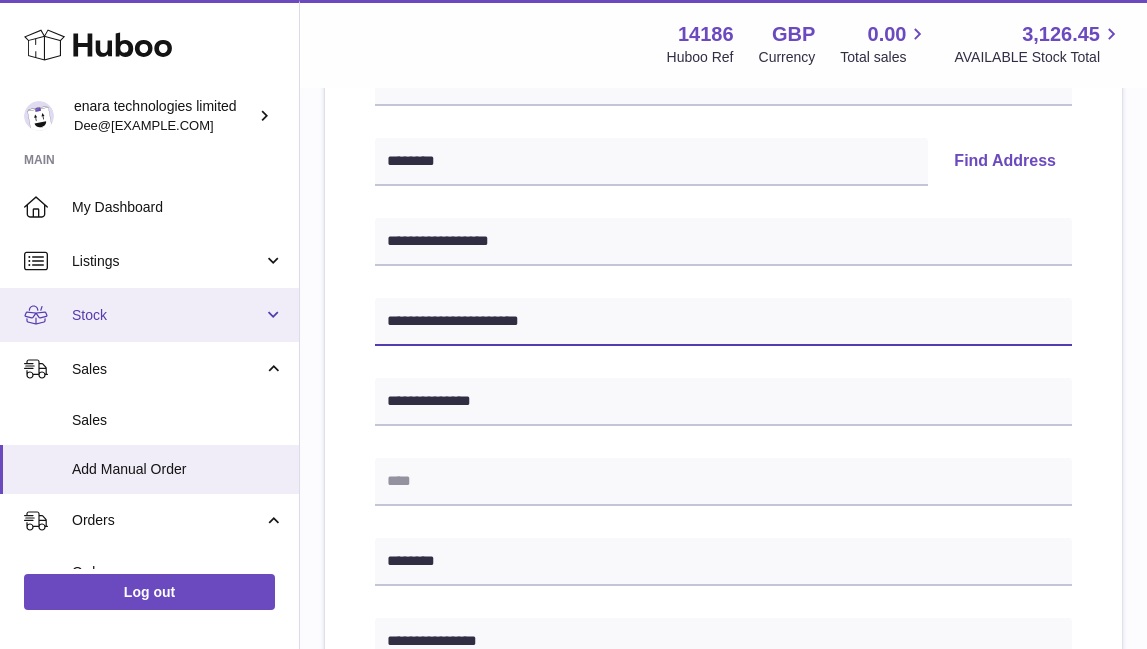 drag, startPoint x: 551, startPoint y: 328, endPoint x: 281, endPoint y: 312, distance: 270.47366 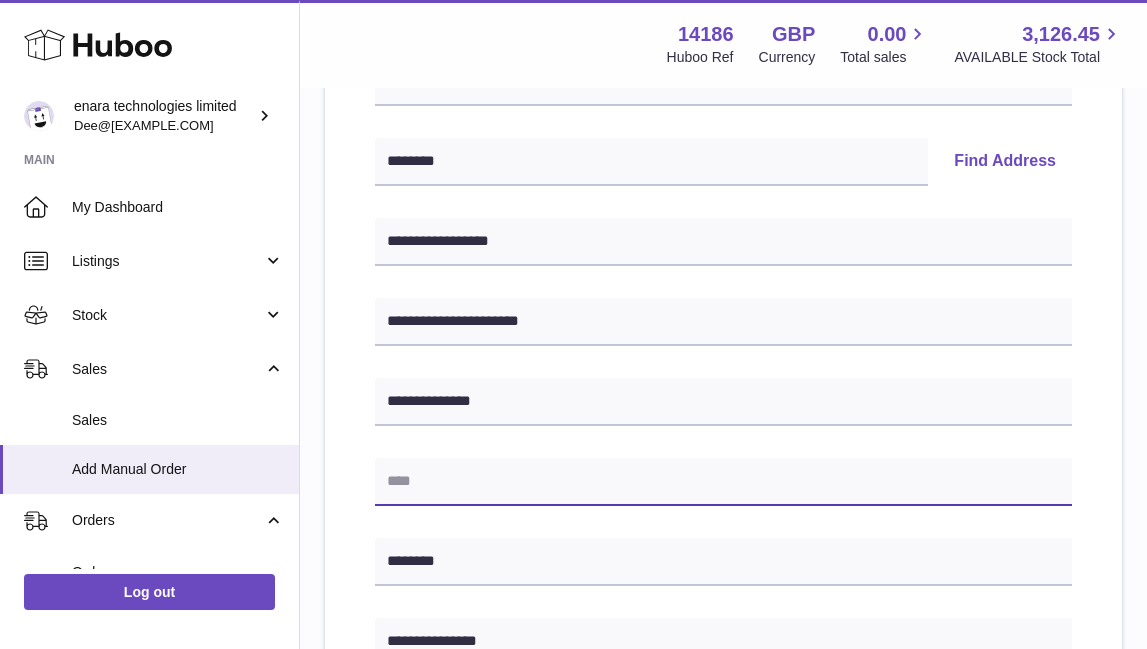 click at bounding box center (723, 482) 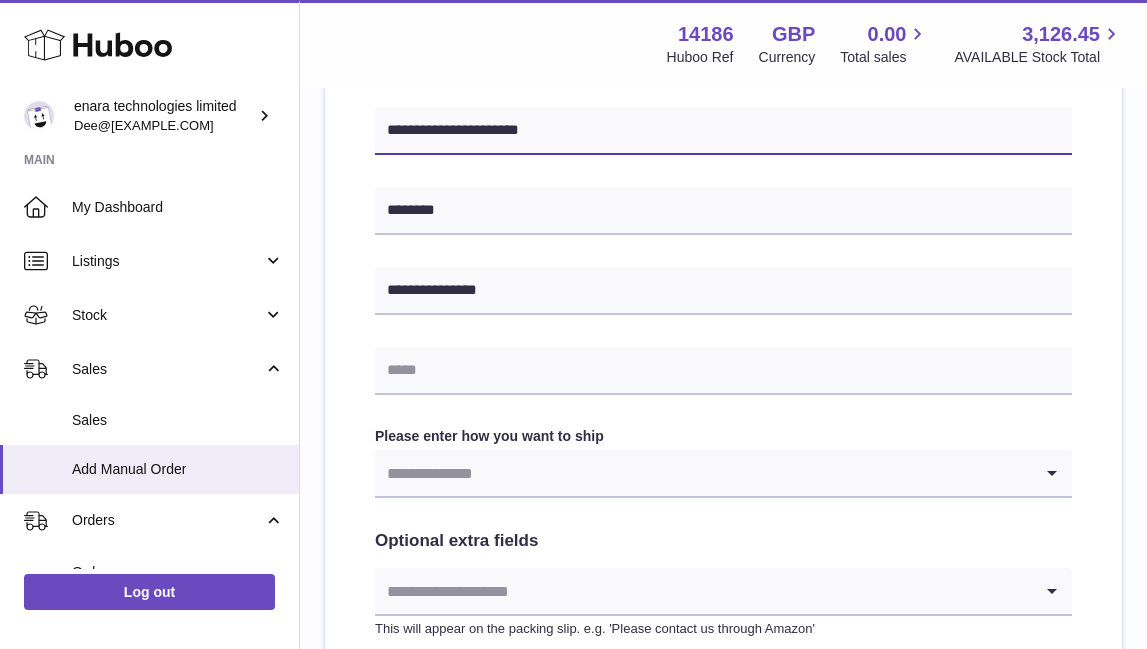 scroll, scrollTop: 797, scrollLeft: 0, axis: vertical 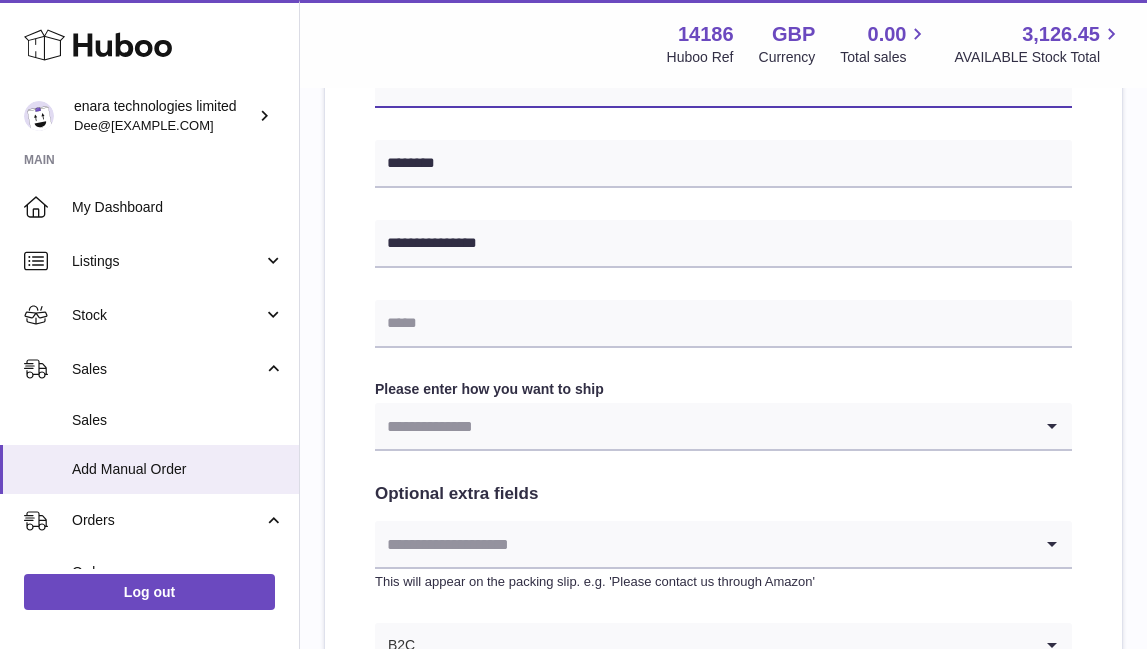 type on "**********" 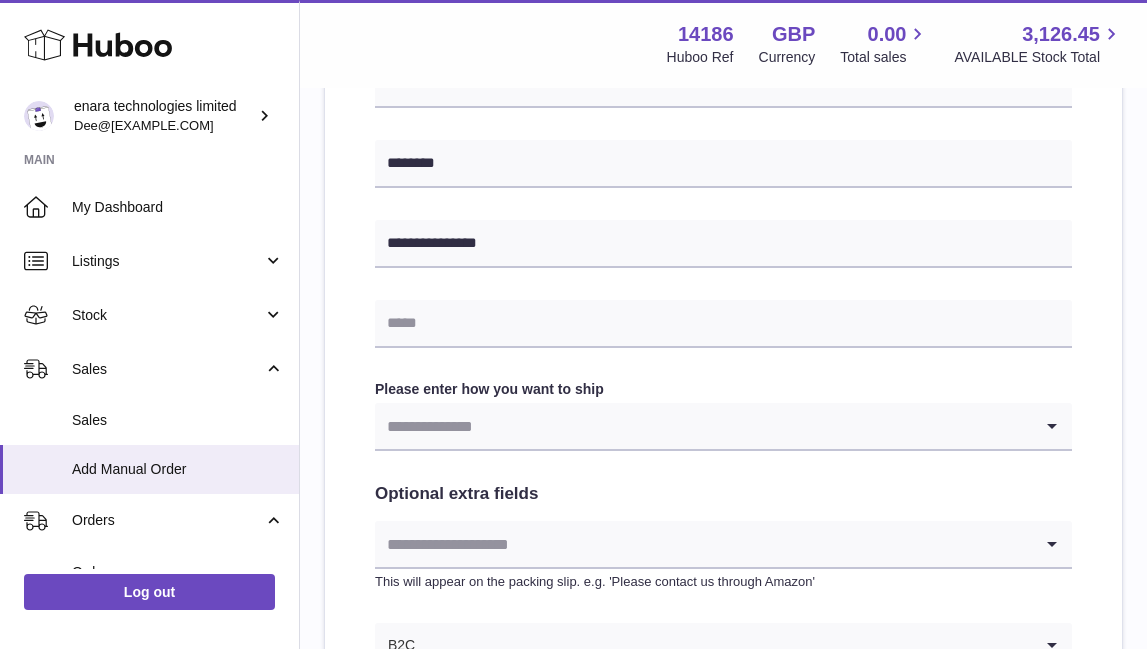 click at bounding box center (703, 426) 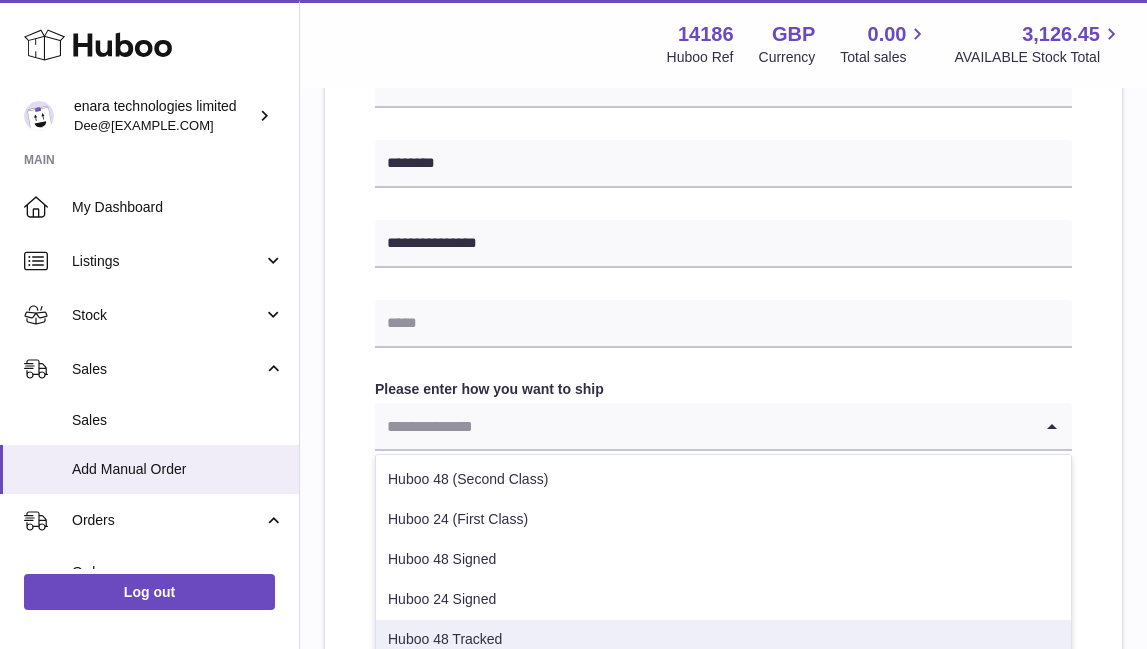 click on "Huboo 48 Tracked" at bounding box center [723, 640] 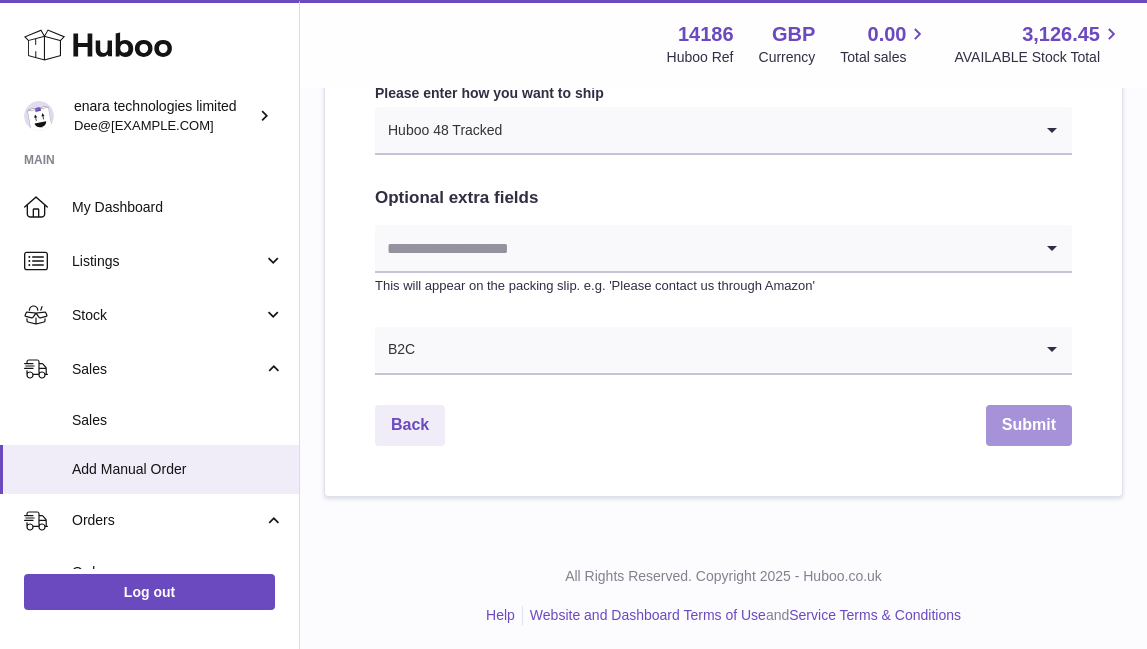 scroll, scrollTop: 1092, scrollLeft: 0, axis: vertical 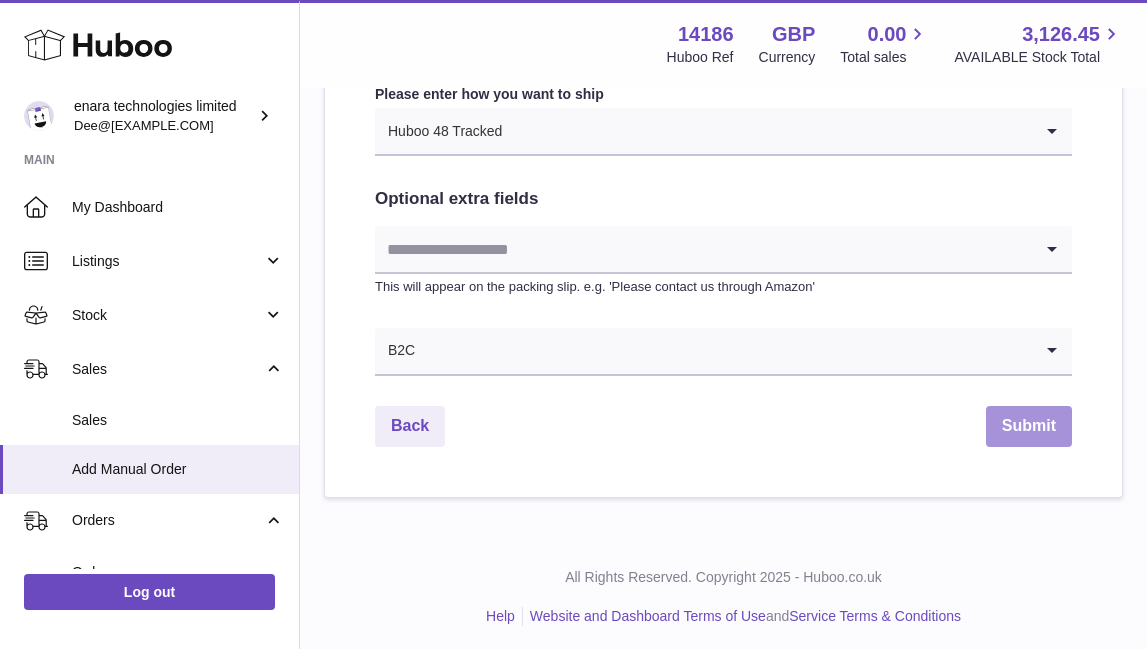 click on "Submit" at bounding box center (1029, 426) 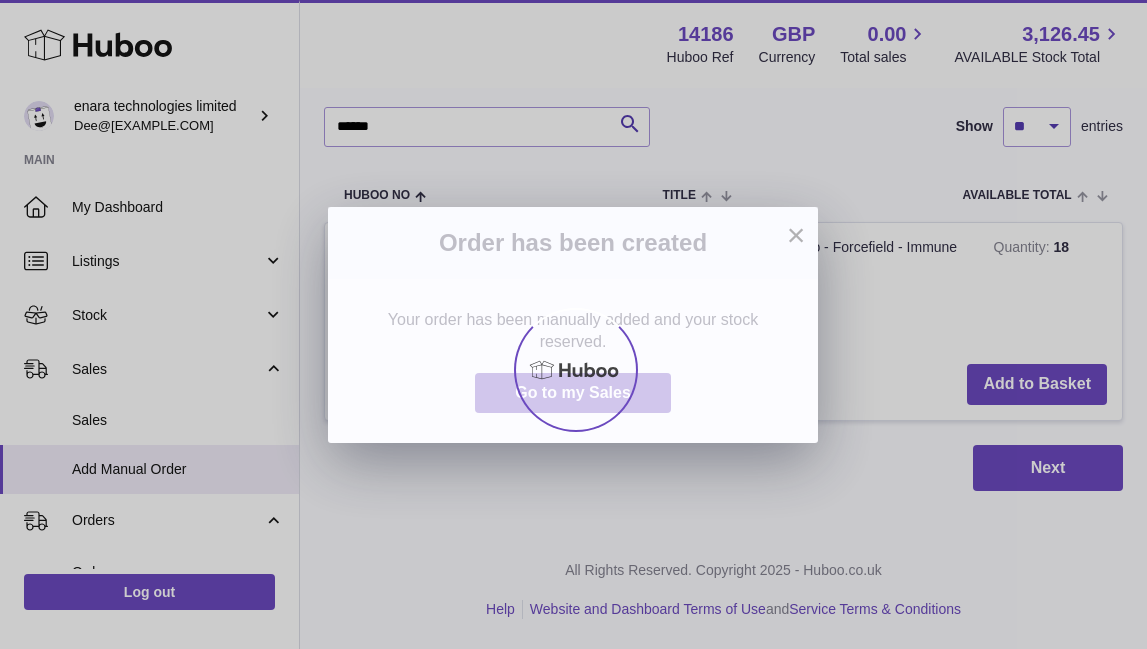 scroll, scrollTop: 0, scrollLeft: 0, axis: both 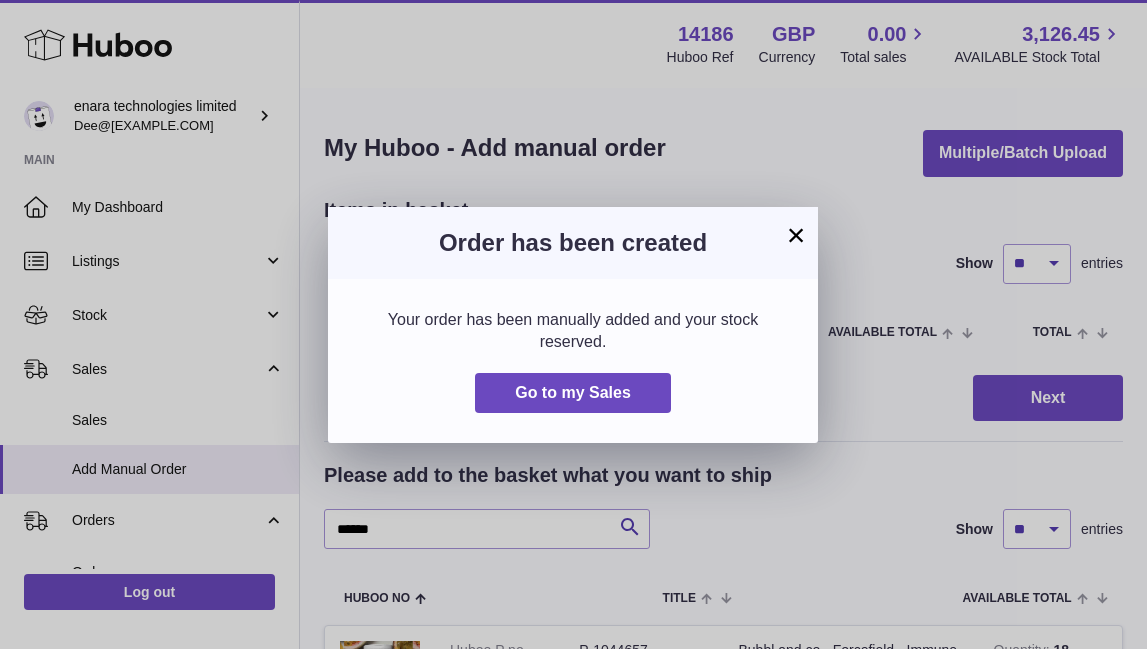 click on "×" at bounding box center [796, 235] 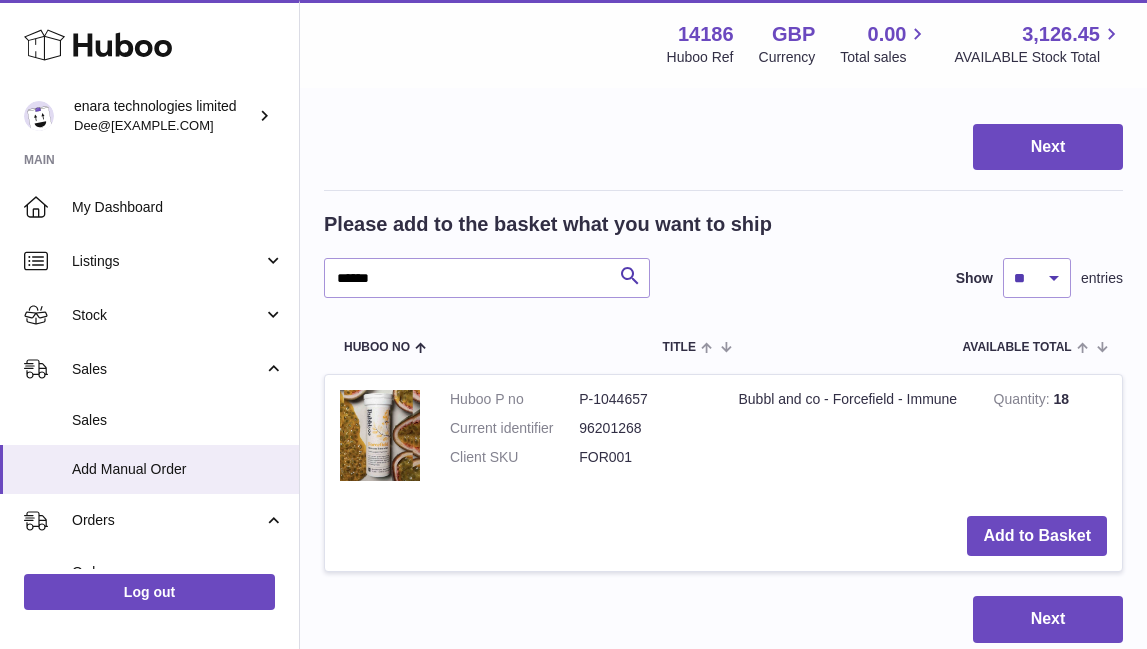 scroll, scrollTop: 269, scrollLeft: 0, axis: vertical 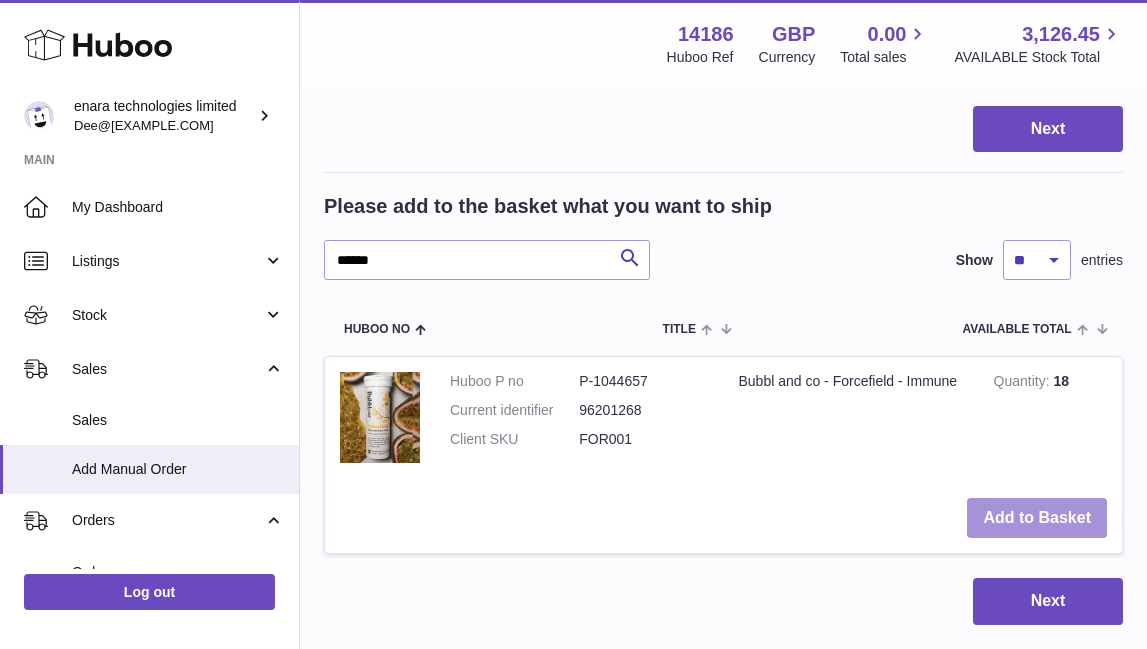 click on "Add to Basket" at bounding box center (1037, 518) 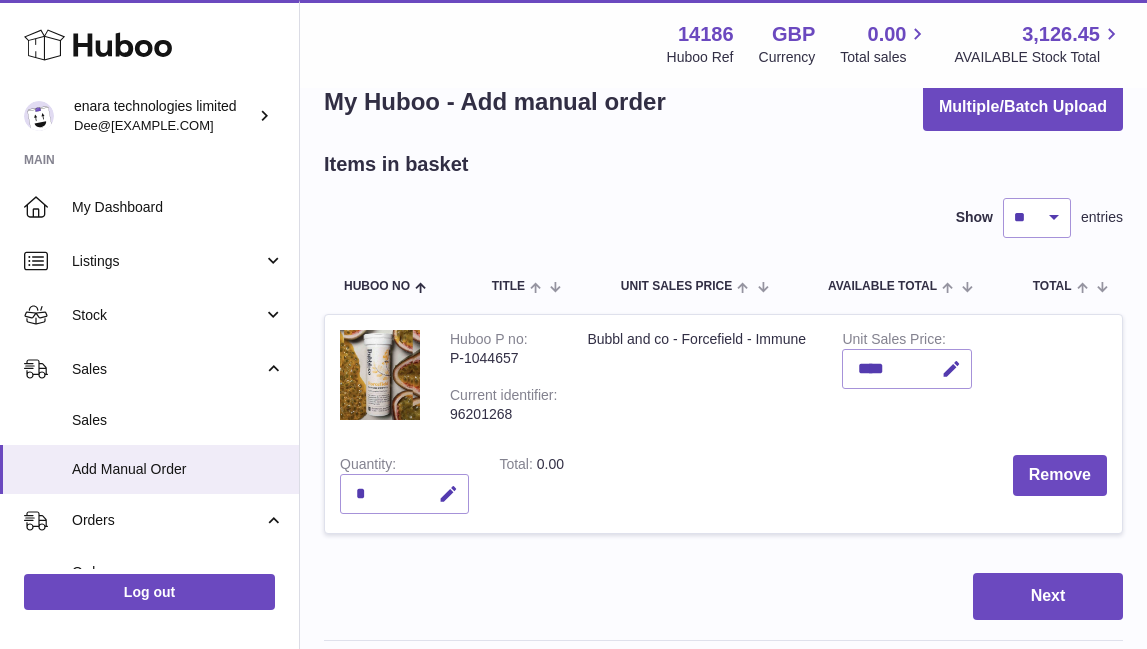 scroll, scrollTop: 40, scrollLeft: 0, axis: vertical 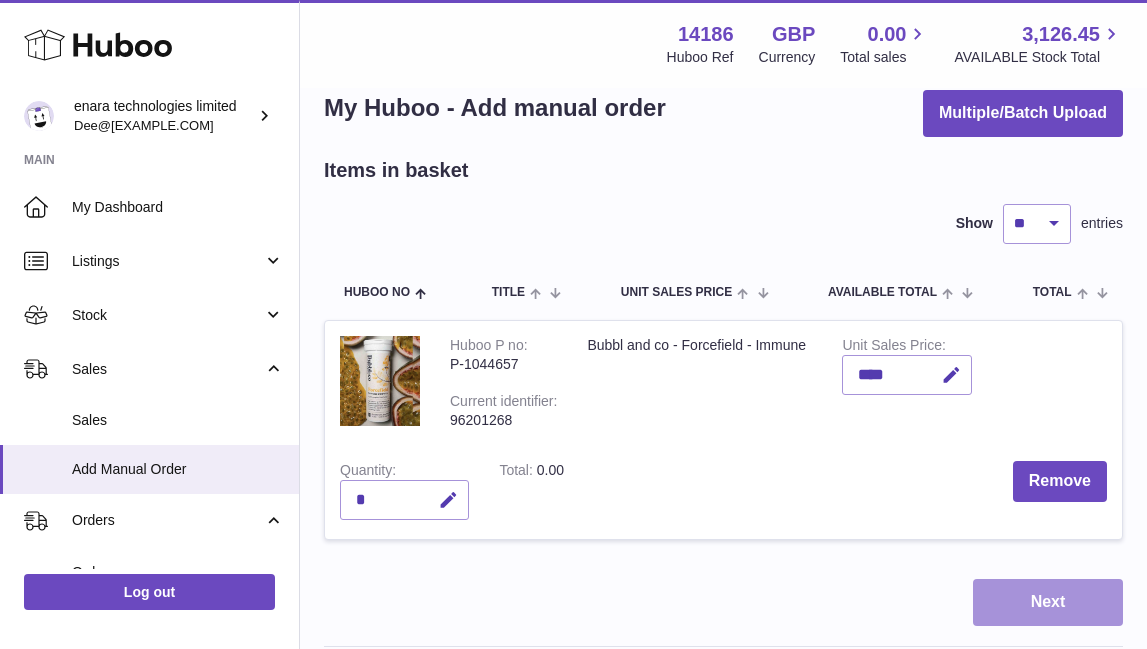 click on "Next" at bounding box center [1048, 602] 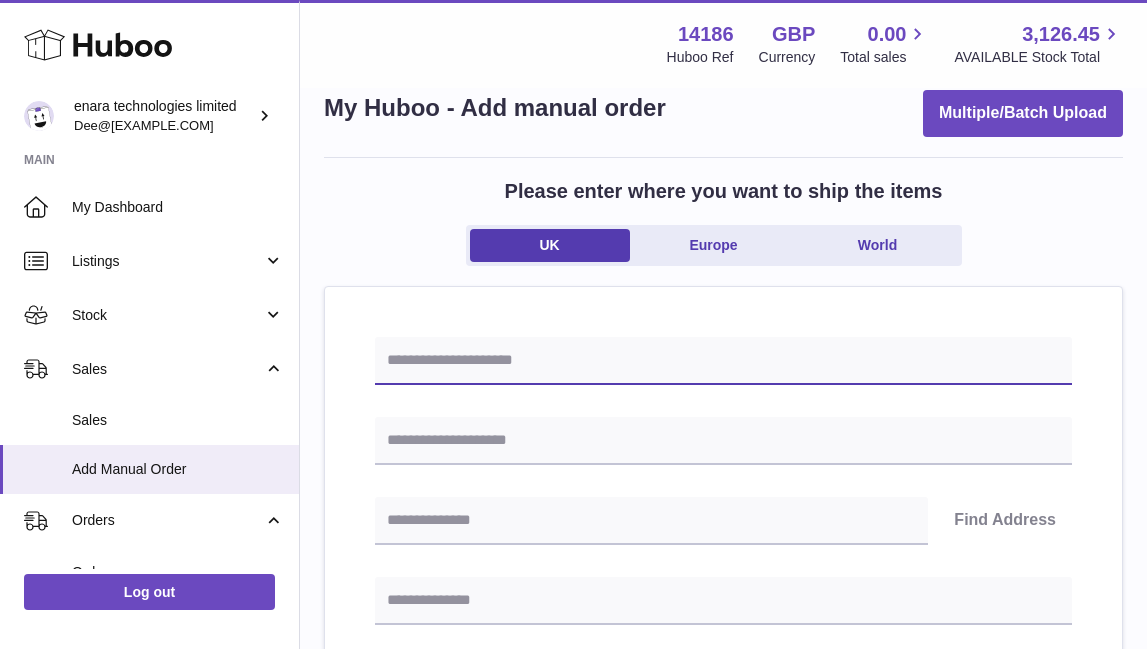 click at bounding box center [723, 361] 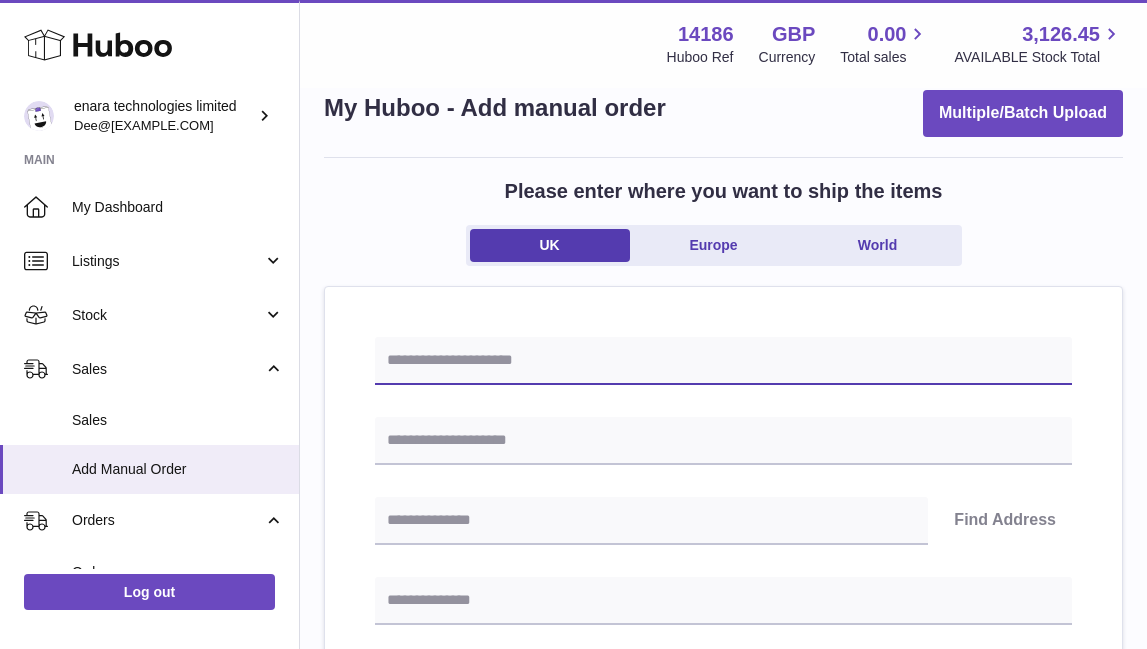 paste on "**********" 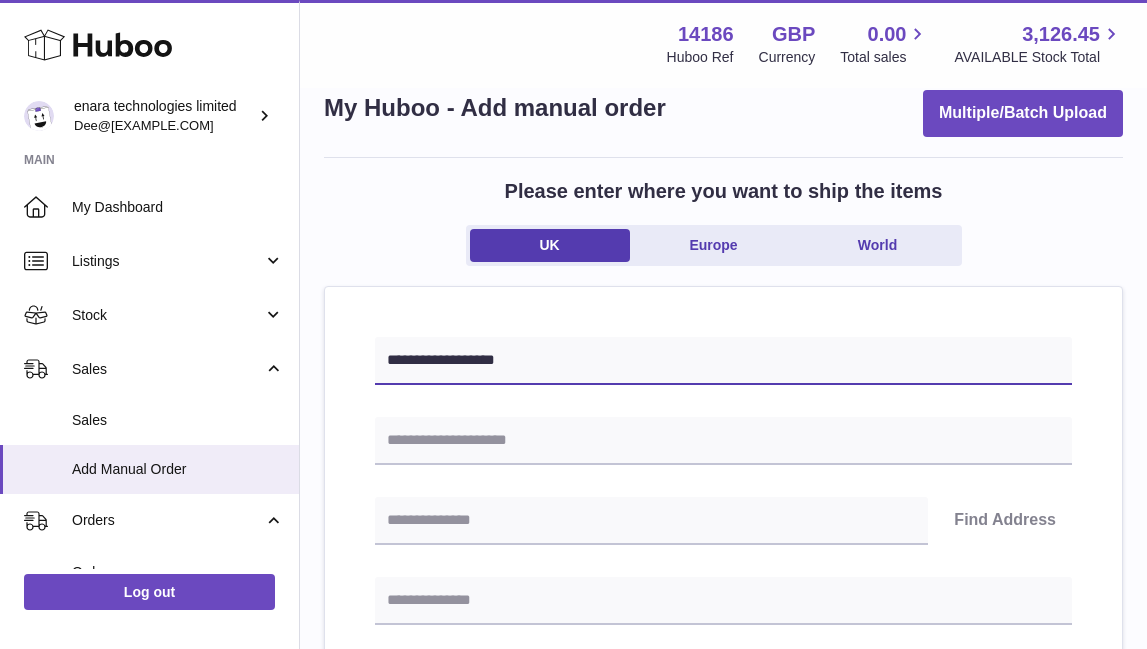 type on "**********" 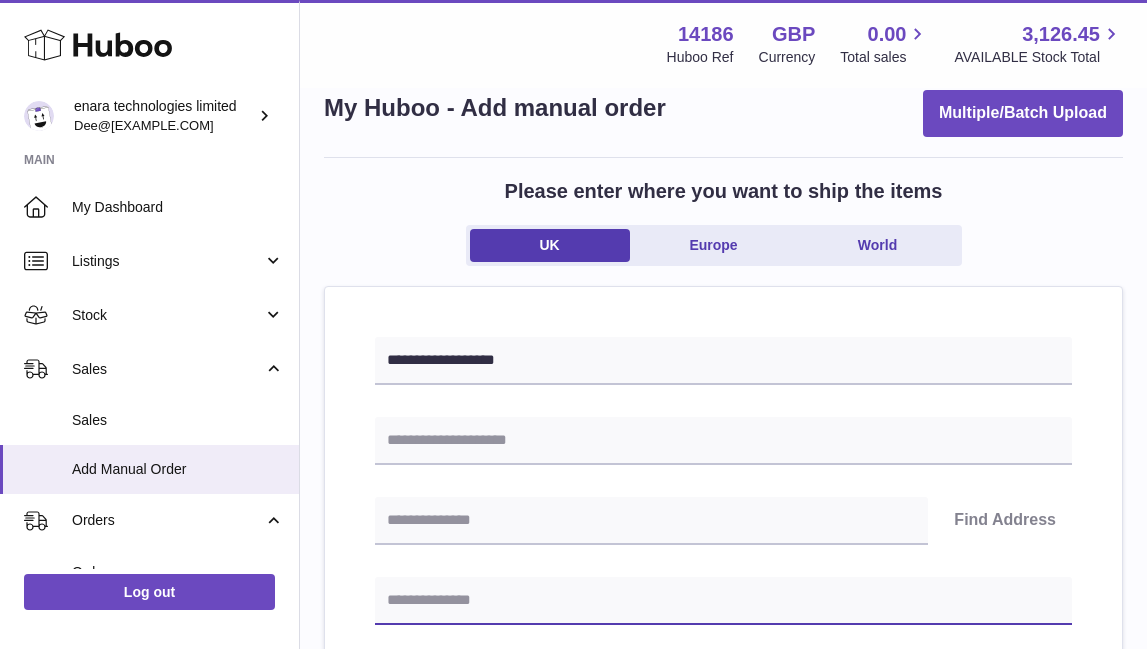 paste on "**********" 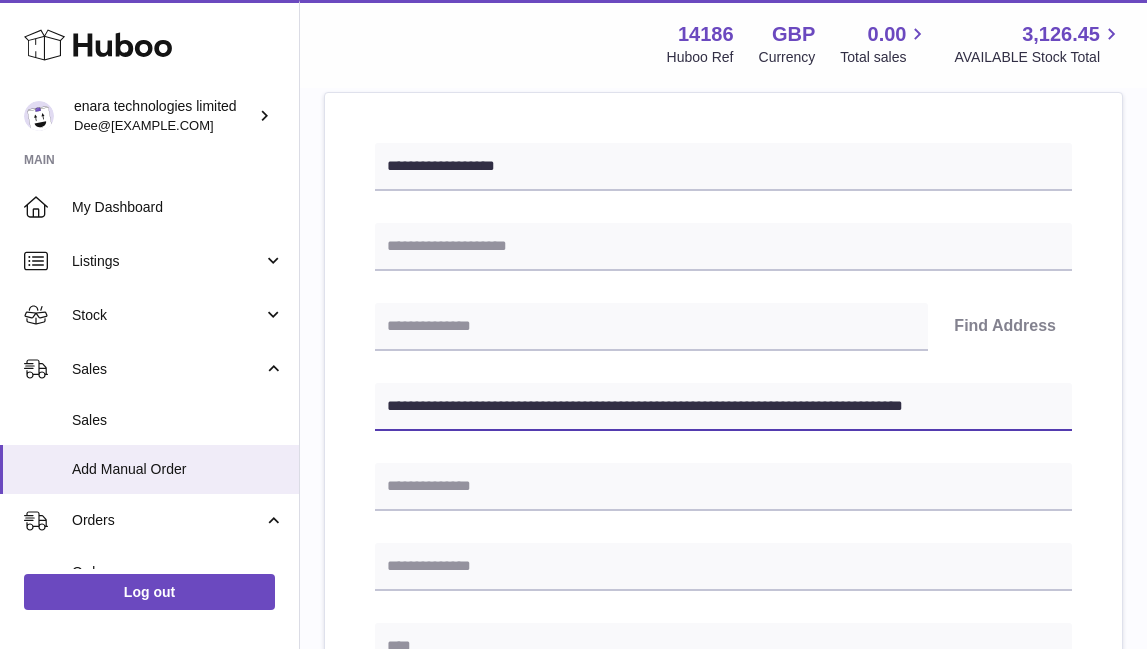scroll, scrollTop: 238, scrollLeft: 0, axis: vertical 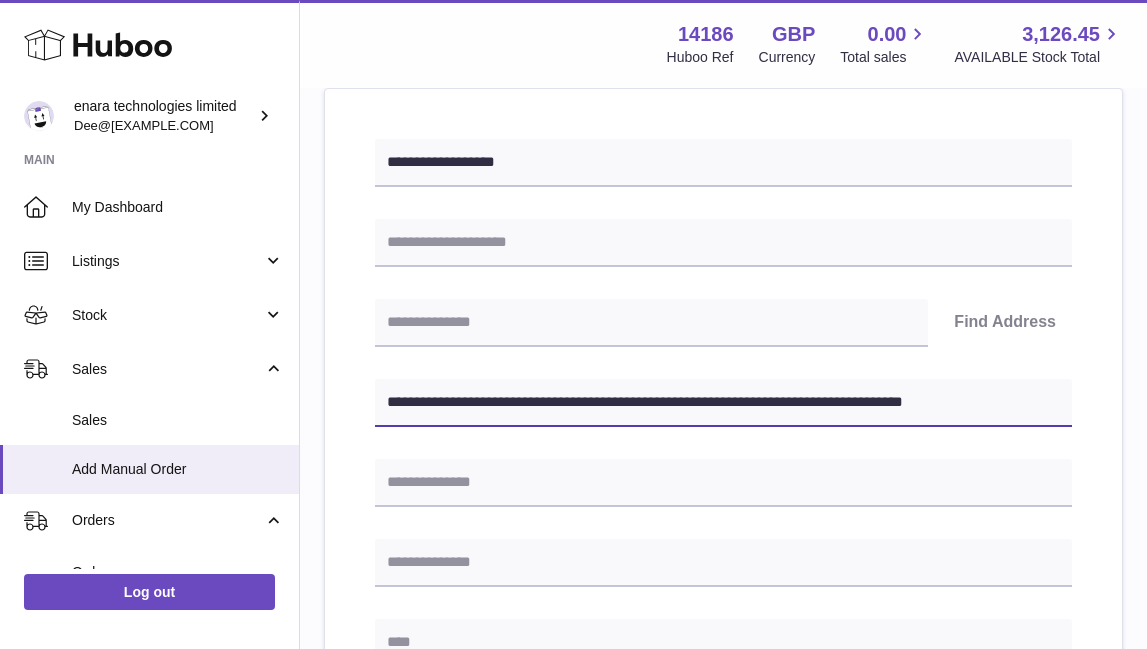 drag, startPoint x: 710, startPoint y: 398, endPoint x: 1311, endPoint y: 546, distance: 618.9548 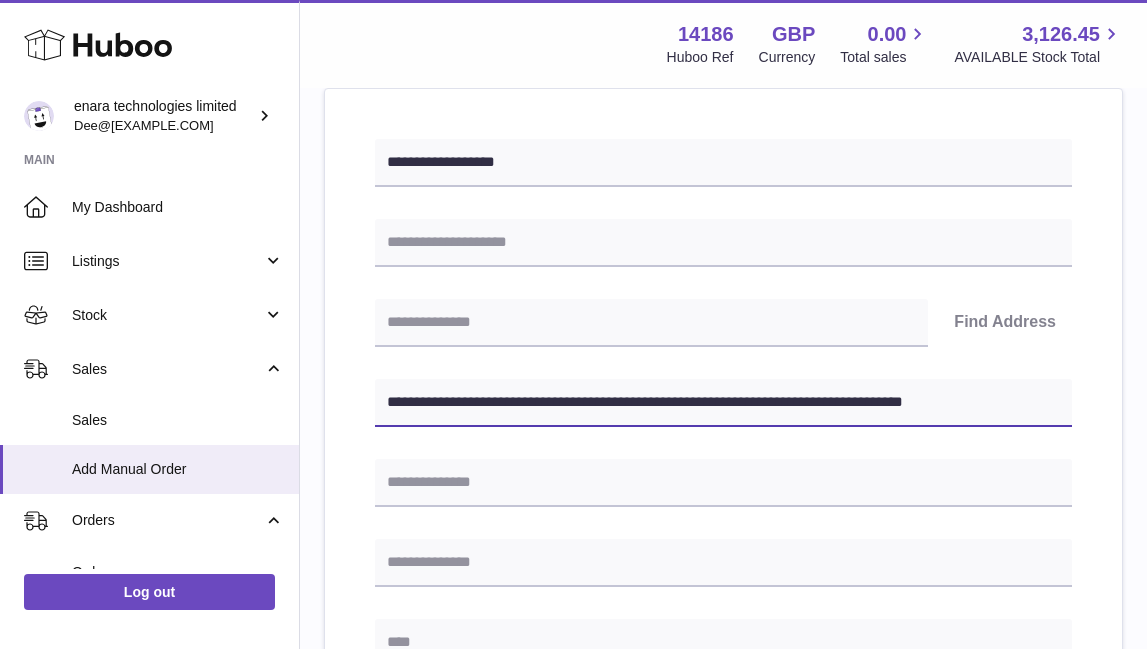 click on ".st0{fill:#141414;}" at bounding box center [573, 86] 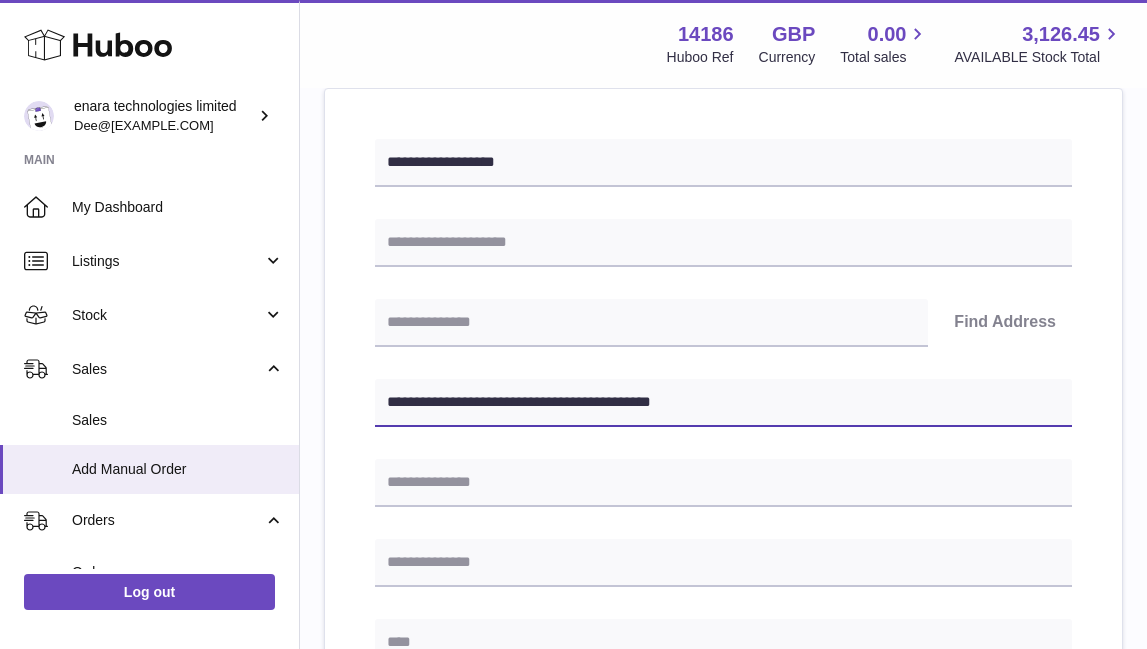 type on "**********" 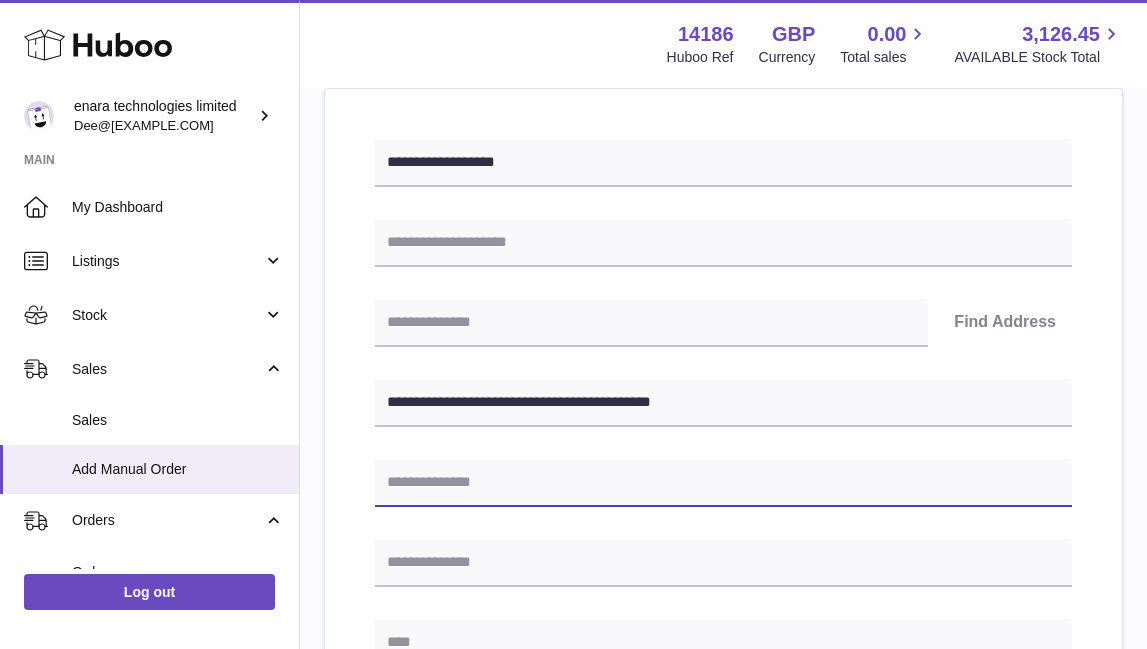 paste on "**********" 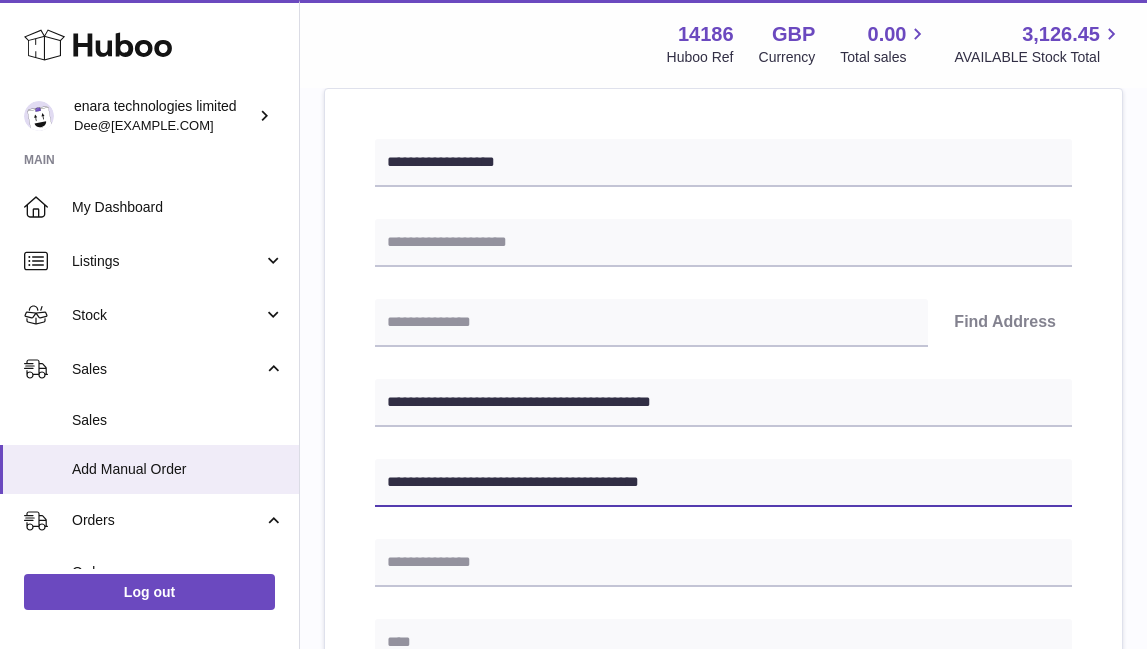 type on "**********" 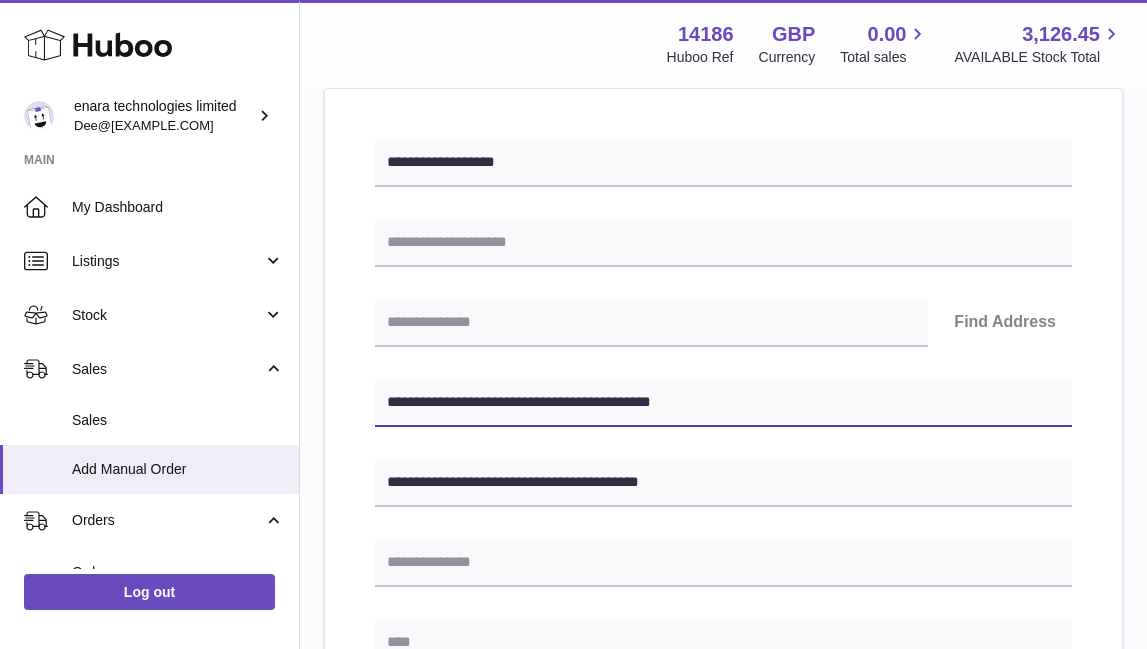 click on "**********" at bounding box center (723, 403) 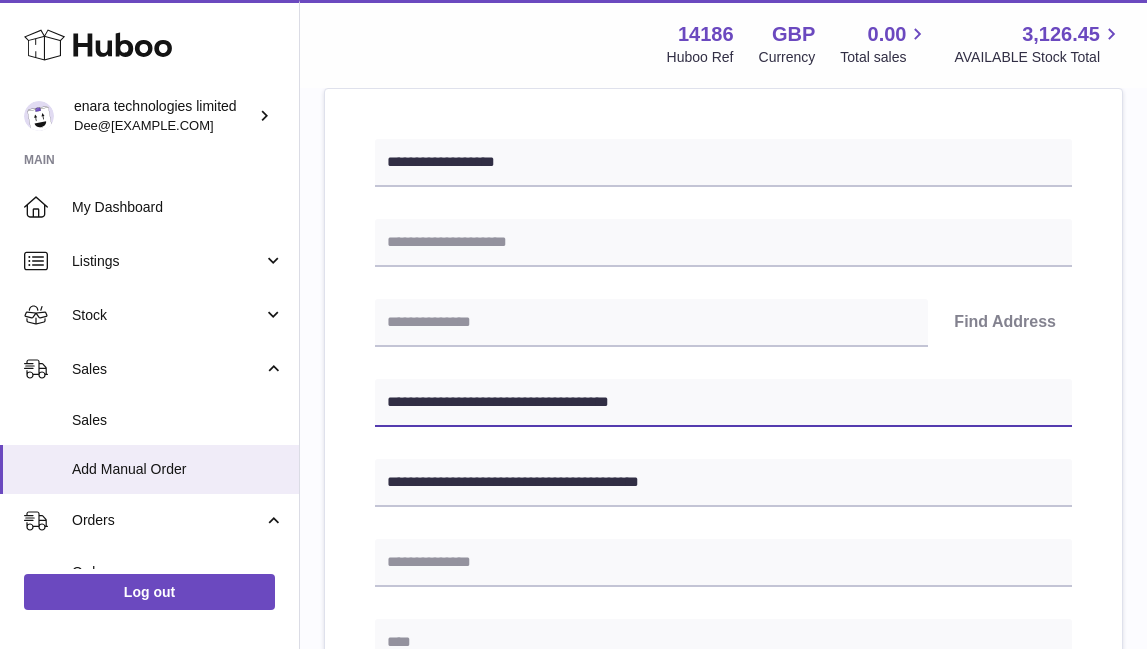 type on "**********" 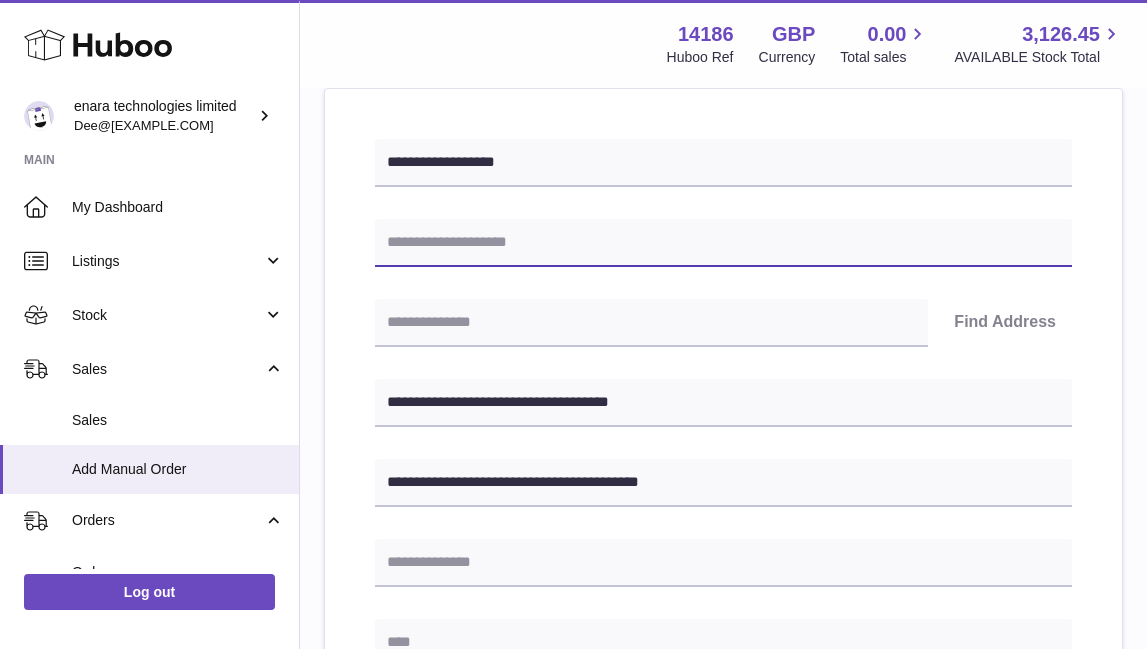 paste on "******" 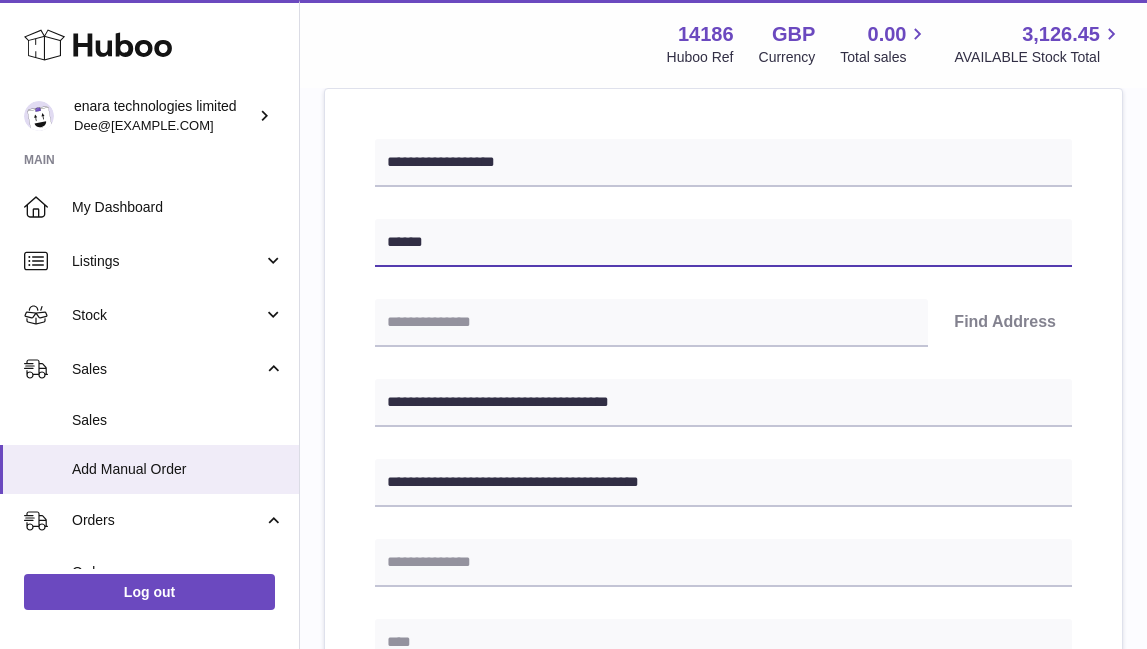 type on "******" 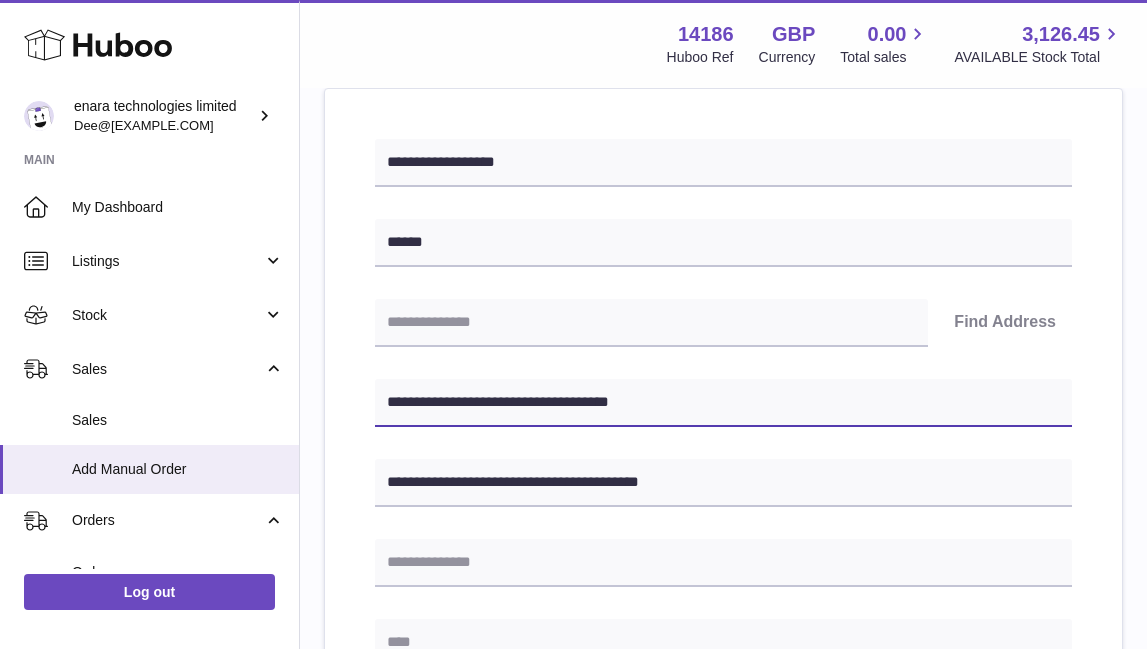 click on "**********" at bounding box center (723, 403) 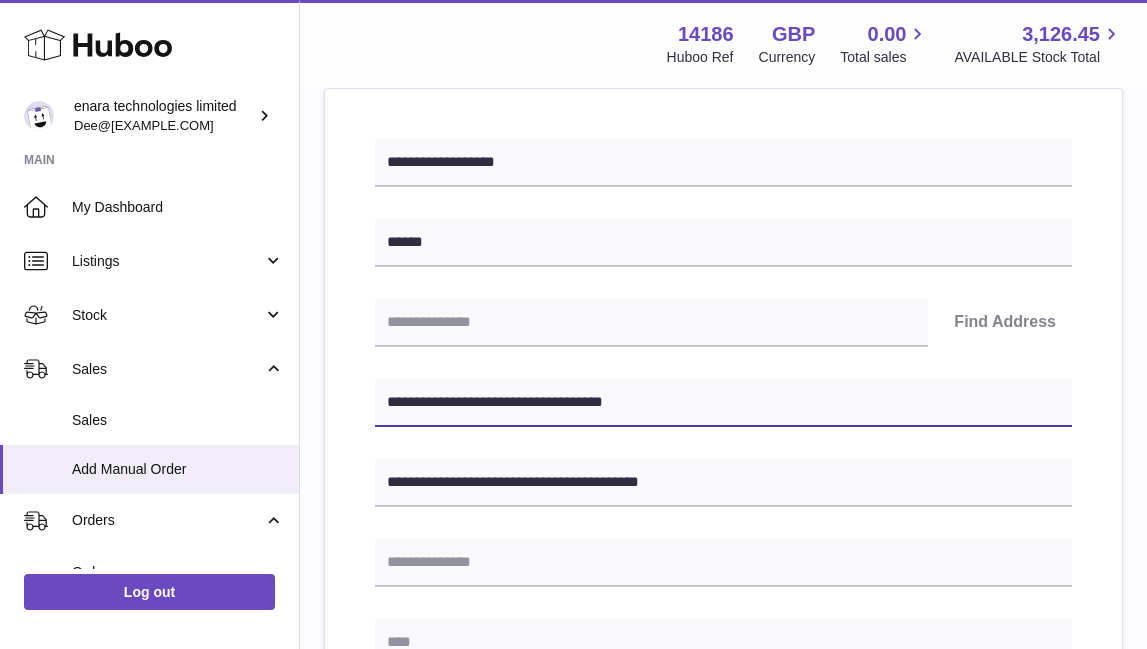 drag, startPoint x: 511, startPoint y: 397, endPoint x: -29, endPoint y: 322, distance: 545.1835 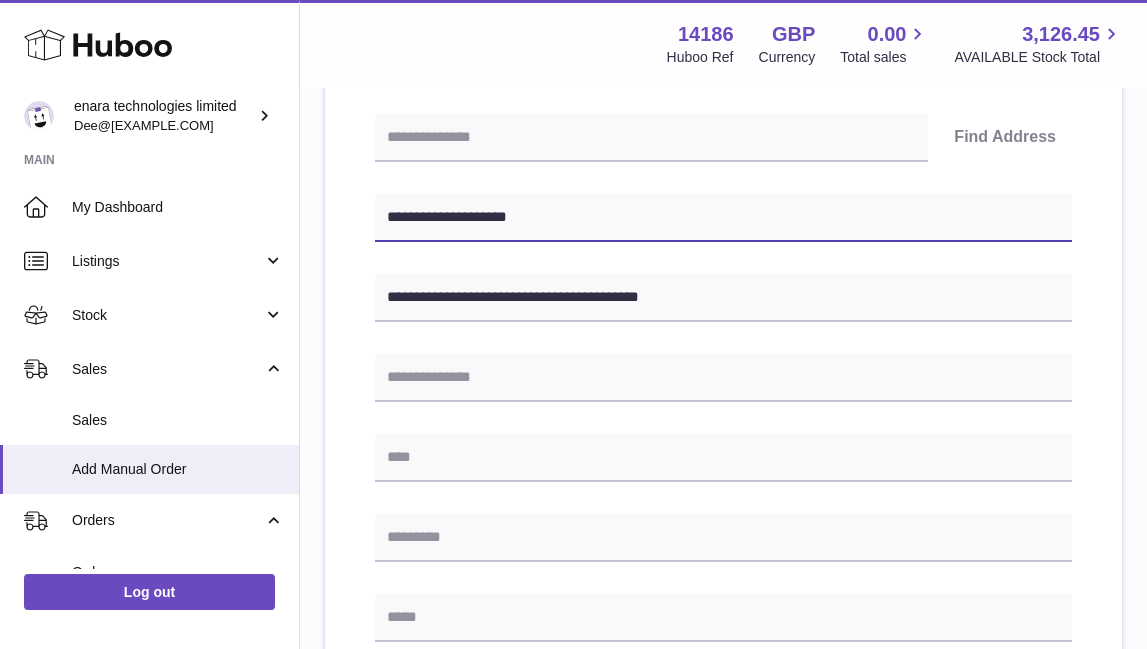 scroll, scrollTop: 441, scrollLeft: 0, axis: vertical 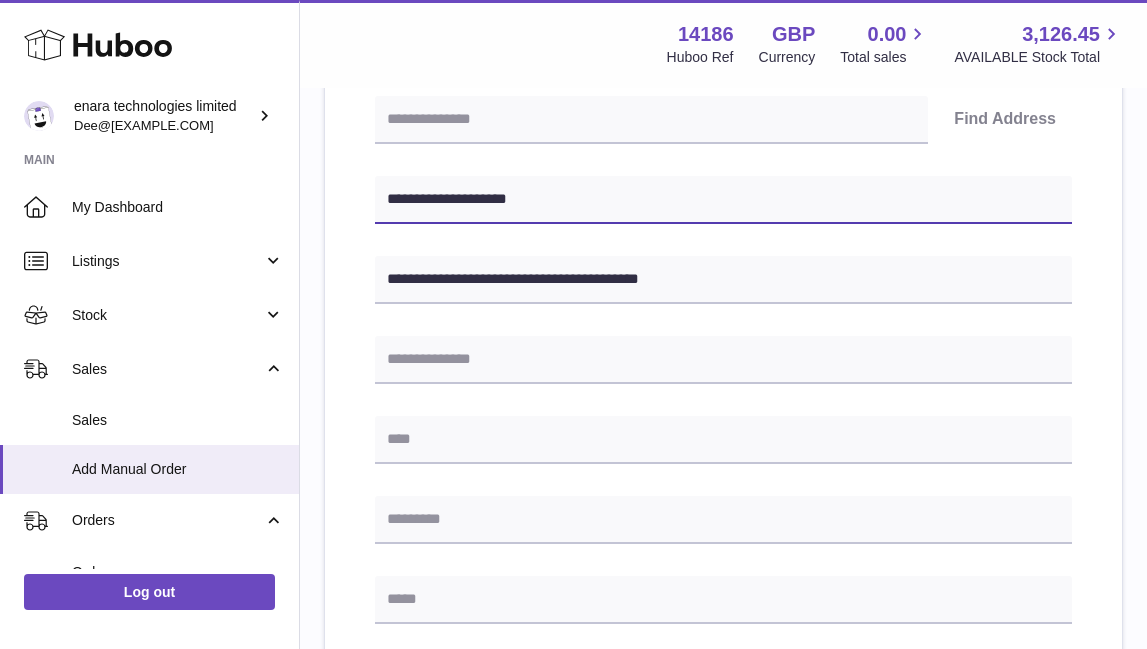 type on "**********" 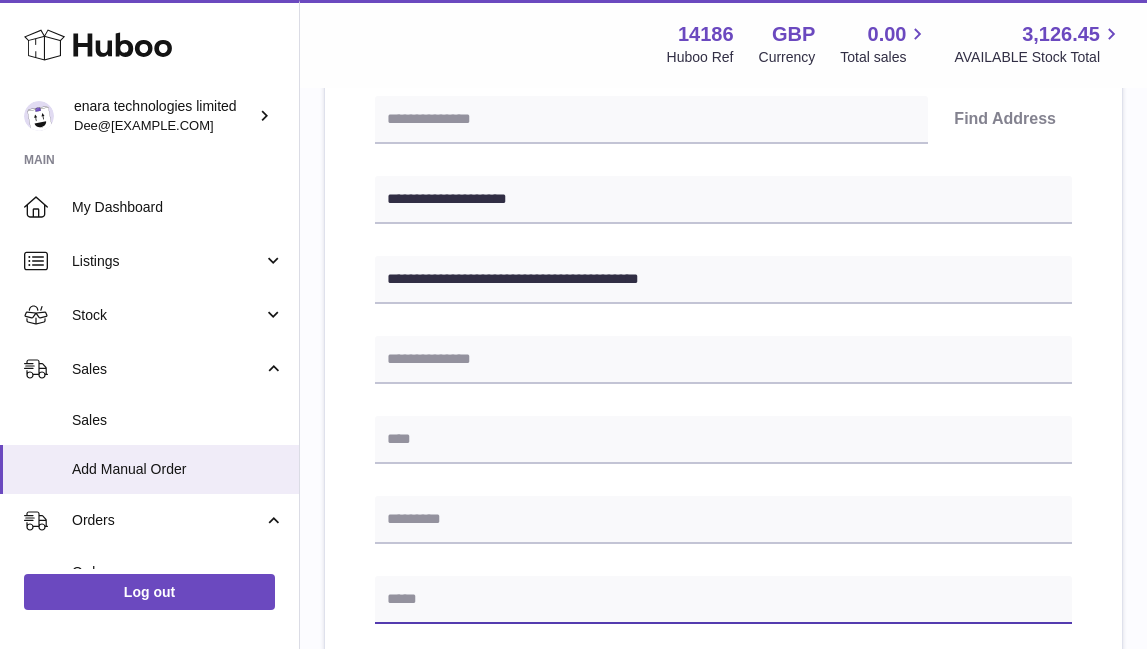 paste on "**********" 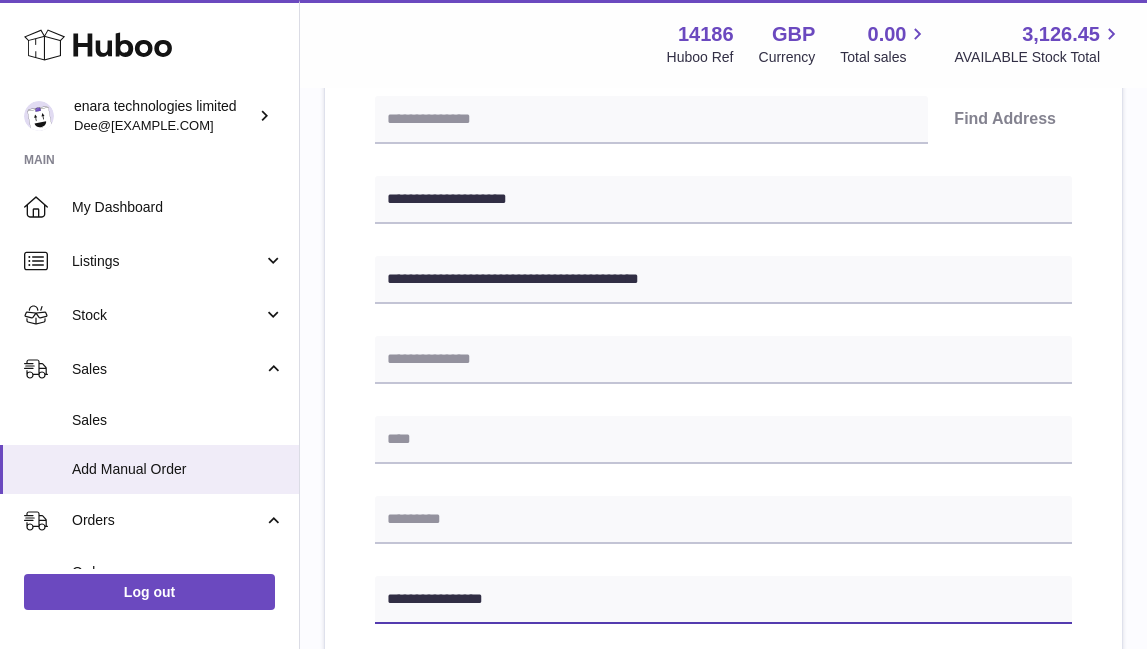 type on "**********" 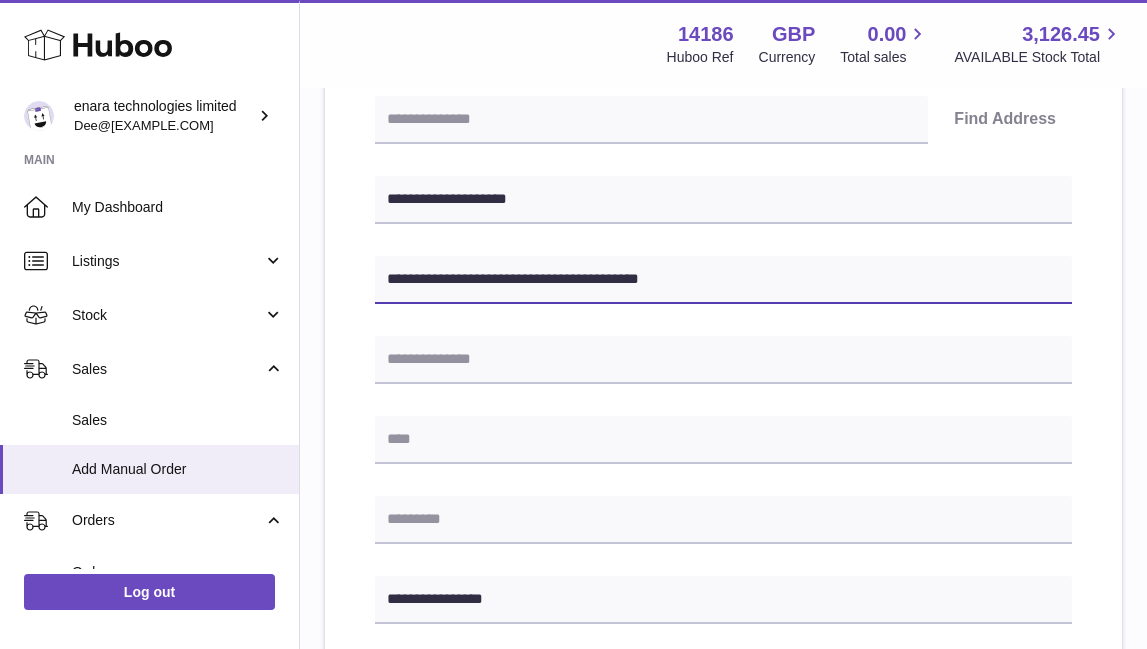 drag, startPoint x: 584, startPoint y: 281, endPoint x: 515, endPoint y: 280, distance: 69.00725 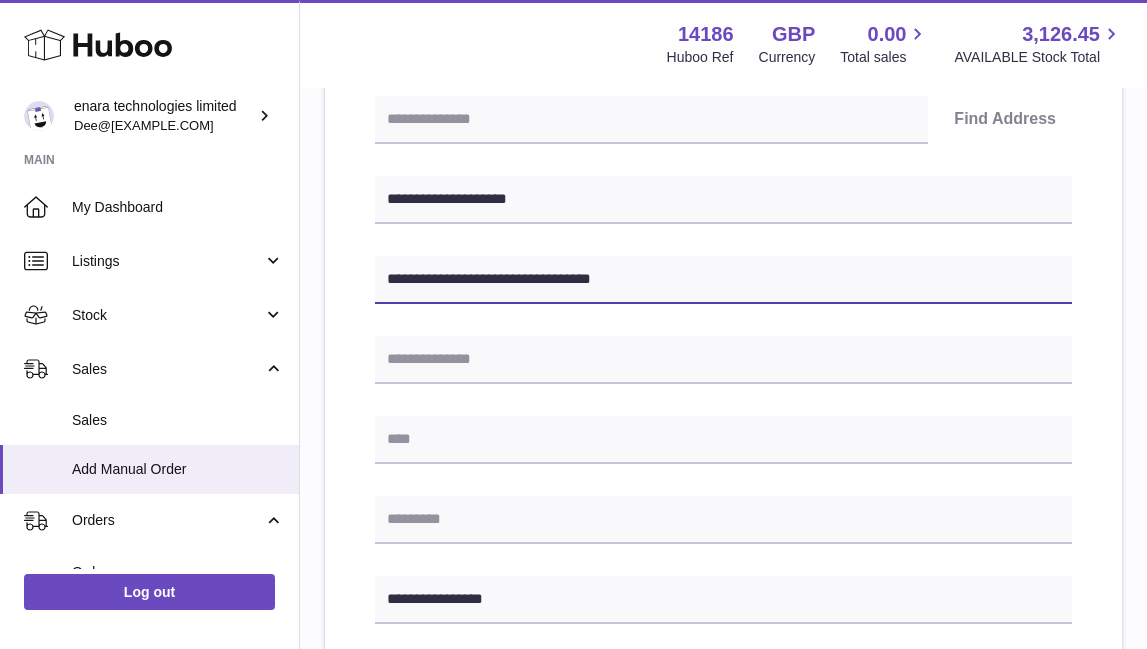 type on "**********" 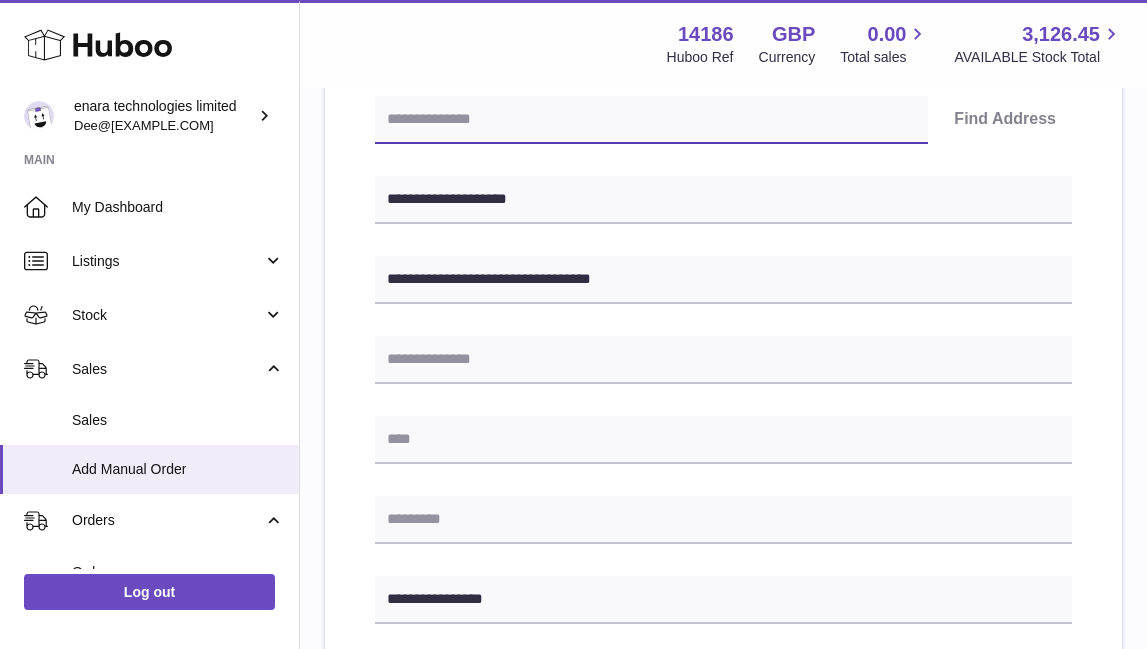paste on "********" 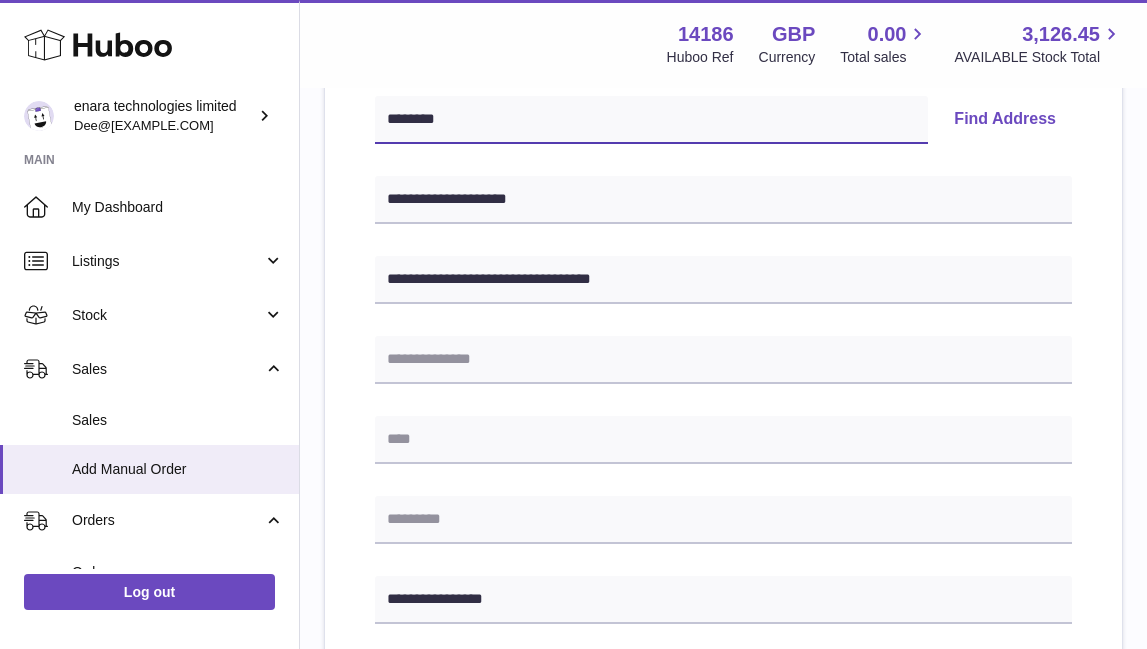 type on "********" 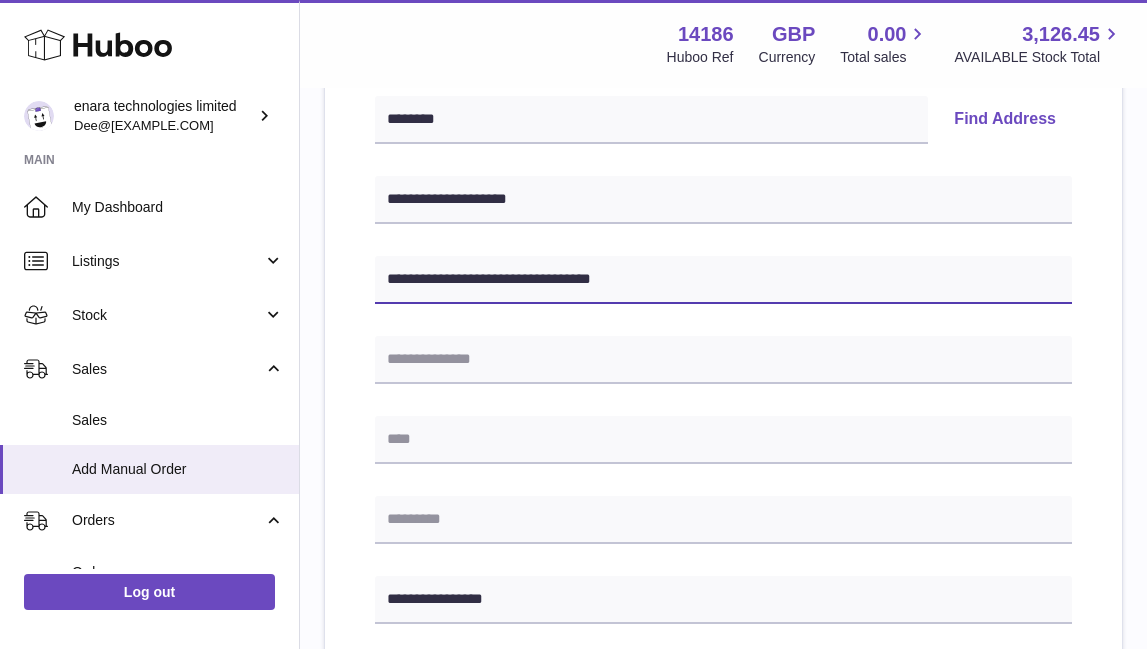 drag, startPoint x: 519, startPoint y: 278, endPoint x: 746, endPoint y: 289, distance: 227.26636 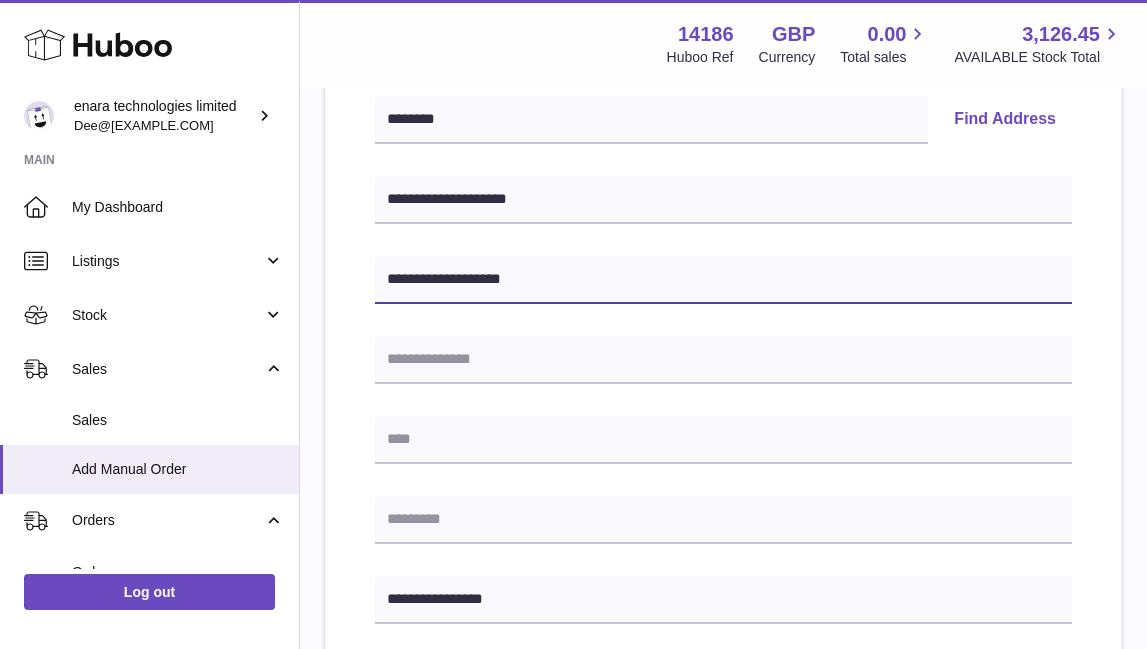 type on "**********" 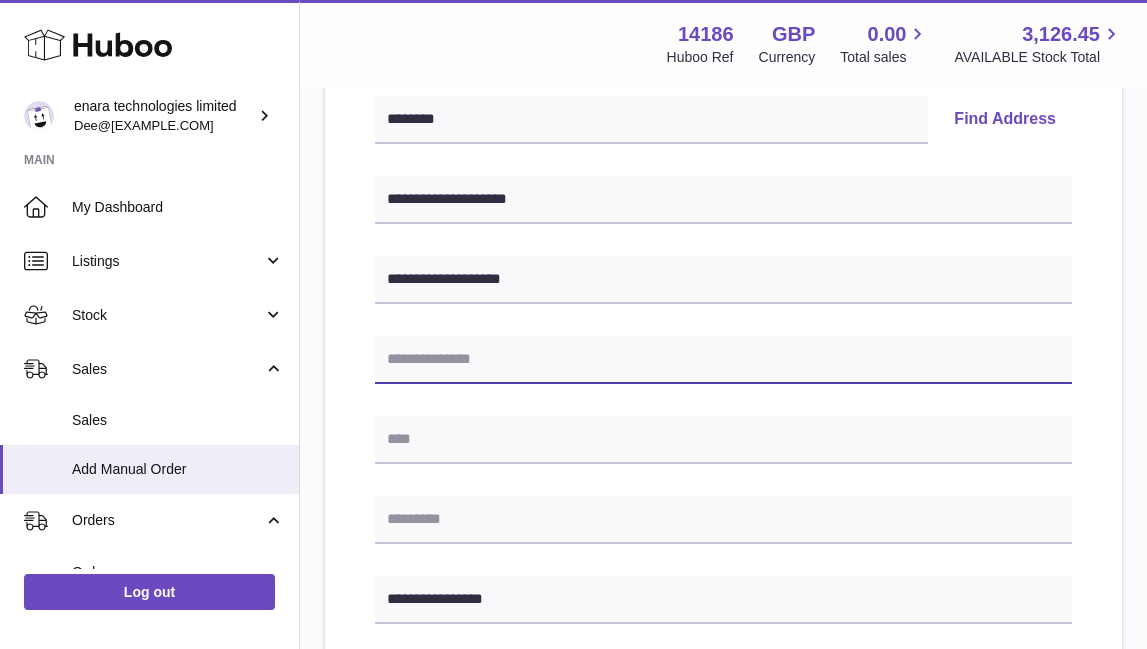 paste on "**********" 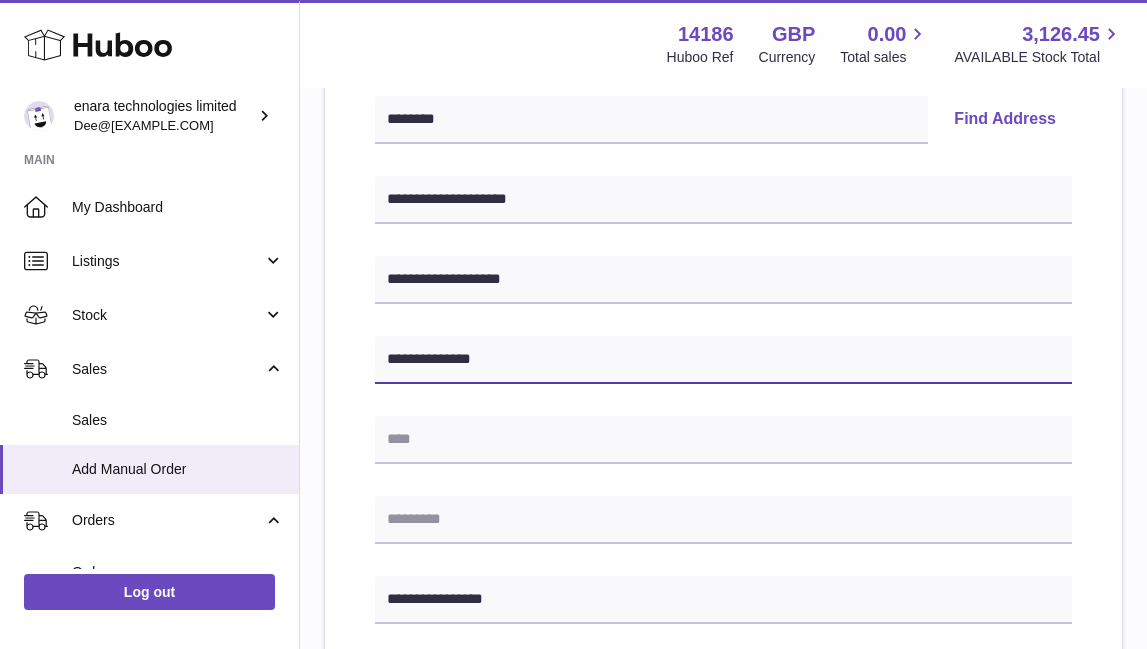 type on "**********" 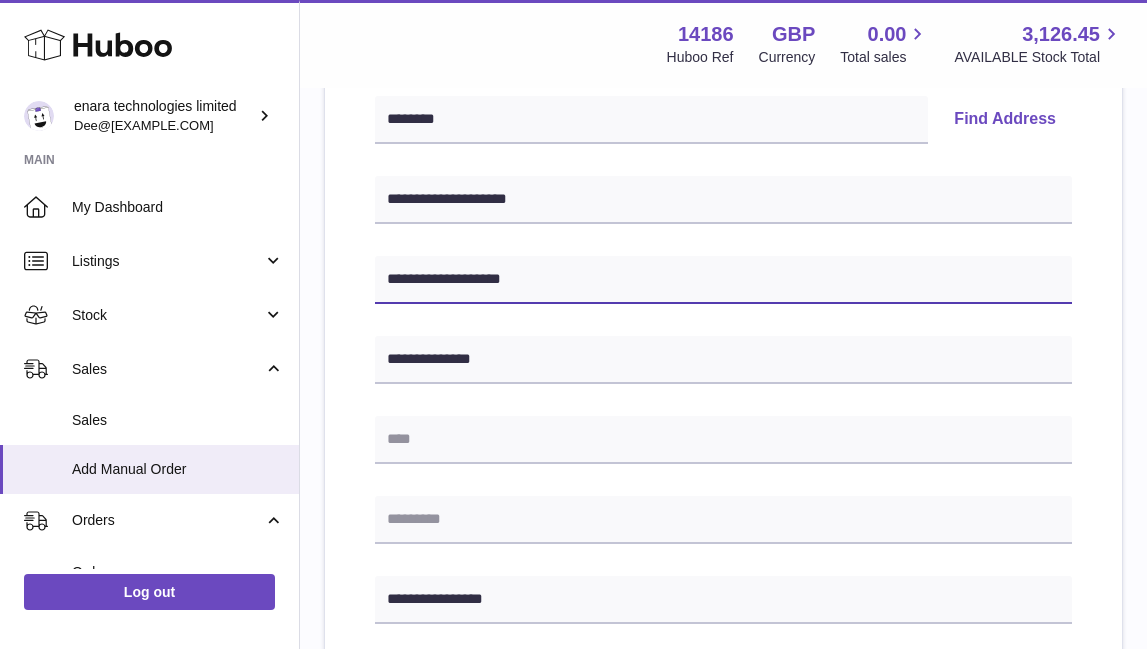 click on "**********" at bounding box center [723, 280] 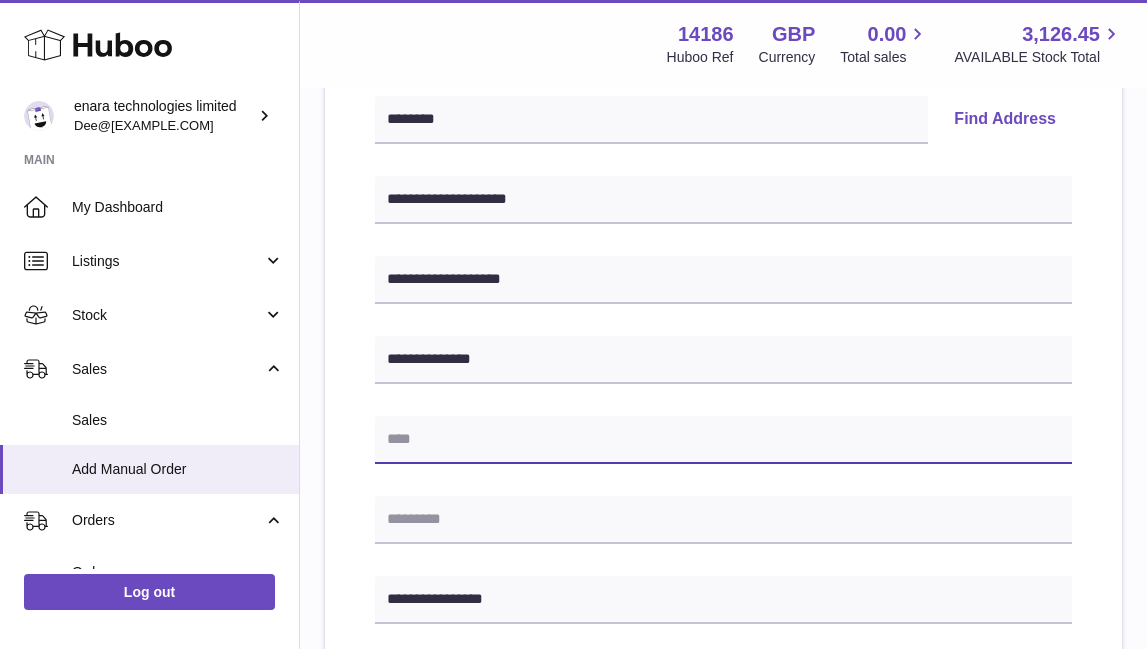 click at bounding box center [723, 440] 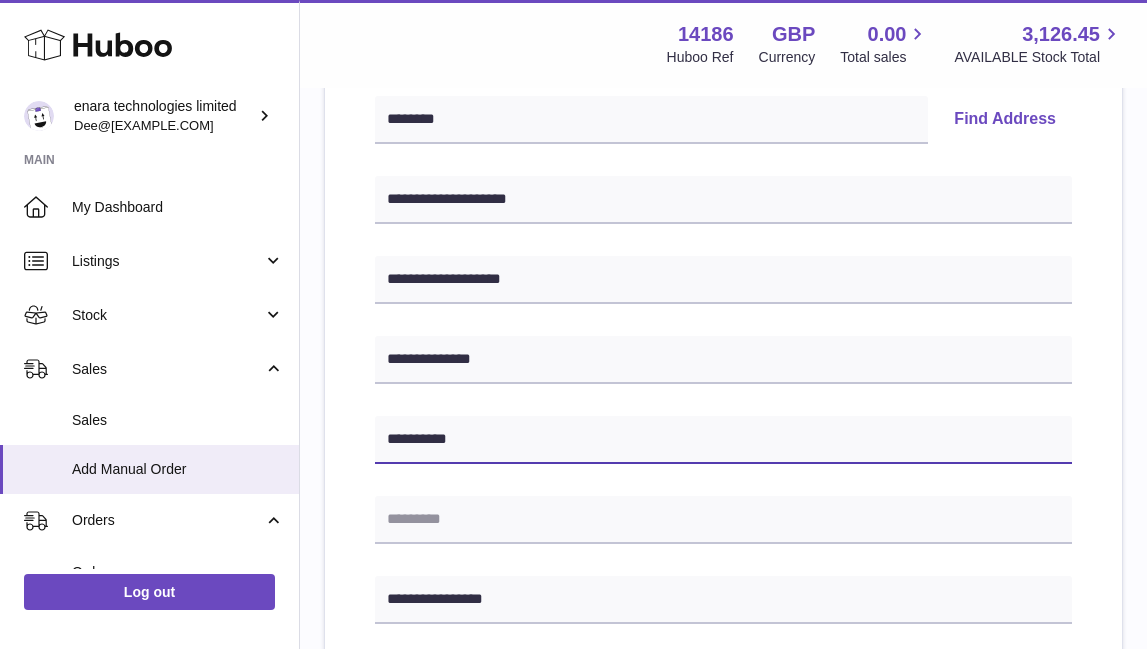 type on "**********" 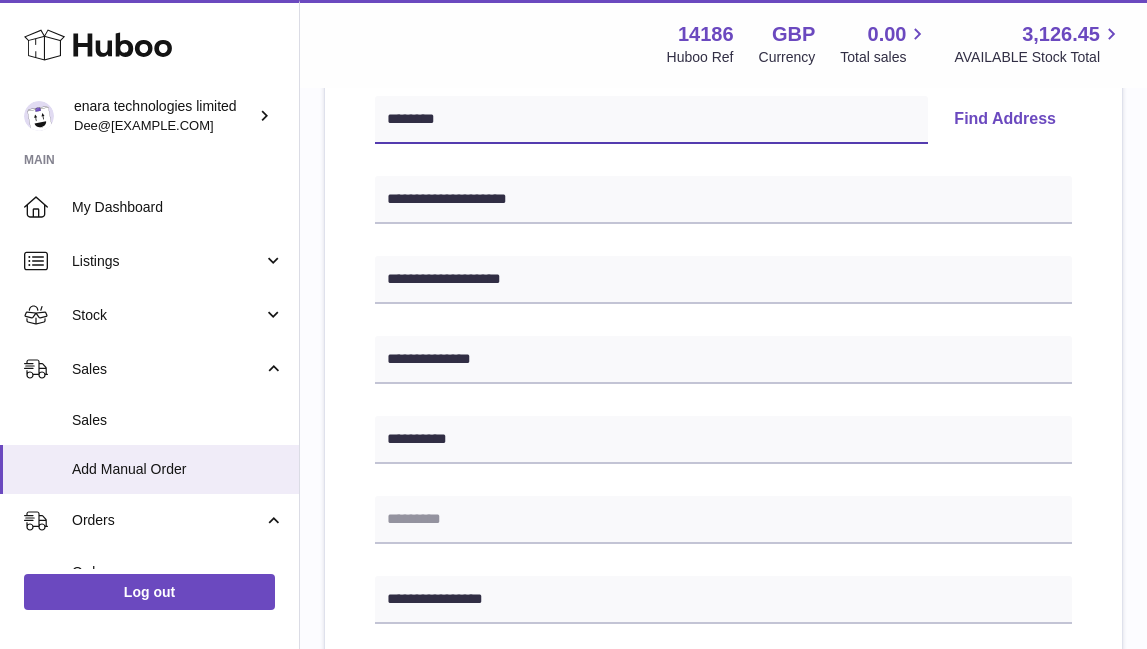 drag, startPoint x: 462, startPoint y: 122, endPoint x: 187, endPoint y: 77, distance: 278.6575 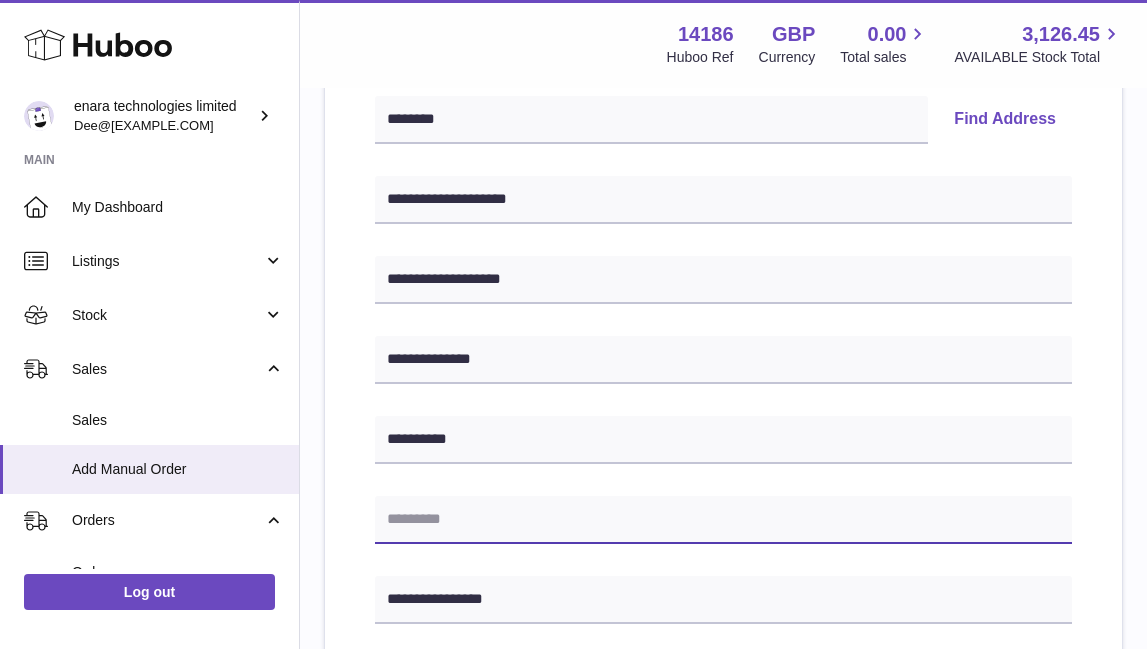 paste on "********" 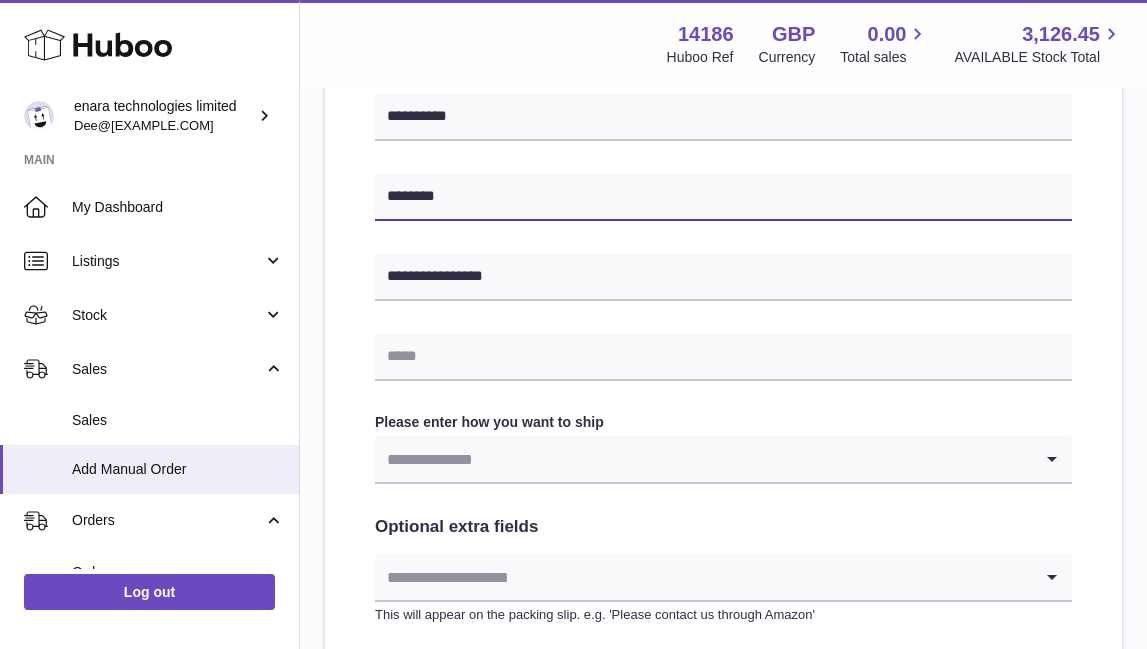 scroll, scrollTop: 789, scrollLeft: 0, axis: vertical 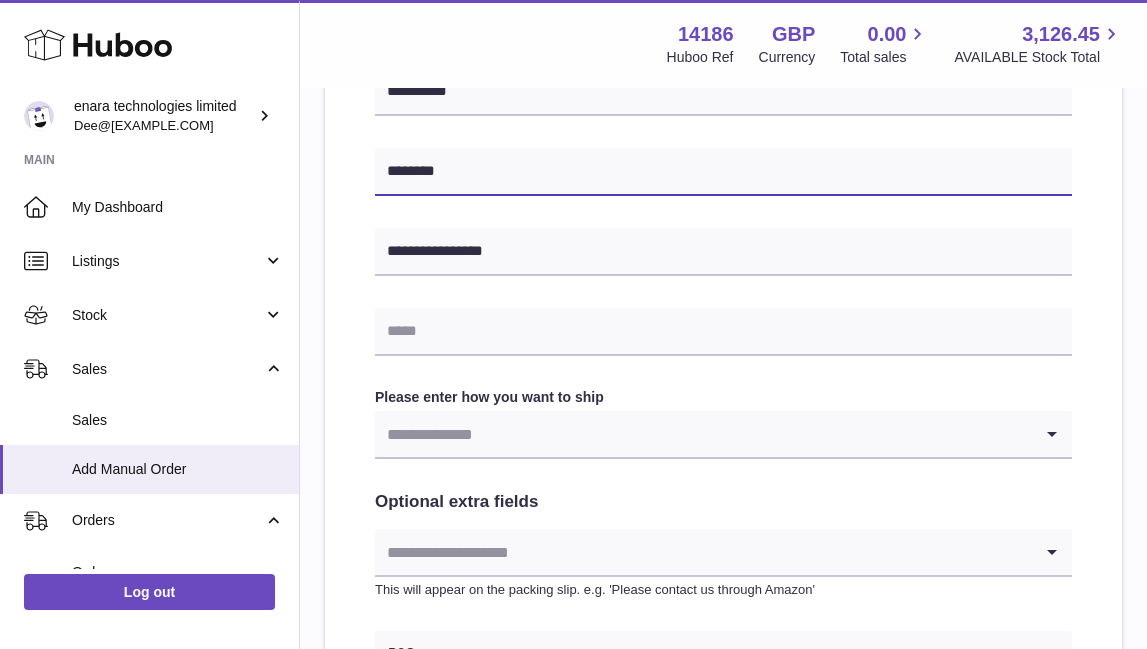 type on "********" 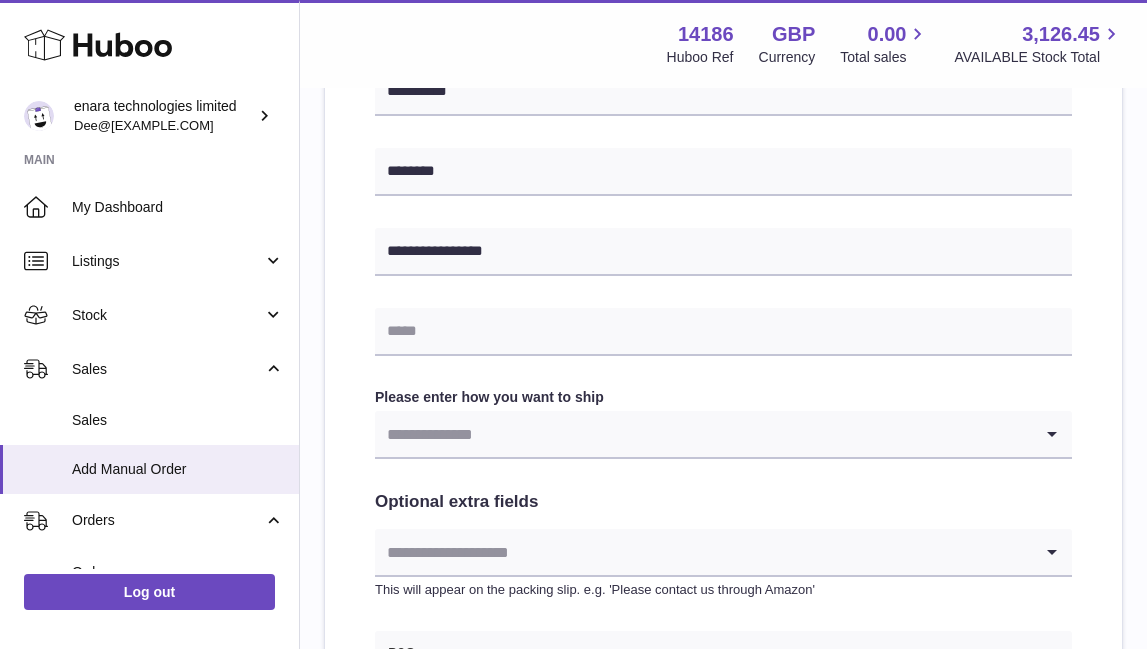 click at bounding box center (703, 434) 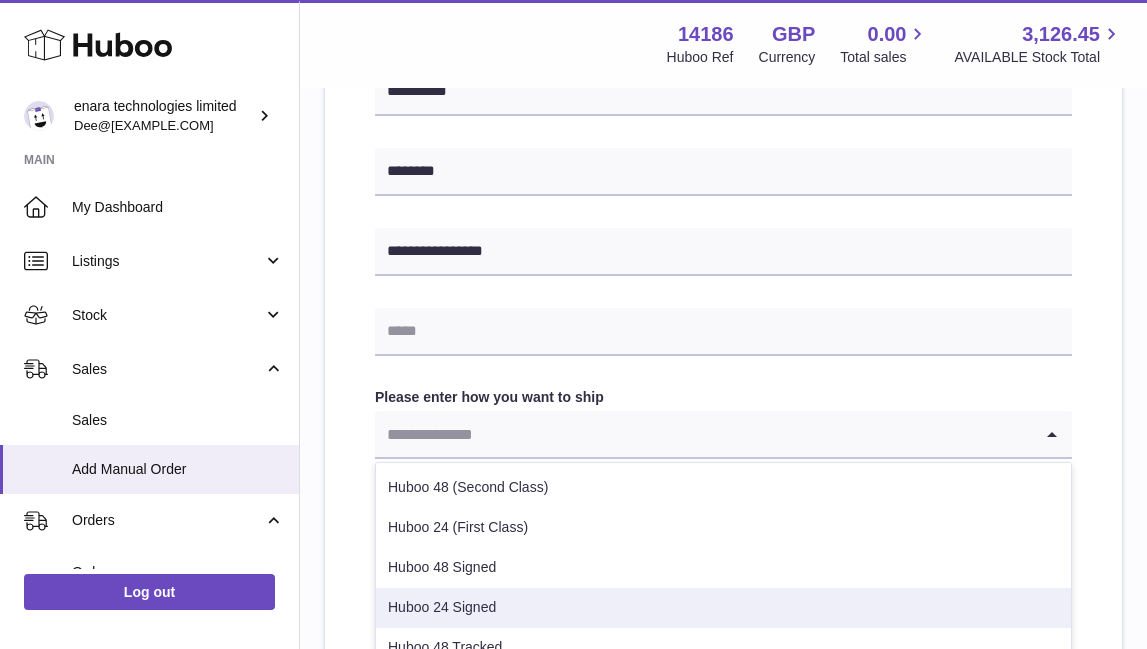 scroll, scrollTop: 79, scrollLeft: 0, axis: vertical 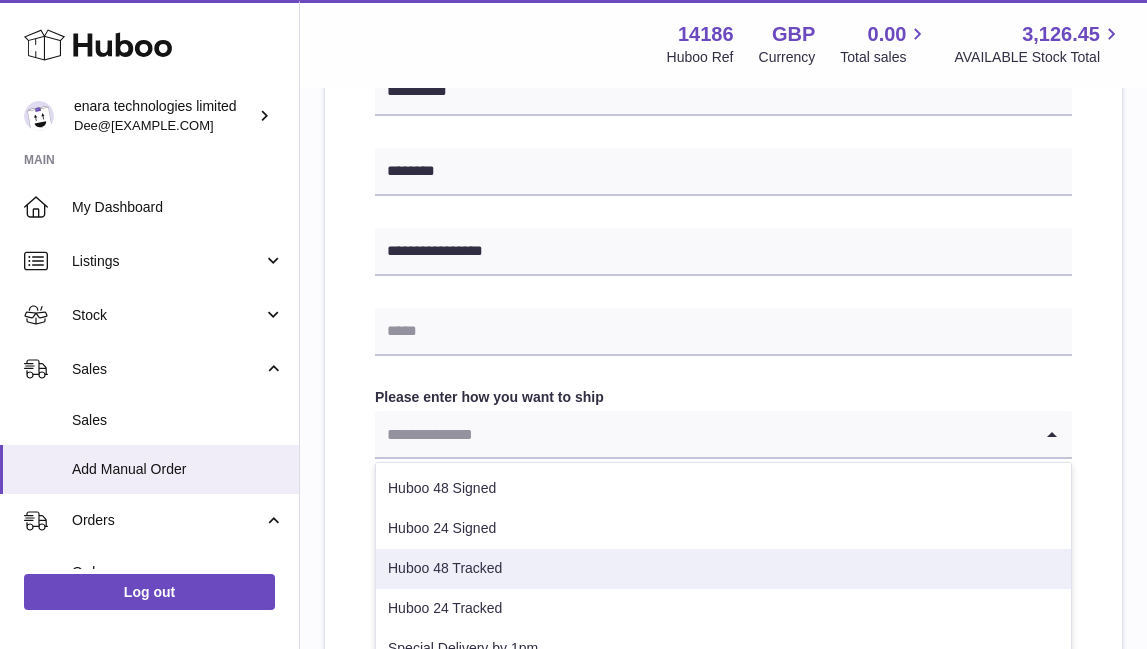 click on "Huboo 48 Tracked" at bounding box center [723, 569] 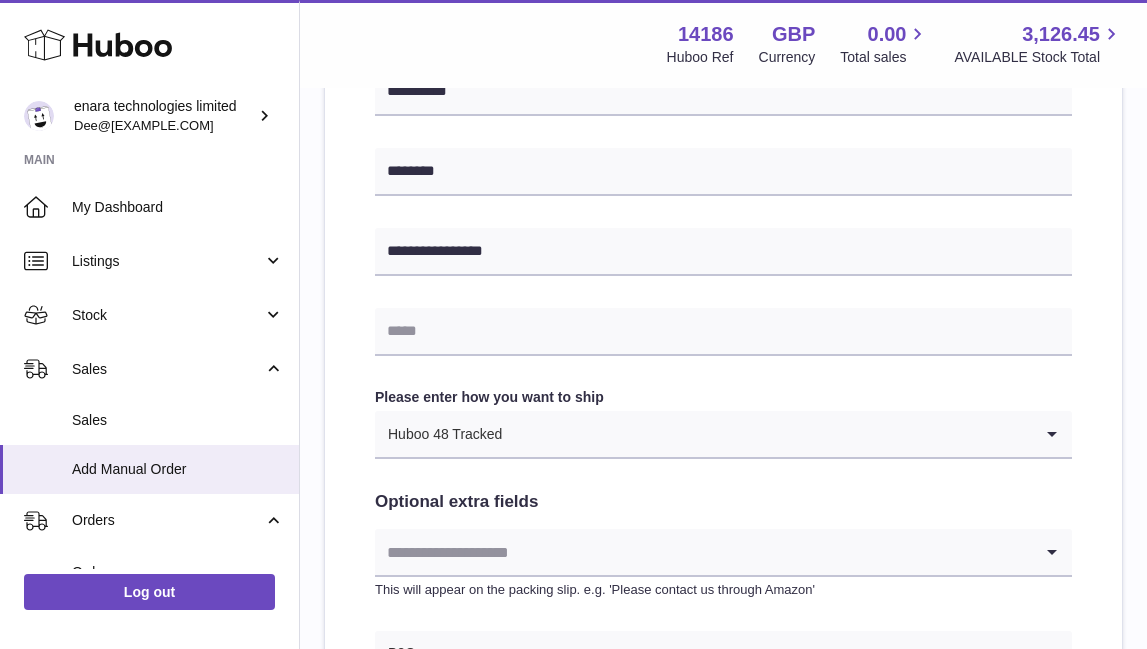 click on "**********" at bounding box center (723, 169) 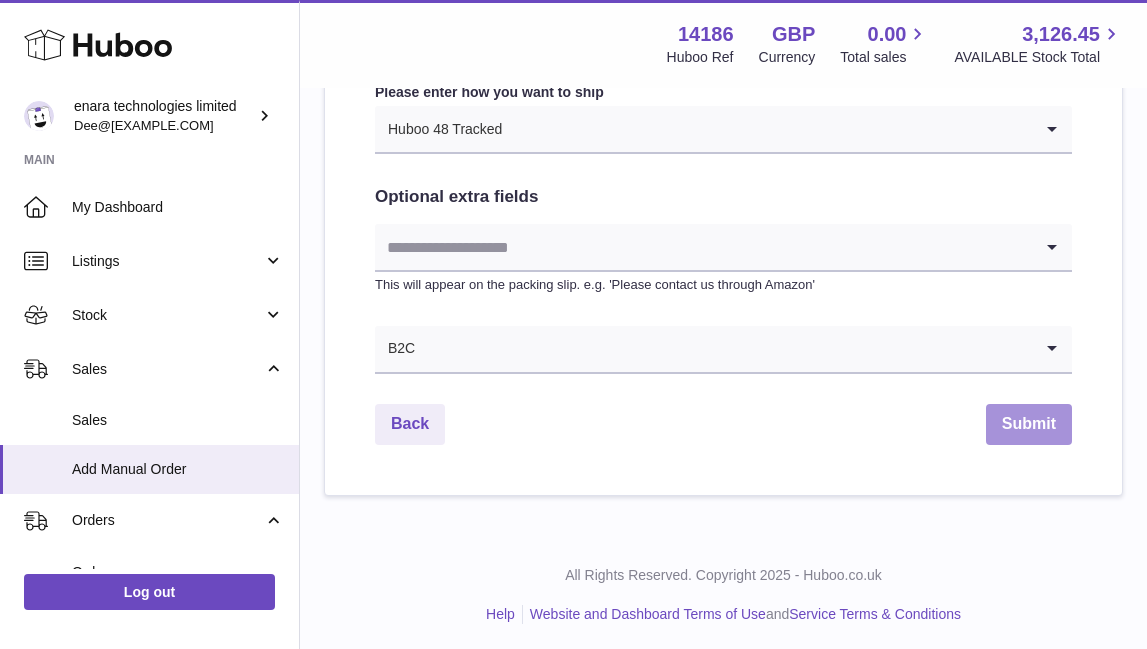 scroll, scrollTop: 1092, scrollLeft: 0, axis: vertical 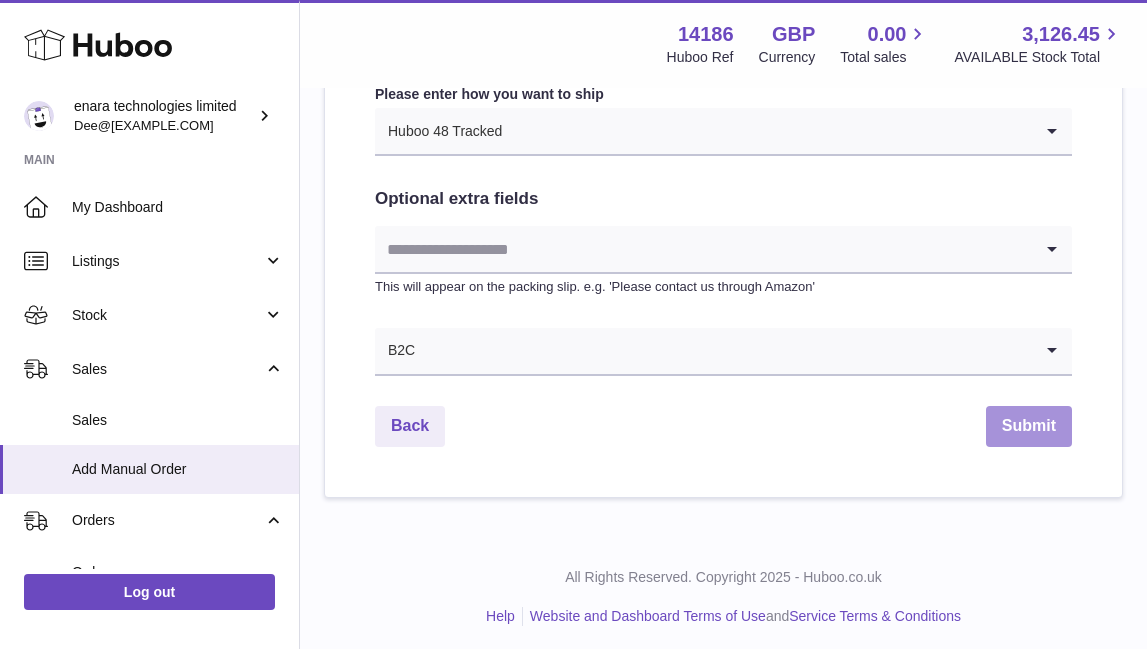 click on "Submit" at bounding box center [1029, 426] 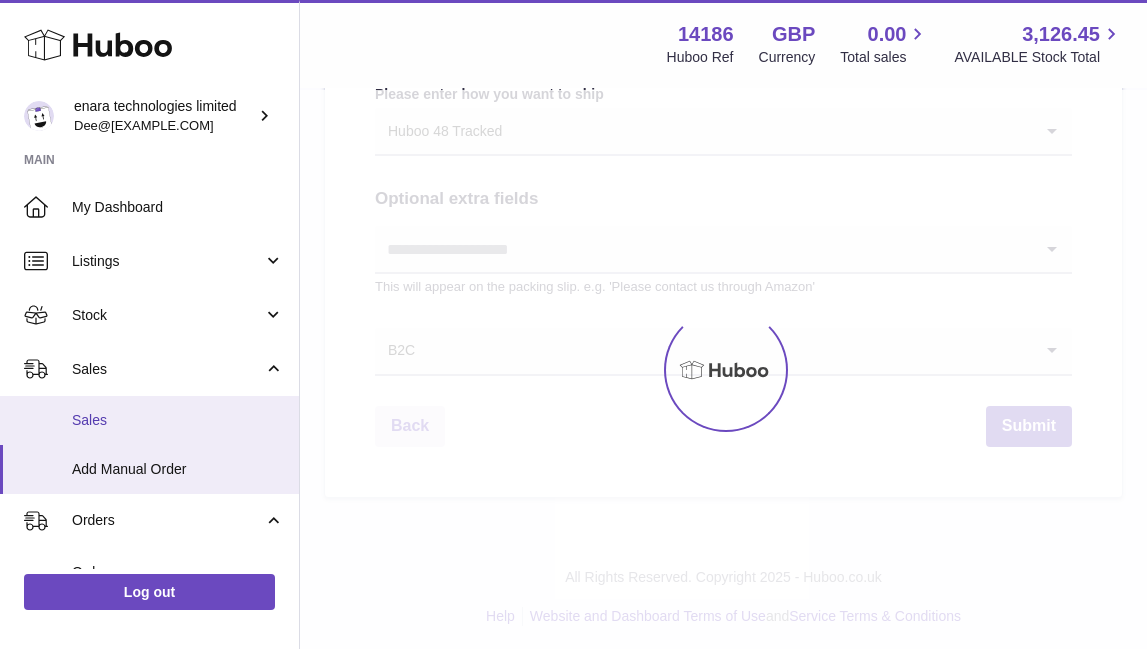 scroll, scrollTop: 0, scrollLeft: 0, axis: both 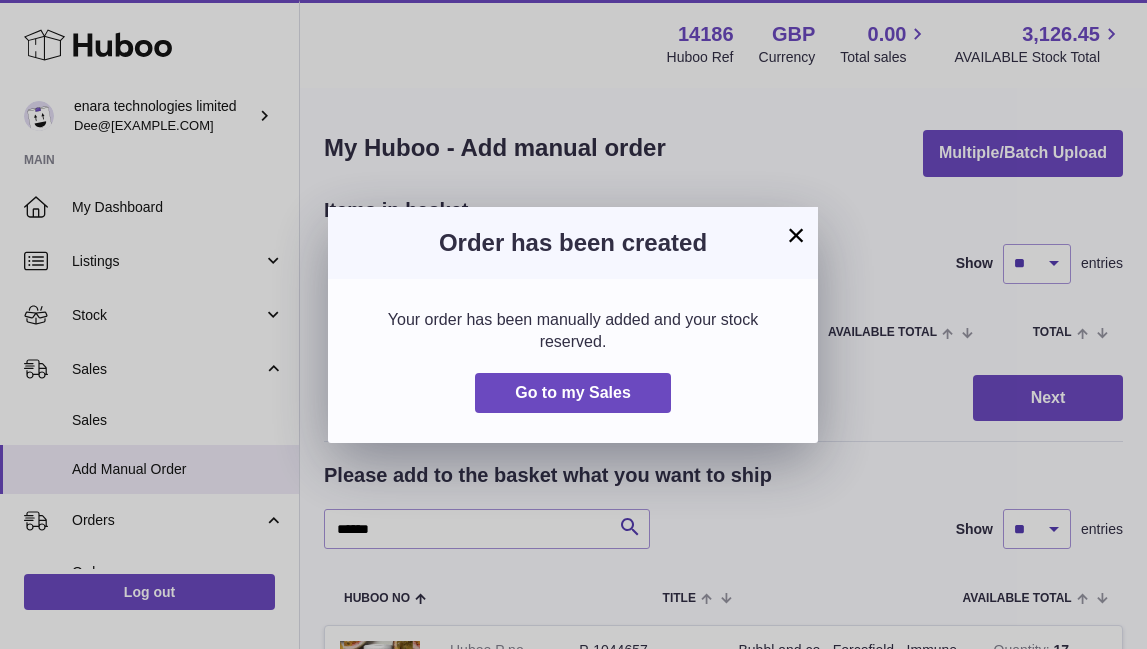 click on "×" at bounding box center [796, 235] 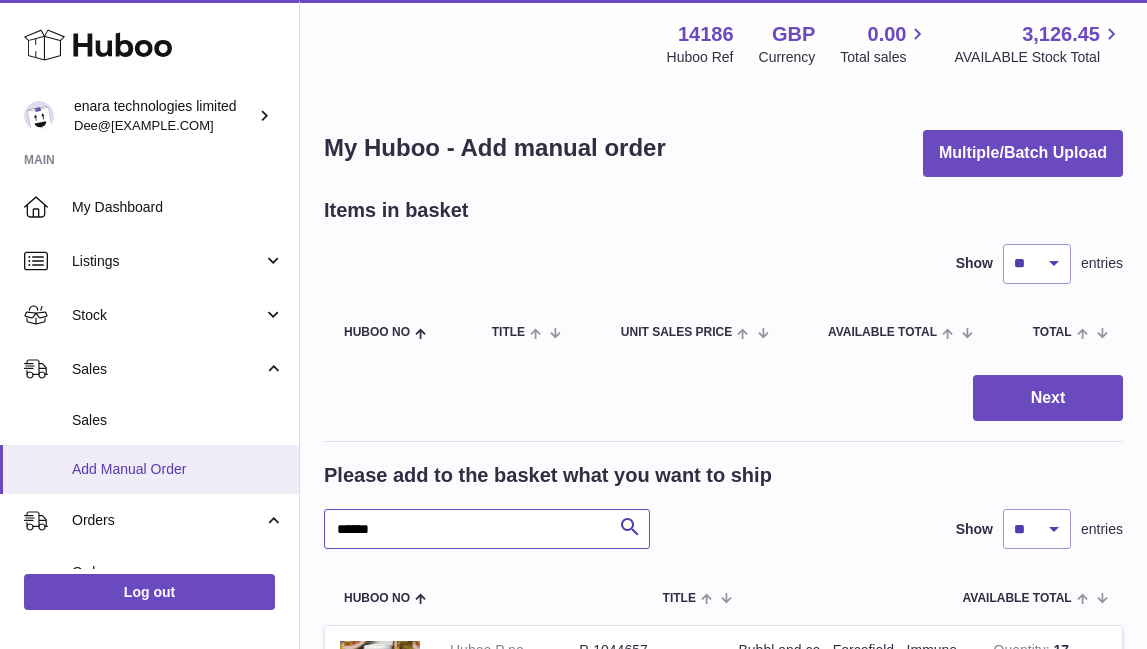 drag, startPoint x: 409, startPoint y: 536, endPoint x: 123, endPoint y: 486, distance: 290.33774 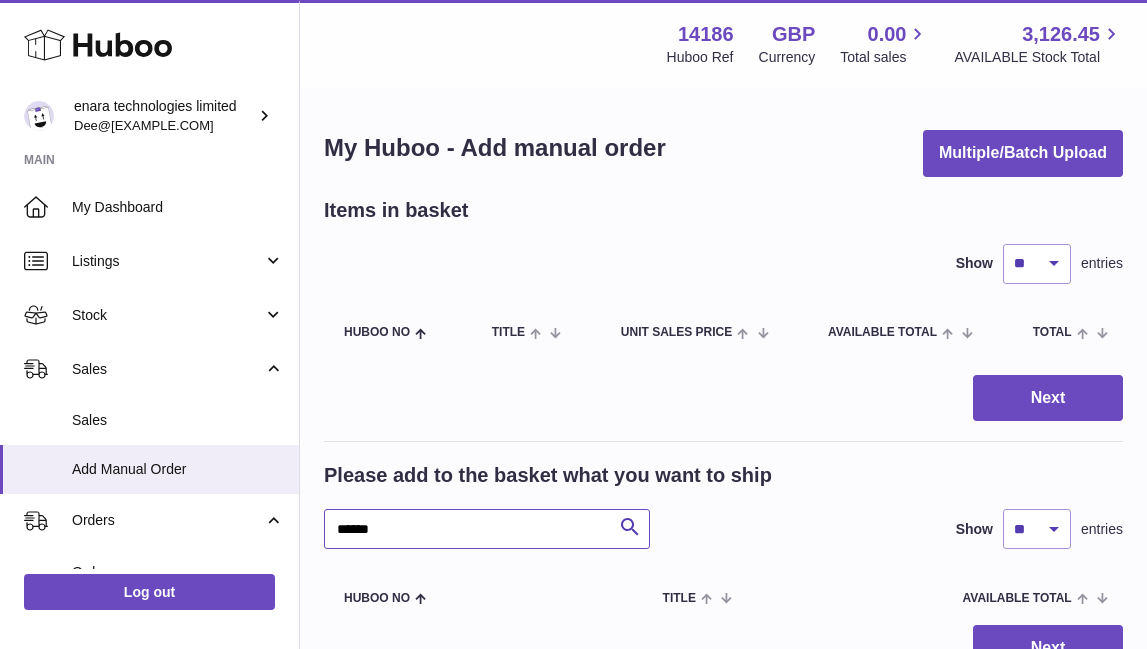 click on "******" at bounding box center (487, 529) 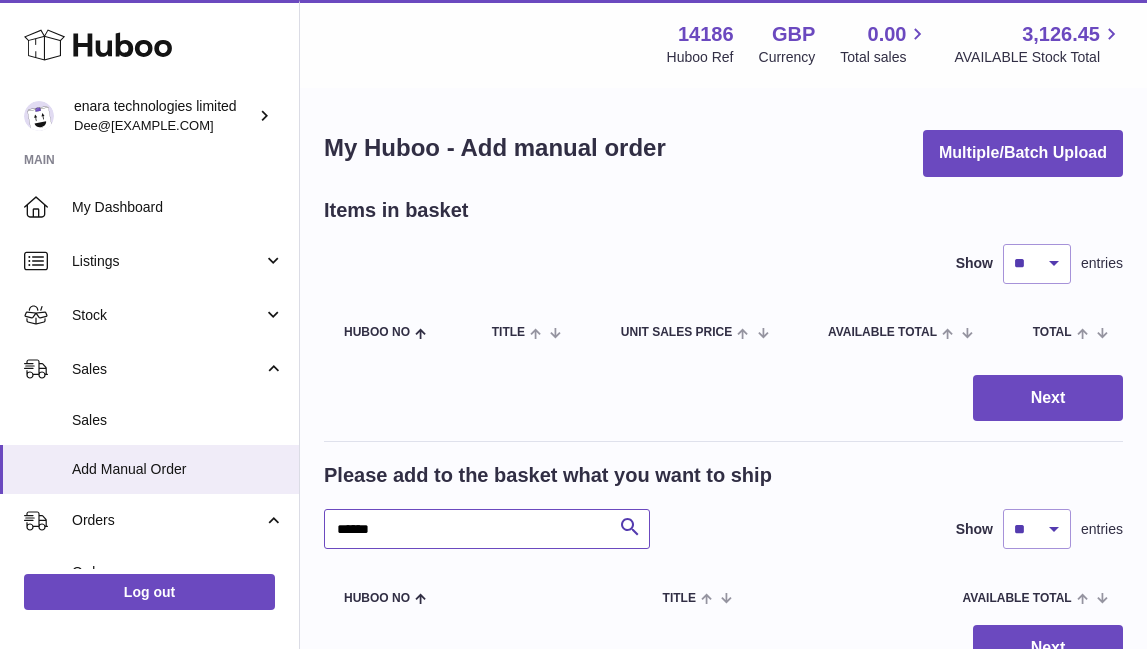 type on "******" 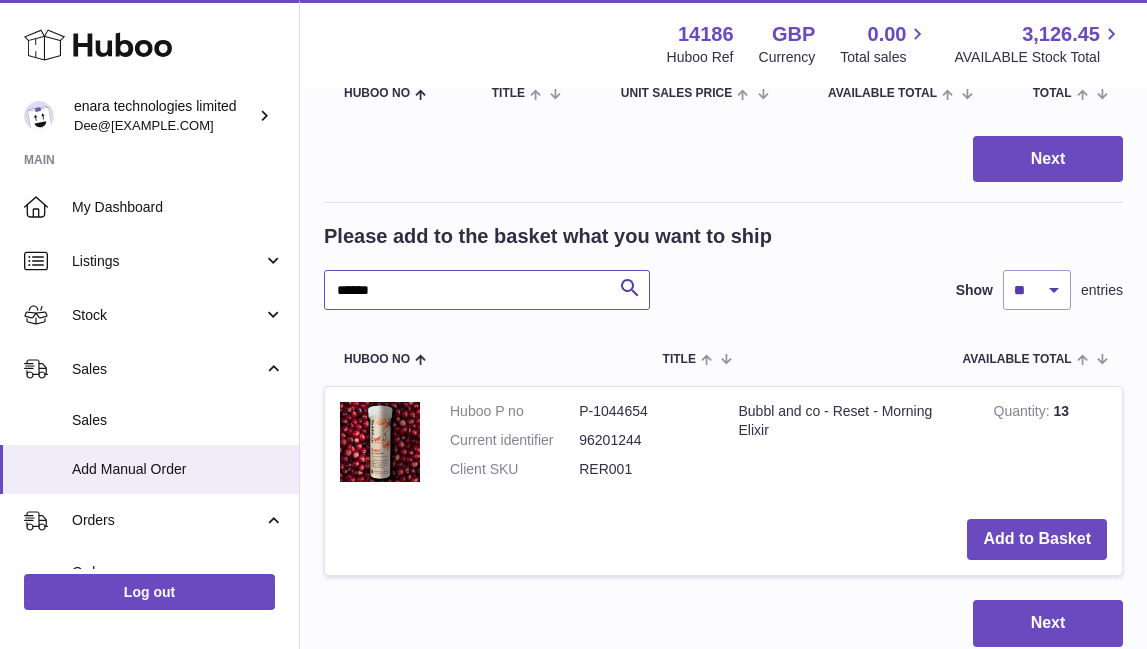 scroll, scrollTop: 259, scrollLeft: 0, axis: vertical 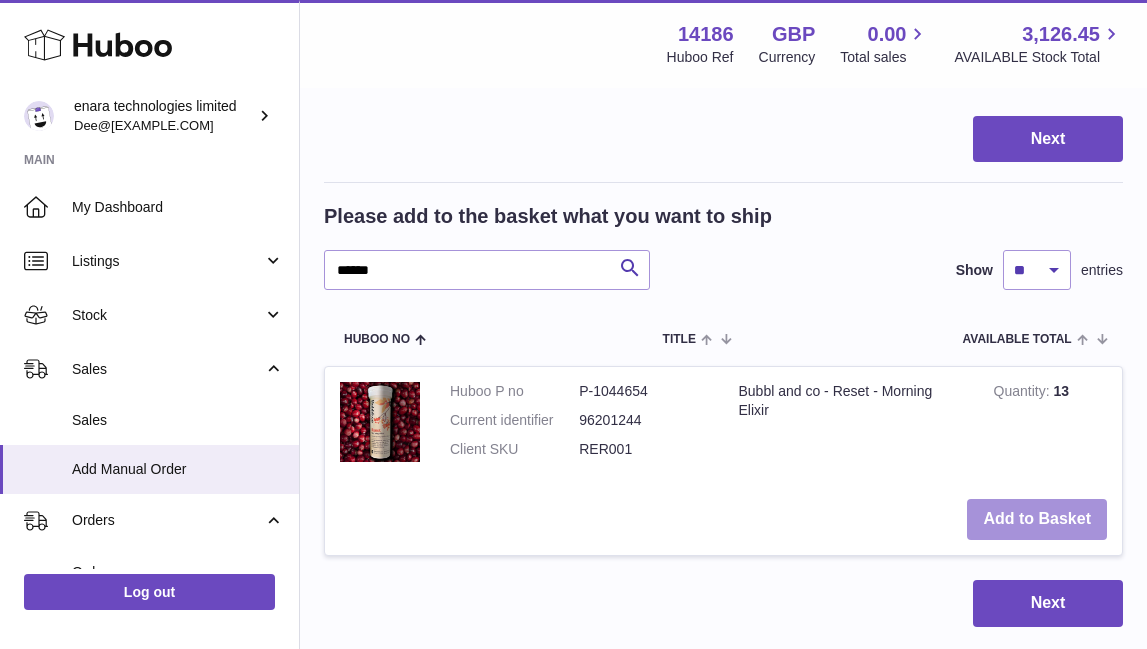 click on "Add to Basket" at bounding box center (1037, 519) 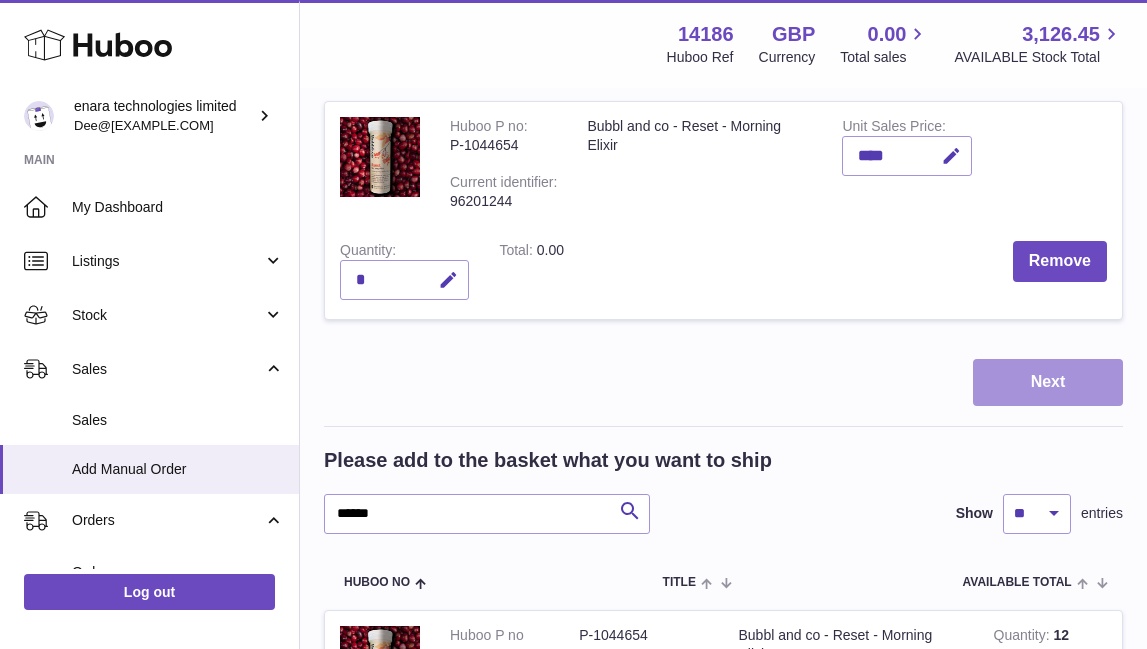 click on "Next" at bounding box center [1048, 382] 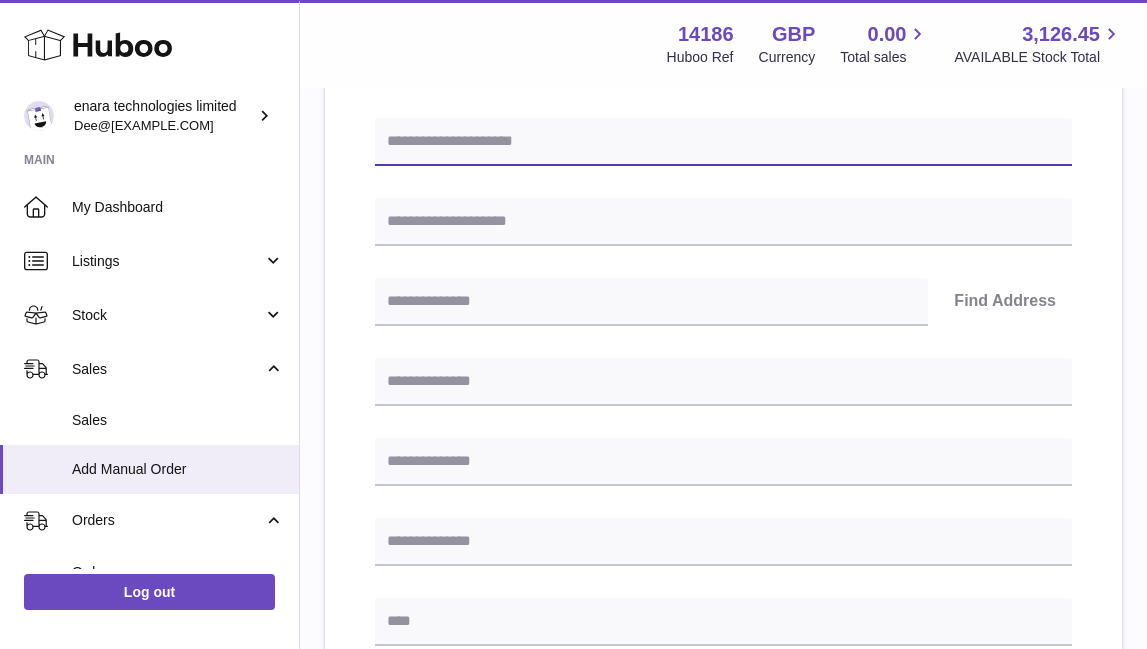 click at bounding box center [723, 142] 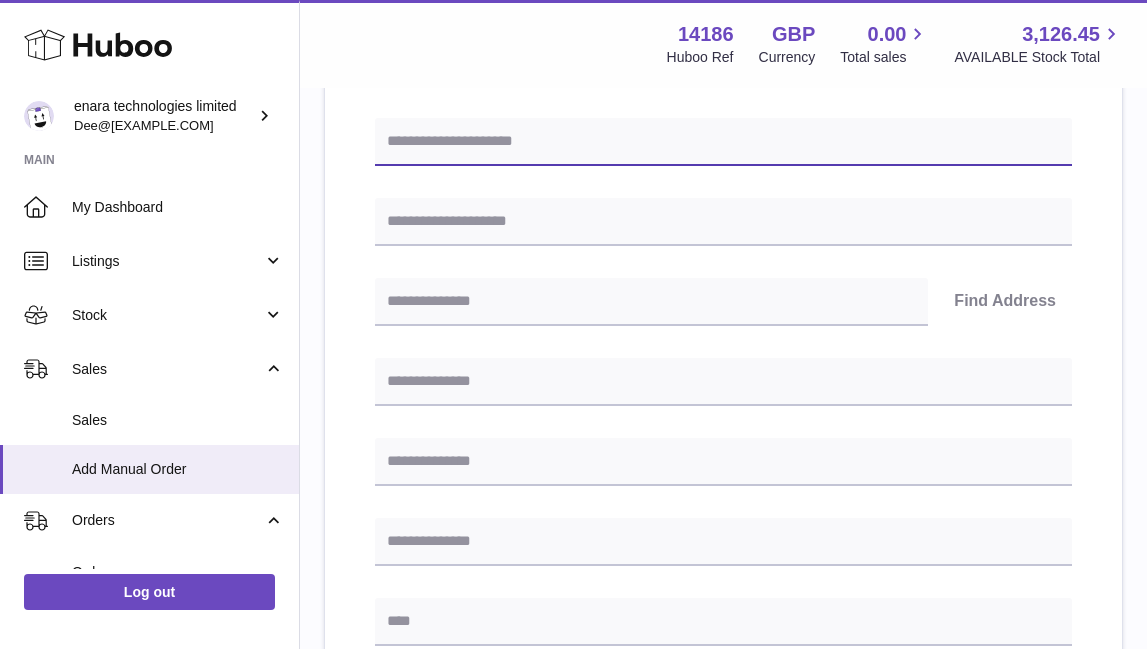 paste on "**********" 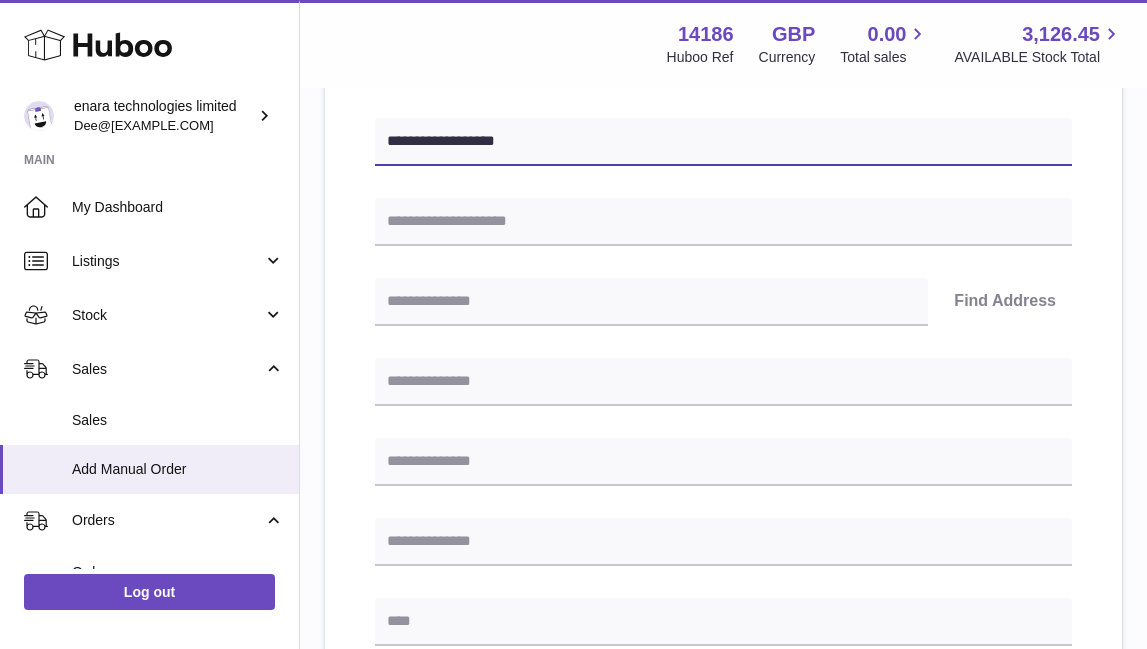 type on "**********" 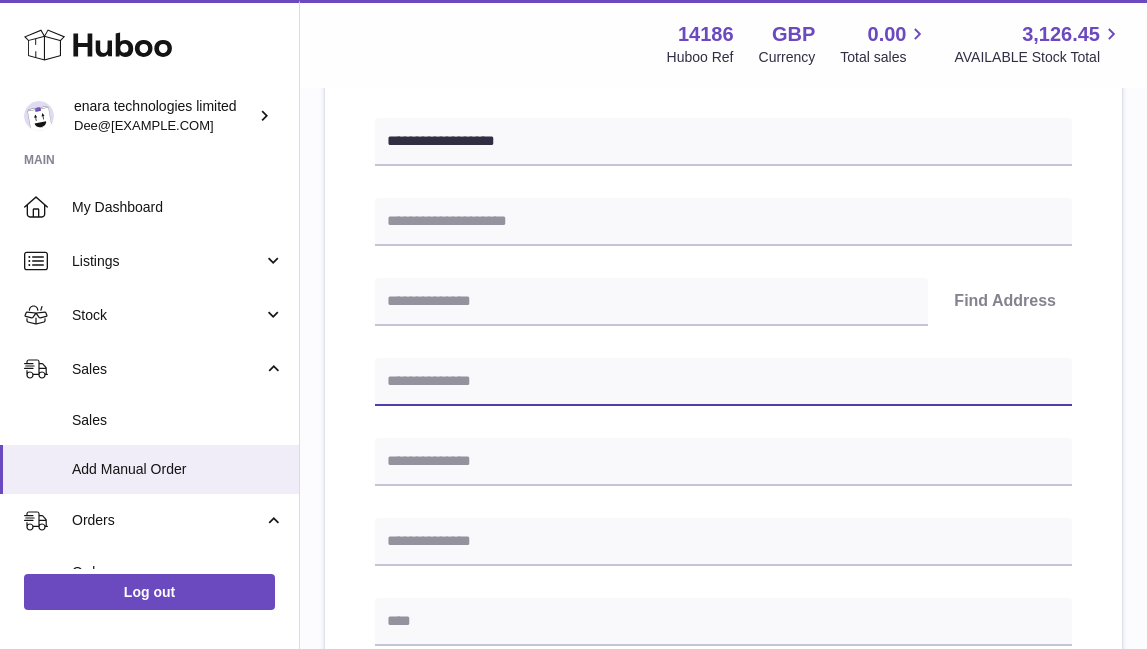 paste on "**********" 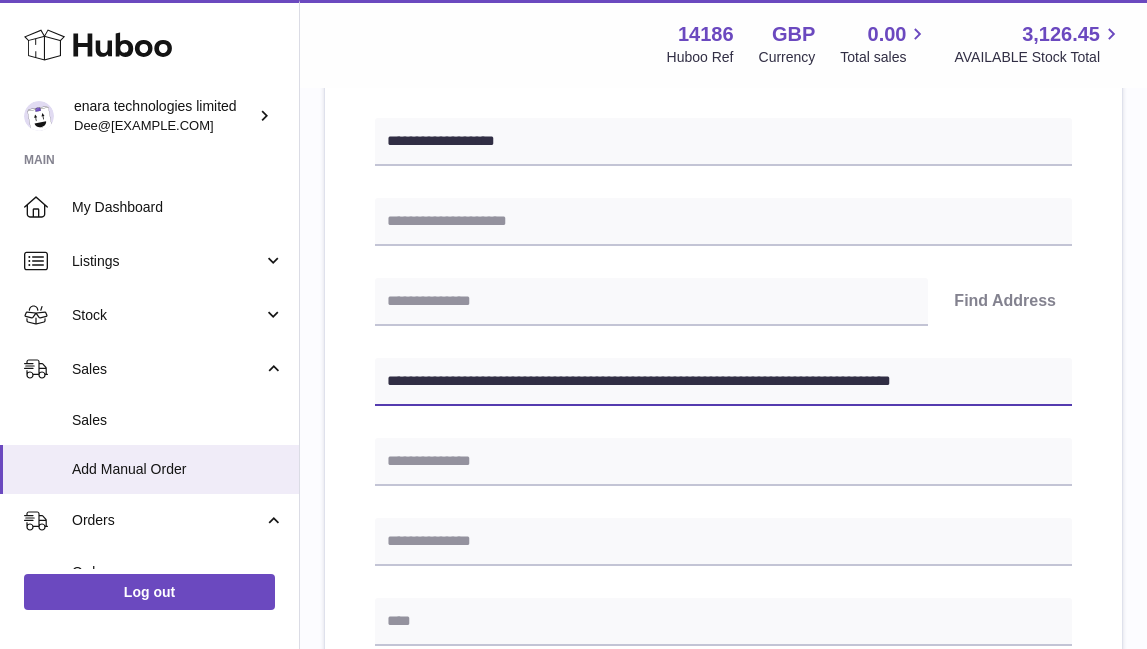 drag, startPoint x: 741, startPoint y: 379, endPoint x: 1242, endPoint y: 419, distance: 502.59427 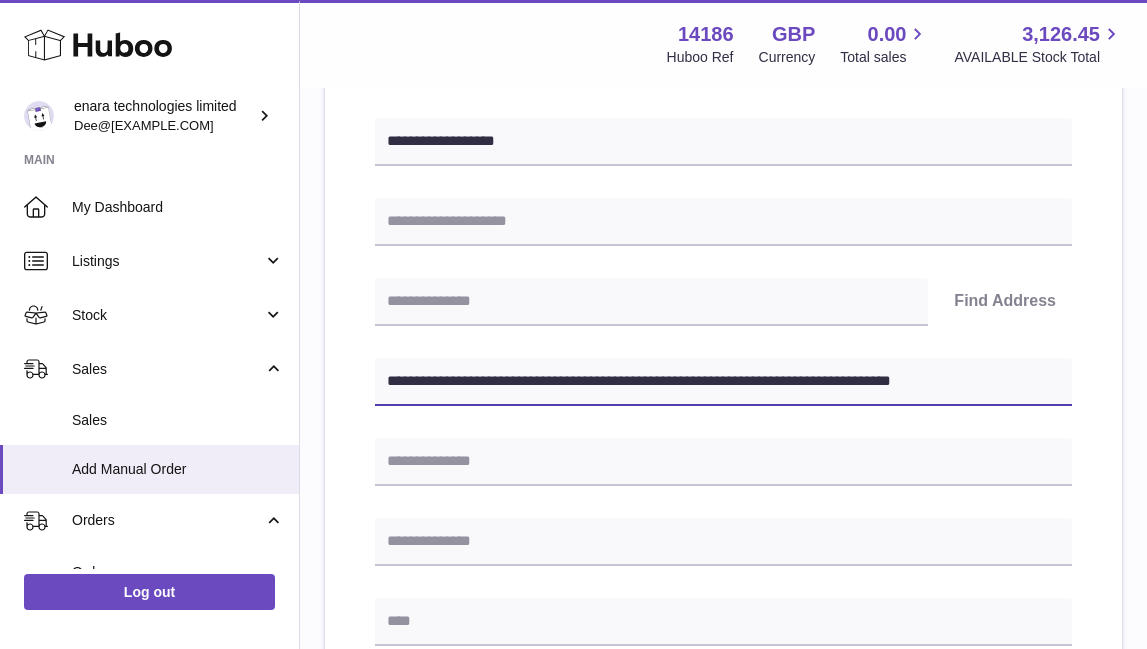 click on ".st0{fill:#141414;}" at bounding box center (573, 65) 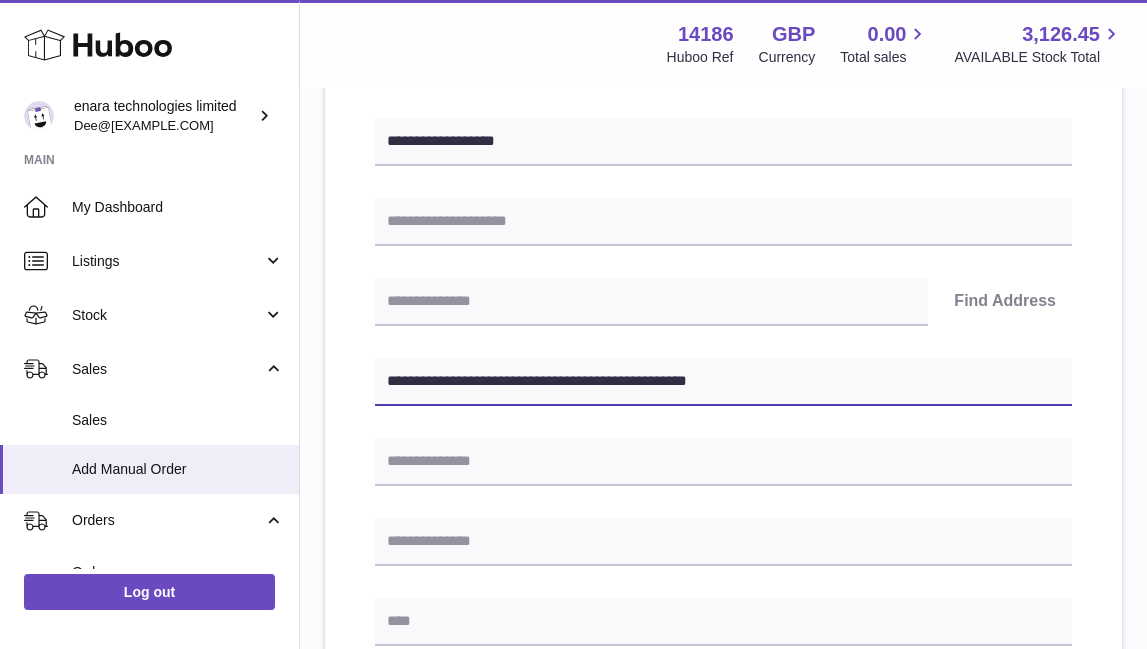 type on "**********" 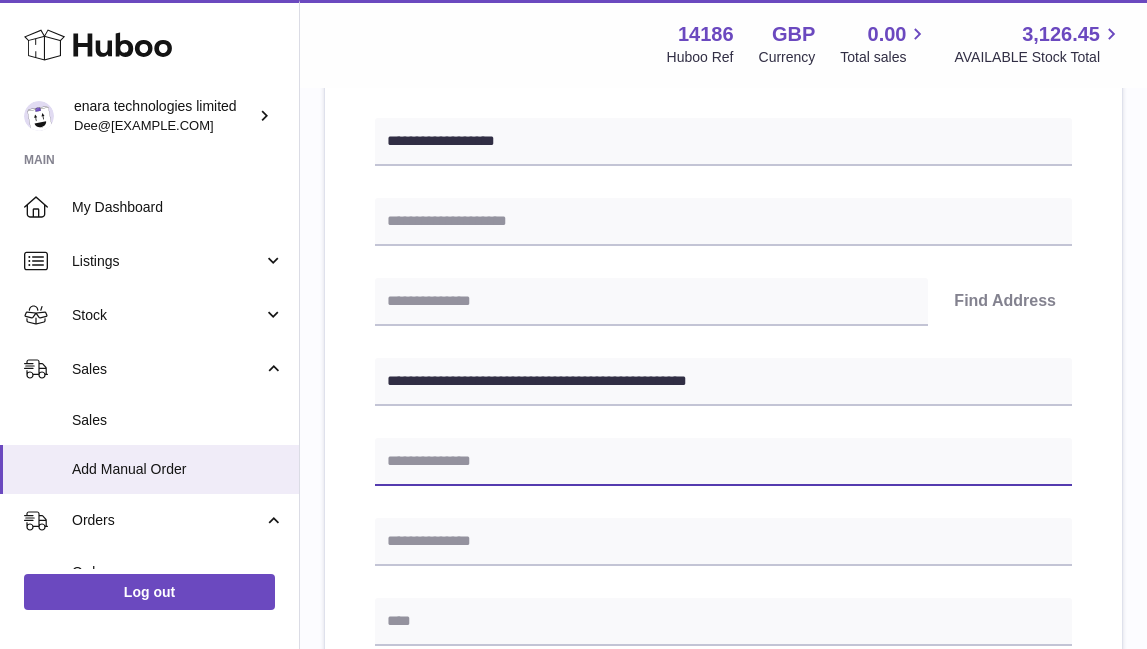 paste on "**********" 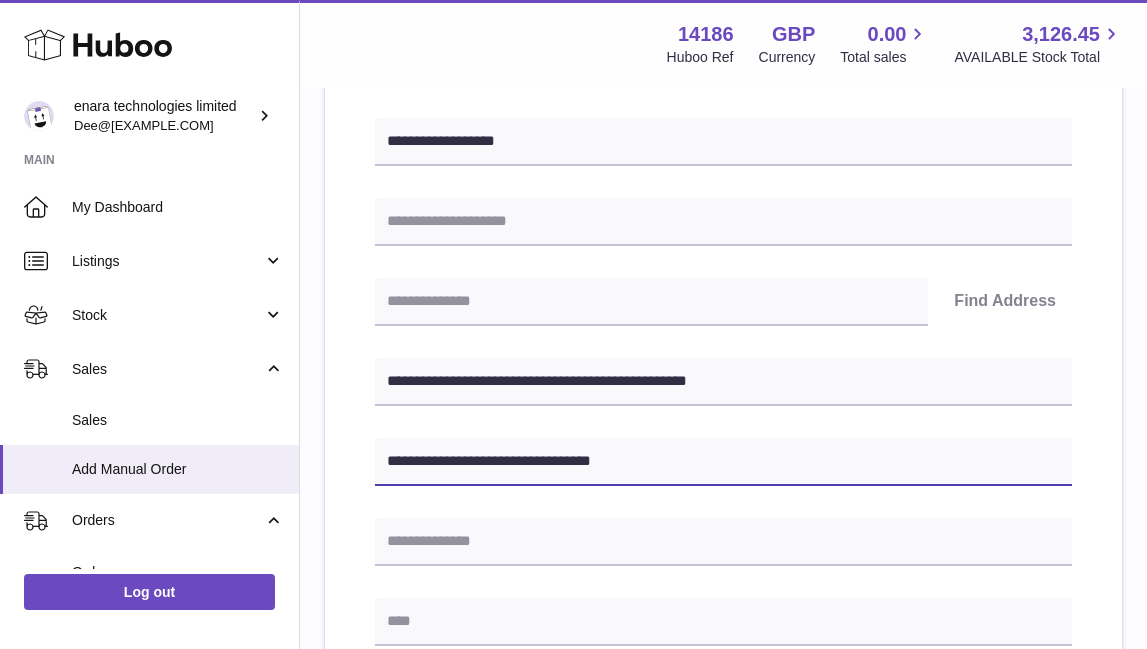 type on "**********" 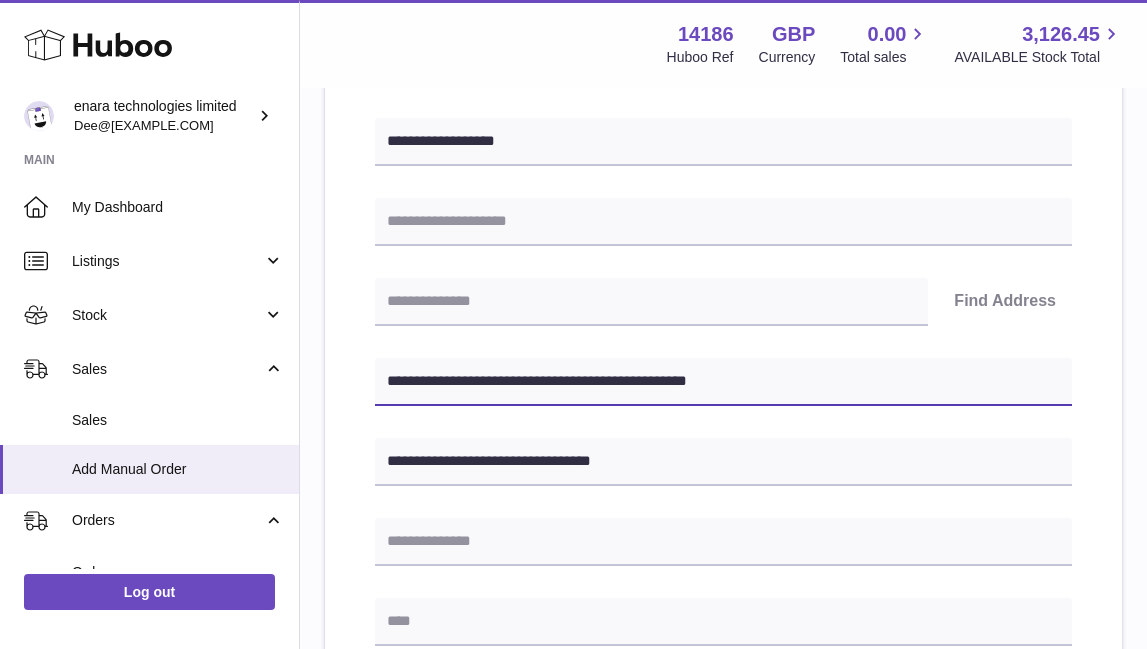 drag, startPoint x: 483, startPoint y: 383, endPoint x: 392, endPoint y: 383, distance: 91 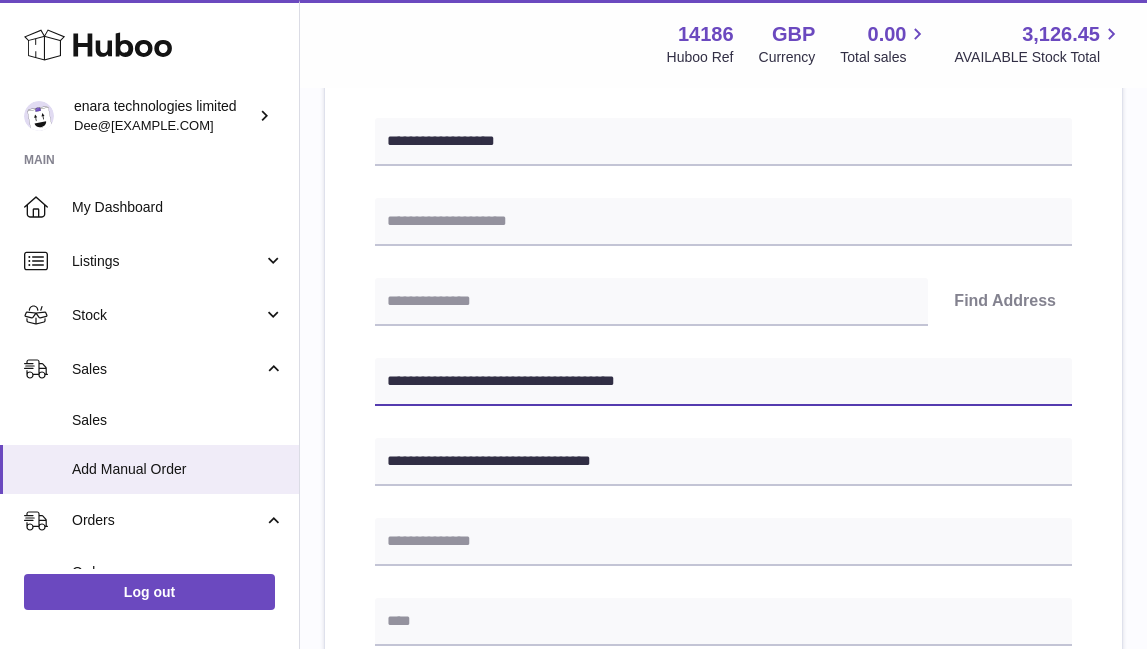 type on "**********" 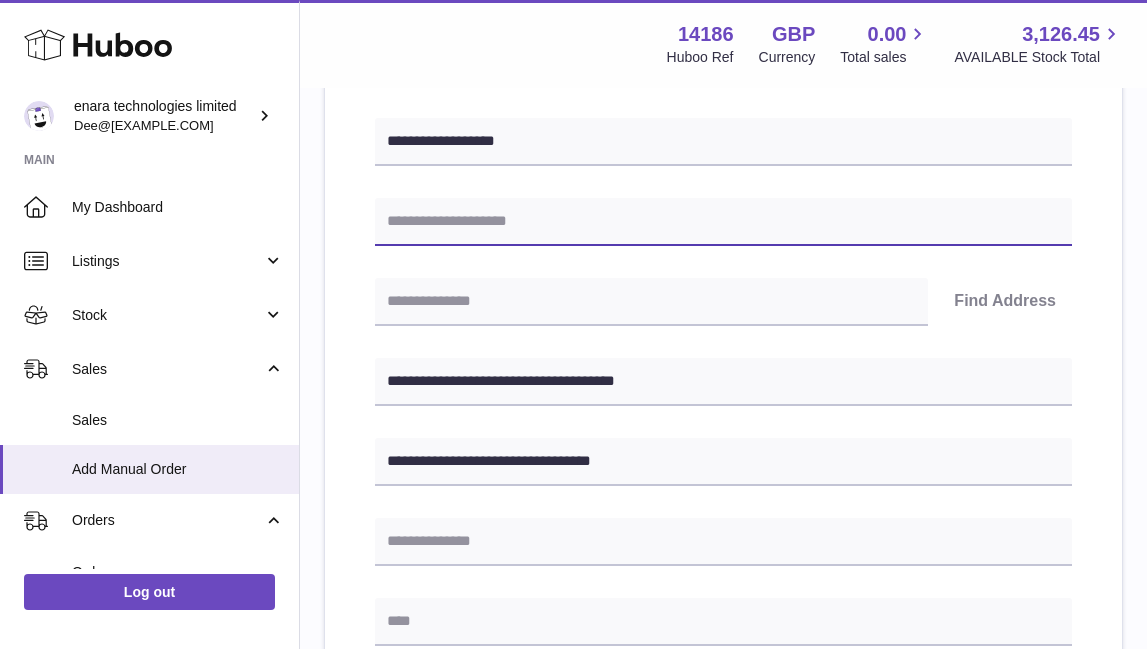 paste on "**********" 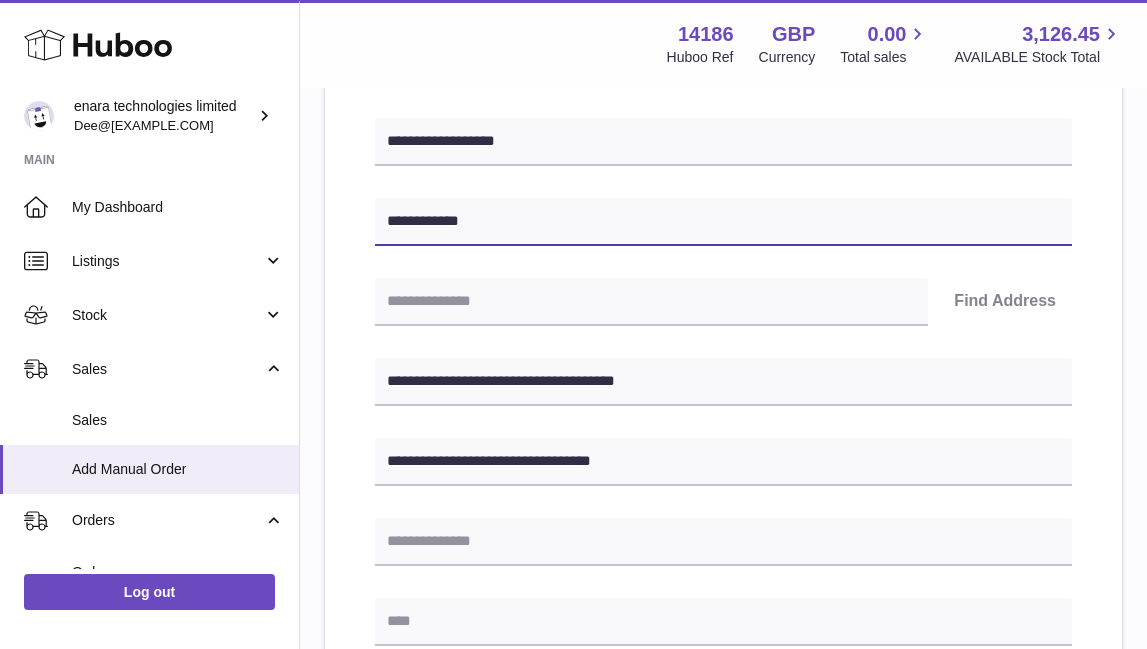 type on "**********" 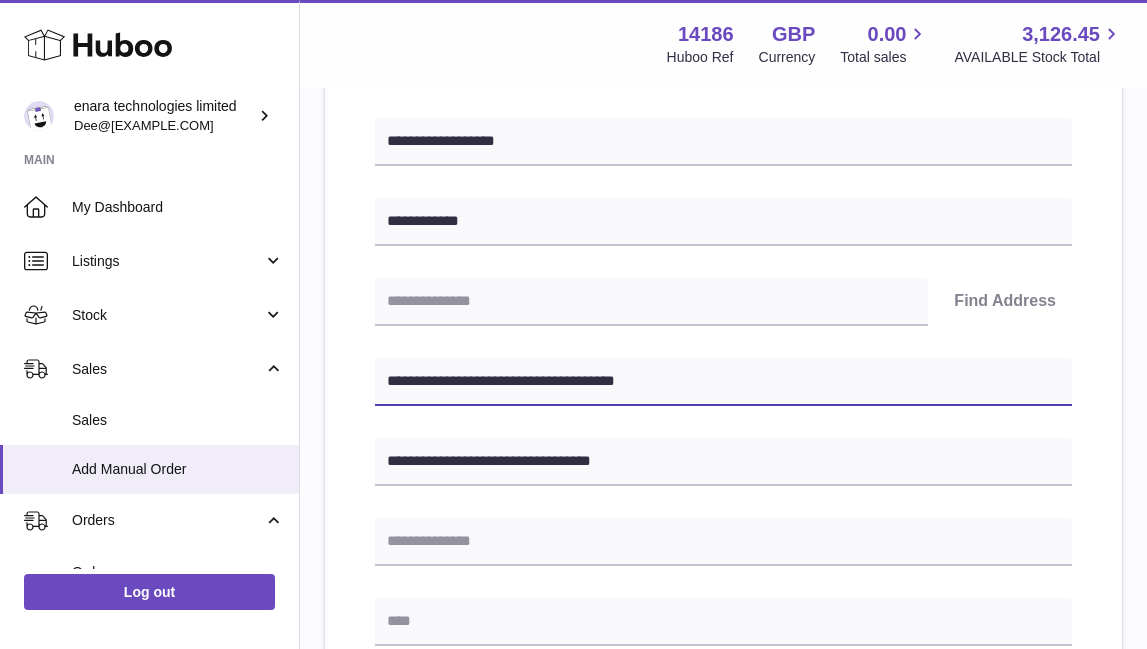 click on "**********" at bounding box center [723, 382] 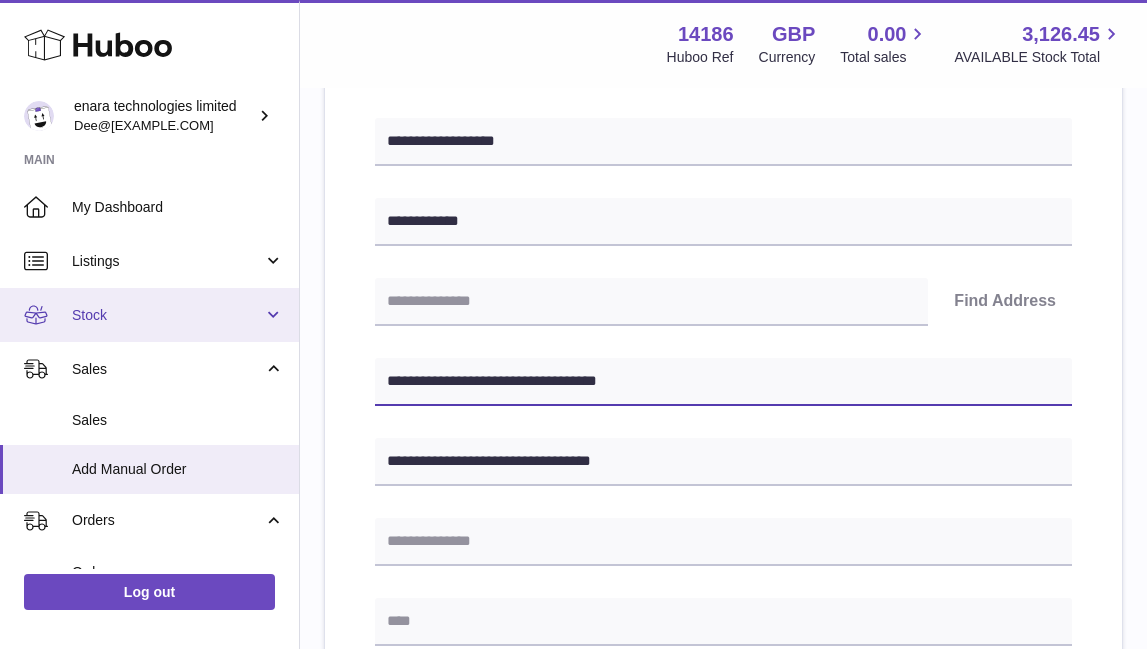 drag, startPoint x: 505, startPoint y: 382, endPoint x: 93, endPoint y: 304, distance: 419.31848 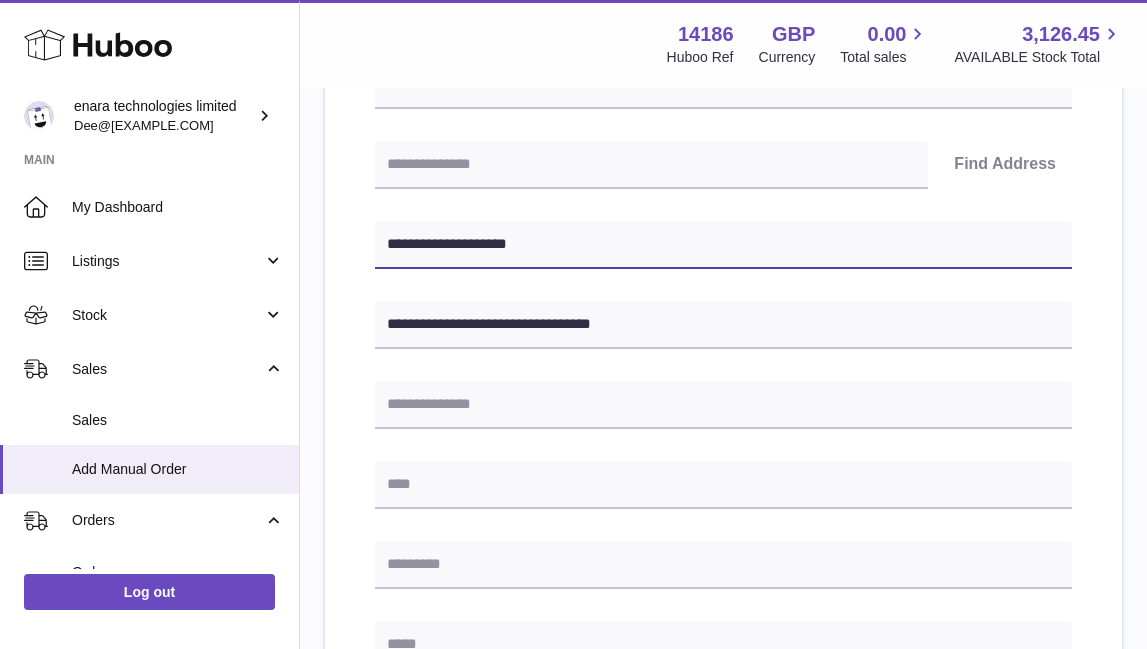 scroll, scrollTop: 402, scrollLeft: 0, axis: vertical 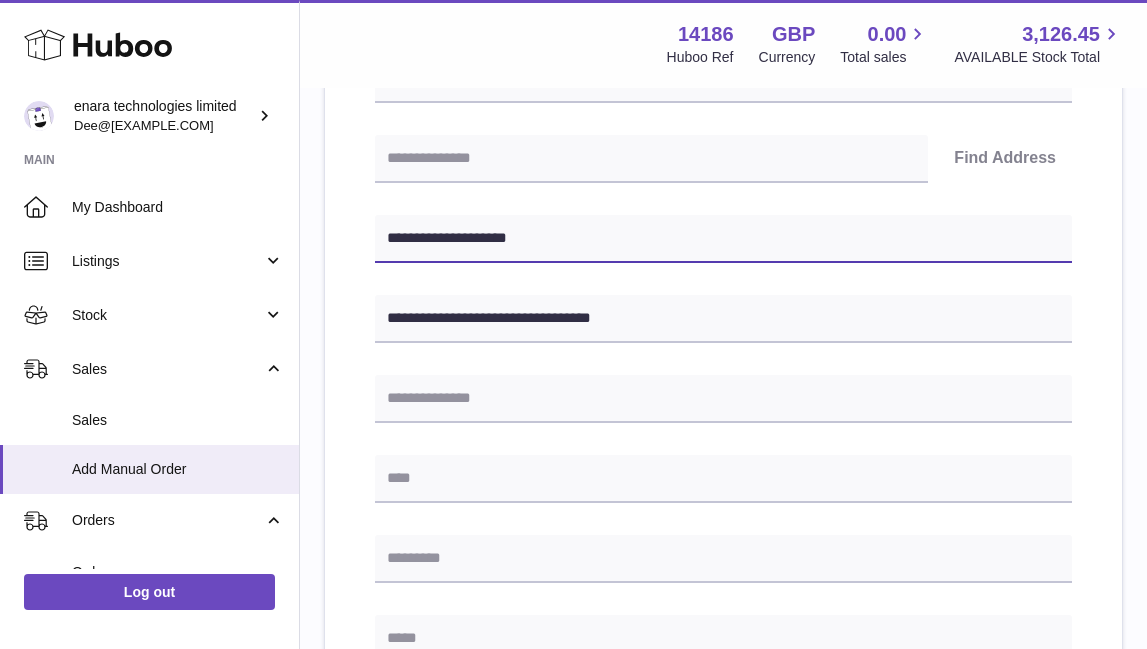 type on "**********" 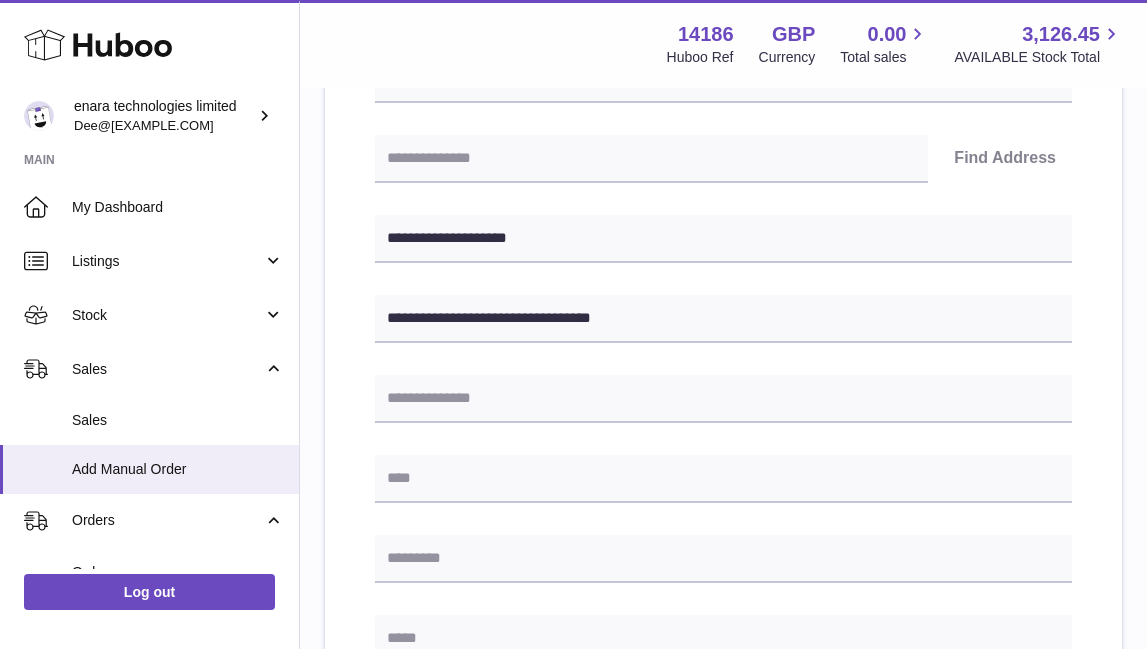 paste on "**********" 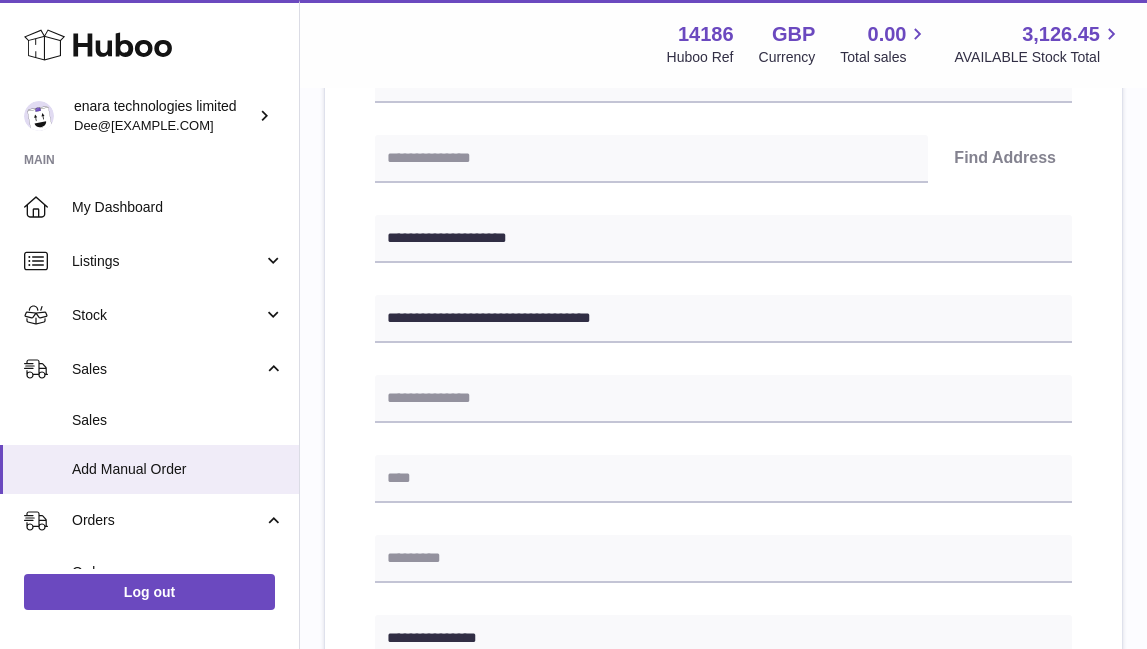 type on "**********" 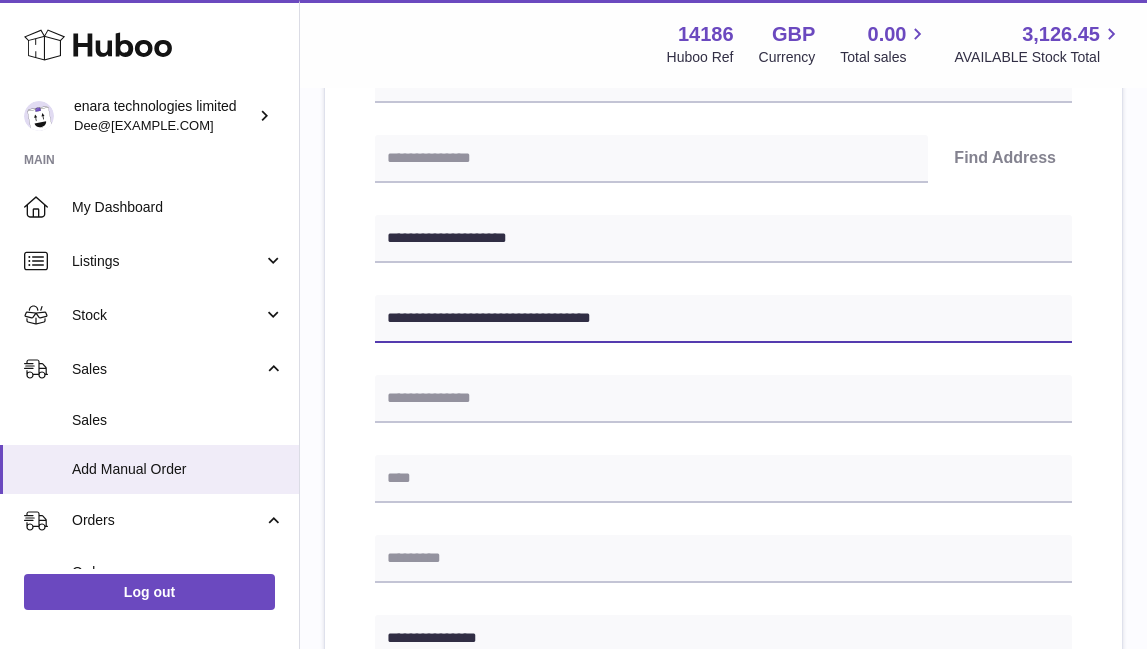 drag, startPoint x: 529, startPoint y: 317, endPoint x: 471, endPoint y: 318, distance: 58.00862 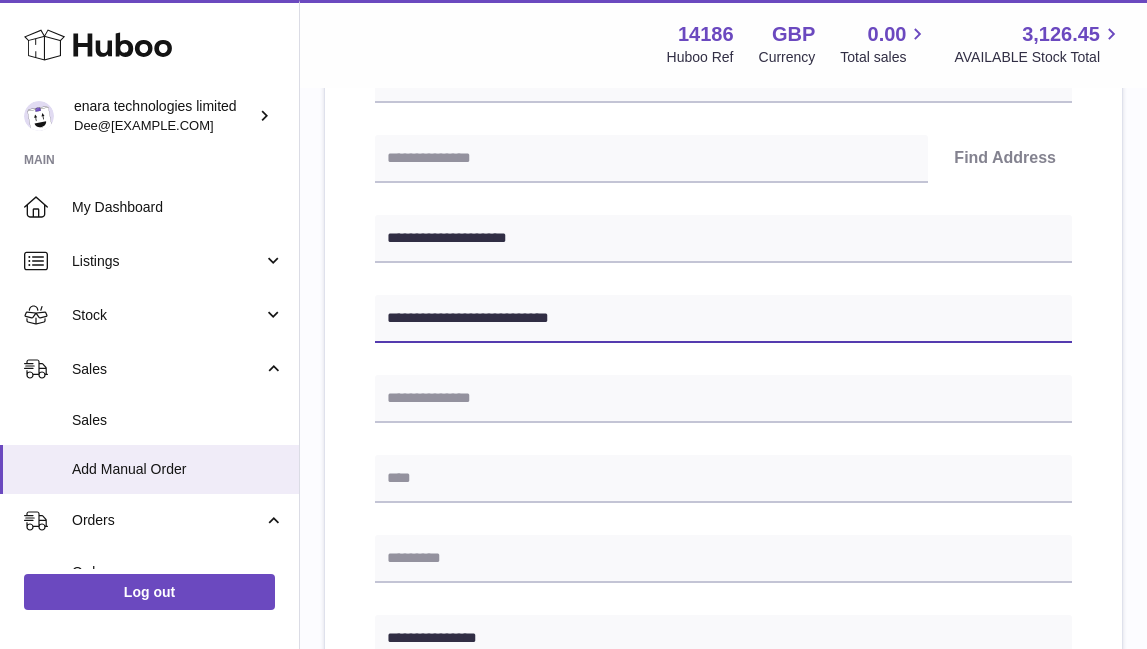 type on "**********" 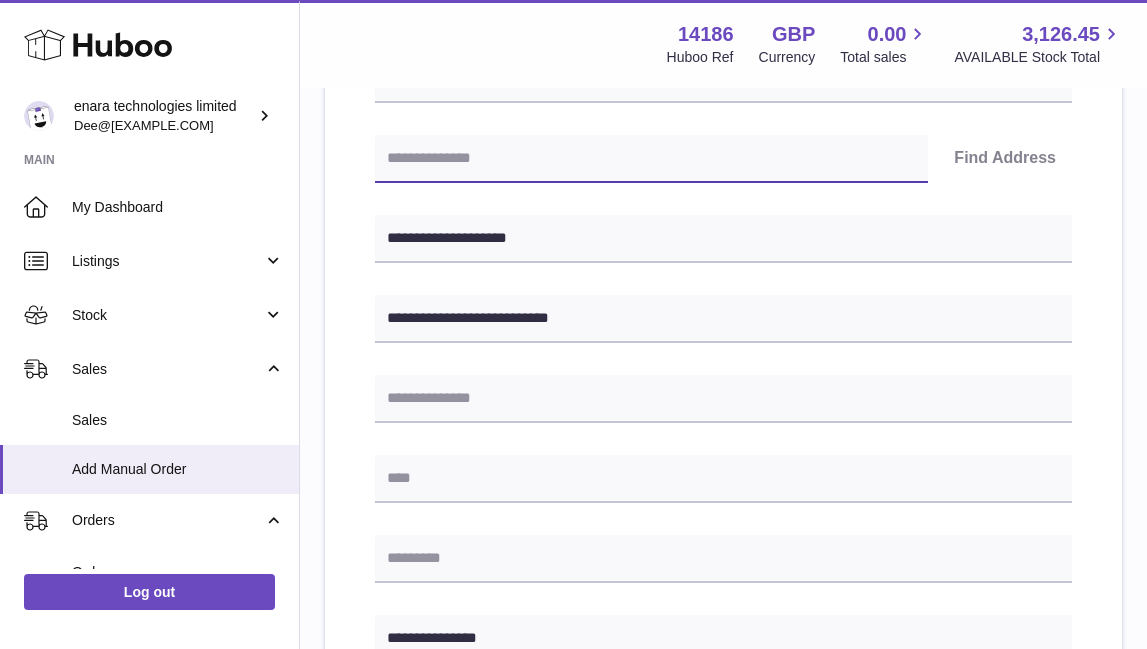 paste on "*******" 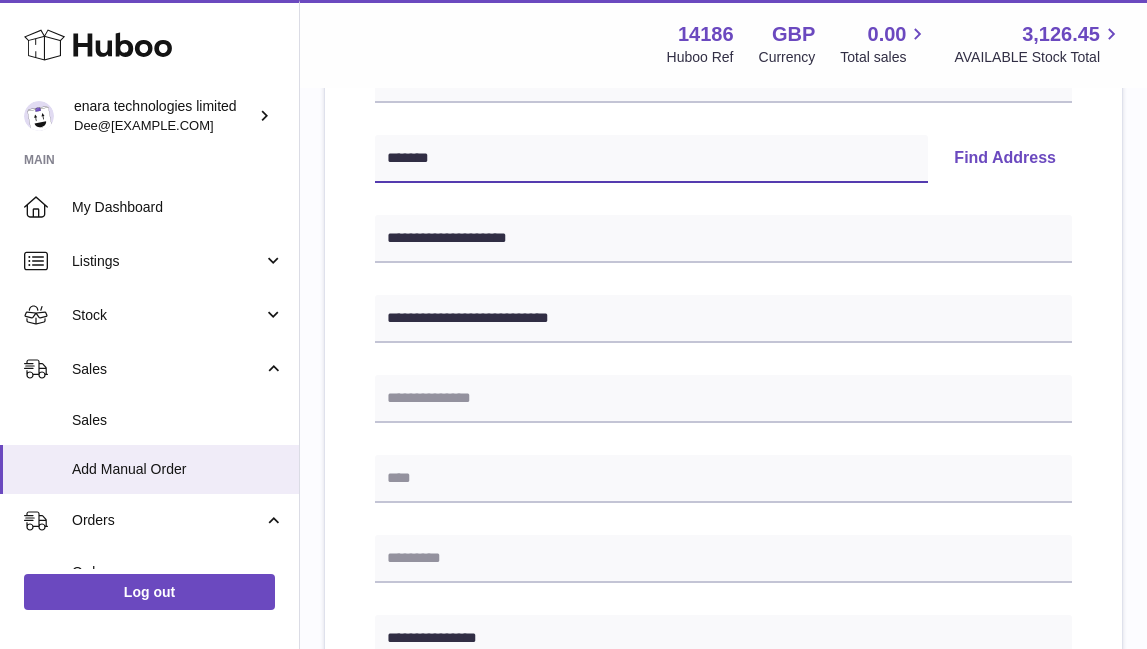 type on "*******" 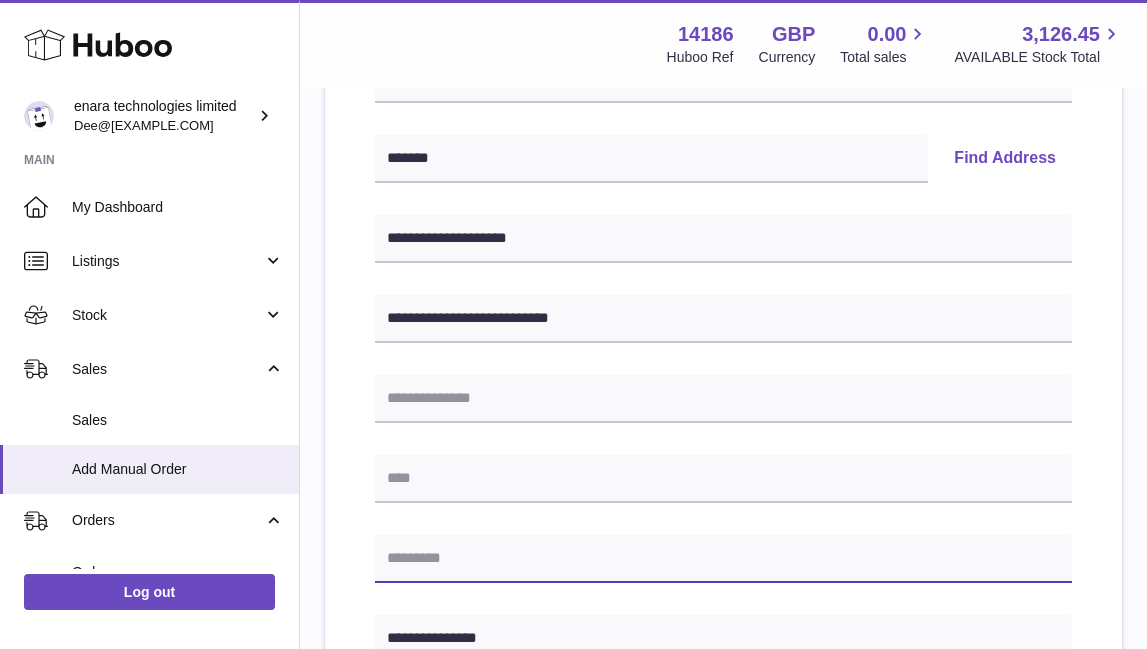 paste on "*******" 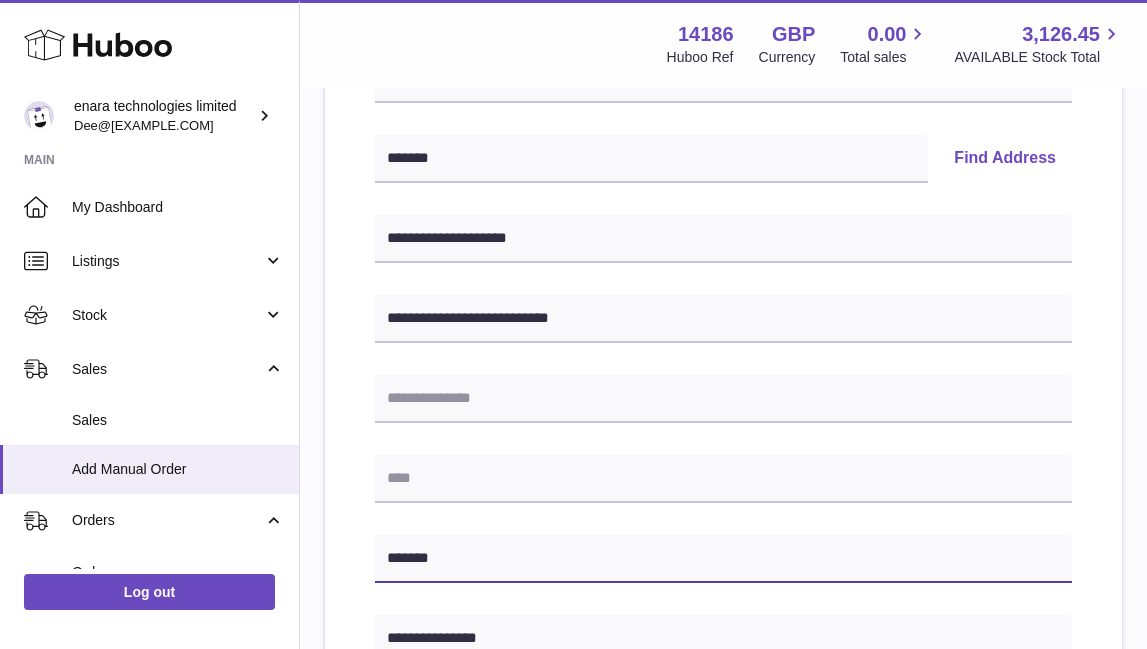 type on "*******" 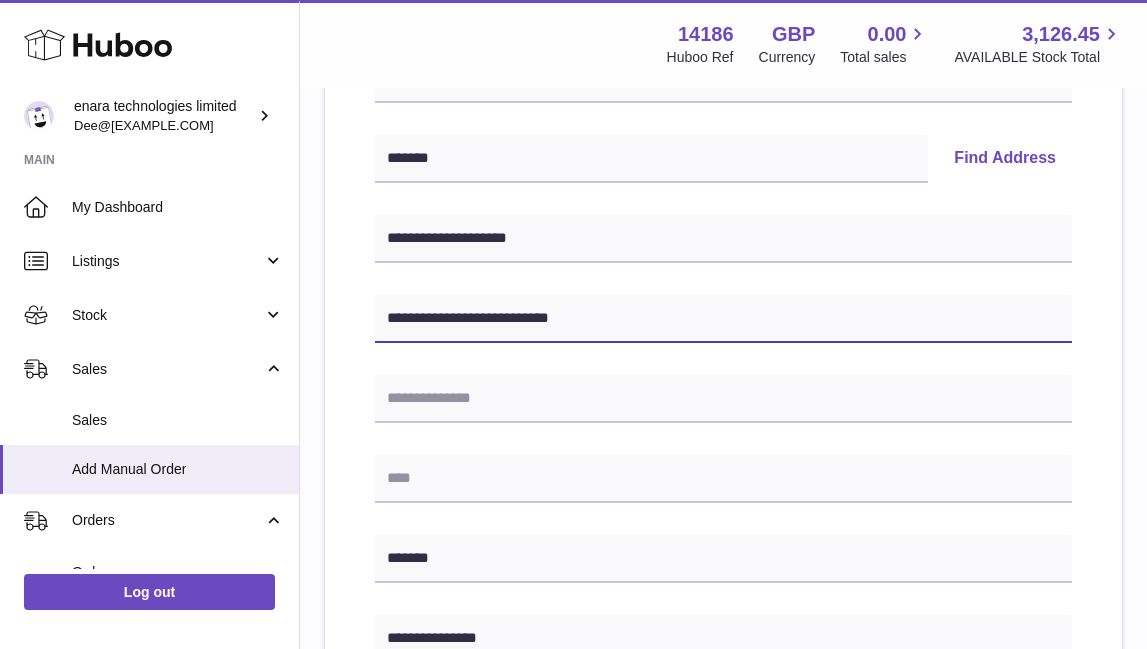 drag, startPoint x: 475, startPoint y: 315, endPoint x: 775, endPoint y: 345, distance: 301.49628 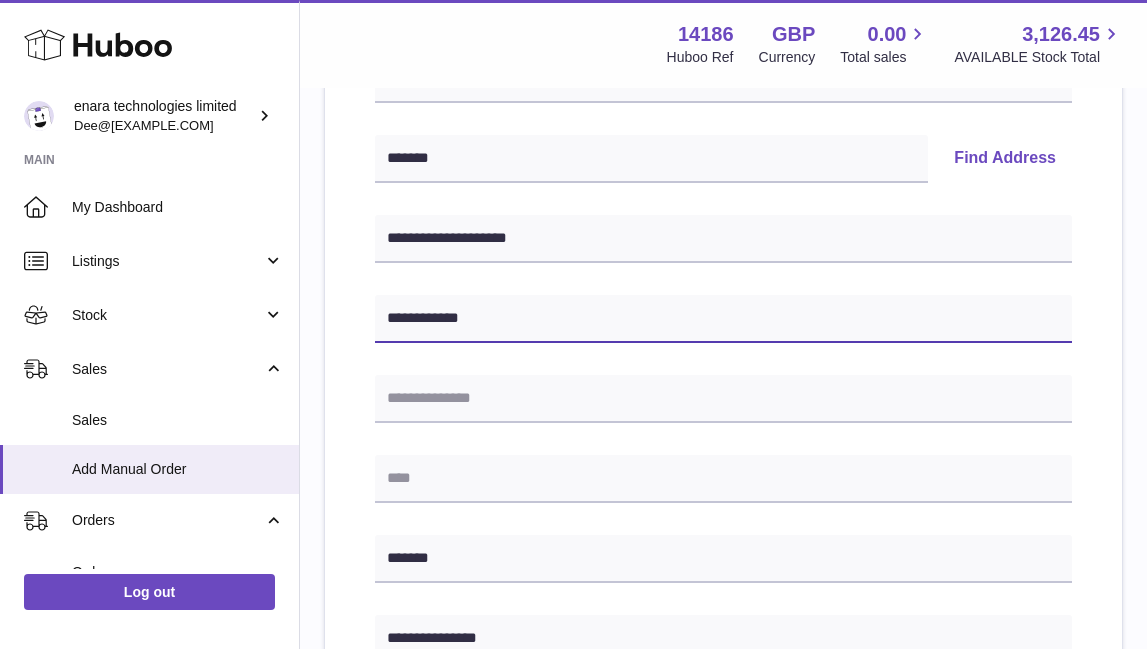 type on "**********" 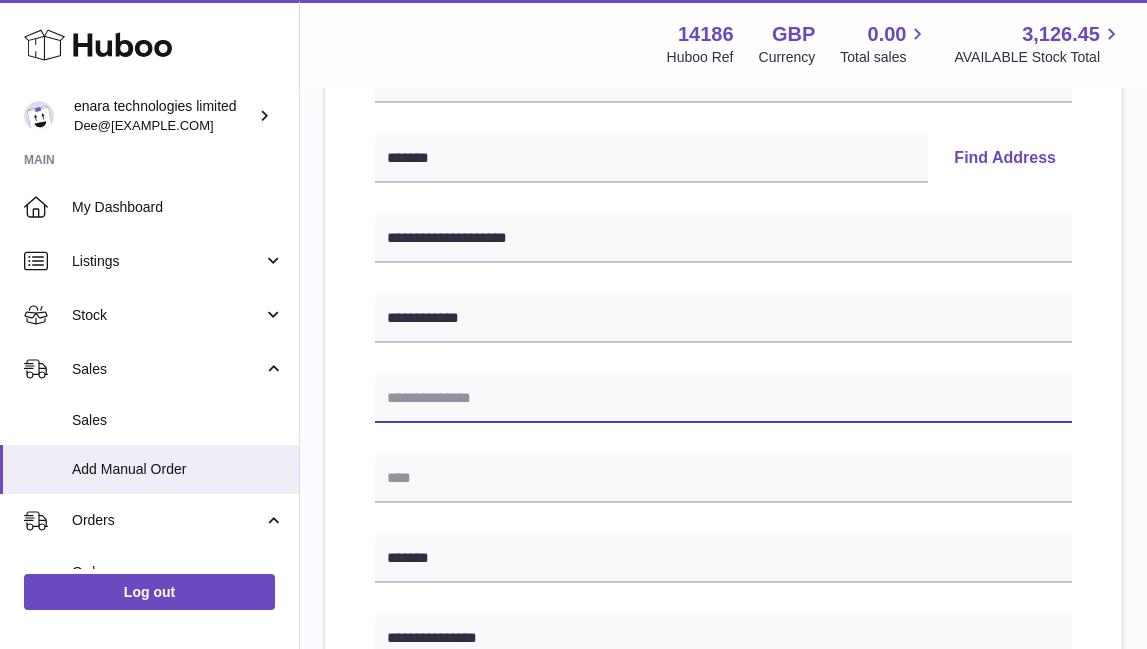 paste on "**********" 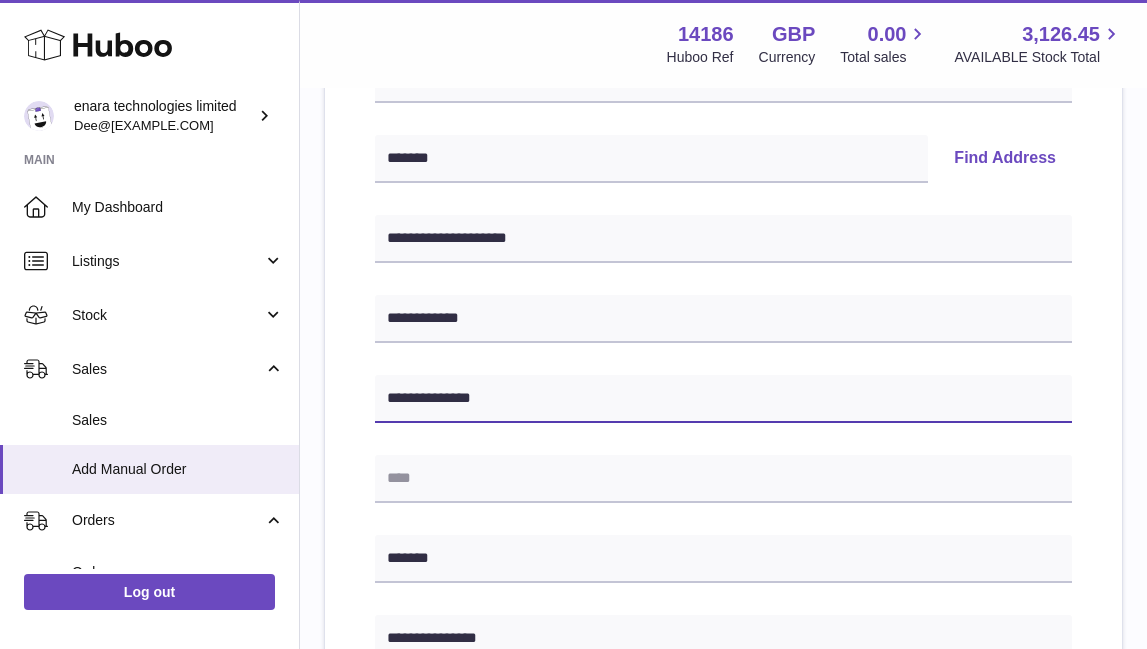 type on "**********" 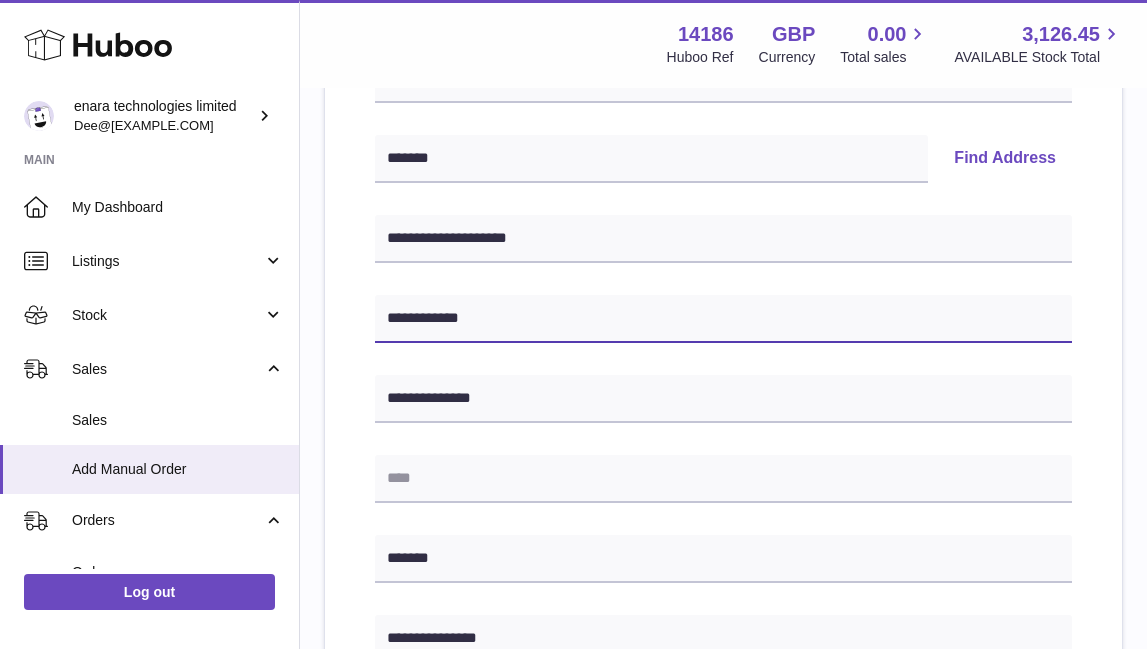 click on "**********" at bounding box center (723, 319) 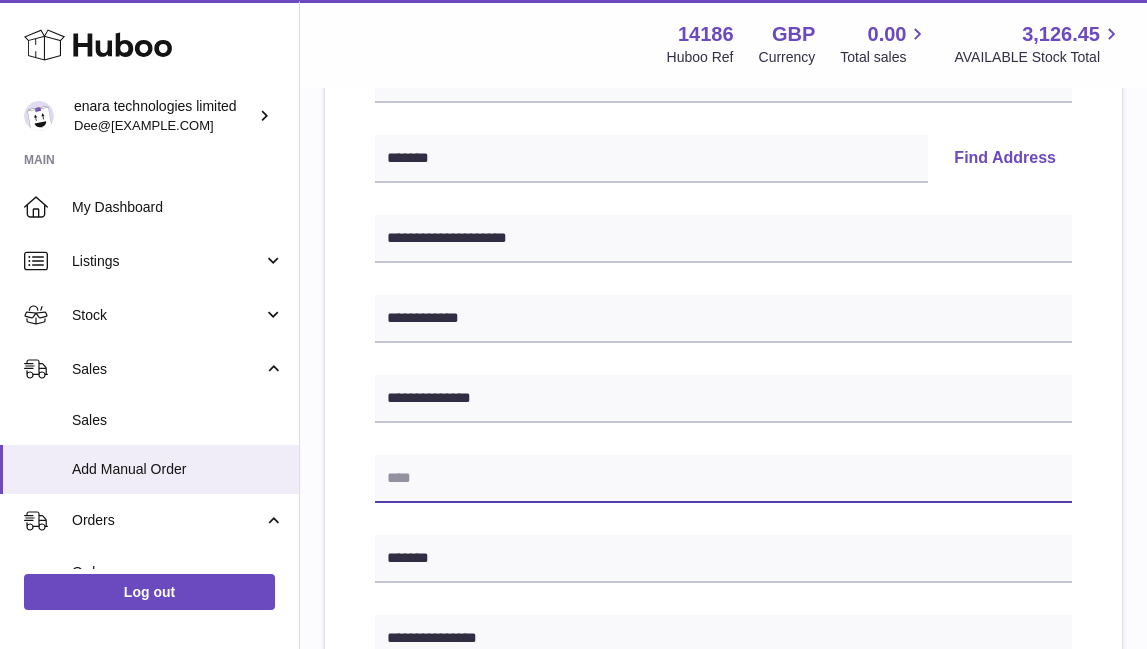 click at bounding box center (723, 479) 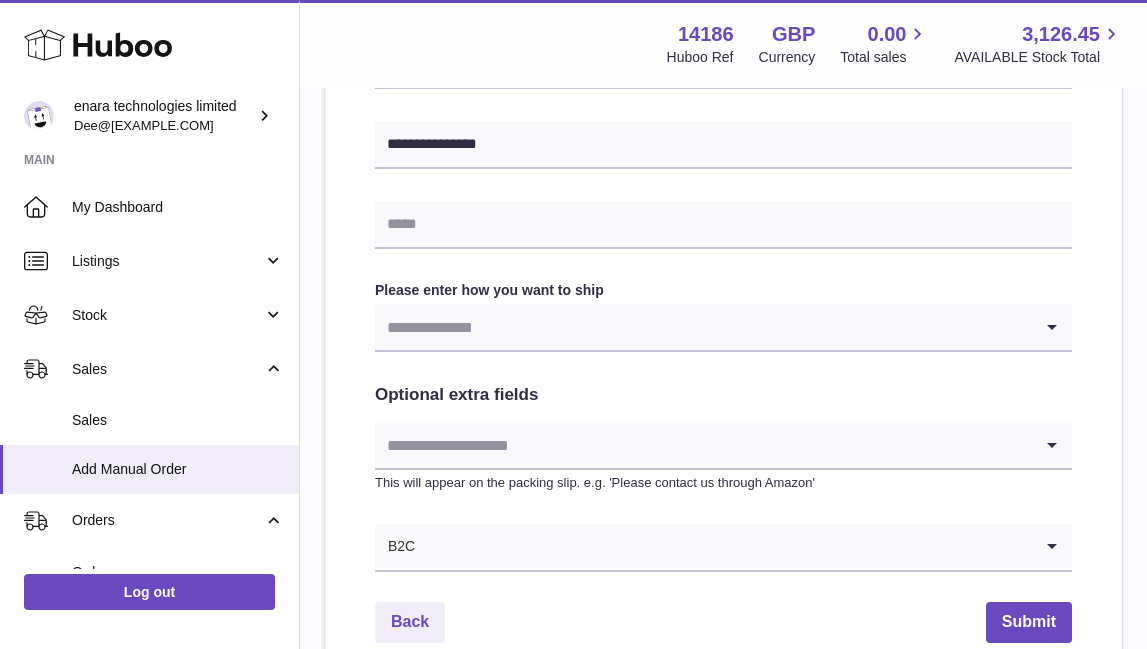 scroll, scrollTop: 913, scrollLeft: 0, axis: vertical 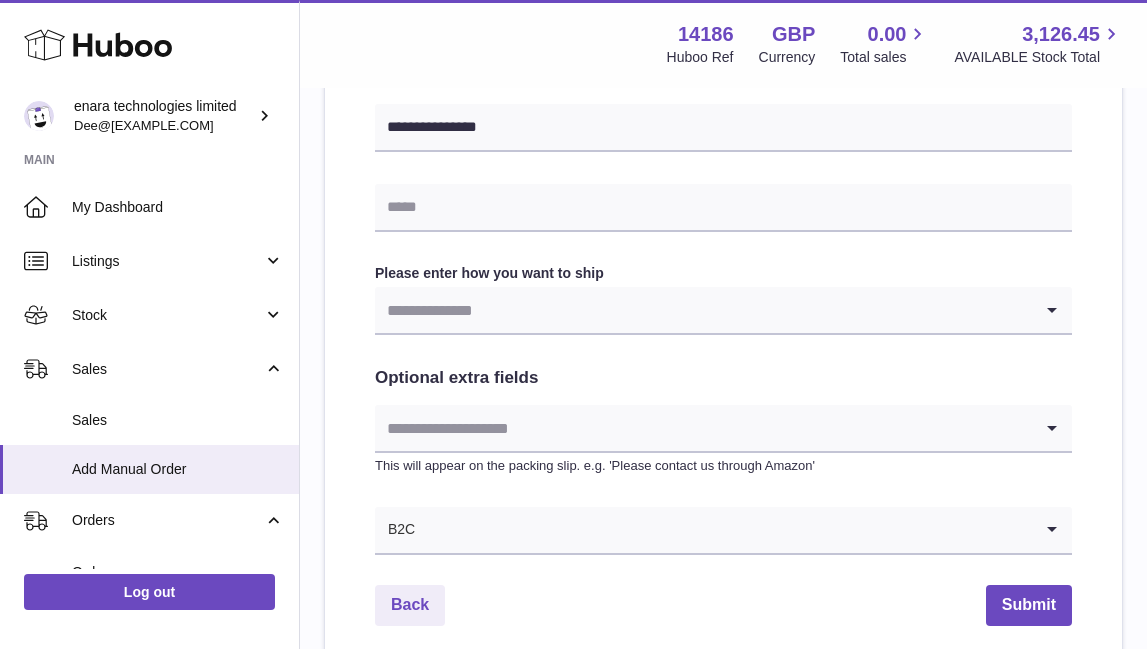 type on "**********" 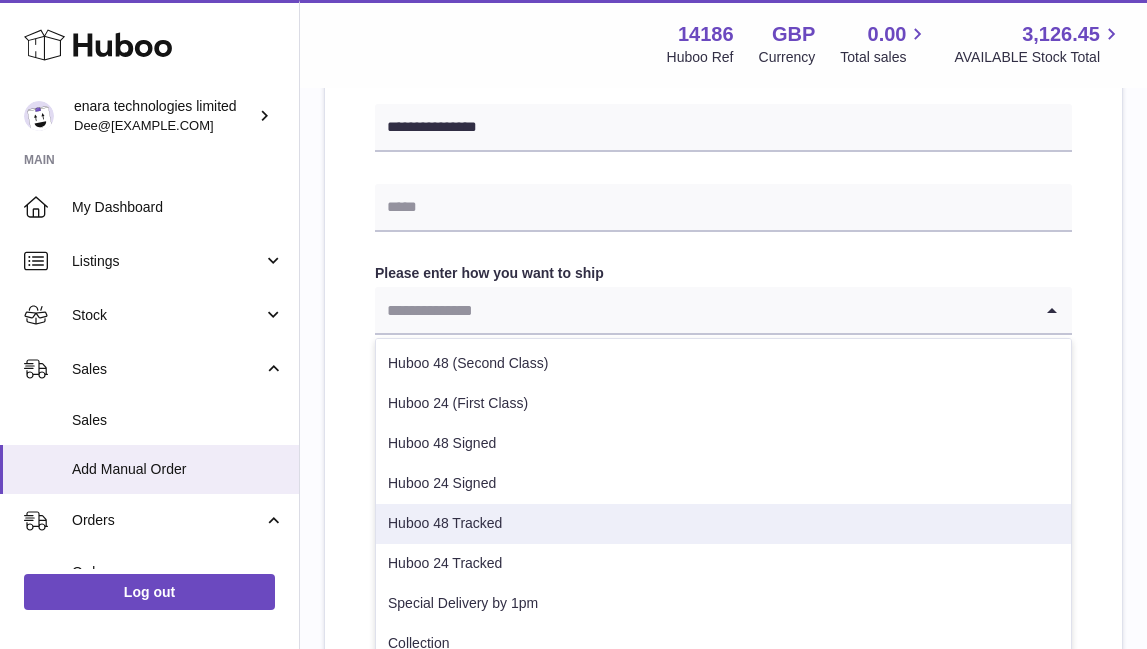 click on "Huboo 48 Tracked" at bounding box center (723, 524) 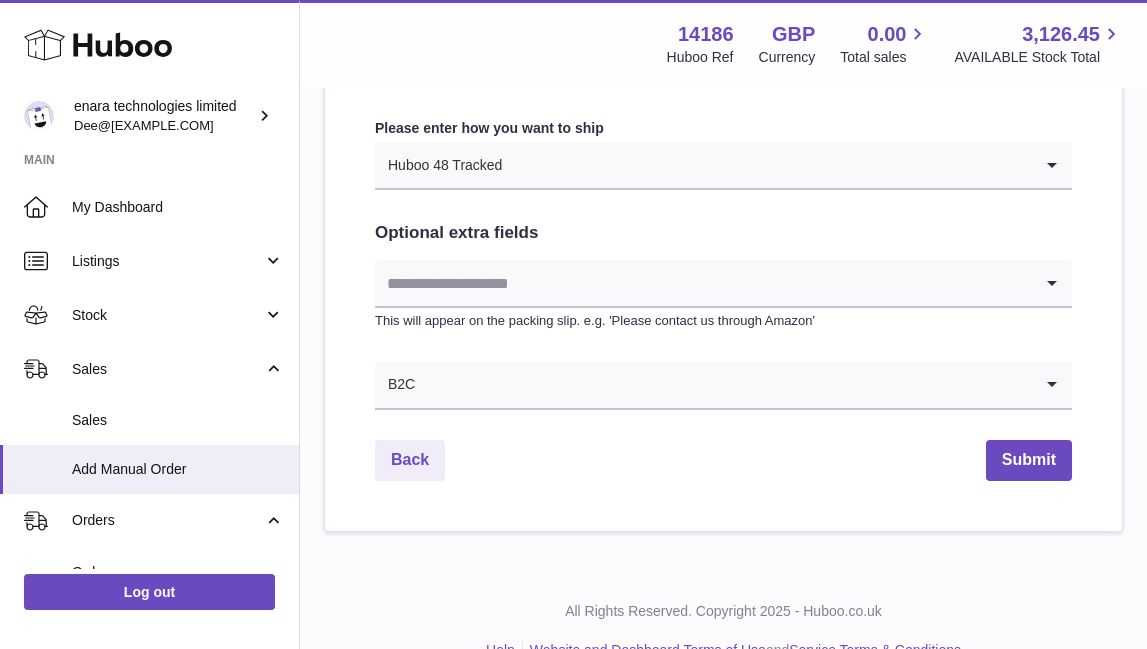 scroll, scrollTop: 1092, scrollLeft: 0, axis: vertical 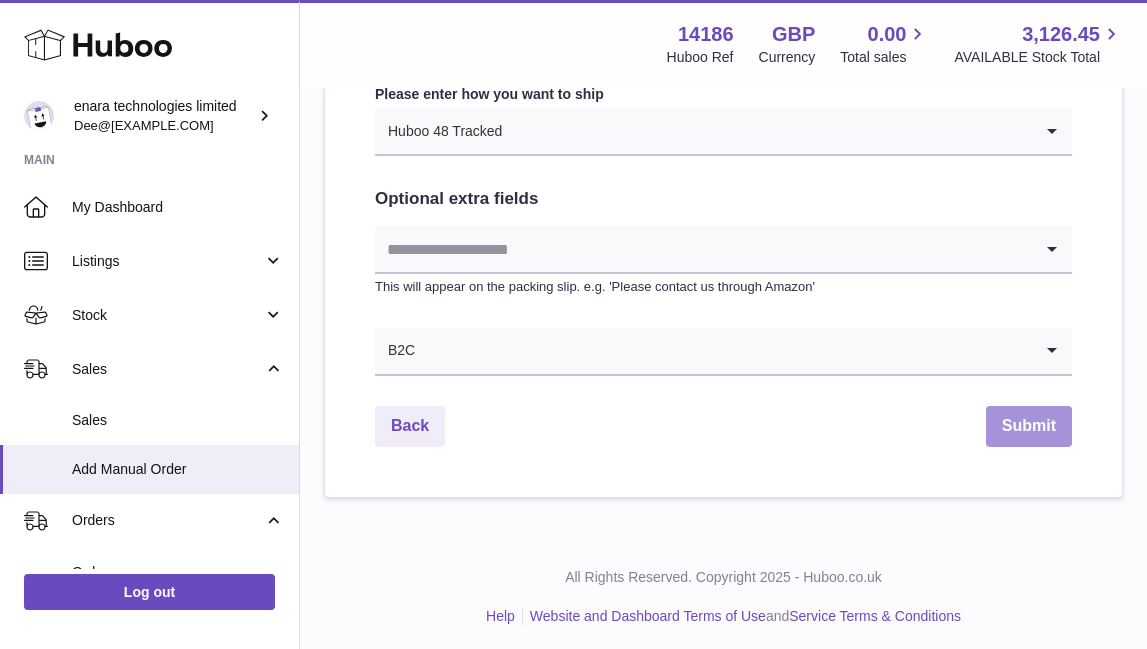 click on "Submit" at bounding box center (1029, 426) 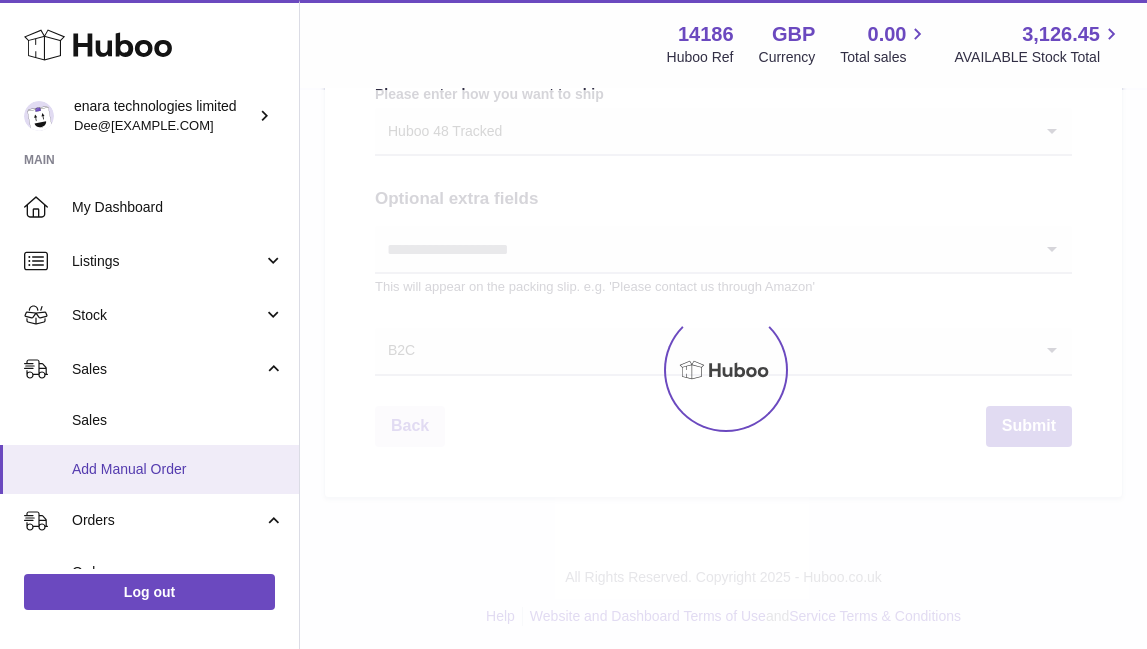scroll, scrollTop: 0, scrollLeft: 0, axis: both 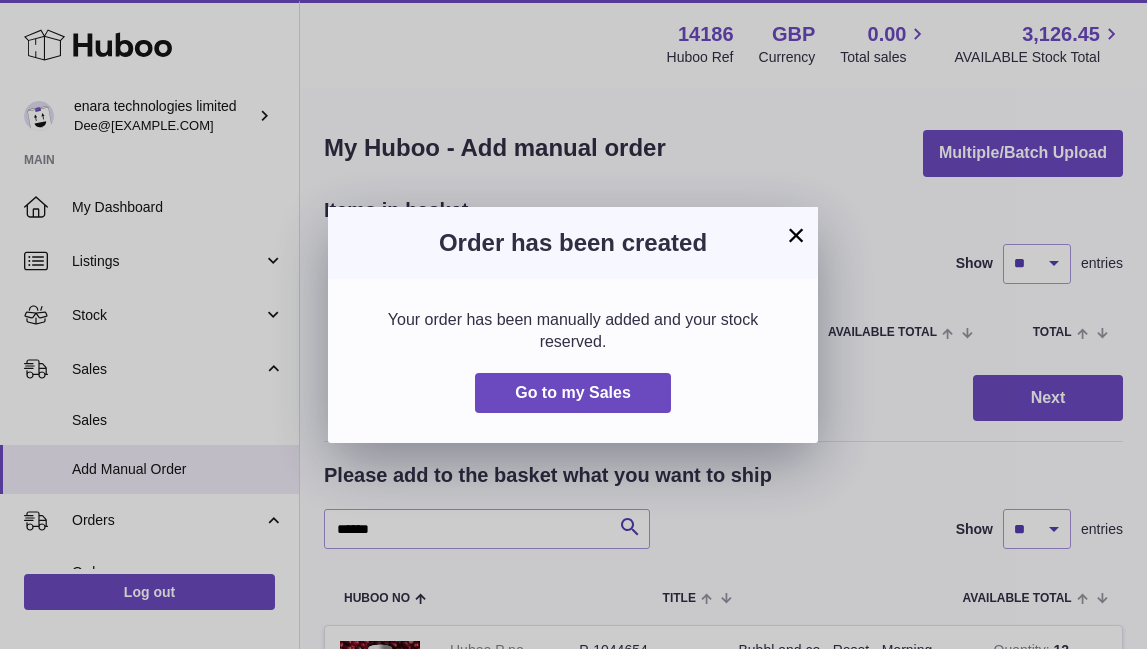 click on "×" at bounding box center (796, 235) 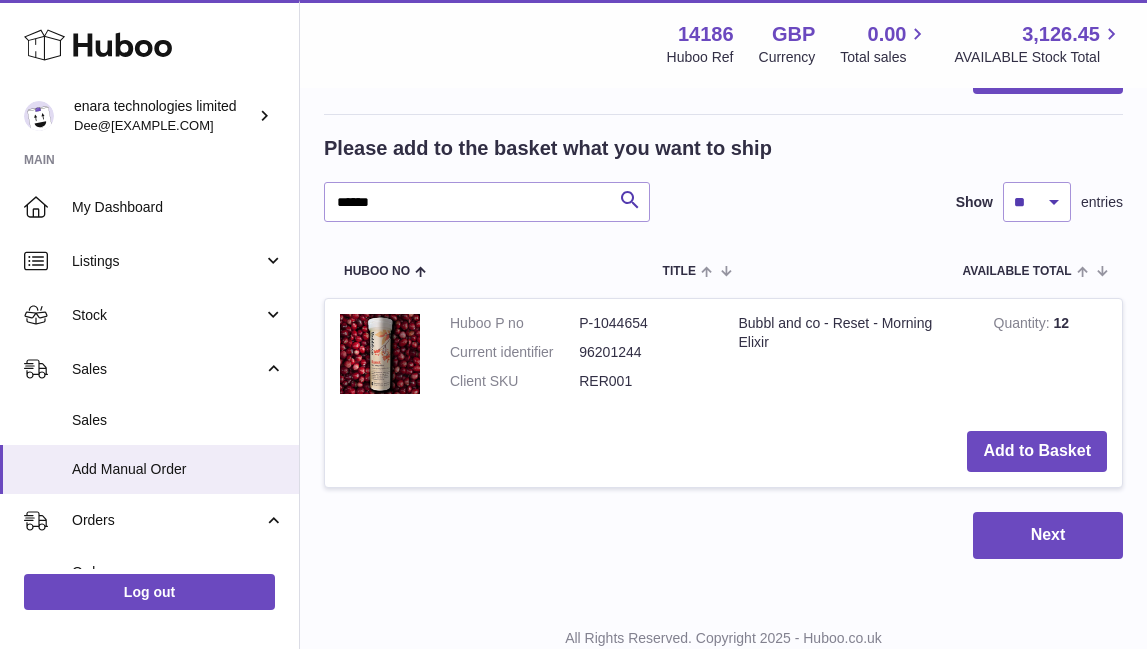 scroll, scrollTop: 326, scrollLeft: 0, axis: vertical 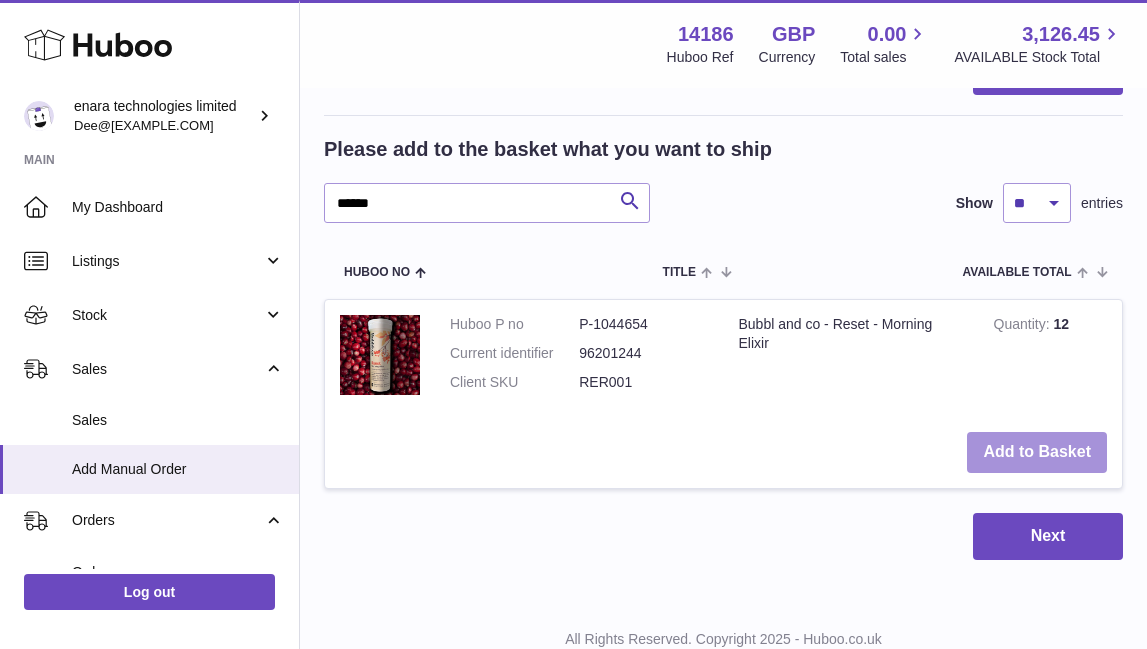 click on "Add to Basket" at bounding box center [1037, 452] 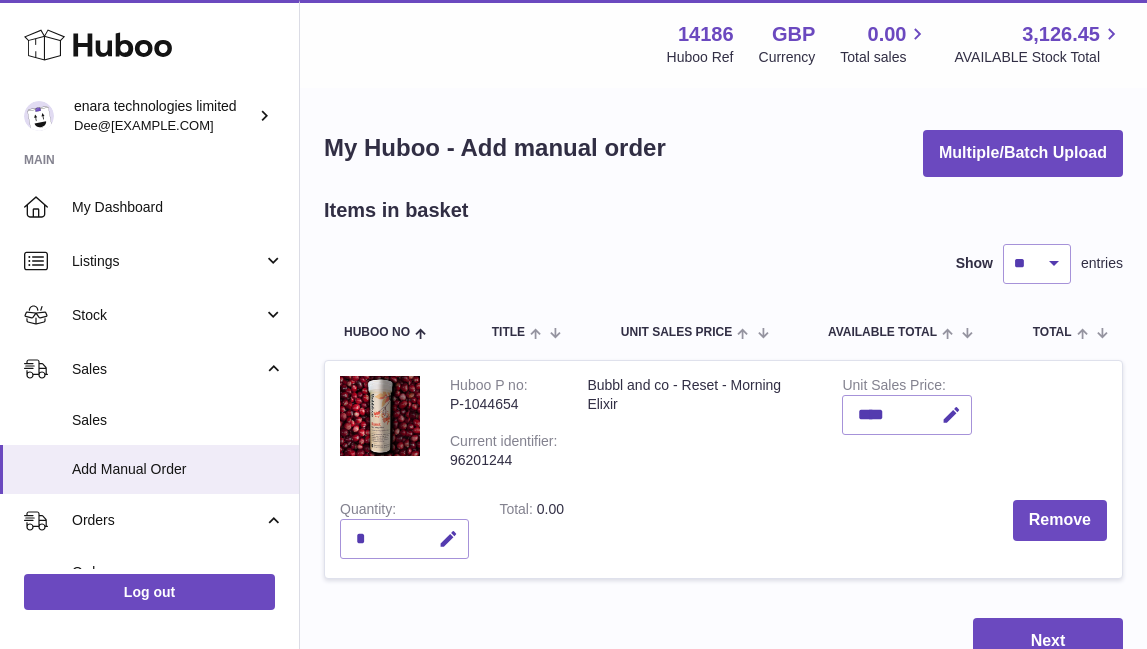 scroll, scrollTop: 0, scrollLeft: 0, axis: both 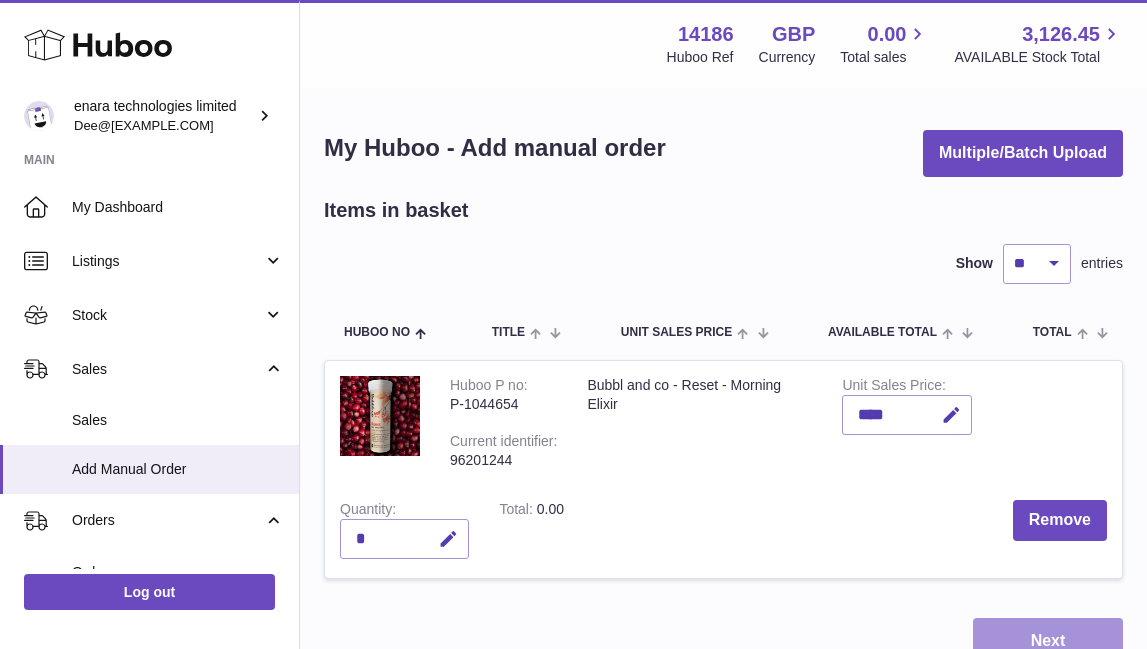 click on "Next" at bounding box center (1048, 641) 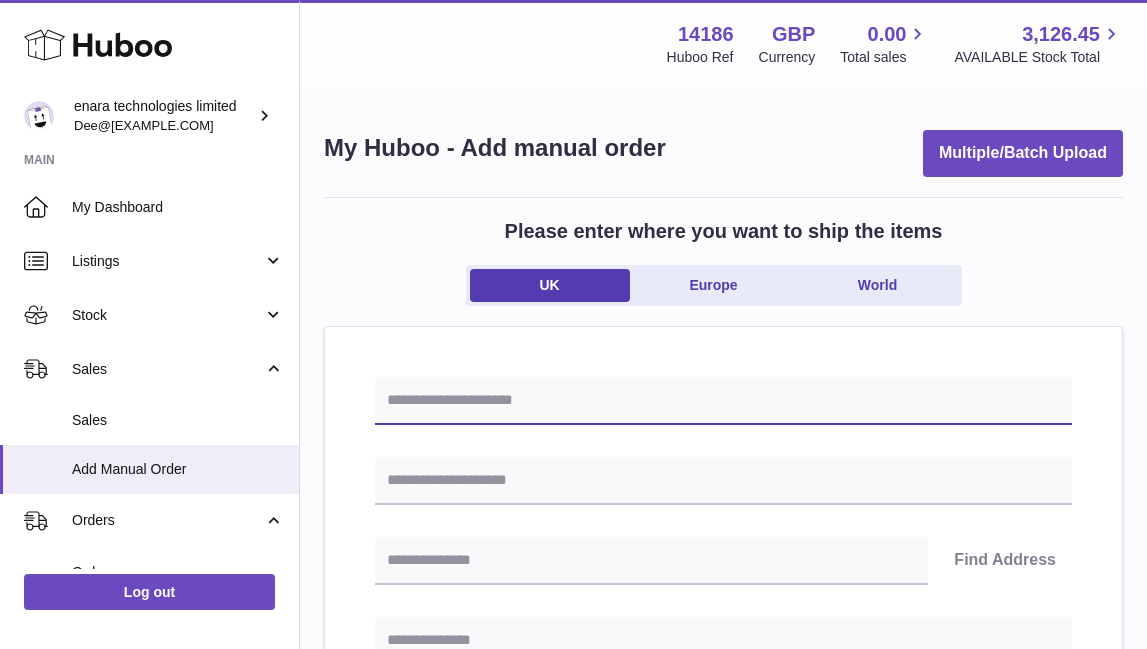 click at bounding box center [723, 401] 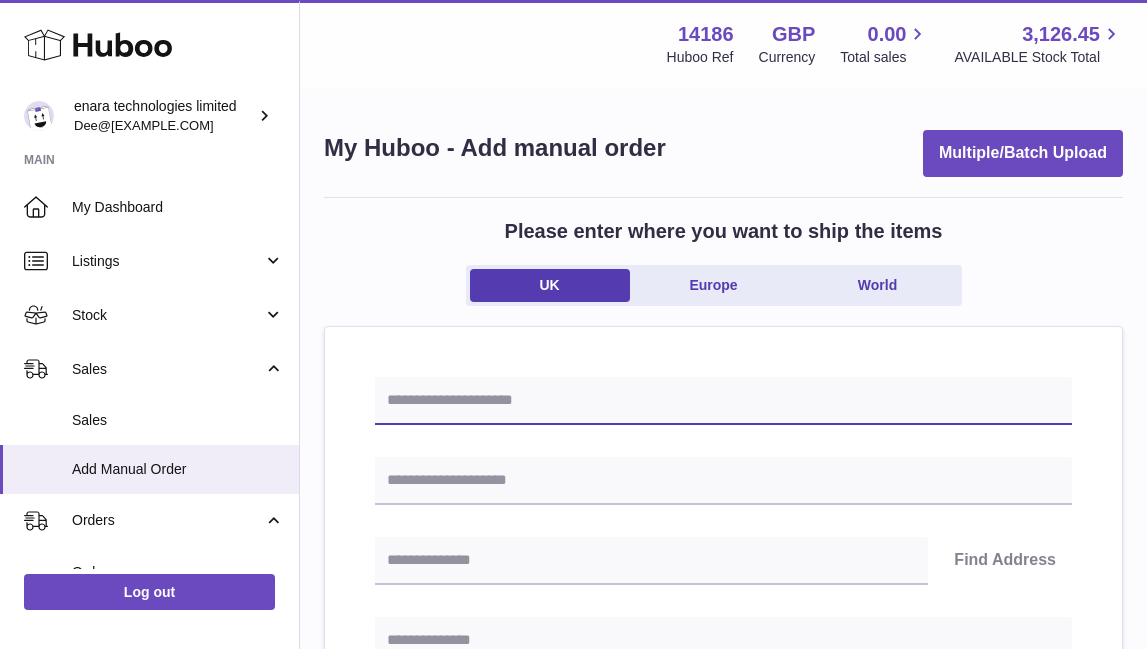 paste on "**********" 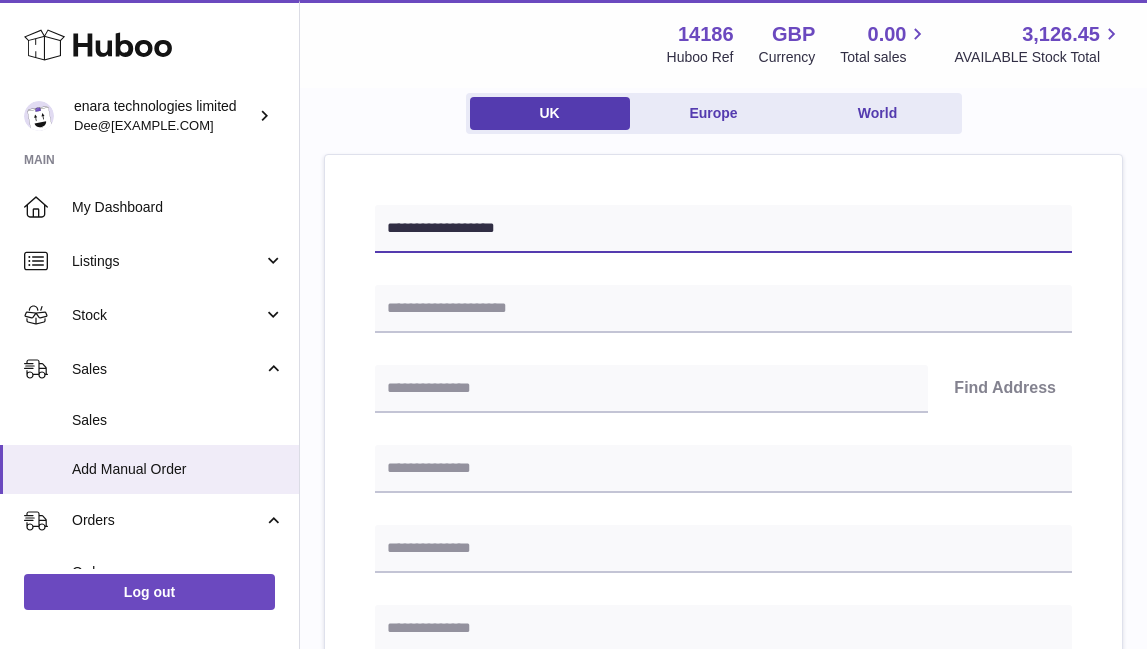 scroll, scrollTop: 193, scrollLeft: 0, axis: vertical 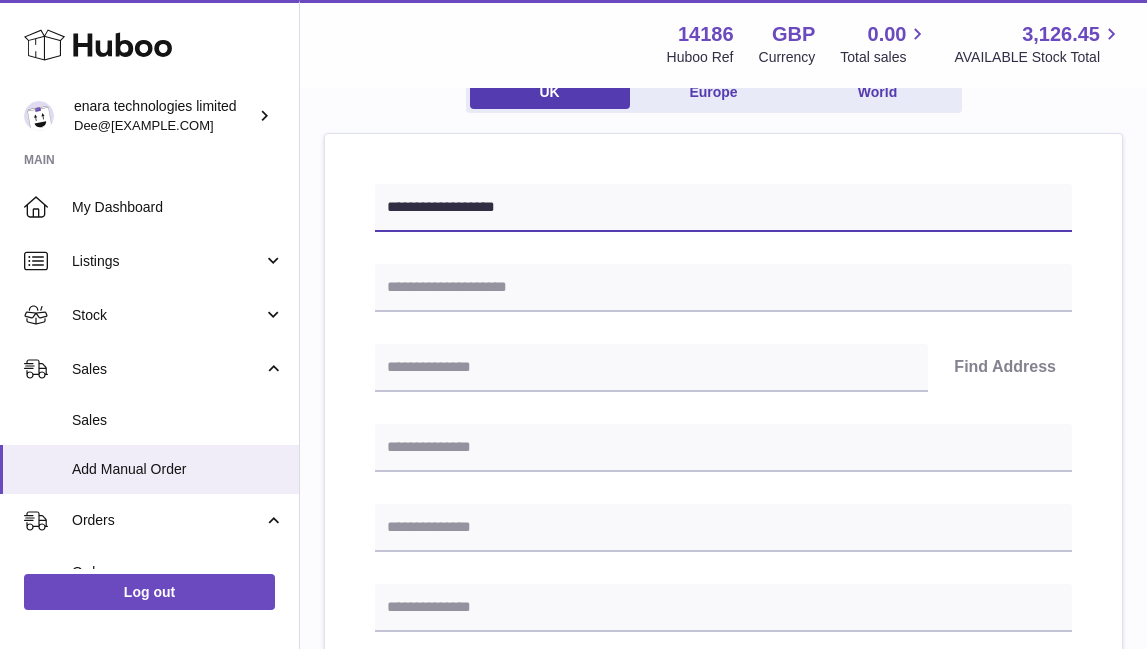 type on "**********" 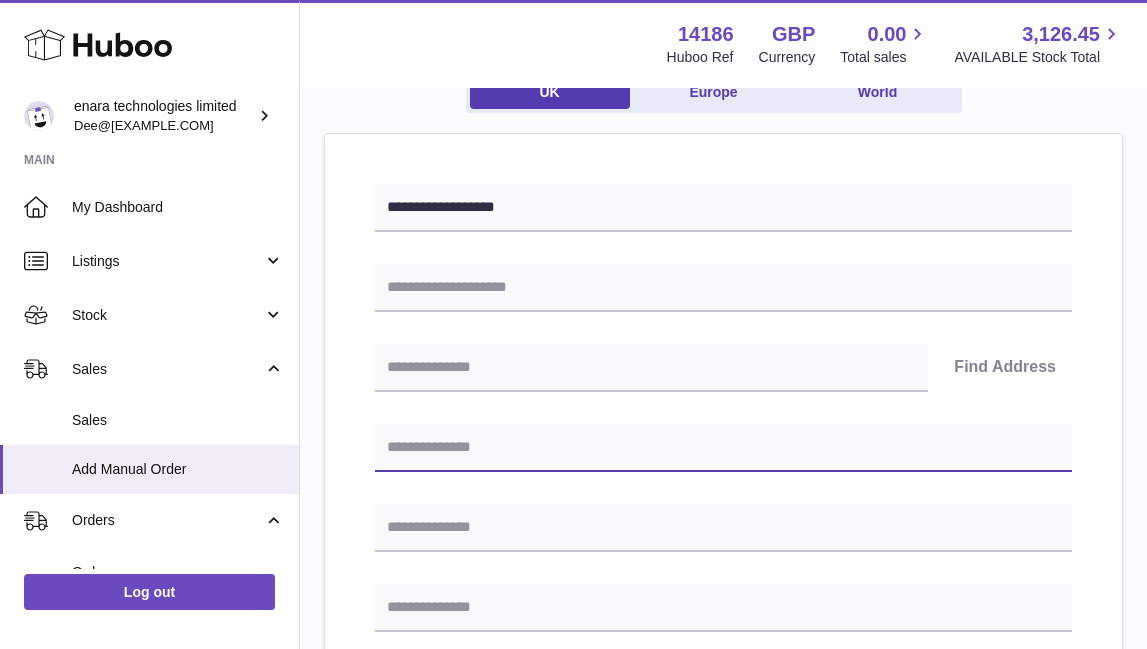 paste on "**********" 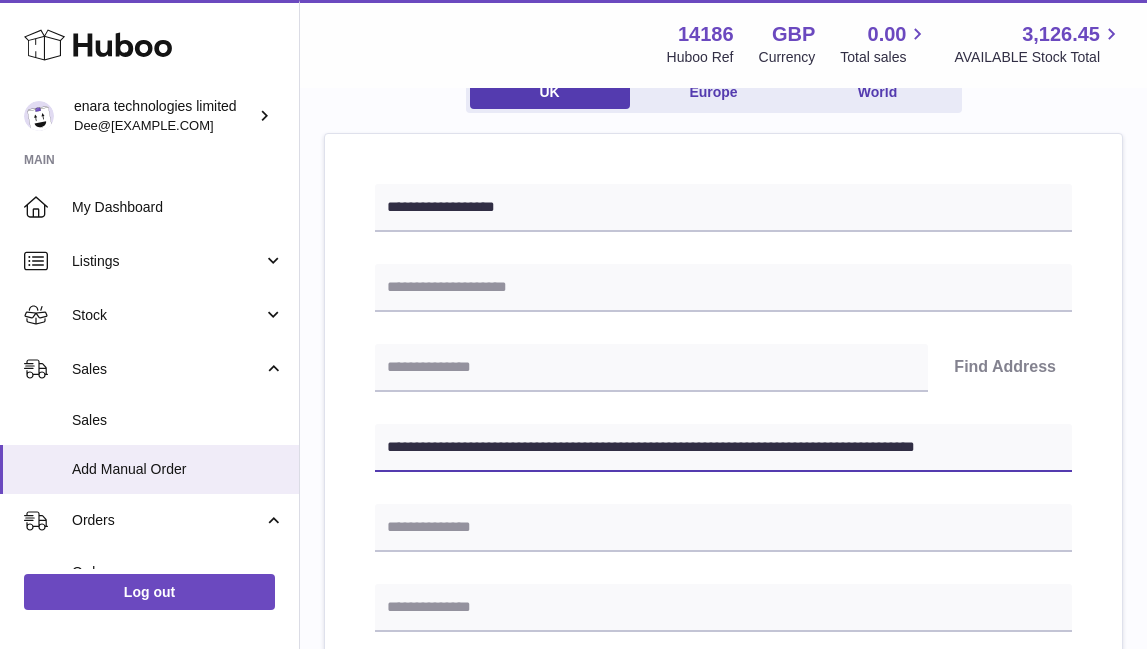 drag, startPoint x: 734, startPoint y: 443, endPoint x: 1234, endPoint y: 489, distance: 502.11154 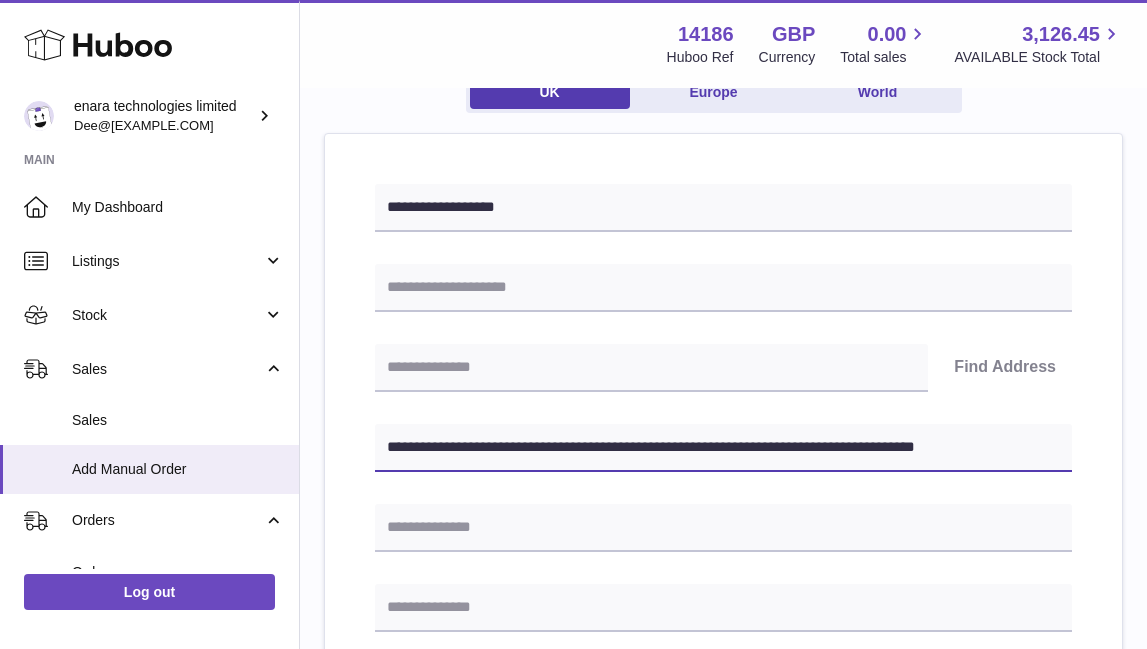 click on ".st0{fill:#141414;}" at bounding box center [573, 131] 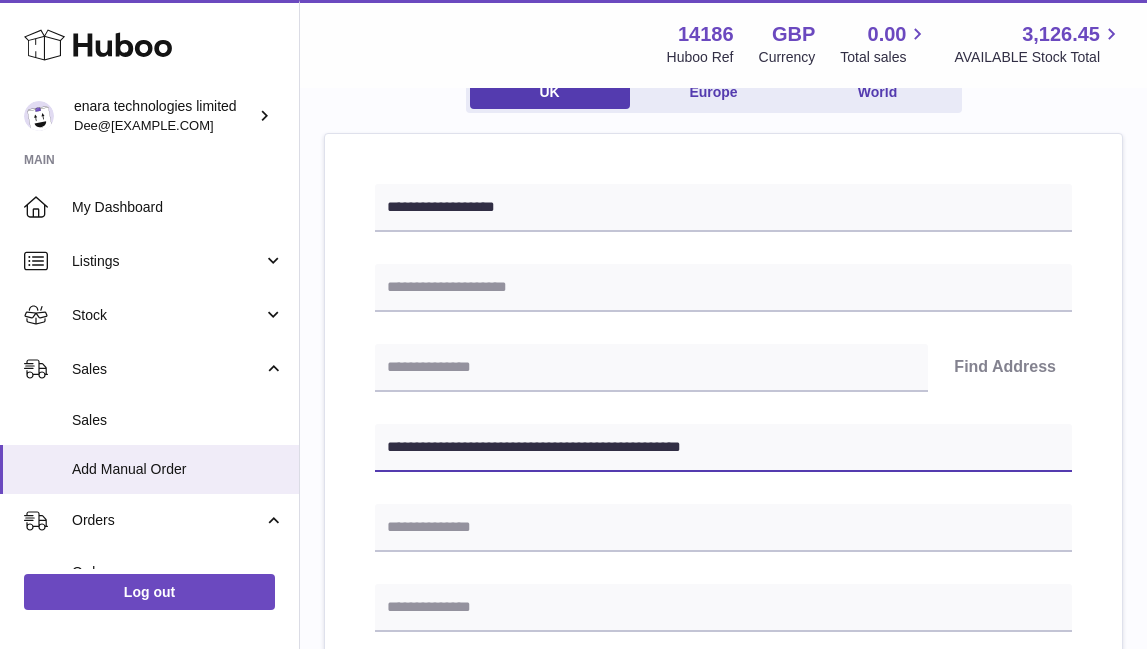 type on "**********" 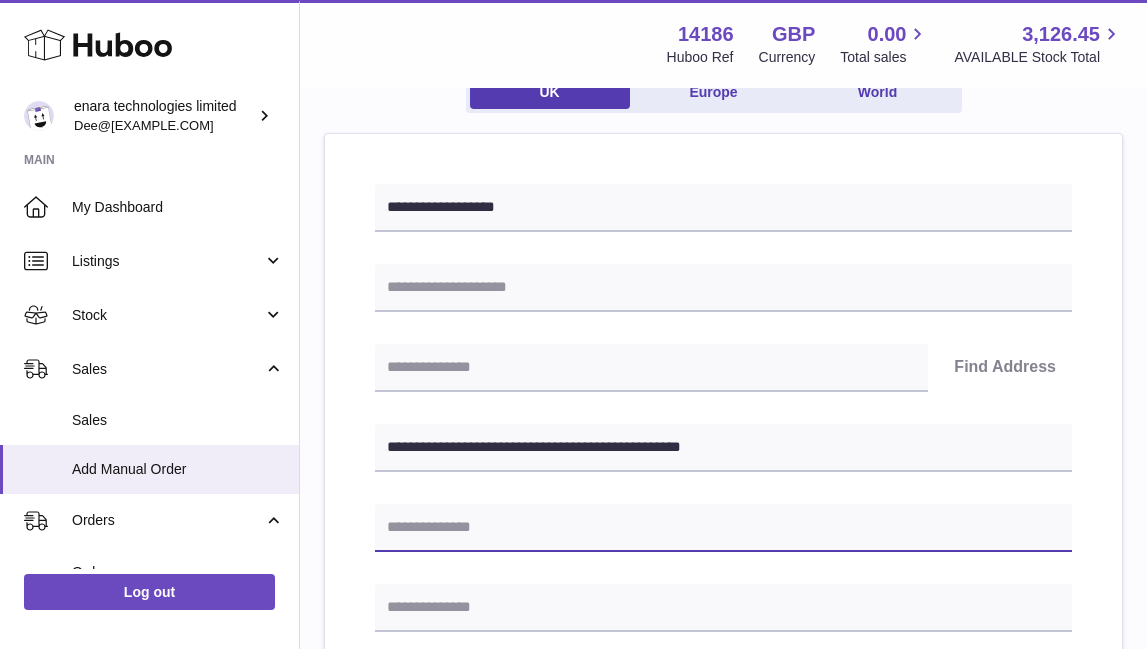 paste on "**********" 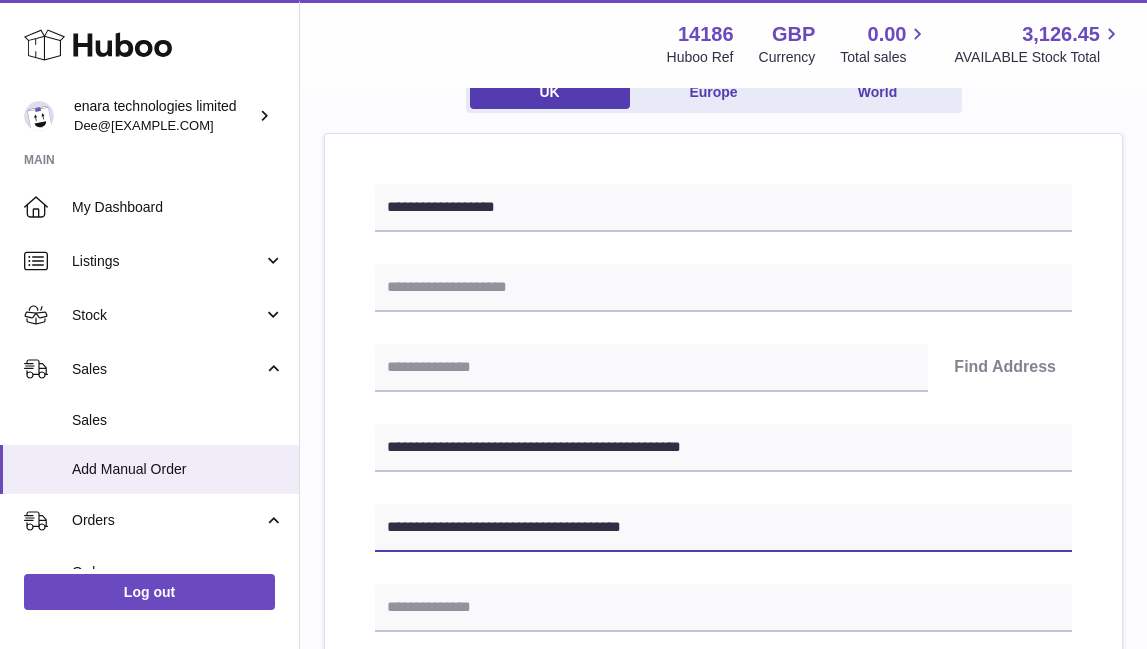 type on "**********" 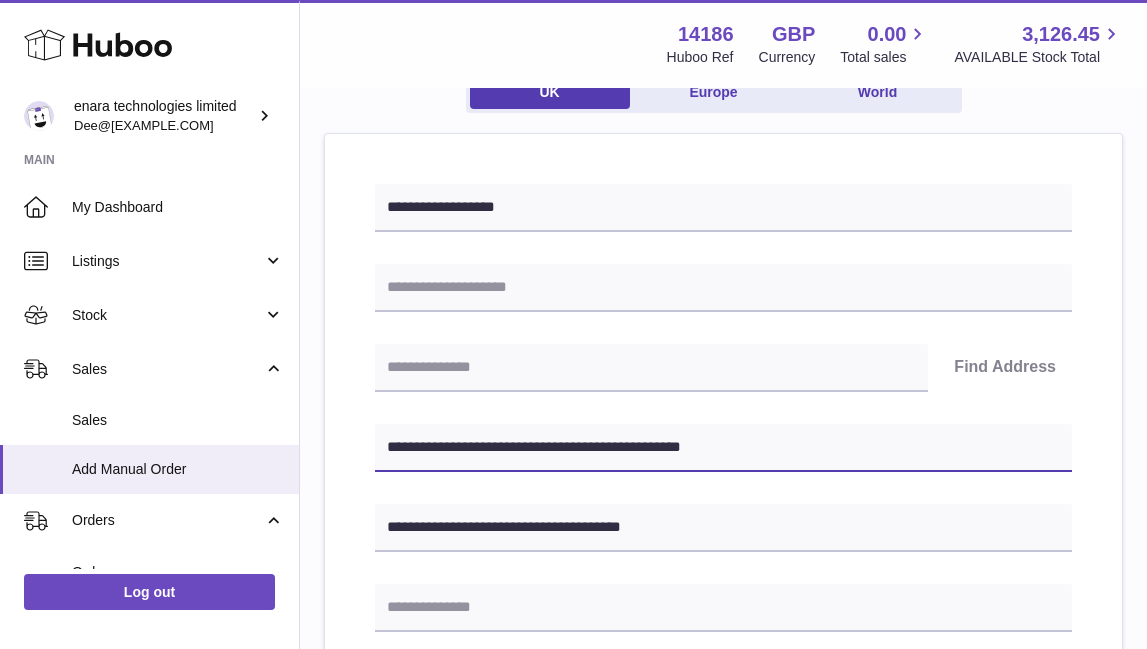 drag, startPoint x: 490, startPoint y: 447, endPoint x: 395, endPoint y: 444, distance: 95.047356 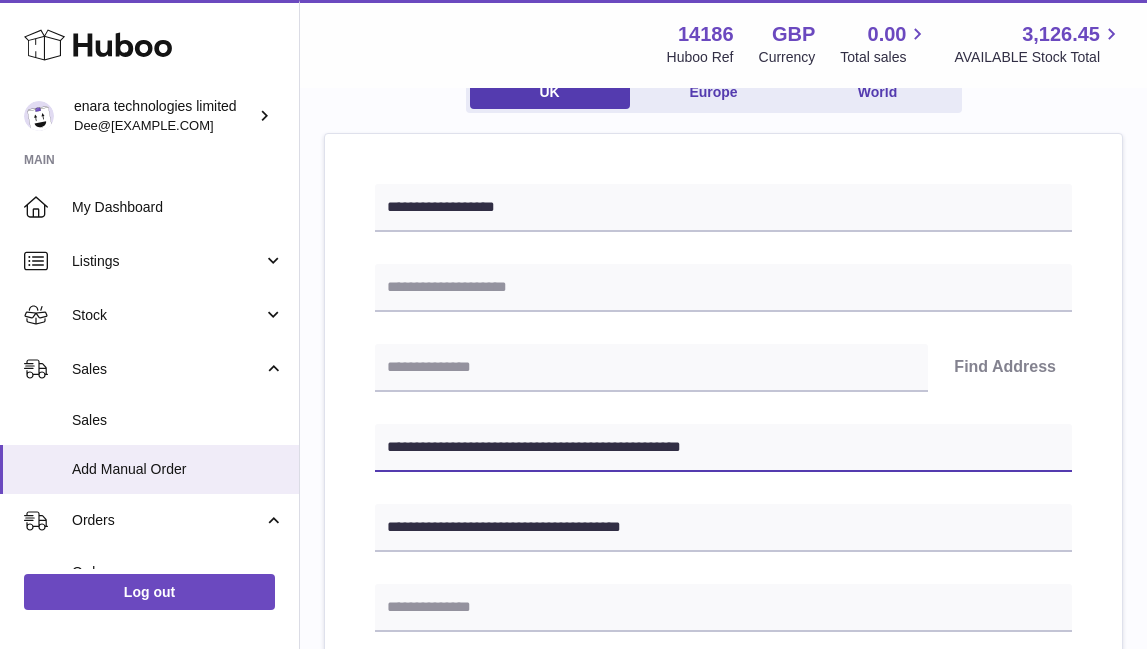 click on "**********" at bounding box center [723, 448] 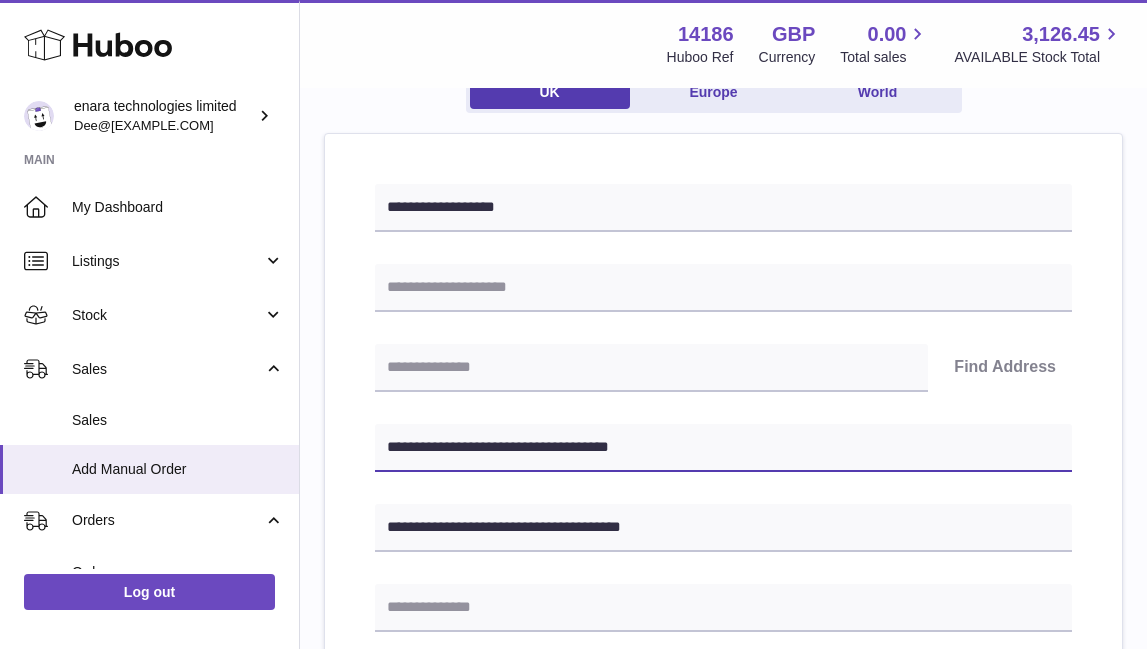 type on "**********" 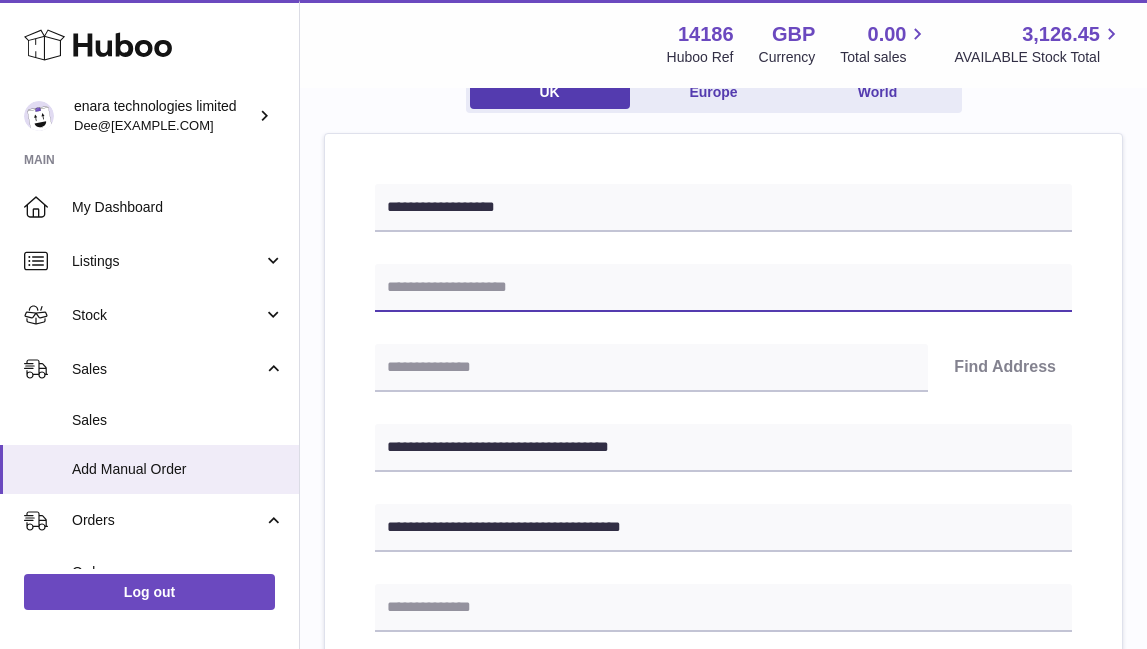 paste on "**********" 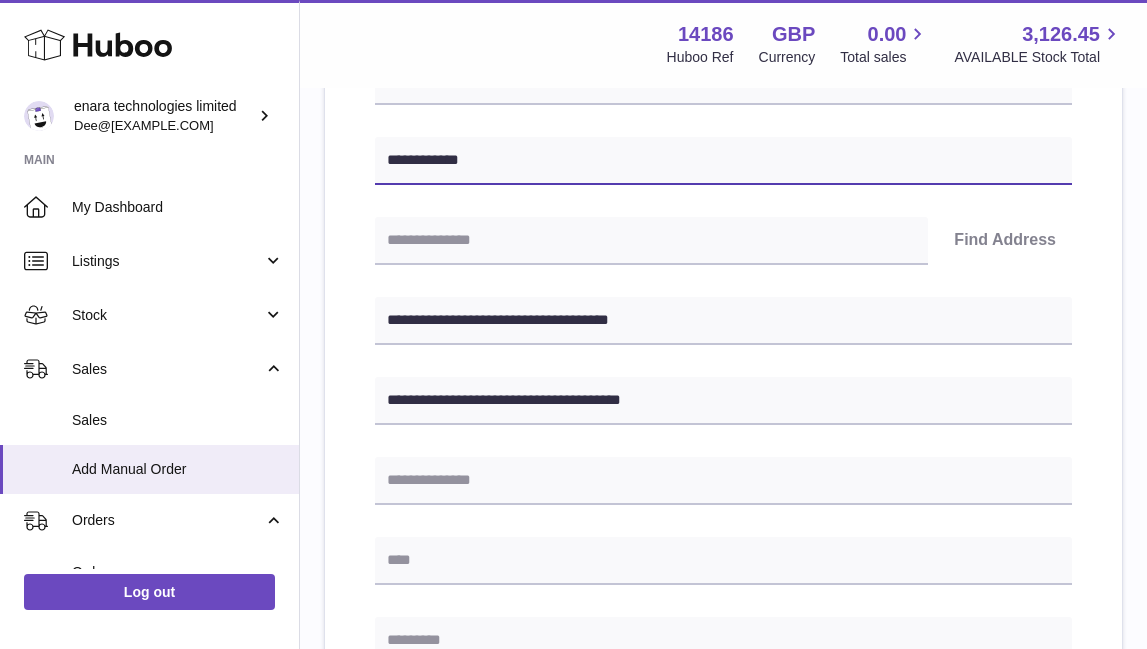 scroll, scrollTop: 392, scrollLeft: 0, axis: vertical 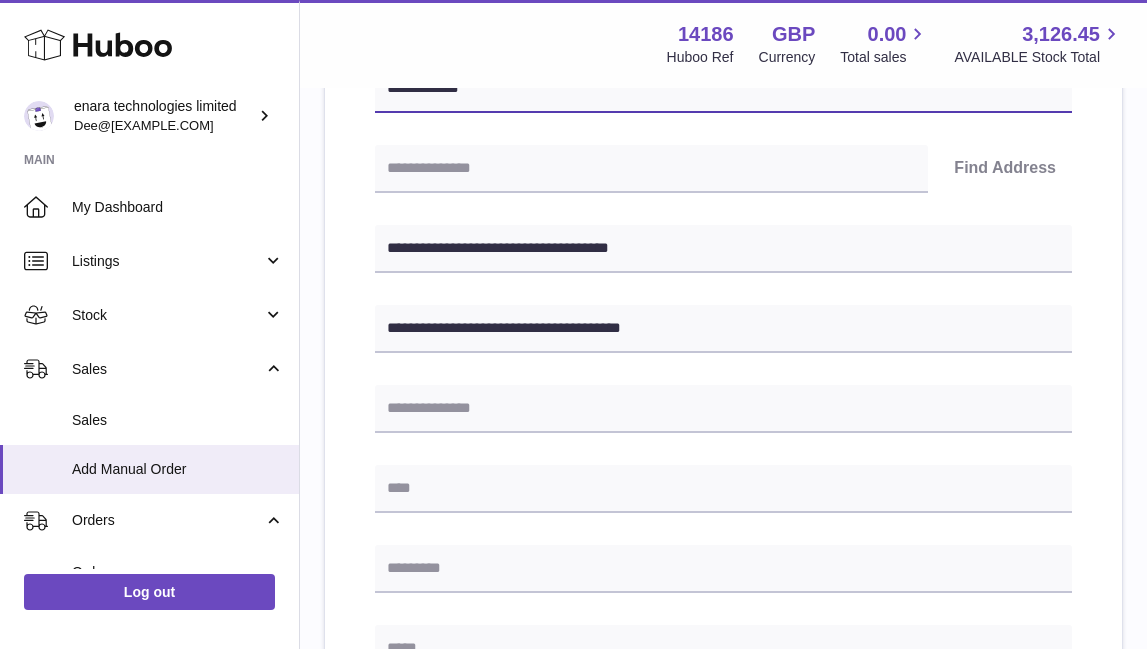 type on "**********" 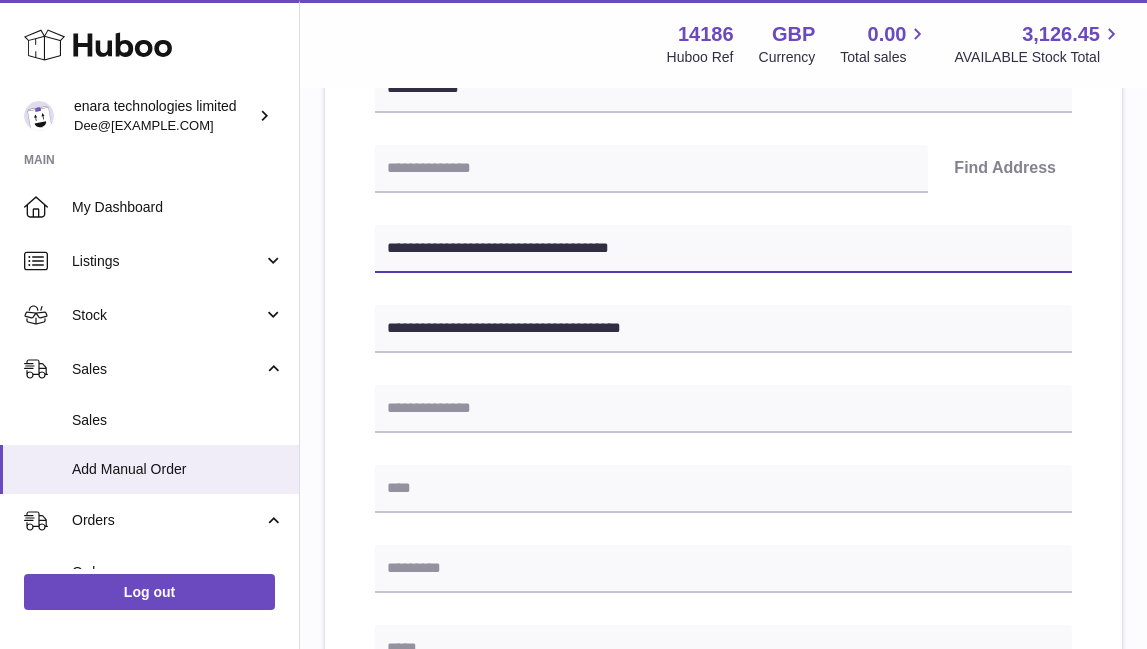 drag, startPoint x: 514, startPoint y: 250, endPoint x: 395, endPoint y: 249, distance: 119.0042 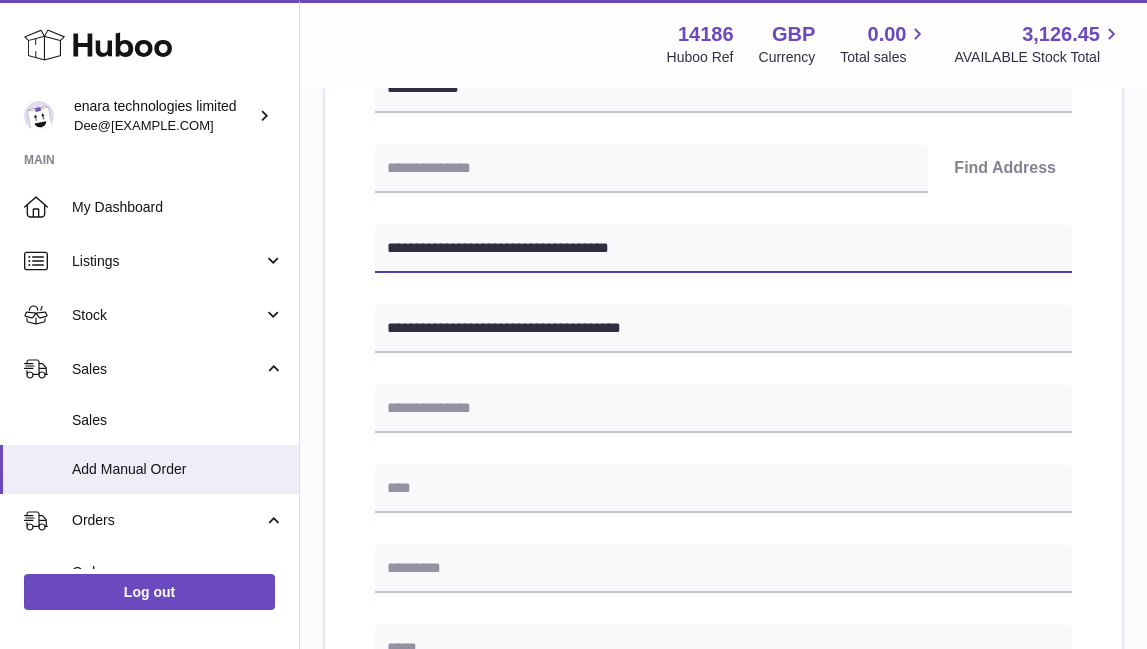 click on "**********" at bounding box center [723, 249] 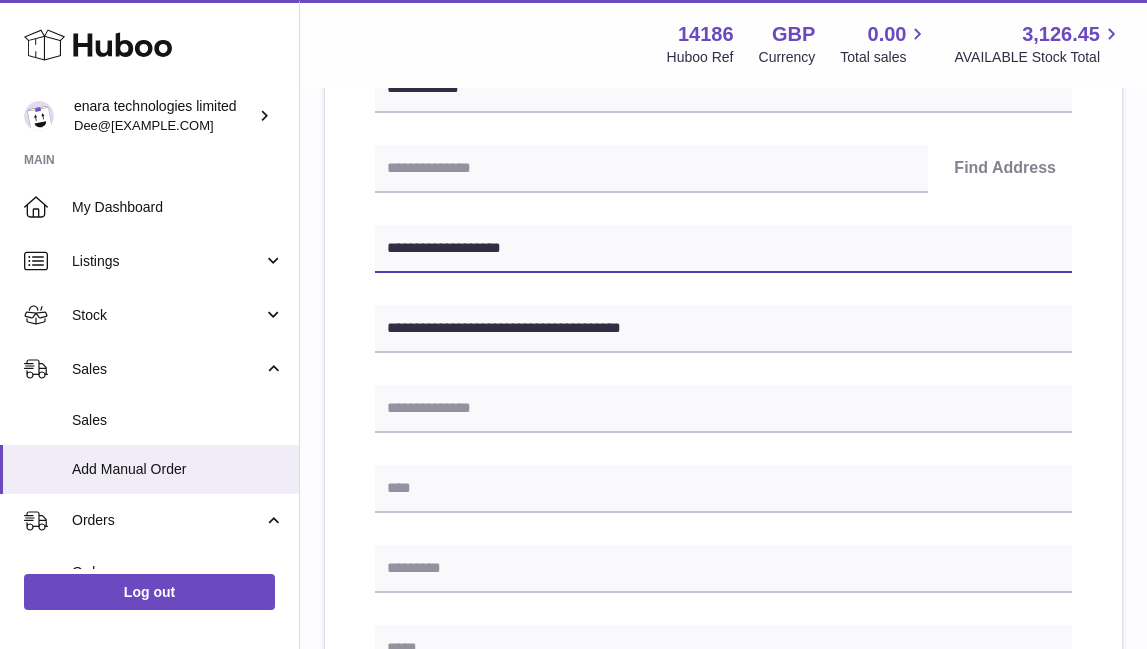 scroll, scrollTop: 464, scrollLeft: 0, axis: vertical 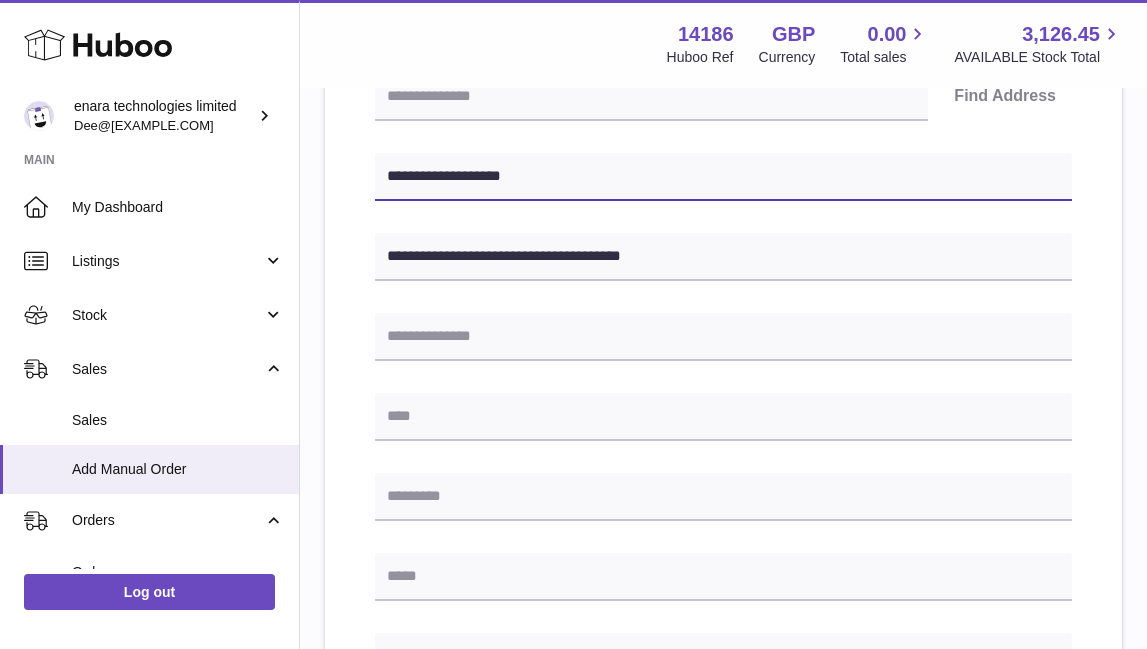 type on "**********" 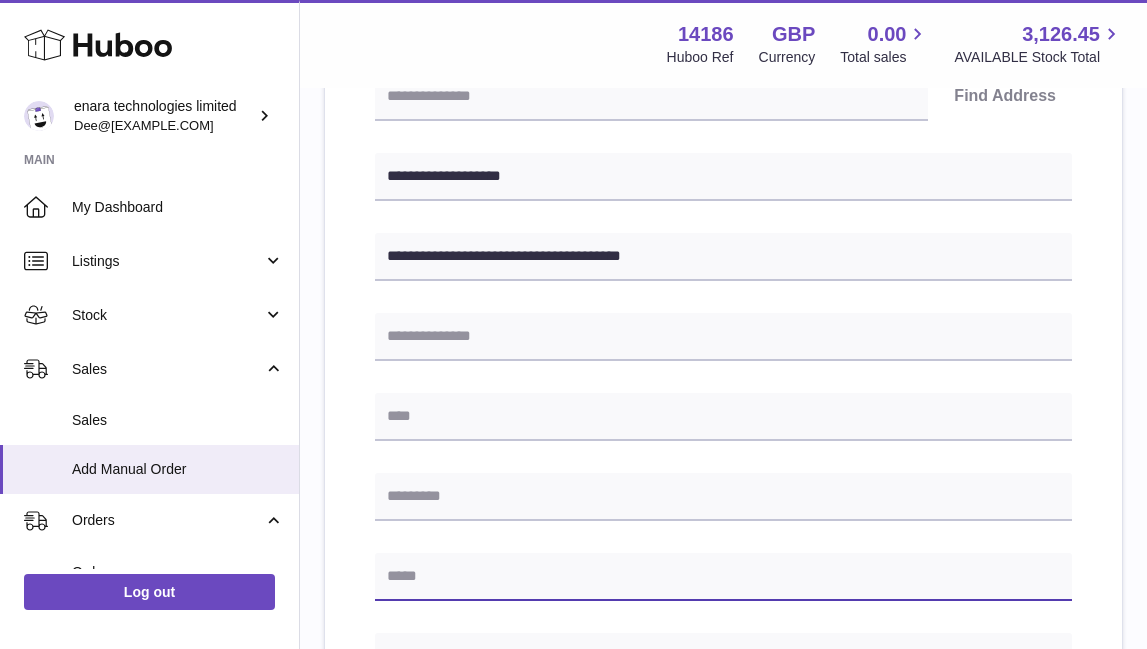paste on "**********" 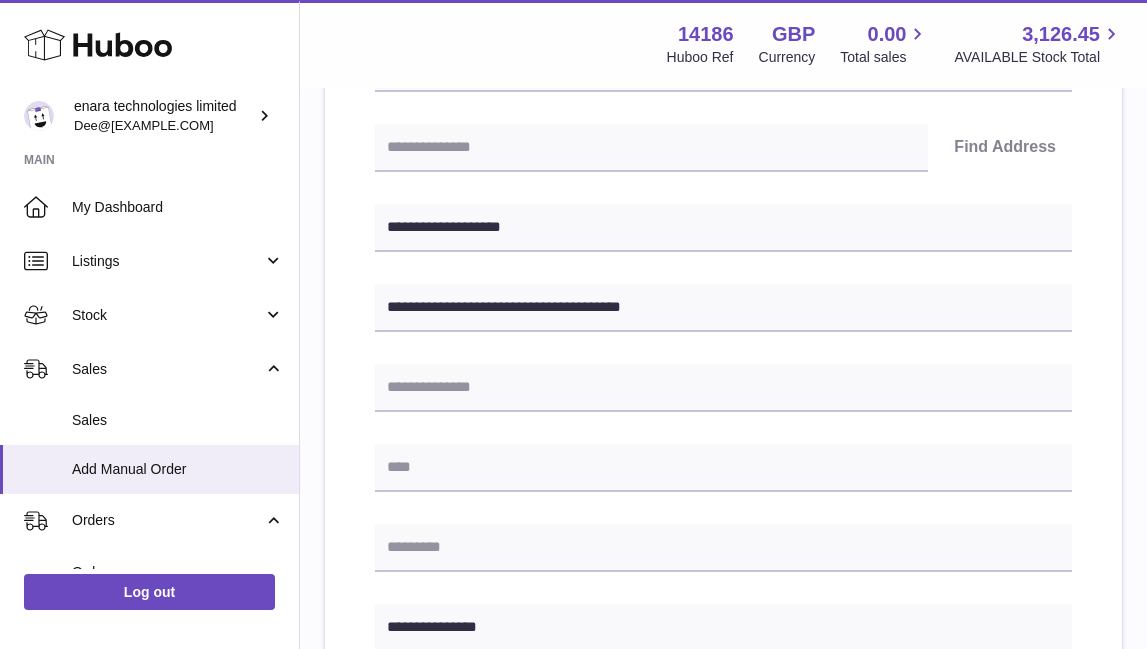 scroll, scrollTop: 399, scrollLeft: 0, axis: vertical 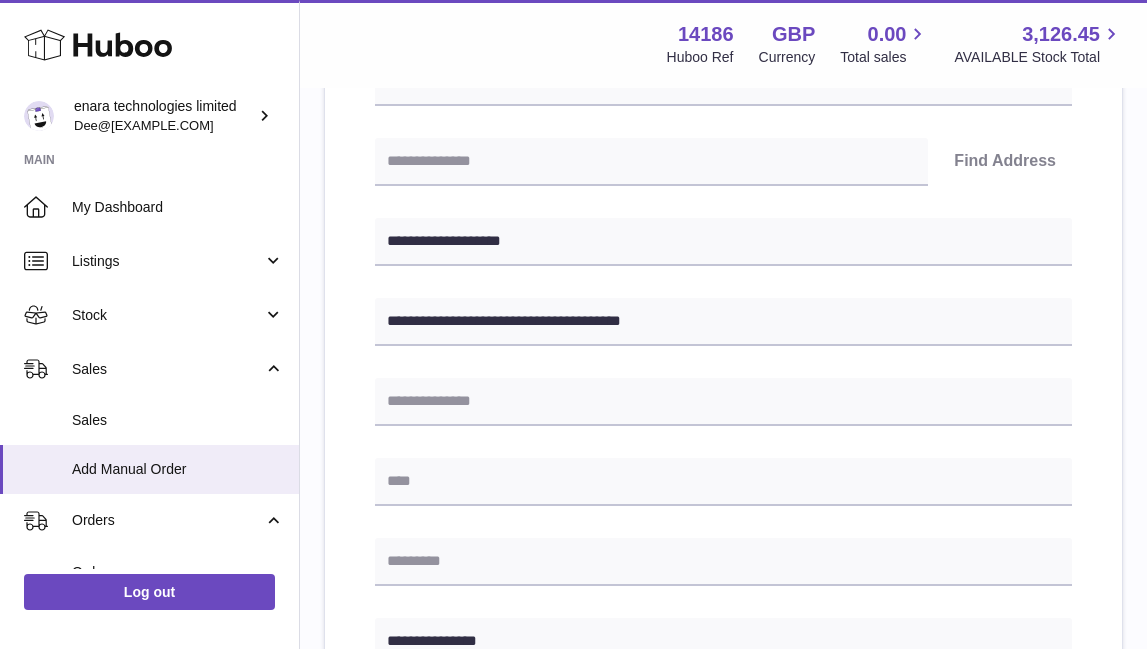 type on "**********" 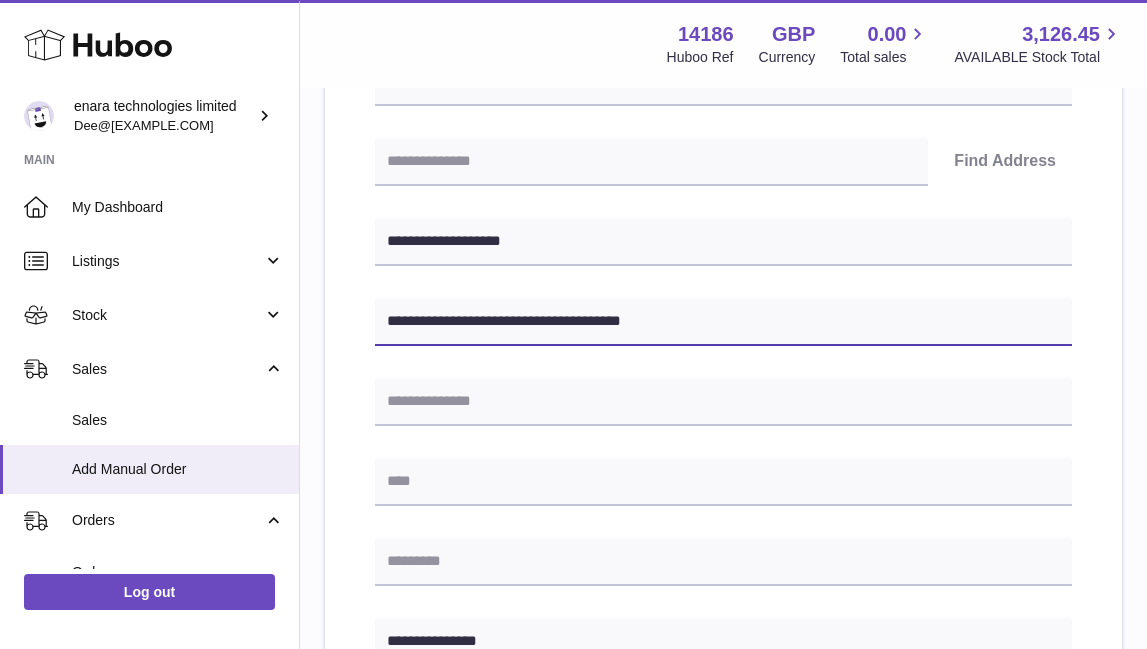 drag, startPoint x: 570, startPoint y: 318, endPoint x: 509, endPoint y: 318, distance: 61 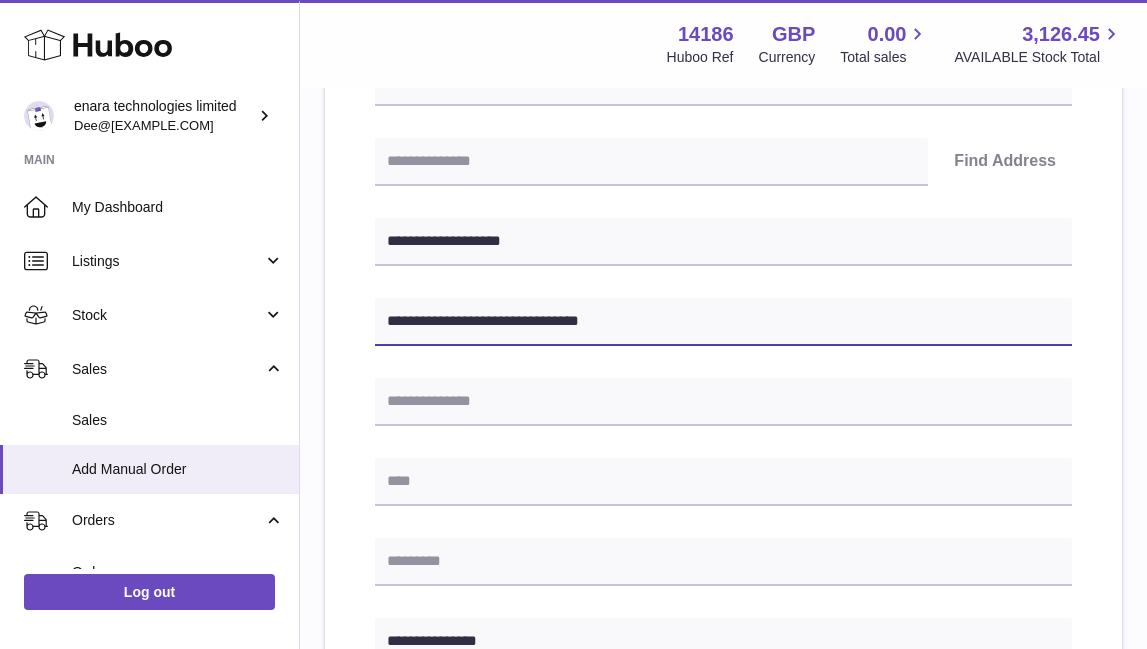 type on "**********" 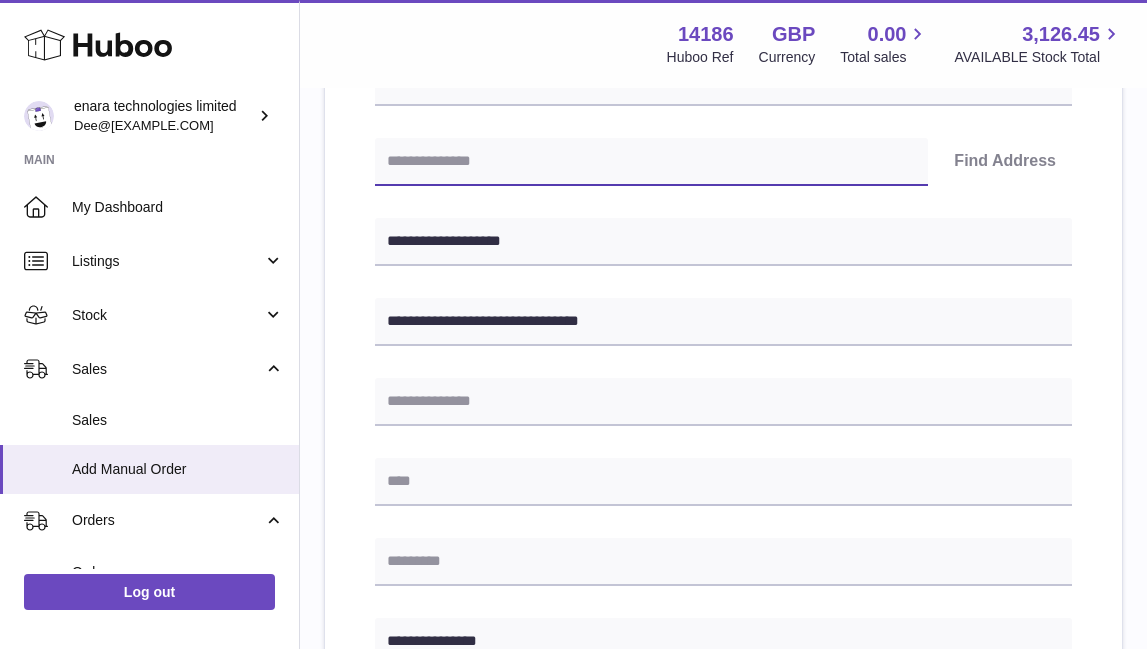 paste on "*******" 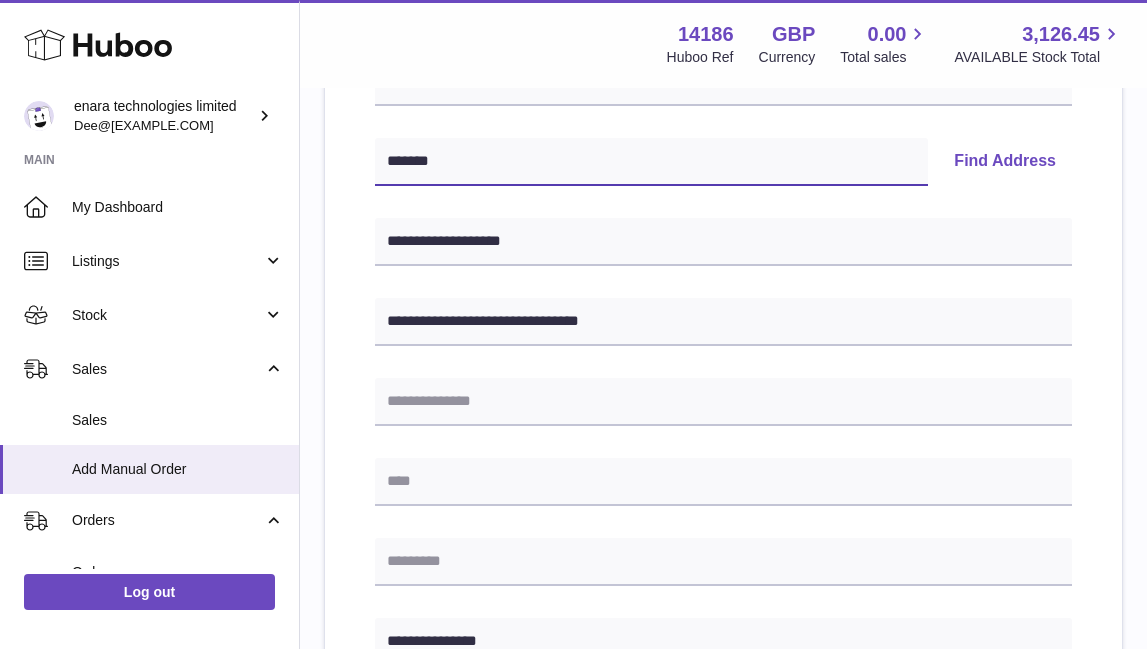 type on "*******" 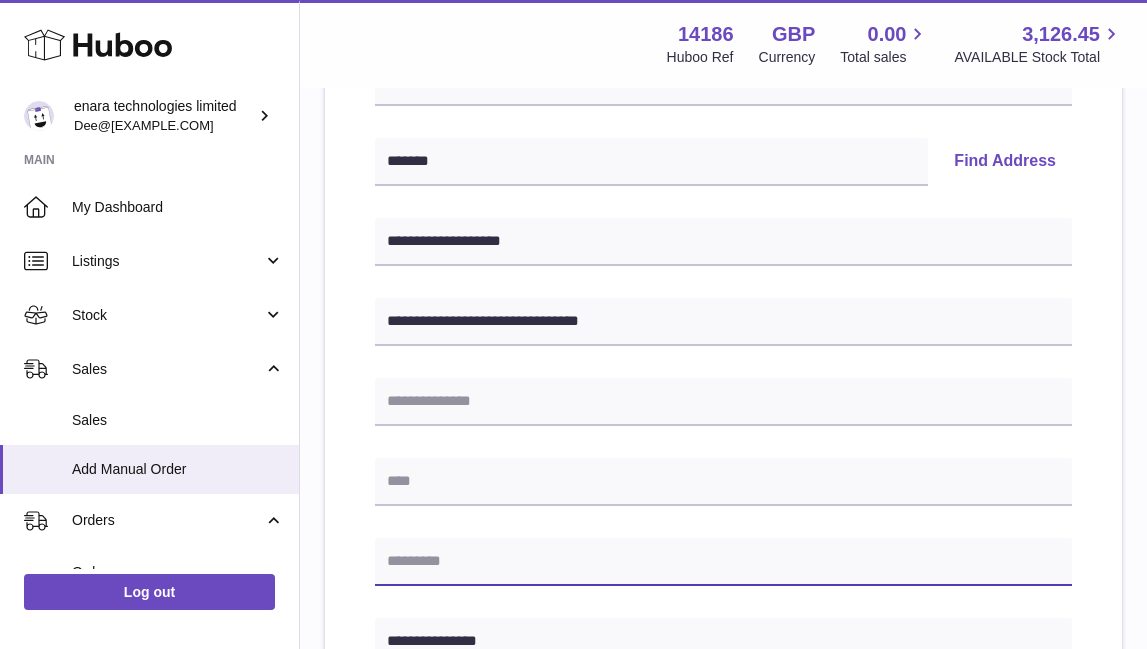 paste on "*******" 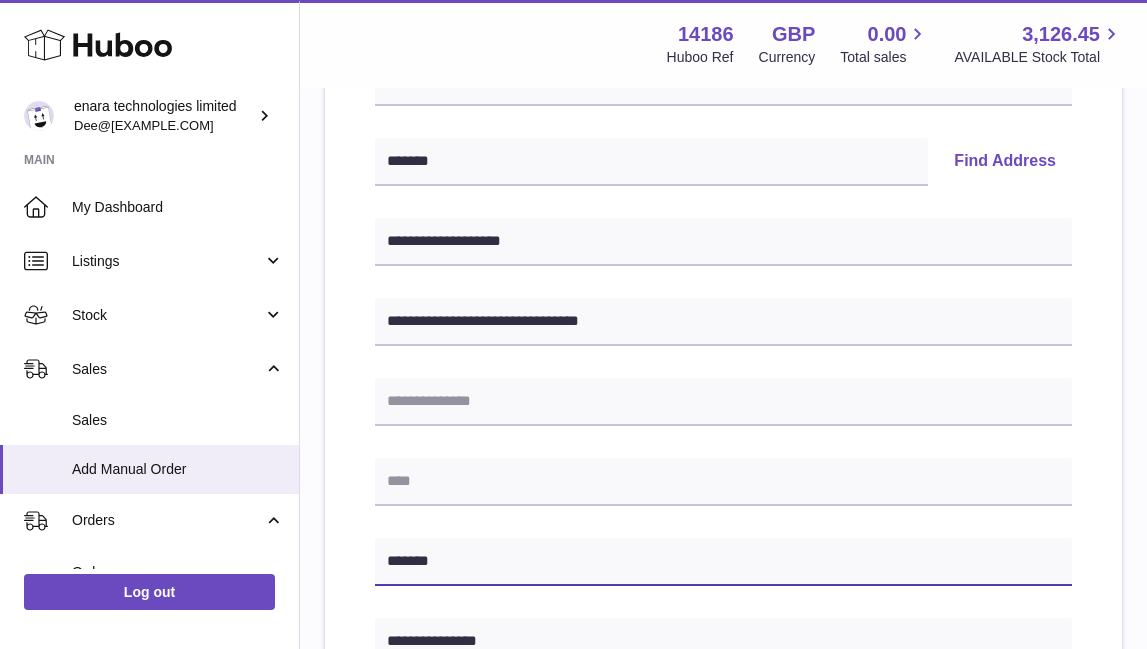 type on "*******" 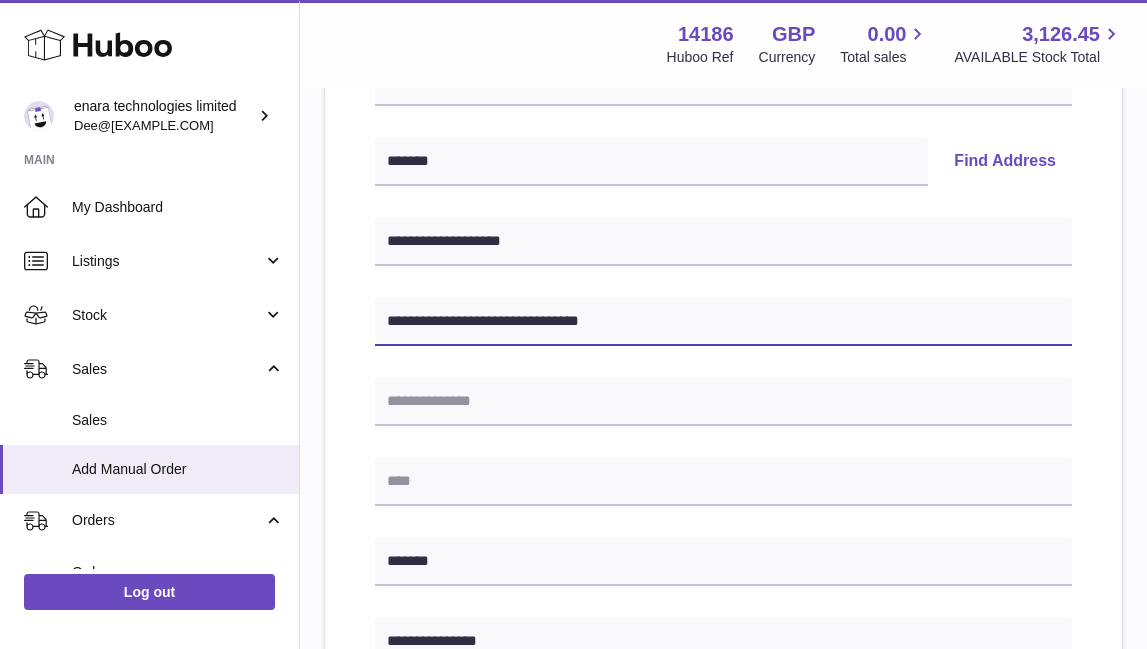 drag, startPoint x: 518, startPoint y: 319, endPoint x: 688, endPoint y: 338, distance: 171.05847 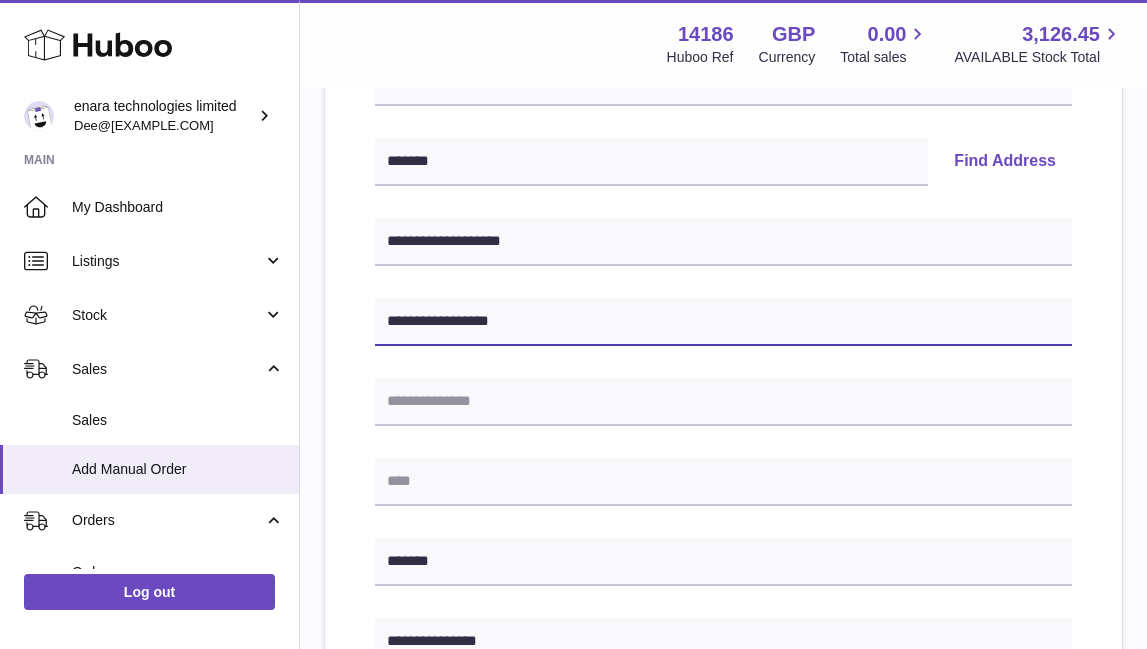 type on "**********" 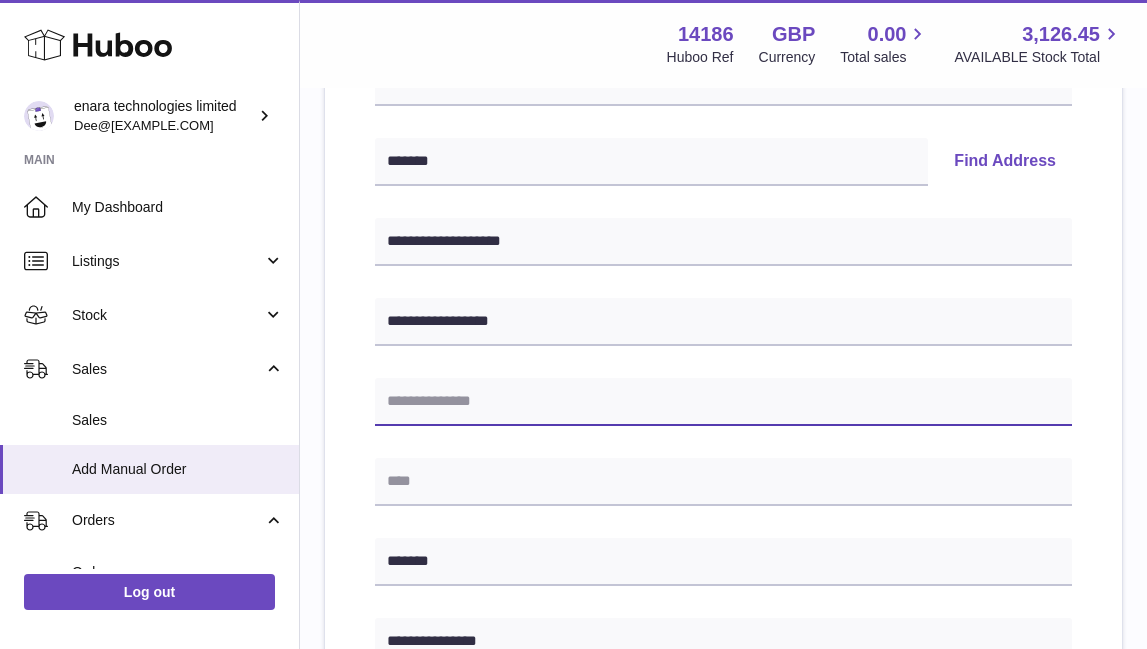 paste on "**********" 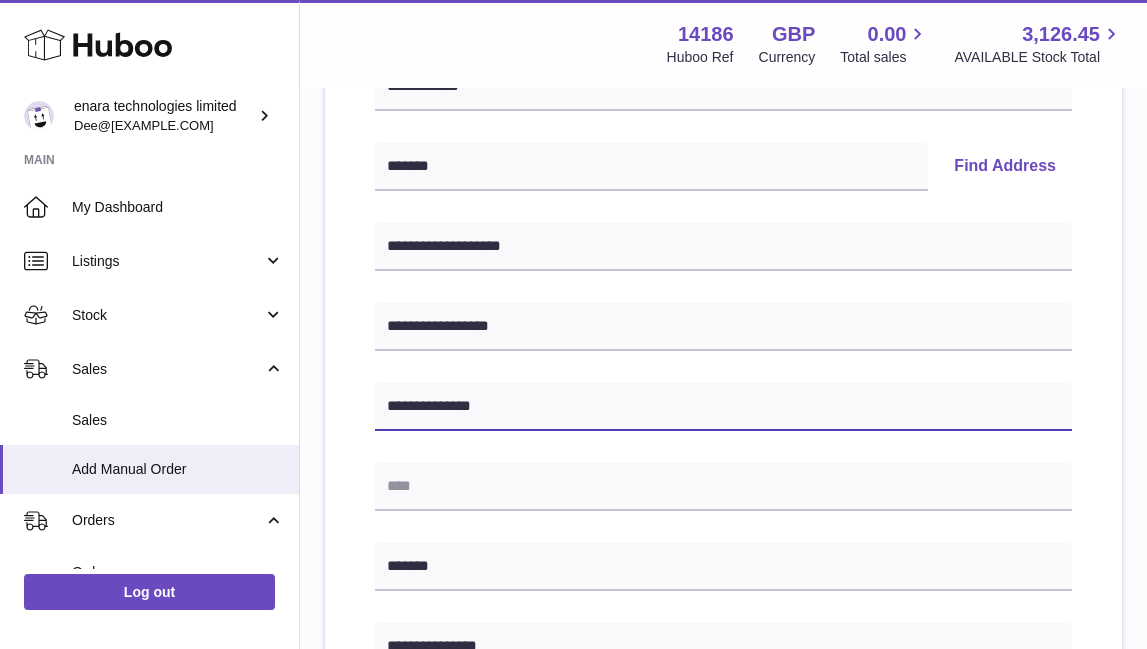 scroll, scrollTop: 391, scrollLeft: 0, axis: vertical 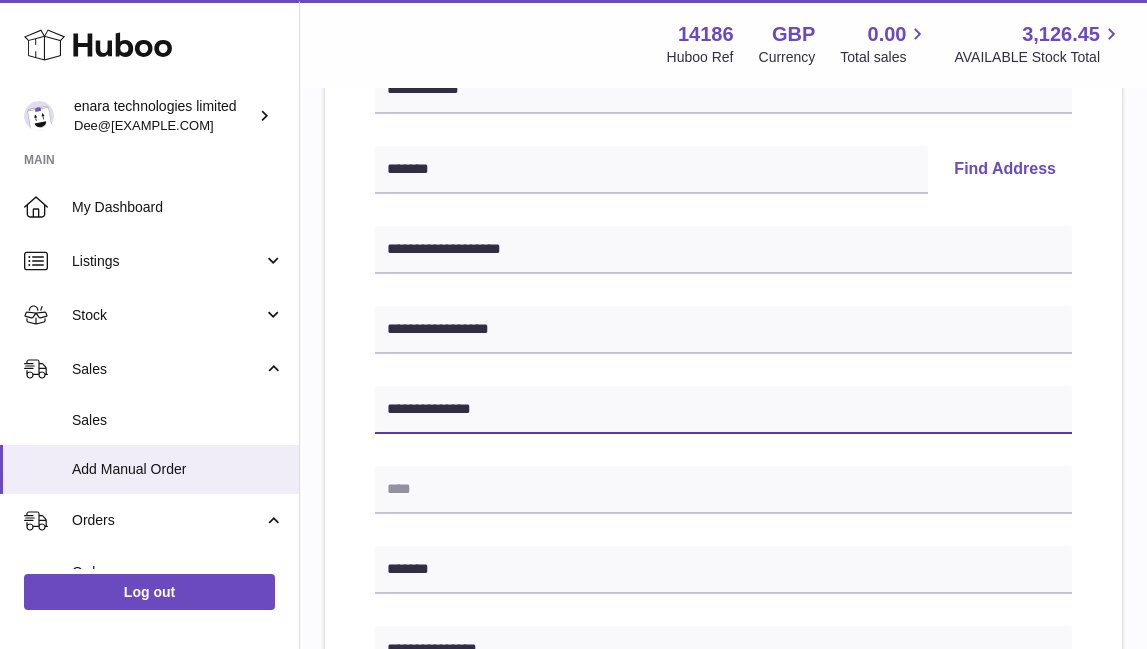 type on "**********" 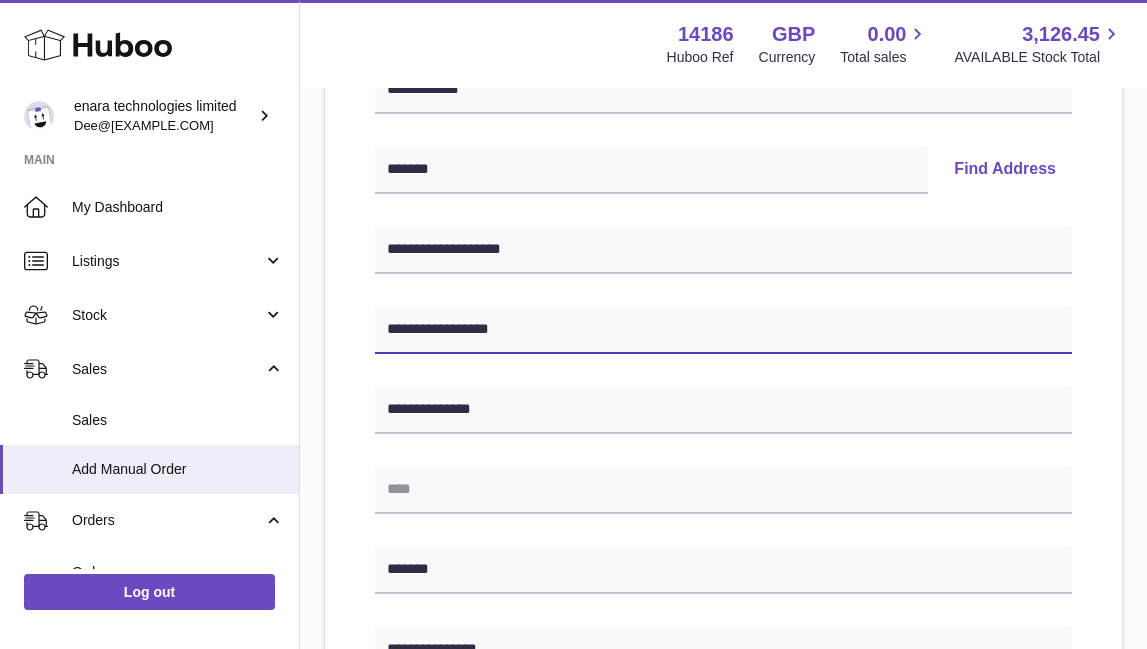 click on "**********" at bounding box center [723, 330] 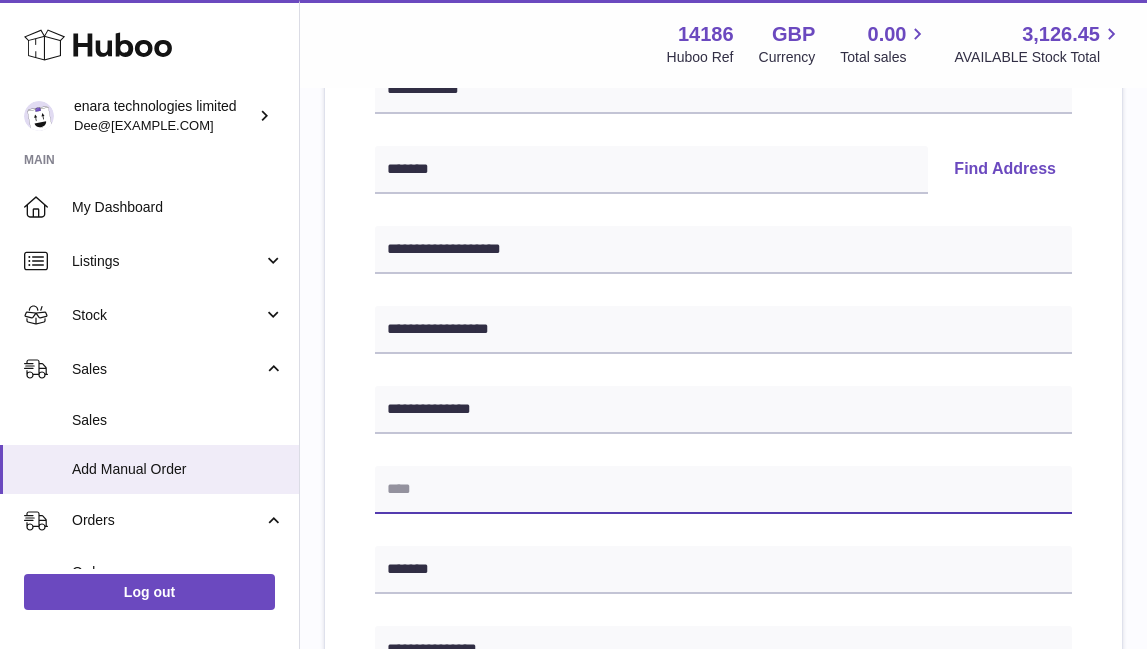 click at bounding box center [723, 490] 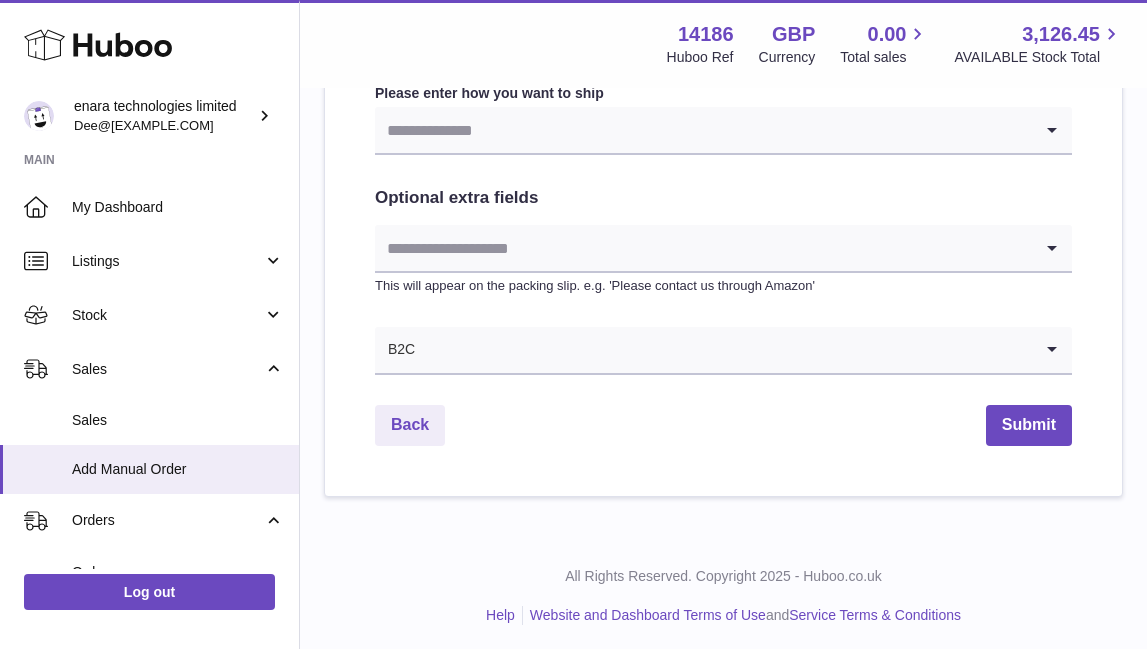 scroll, scrollTop: 1092, scrollLeft: 0, axis: vertical 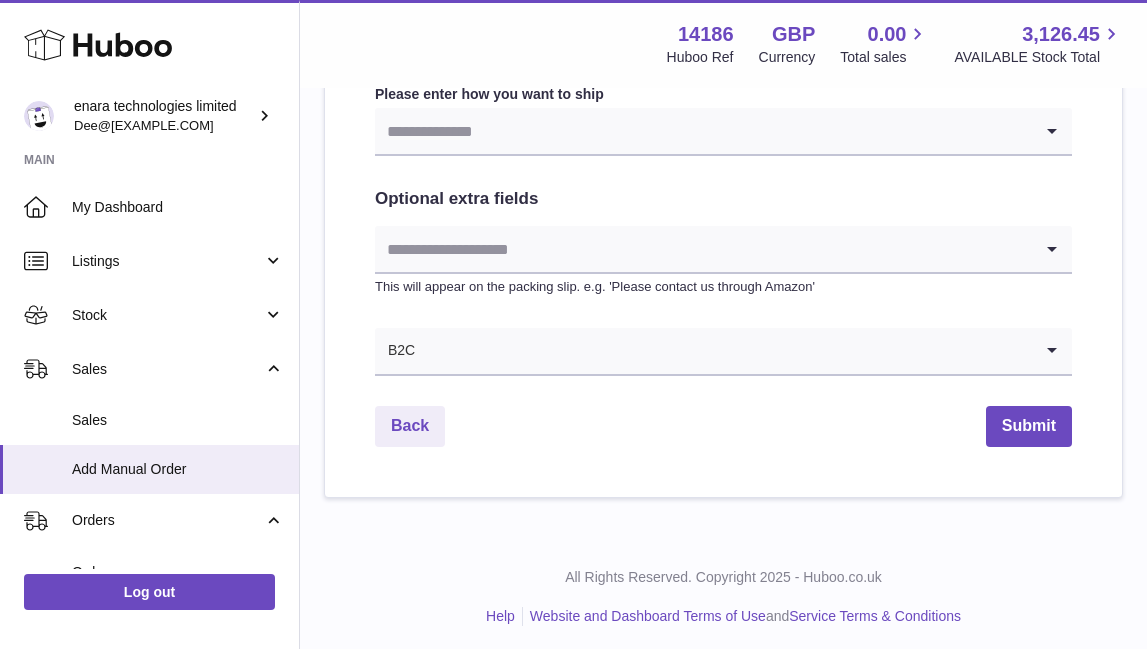 type on "*******" 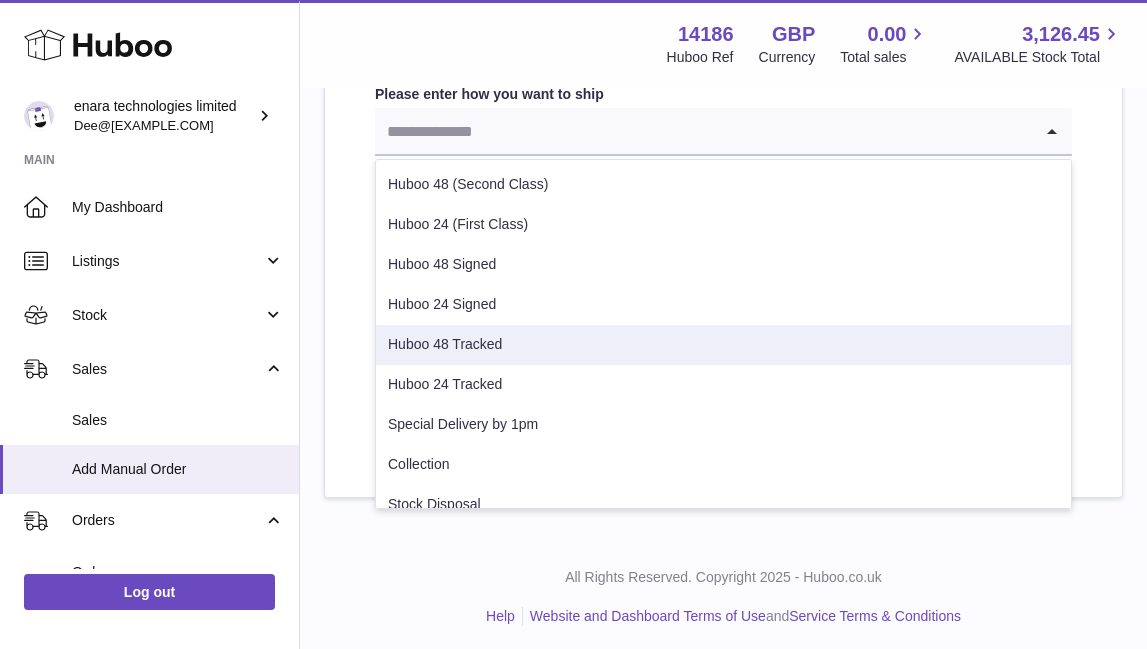 click on "Huboo 48 Tracked" at bounding box center [723, 345] 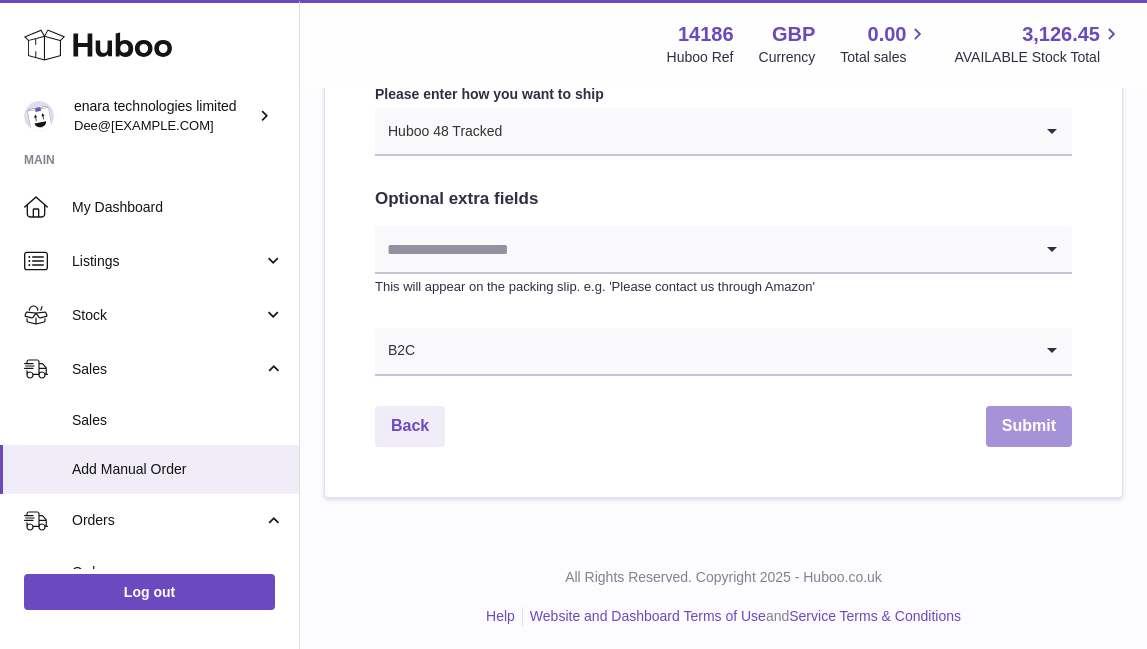 click on "Submit" at bounding box center [1029, 426] 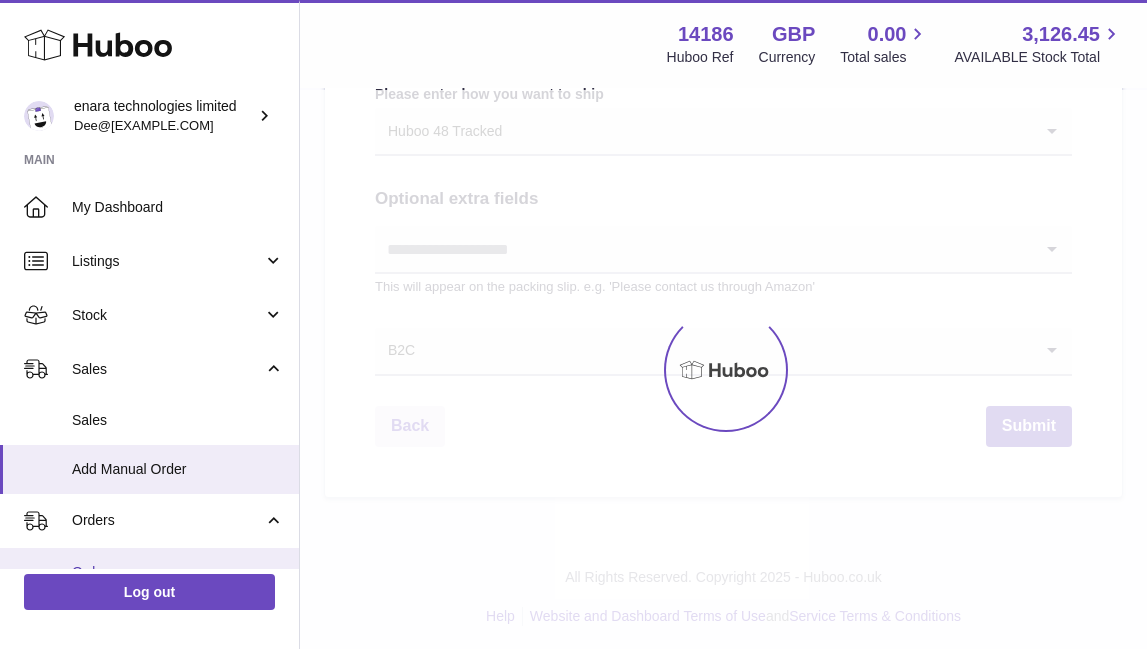 scroll, scrollTop: 0, scrollLeft: 0, axis: both 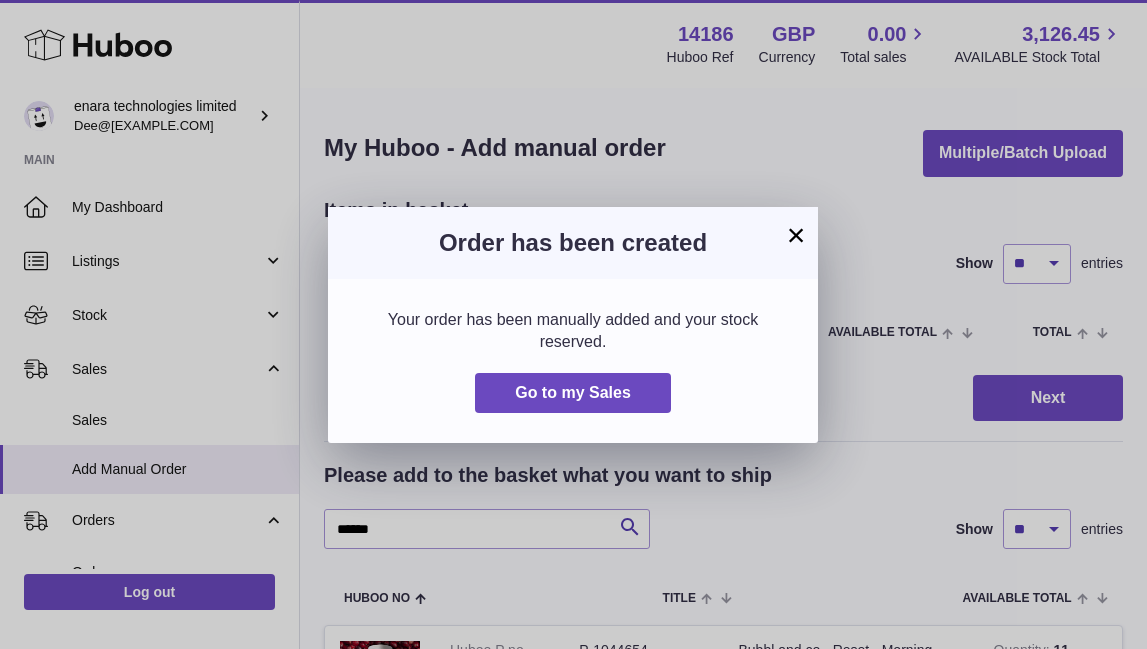 click on "×" at bounding box center [796, 235] 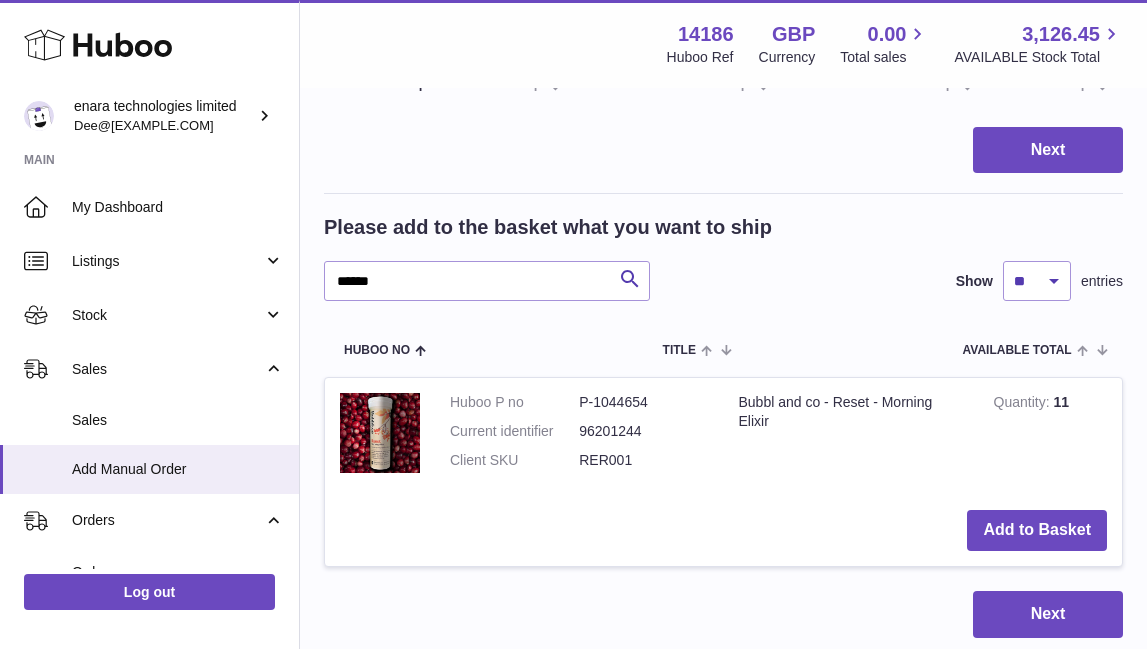 scroll, scrollTop: 254, scrollLeft: 0, axis: vertical 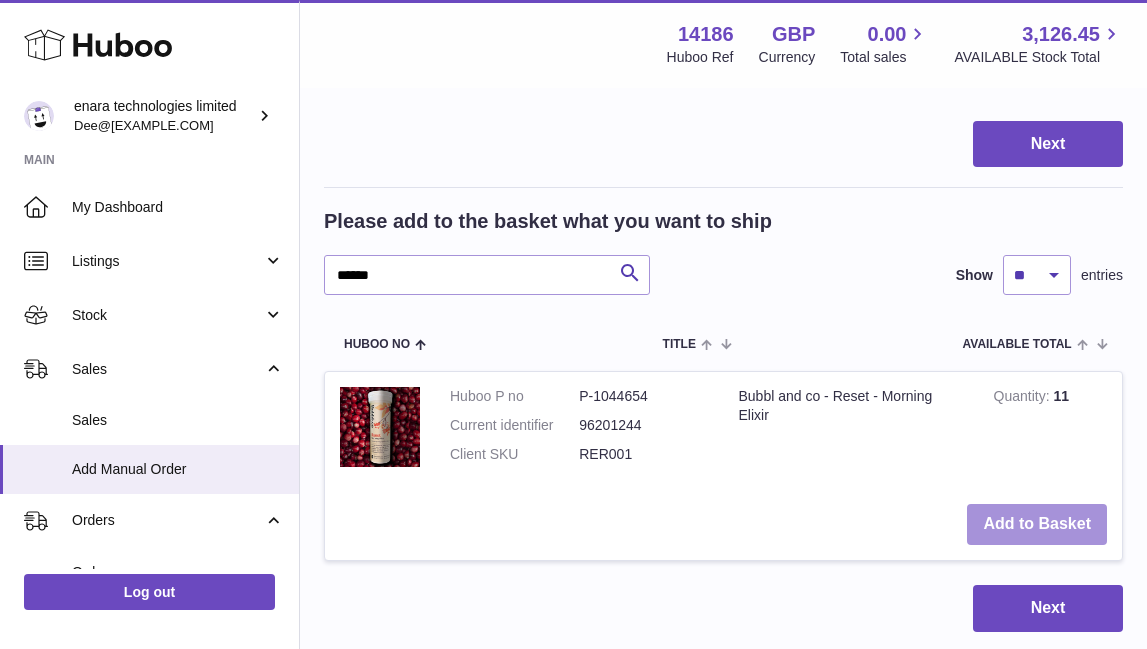 click on "Add to Basket" at bounding box center (1037, 524) 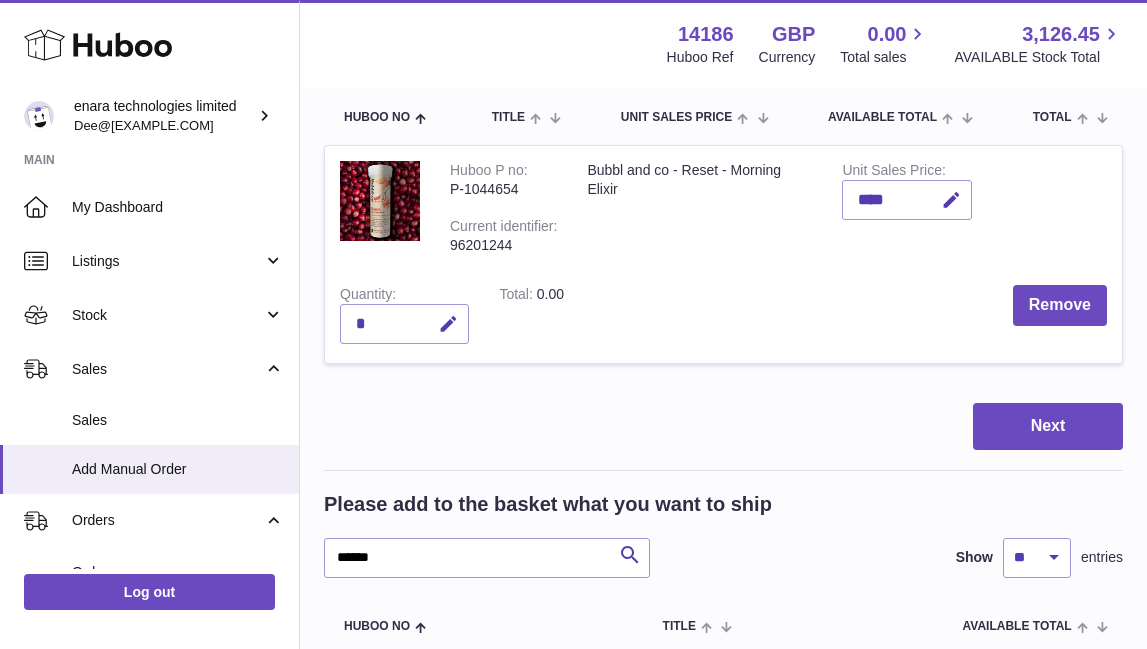 scroll, scrollTop: 234, scrollLeft: 0, axis: vertical 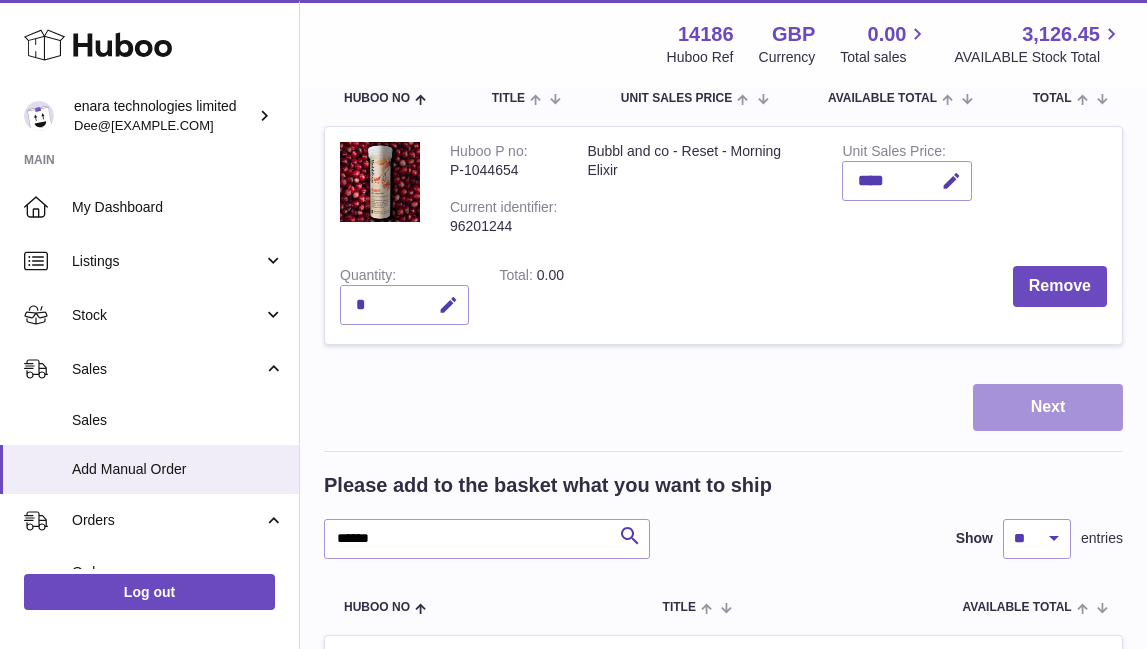 click on "Next" at bounding box center (1048, 407) 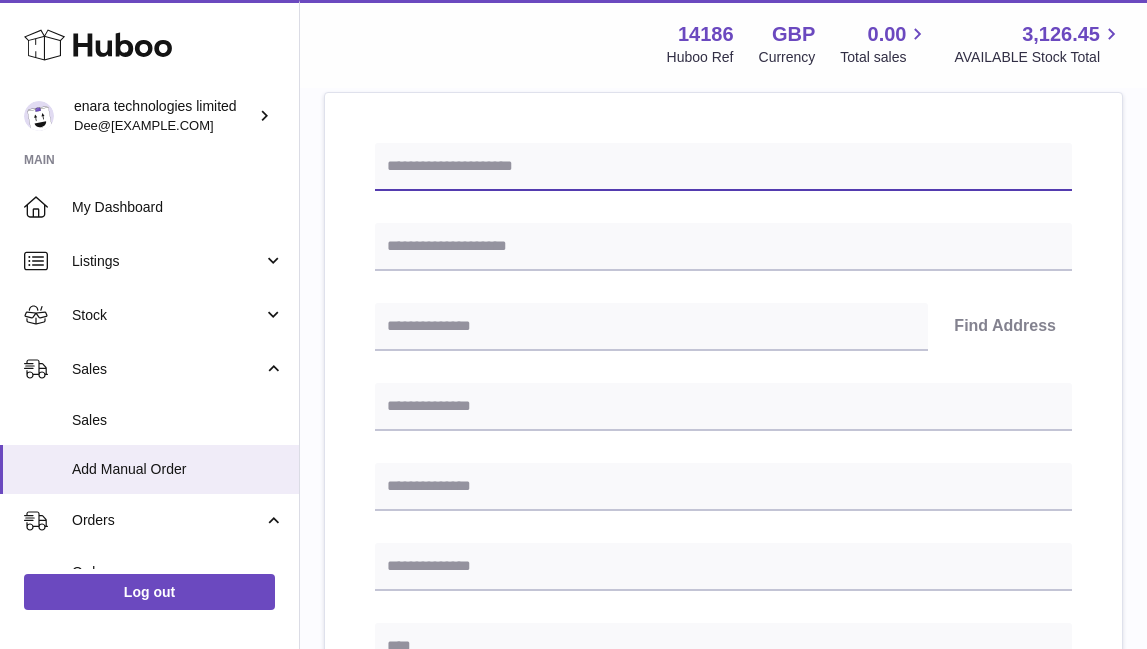 click at bounding box center [723, 167] 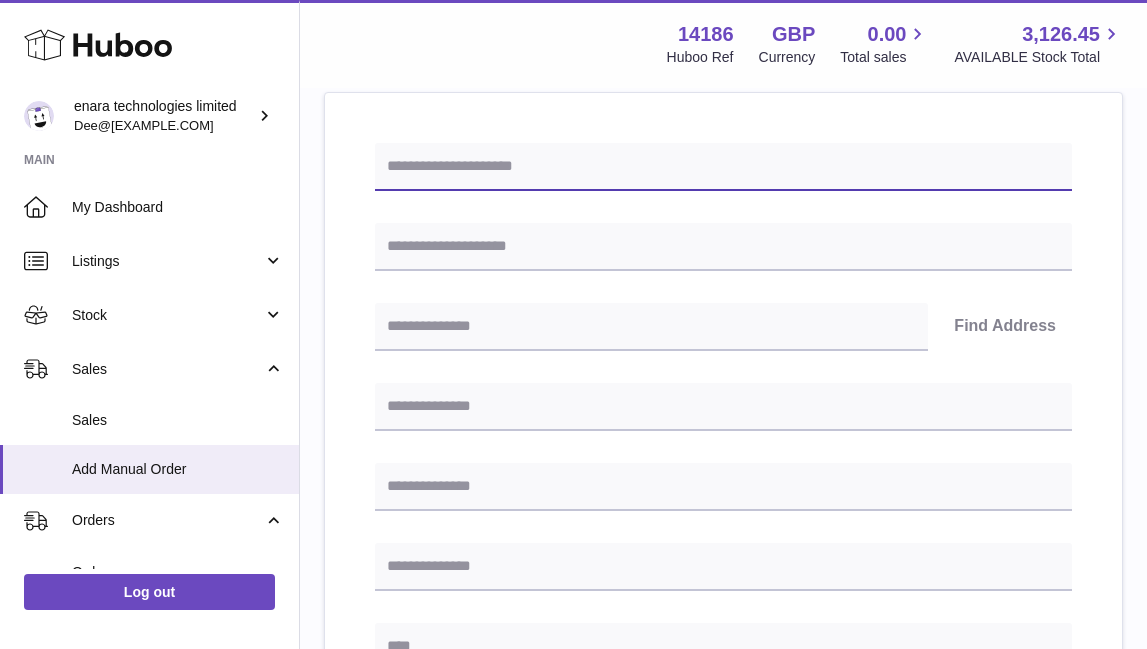 paste on "**********" 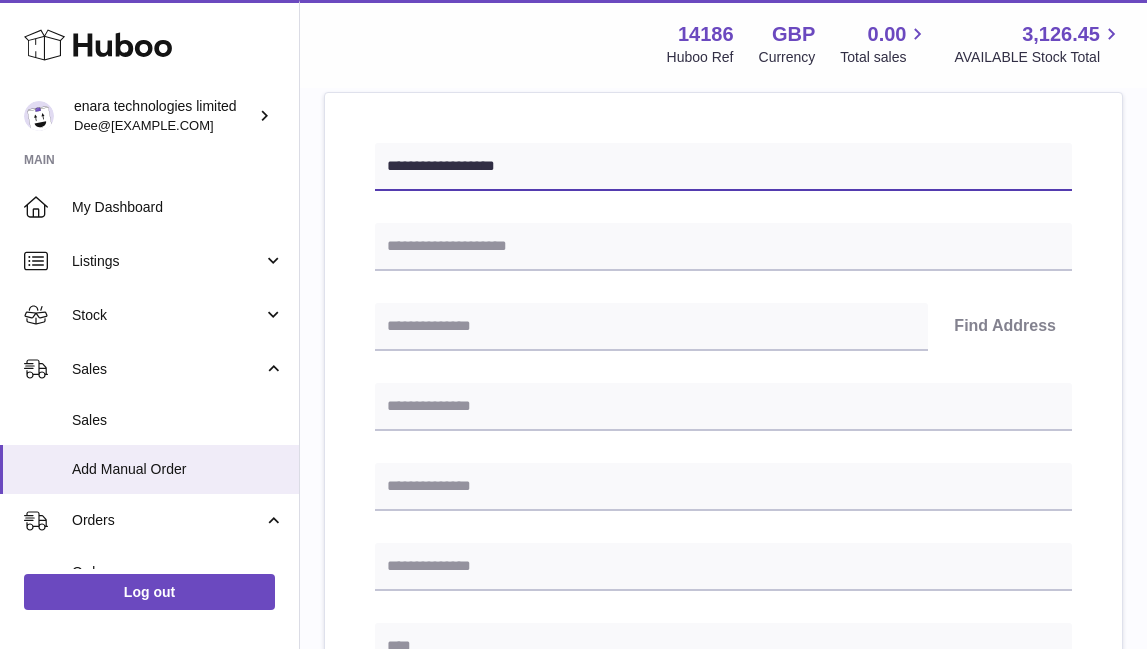 type on "**********" 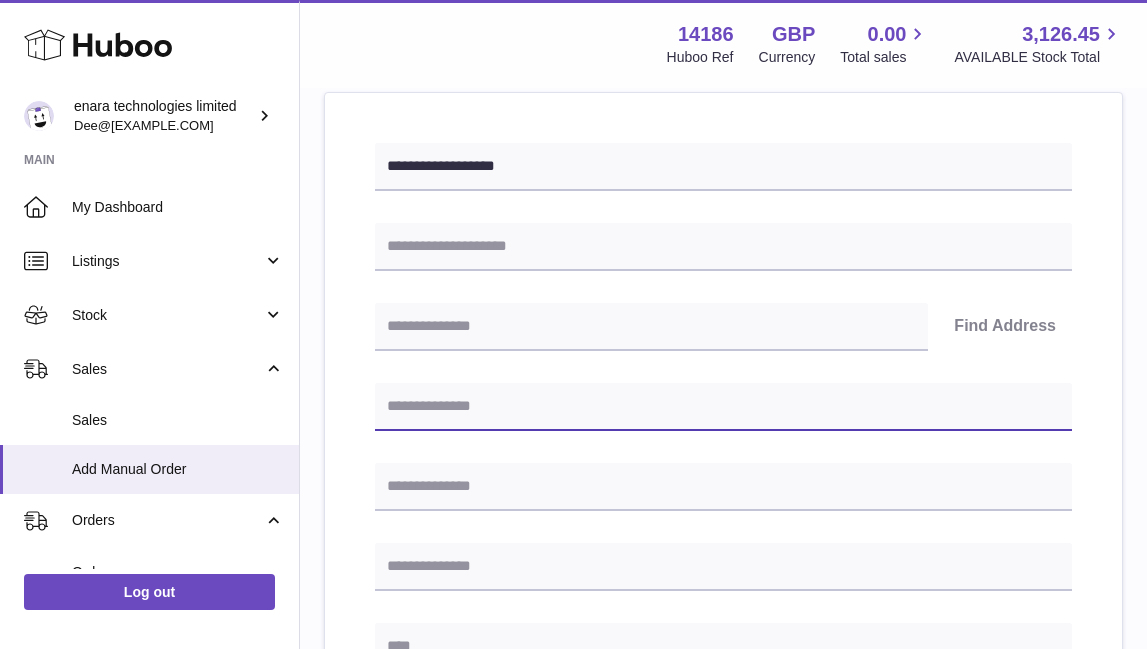 paste on "**********" 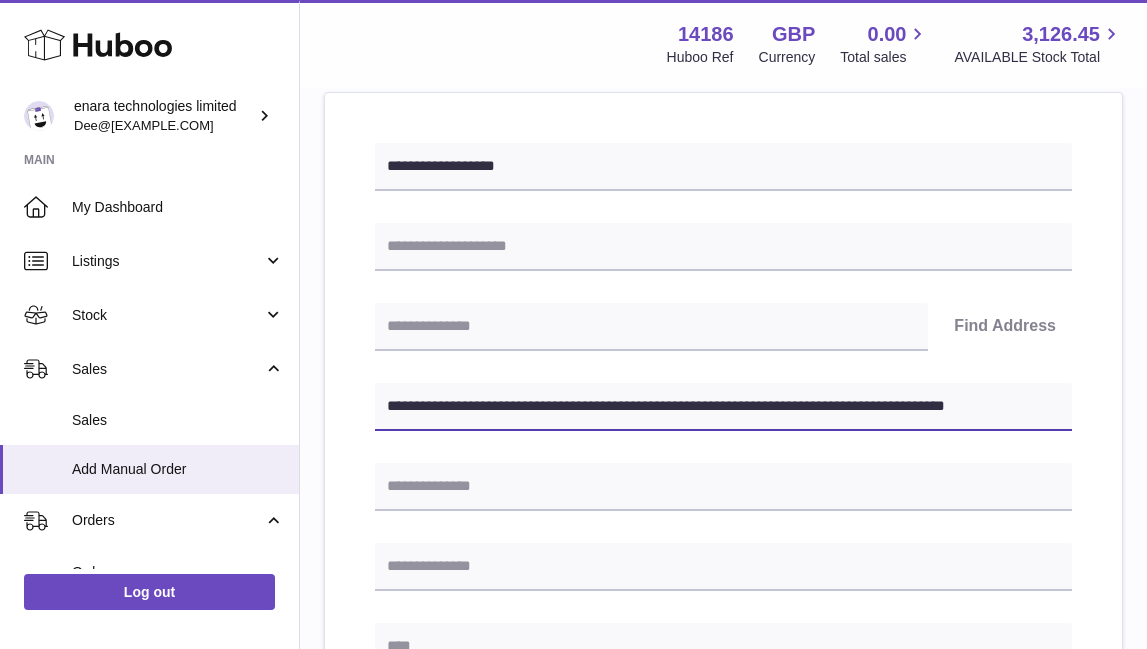 drag, startPoint x: 678, startPoint y: 406, endPoint x: 1311, endPoint y: 415, distance: 633.06396 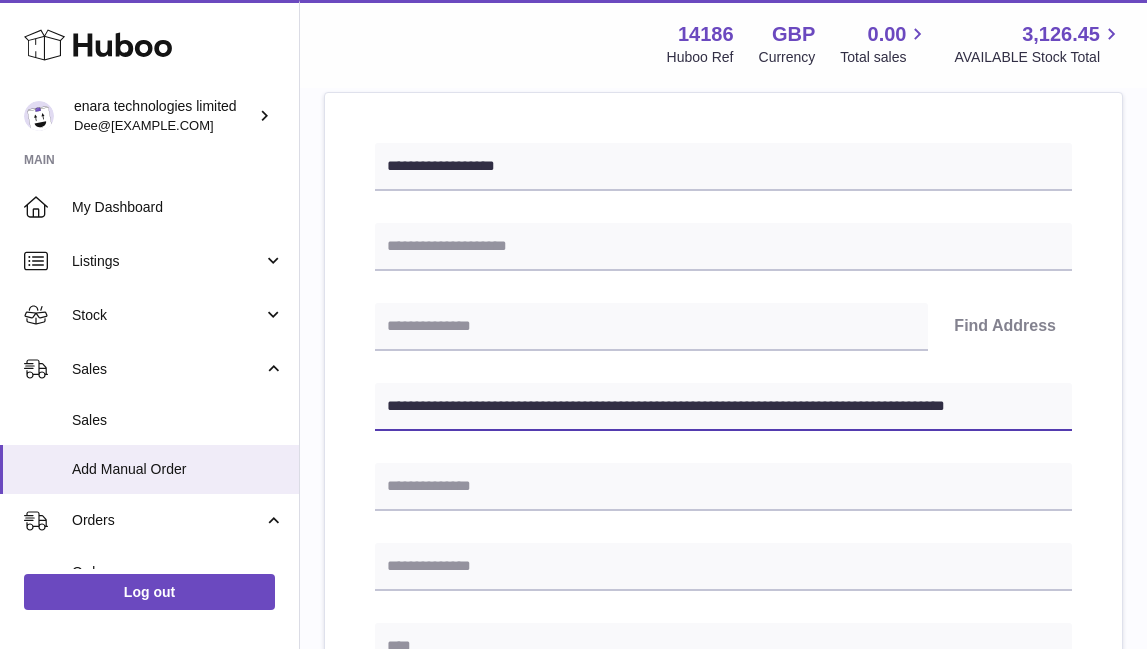 click on ".st0{fill:#141414;}" at bounding box center (573, 90) 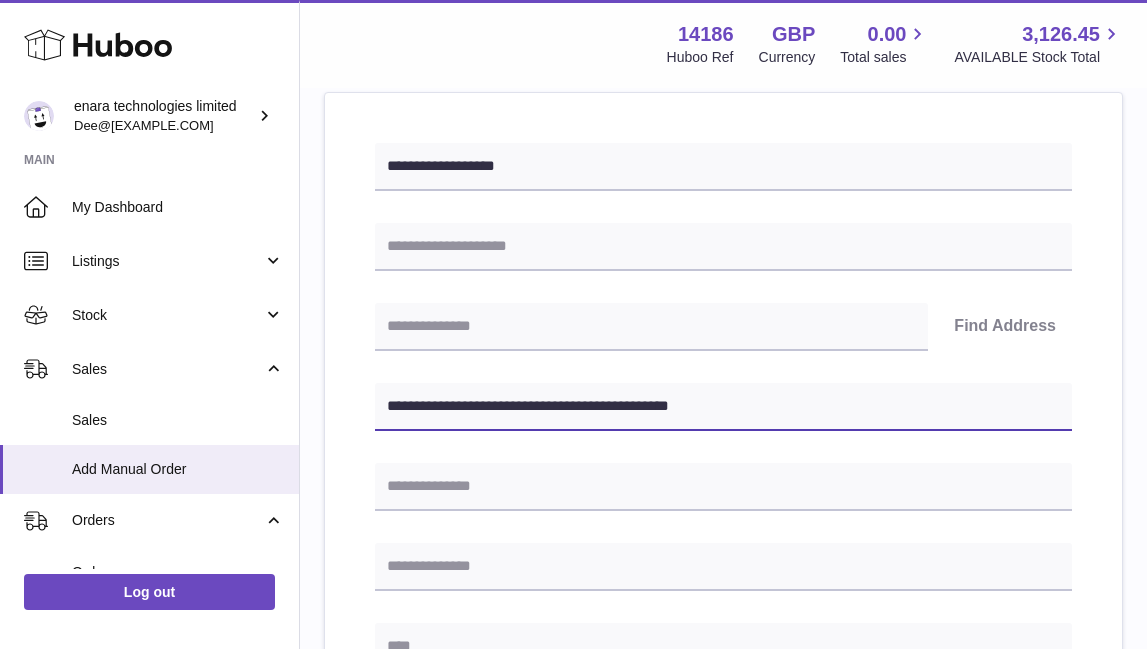 type on "**********" 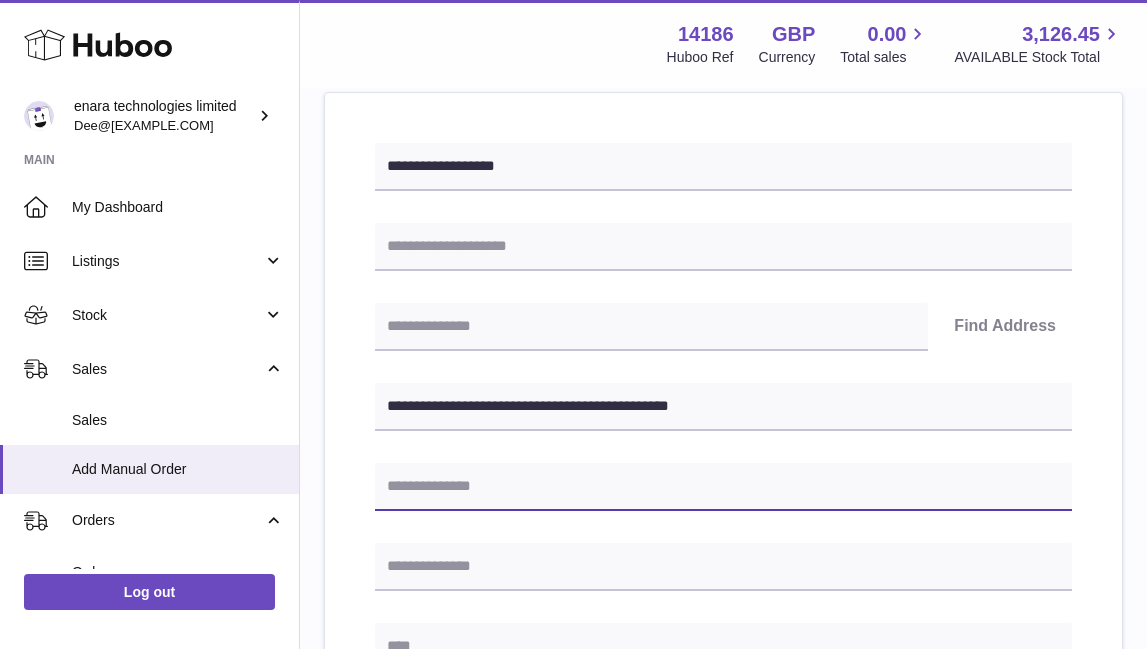 paste on "**********" 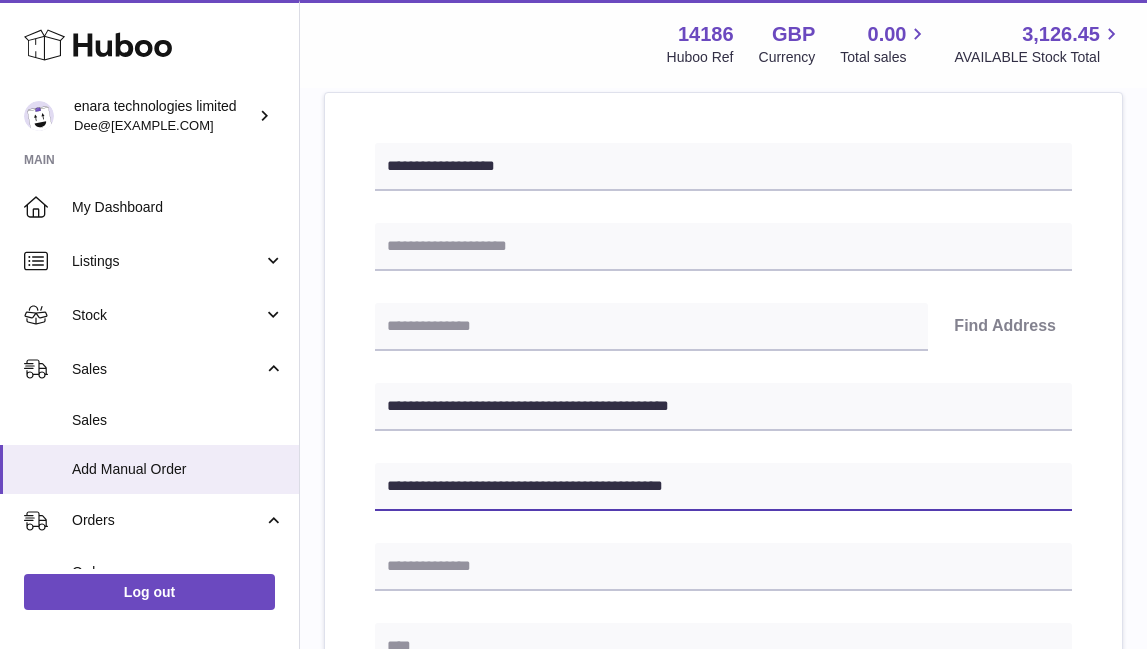 type on "**********" 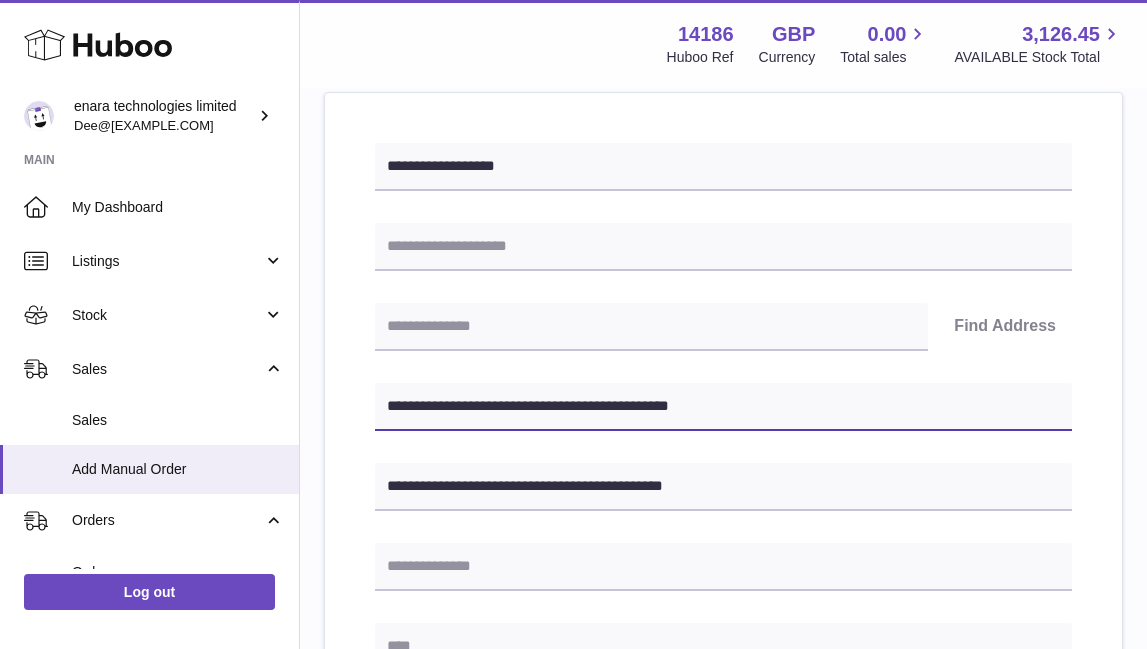 drag, startPoint x: 481, startPoint y: 406, endPoint x: 396, endPoint y: 407, distance: 85.00588 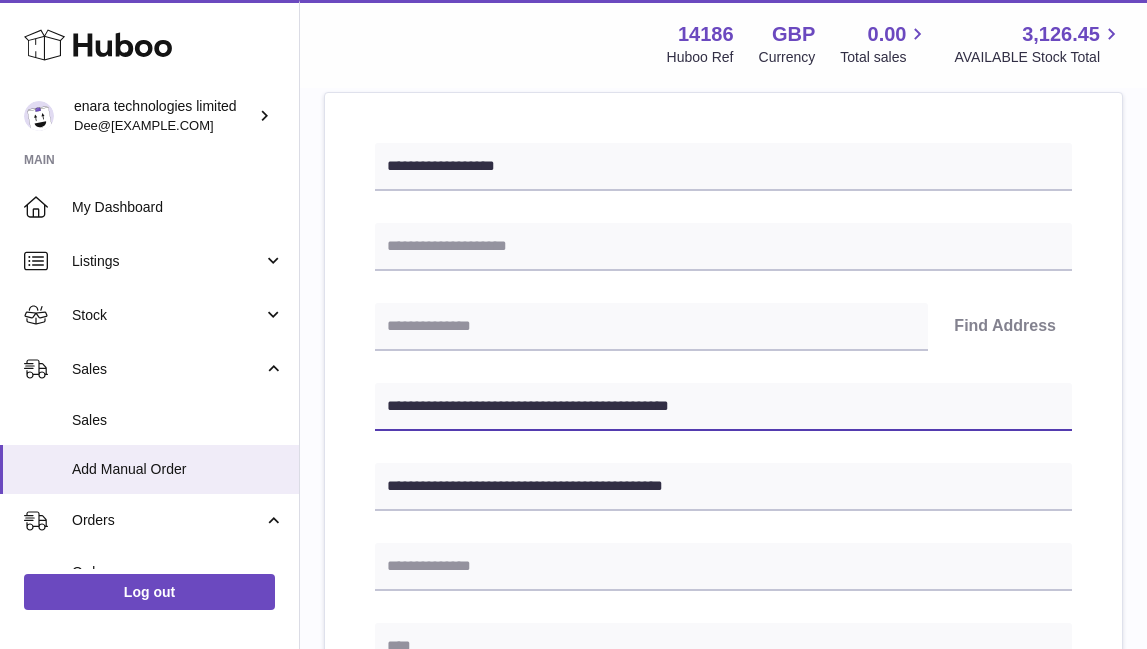 click on "**********" at bounding box center [723, 407] 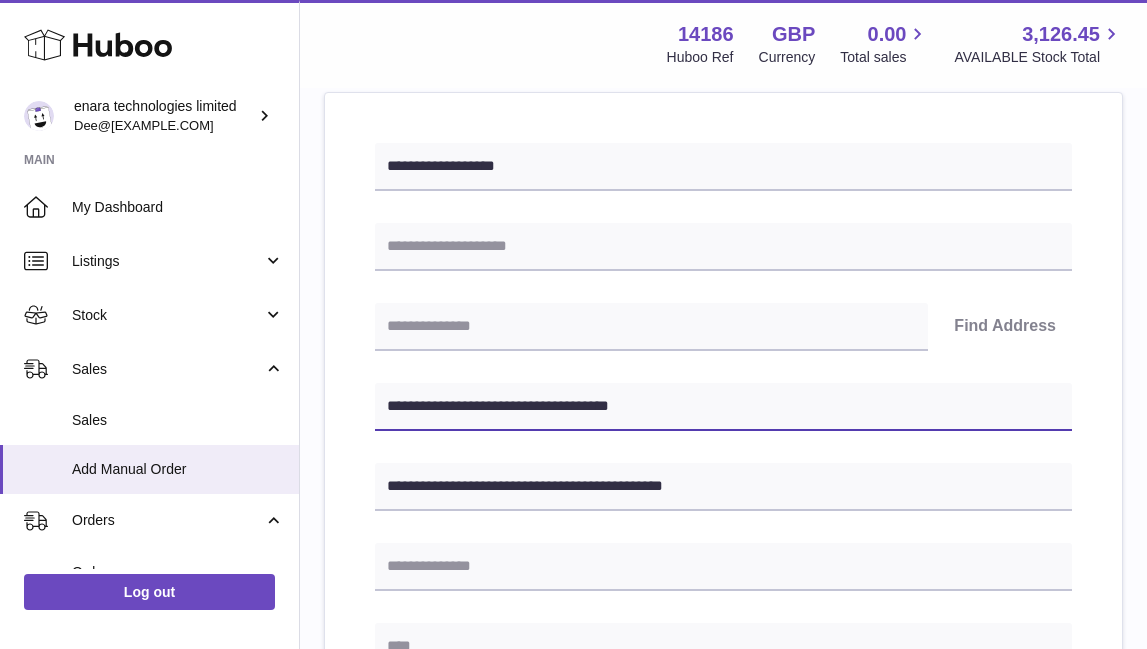 type on "**********" 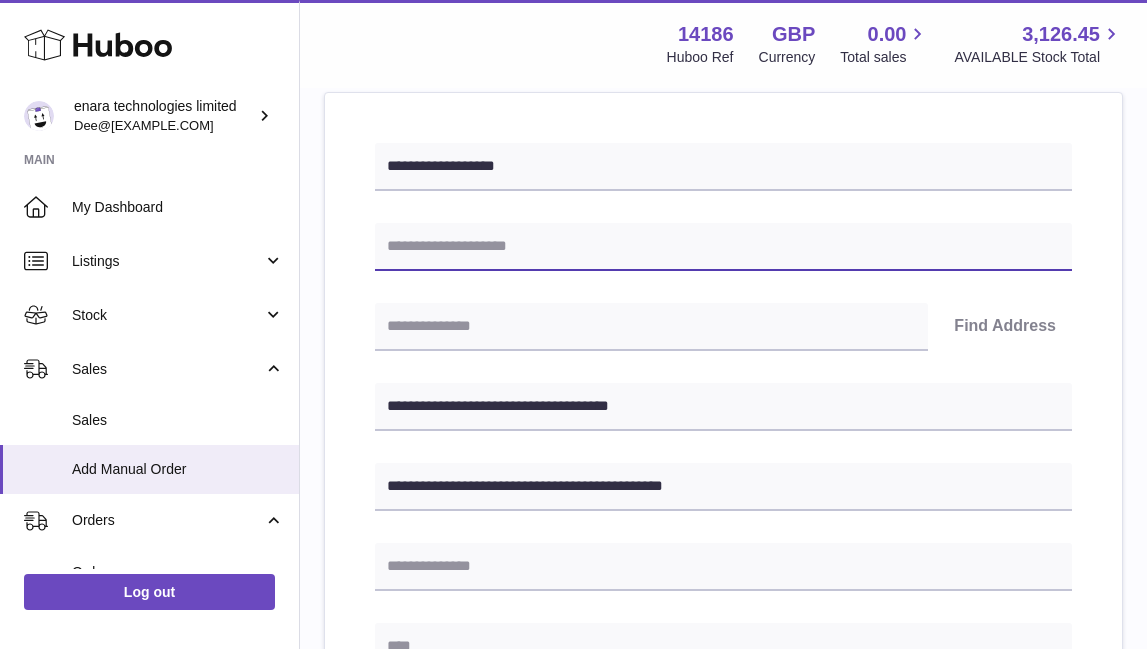 paste on "**********" 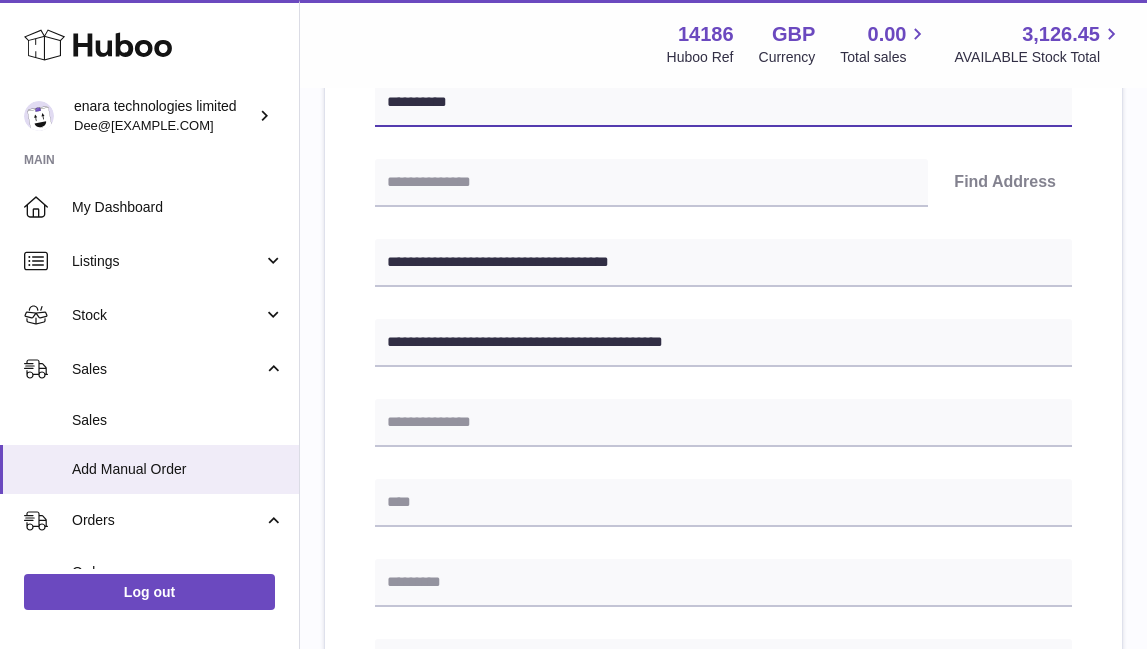 scroll, scrollTop: 388, scrollLeft: 0, axis: vertical 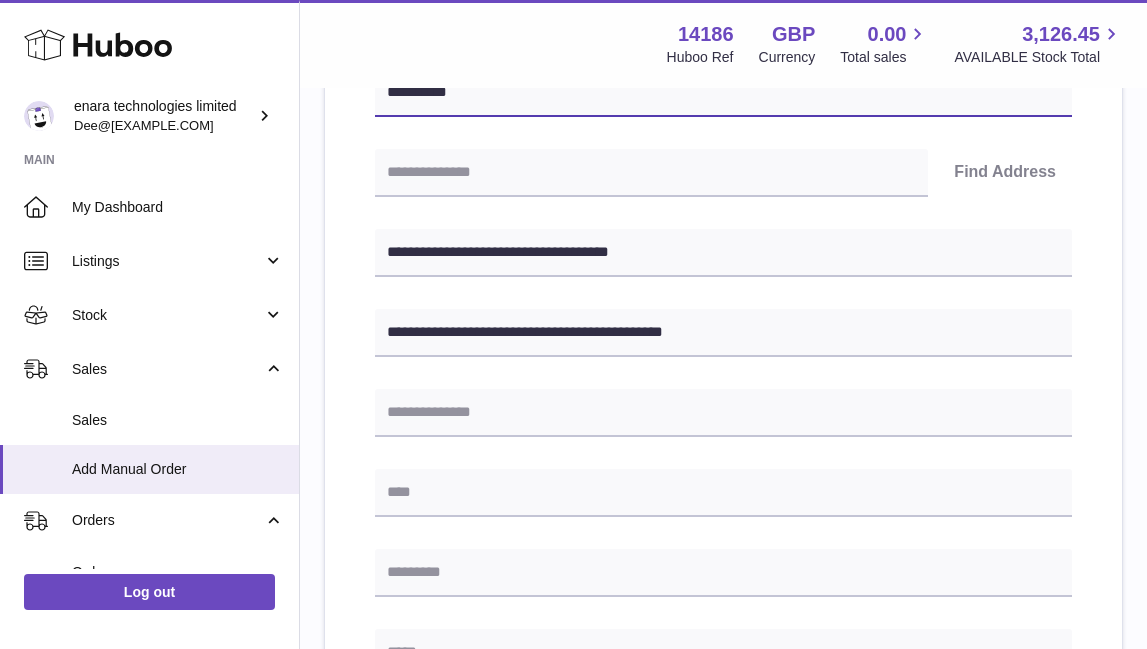 type on "**********" 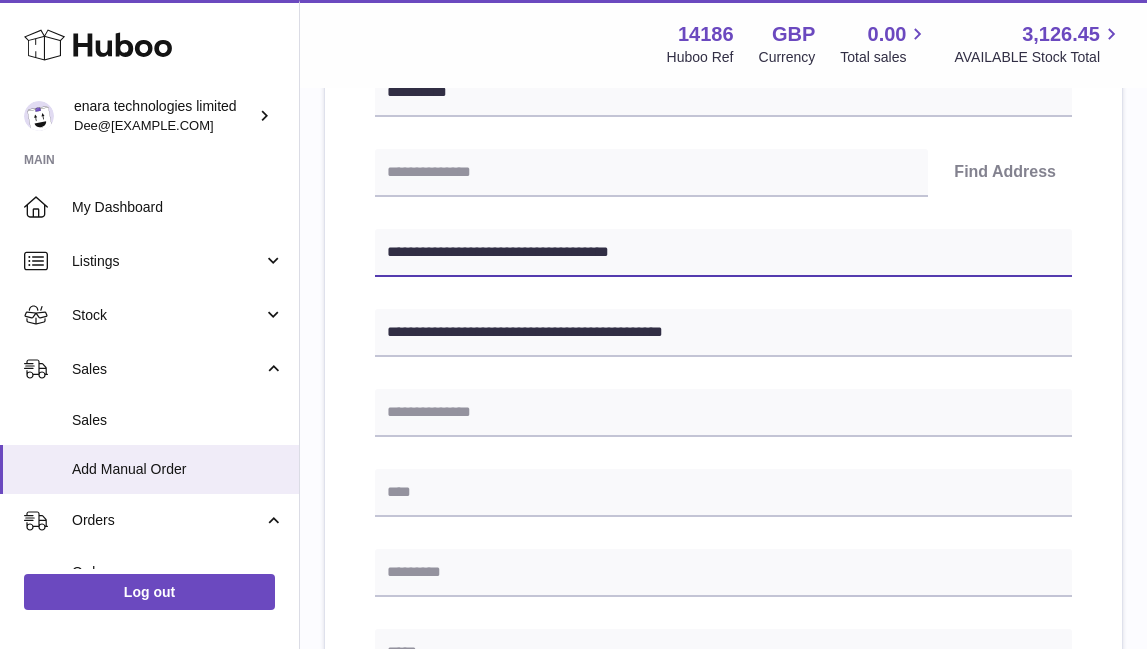 drag, startPoint x: 513, startPoint y: 249, endPoint x: 397, endPoint y: 251, distance: 116.01724 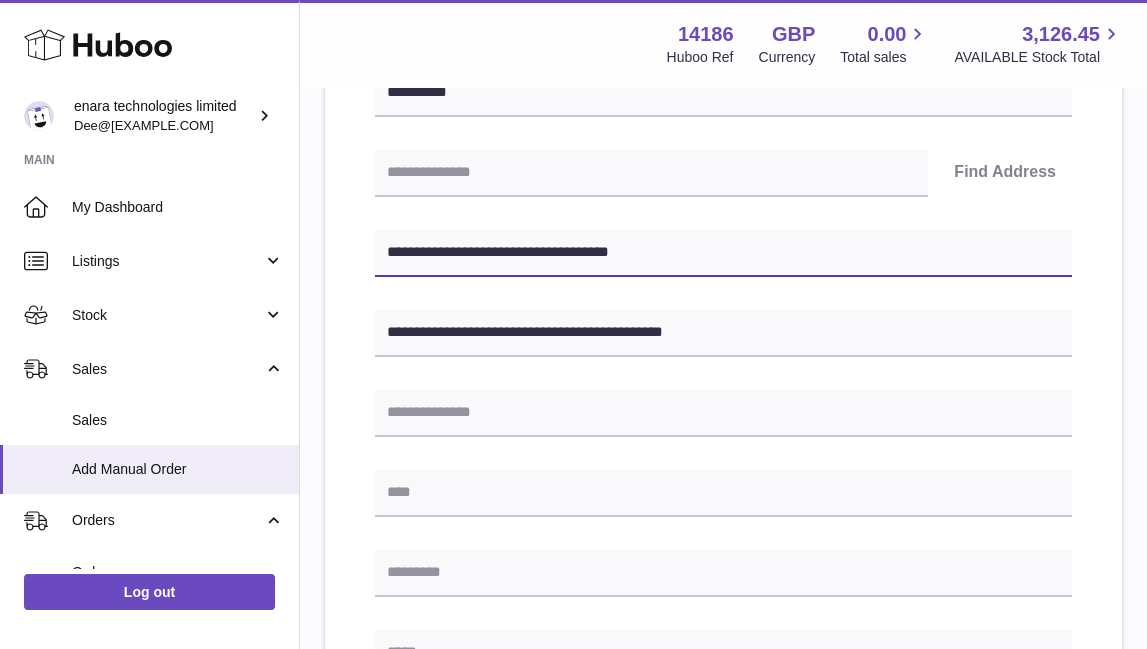 click on "**********" at bounding box center [723, 253] 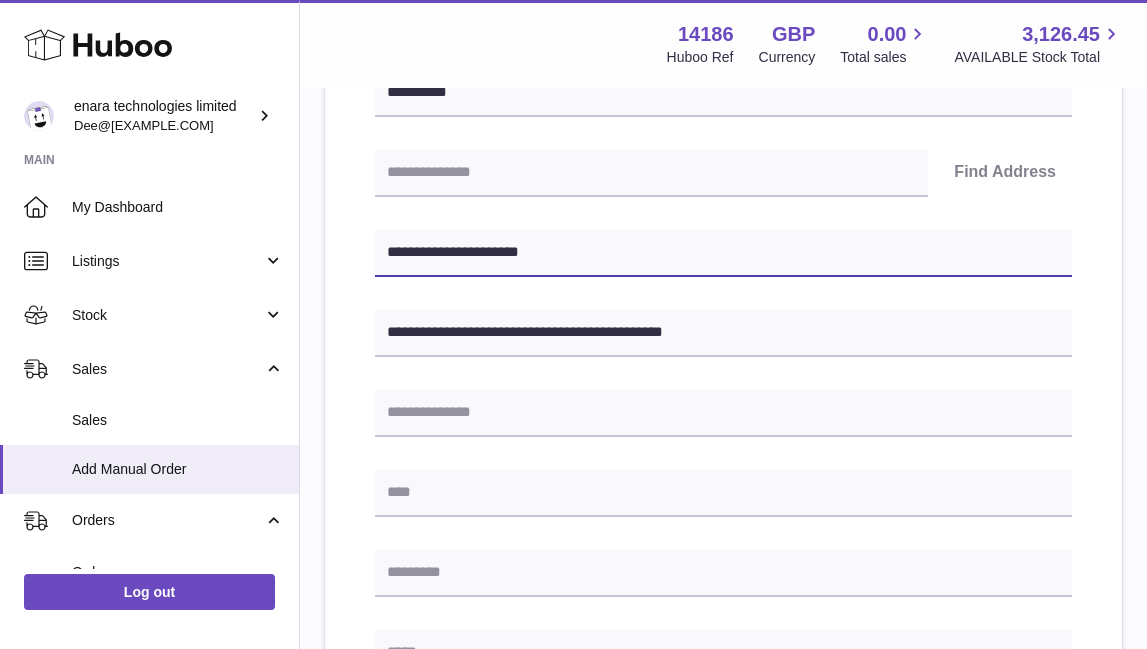 scroll, scrollTop: 440, scrollLeft: 0, axis: vertical 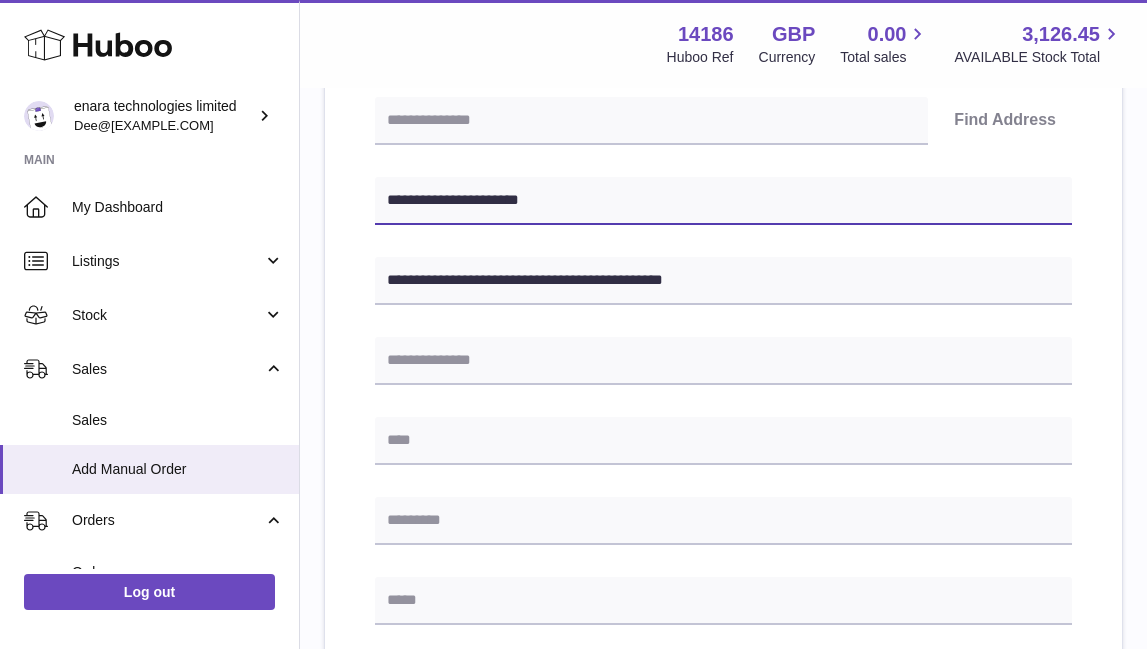 type on "**********" 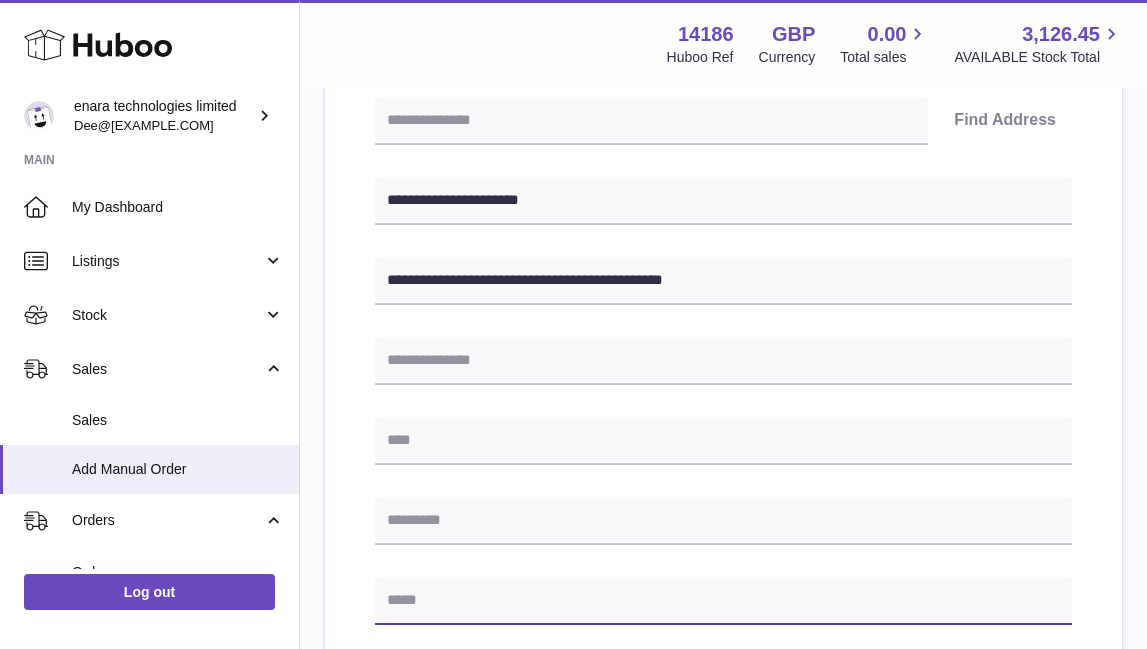 paste on "**********" 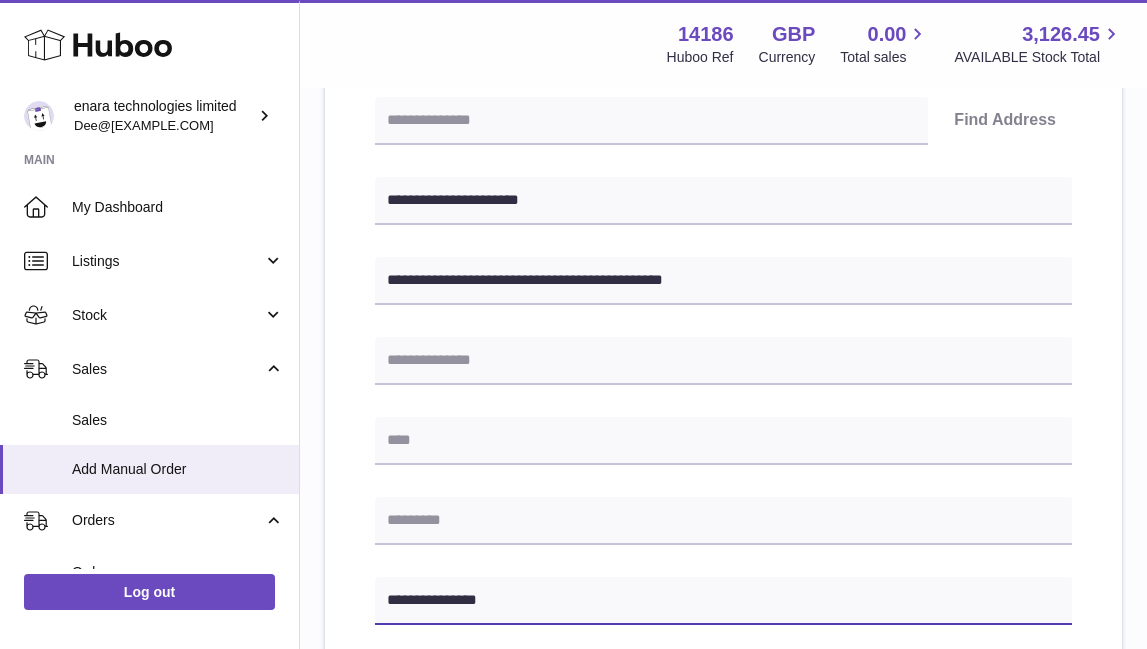 type on "**********" 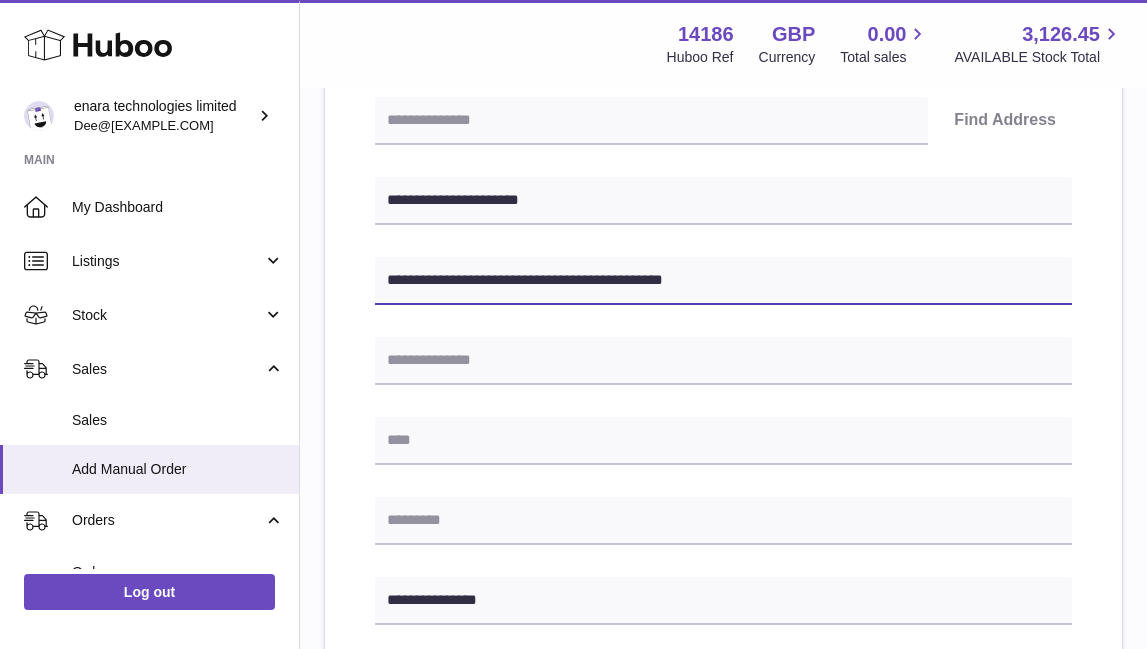 drag, startPoint x: 550, startPoint y: 278, endPoint x: 623, endPoint y: 281, distance: 73.061615 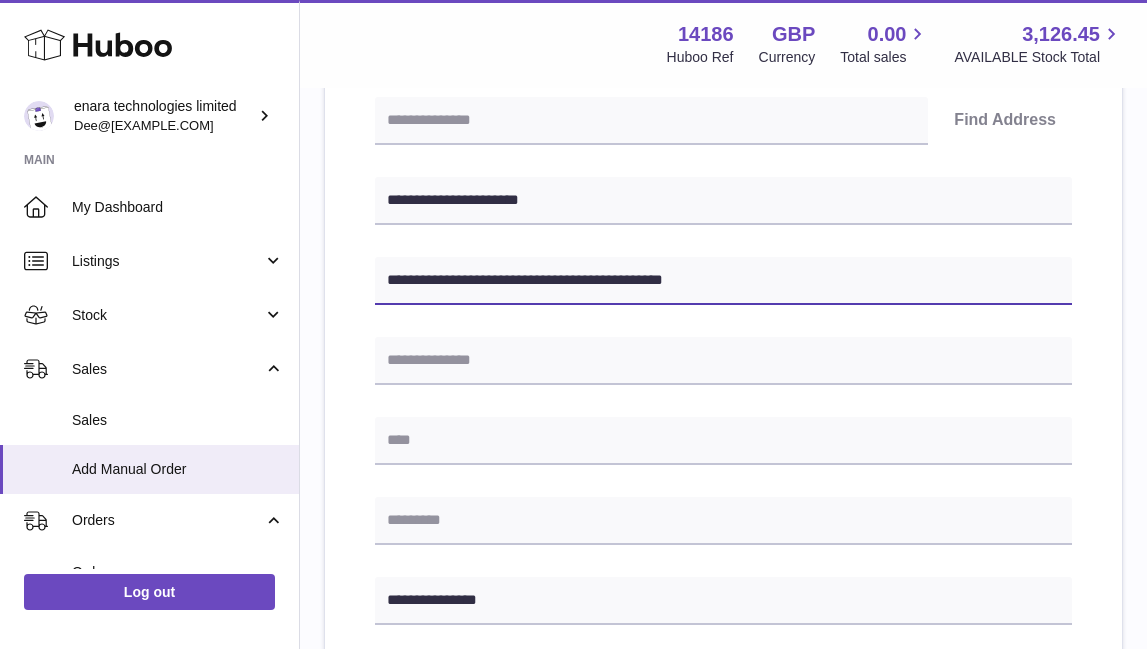click on "**********" at bounding box center [723, 281] 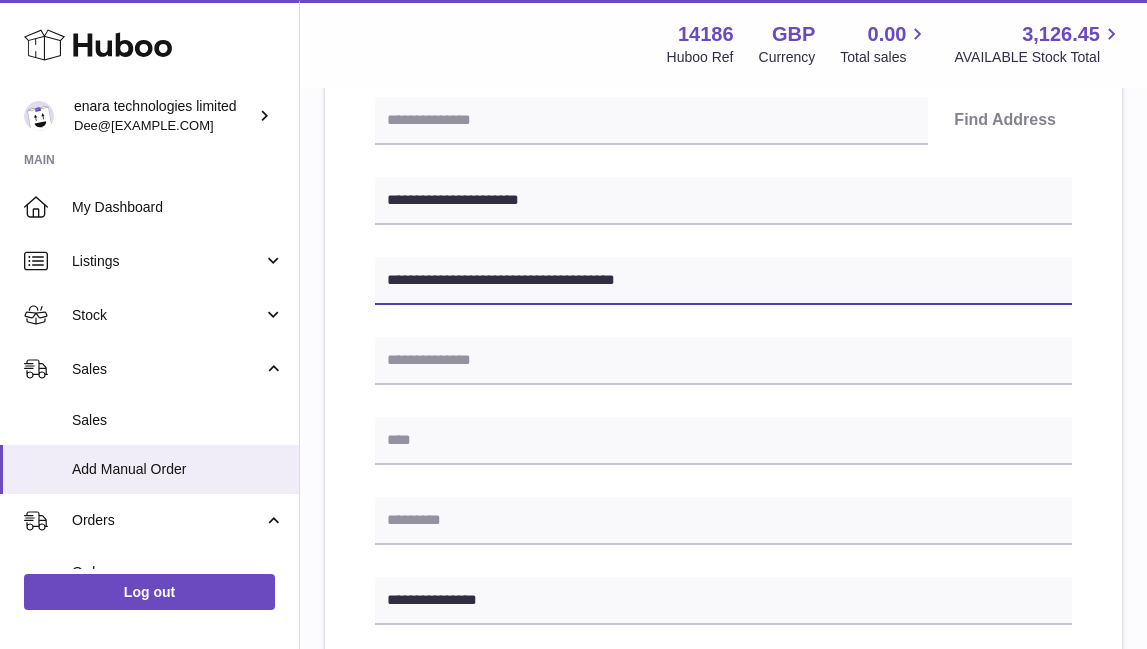 type on "**********" 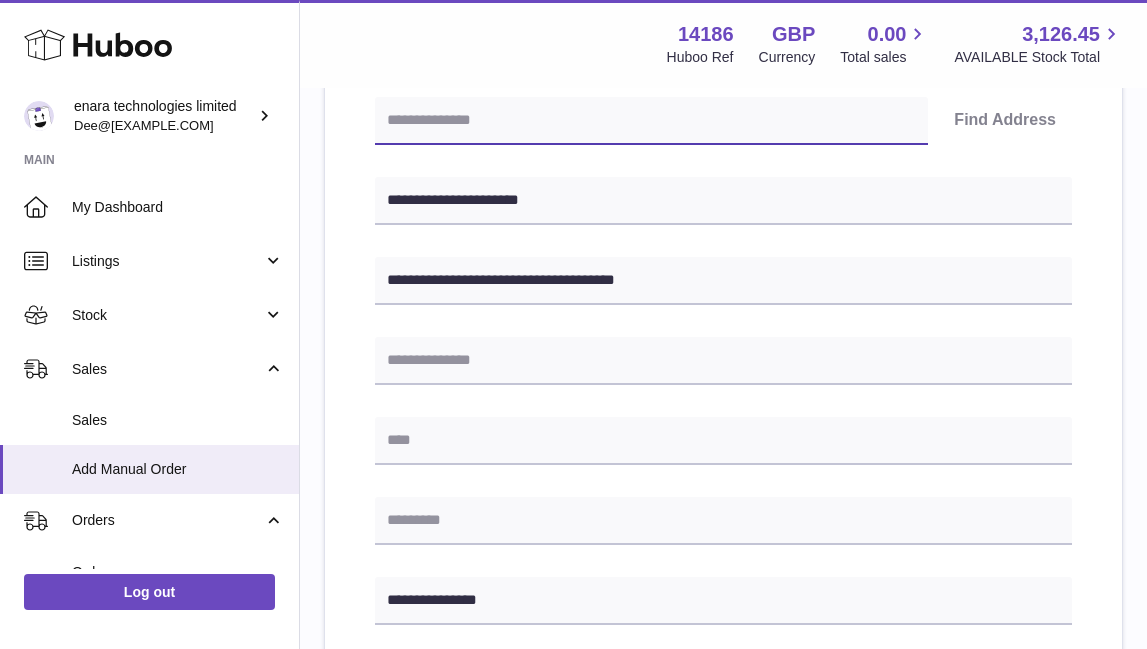 paste on "********" 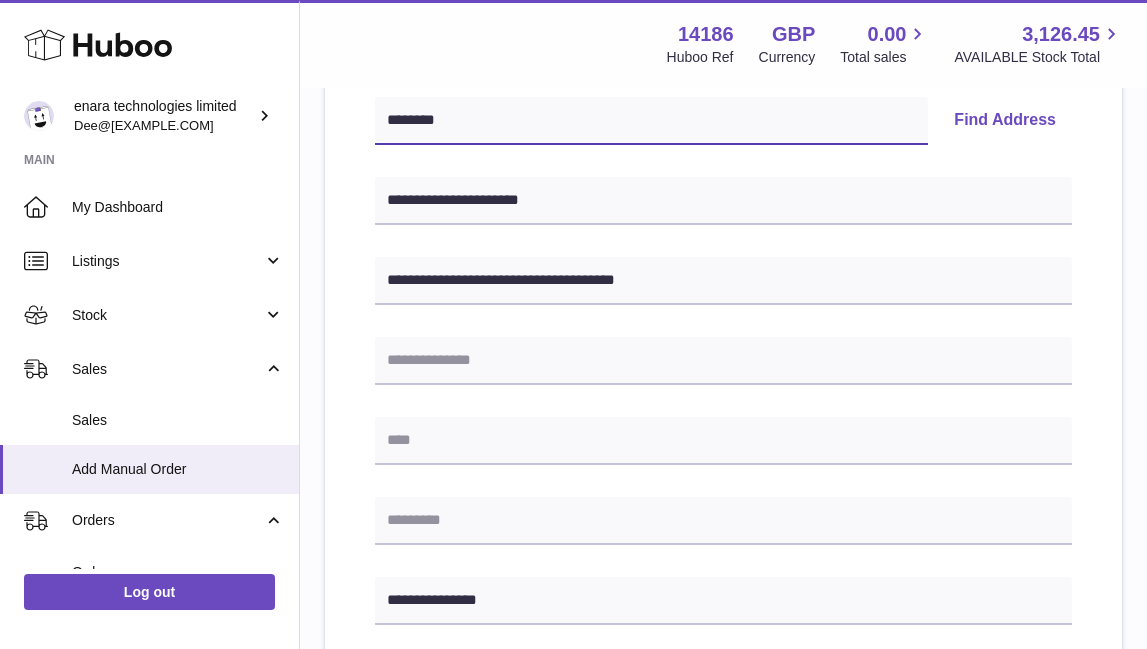 type on "********" 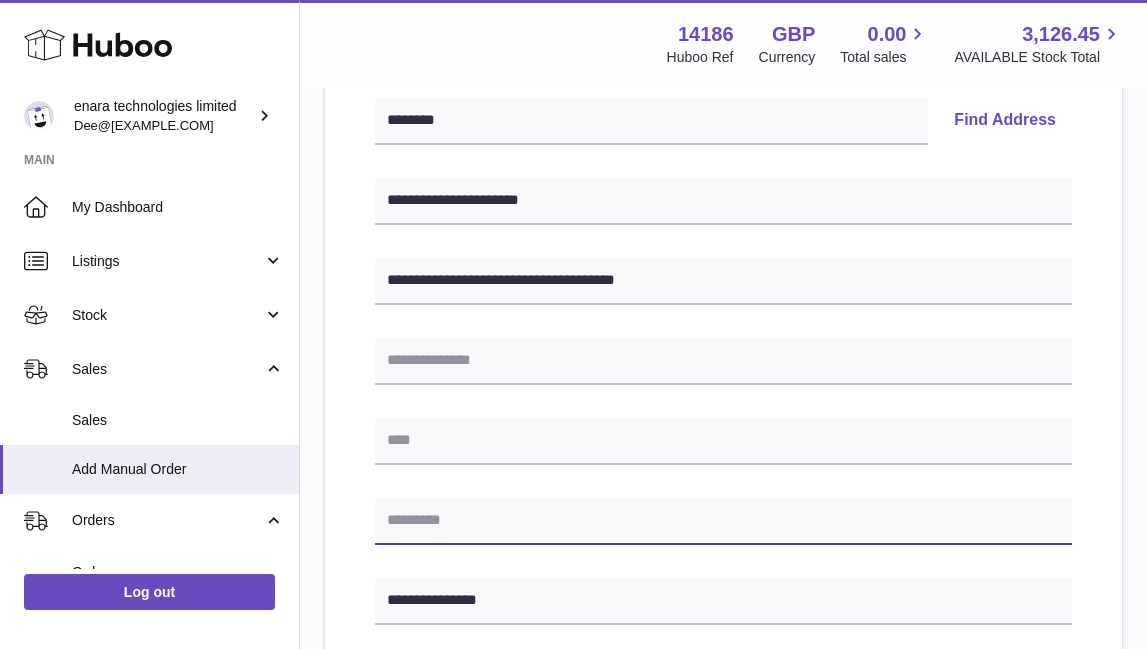paste on "********" 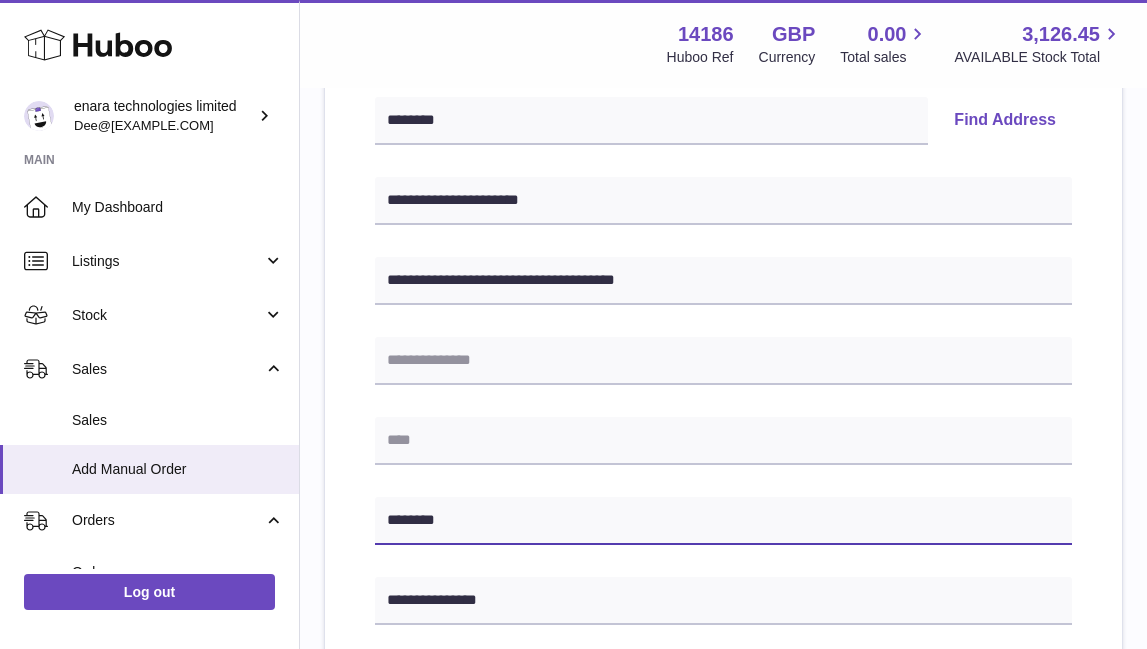 type on "********" 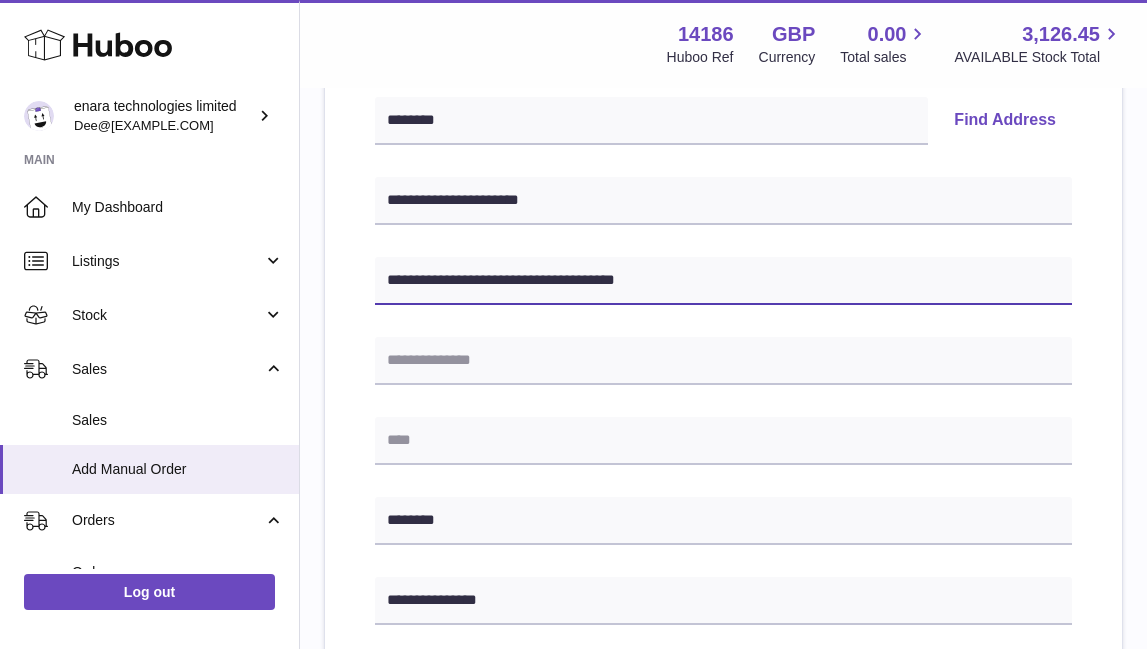 drag, startPoint x: 557, startPoint y: 278, endPoint x: 823, endPoint y: 275, distance: 266.0169 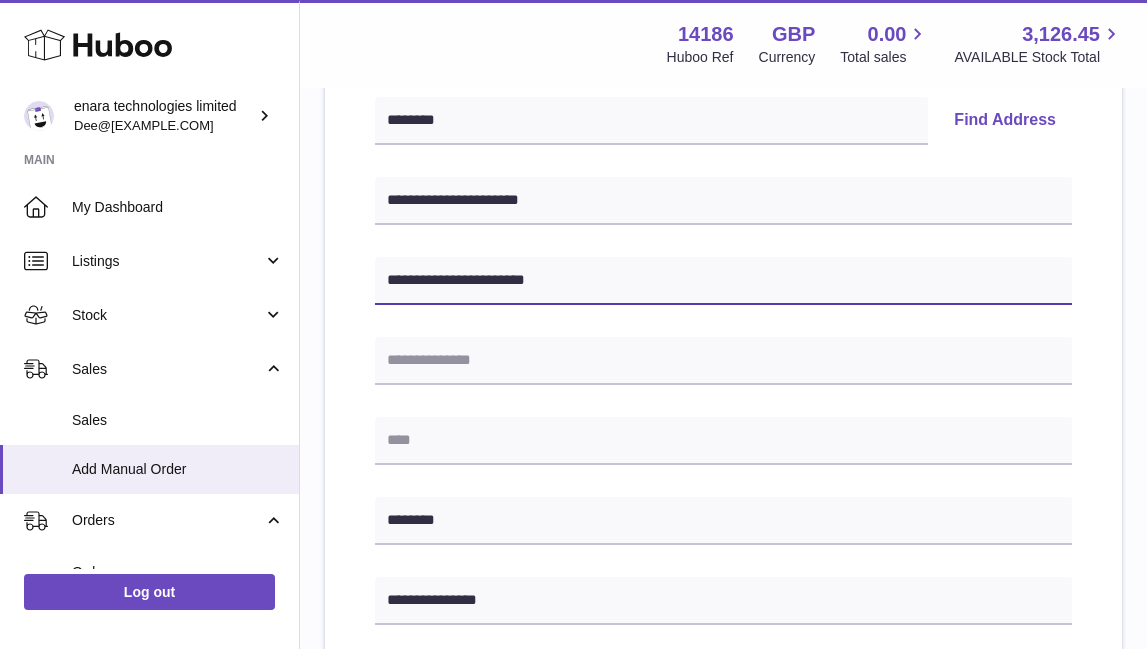 type on "**********" 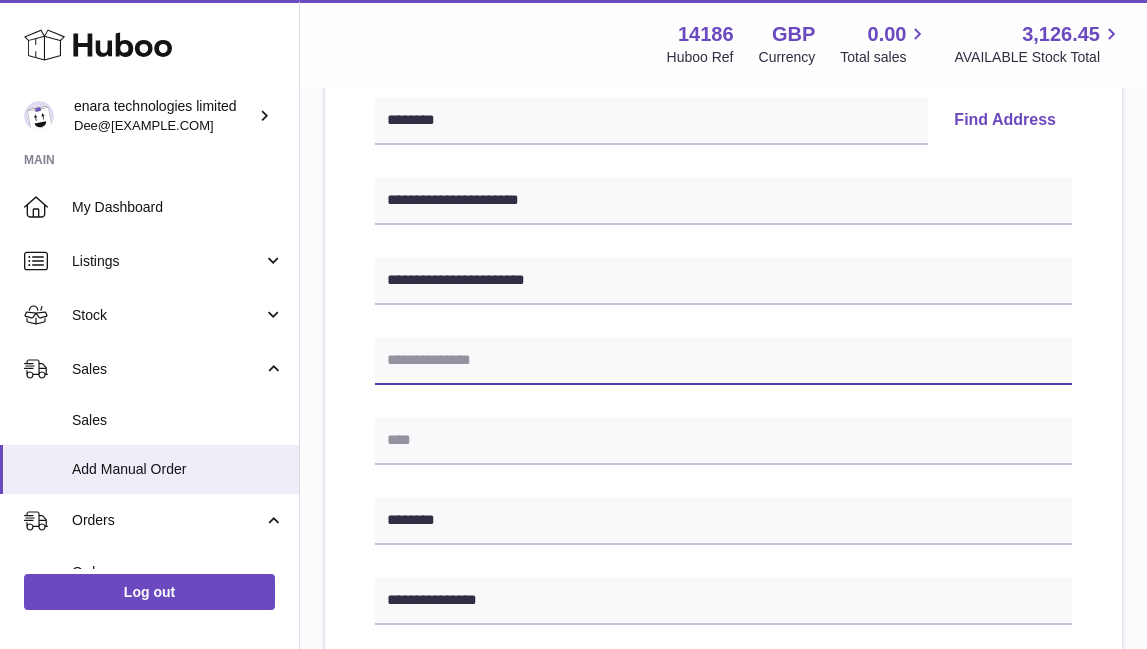 paste on "**********" 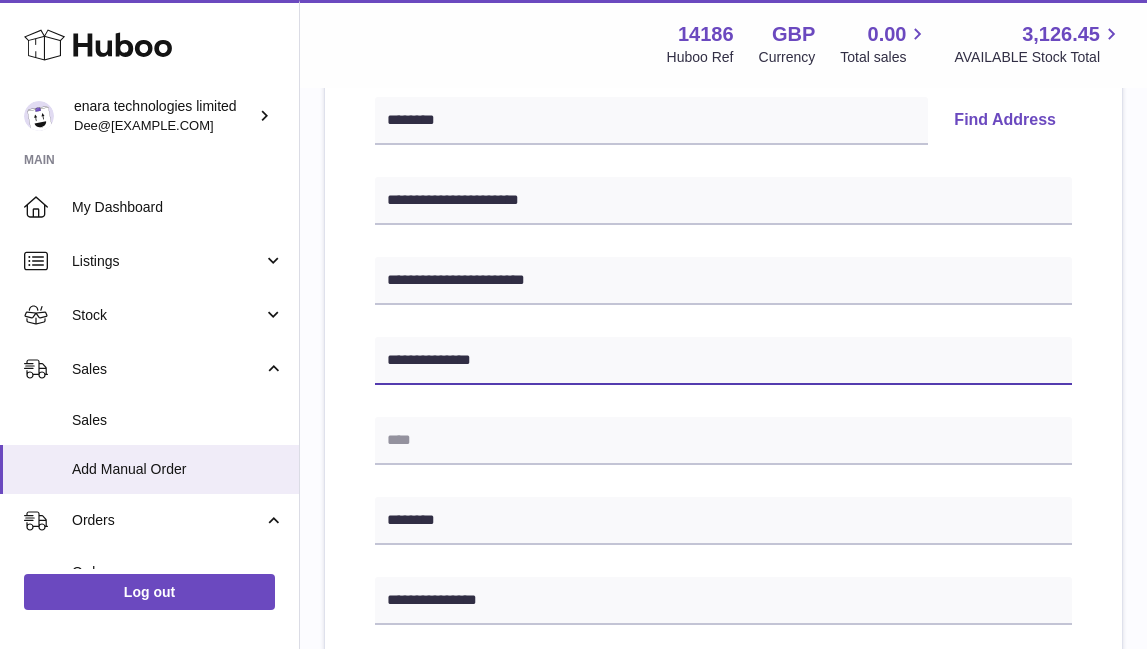 type on "**********" 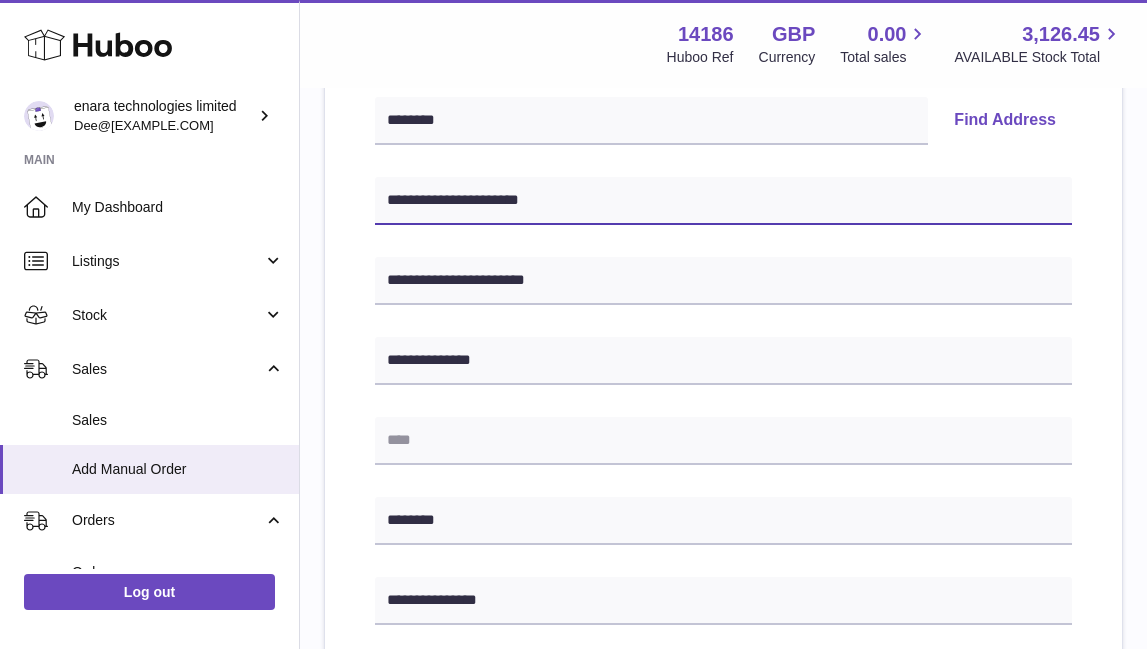 click on "**********" at bounding box center (723, 201) 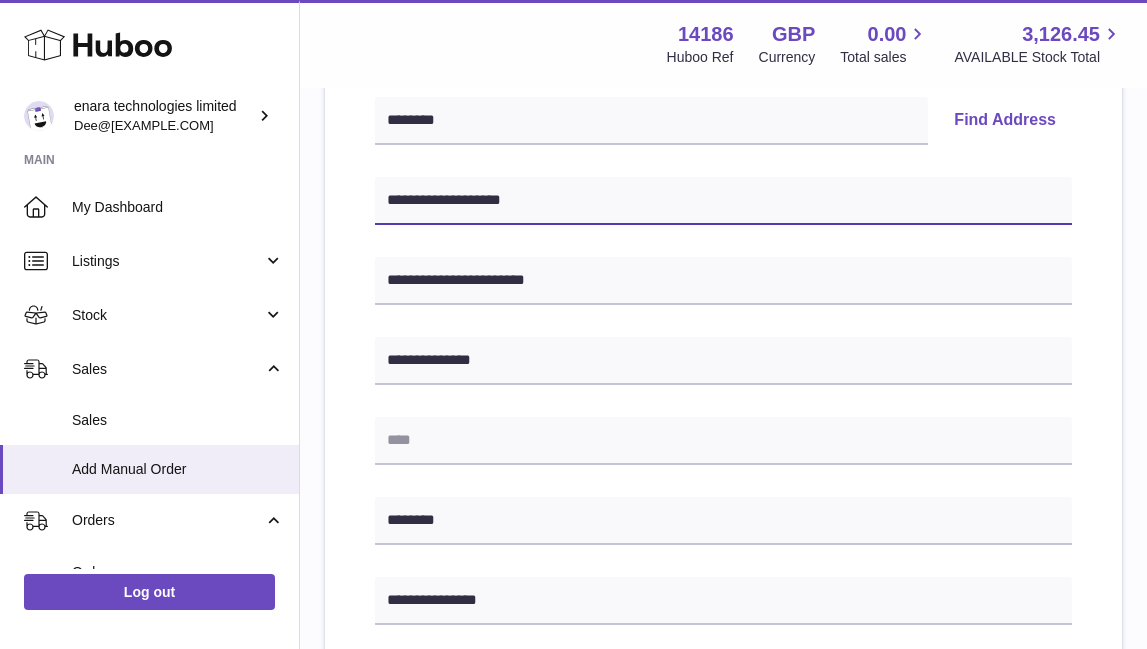 type on "**********" 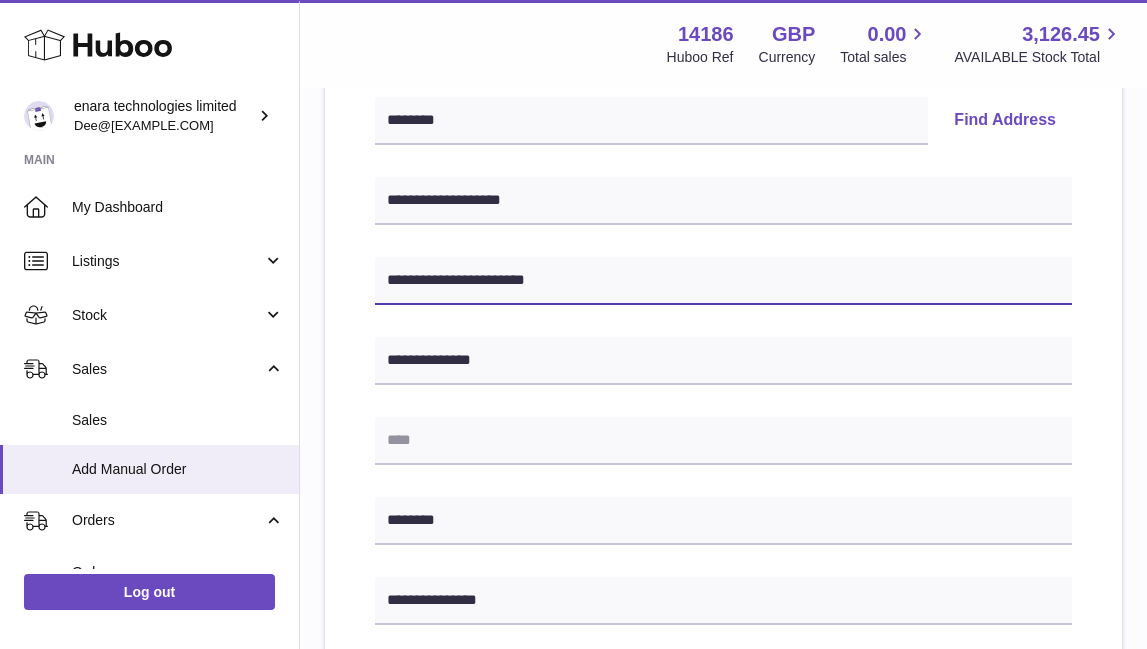click on "**********" at bounding box center [723, 281] 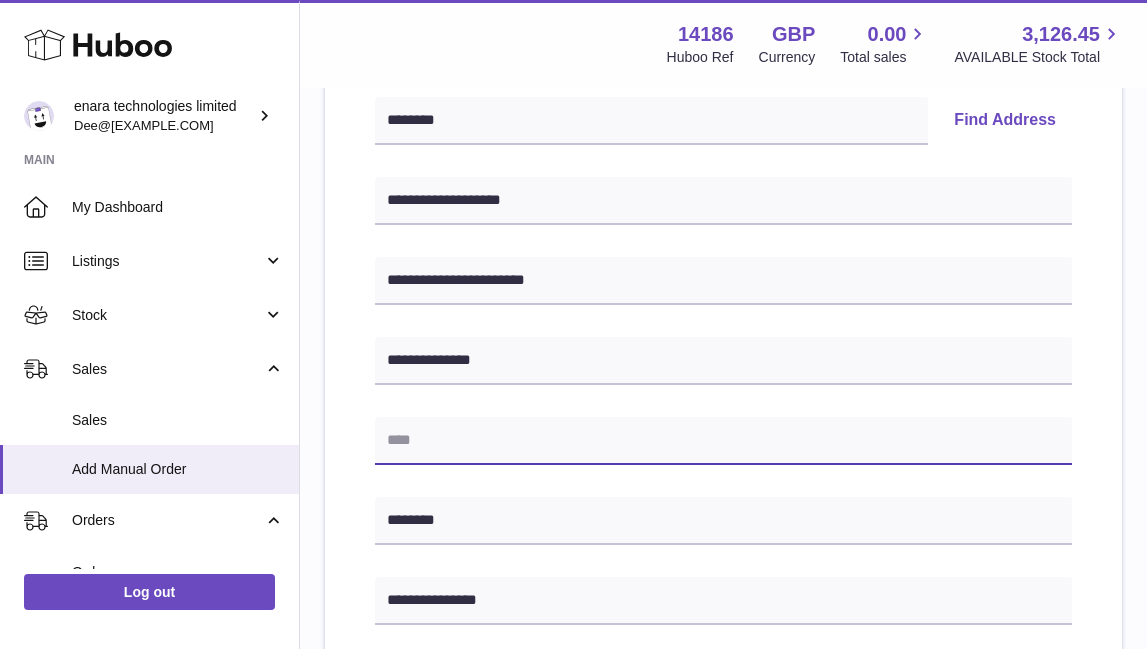 click at bounding box center (723, 441) 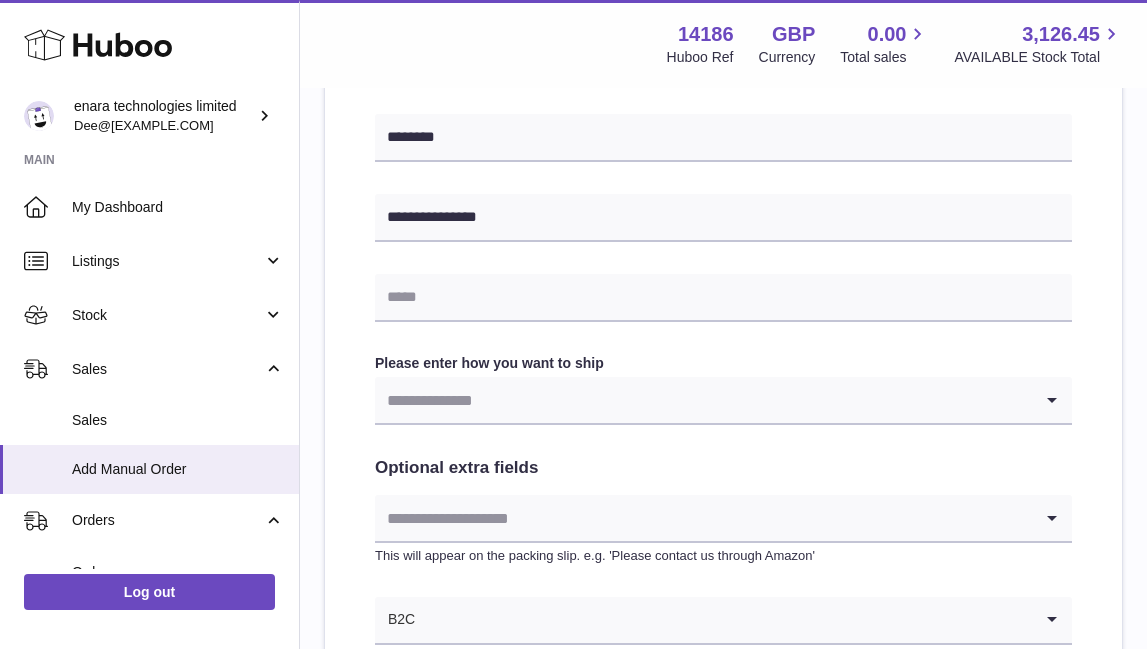 scroll, scrollTop: 832, scrollLeft: 0, axis: vertical 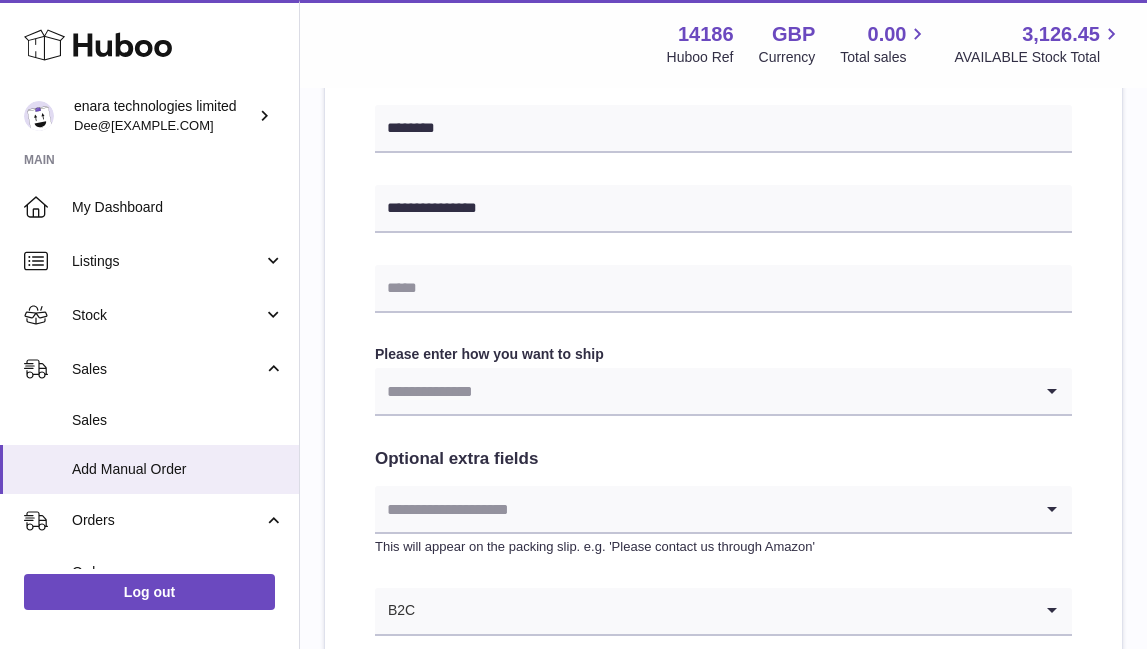 type on "******" 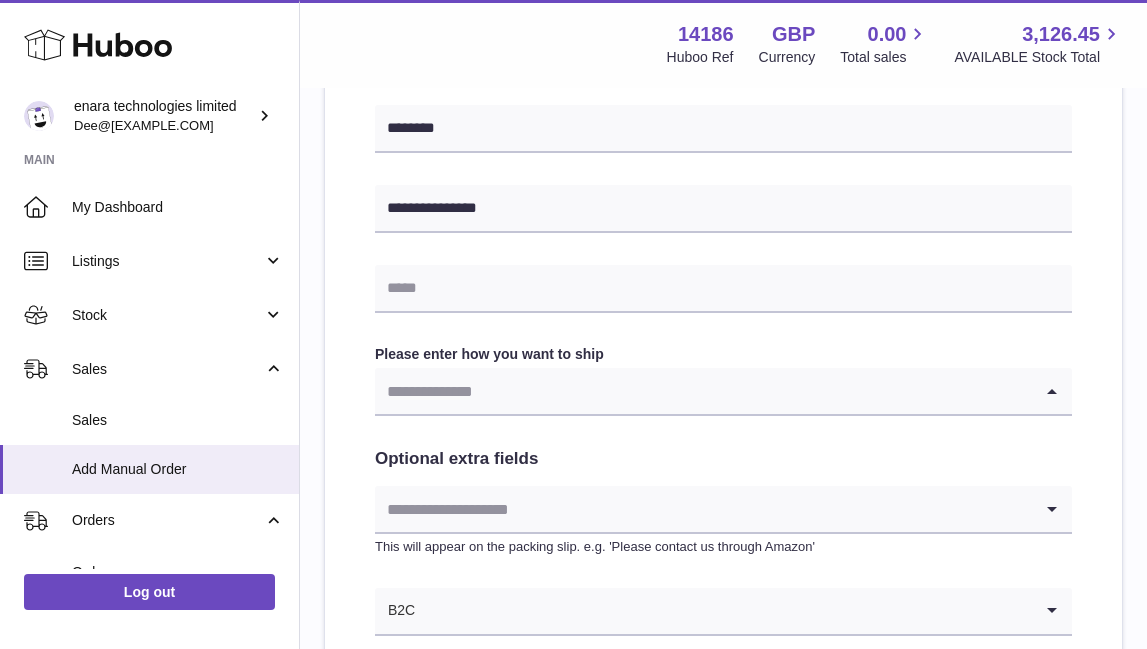 click at bounding box center [703, 391] 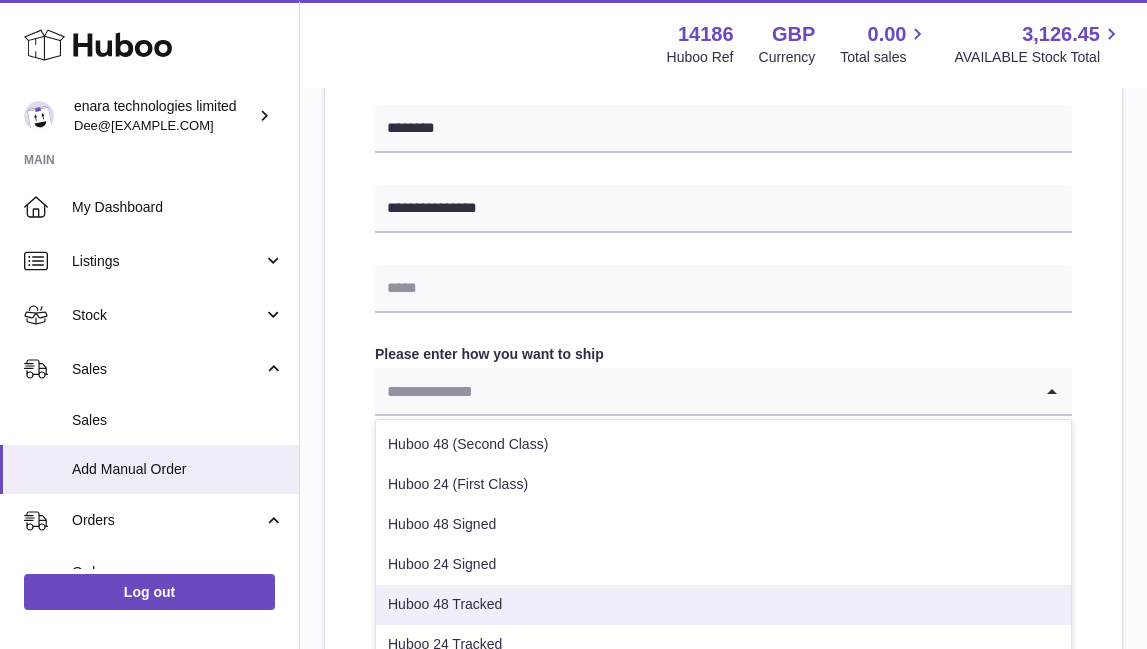 click on "Huboo 48 Tracked" at bounding box center (723, 605) 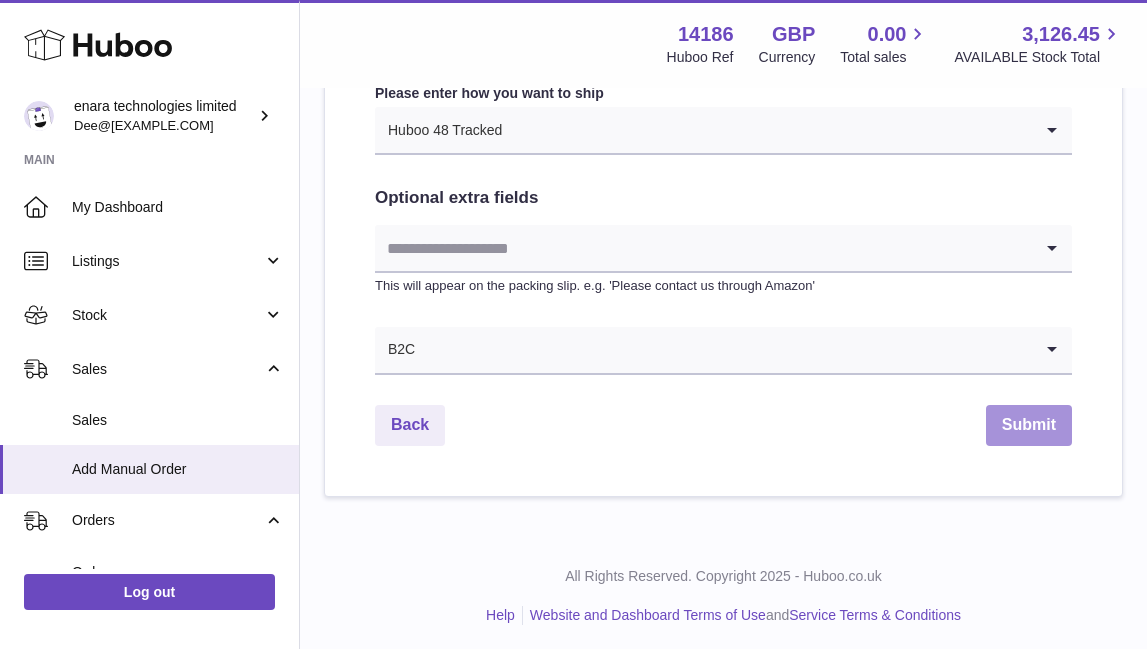 scroll, scrollTop: 1092, scrollLeft: 0, axis: vertical 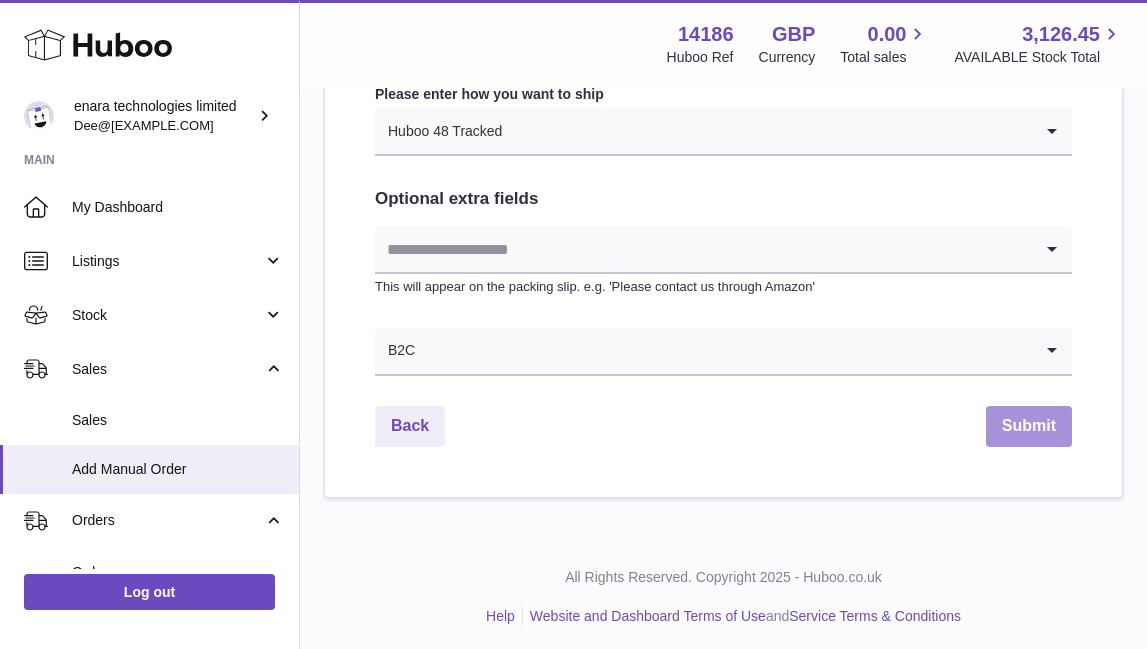 click on "Submit" at bounding box center [1029, 426] 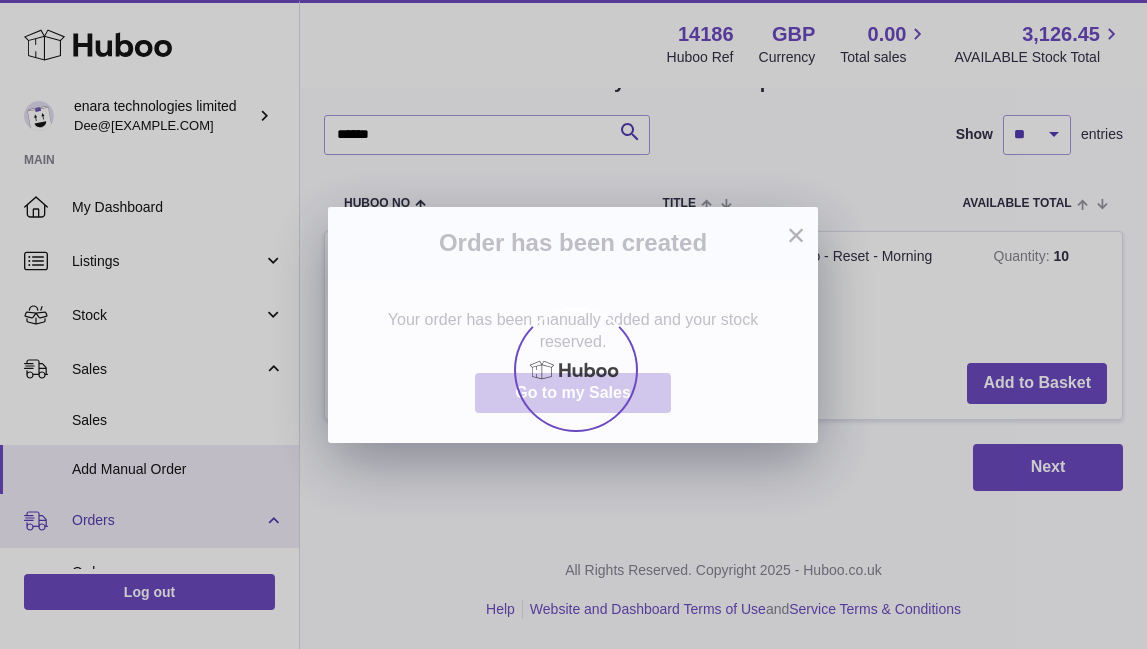 scroll, scrollTop: 0, scrollLeft: 0, axis: both 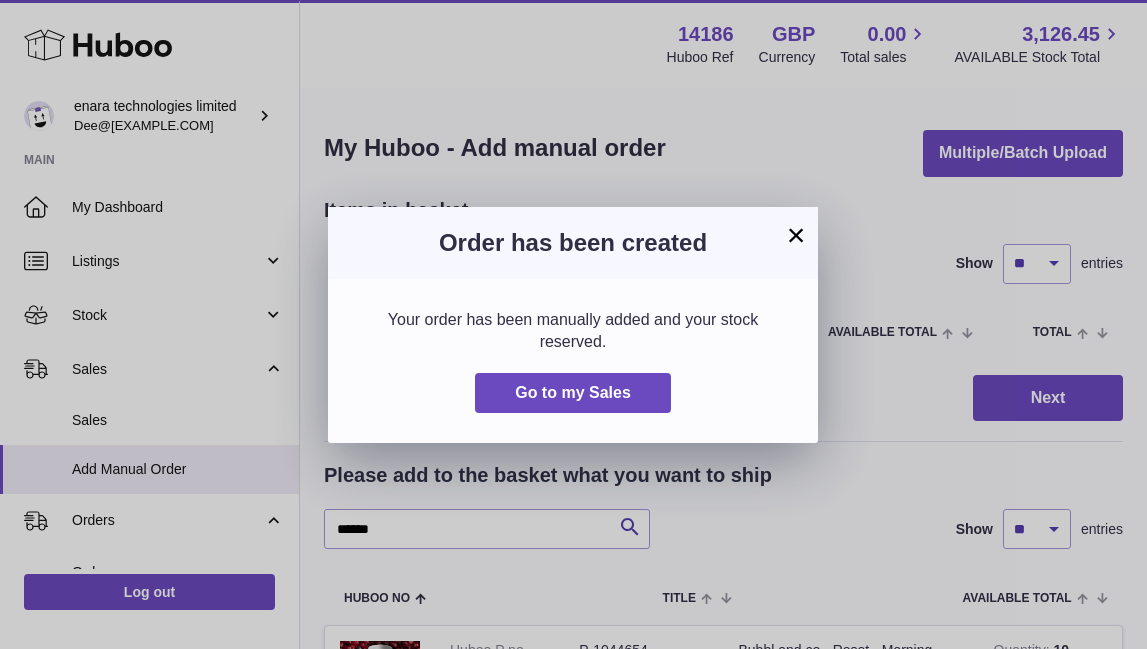 click on "×" at bounding box center [796, 235] 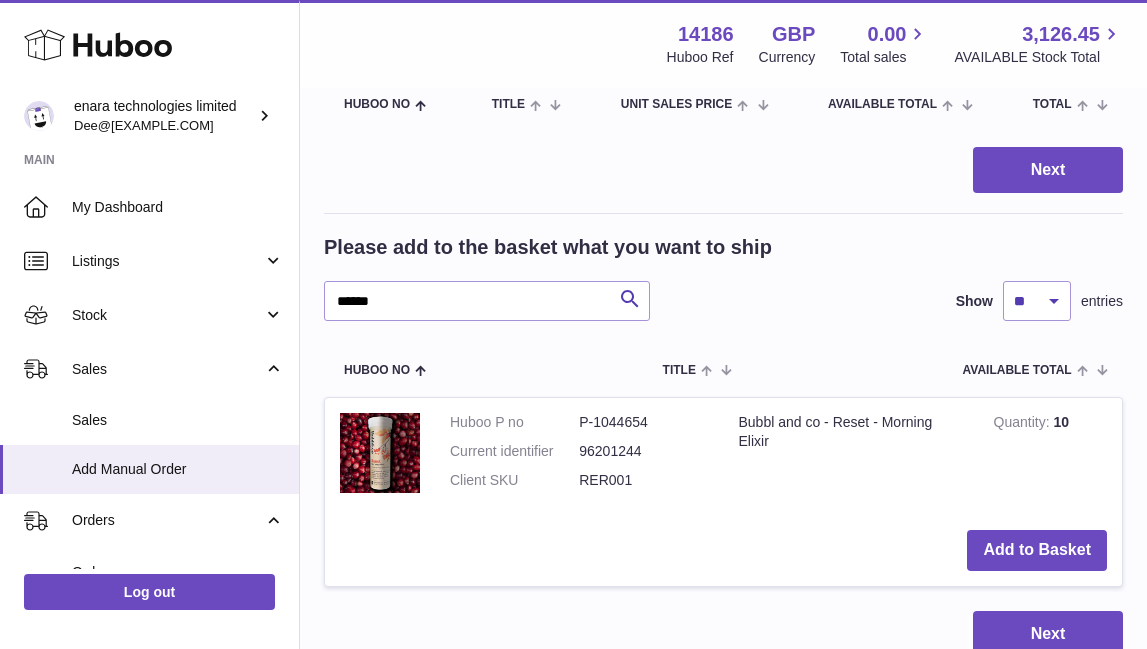 scroll, scrollTop: 236, scrollLeft: 0, axis: vertical 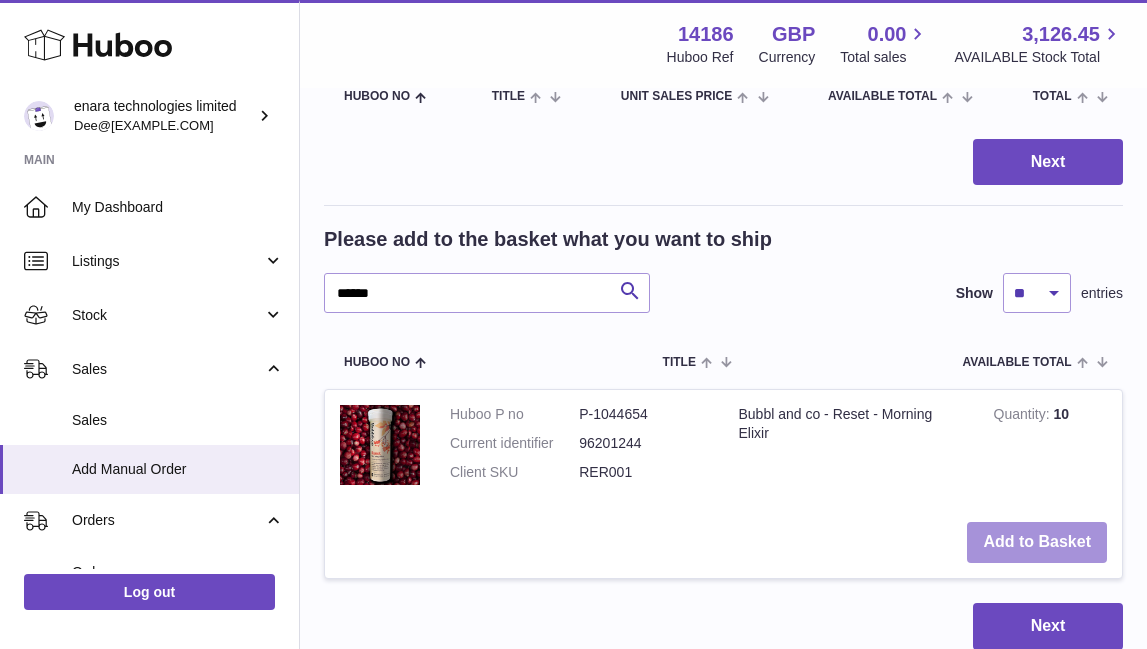 click on "Add to Basket" at bounding box center (1037, 542) 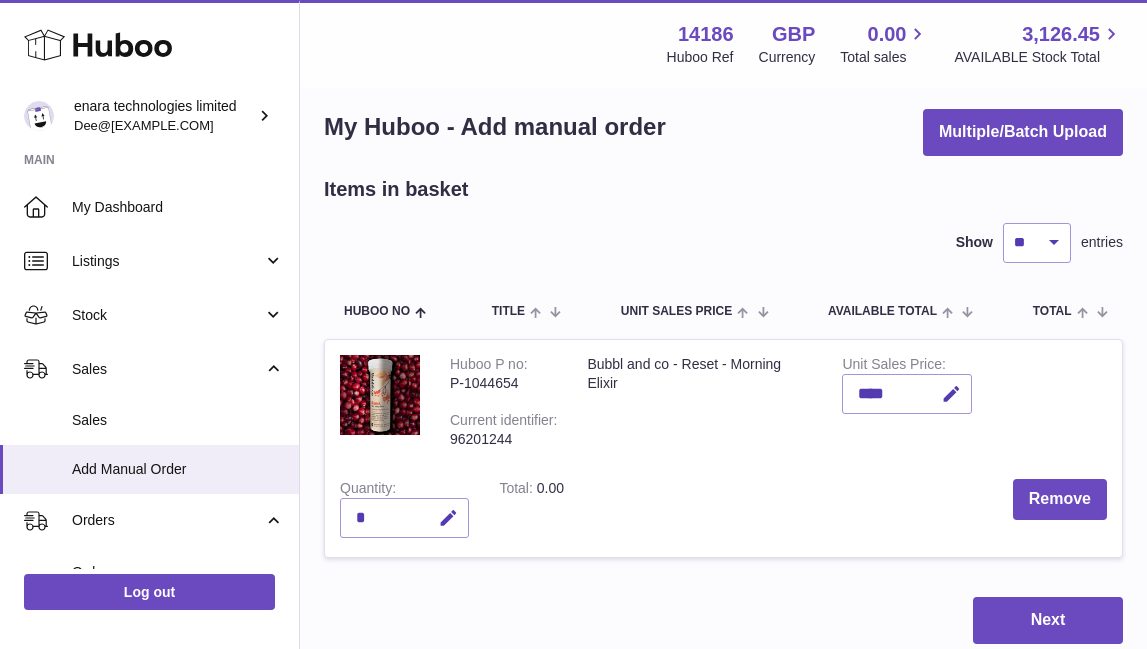scroll, scrollTop: 11, scrollLeft: 0, axis: vertical 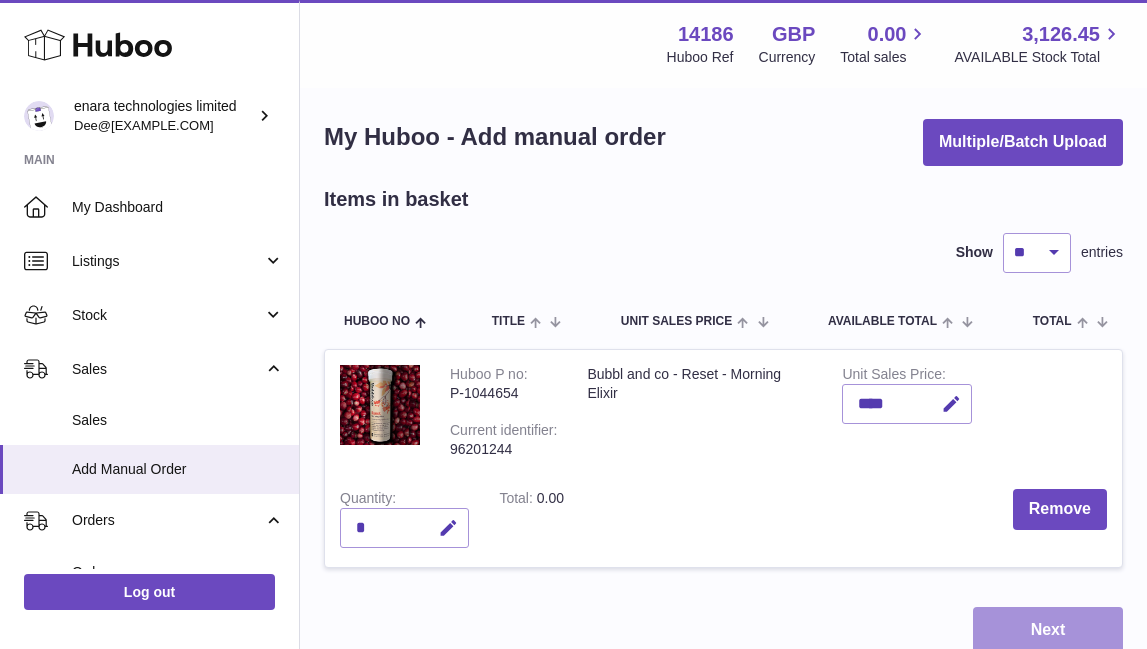 click on "Next" at bounding box center [1048, 630] 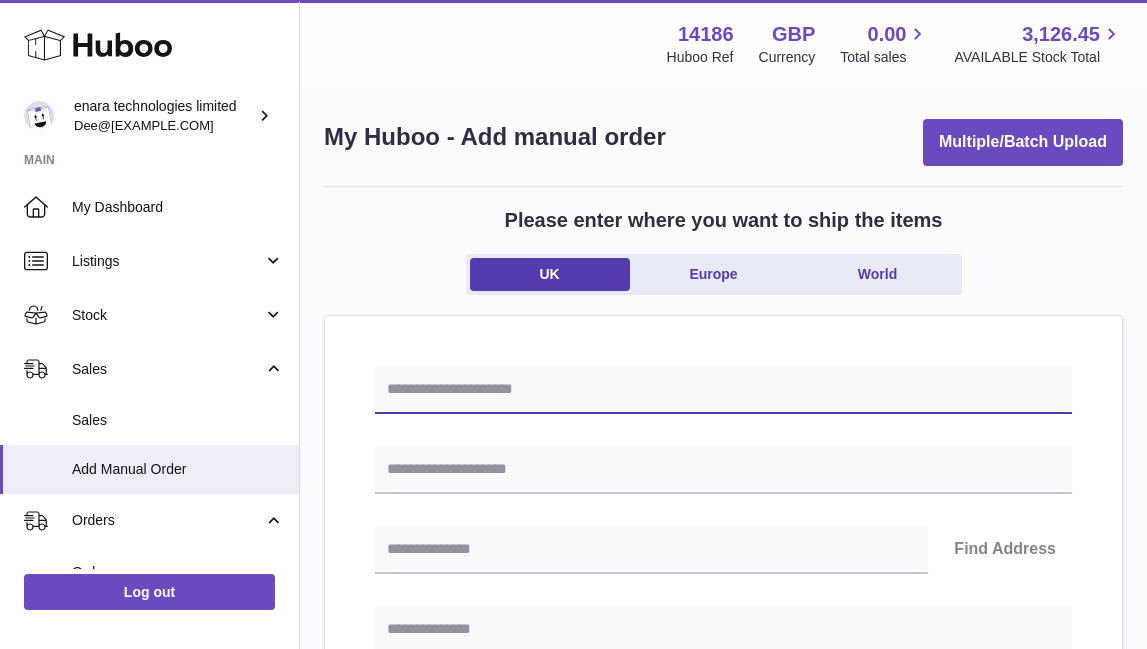 click at bounding box center (723, 390) 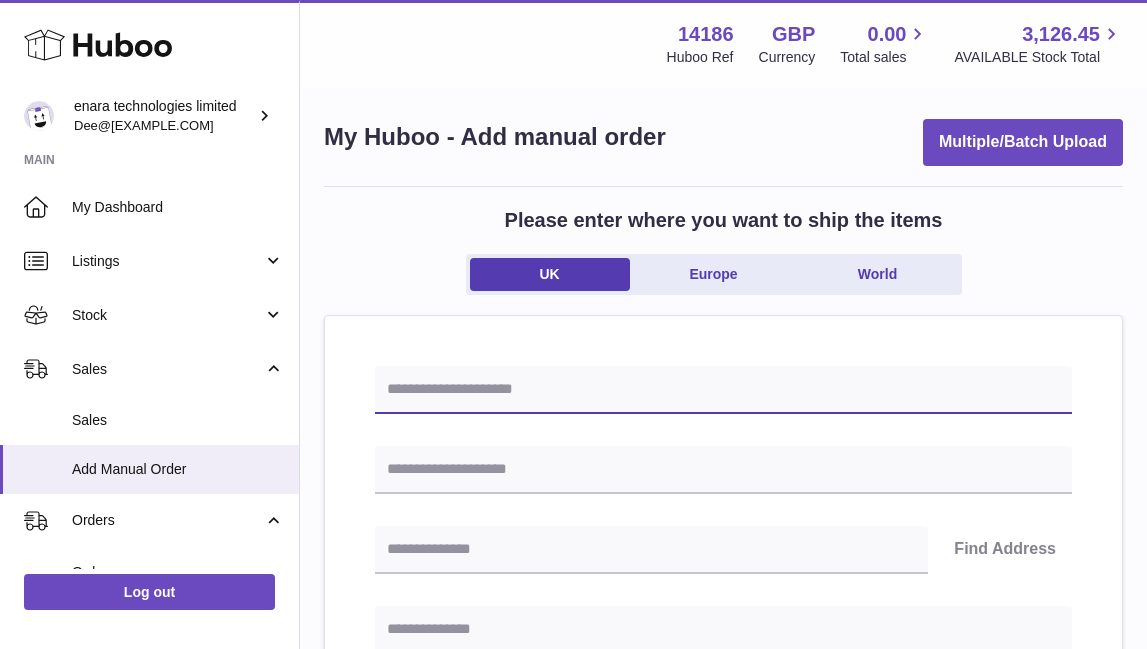 paste on "**********" 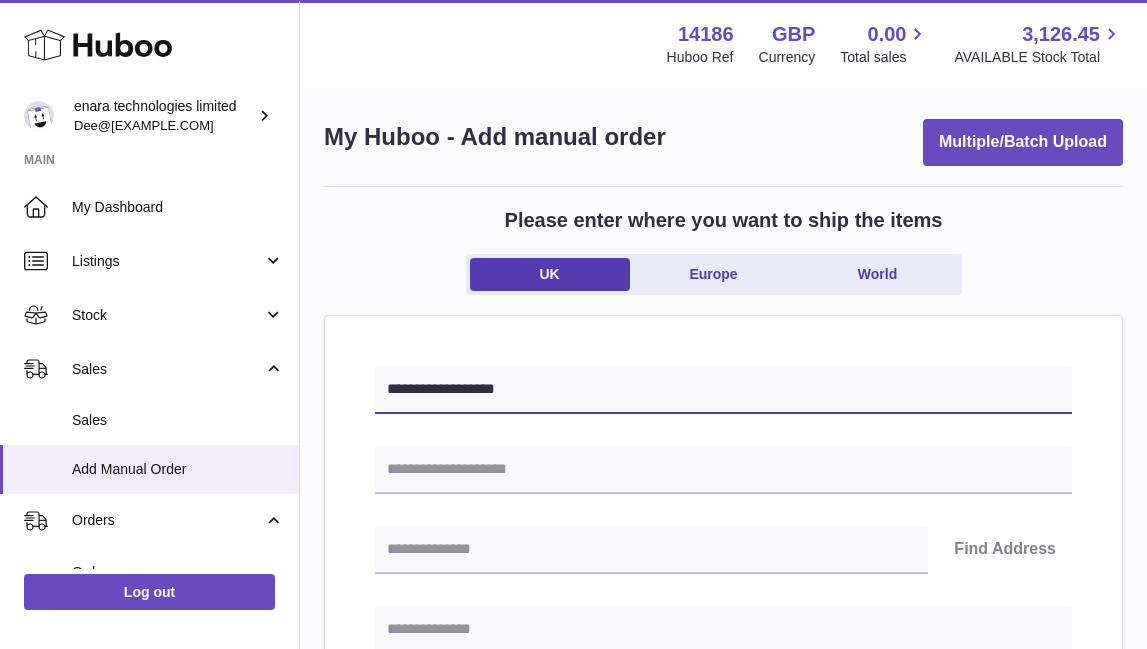 type on "**********" 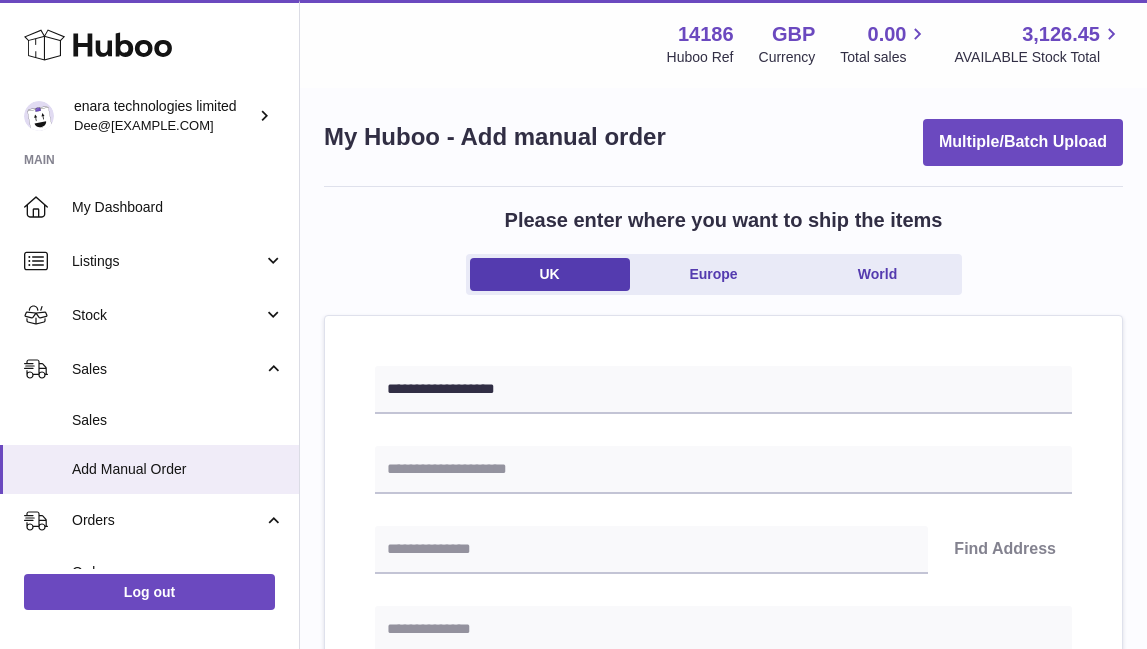 paste on "**********" 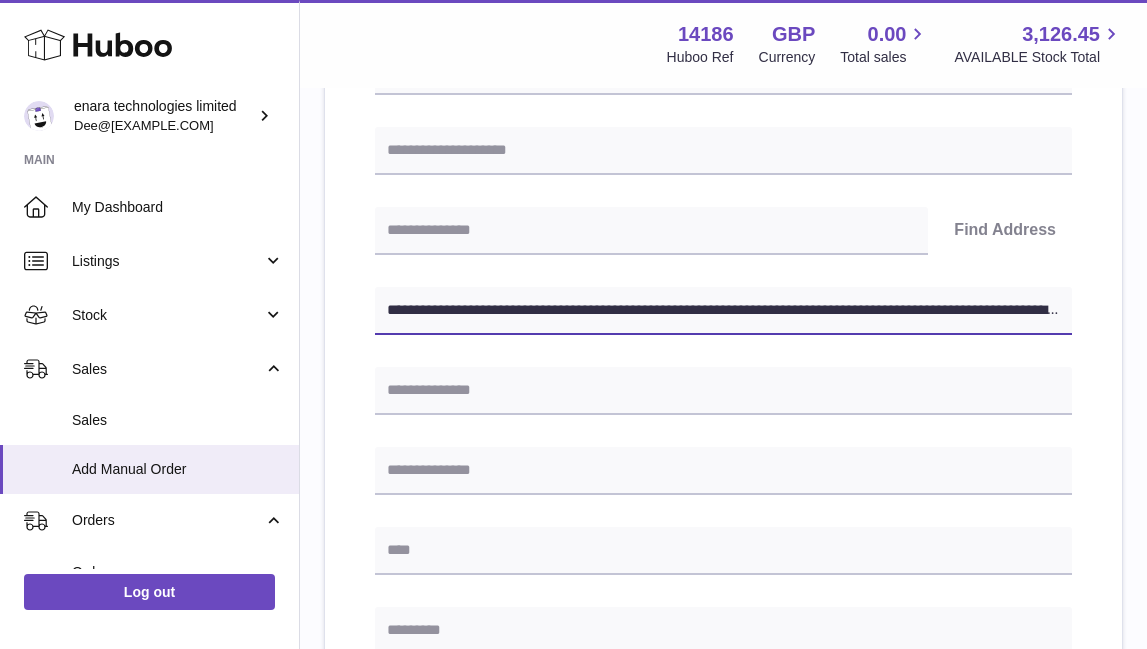 scroll, scrollTop: 395, scrollLeft: 0, axis: vertical 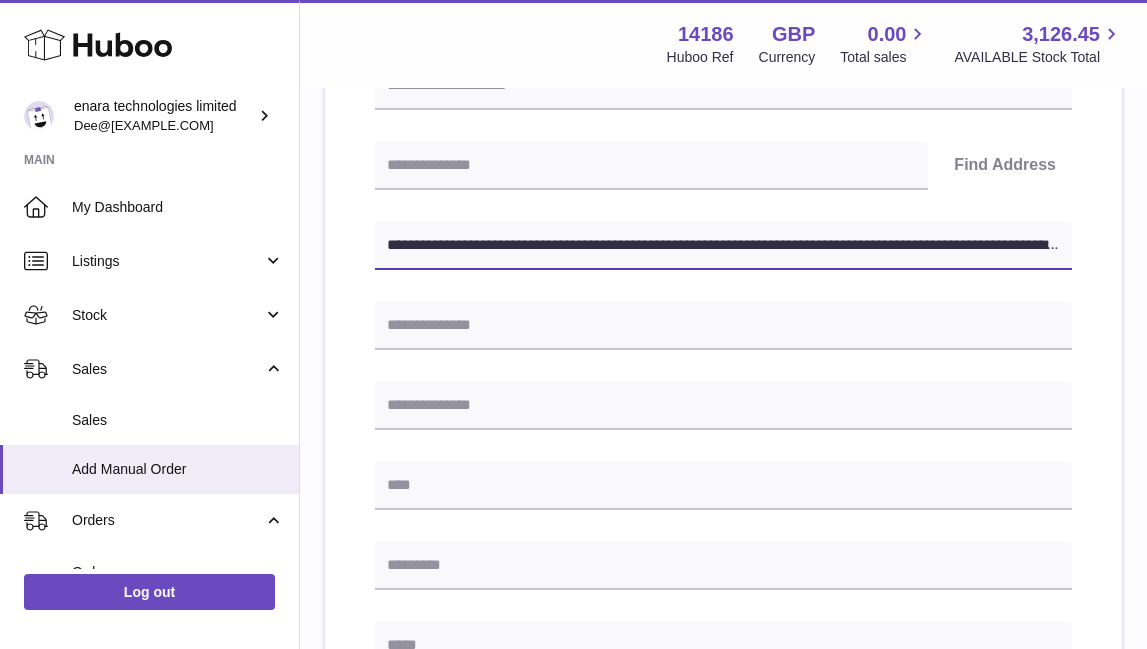 drag, startPoint x: 668, startPoint y: 242, endPoint x: 1311, endPoint y: 353, distance: 652.51056 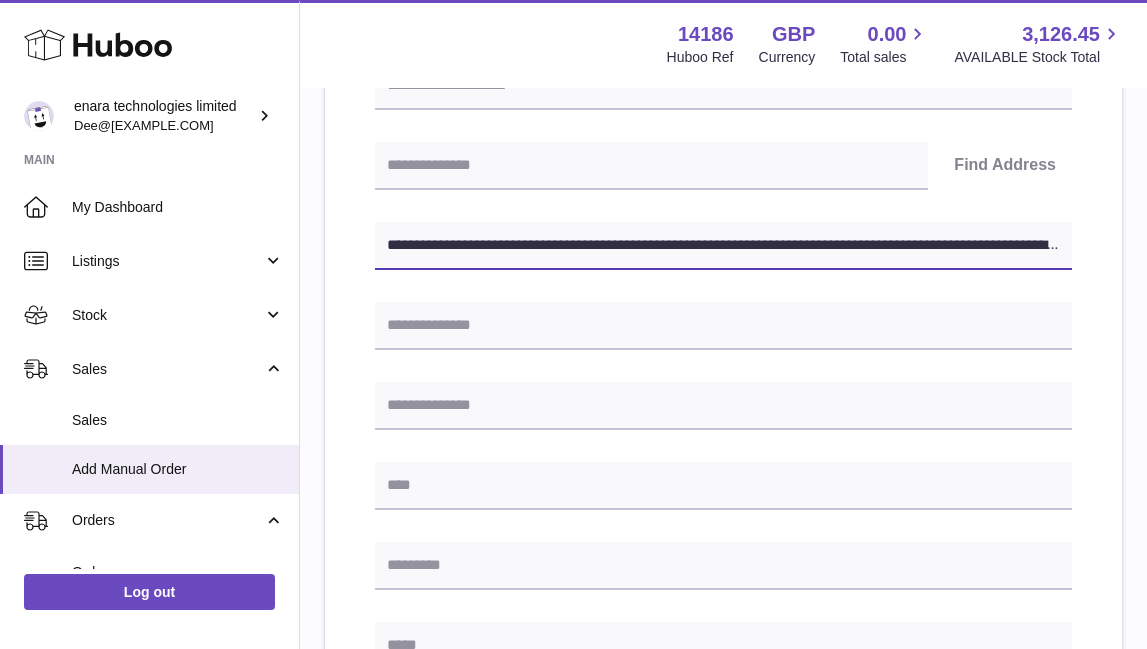 click on ".st0{fill:#141414;}" at bounding box center (573, -71) 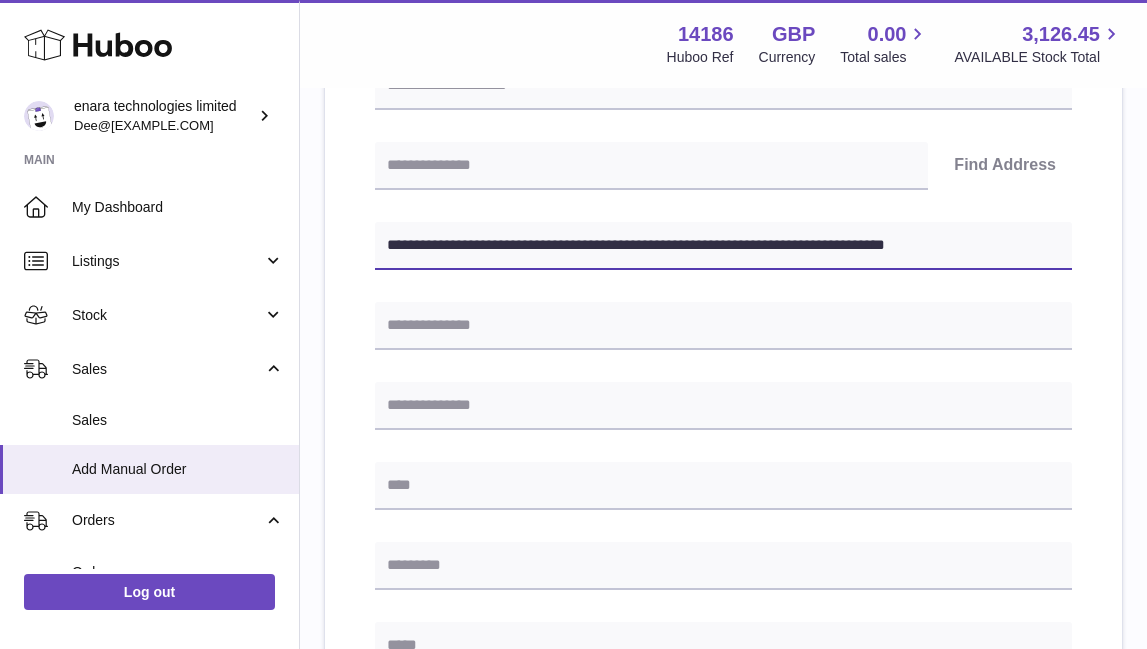 type on "**********" 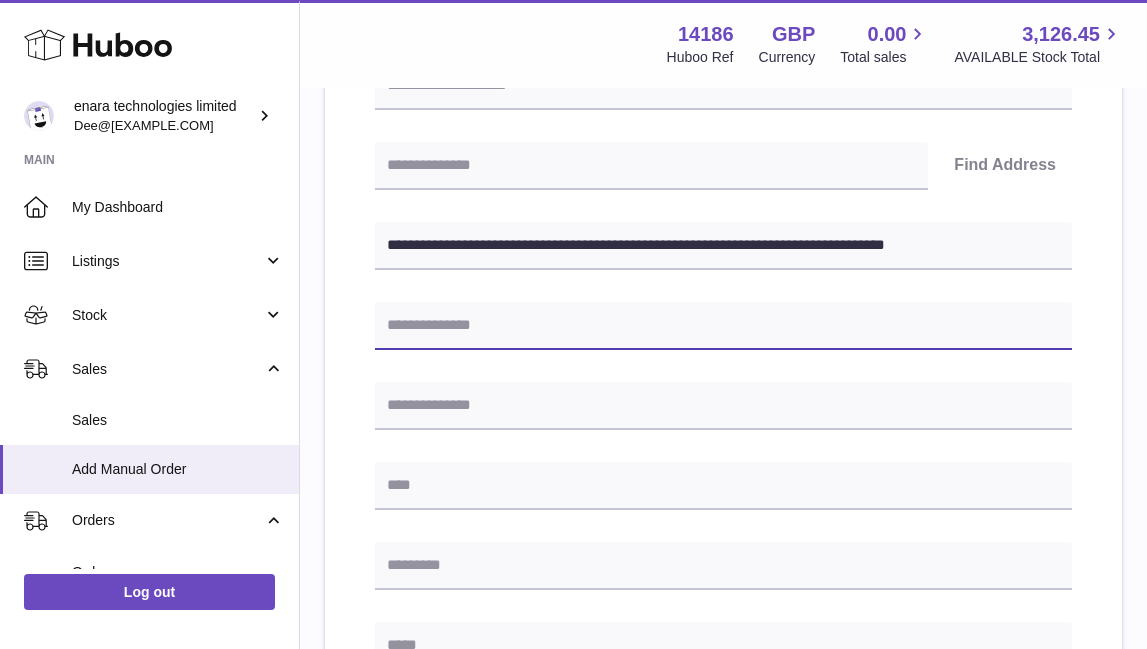 paste on "**********" 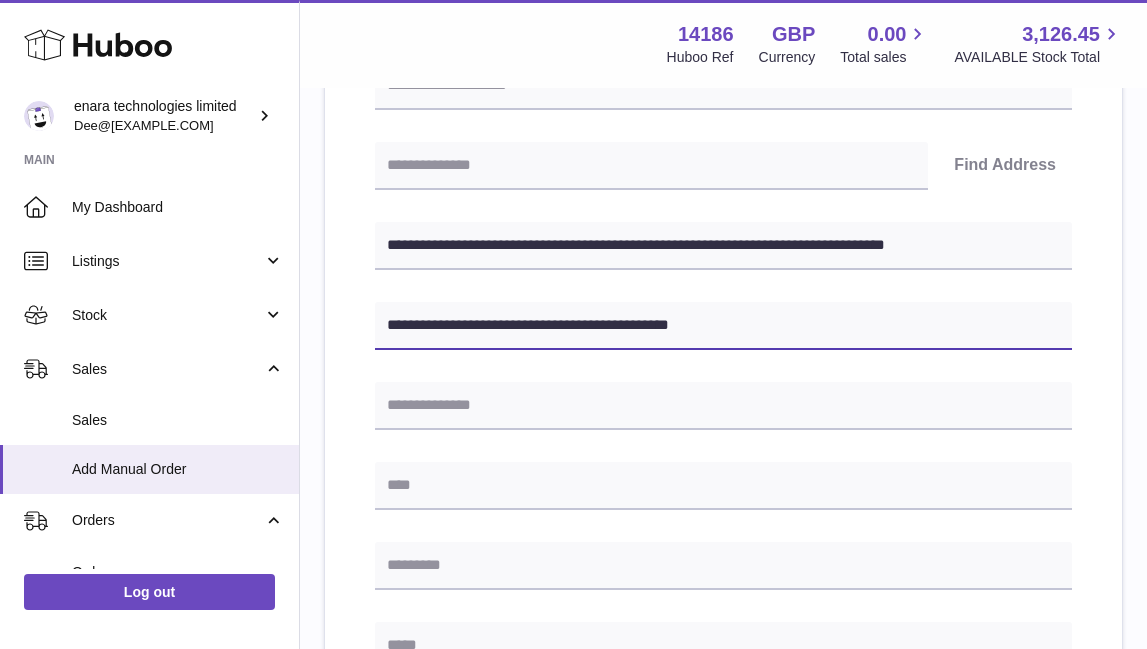 type on "**********" 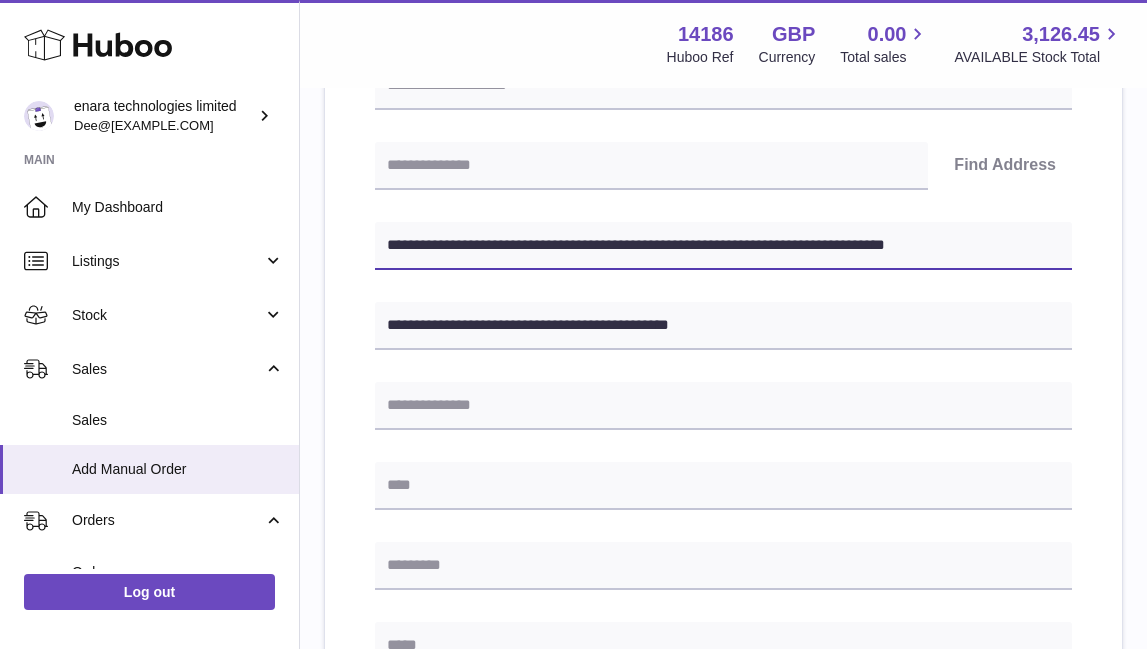 drag, startPoint x: 480, startPoint y: 249, endPoint x: 395, endPoint y: 242, distance: 85.28775 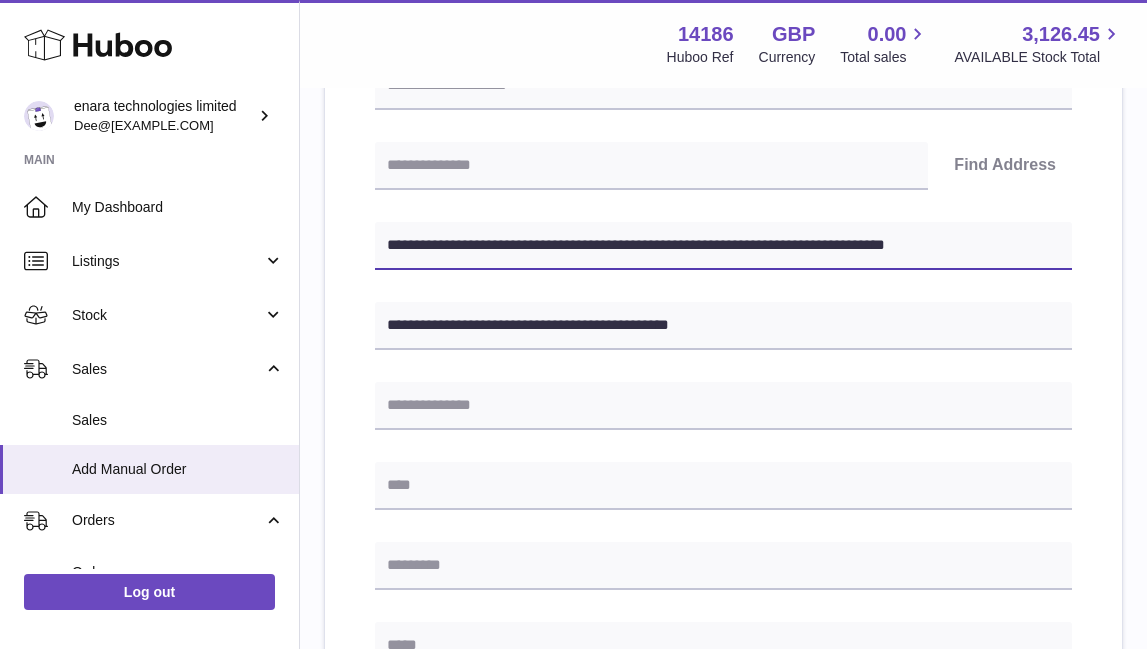 click on "**********" at bounding box center [723, 246] 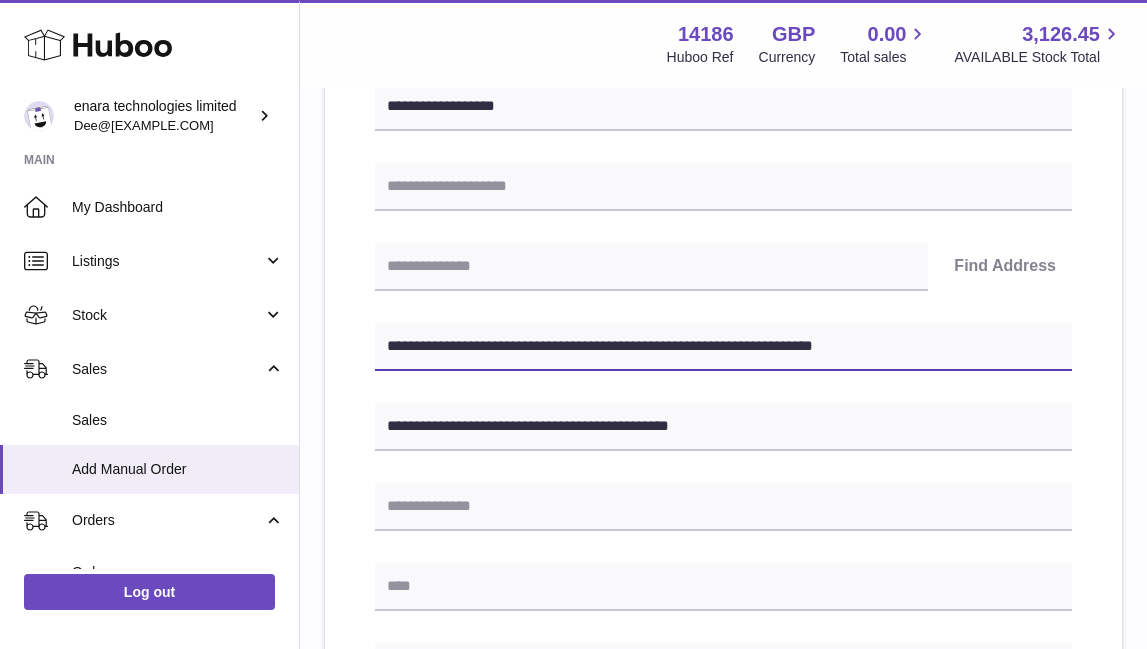 scroll, scrollTop: 259, scrollLeft: 0, axis: vertical 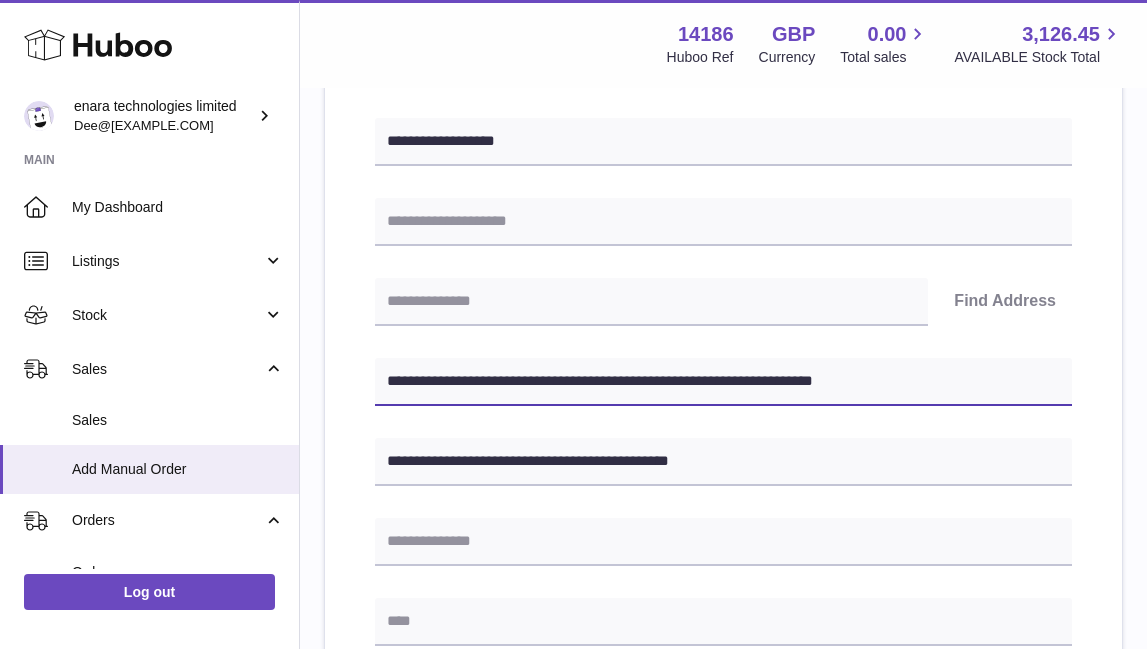 type on "**********" 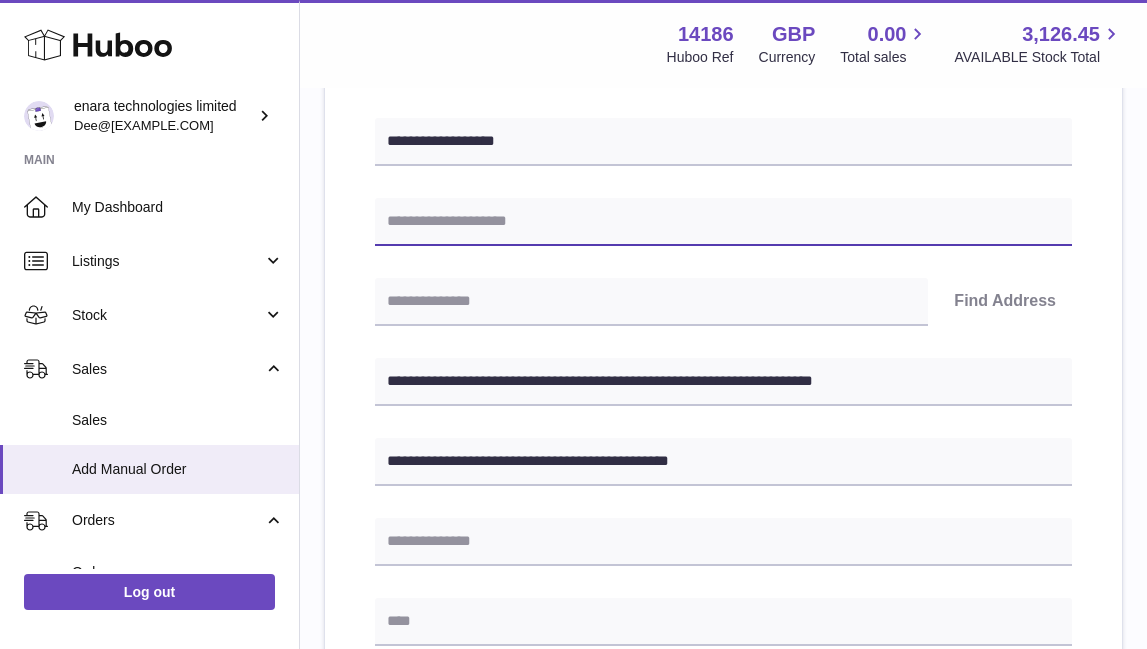 paste 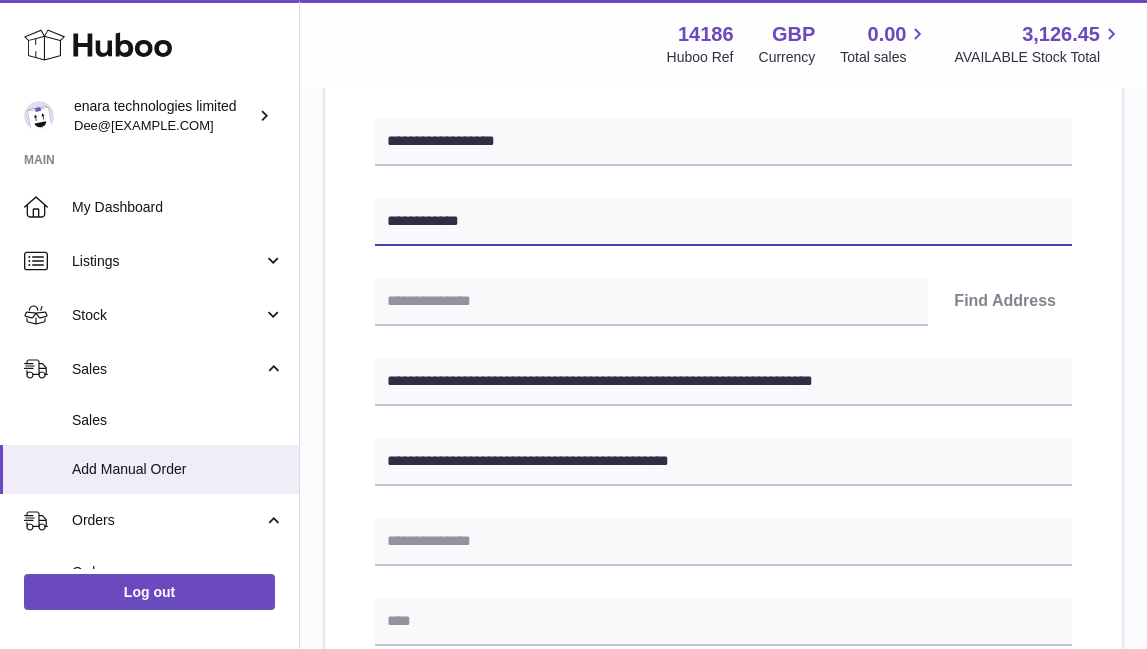 type on "**********" 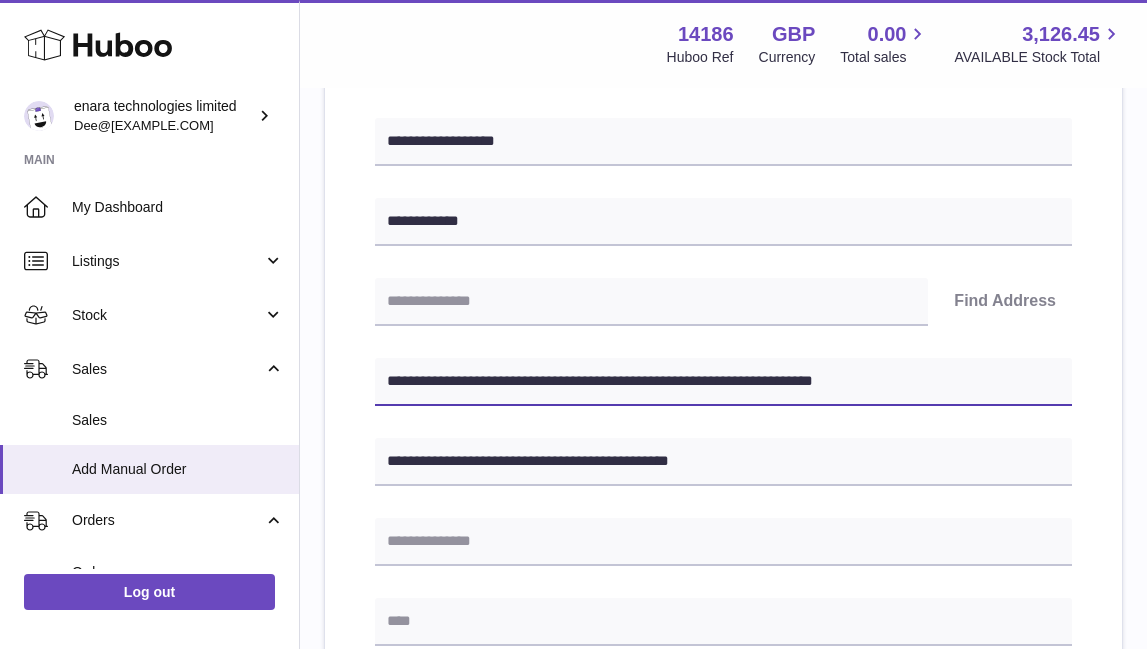 click on "**********" at bounding box center [723, 382] 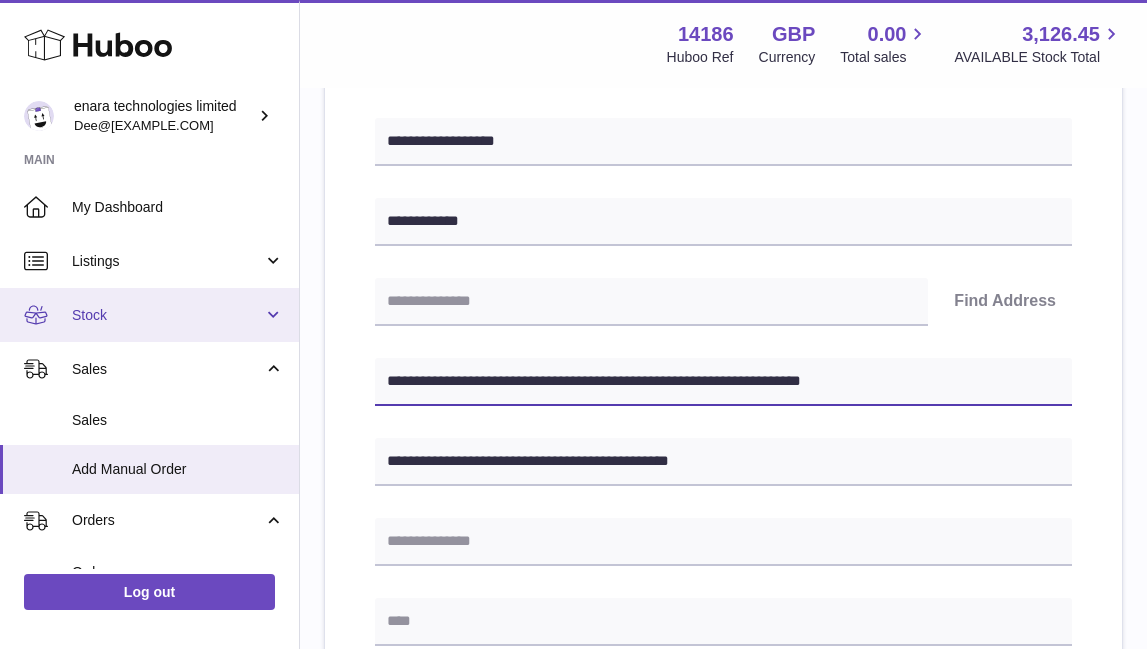 drag, startPoint x: 505, startPoint y: 379, endPoint x: 111, endPoint y: 303, distance: 401.263 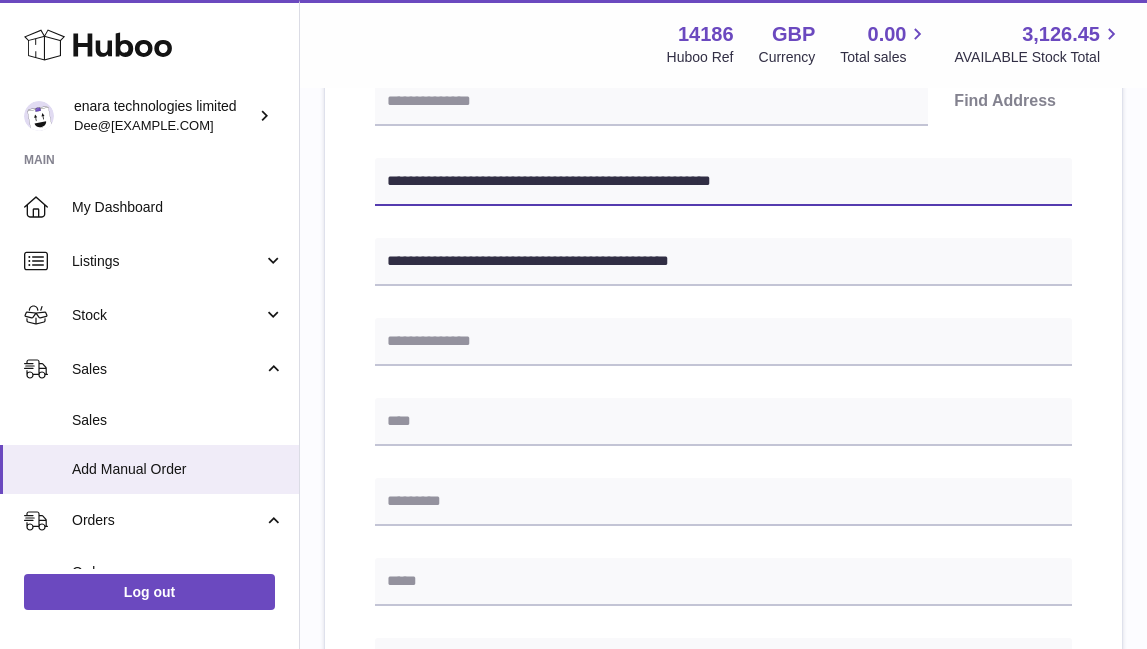 scroll, scrollTop: 504, scrollLeft: 0, axis: vertical 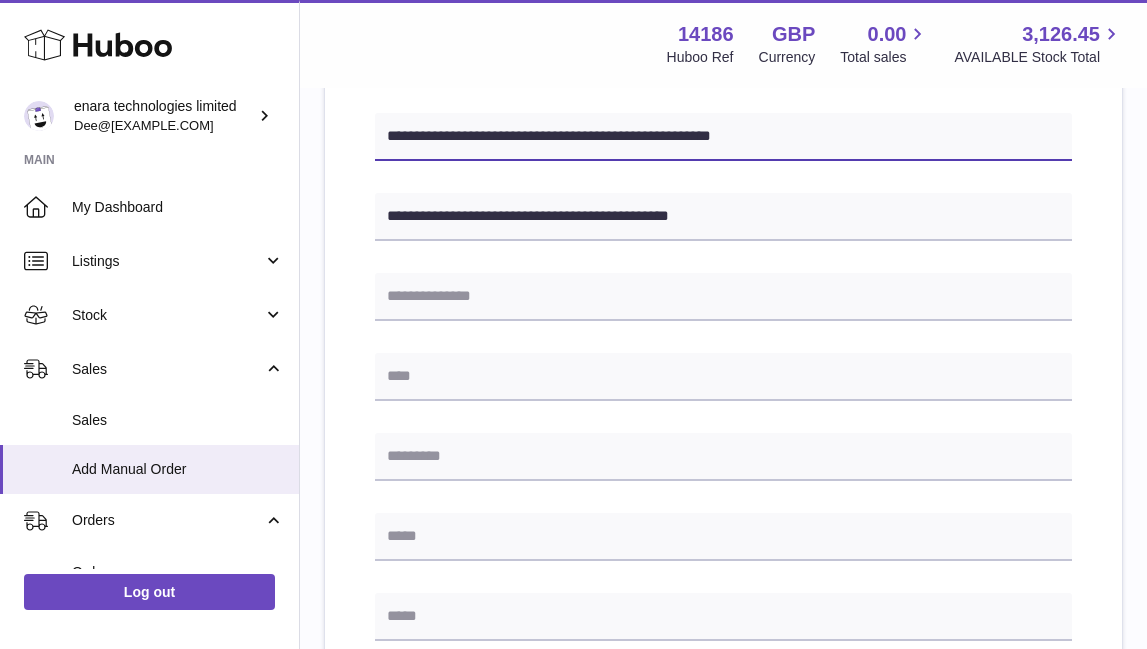 type on "**********" 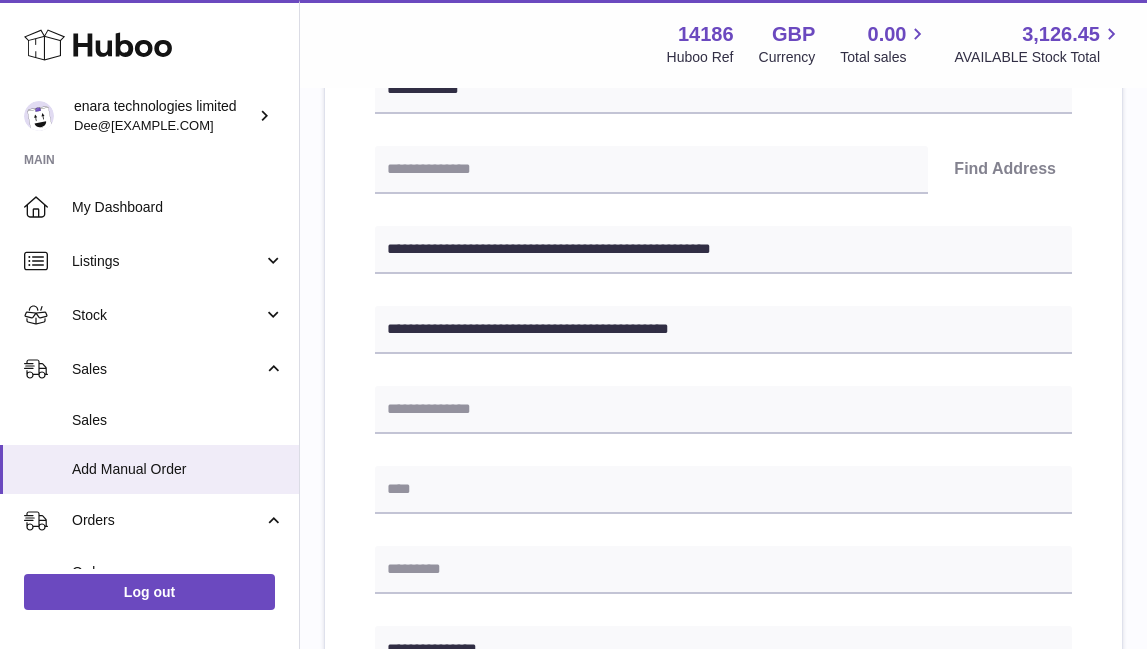 scroll, scrollTop: 390, scrollLeft: 0, axis: vertical 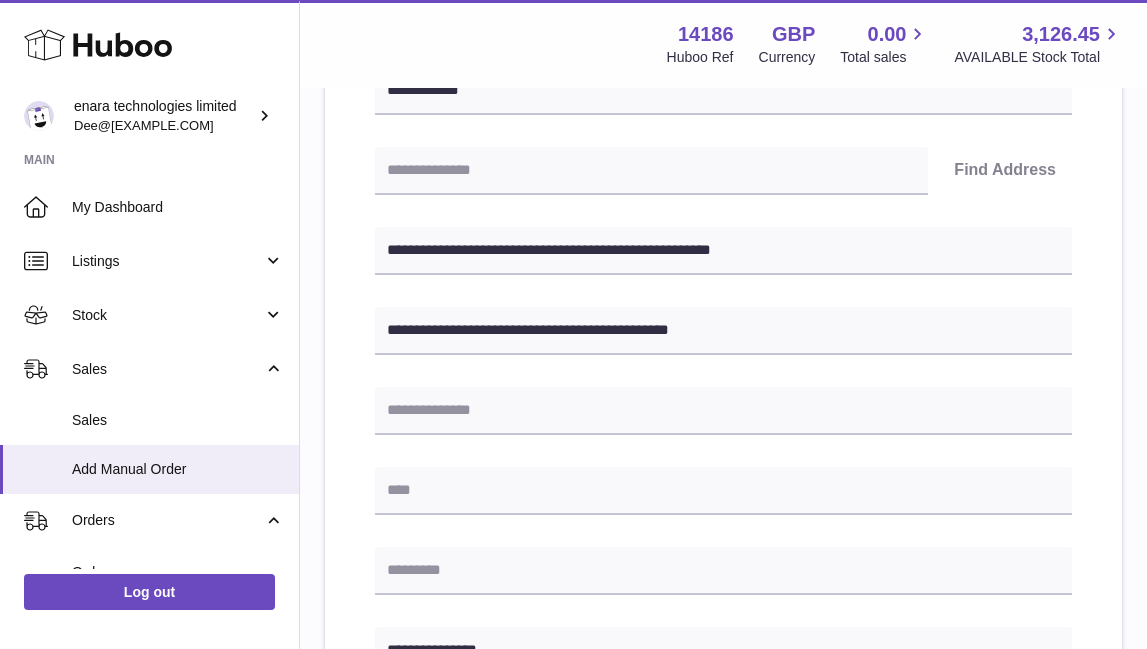 type on "**********" 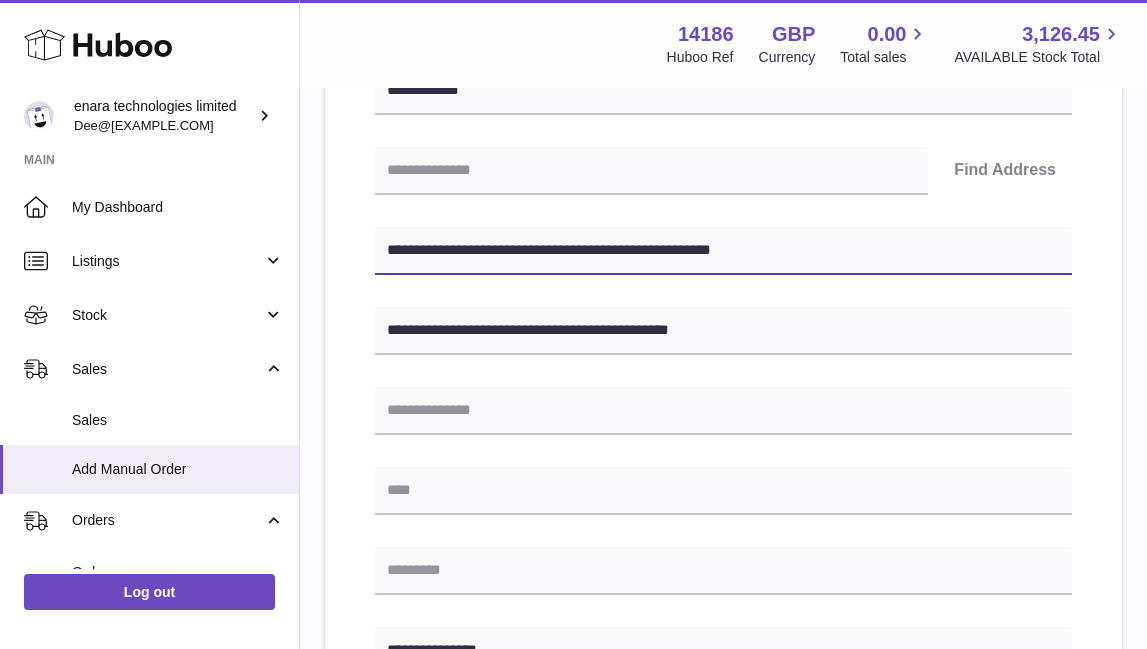 drag, startPoint x: 584, startPoint y: 248, endPoint x: 912, endPoint y: 272, distance: 328.87686 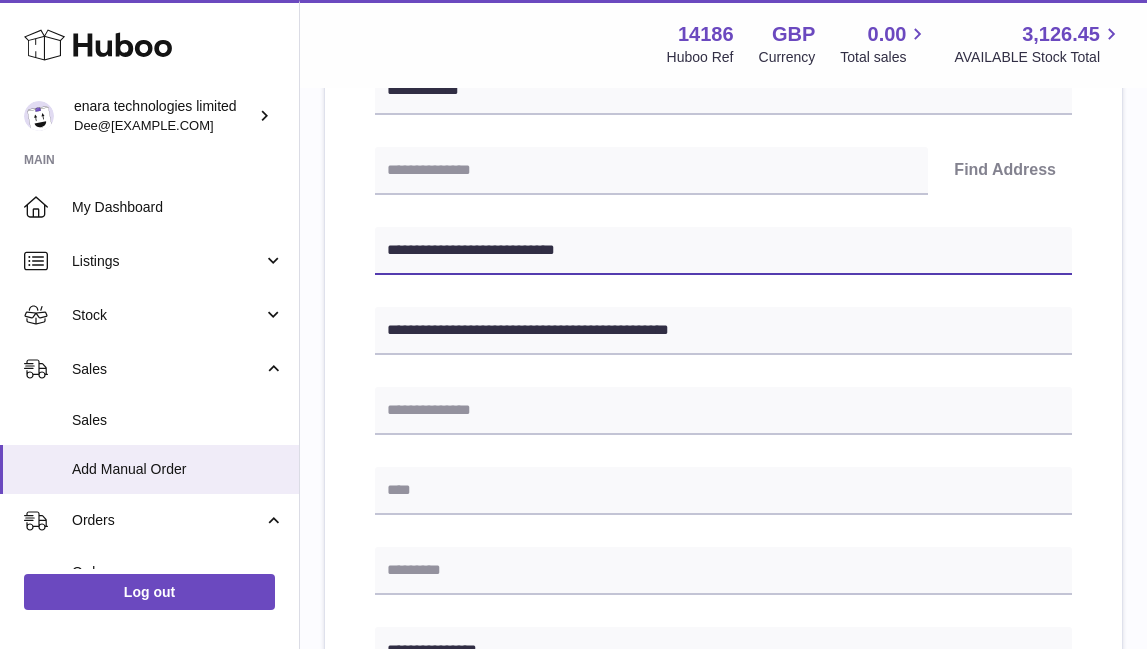 type on "**********" 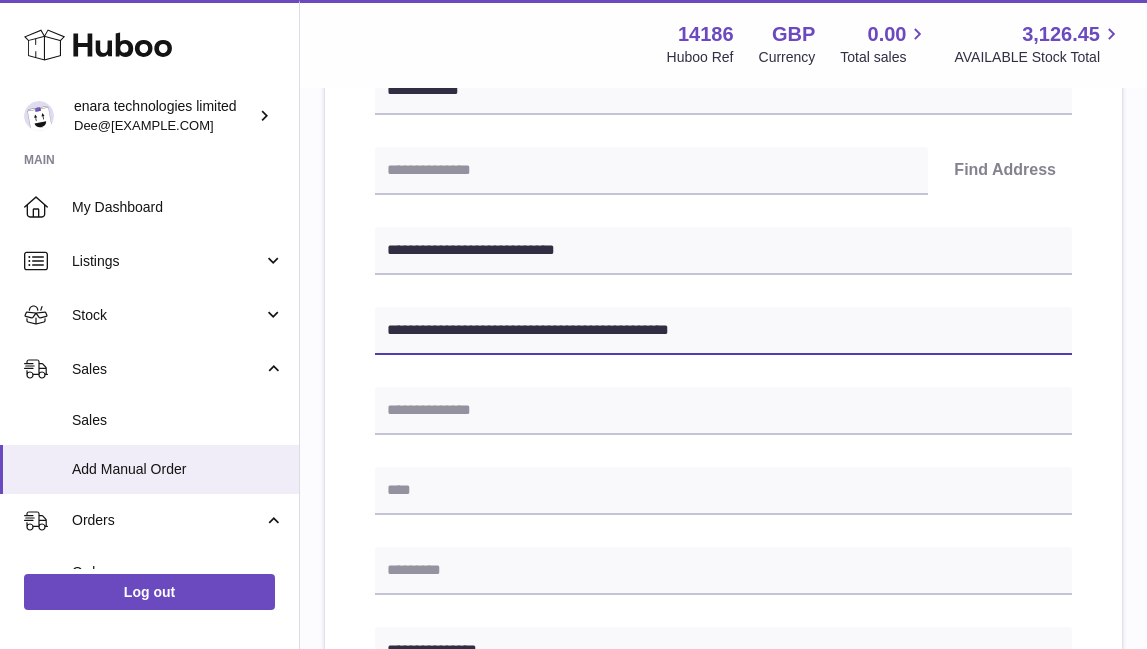 click on "**********" at bounding box center (723, 331) 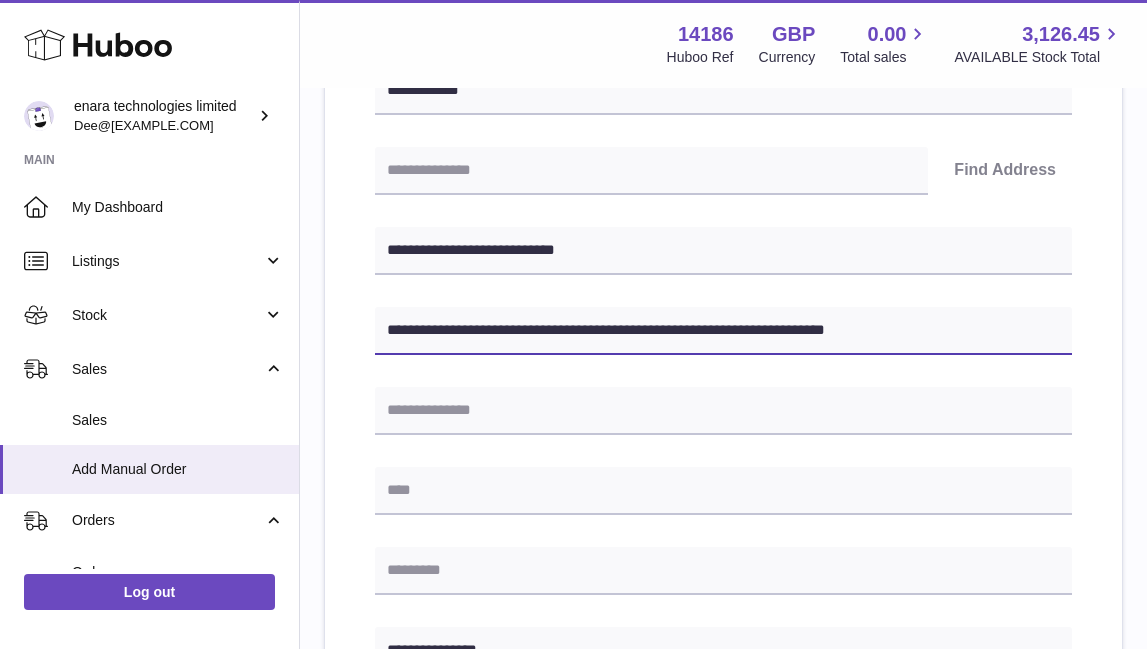 drag, startPoint x: 741, startPoint y: 329, endPoint x: 575, endPoint y: 332, distance: 166.0271 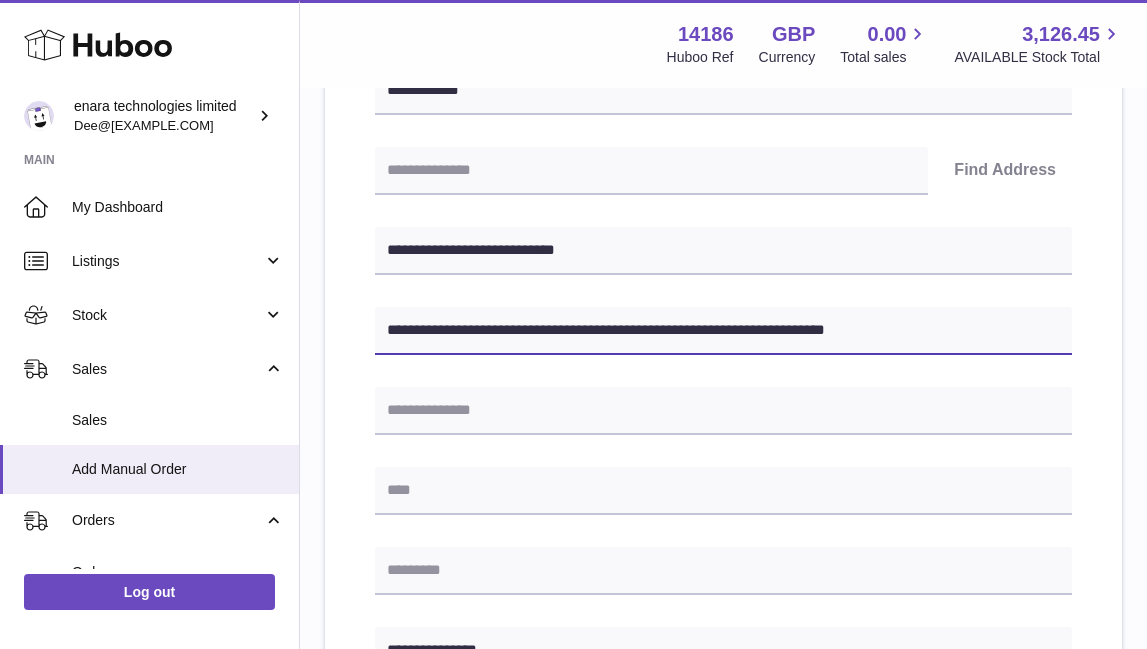 click on "**********" at bounding box center (723, 331) 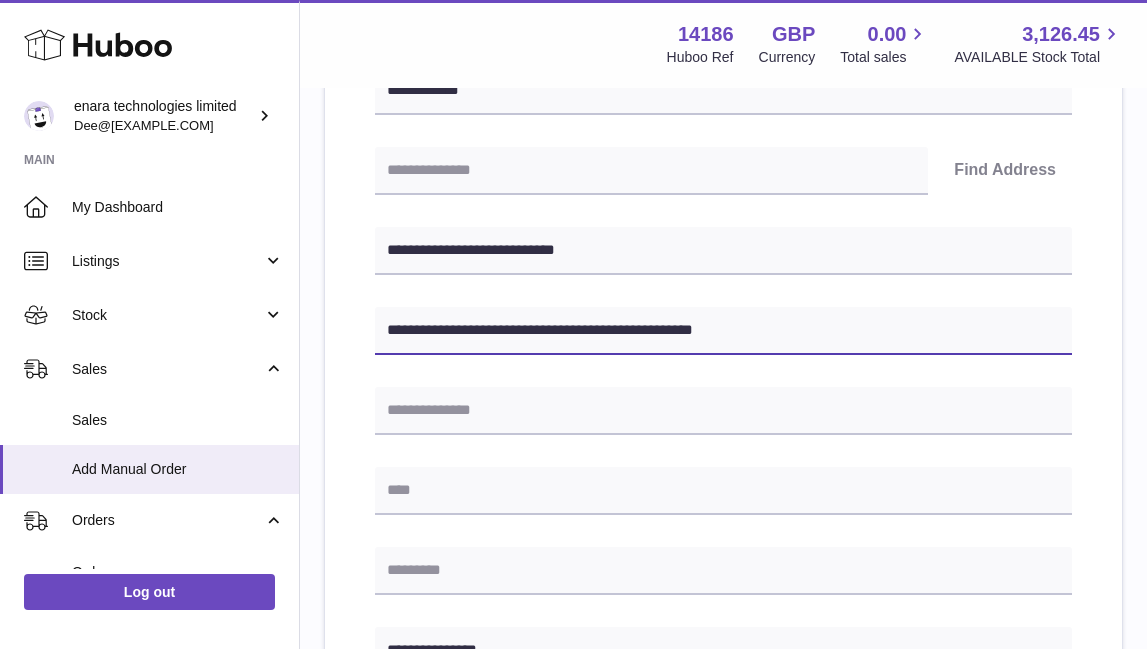 type on "**********" 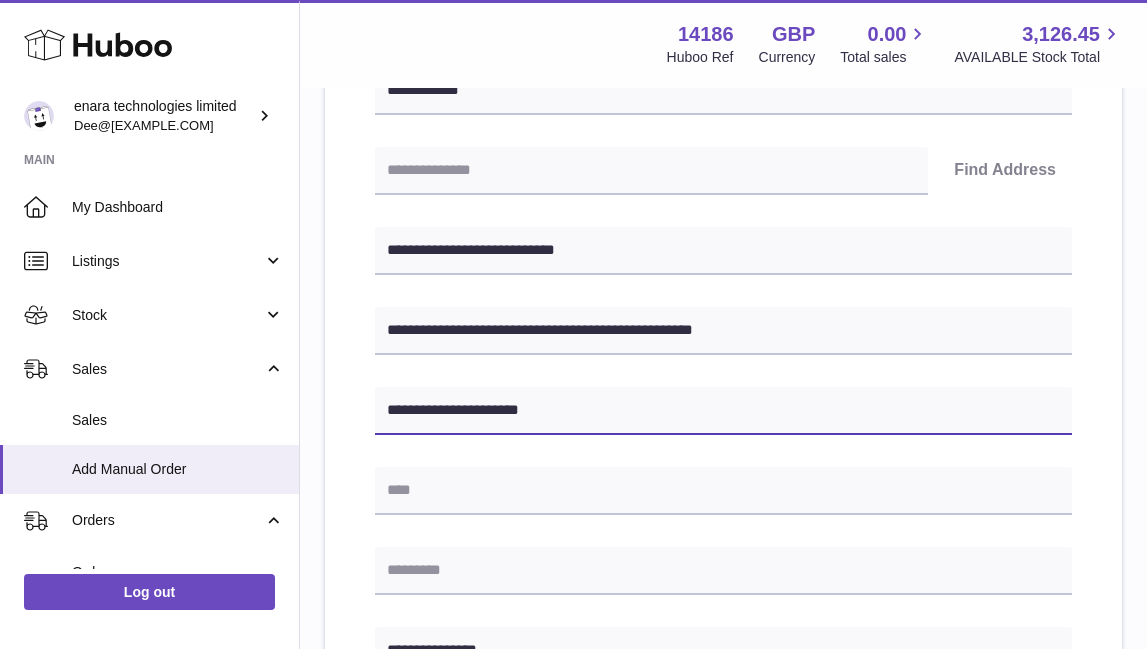 type on "**********" 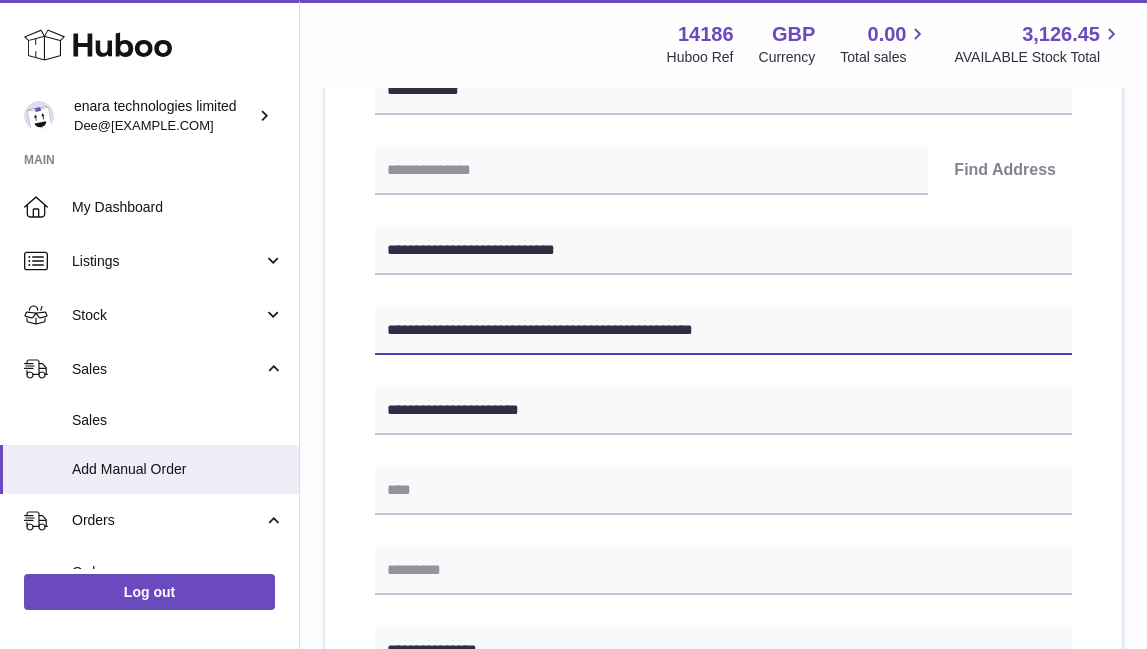 drag, startPoint x: 578, startPoint y: 329, endPoint x: 650, endPoint y: 328, distance: 72.00694 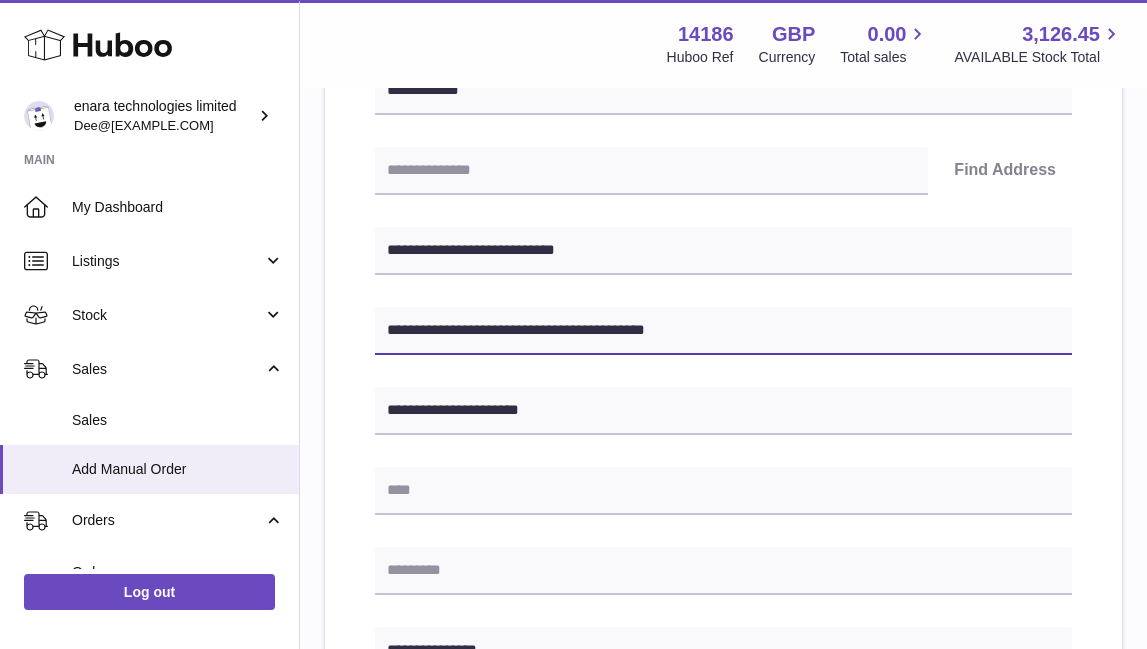 type on "**********" 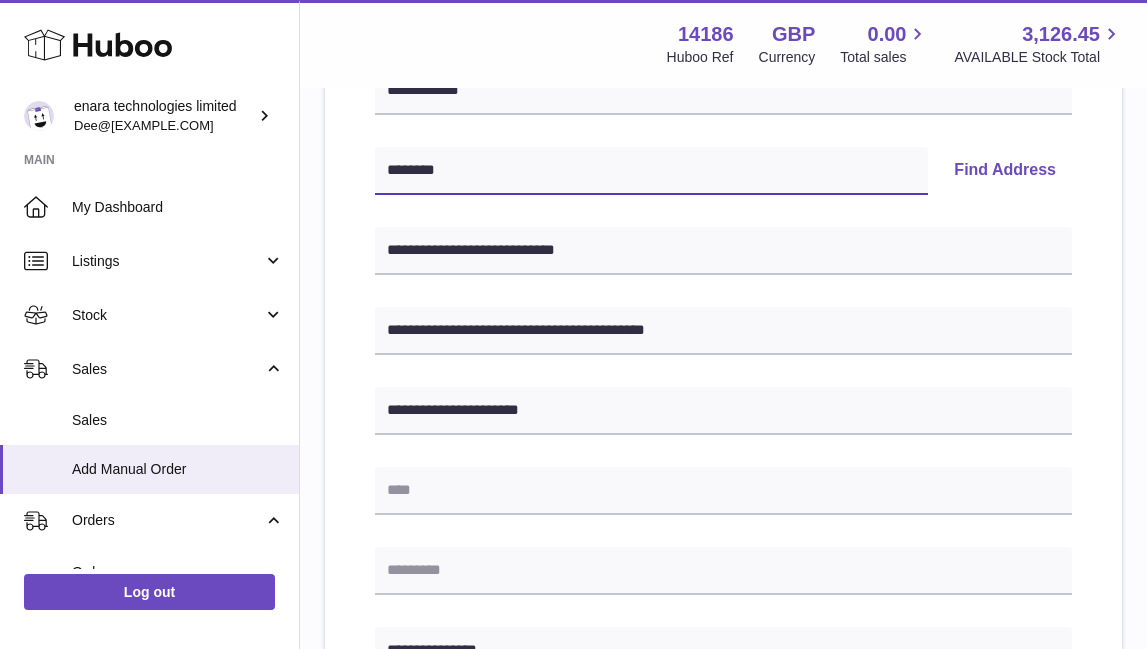 type on "********" 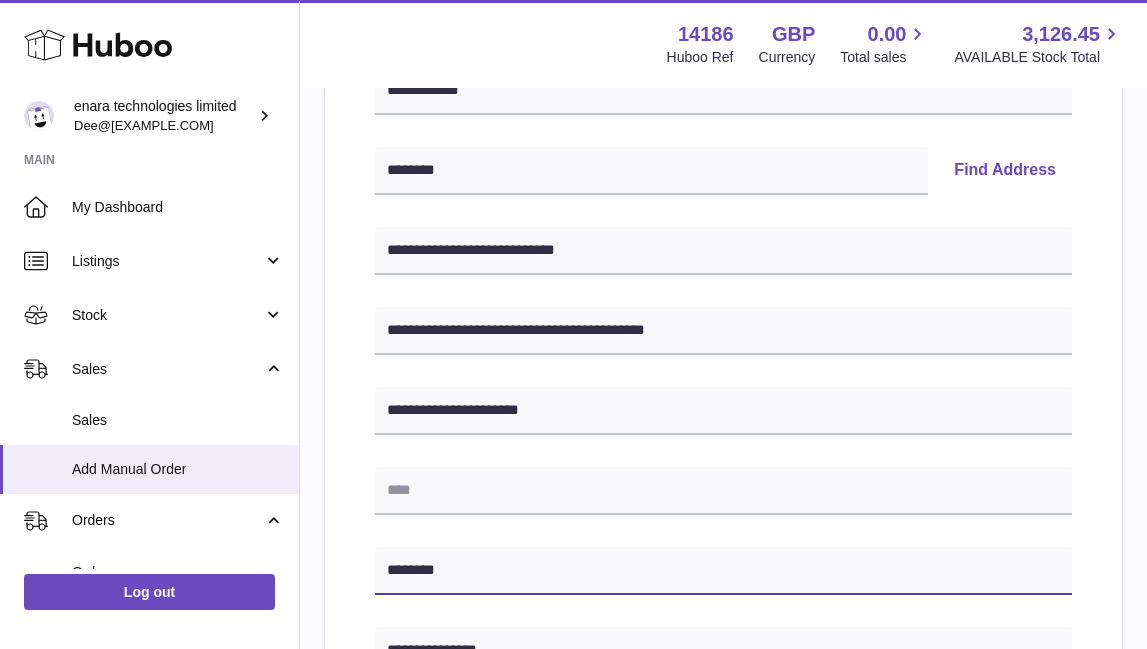 type on "********" 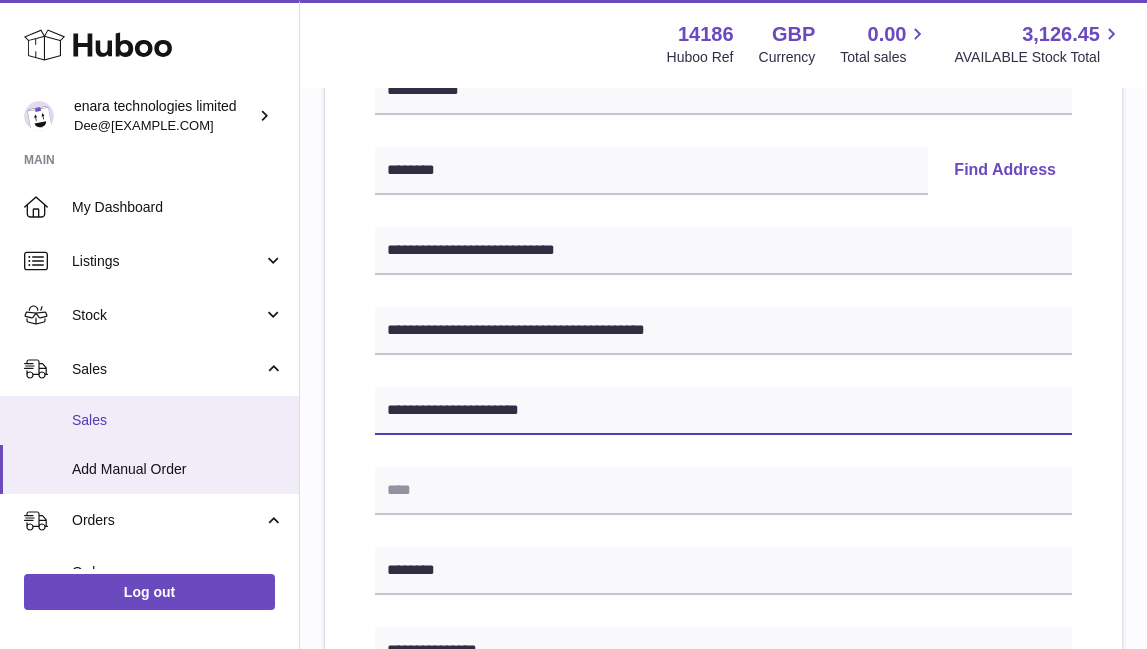 drag, startPoint x: 573, startPoint y: 420, endPoint x: 284, endPoint y: 411, distance: 289.1401 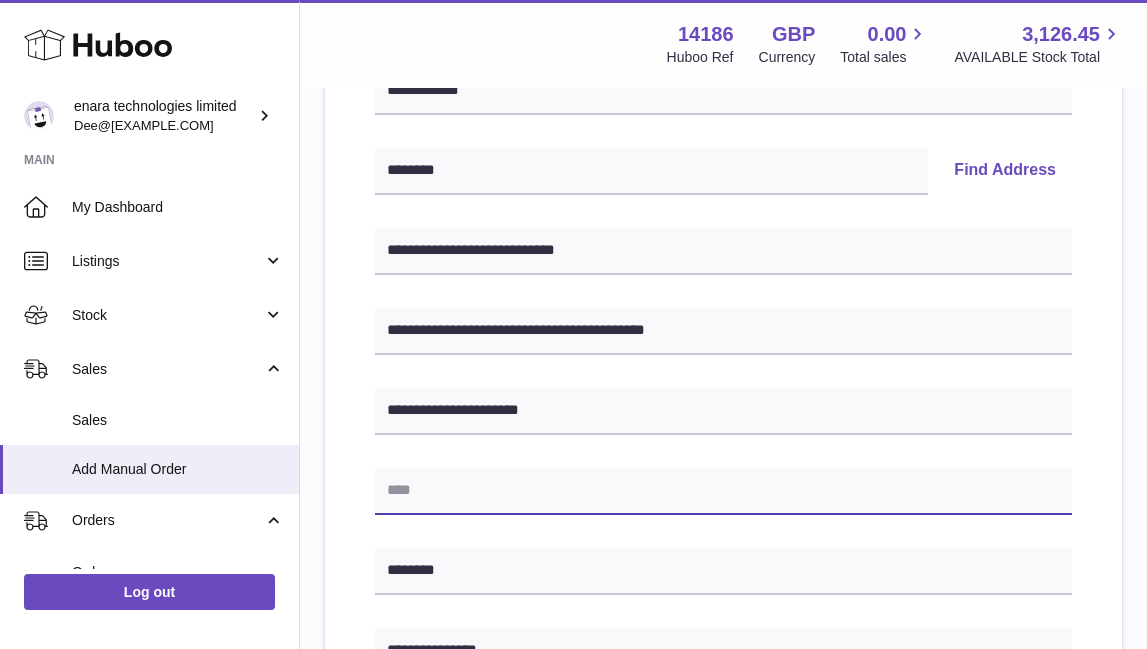 click at bounding box center (723, 491) 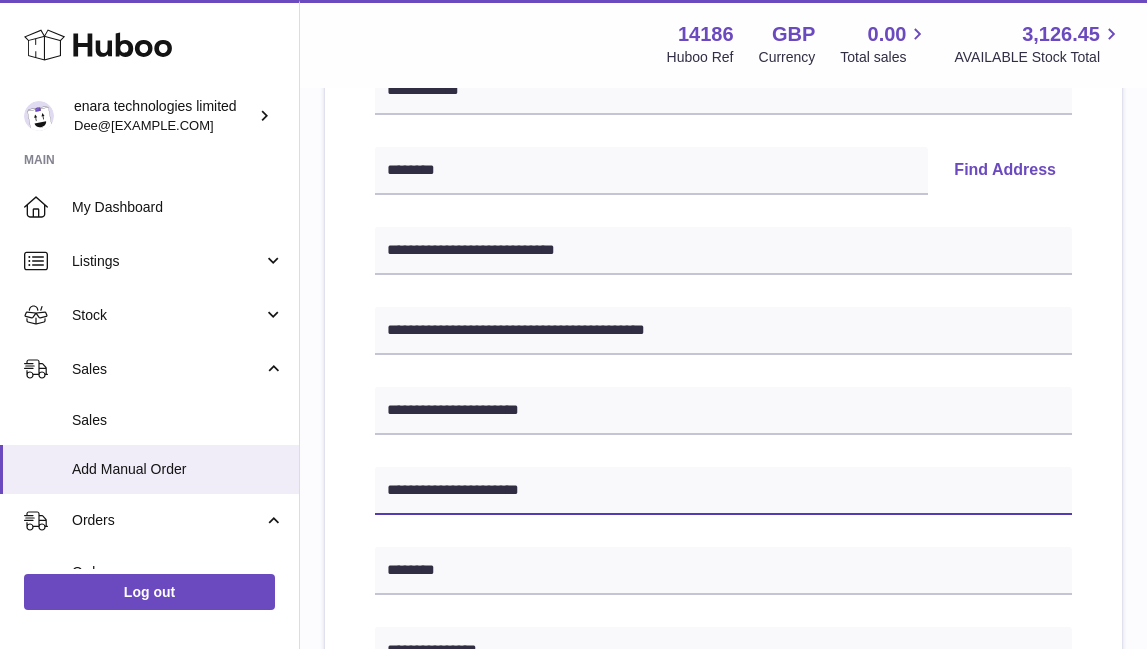 type on "**********" 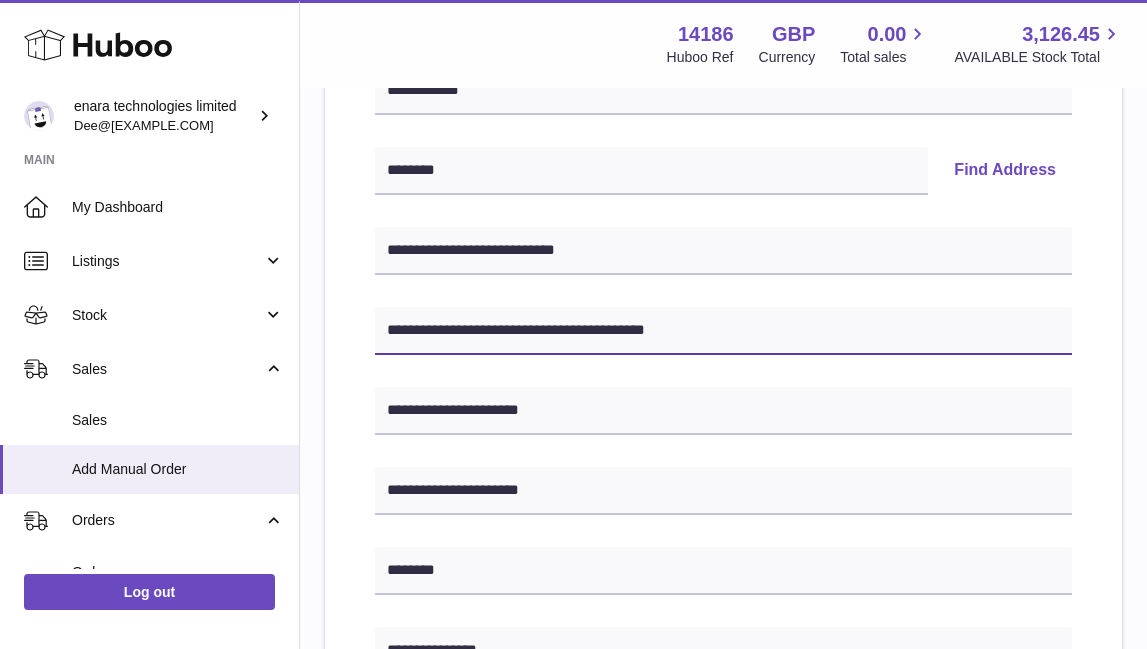 drag, startPoint x: 716, startPoint y: 327, endPoint x: 567, endPoint y: 332, distance: 149.08386 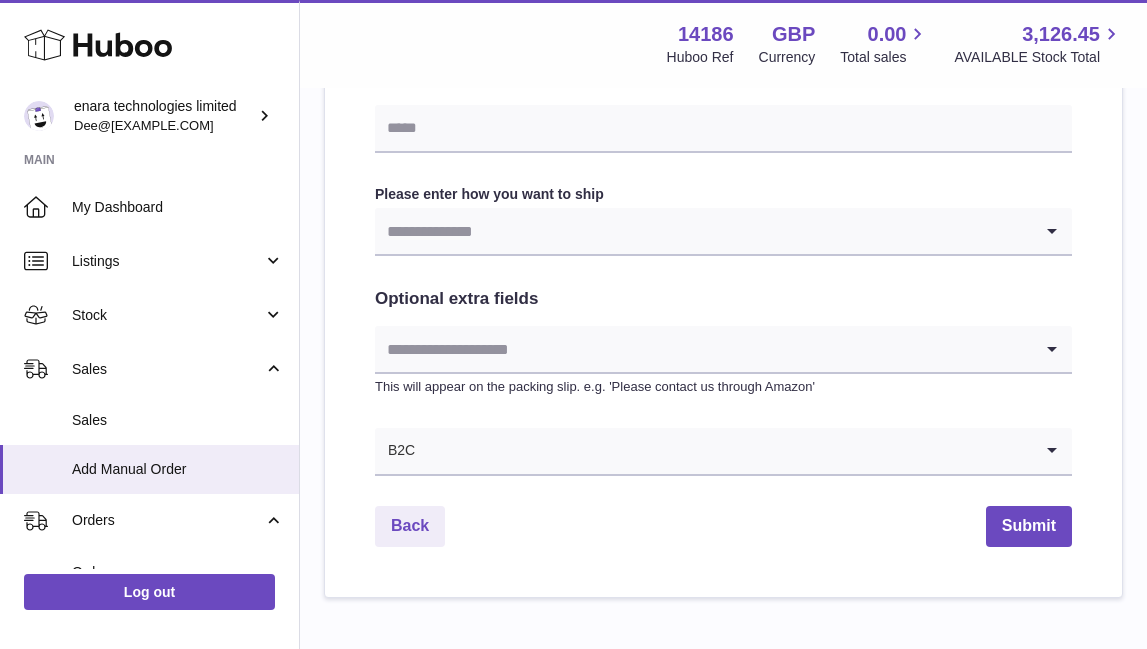 scroll, scrollTop: 1010, scrollLeft: 0, axis: vertical 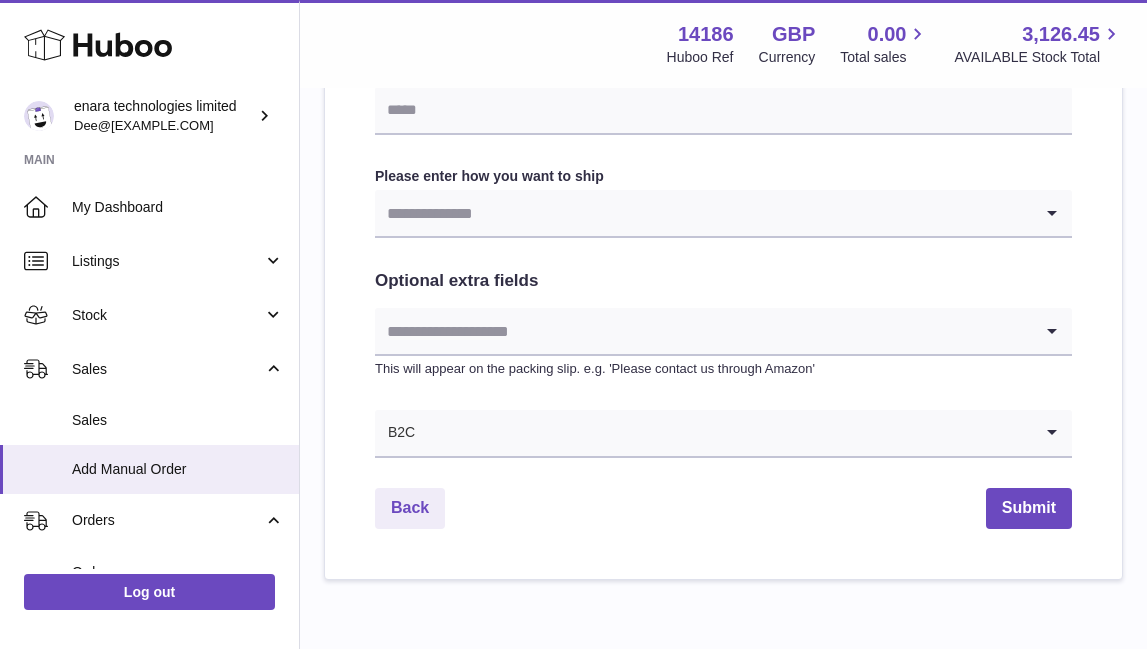 type on "**********" 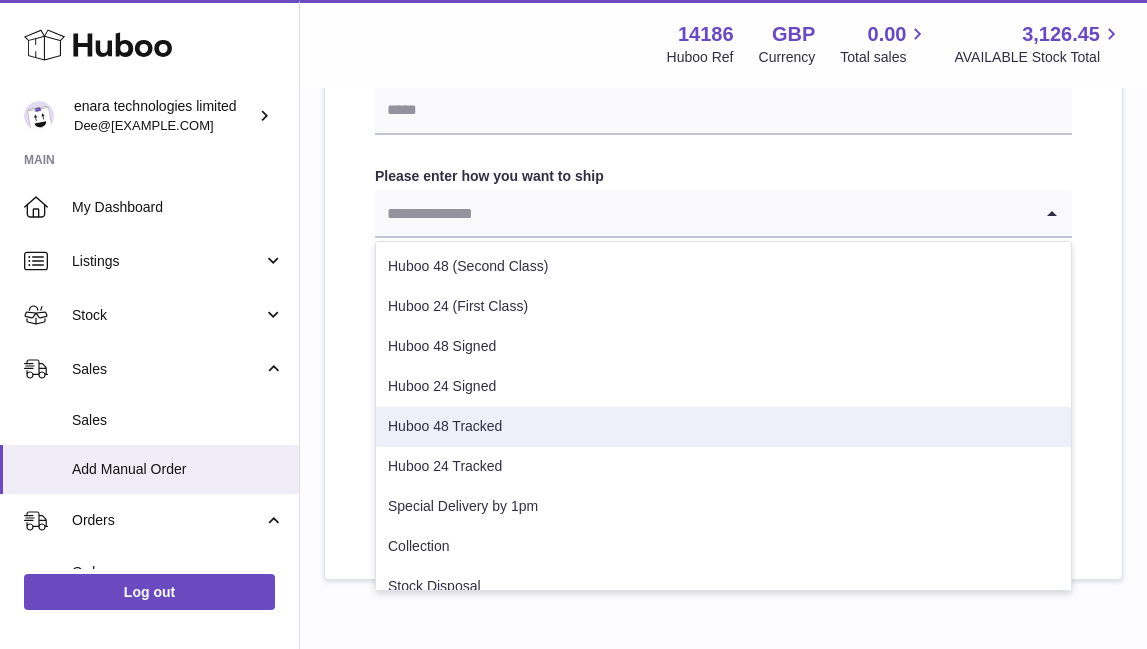click on "Huboo 48 Tracked" at bounding box center [723, 427] 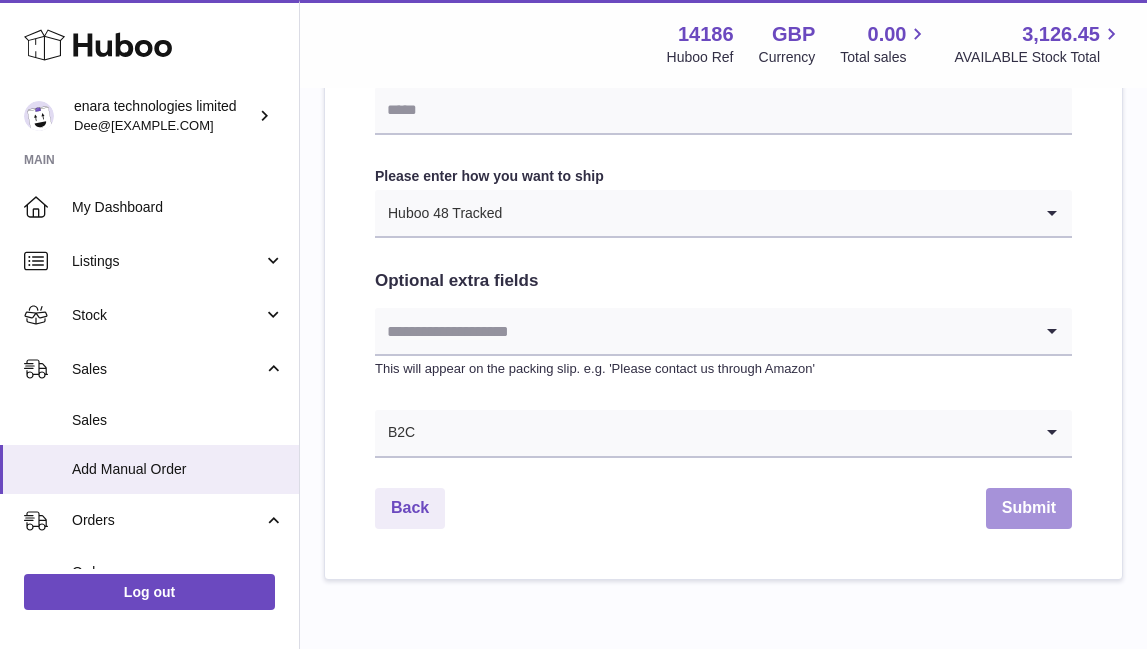 click on "Submit" at bounding box center [1029, 508] 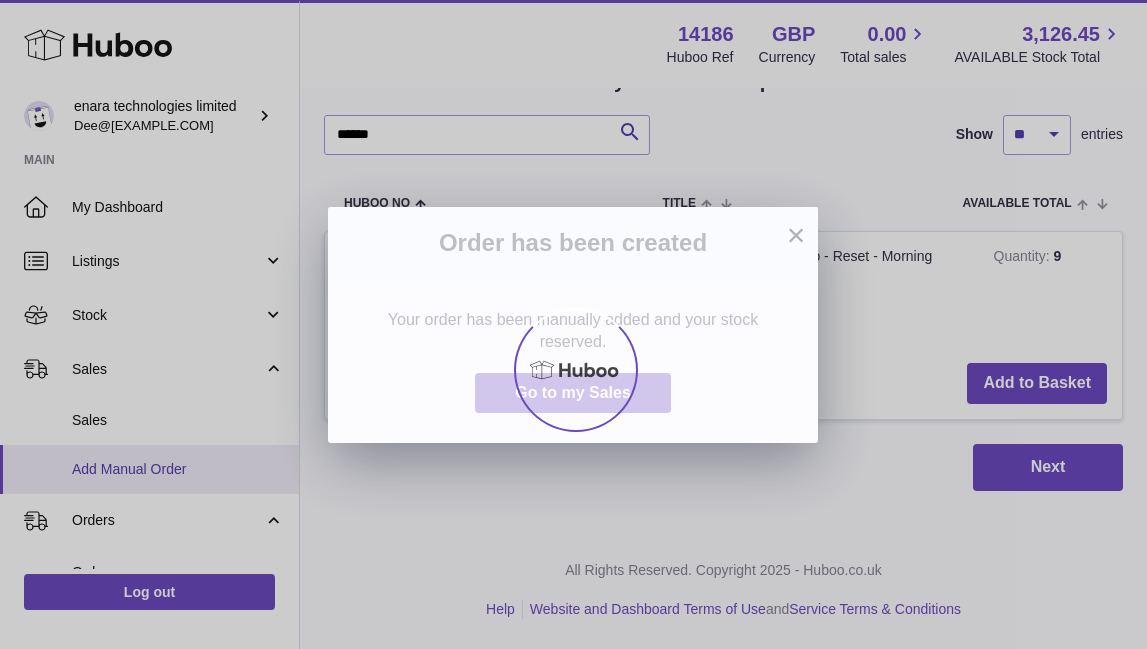 scroll, scrollTop: 0, scrollLeft: 0, axis: both 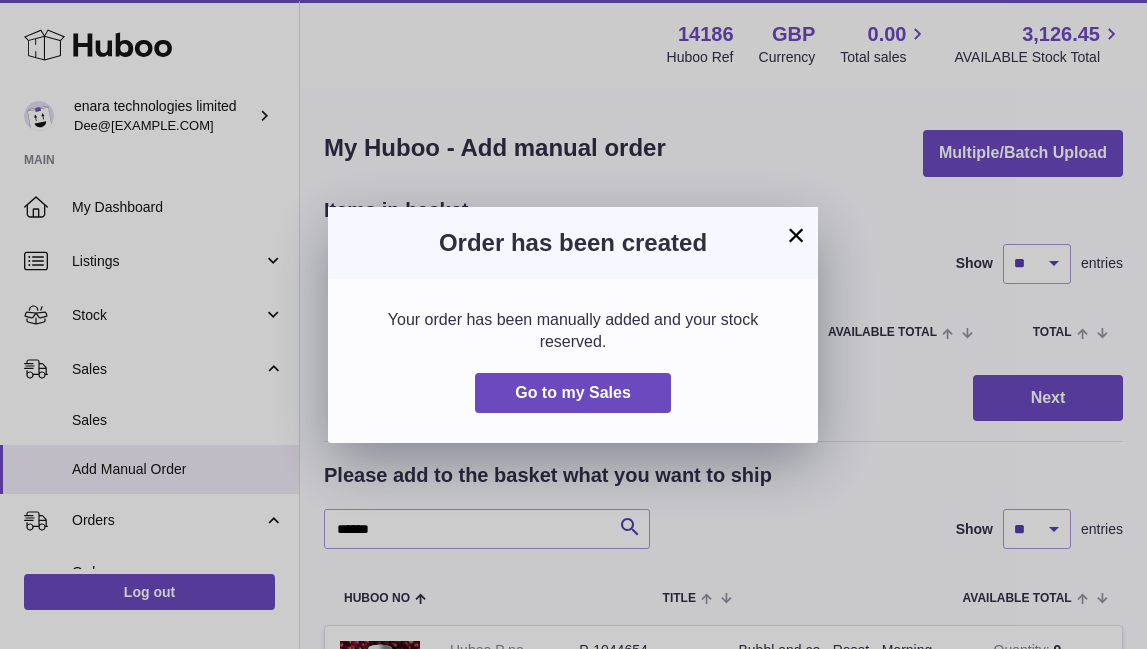 click on "×" at bounding box center (796, 235) 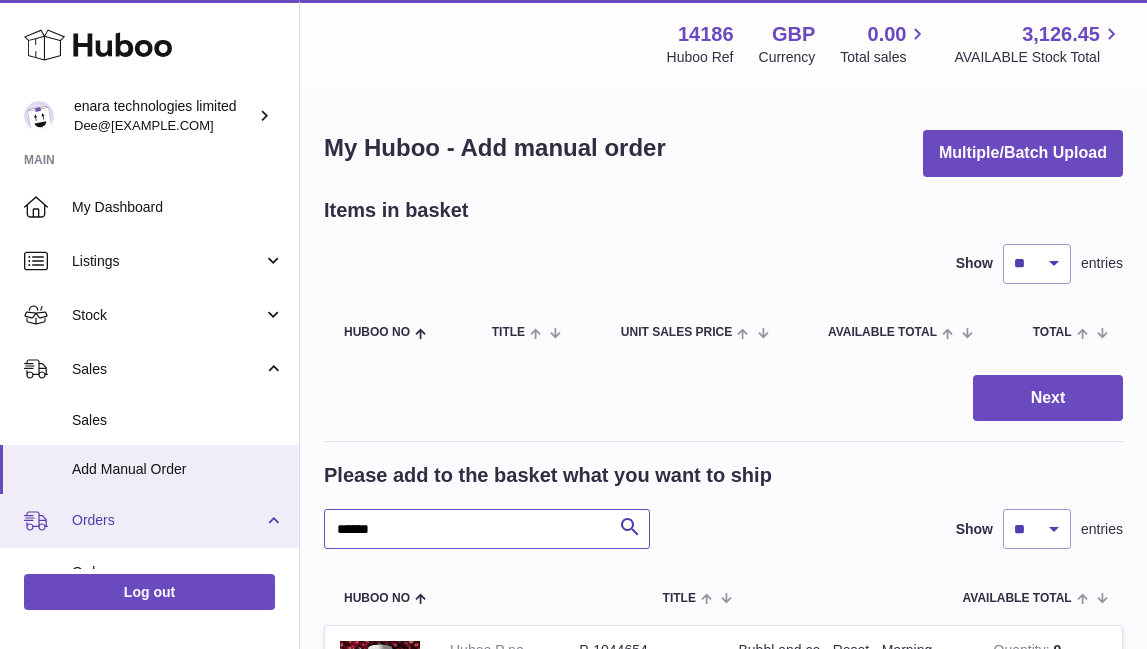 drag, startPoint x: 438, startPoint y: 523, endPoint x: 96, endPoint y: 502, distance: 342.64413 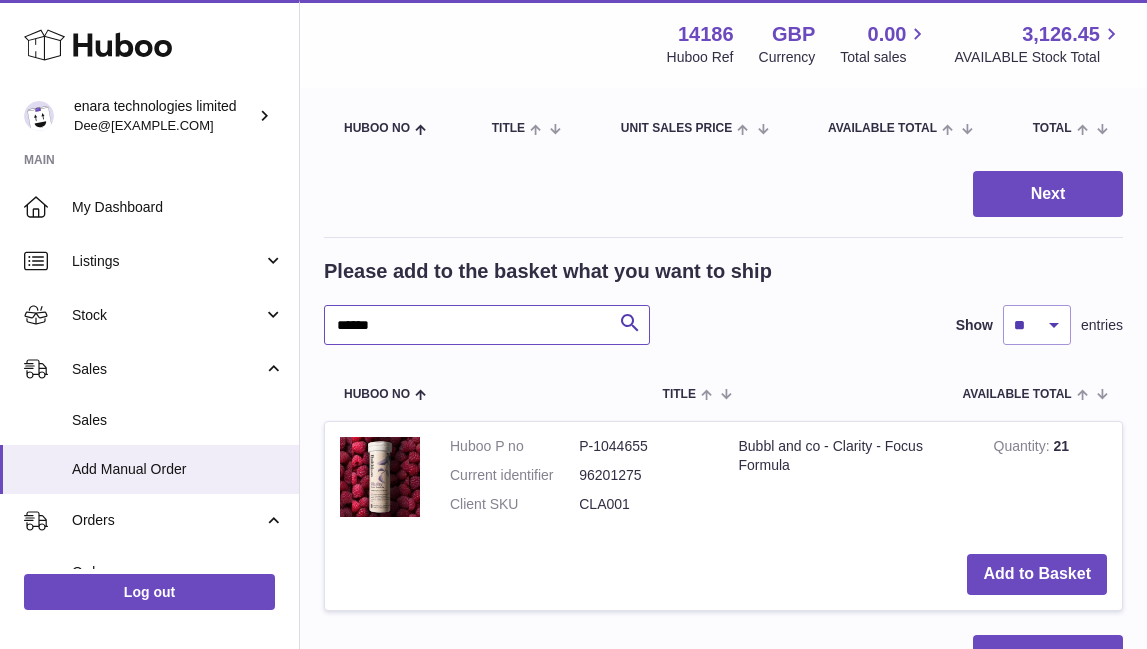 scroll, scrollTop: 209, scrollLeft: 0, axis: vertical 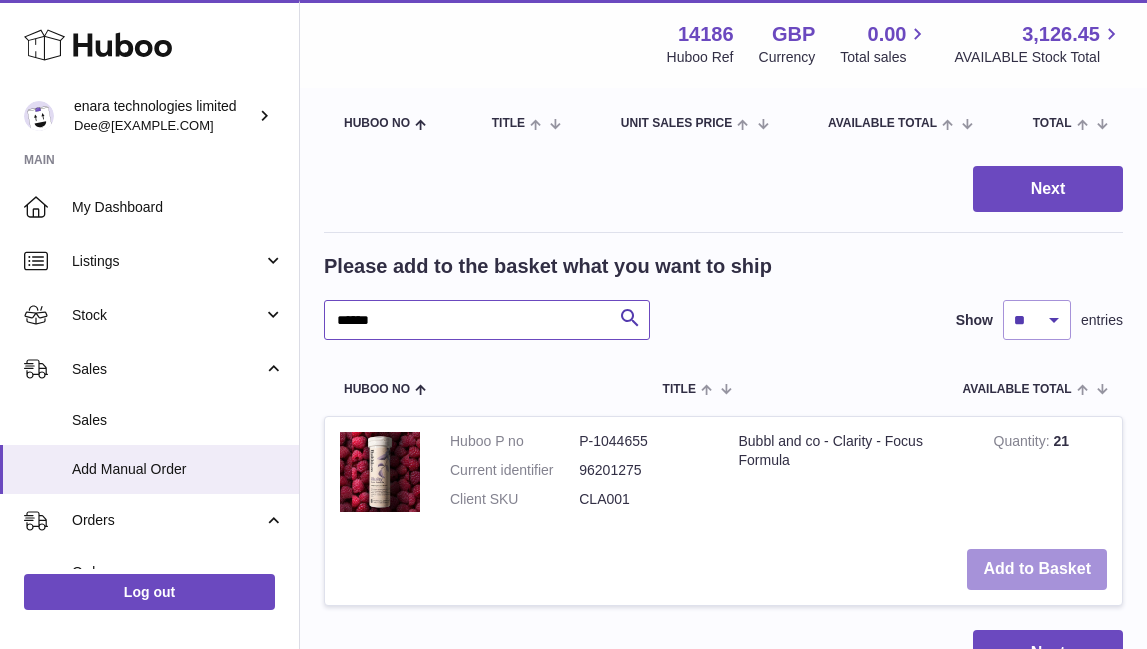 type on "******" 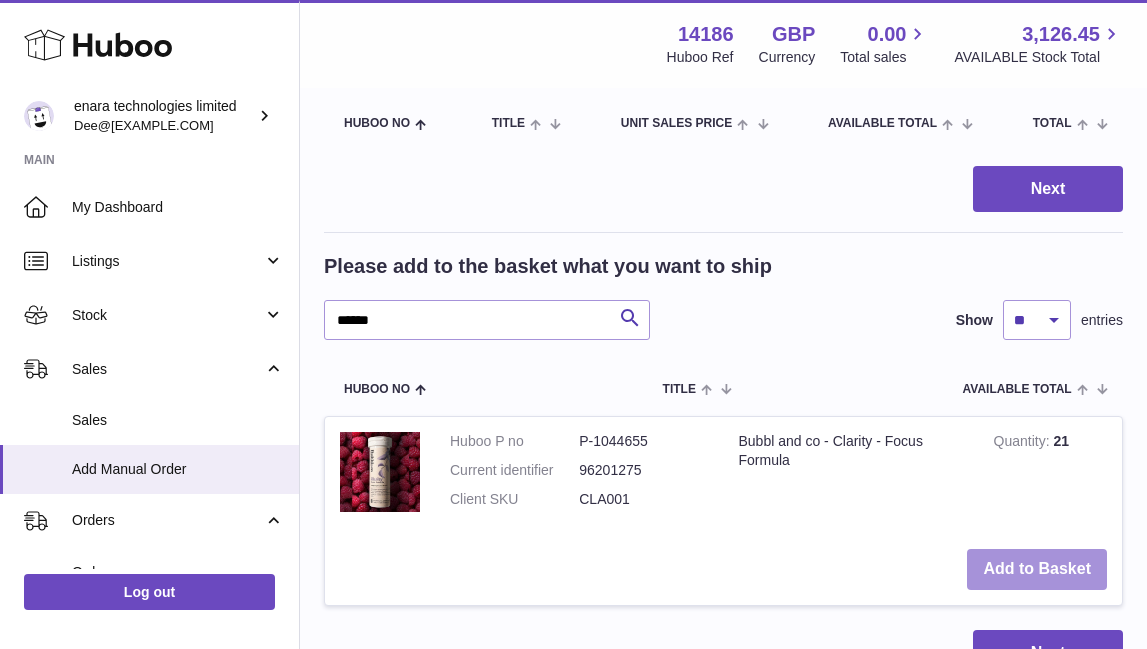 click on "Add to Basket" at bounding box center (1037, 569) 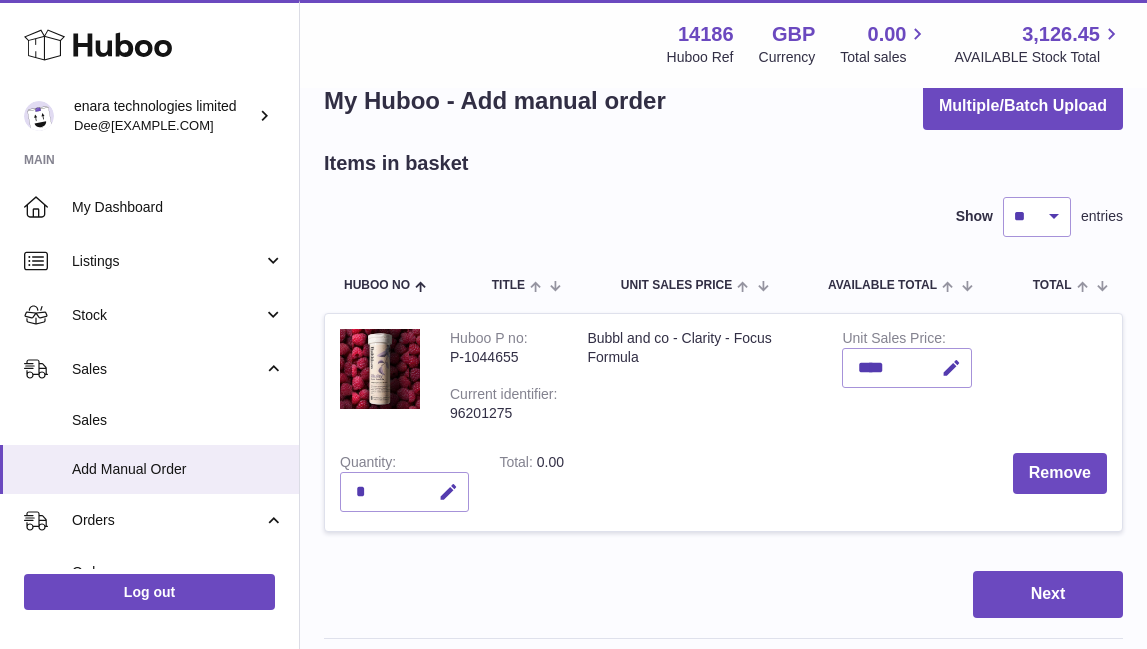 scroll, scrollTop: 45, scrollLeft: 0, axis: vertical 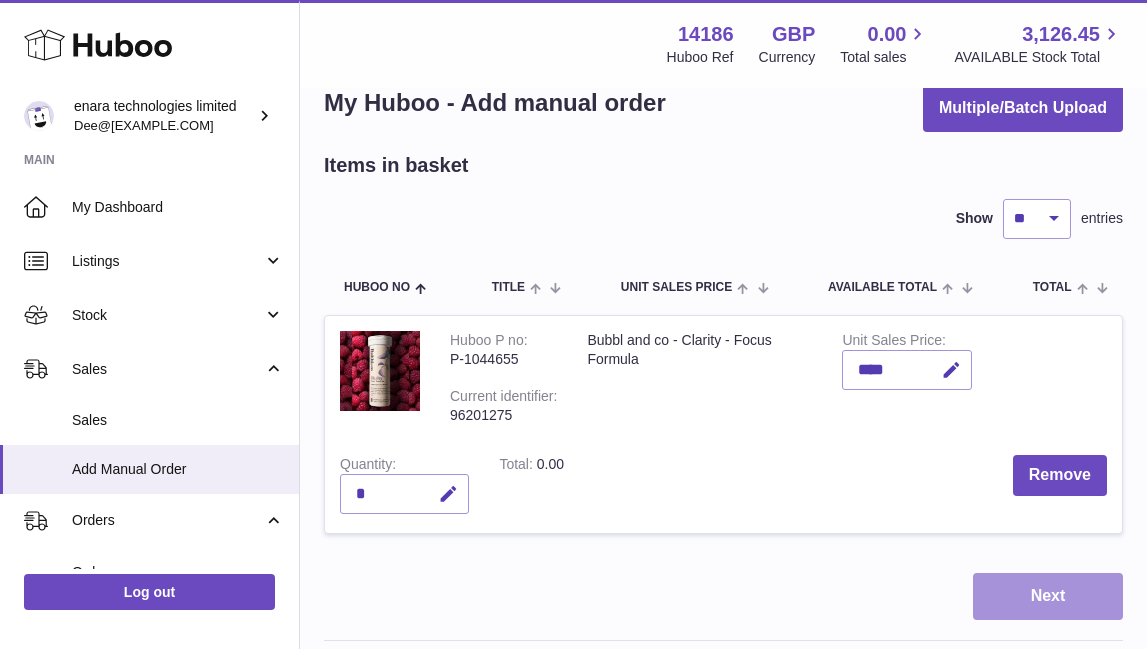 click on "Next" at bounding box center [1048, 596] 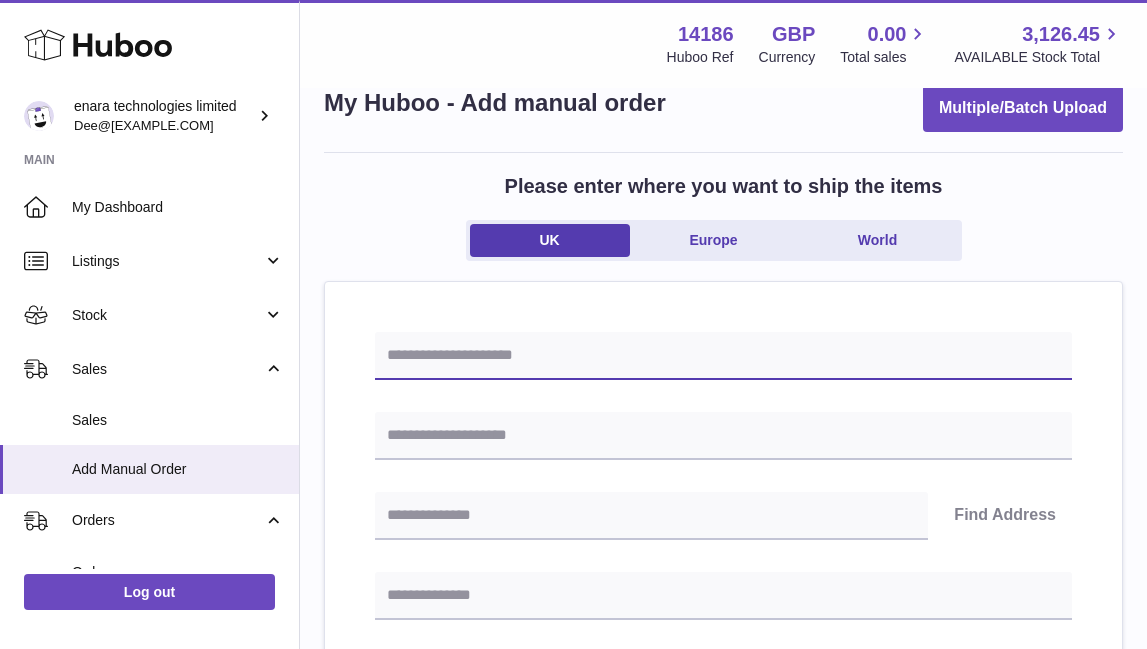 click at bounding box center [723, 356] 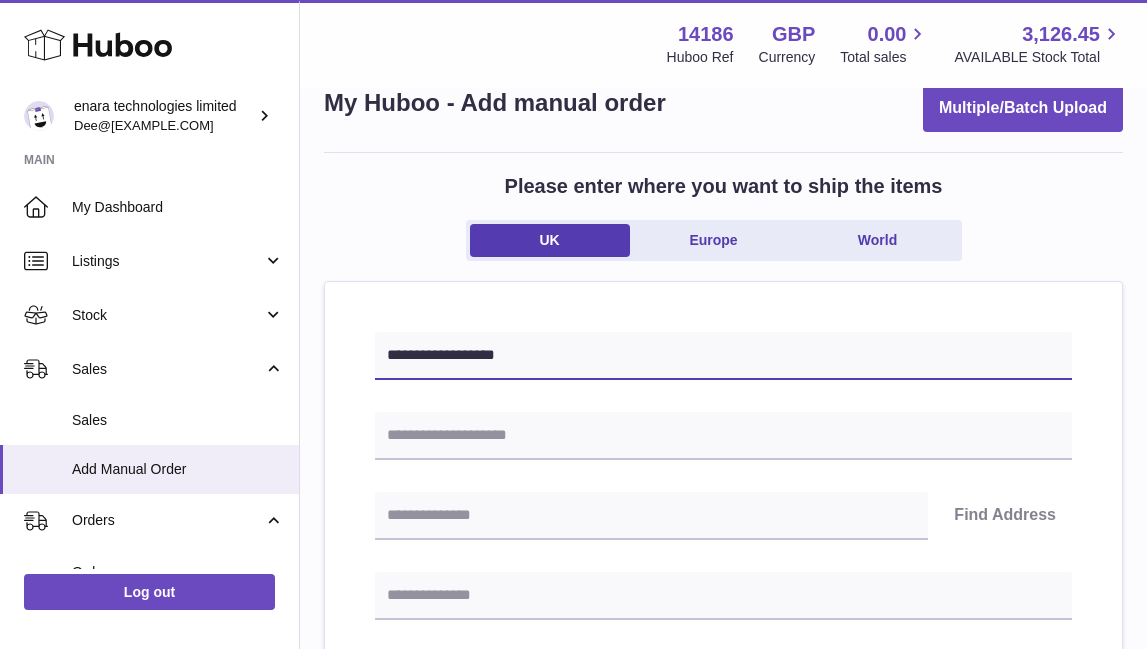 type on "**********" 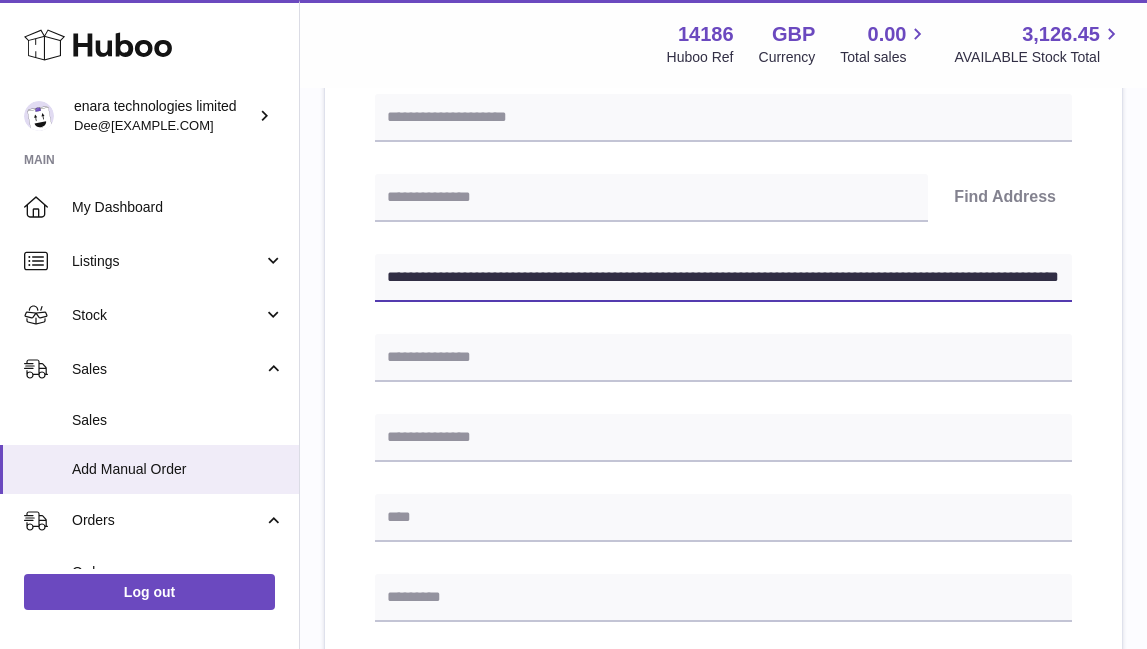 scroll, scrollTop: 374, scrollLeft: 0, axis: vertical 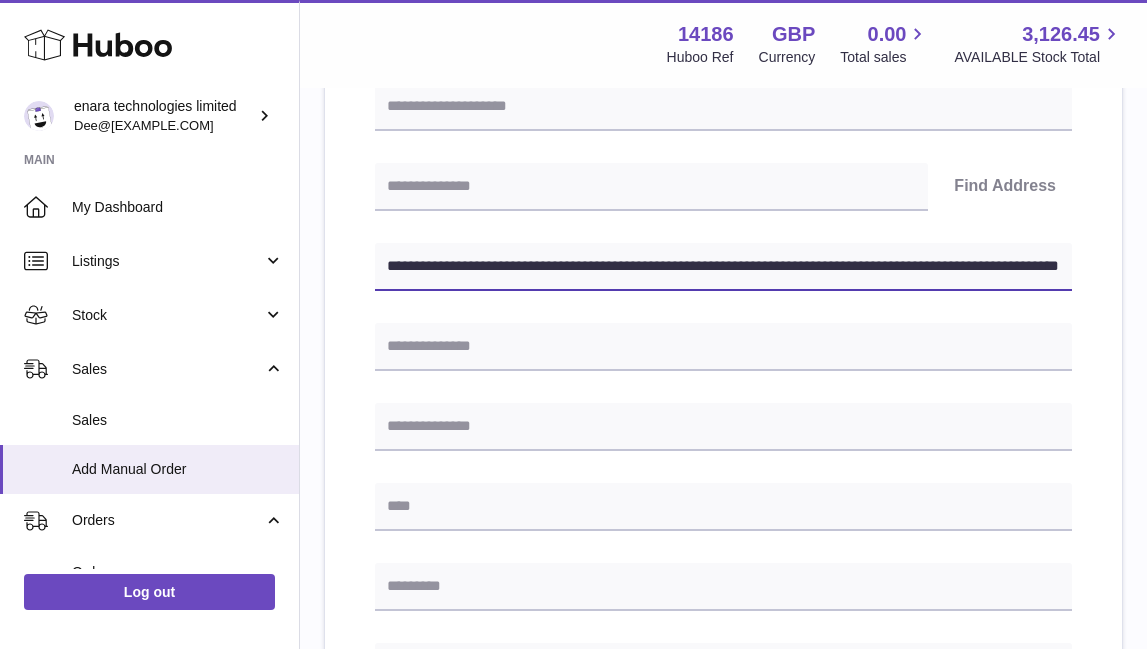 drag, startPoint x: 598, startPoint y: 264, endPoint x: 1311, endPoint y: 402, distance: 726.23206 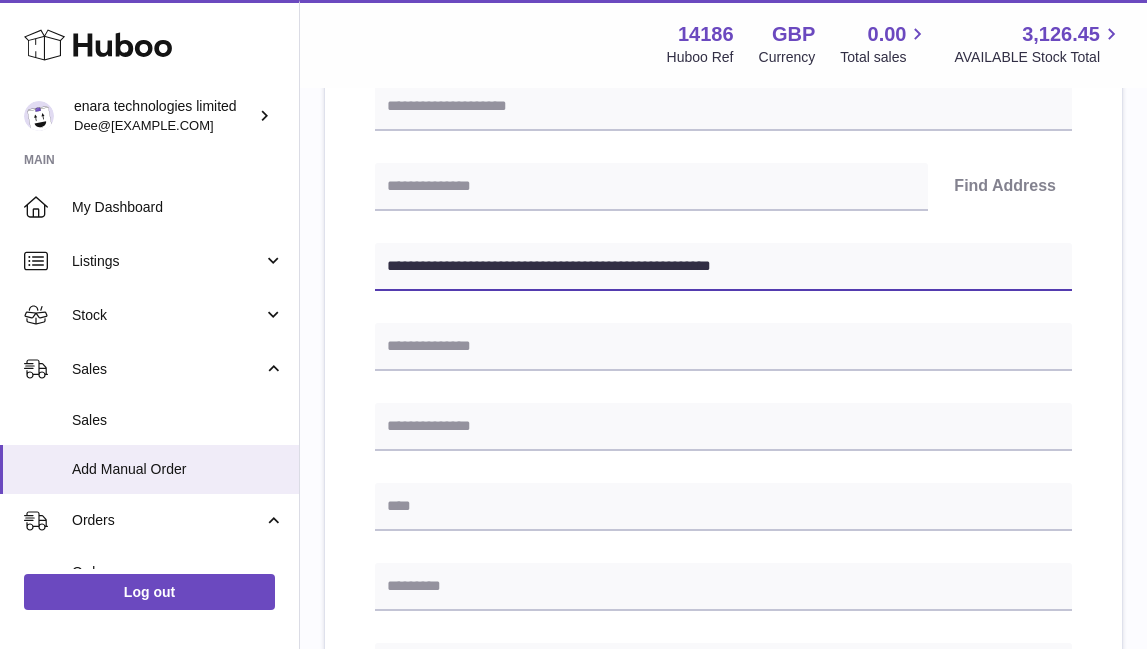 type on "**********" 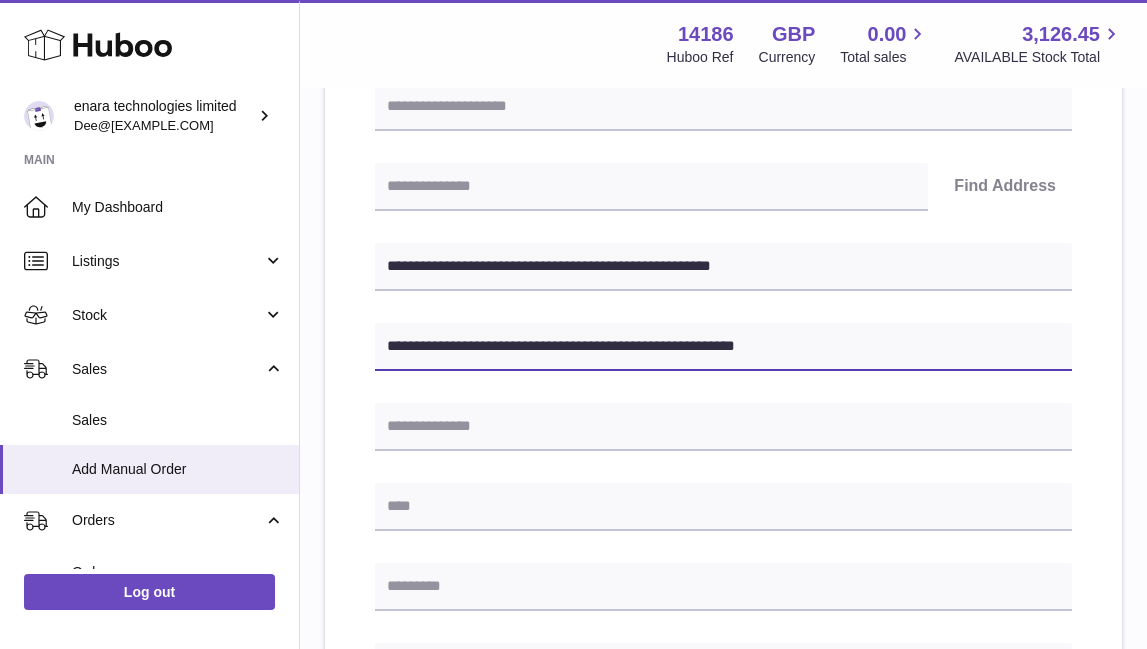 type on "**********" 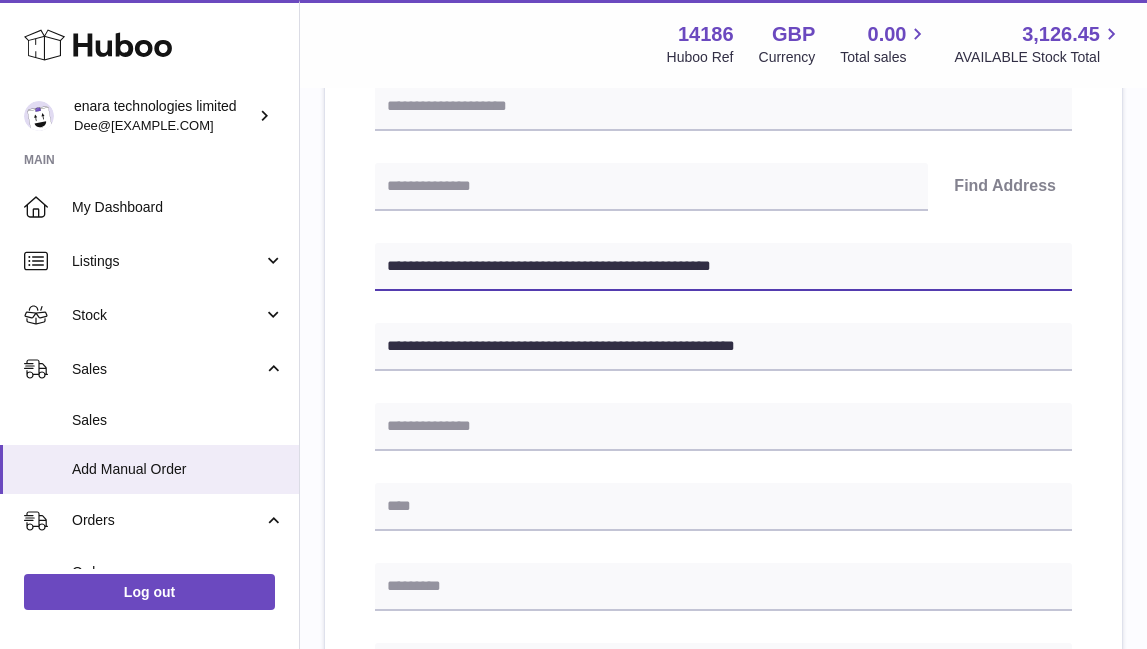 drag, startPoint x: 502, startPoint y: 265, endPoint x: 392, endPoint y: 261, distance: 110.0727 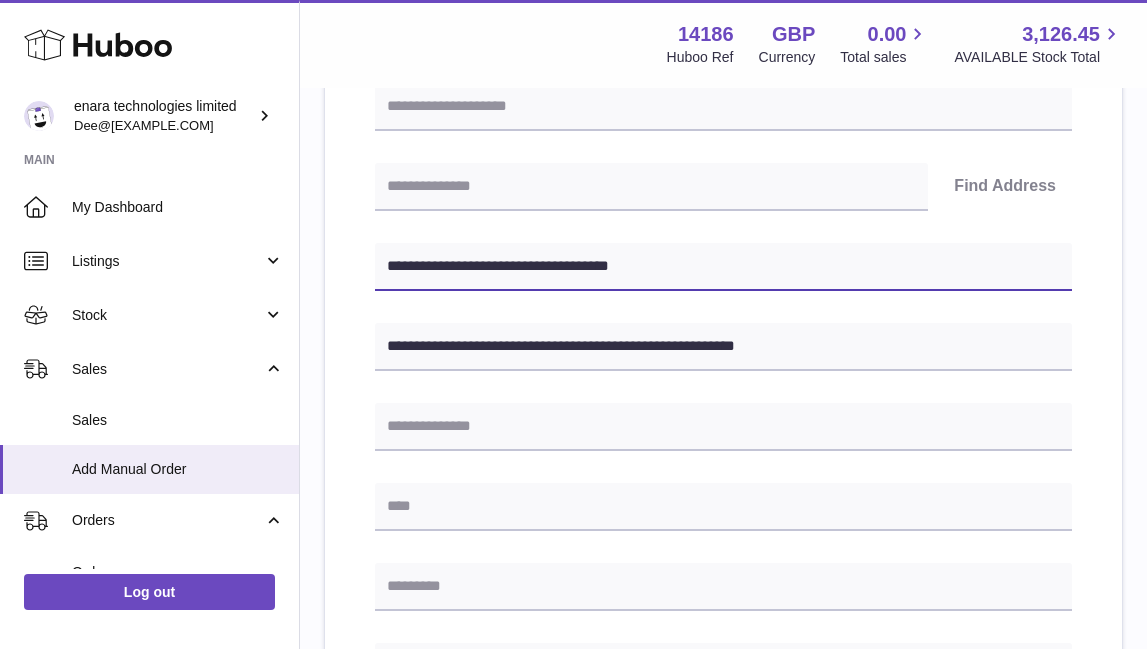 type on "**********" 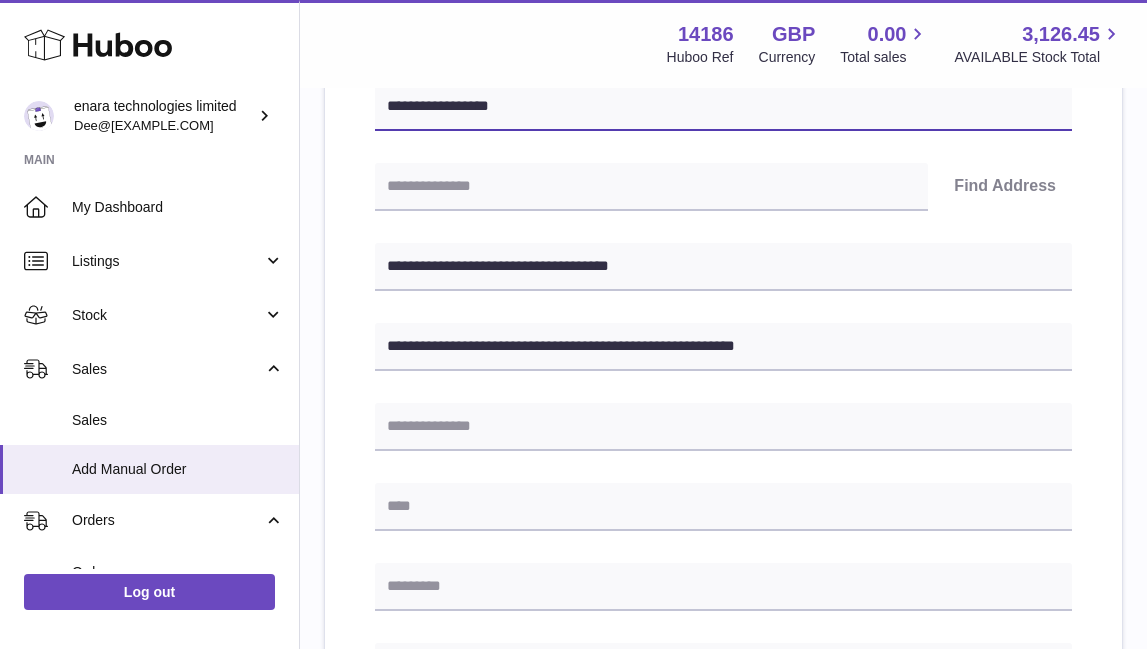 type on "**********" 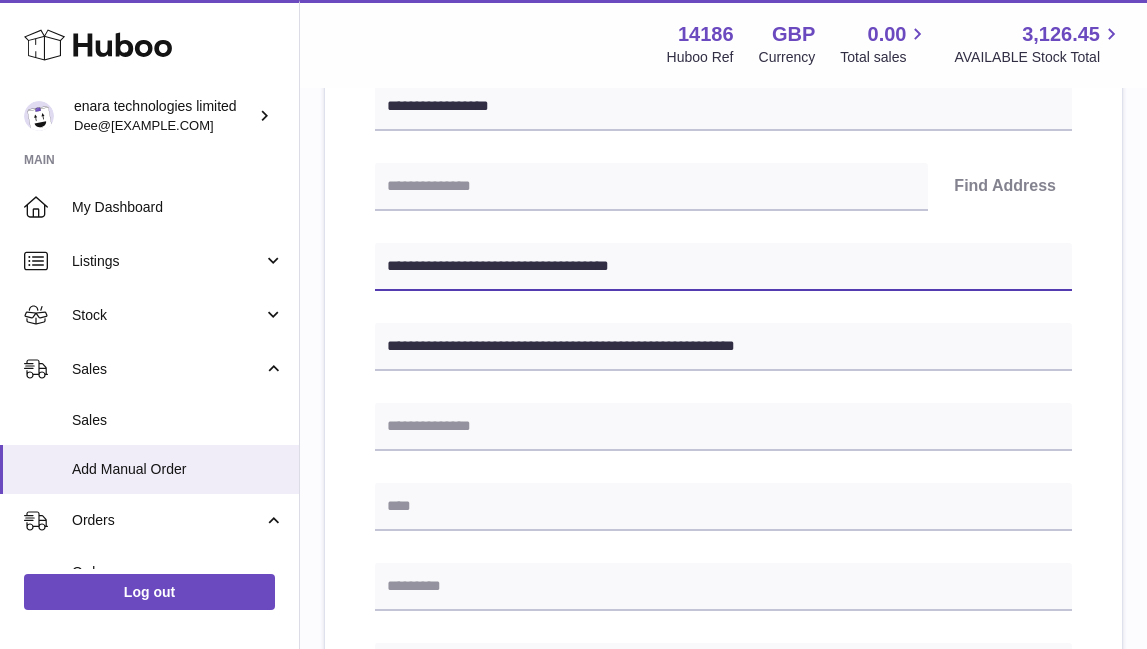 drag, startPoint x: 519, startPoint y: 262, endPoint x: 393, endPoint y: 264, distance: 126.01587 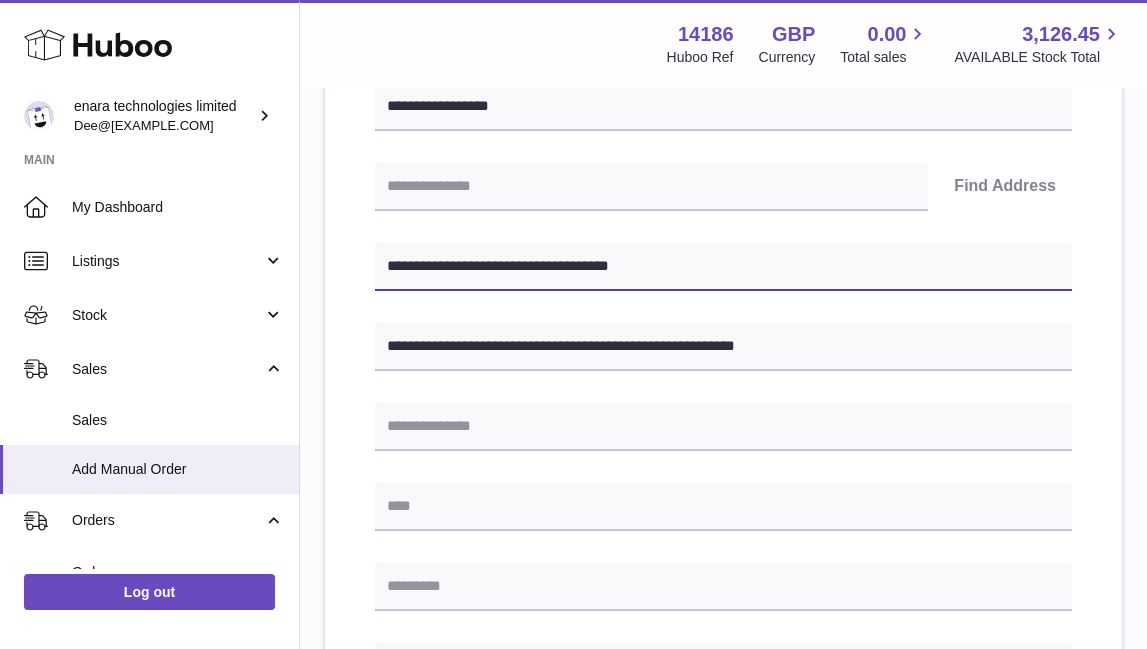 click on "**********" at bounding box center (723, 267) 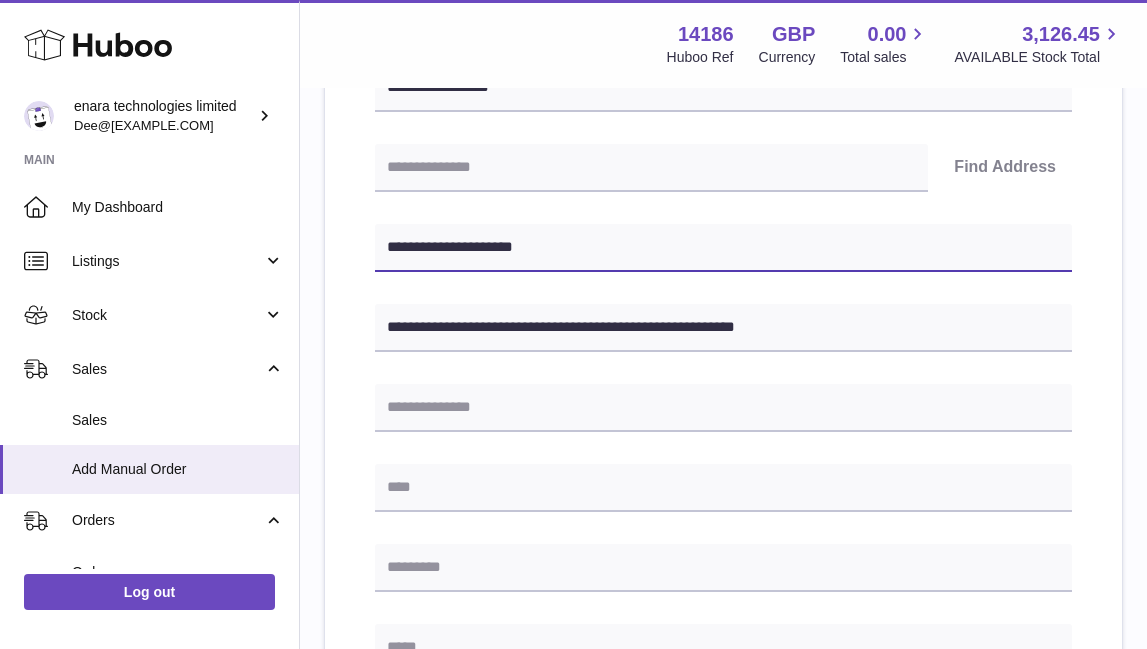 scroll, scrollTop: 401, scrollLeft: 0, axis: vertical 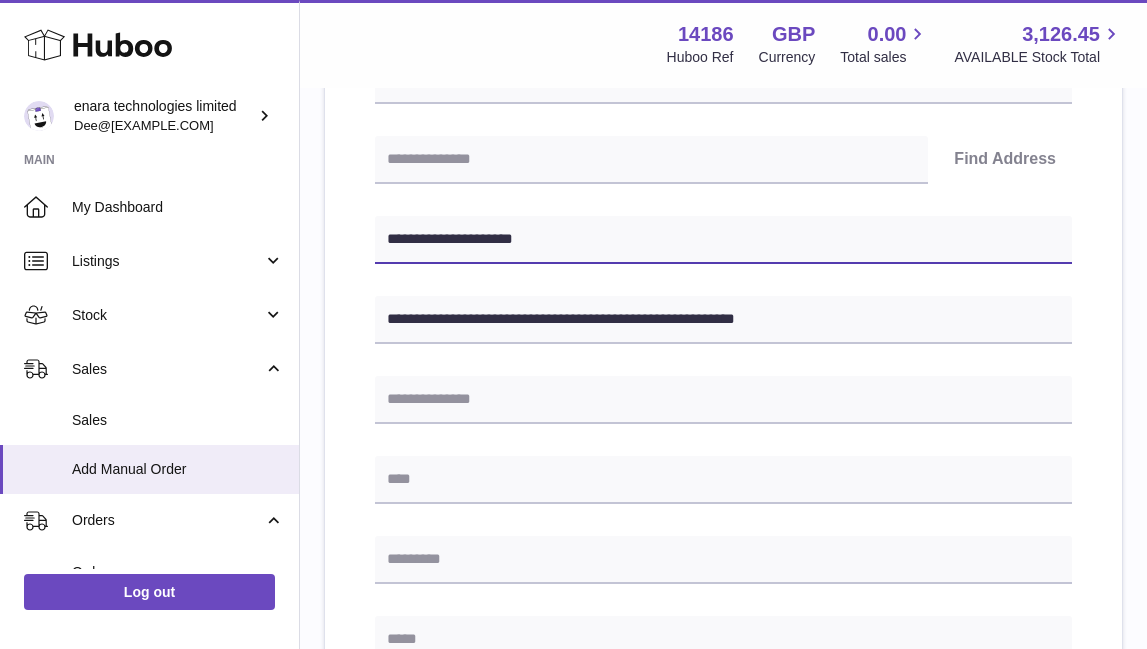 type on "**********" 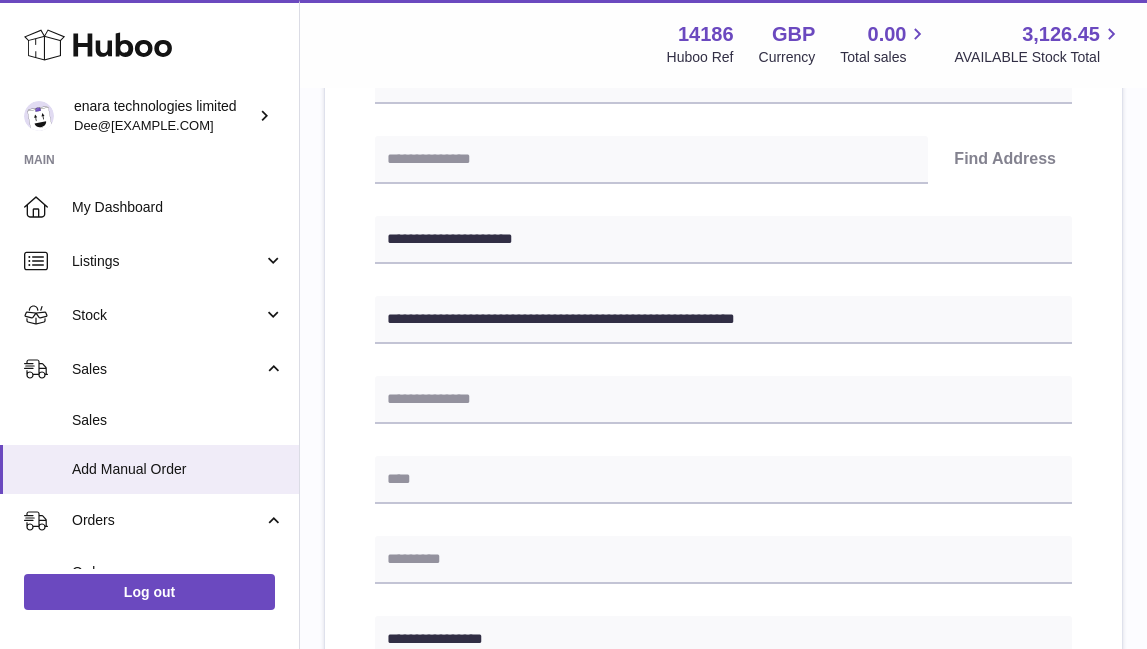 type on "**********" 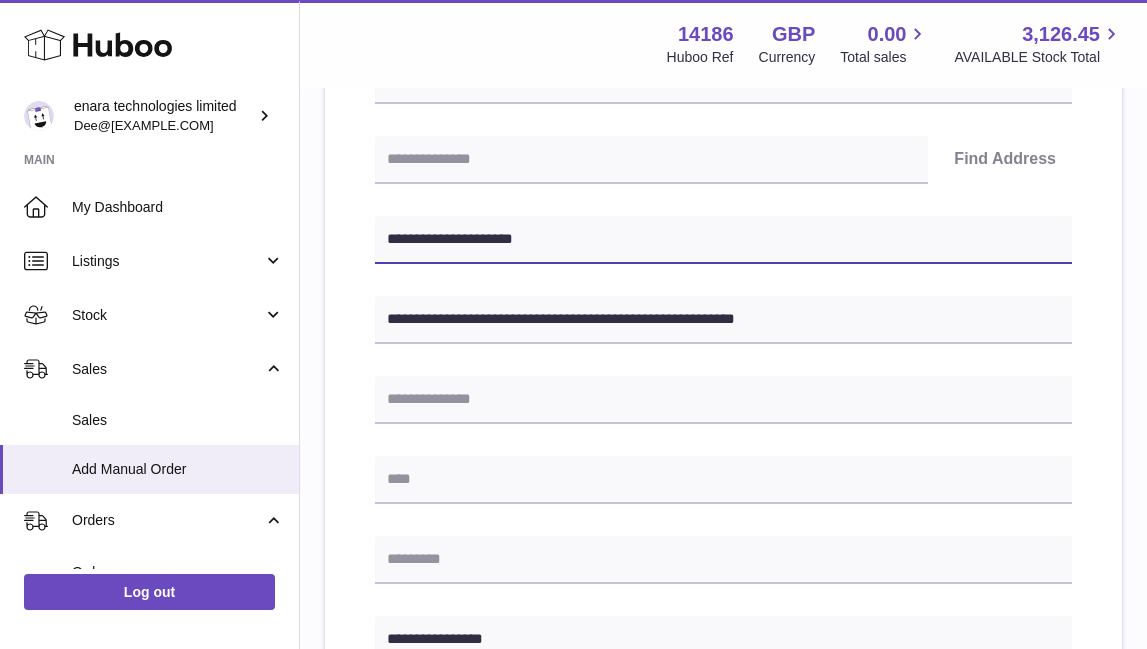 click on "**********" at bounding box center [723, 240] 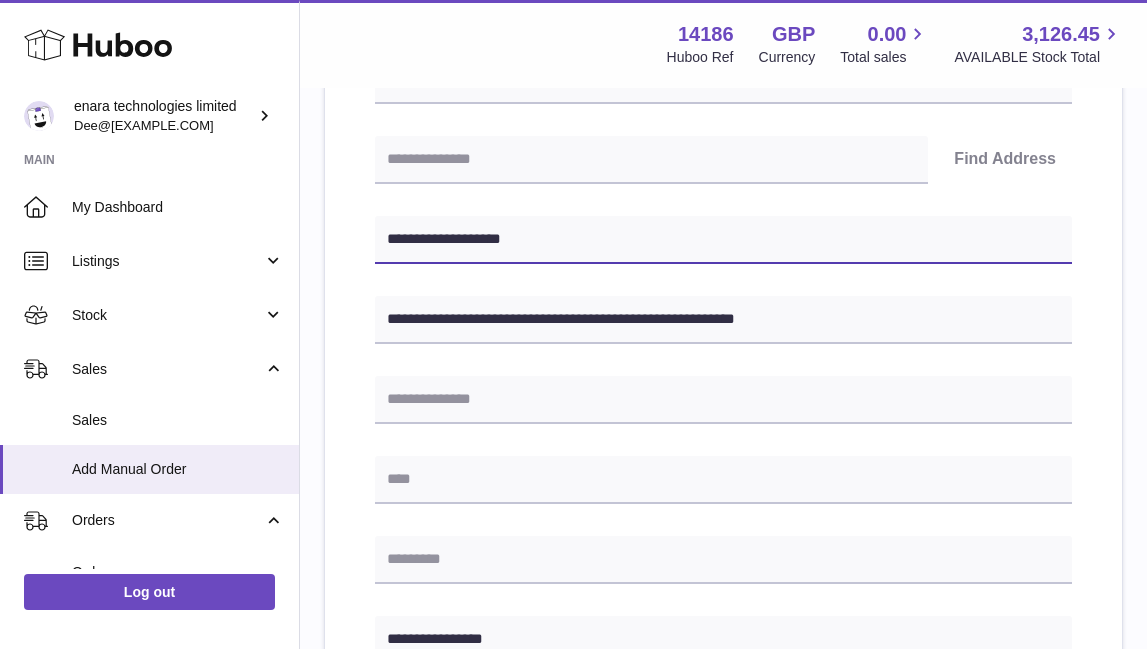 type on "**********" 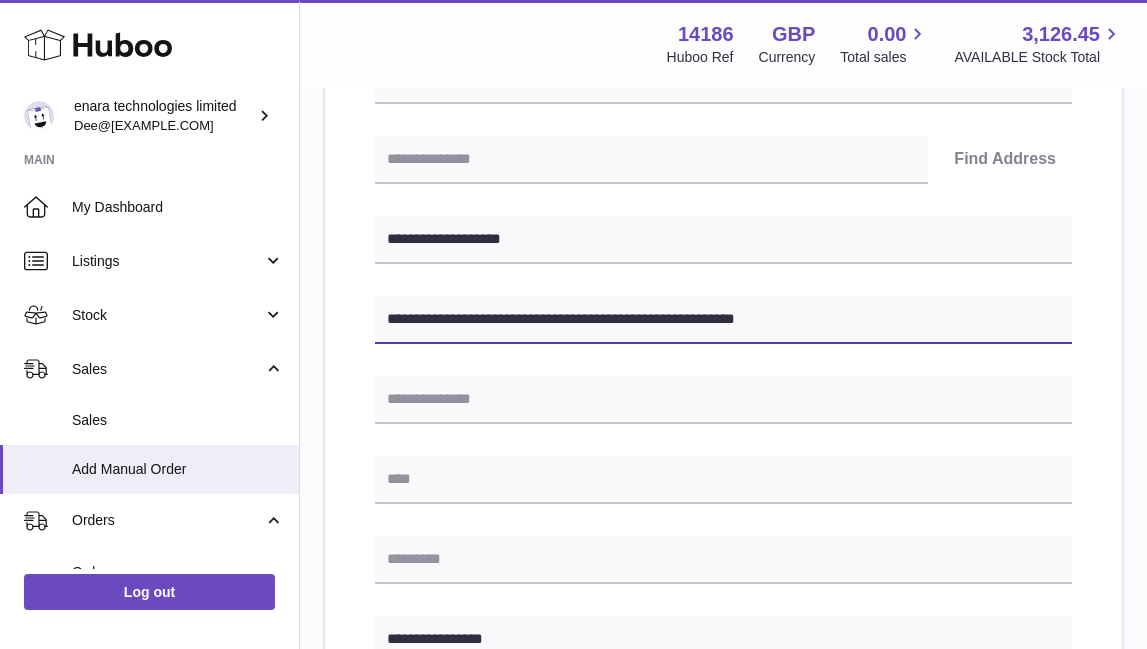 drag, startPoint x: 705, startPoint y: 318, endPoint x: 637, endPoint y: 318, distance: 68 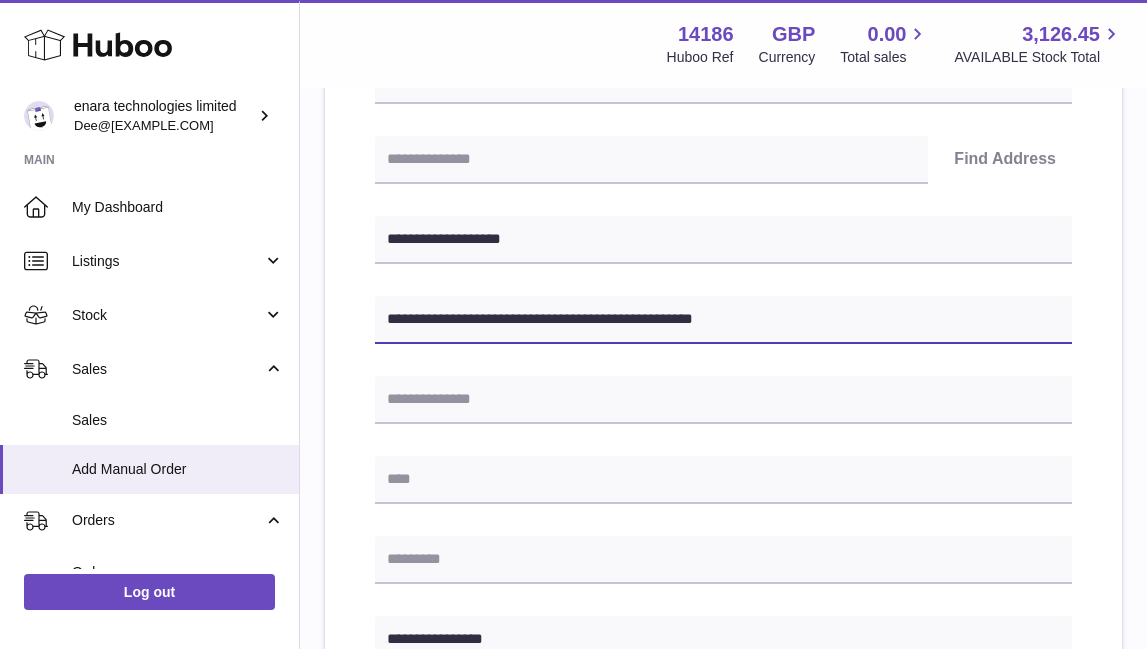 type on "**********" 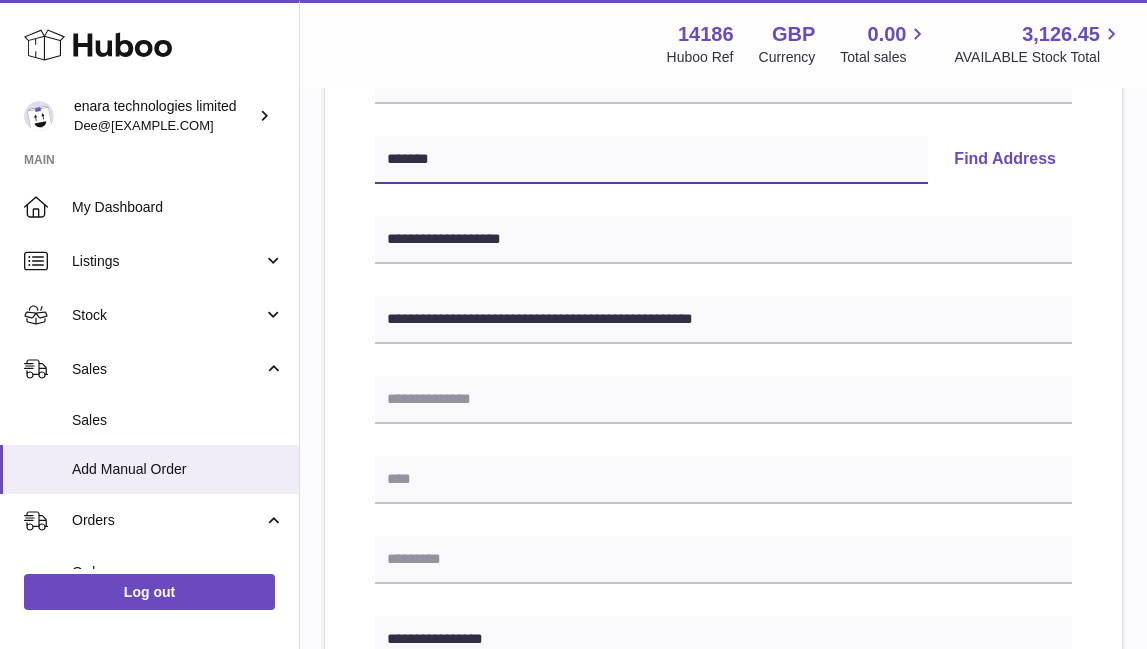 type on "*******" 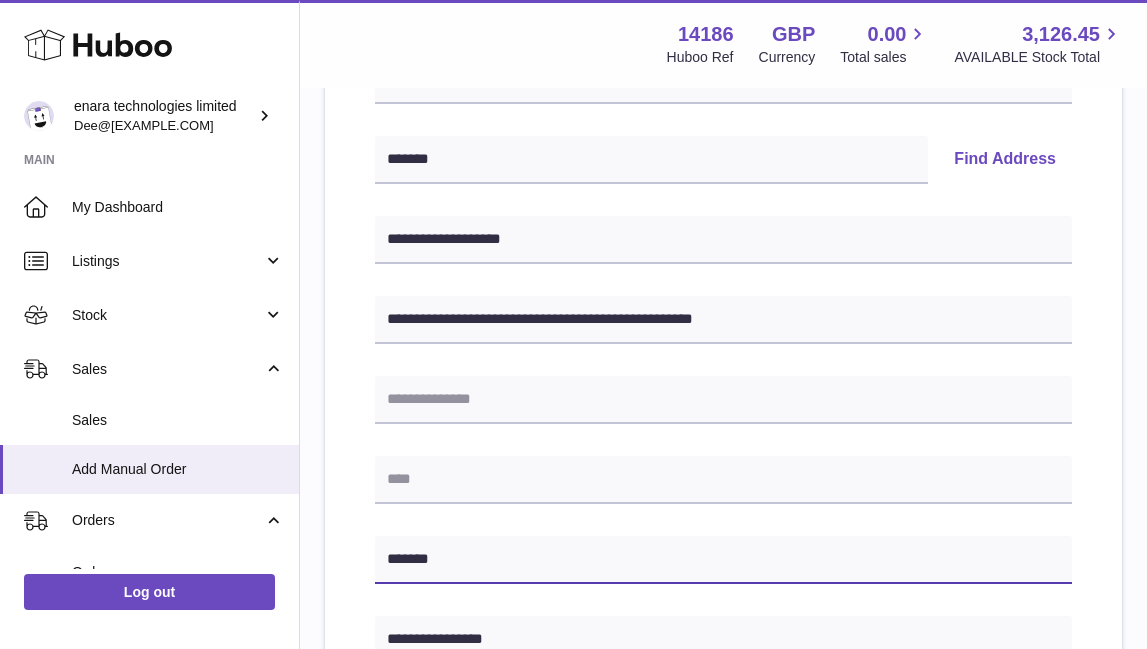 type on "*******" 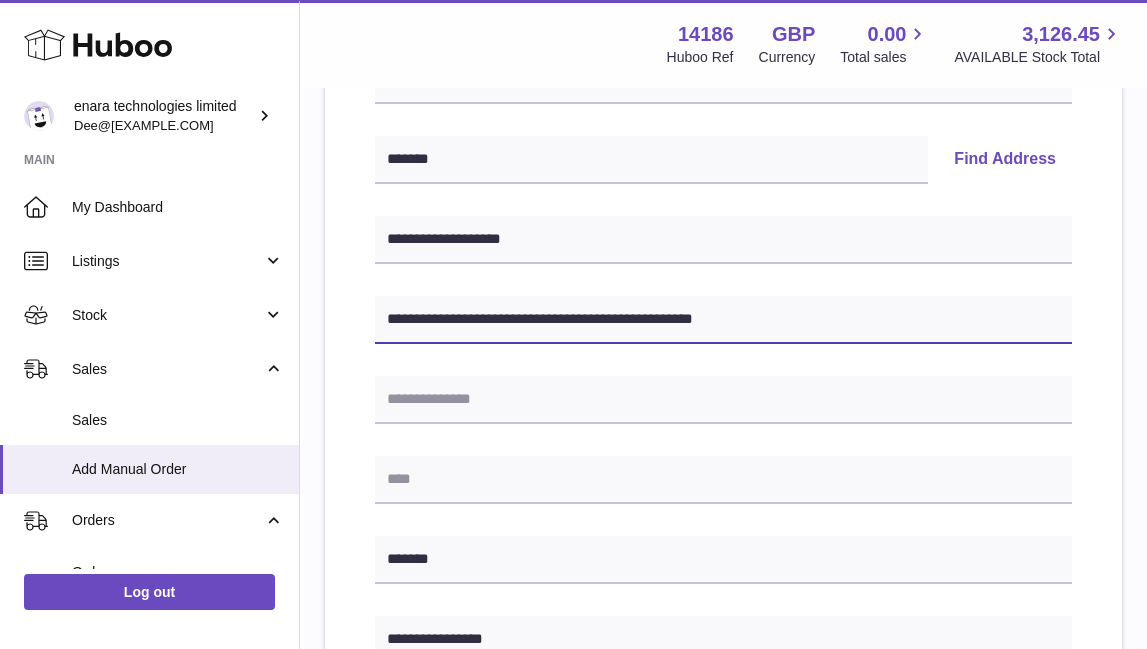 drag, startPoint x: 515, startPoint y: 316, endPoint x: 964, endPoint y: 331, distance: 449.2505 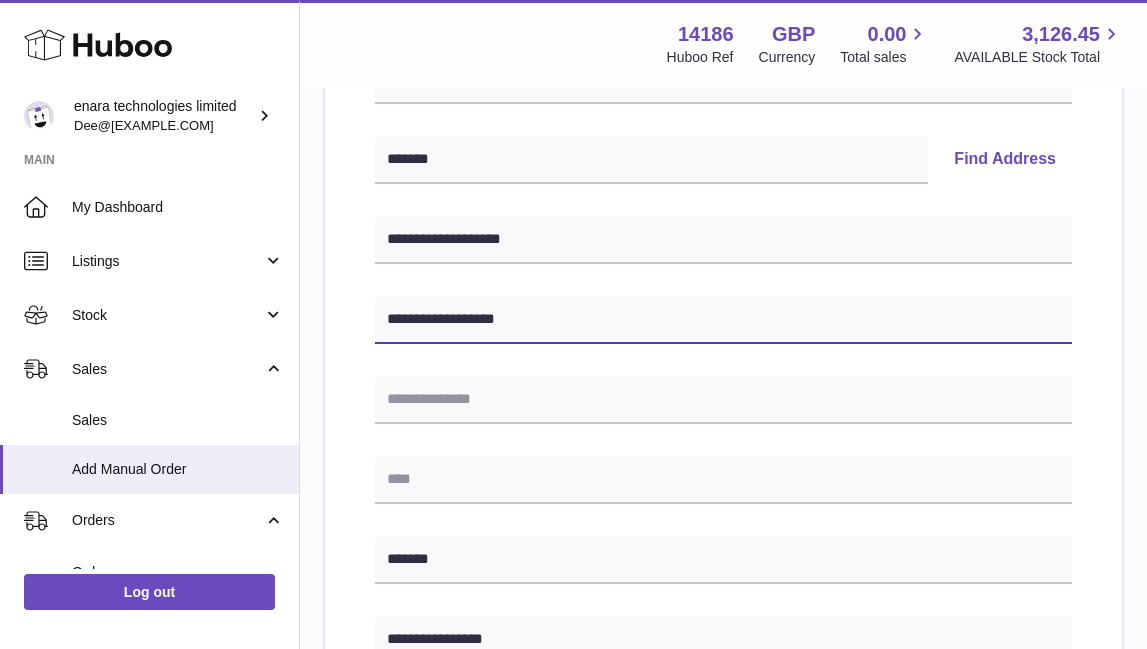 type on "**********" 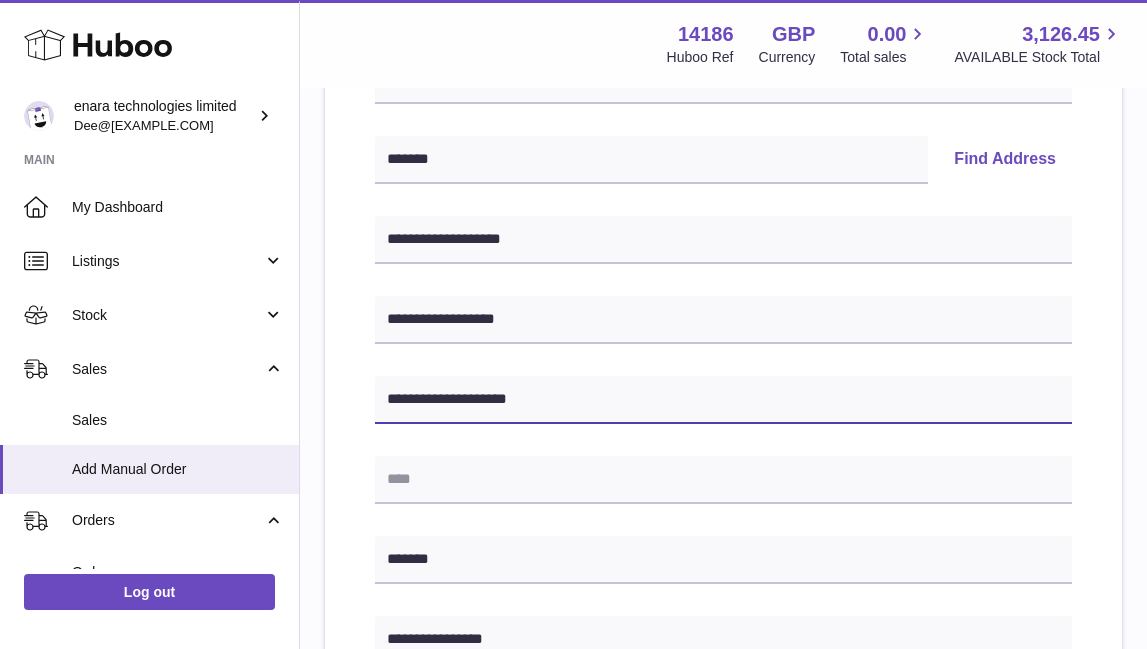 type on "**********" 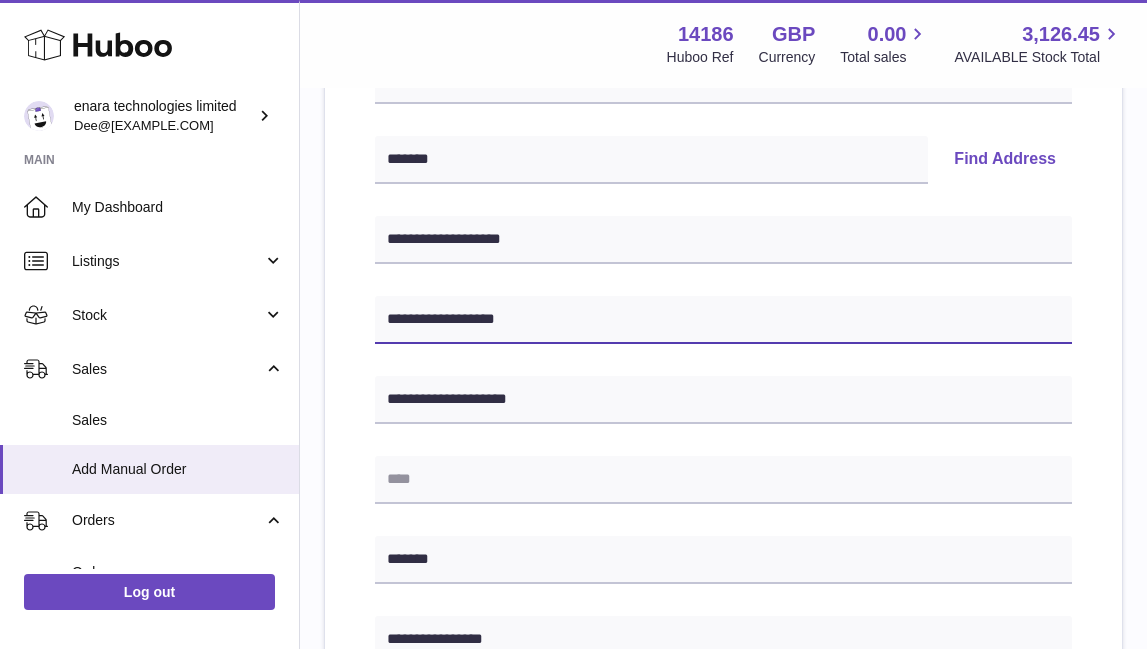 click on "**********" at bounding box center [723, 320] 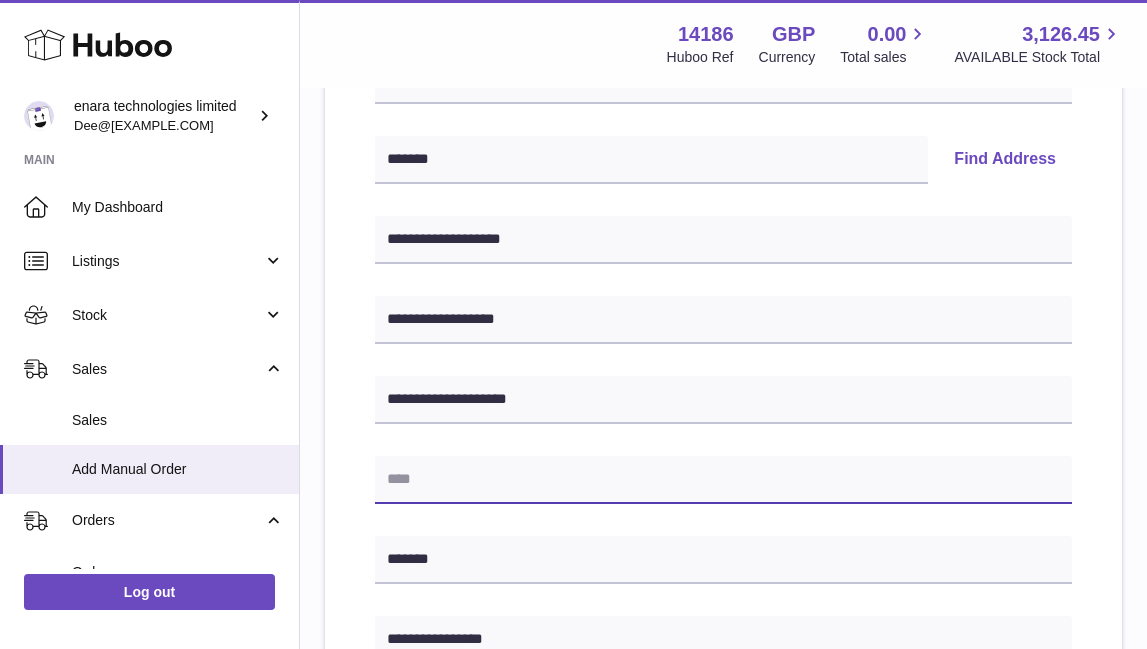 click at bounding box center [723, 480] 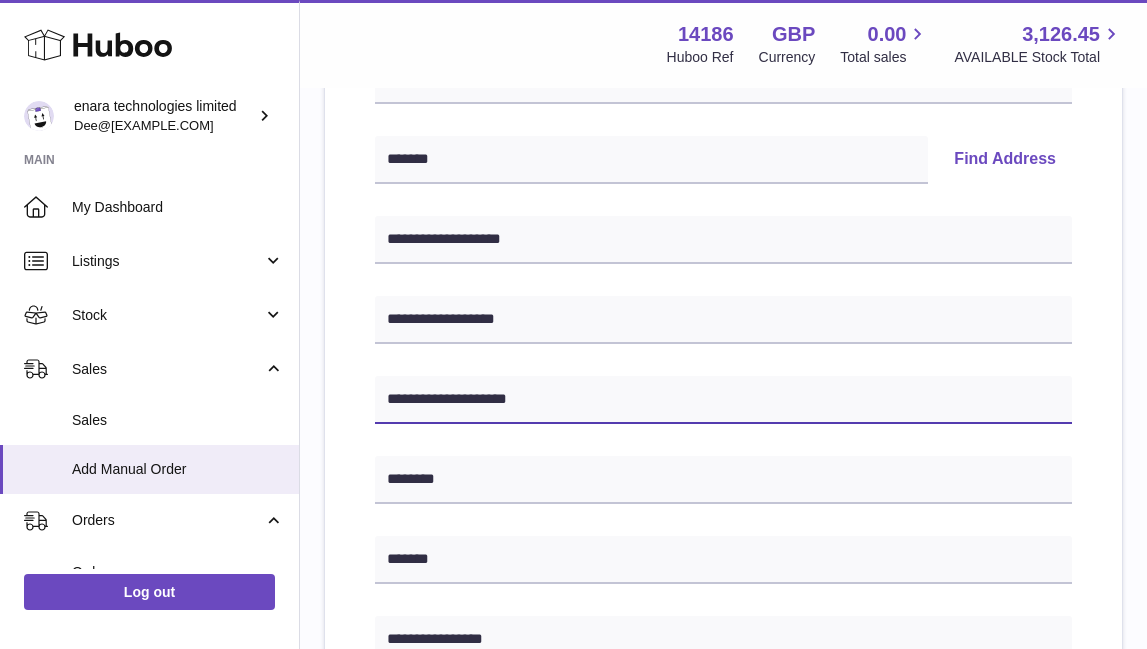drag, startPoint x: 506, startPoint y: 397, endPoint x: 352, endPoint y: 397, distance: 154 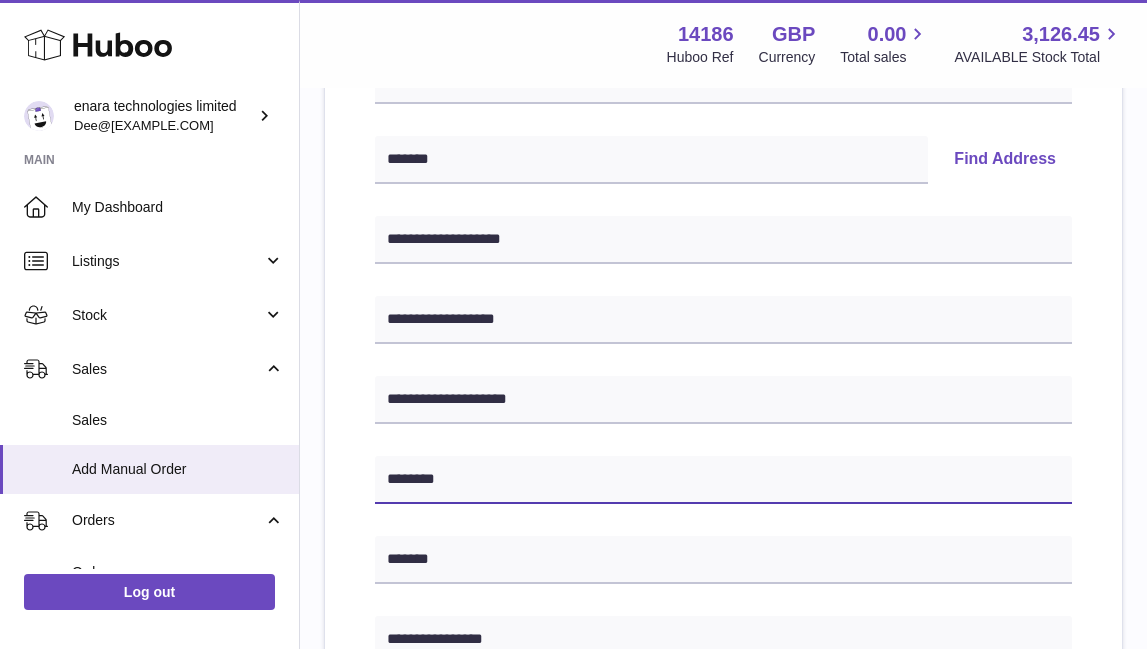 click on "********" at bounding box center (723, 480) 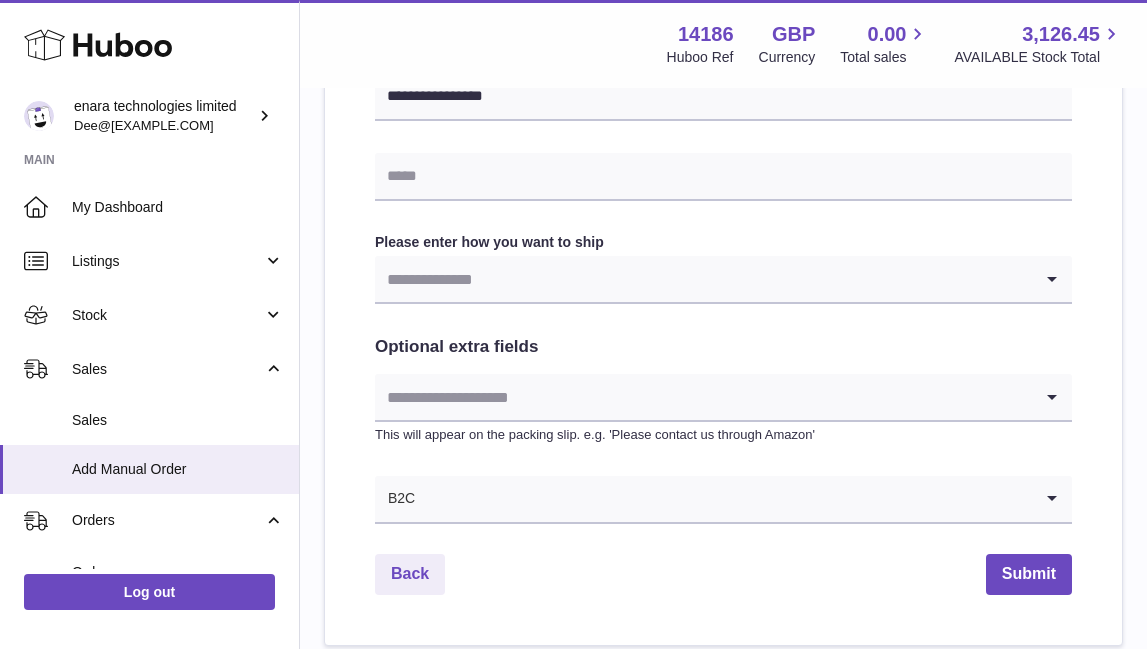 scroll, scrollTop: 977, scrollLeft: 0, axis: vertical 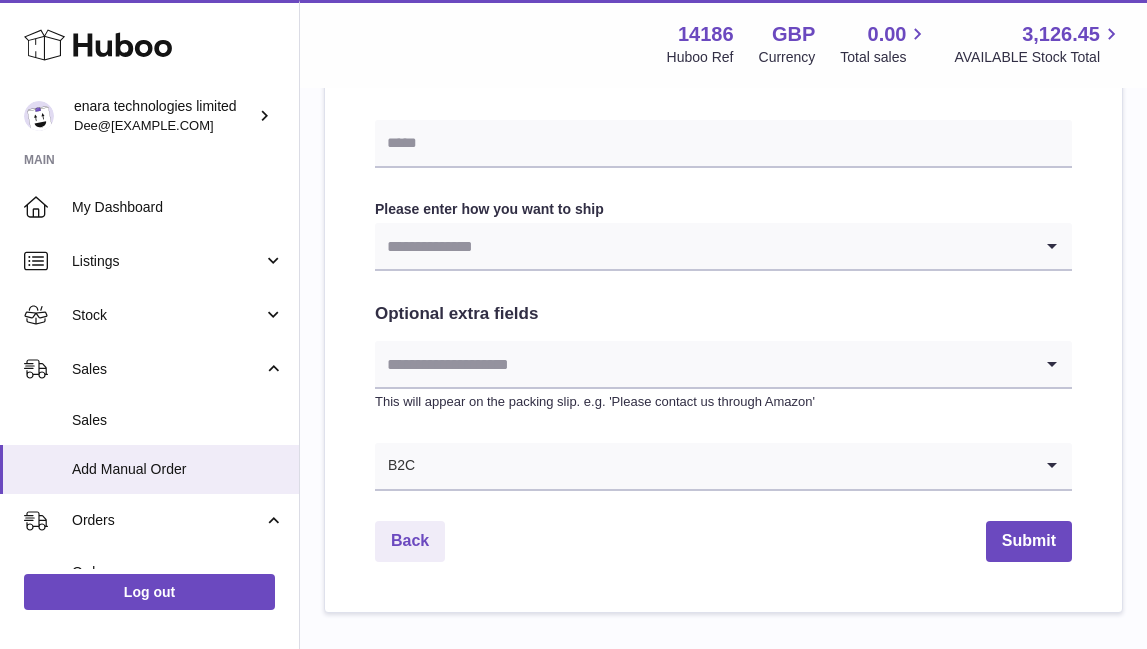 type on "**********" 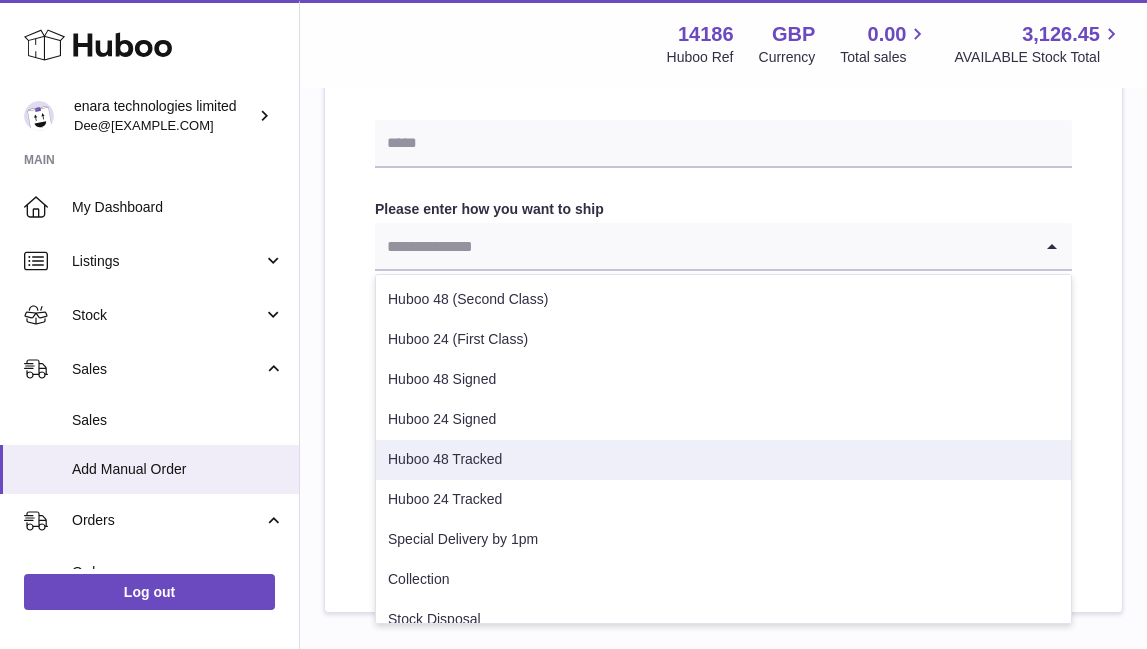 click on "Huboo 48 Tracked" at bounding box center [723, 460] 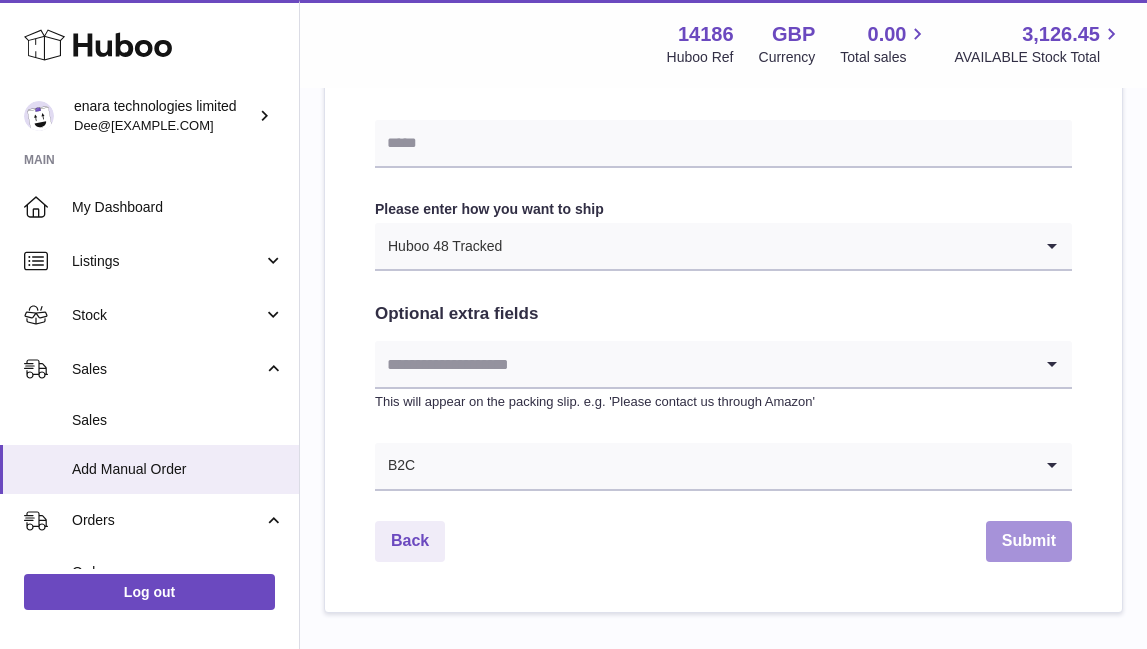 click on "Submit" at bounding box center [1029, 541] 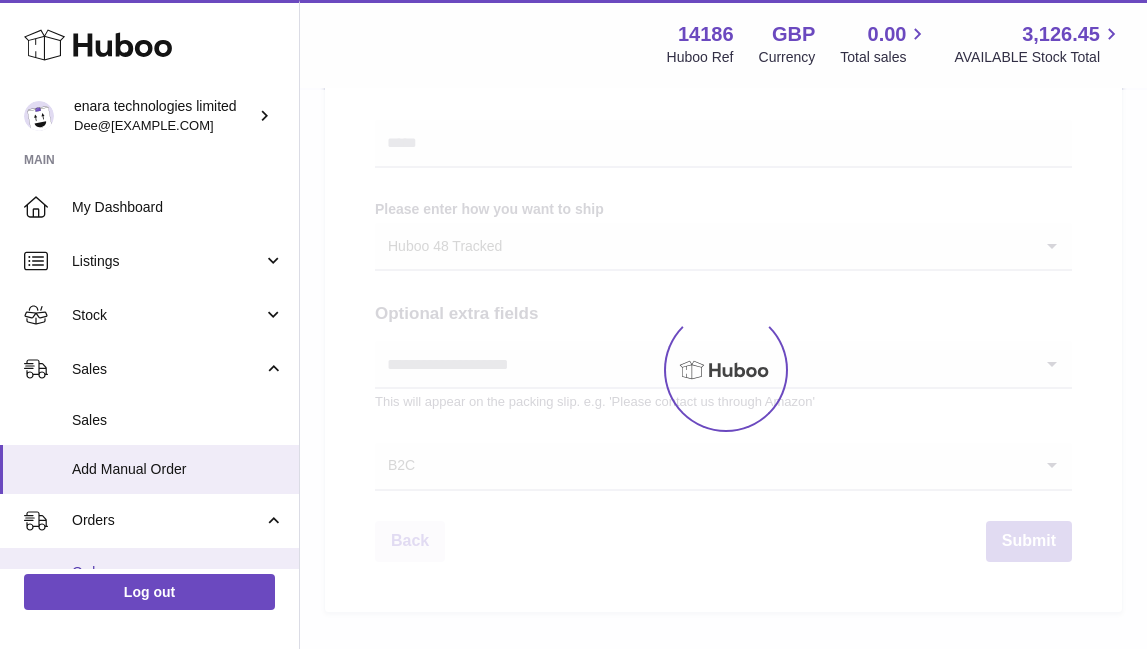 scroll, scrollTop: 0, scrollLeft: 0, axis: both 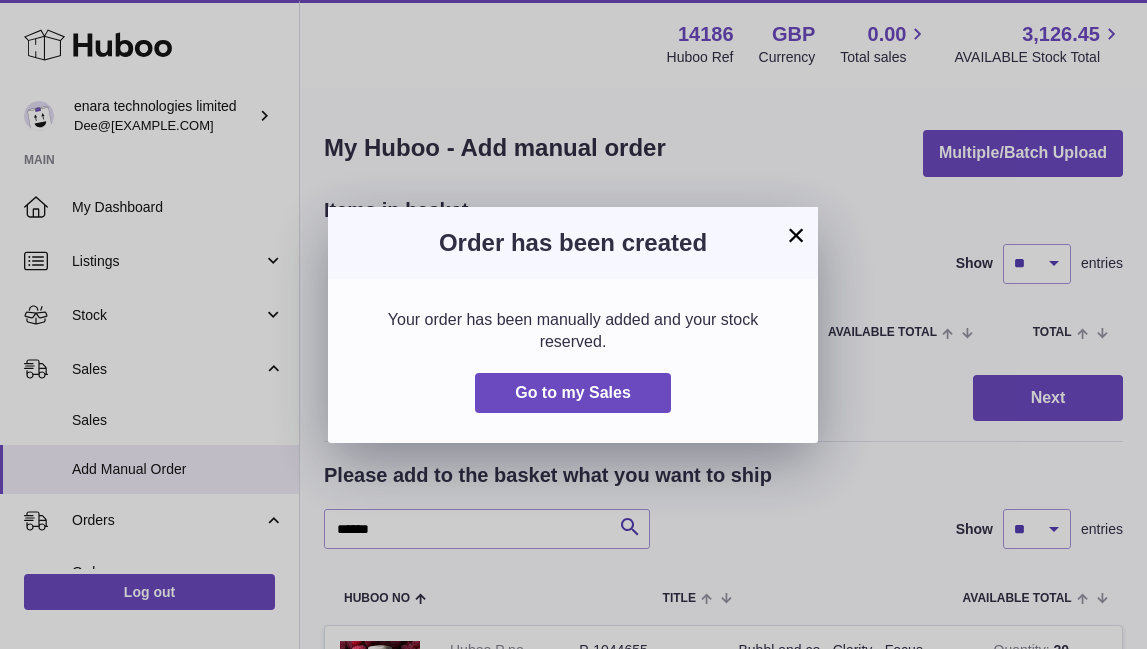 click on "×" at bounding box center [796, 235] 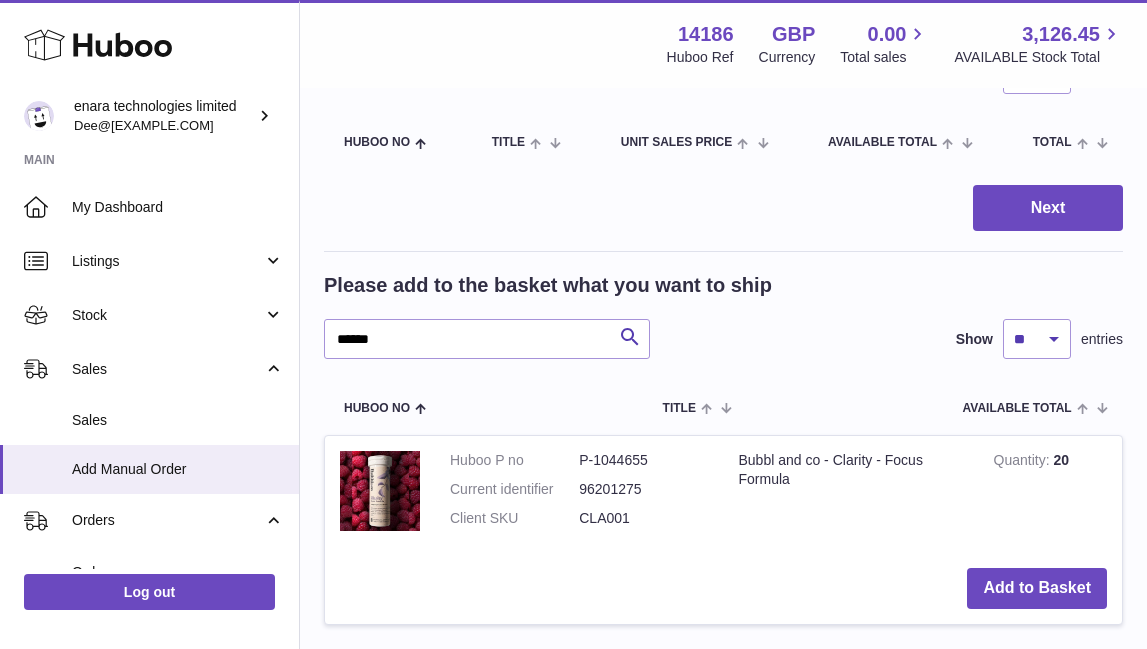 scroll, scrollTop: 207, scrollLeft: 0, axis: vertical 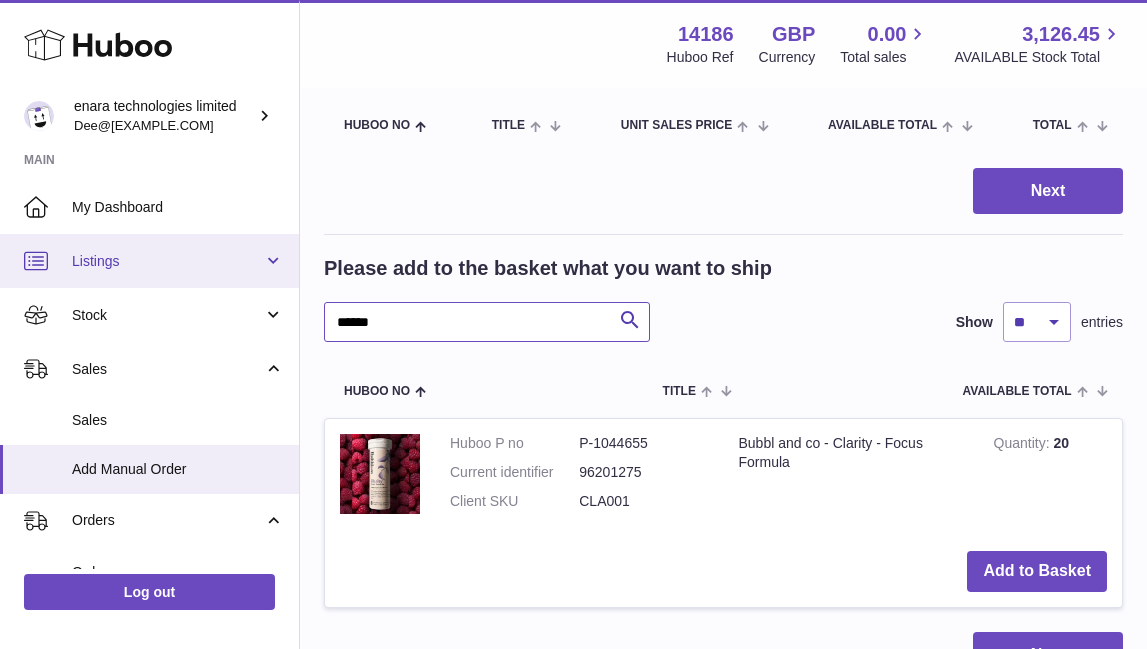drag, startPoint x: 457, startPoint y: 323, endPoint x: 205, endPoint y: 272, distance: 257.10892 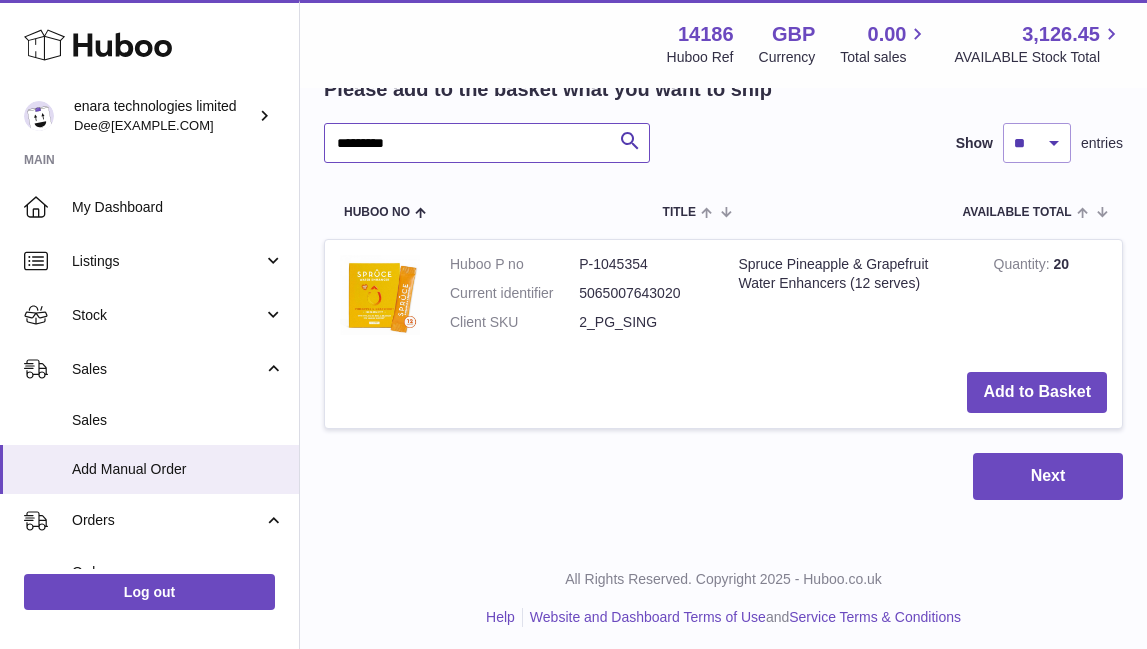 scroll, scrollTop: 385, scrollLeft: 0, axis: vertical 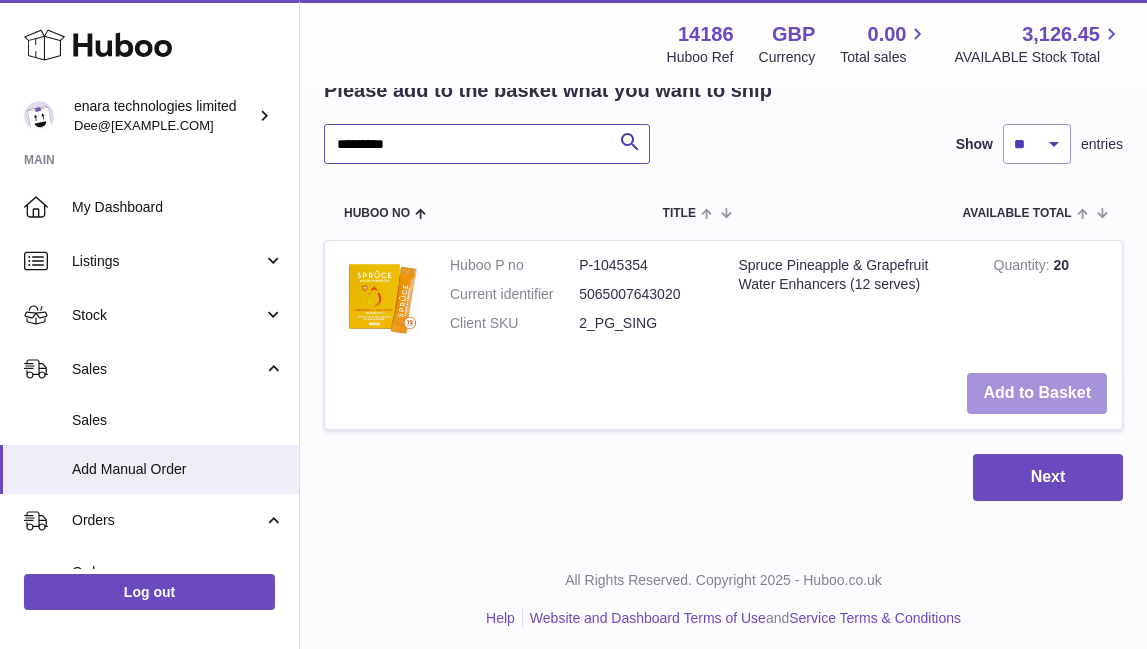 type on "*********" 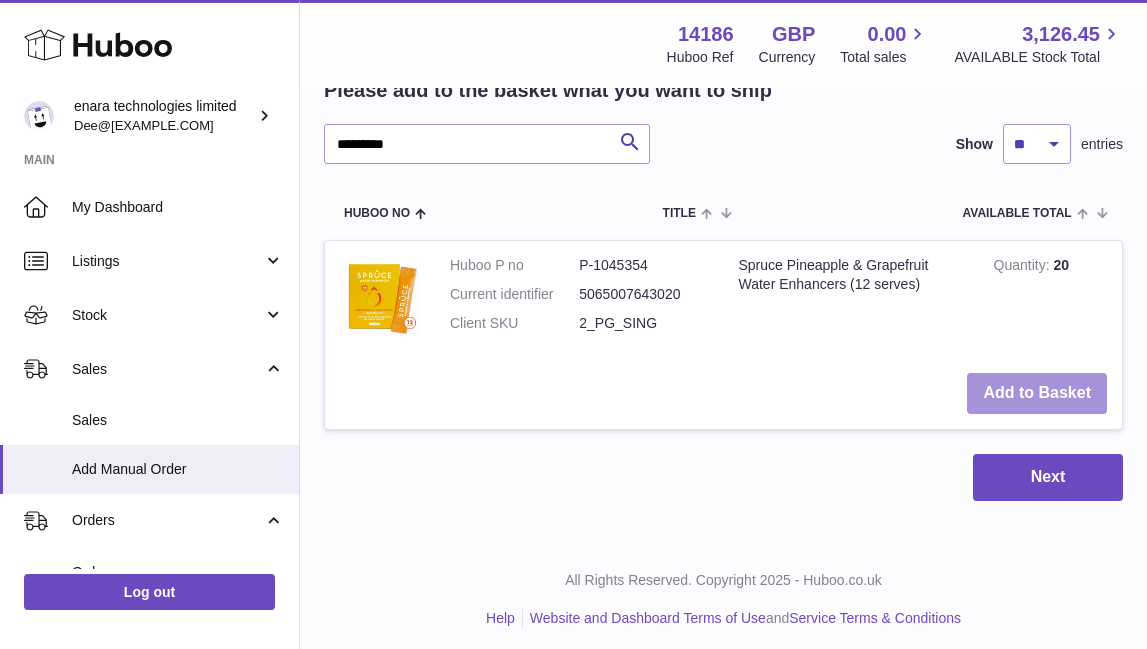 click on "Add to Basket" at bounding box center [1037, 393] 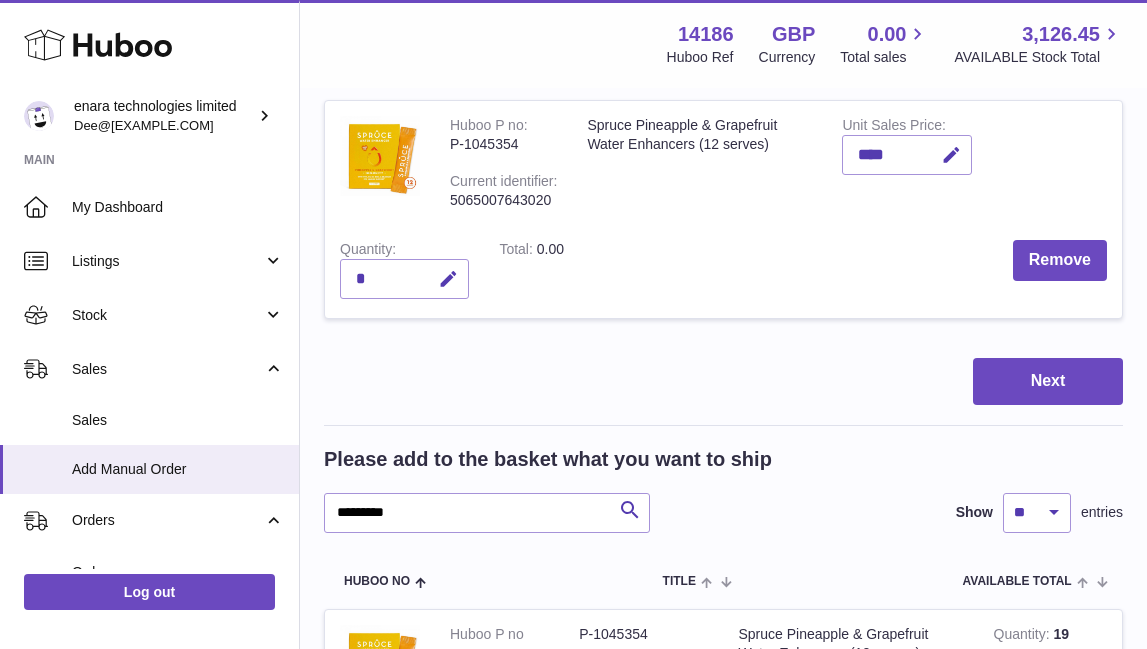 scroll, scrollTop: 255, scrollLeft: 0, axis: vertical 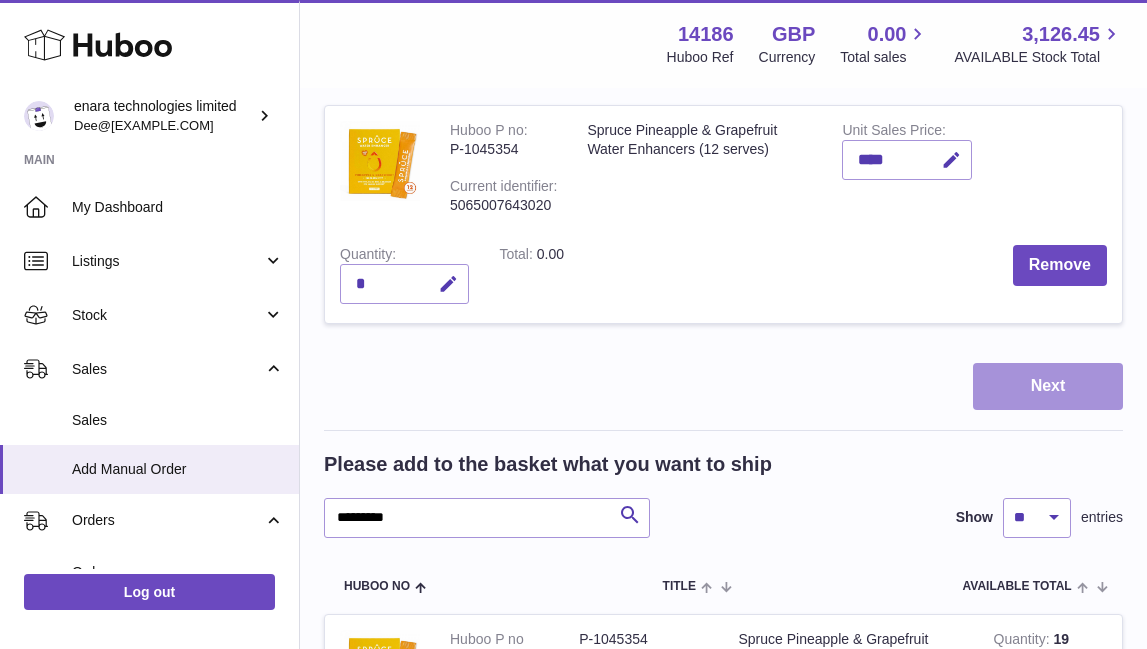 click on "Next" at bounding box center (1048, 386) 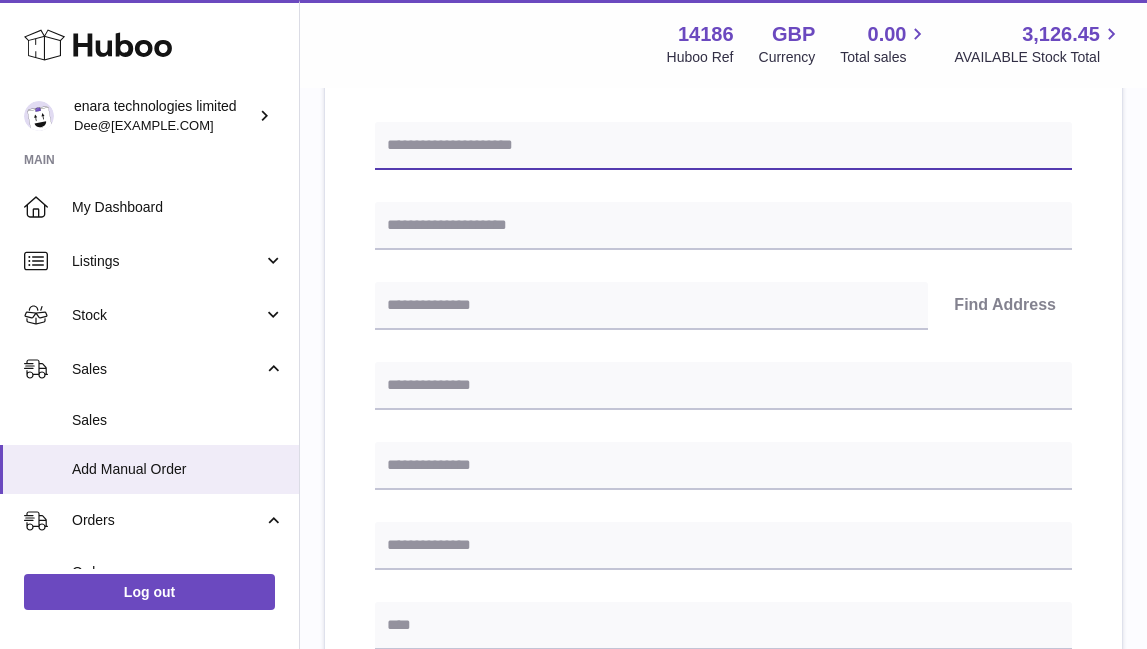 click at bounding box center (723, 146) 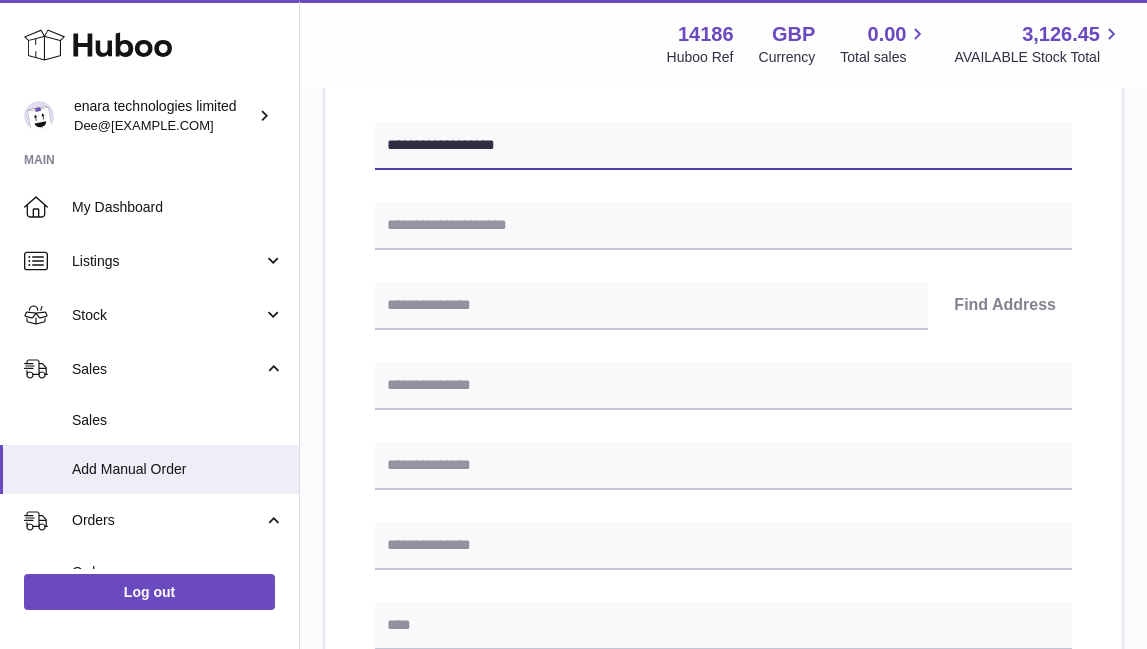type on "**********" 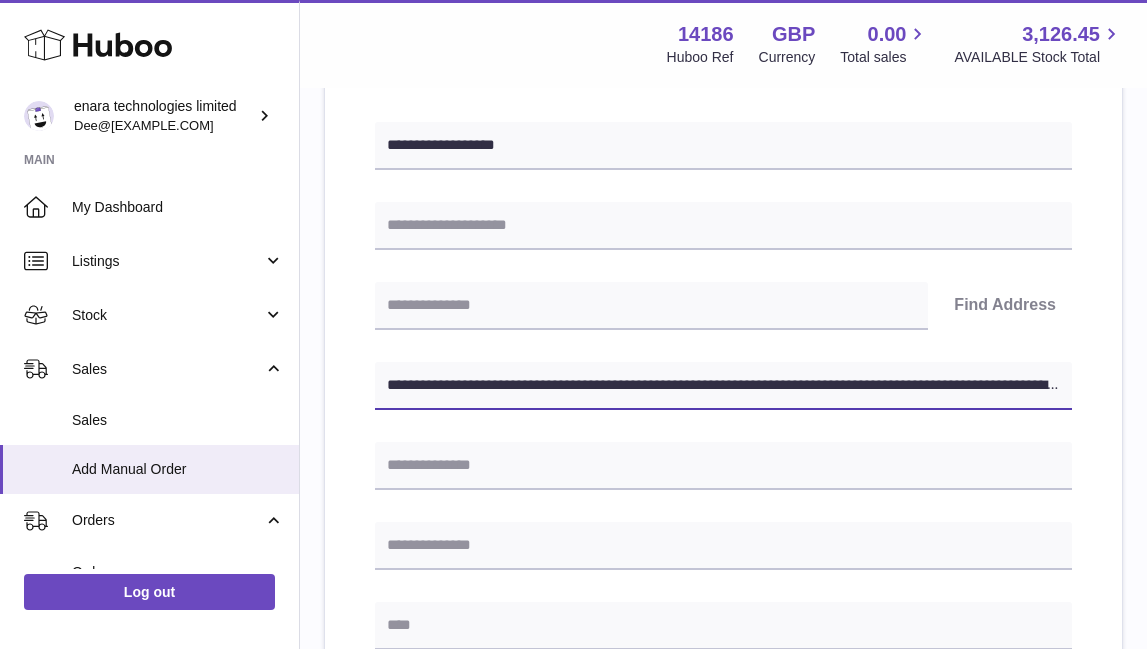 drag, startPoint x: 703, startPoint y: 380, endPoint x: 1311, endPoint y: 543, distance: 629.4704 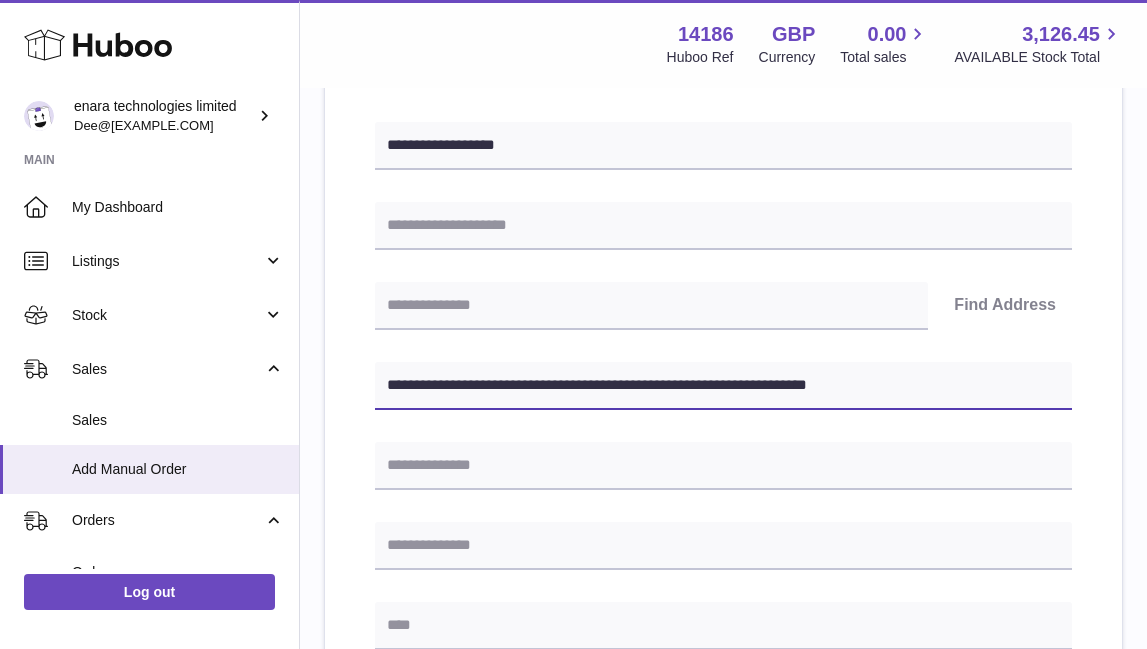 type on "**********" 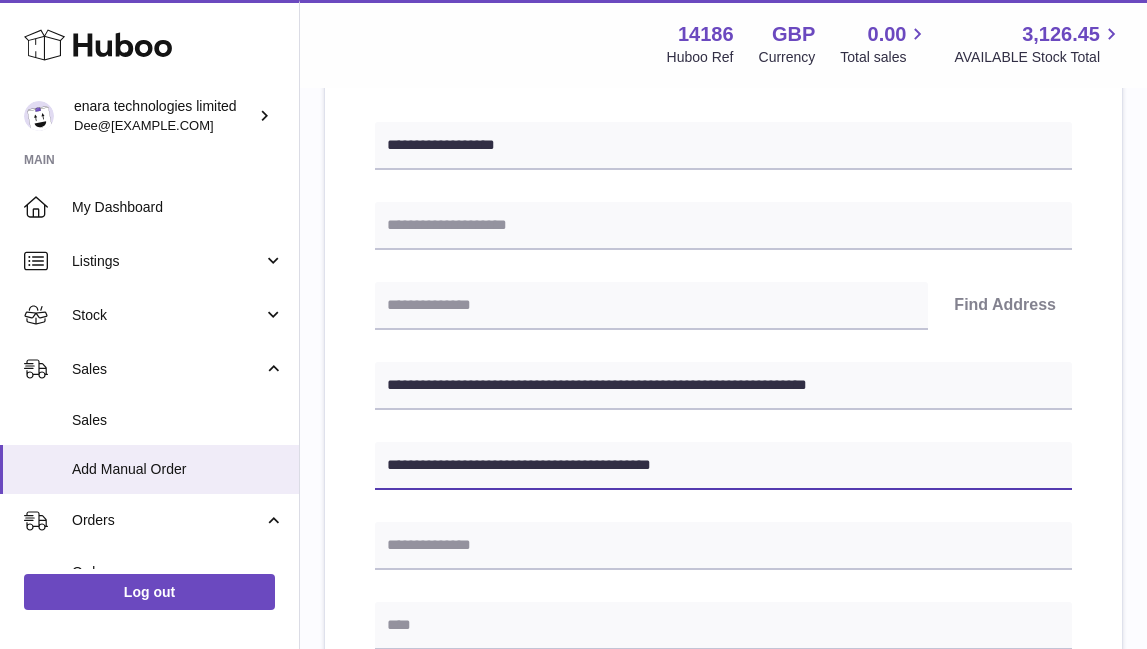 type on "**********" 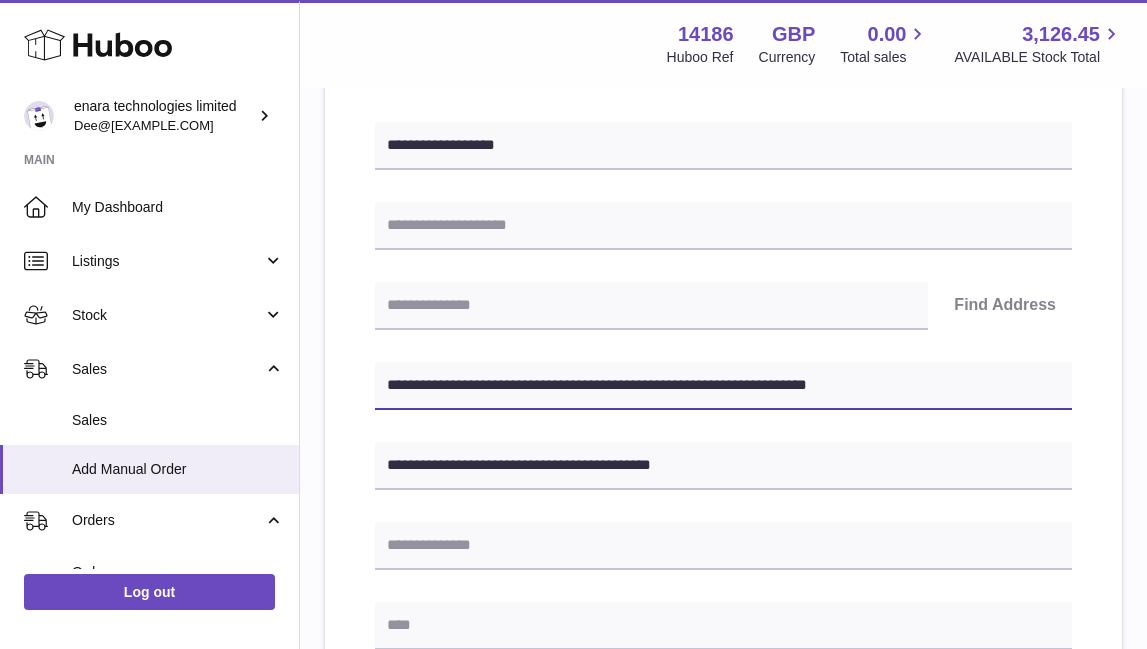 drag, startPoint x: 488, startPoint y: 387, endPoint x: 391, endPoint y: 381, distance: 97.18539 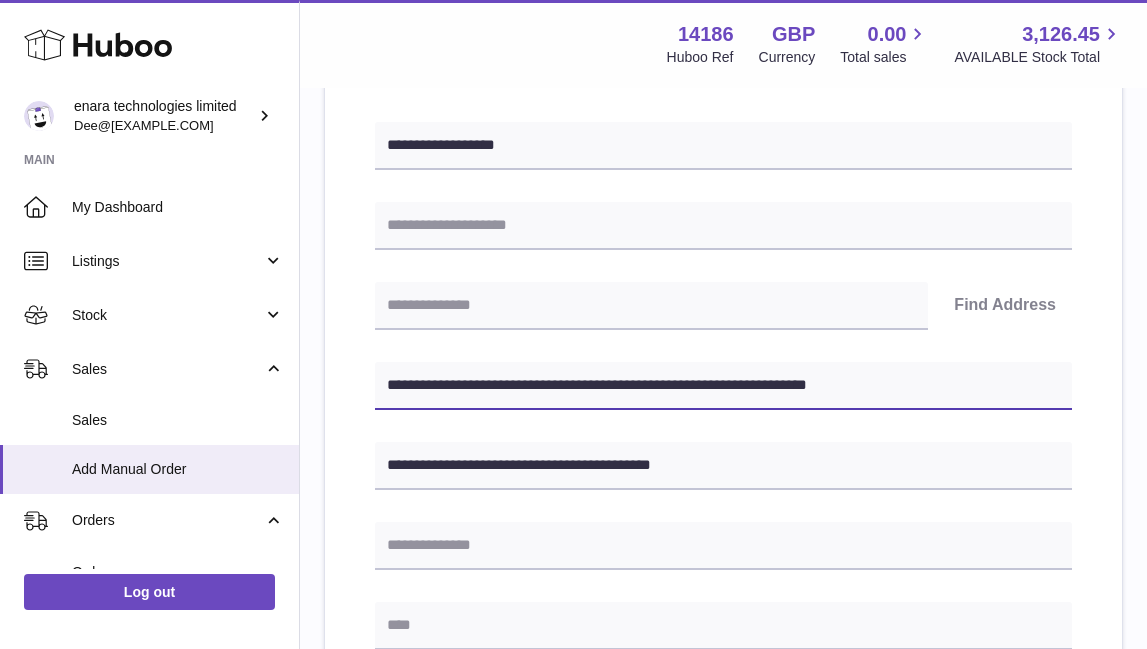 click on "**********" at bounding box center (723, 386) 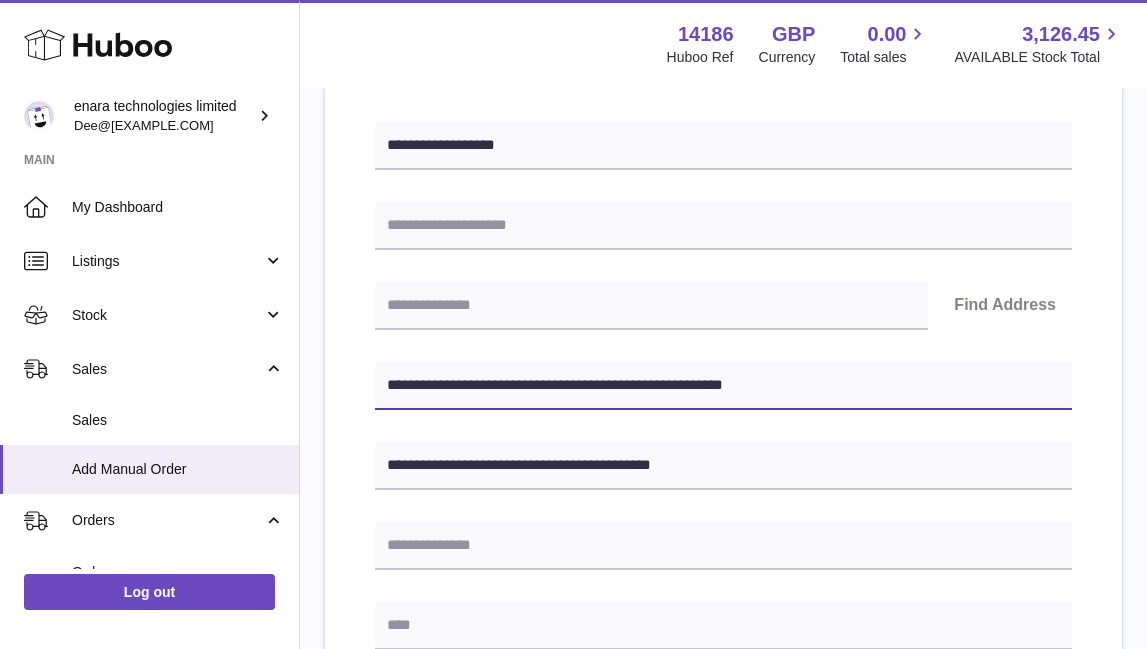 type on "**********" 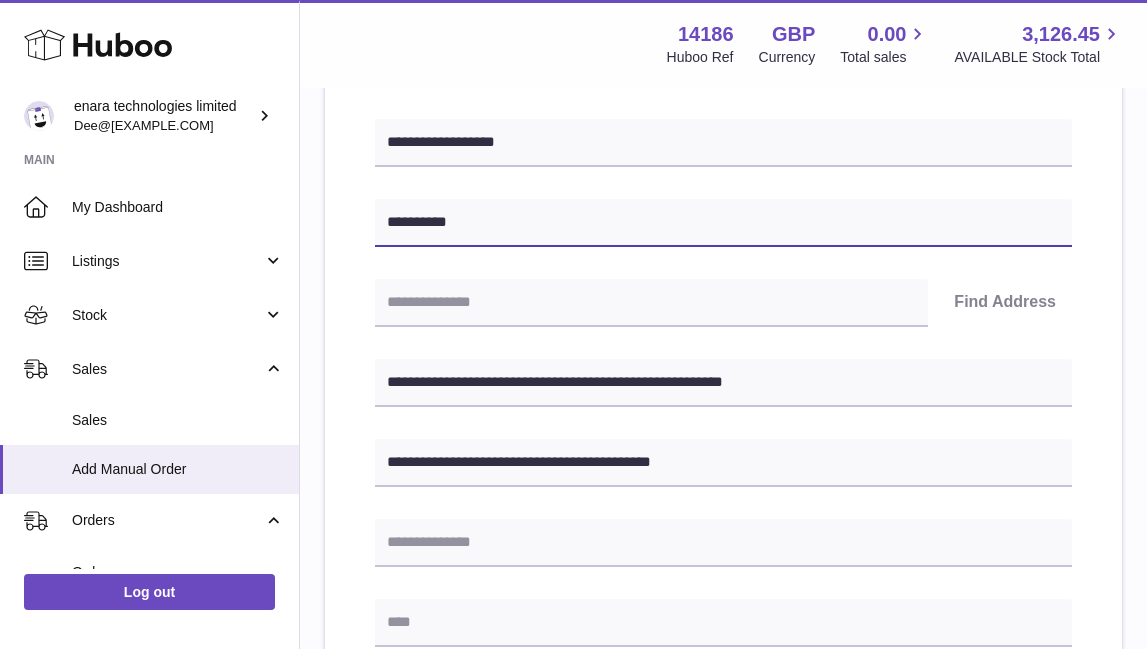 scroll, scrollTop: 268, scrollLeft: 0, axis: vertical 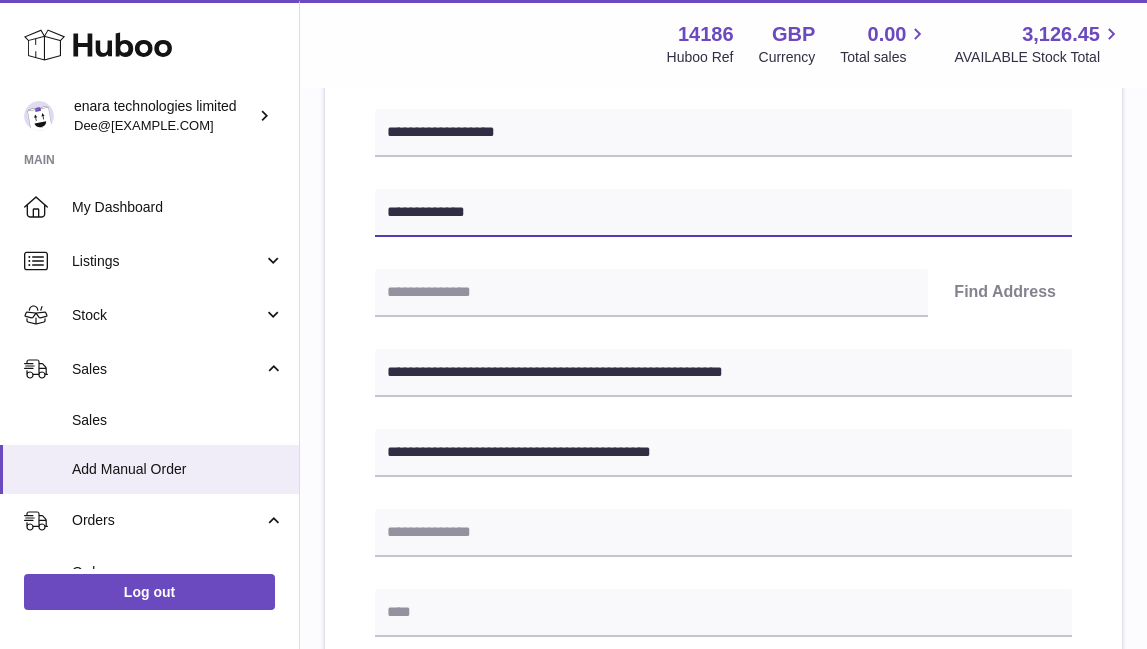 type on "**********" 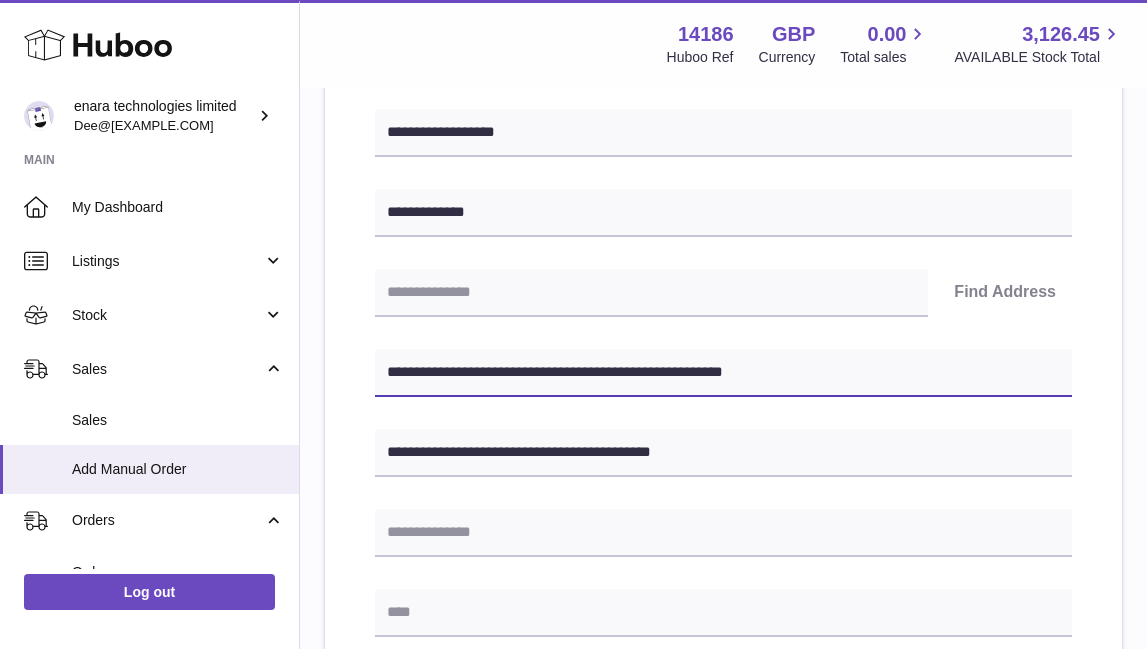 click on "**********" at bounding box center (723, 373) 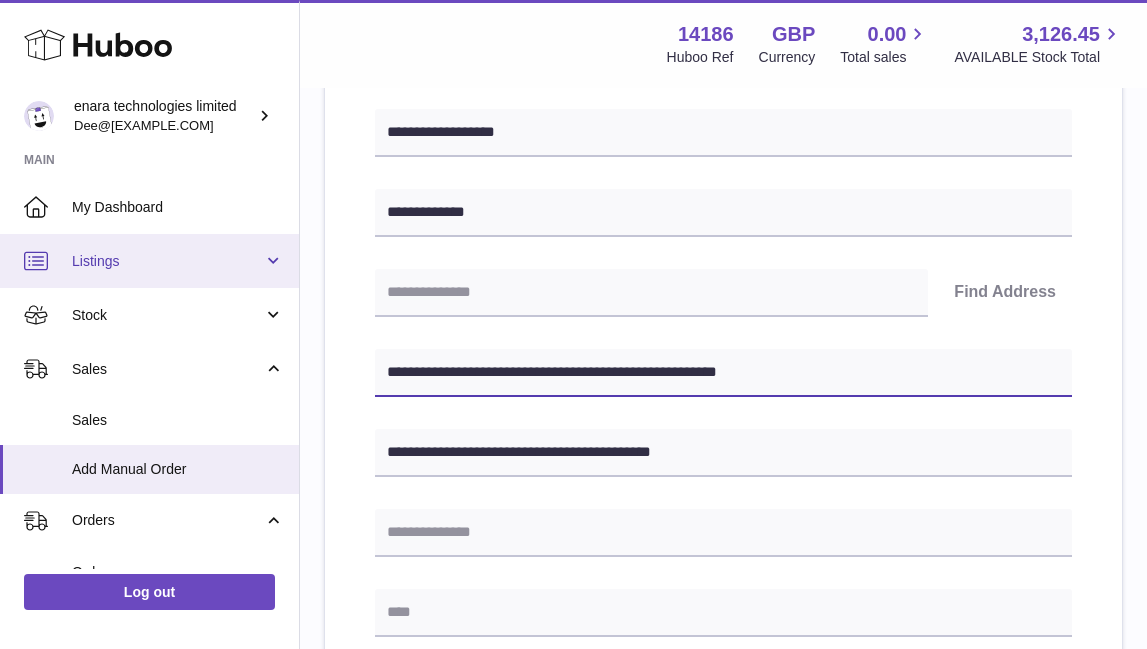 drag, startPoint x: 504, startPoint y: 371, endPoint x: 6, endPoint y: 242, distance: 514.4366 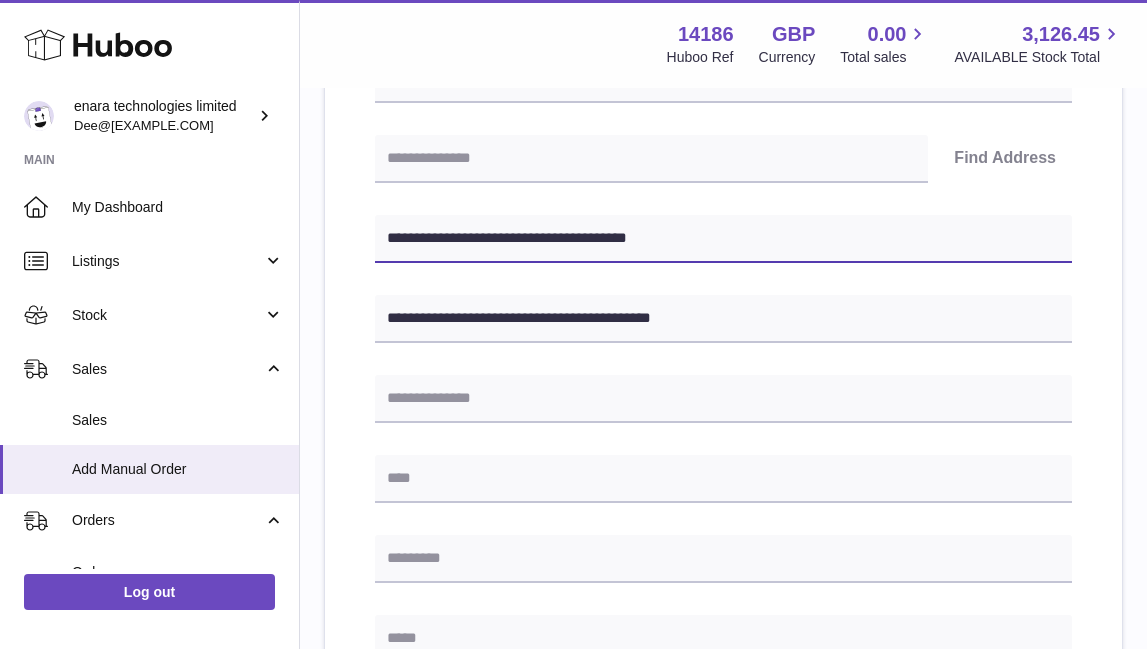 scroll, scrollTop: 450, scrollLeft: 0, axis: vertical 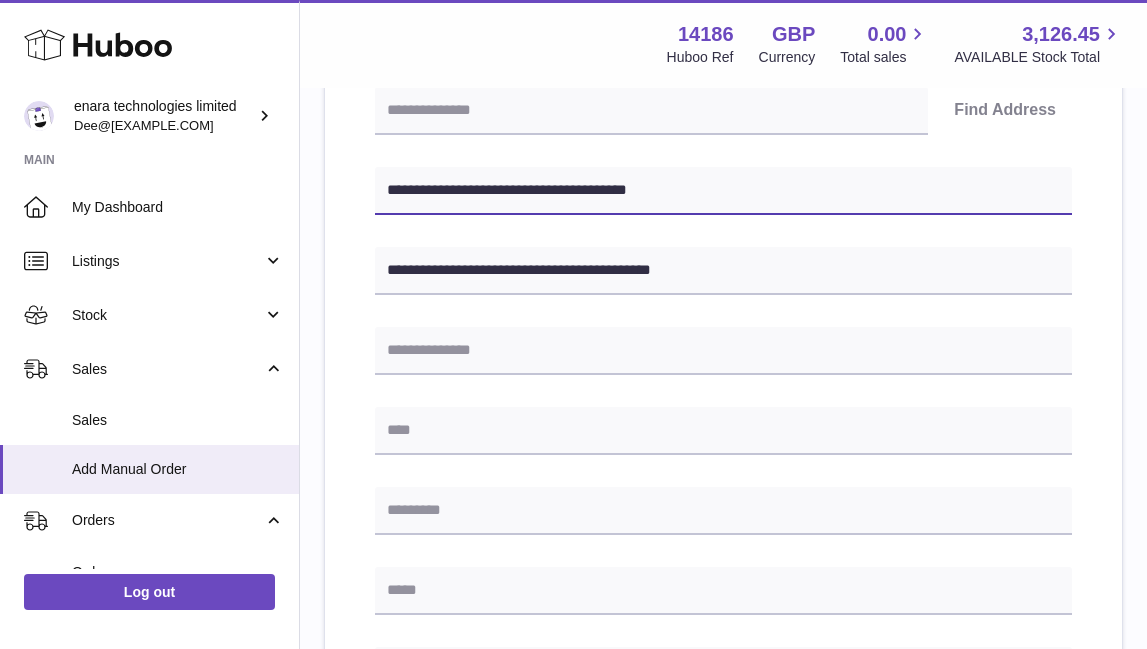 type on "**********" 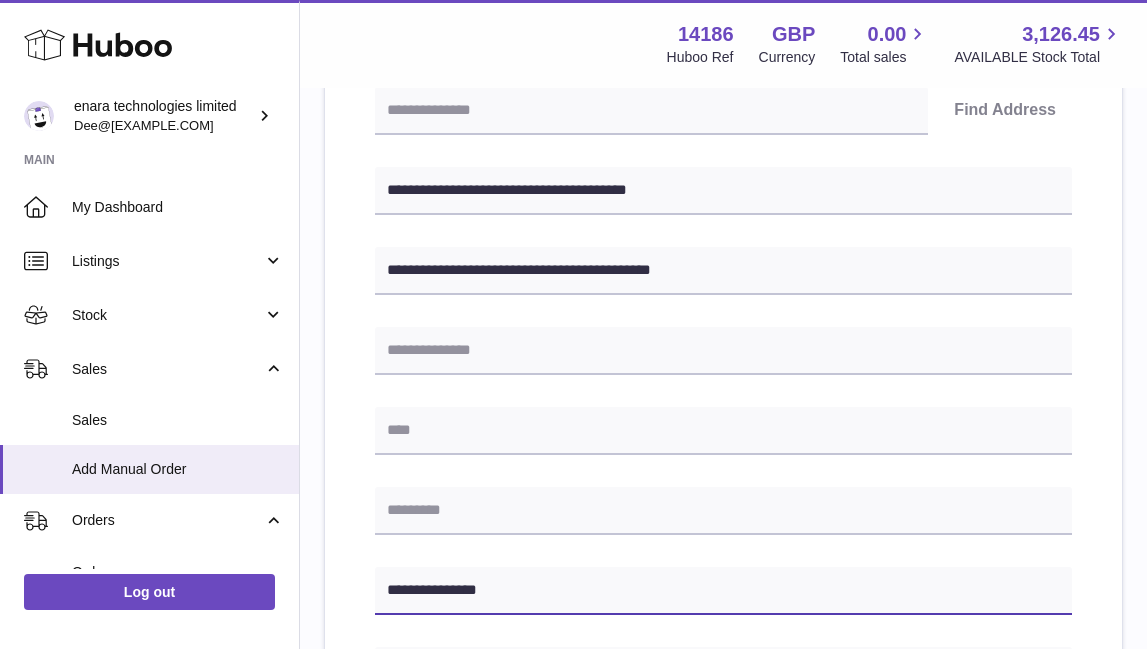 type on "**********" 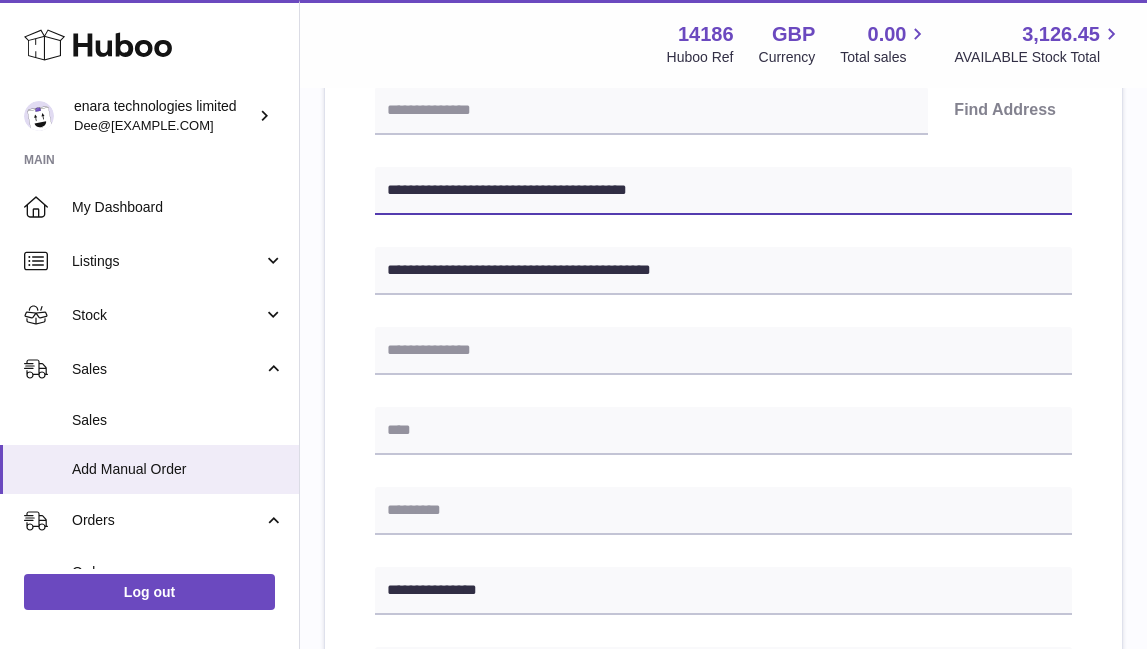 drag, startPoint x: 561, startPoint y: 191, endPoint x: 956, endPoint y: 276, distance: 404.04208 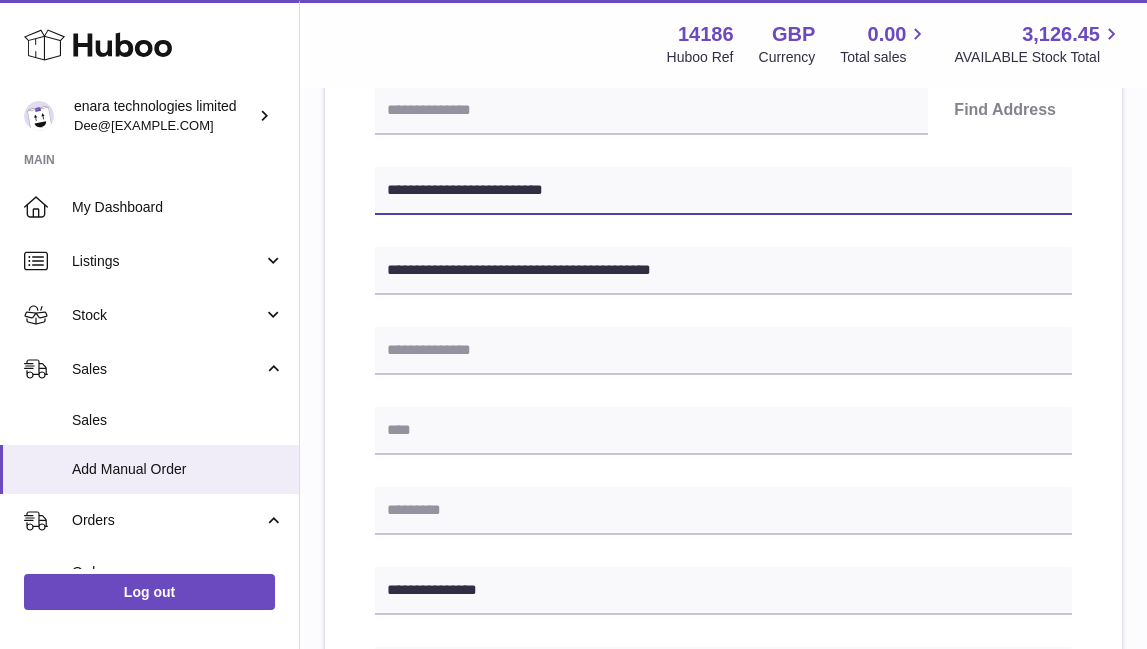 type on "**********" 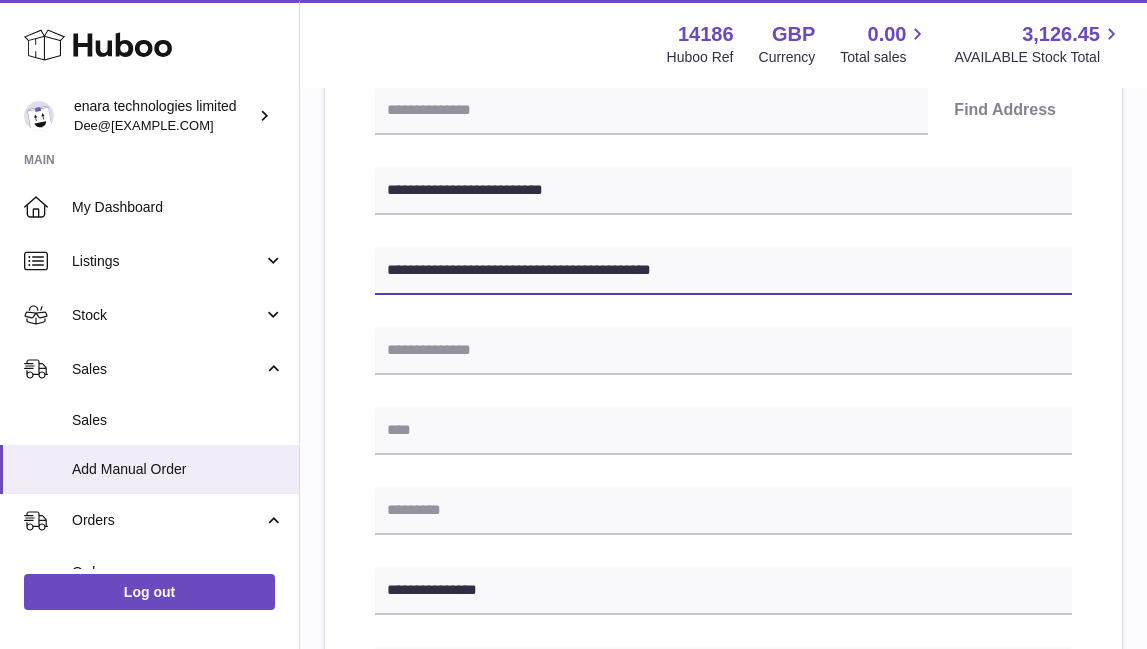 click on "**********" at bounding box center [723, 271] 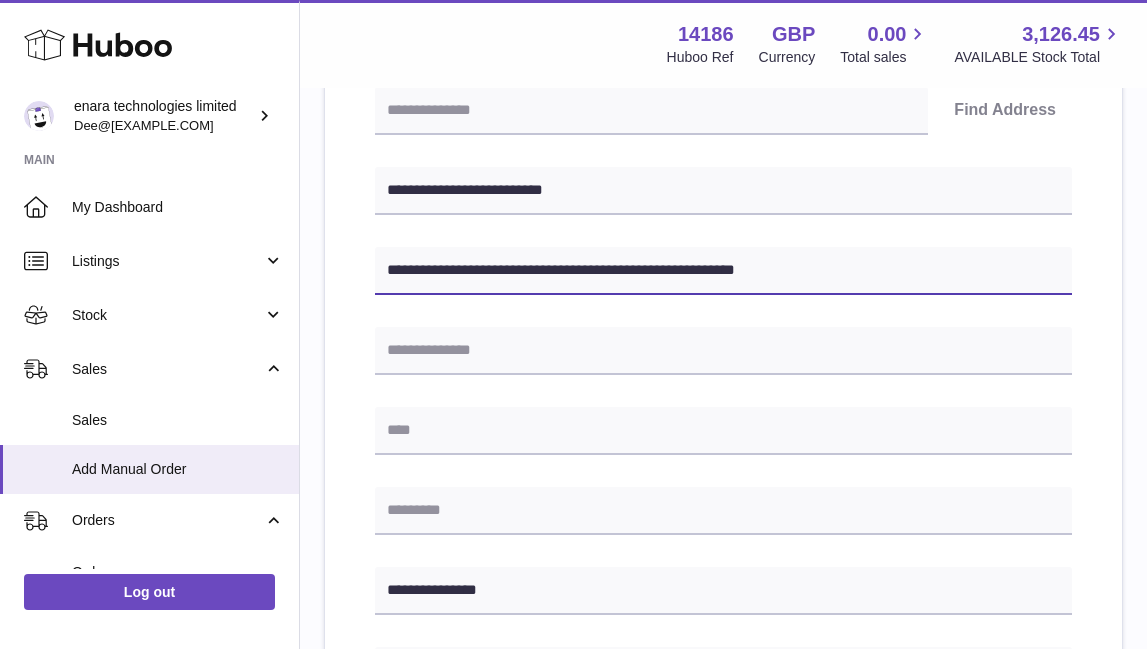 drag, startPoint x: 642, startPoint y: 267, endPoint x: 713, endPoint y: 270, distance: 71.063354 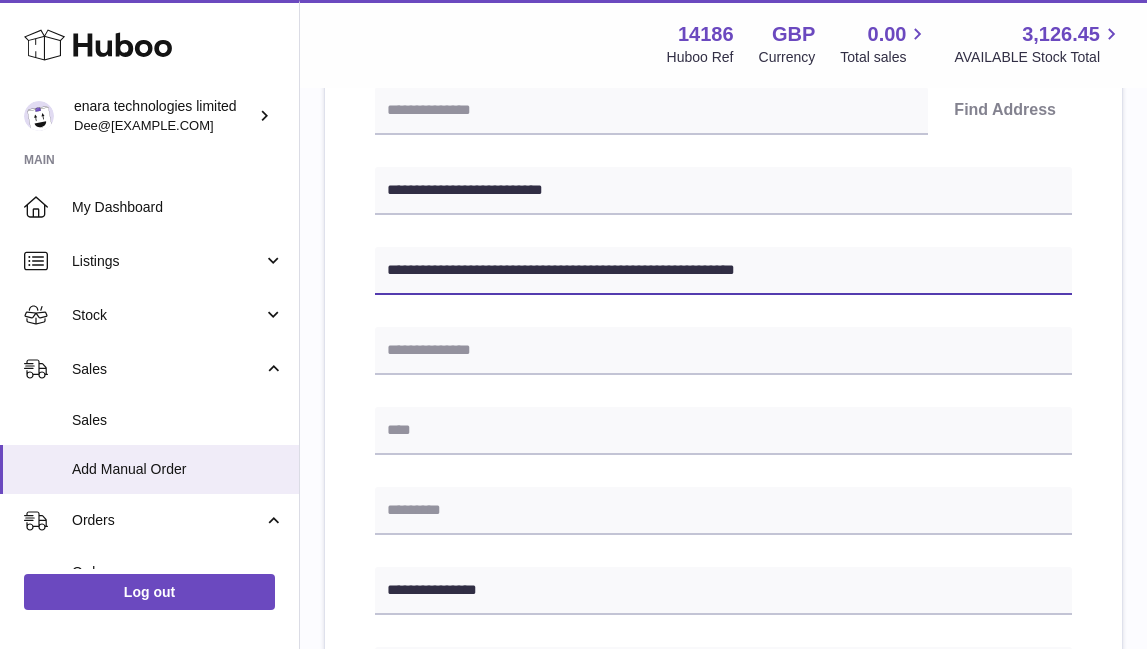 click on "**********" at bounding box center [723, 271] 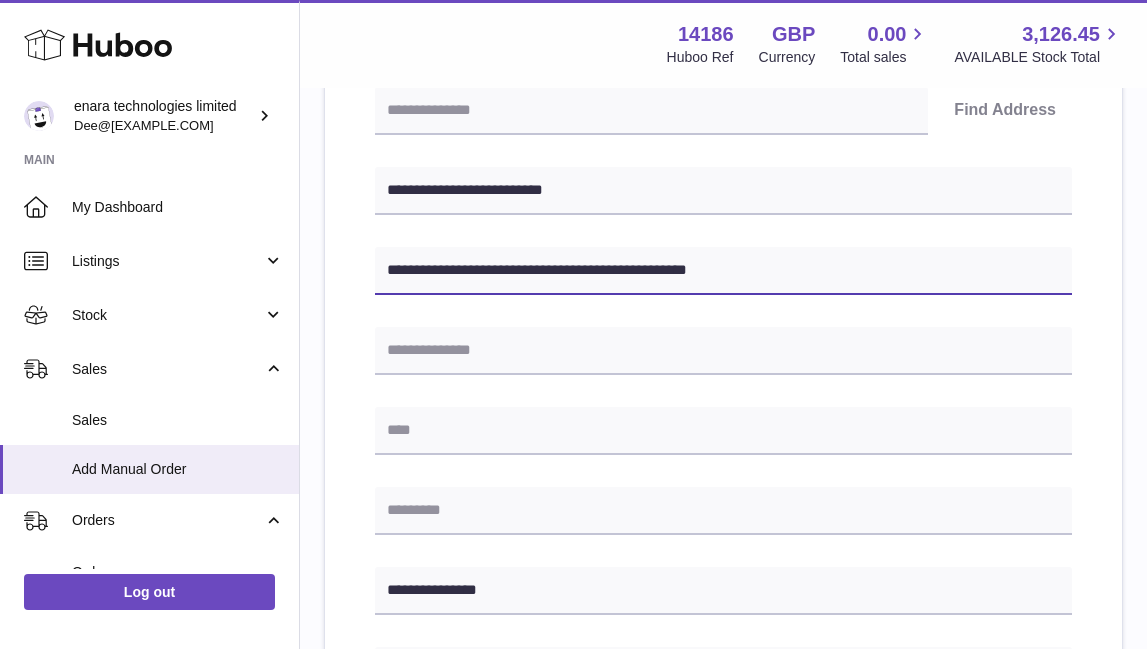 type on "**********" 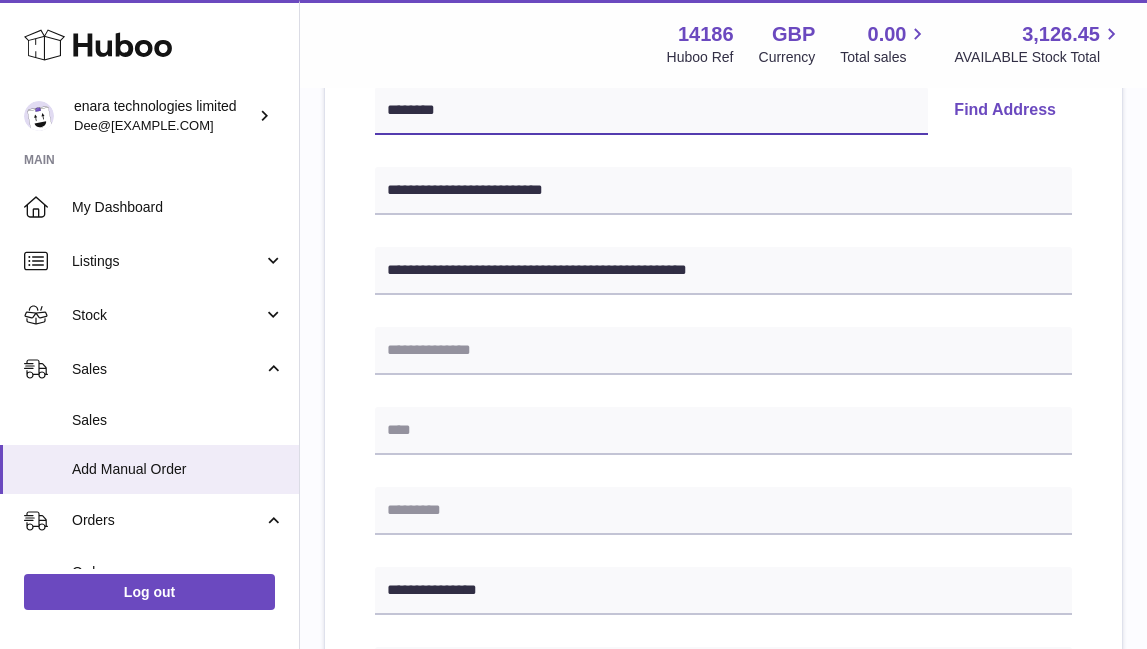 type on "********" 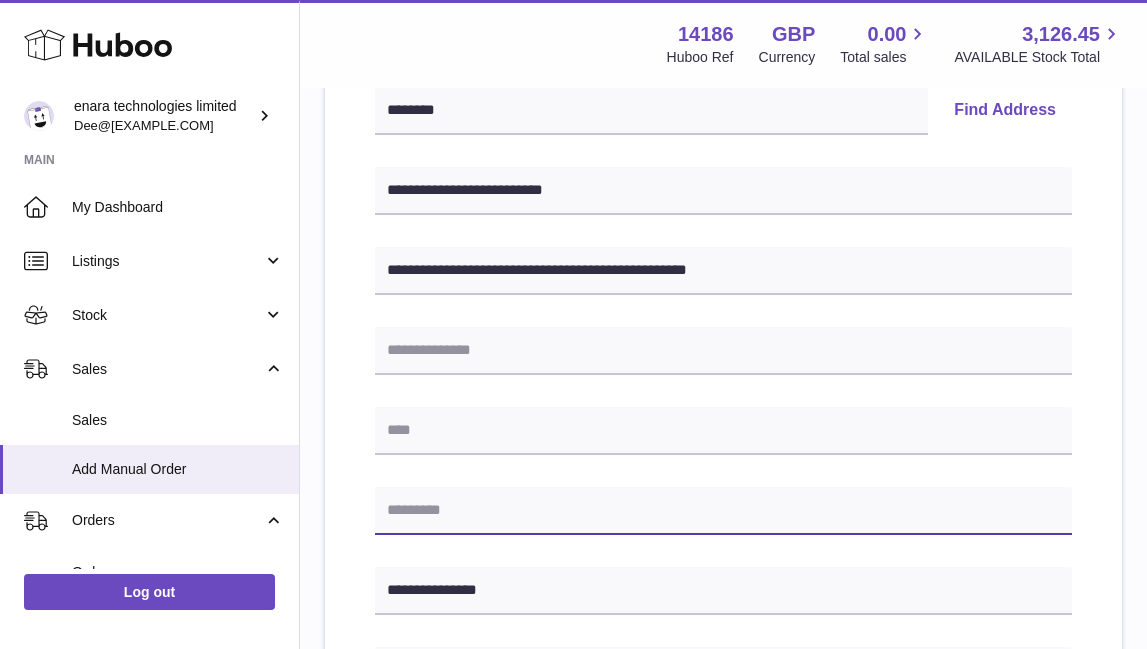 click at bounding box center (723, 511) 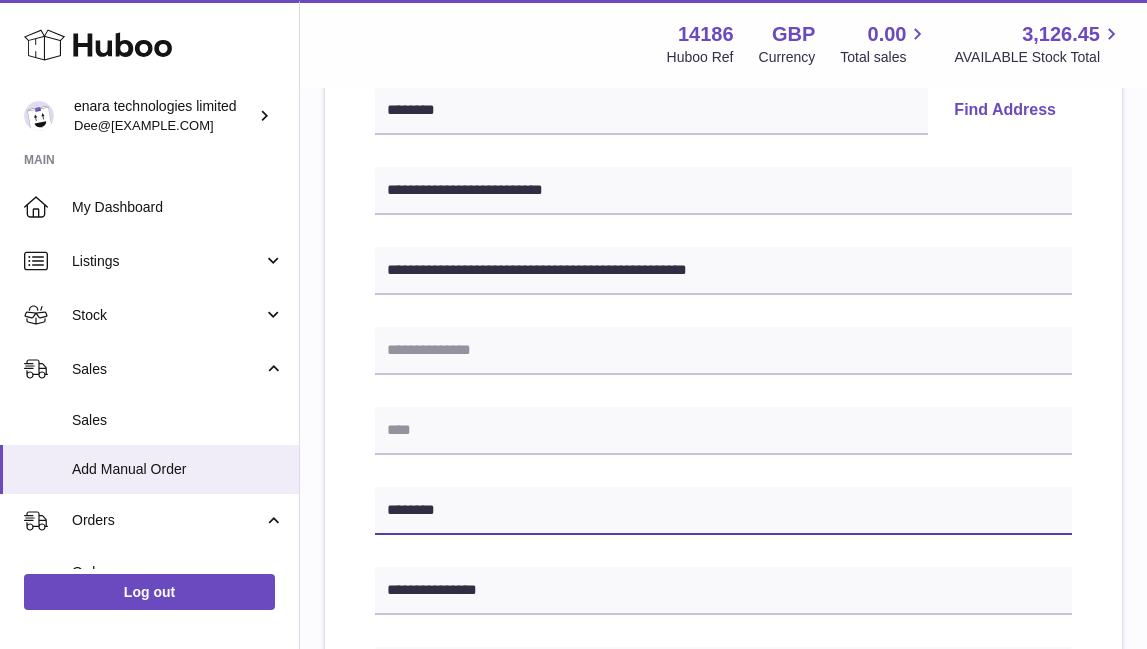 type on "********" 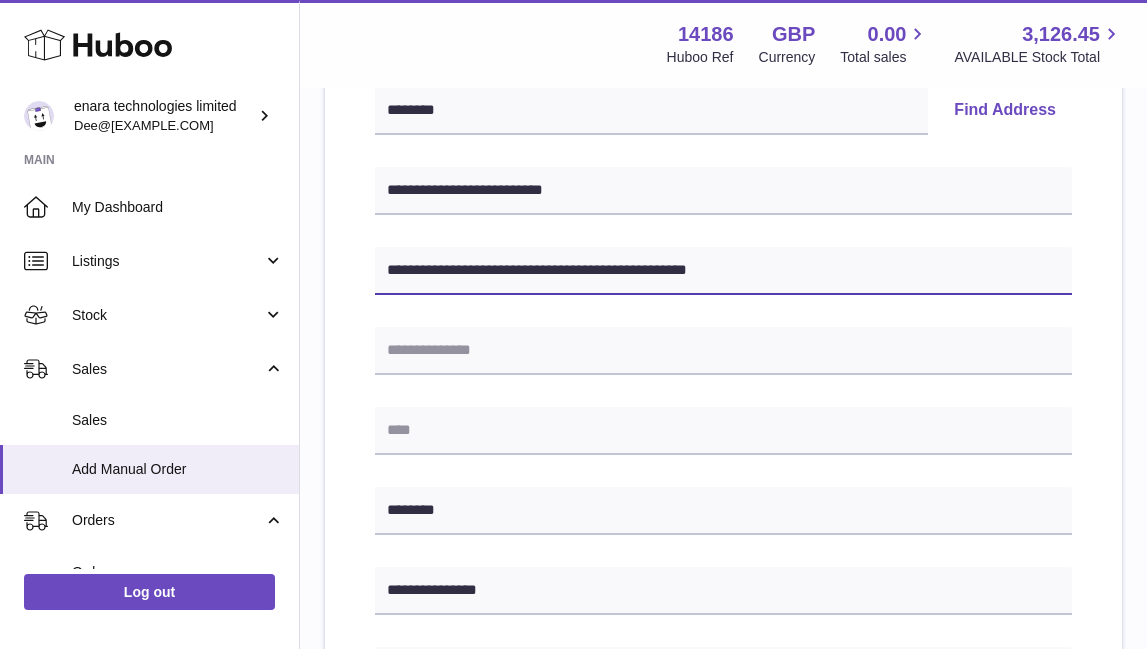 drag, startPoint x: 567, startPoint y: 268, endPoint x: 897, endPoint y: 308, distance: 332.4154 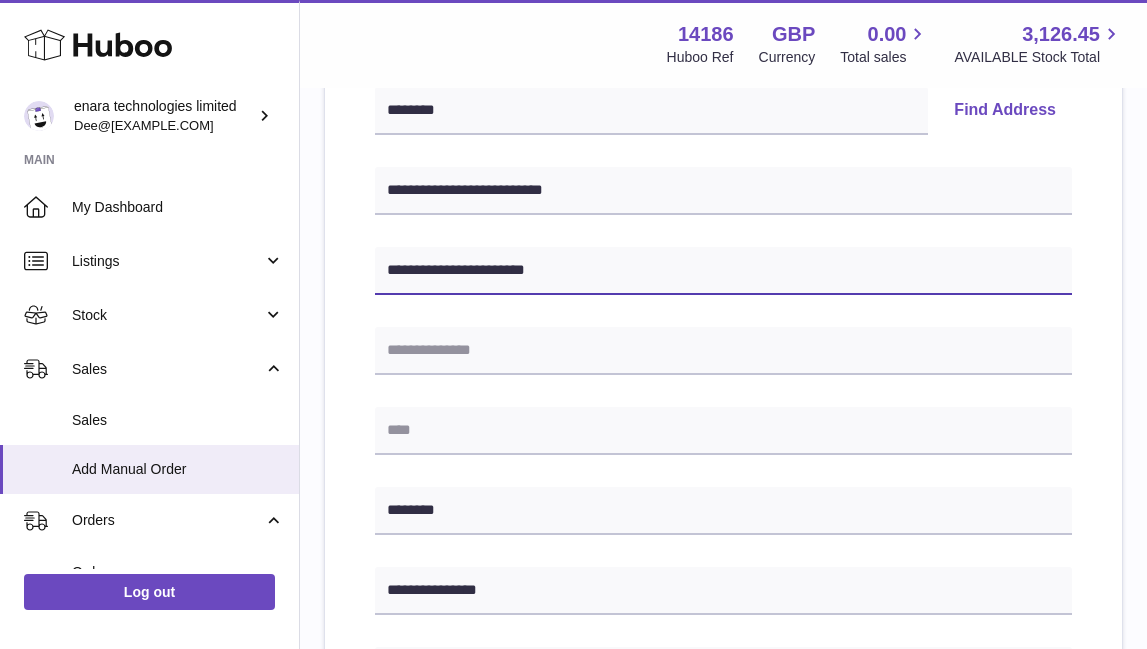 type on "**********" 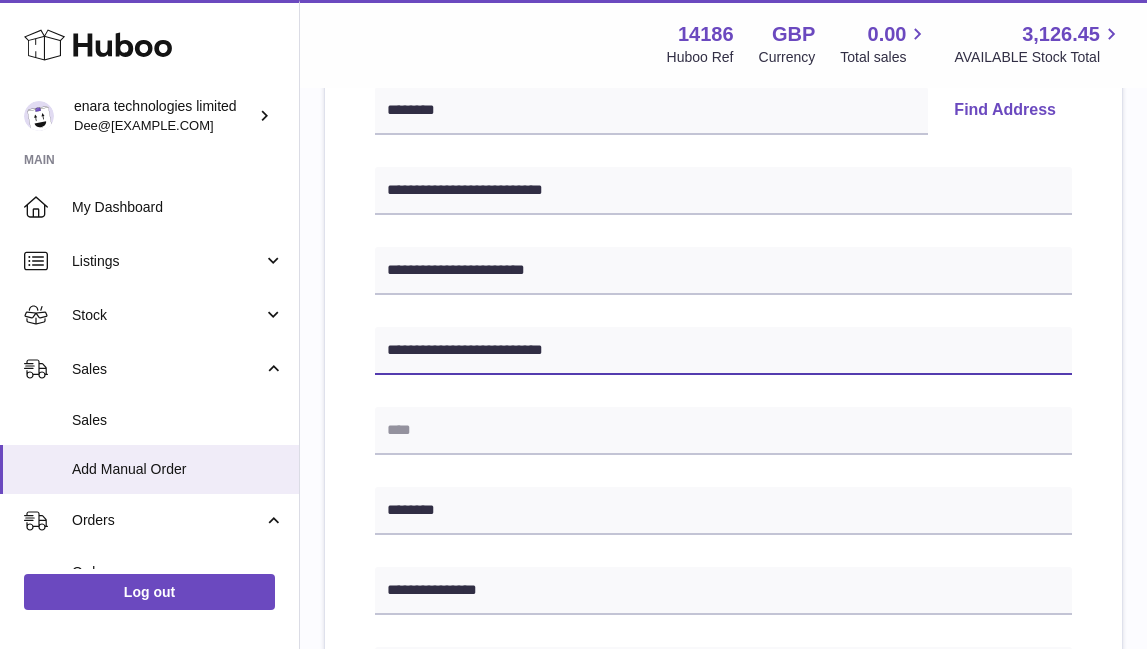 click on "**********" at bounding box center (723, 351) 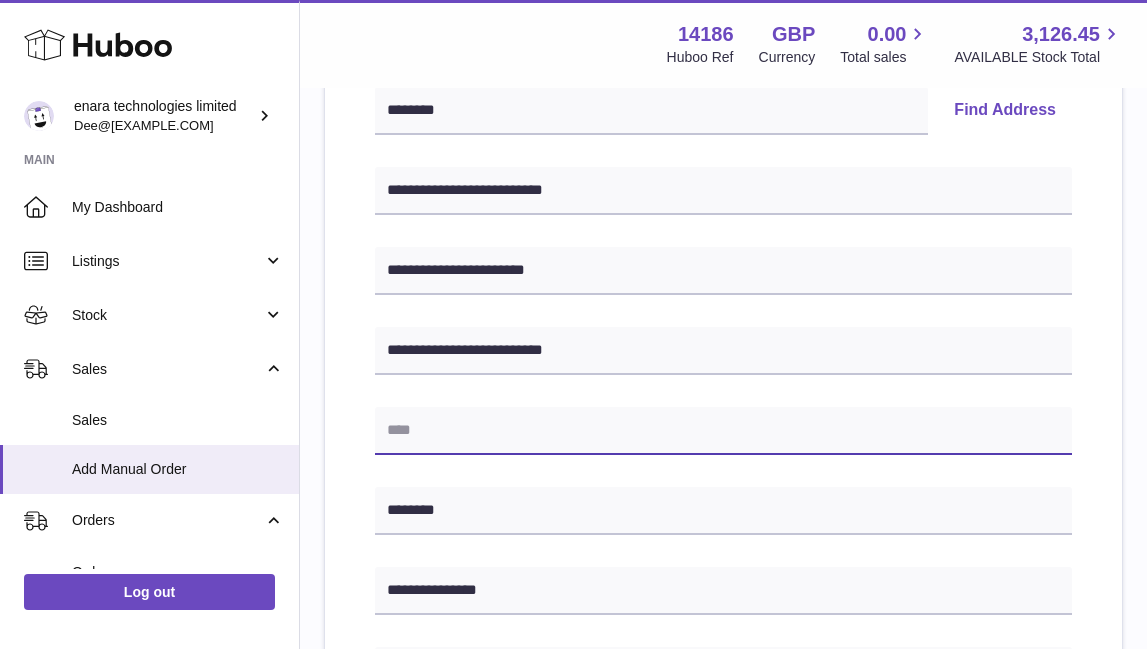 click at bounding box center (723, 431) 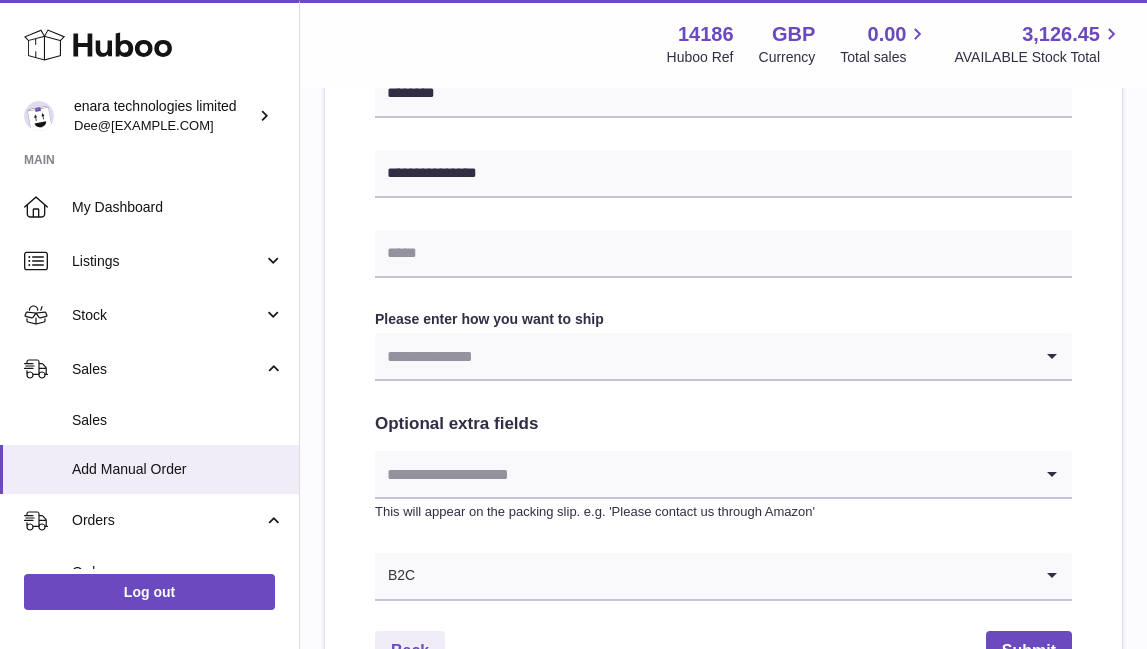 scroll, scrollTop: 1047, scrollLeft: 0, axis: vertical 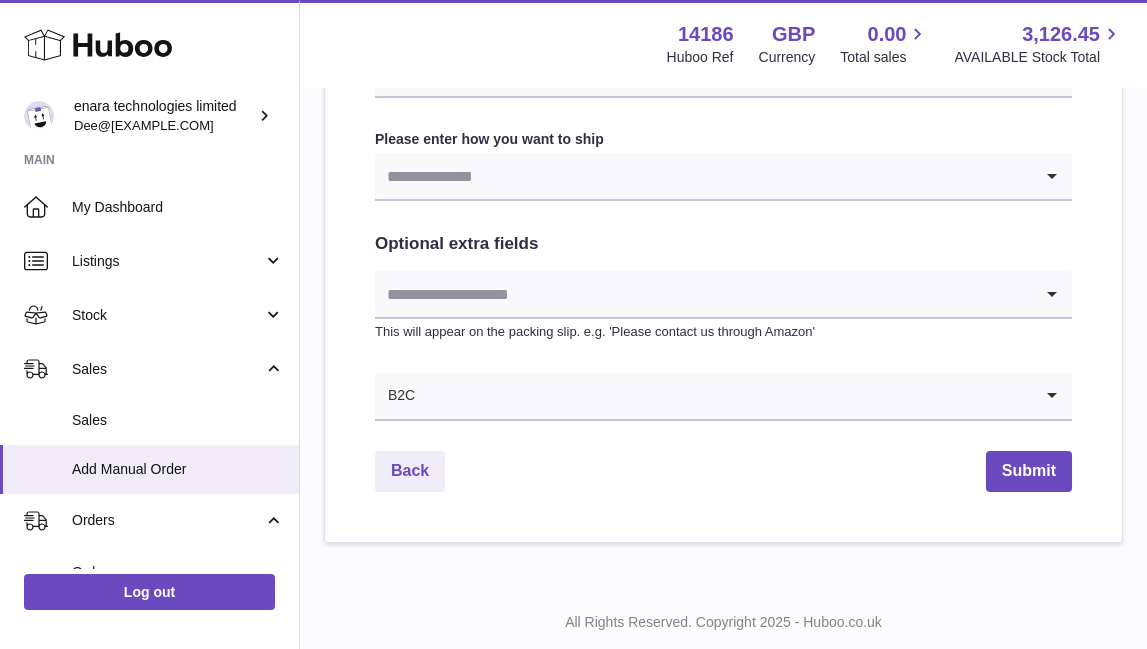 type on "**********" 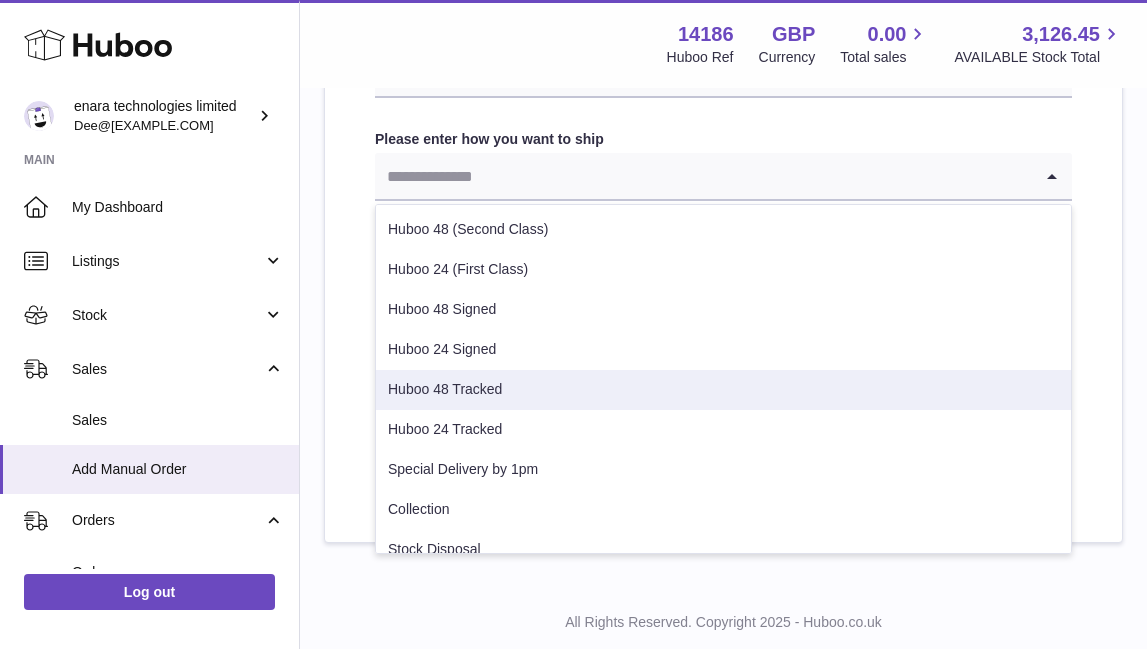 click on "Huboo 48 Tracked" at bounding box center (723, 390) 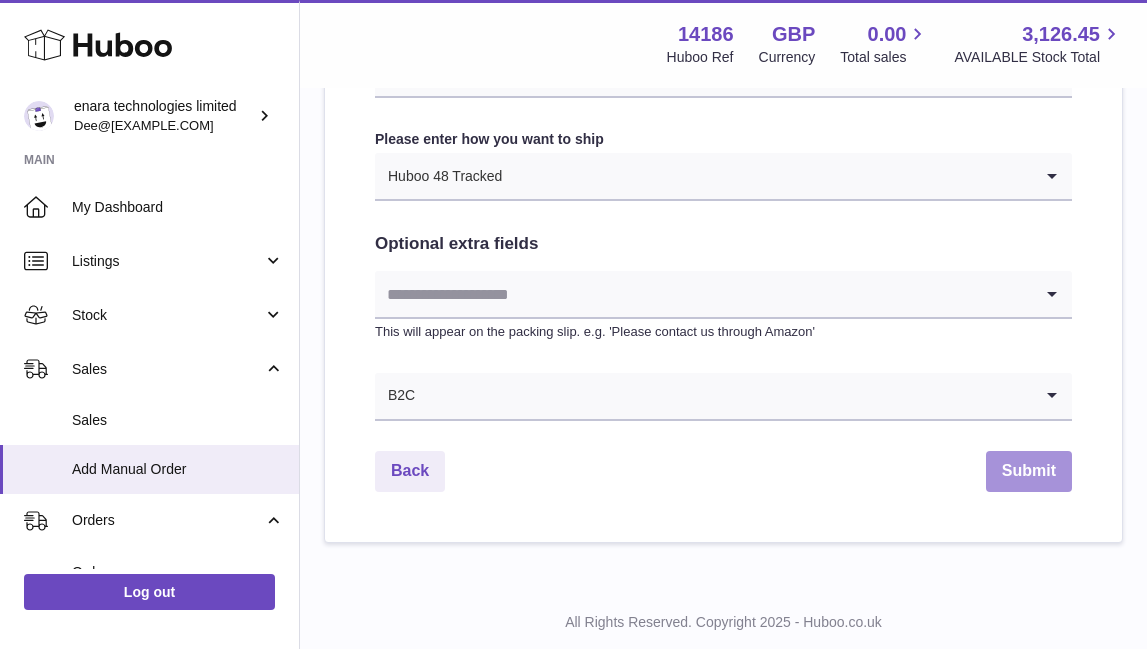 click on "Submit" at bounding box center [1029, 471] 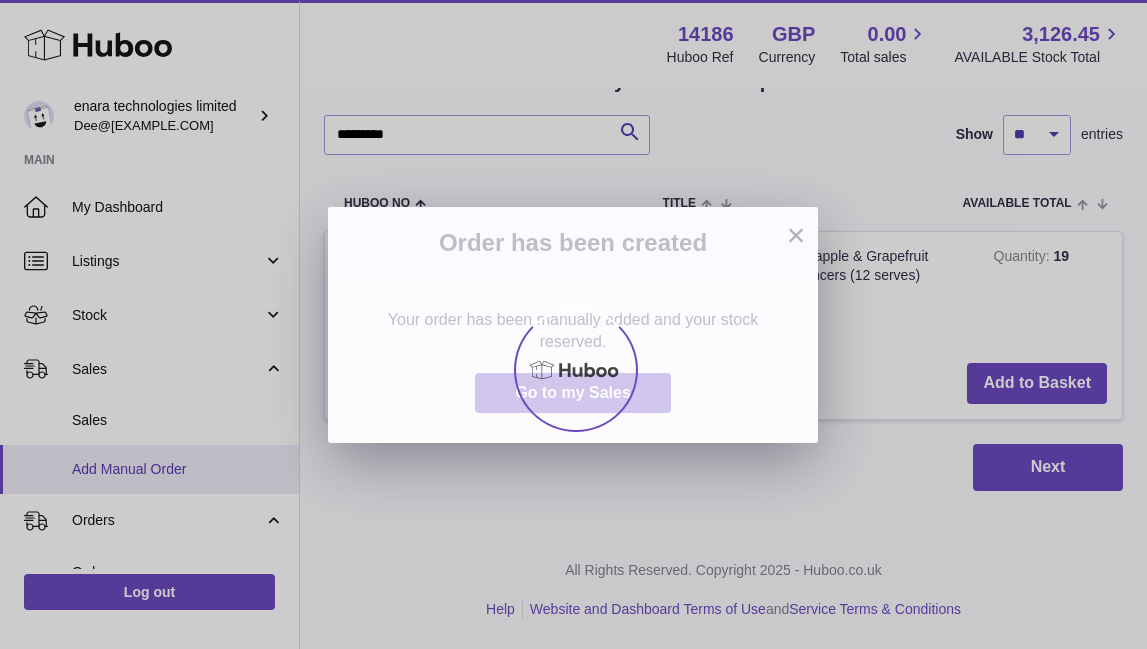 scroll, scrollTop: 0, scrollLeft: 0, axis: both 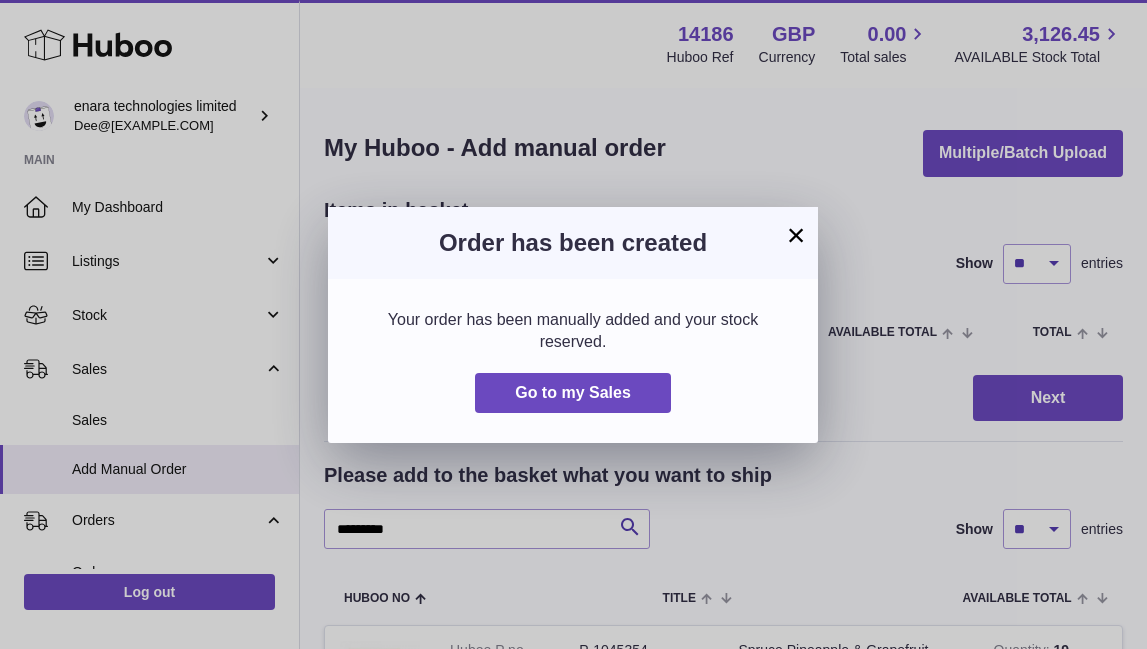 click on "×" at bounding box center (796, 235) 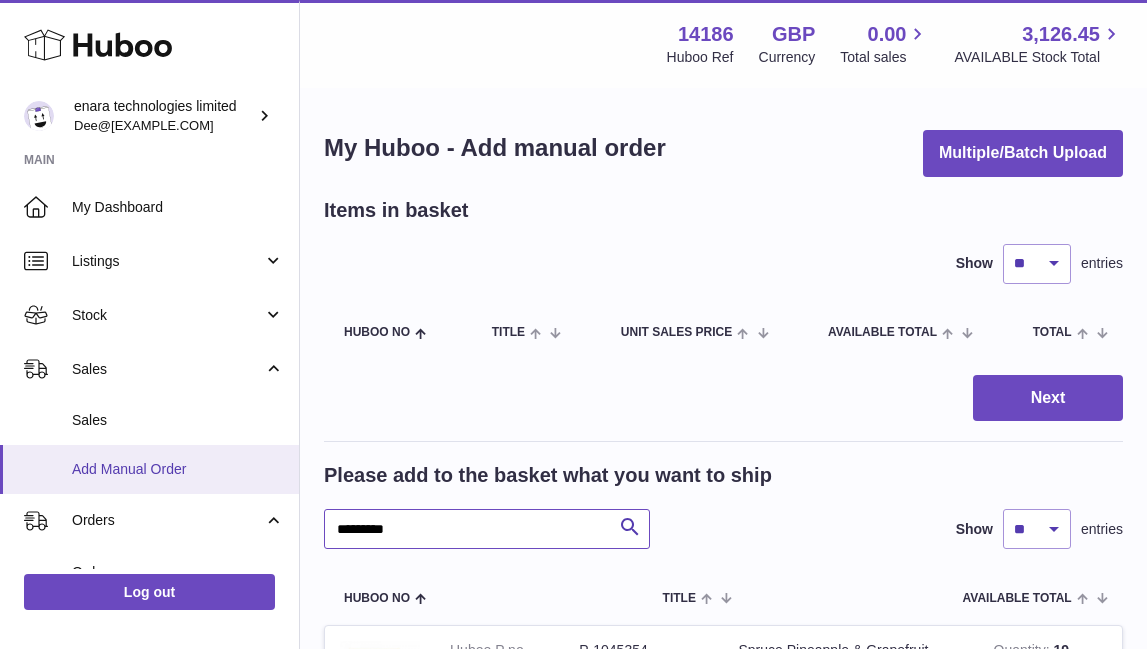 drag, startPoint x: 500, startPoint y: 530, endPoint x: 91, endPoint y: 465, distance: 414.13284 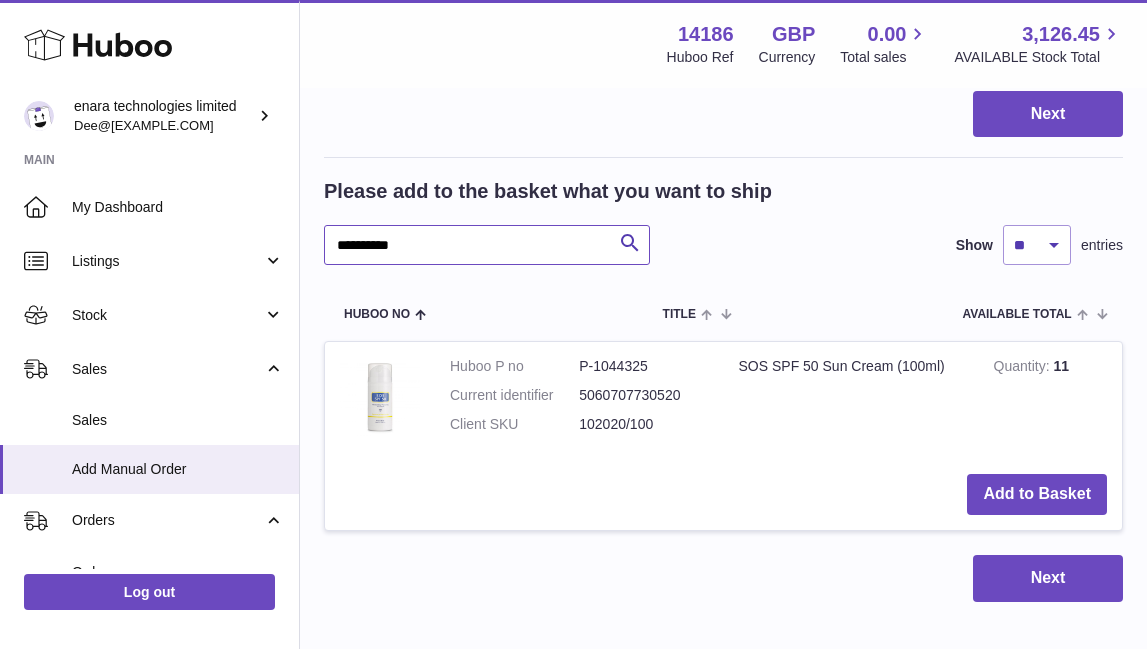 scroll, scrollTop: 304, scrollLeft: 0, axis: vertical 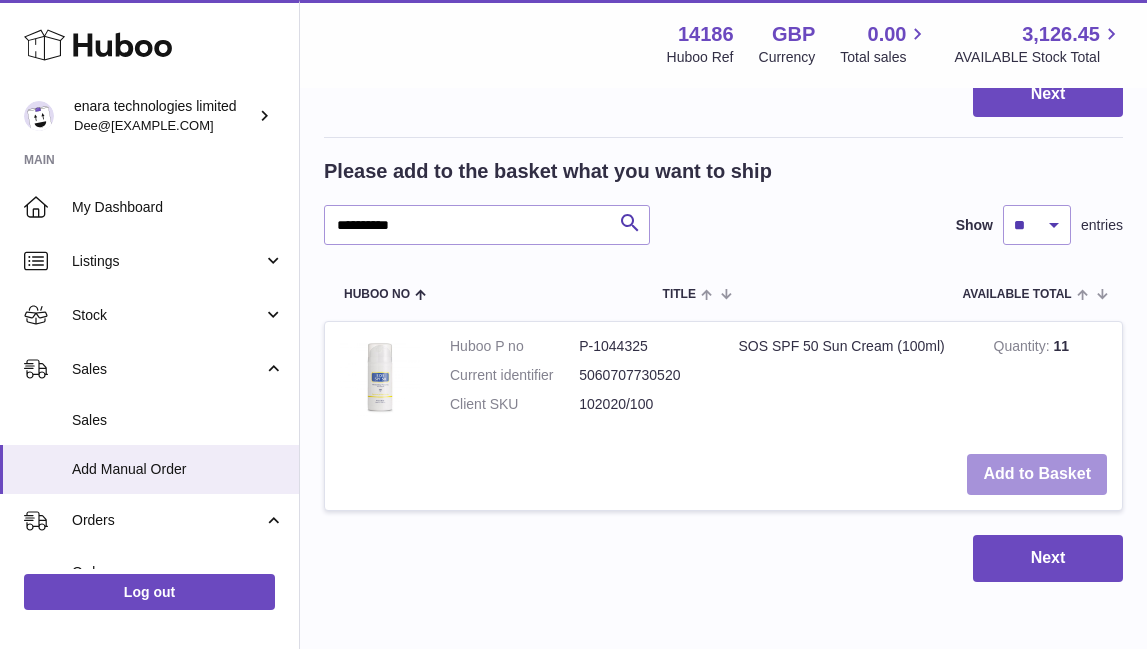 click on "Add to Basket" at bounding box center [1037, 474] 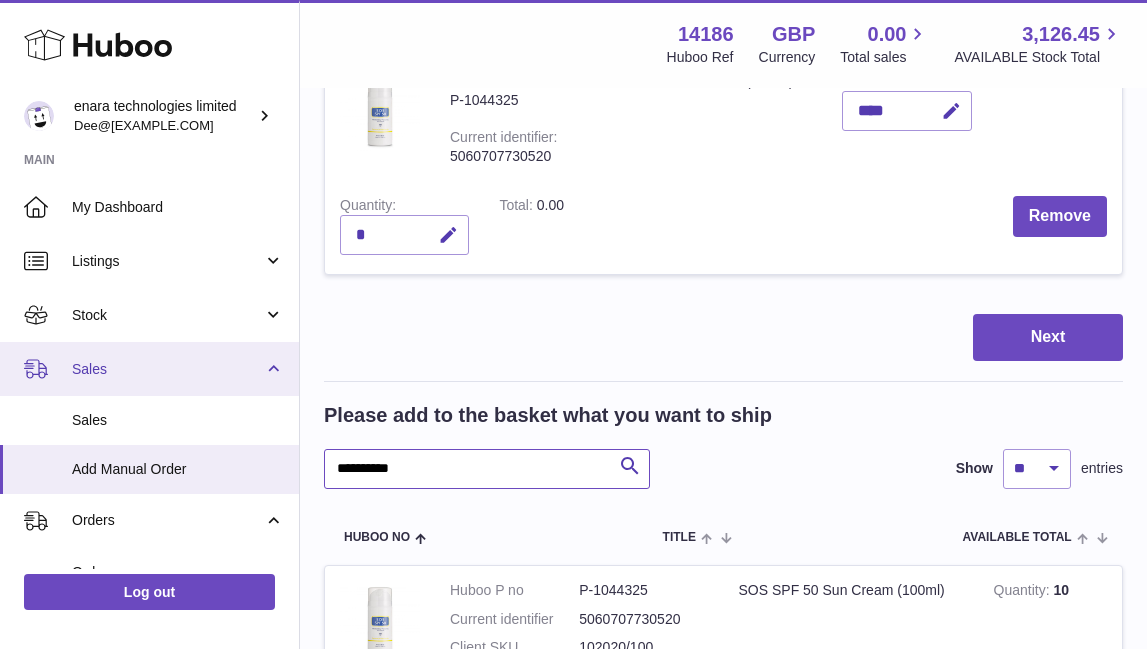 drag, startPoint x: 435, startPoint y: 465, endPoint x: 40, endPoint y: 352, distance: 410.84546 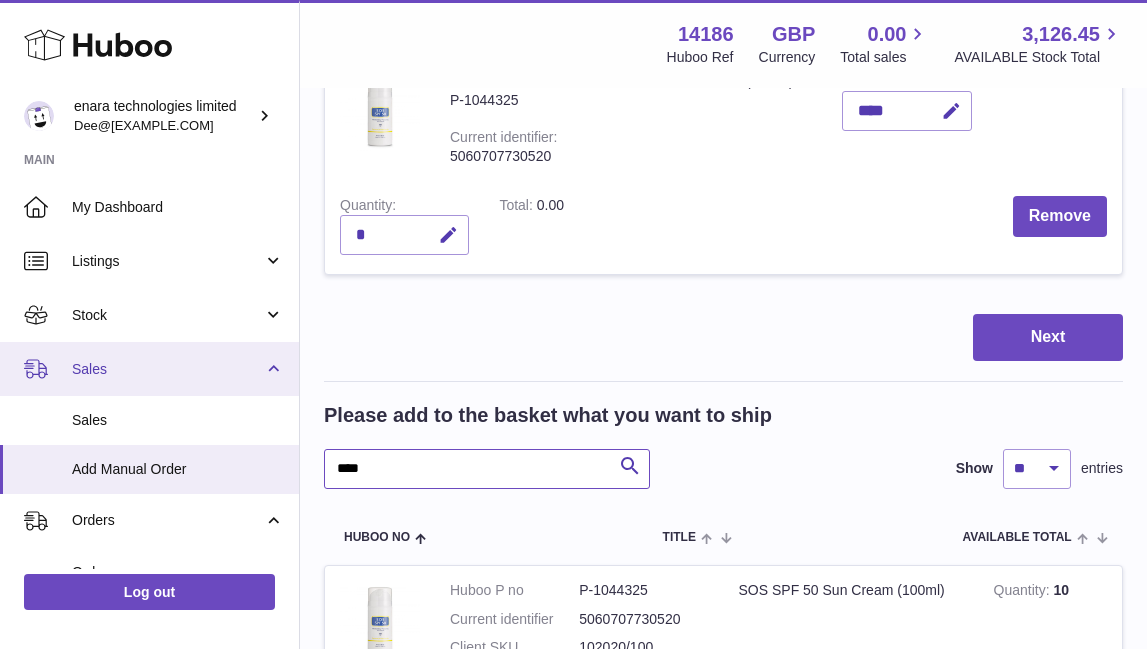 type on "****" 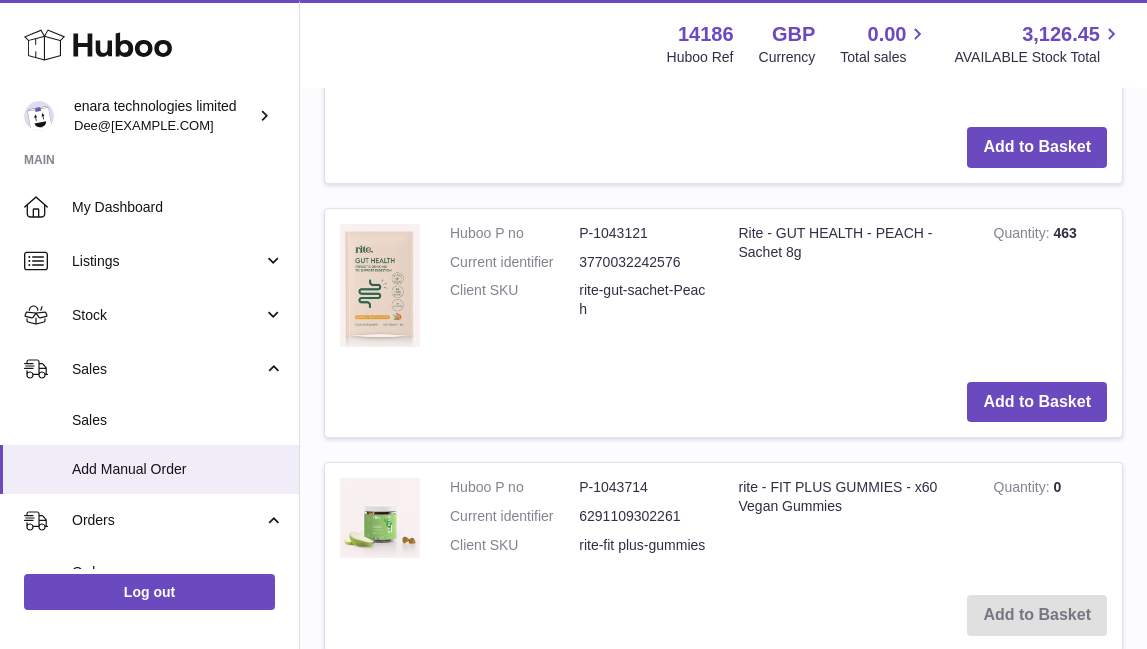 scroll, scrollTop: 1411, scrollLeft: 0, axis: vertical 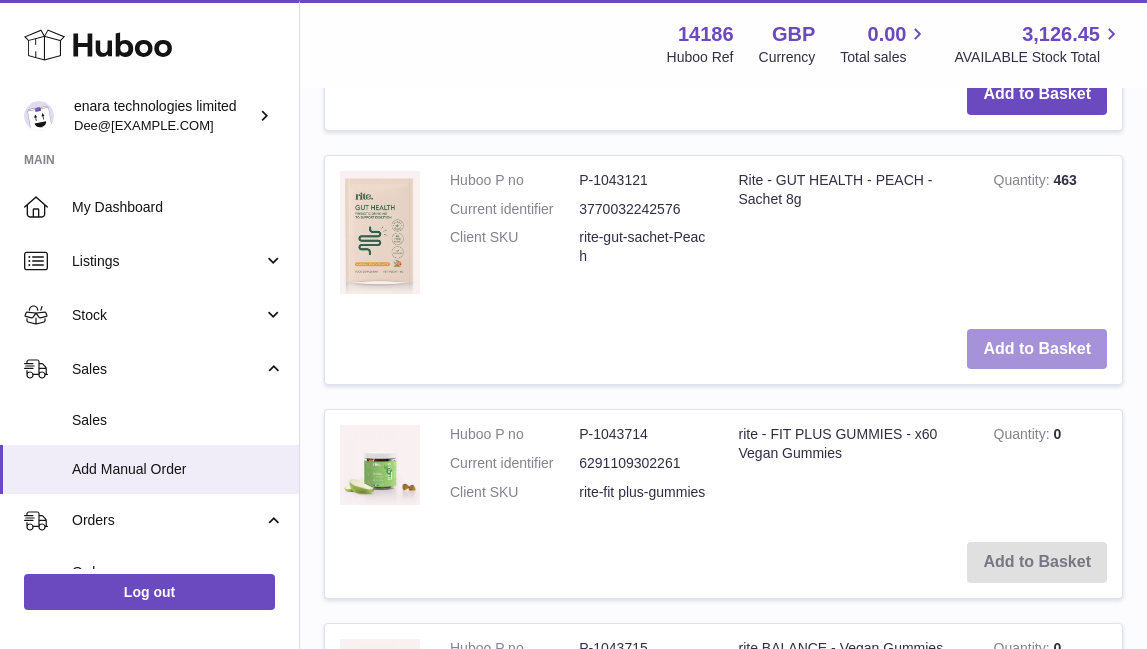 click on "Add to Basket" at bounding box center (1037, 349) 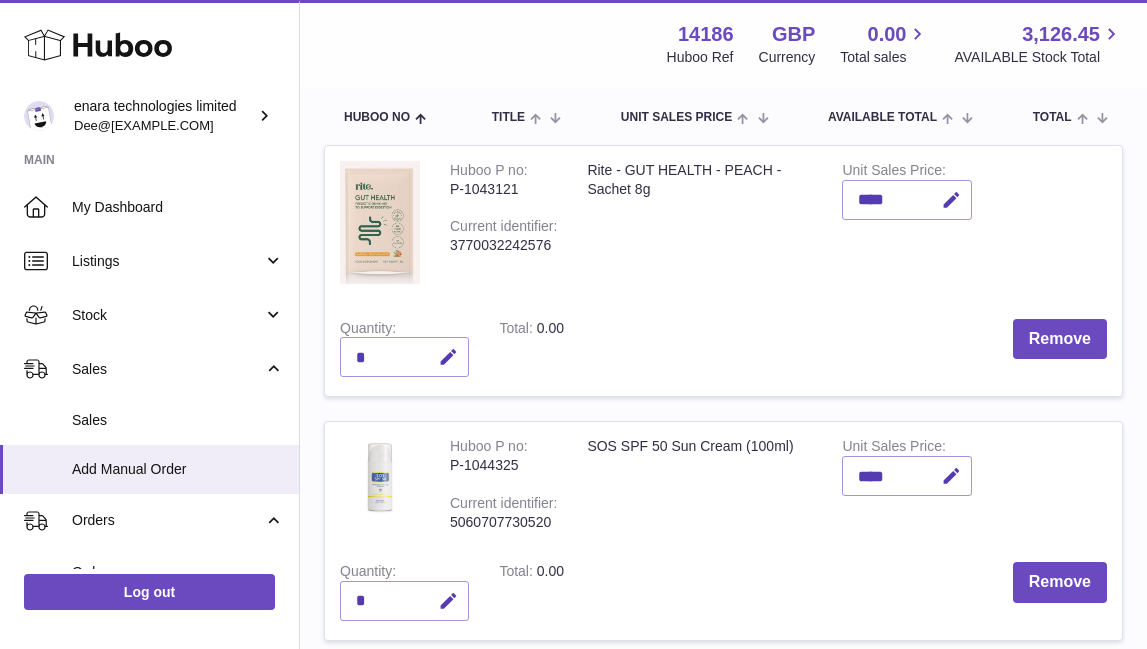 scroll, scrollTop: 324, scrollLeft: 0, axis: vertical 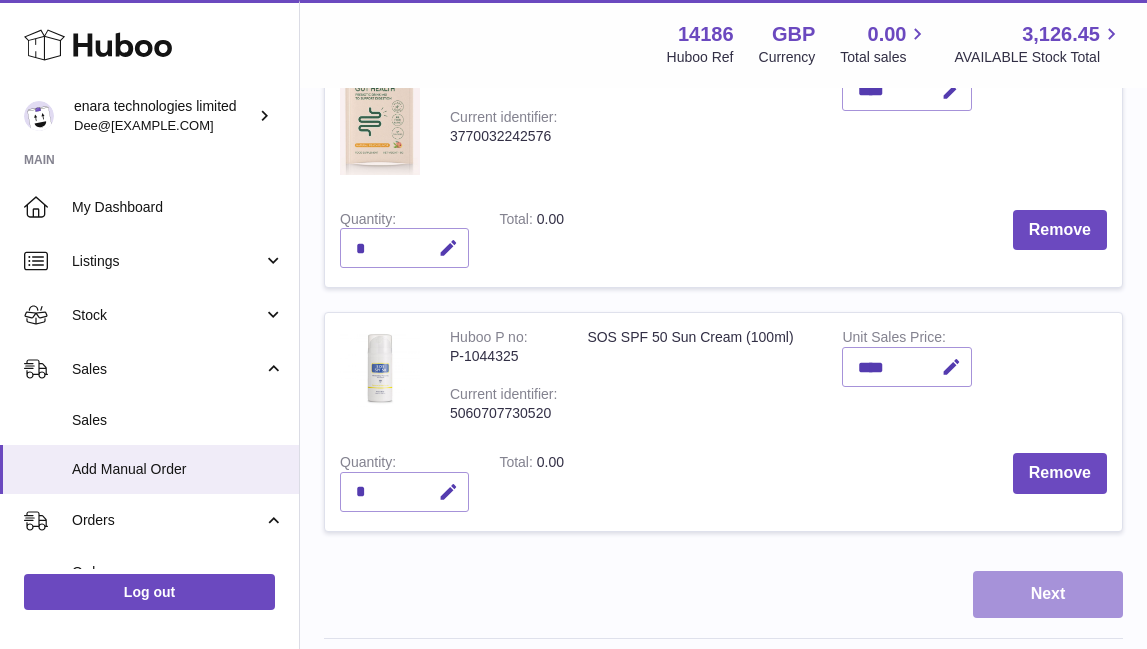 click on "Next" at bounding box center [1048, 594] 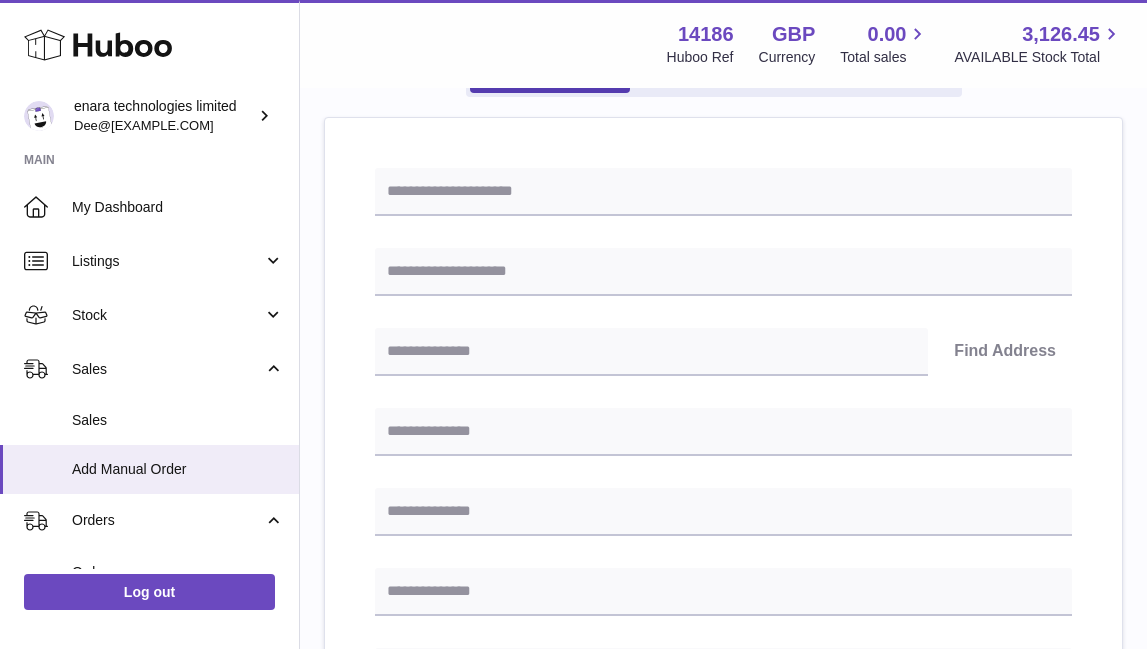 scroll, scrollTop: 204, scrollLeft: 0, axis: vertical 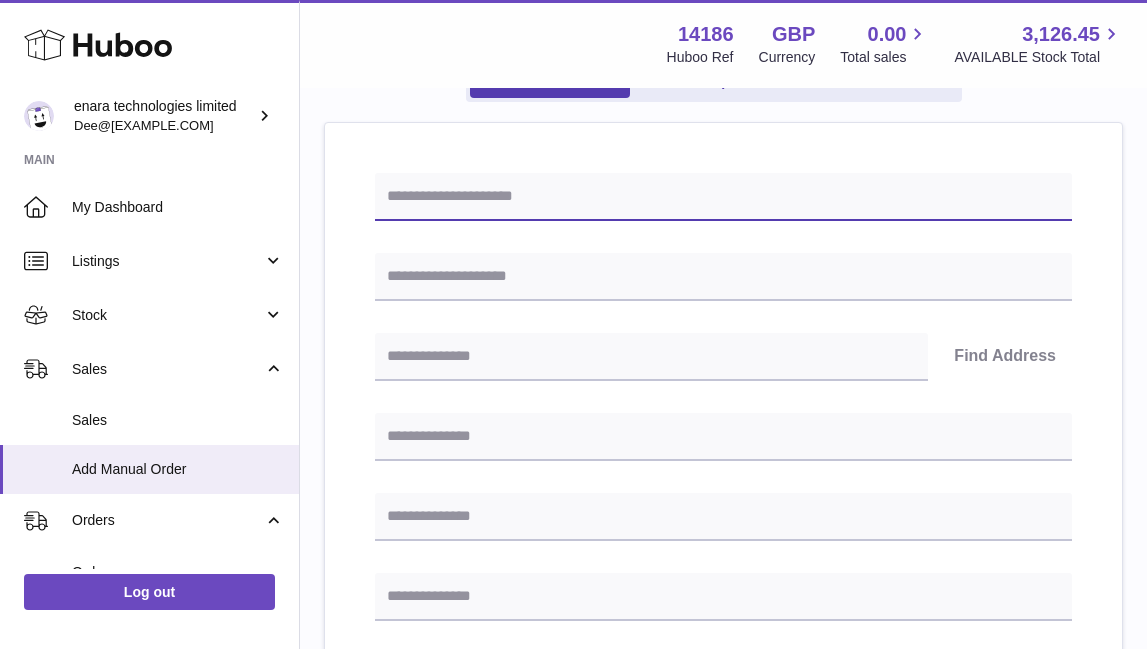 click at bounding box center (723, 197) 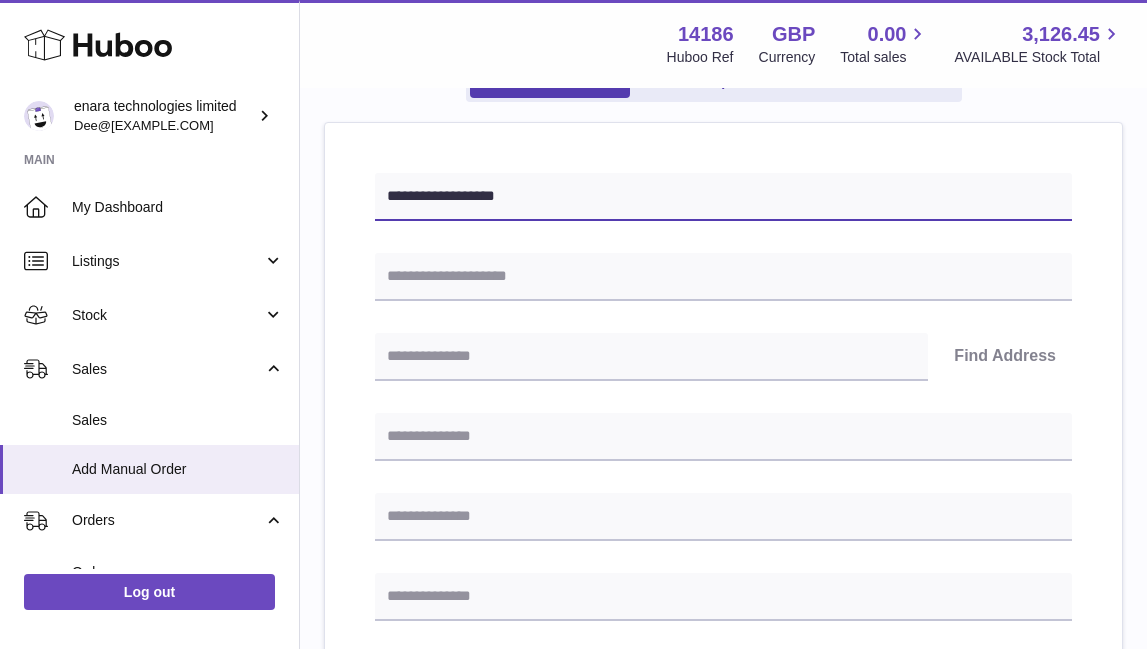 type on "**********" 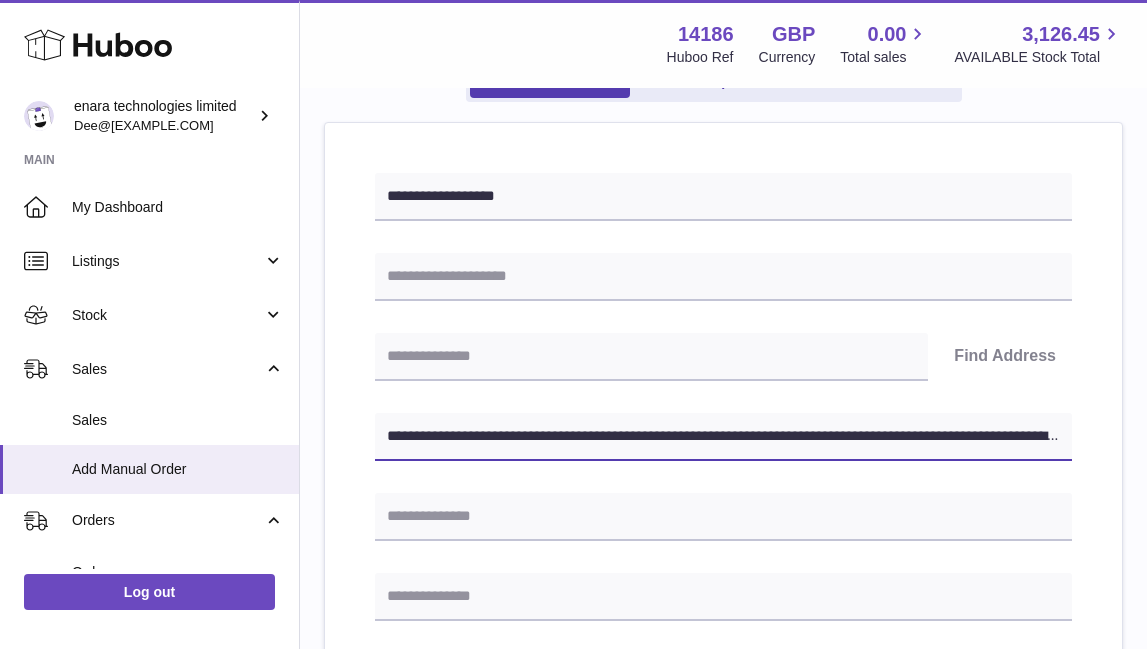 drag, startPoint x: 554, startPoint y: 439, endPoint x: 1308, endPoint y: 499, distance: 756.3835 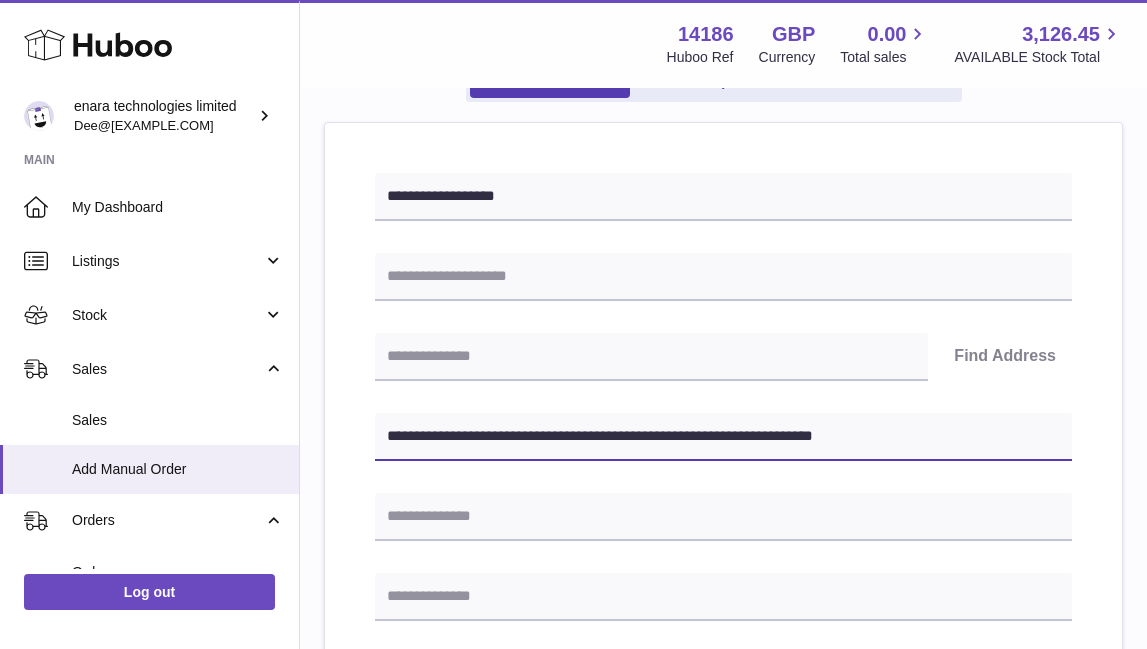 type on "**********" 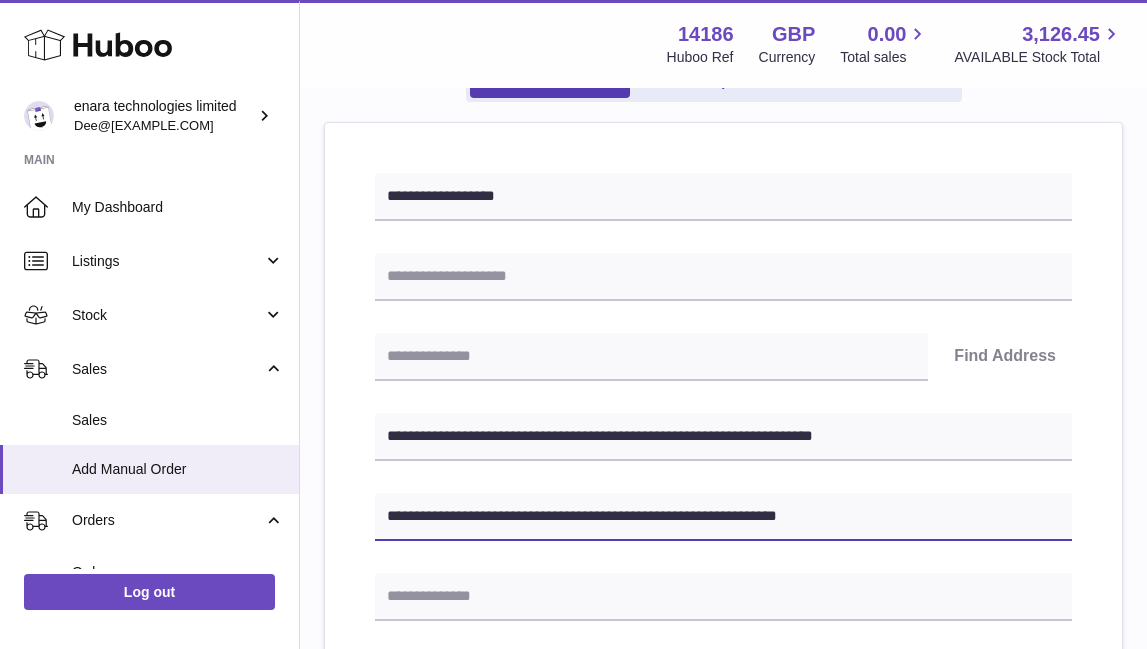 type on "**********" 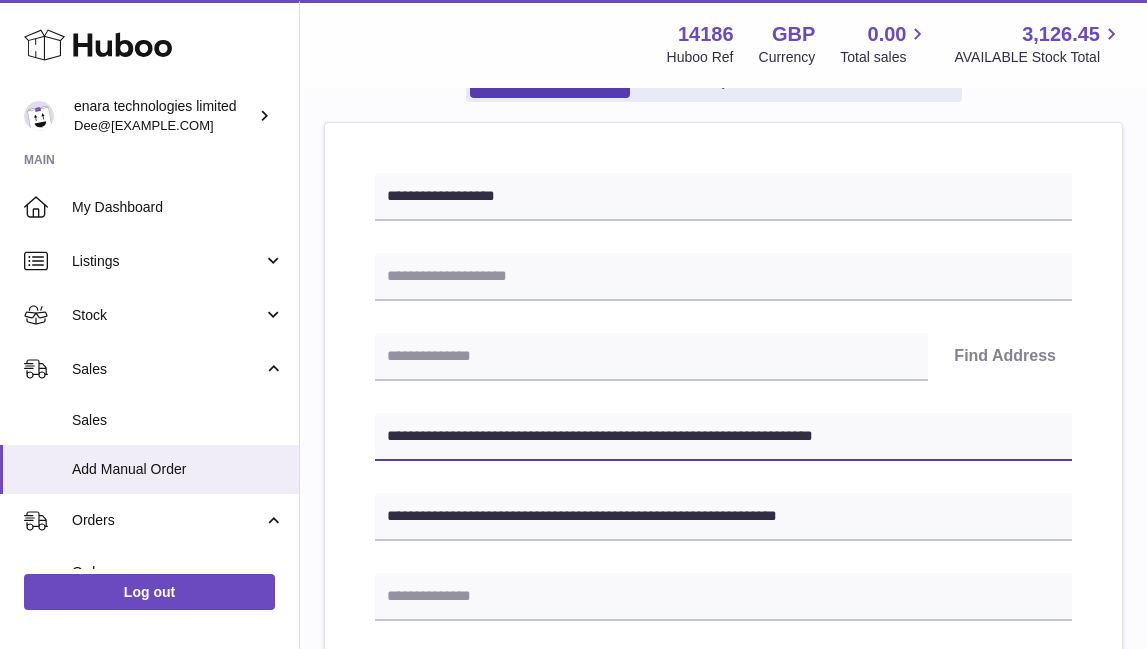 drag, startPoint x: 497, startPoint y: 437, endPoint x: 395, endPoint y: 436, distance: 102.0049 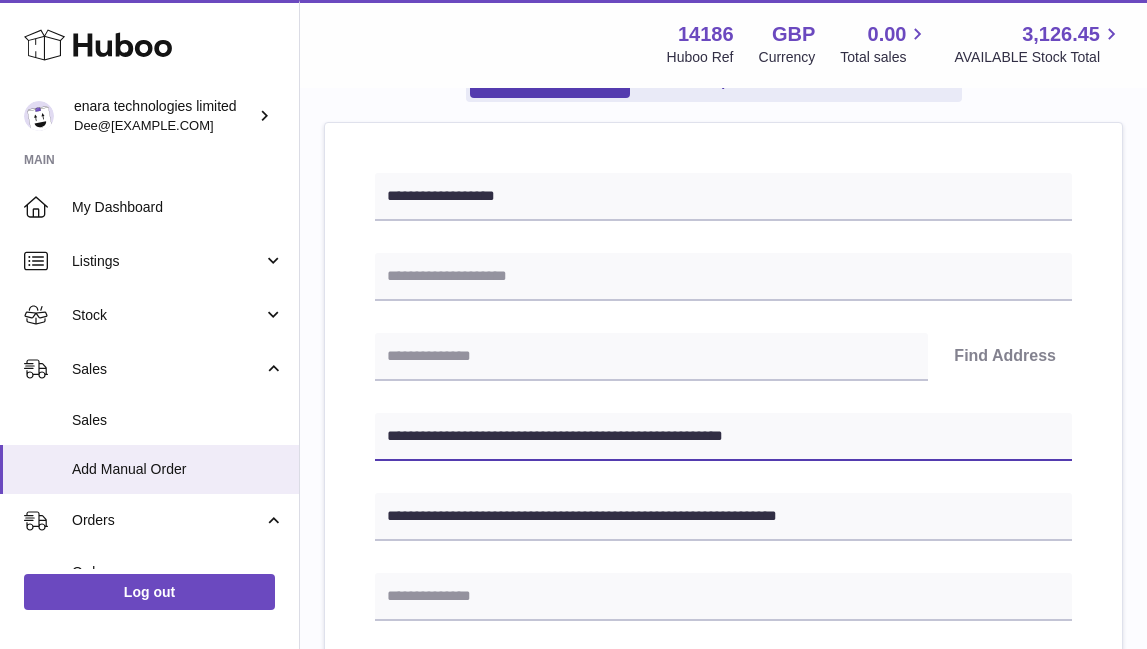 type on "**********" 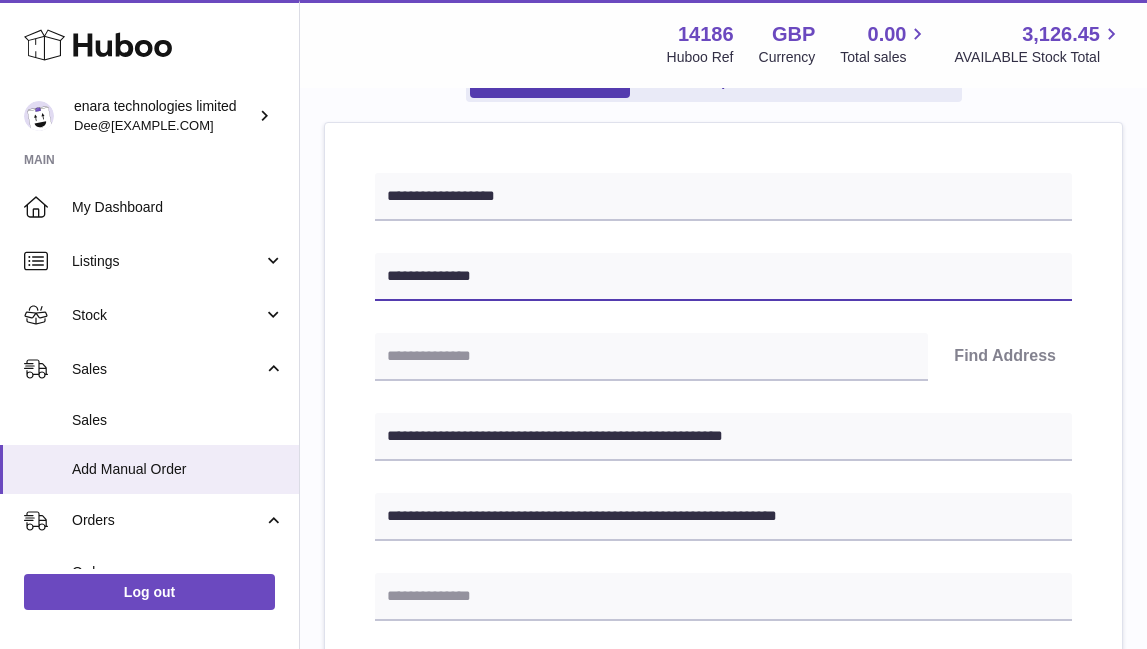 type on "**********" 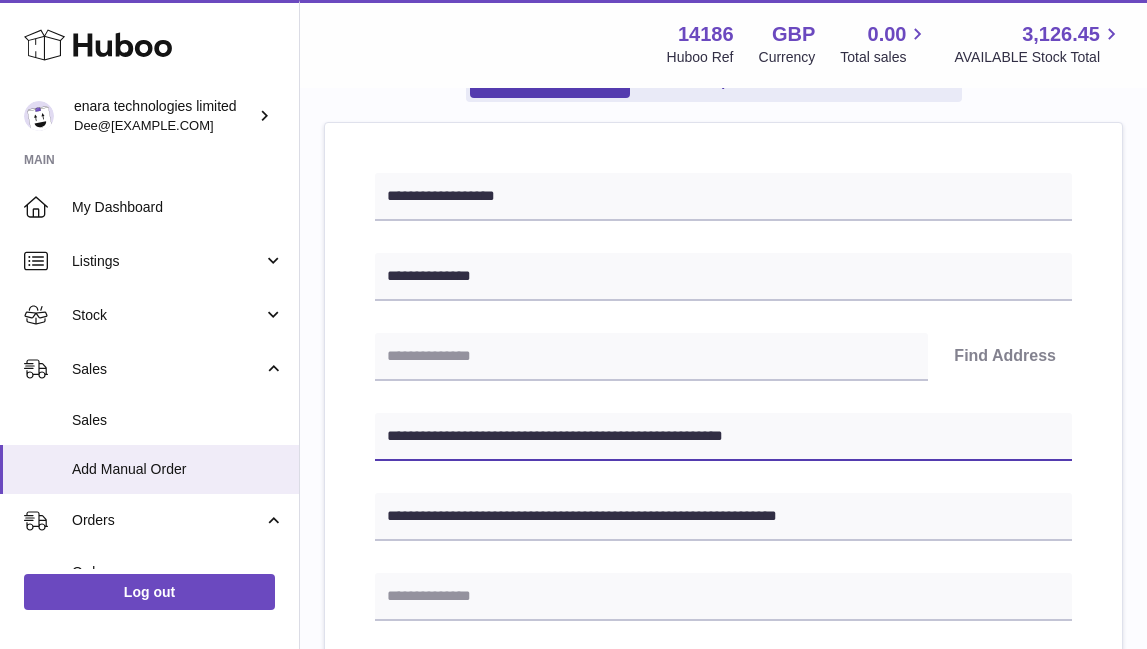 click on "**********" at bounding box center [723, 437] 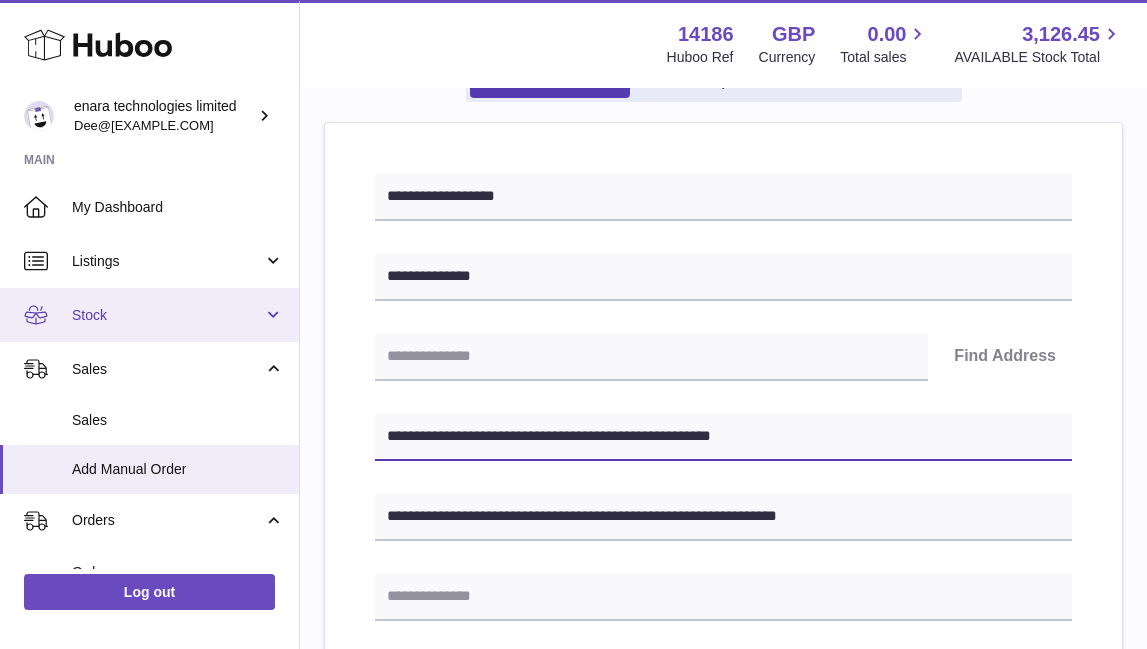 drag, startPoint x: 505, startPoint y: 438, endPoint x: 75, endPoint y: 302, distance: 450.99445 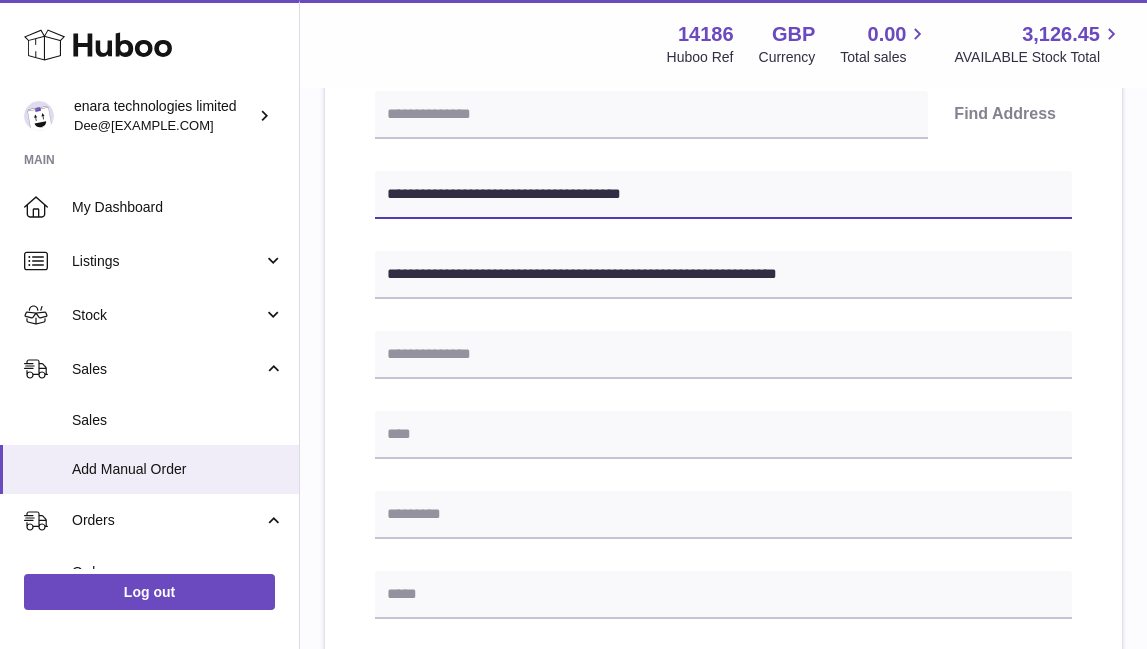 scroll, scrollTop: 449, scrollLeft: 0, axis: vertical 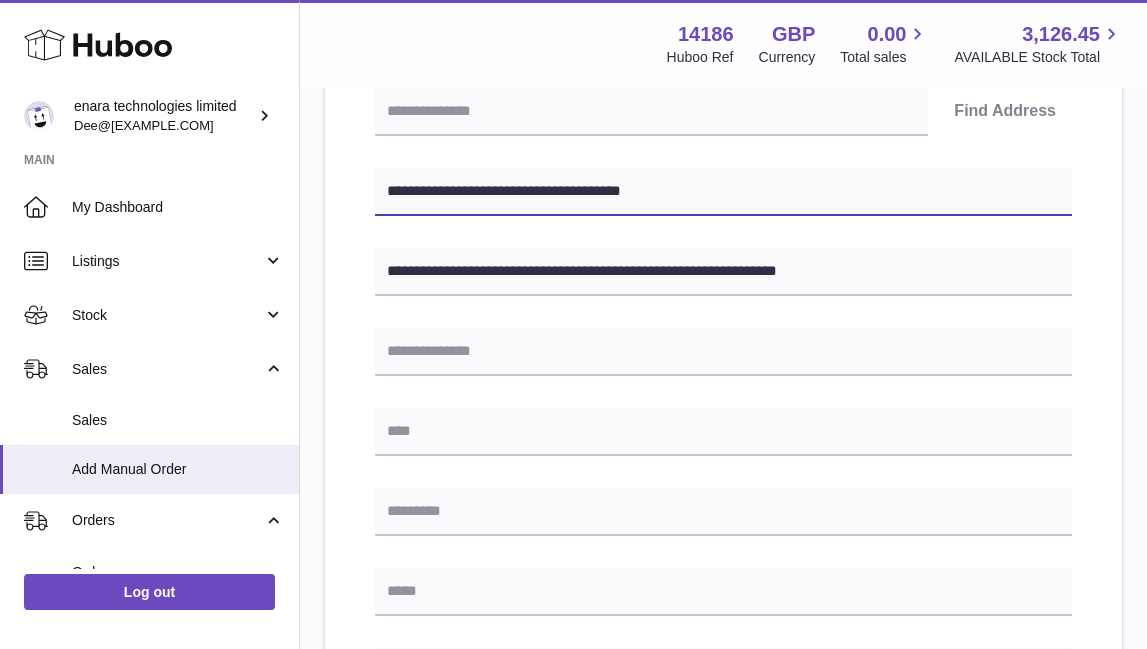 type on "**********" 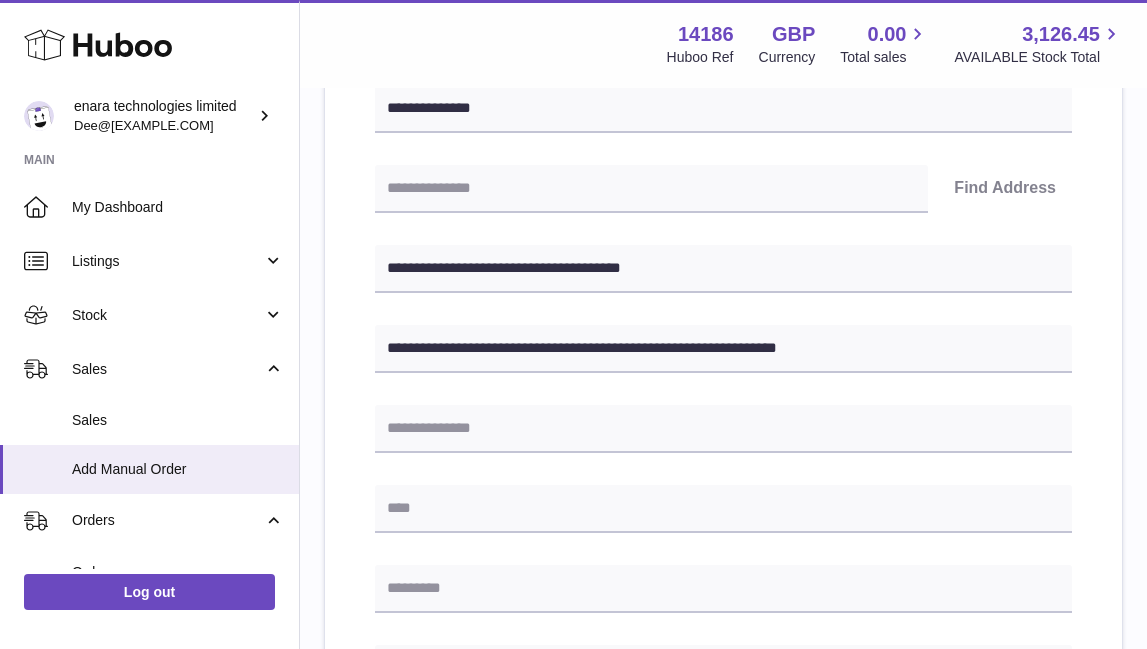 scroll, scrollTop: 371, scrollLeft: 0, axis: vertical 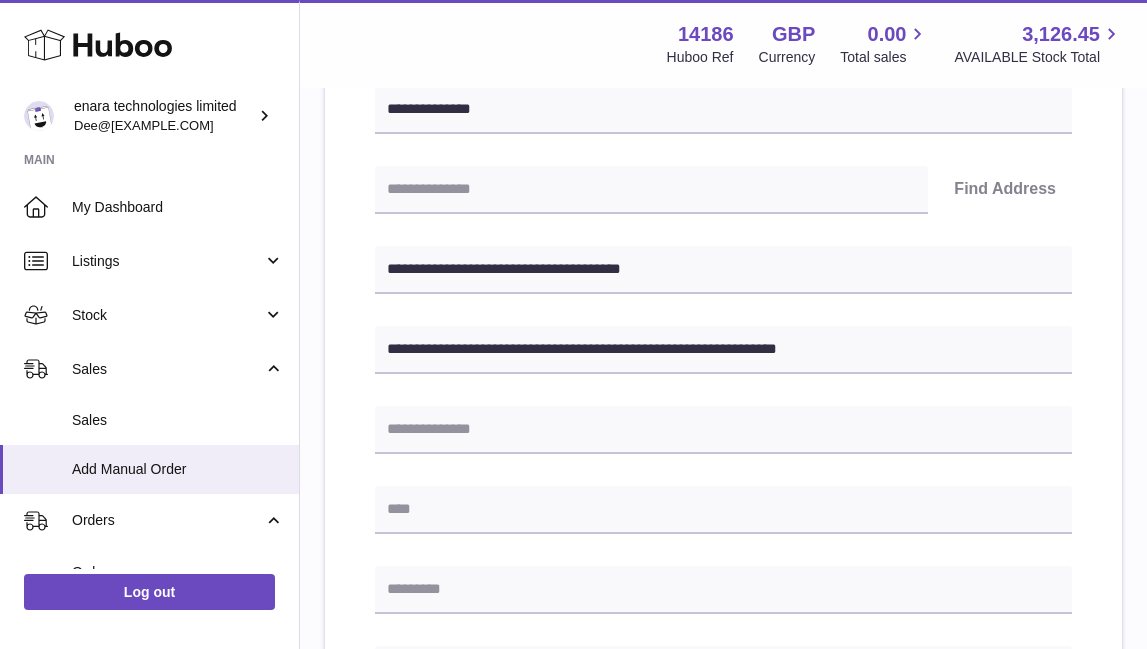 type on "**********" 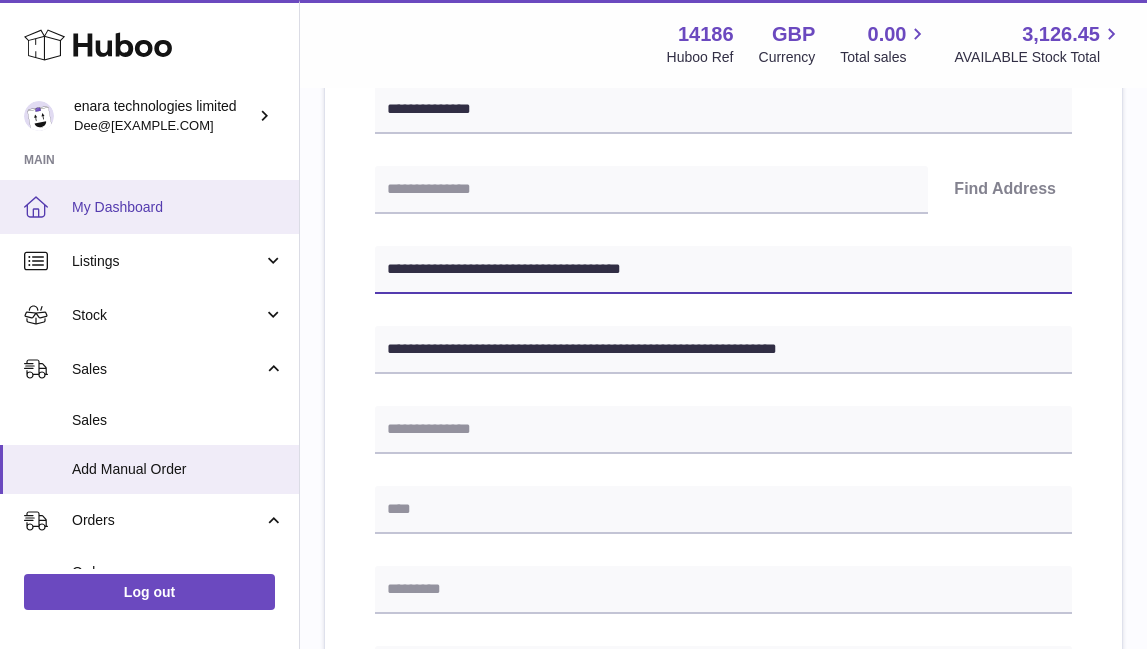 drag, startPoint x: 520, startPoint y: 269, endPoint x: 215, endPoint y: 230, distance: 307.48334 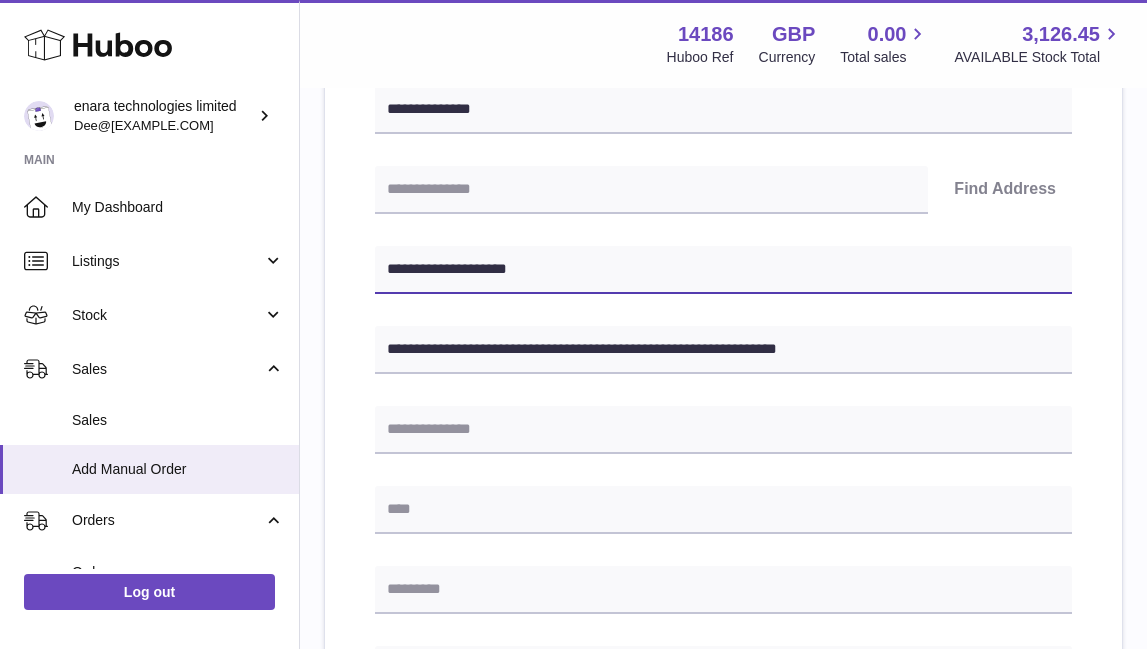 type 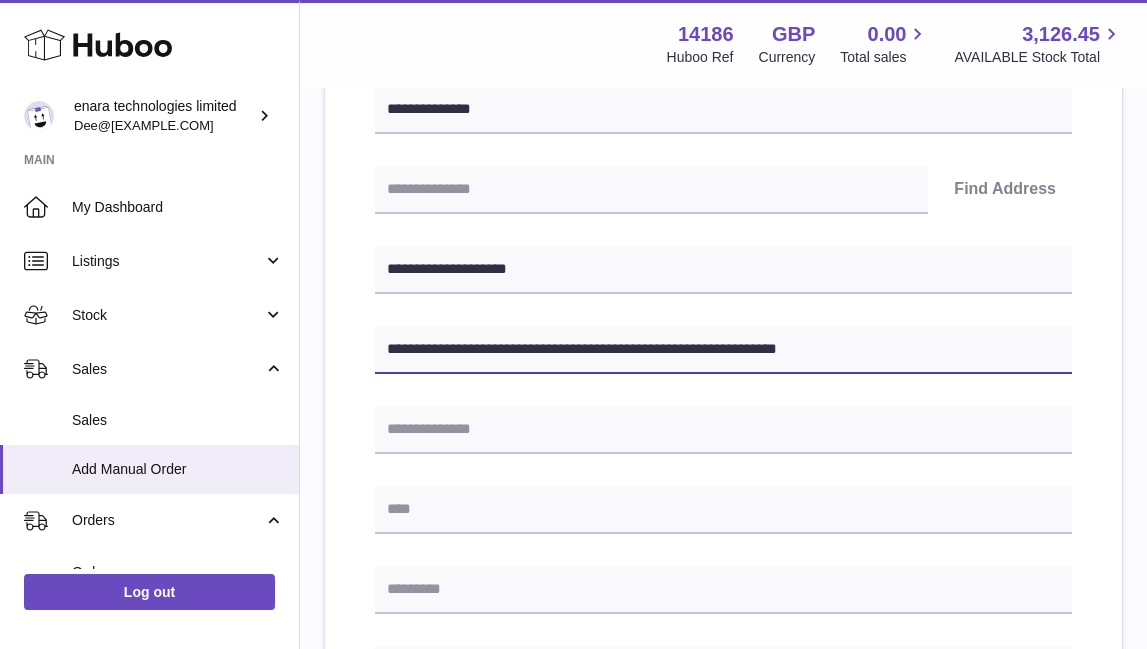 click on "**********" at bounding box center [723, 350] 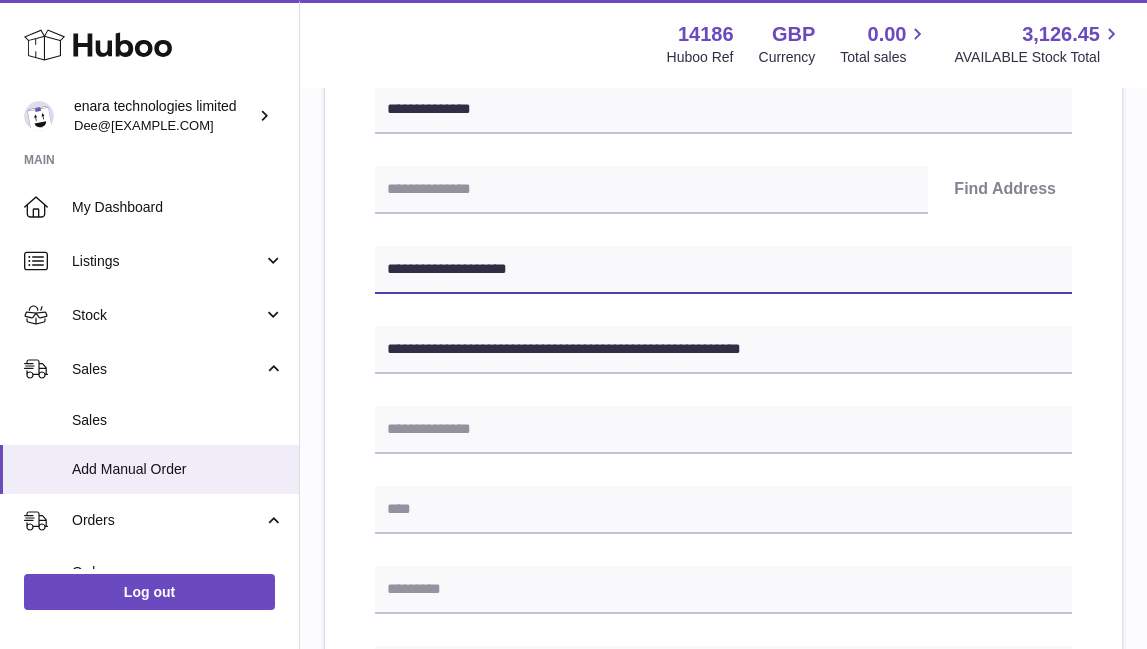 click on "**********" at bounding box center [723, 270] 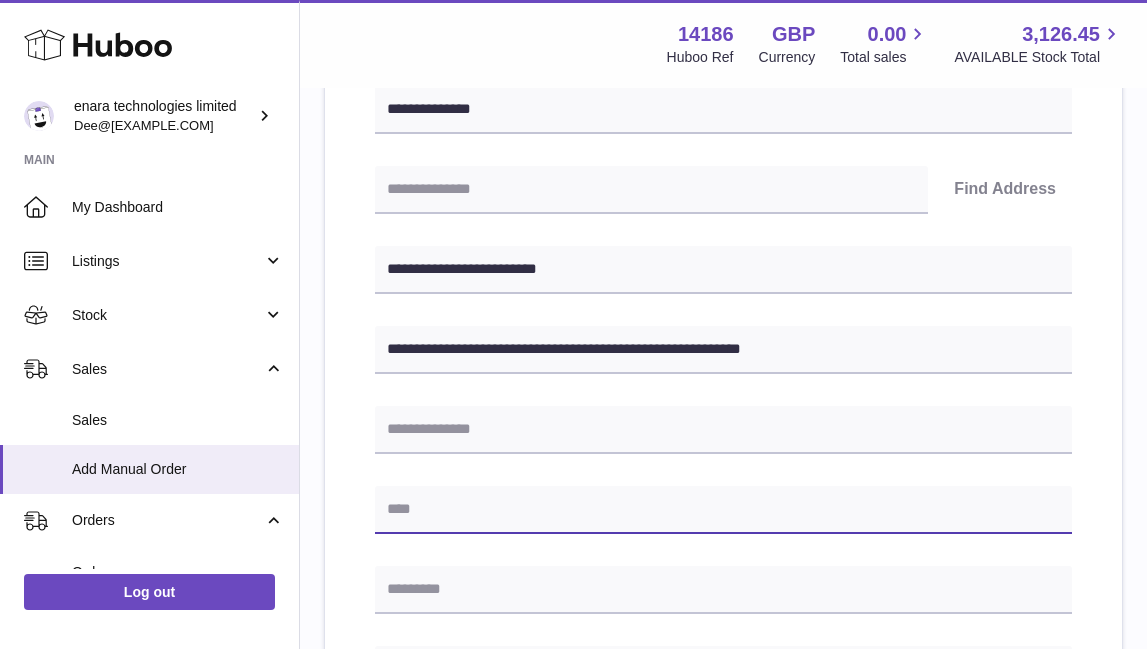 click at bounding box center [723, 510] 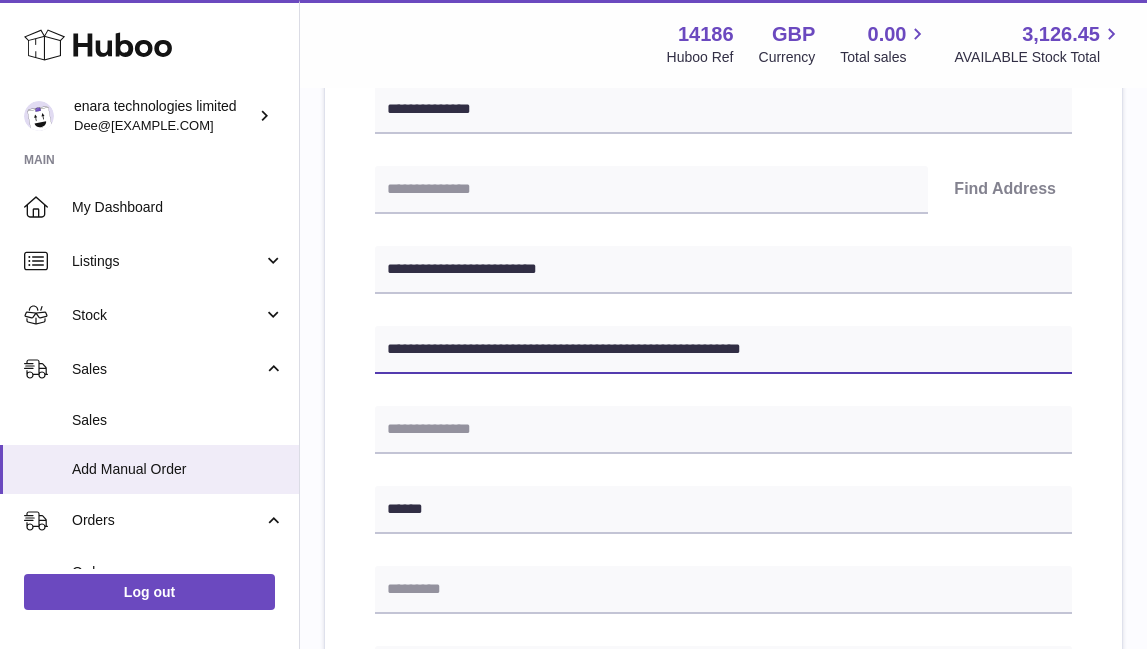 drag, startPoint x: 636, startPoint y: 350, endPoint x: 472, endPoint y: 347, distance: 164.02744 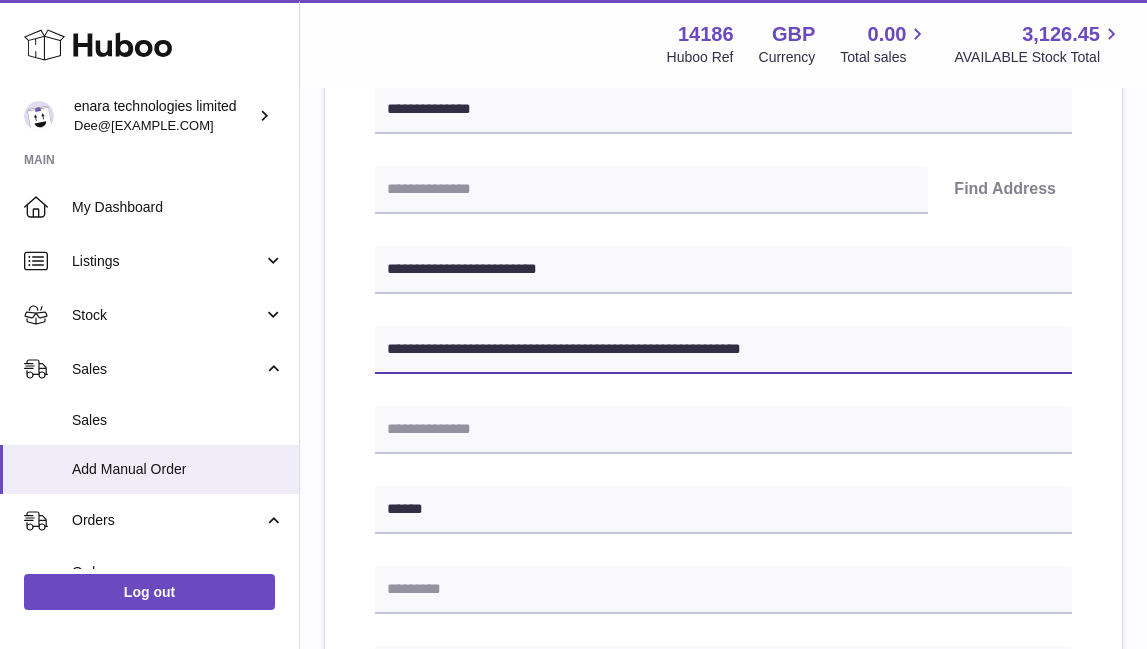 click on "**********" at bounding box center (723, 350) 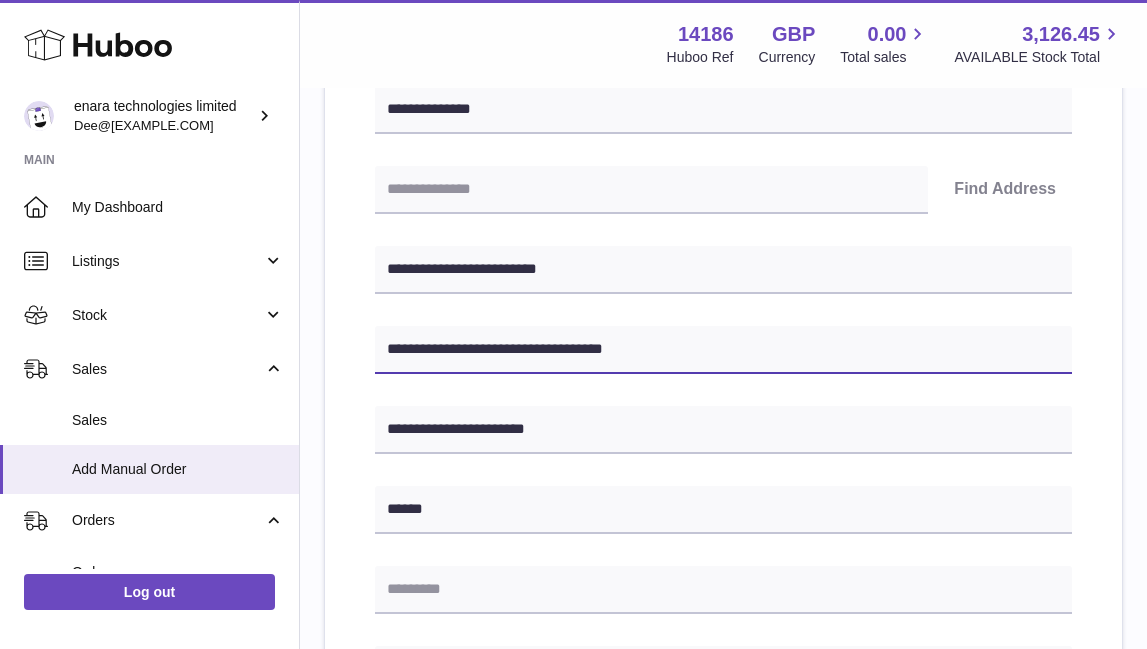drag, startPoint x: 473, startPoint y: 347, endPoint x: 537, endPoint y: 345, distance: 64.03124 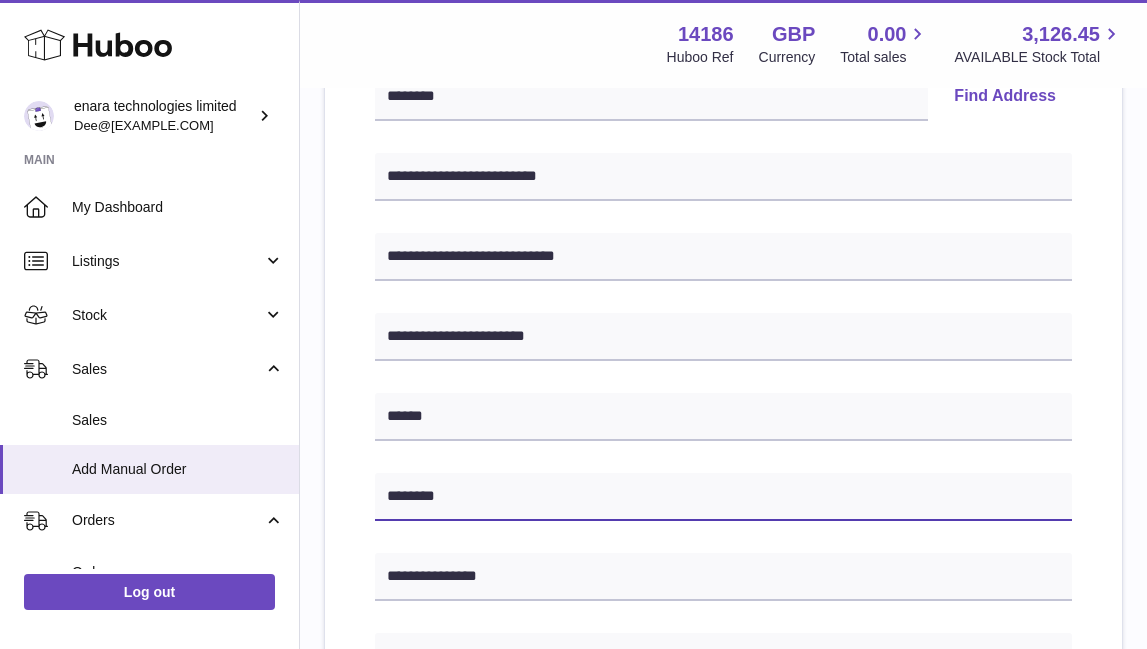 scroll, scrollTop: 465, scrollLeft: 0, axis: vertical 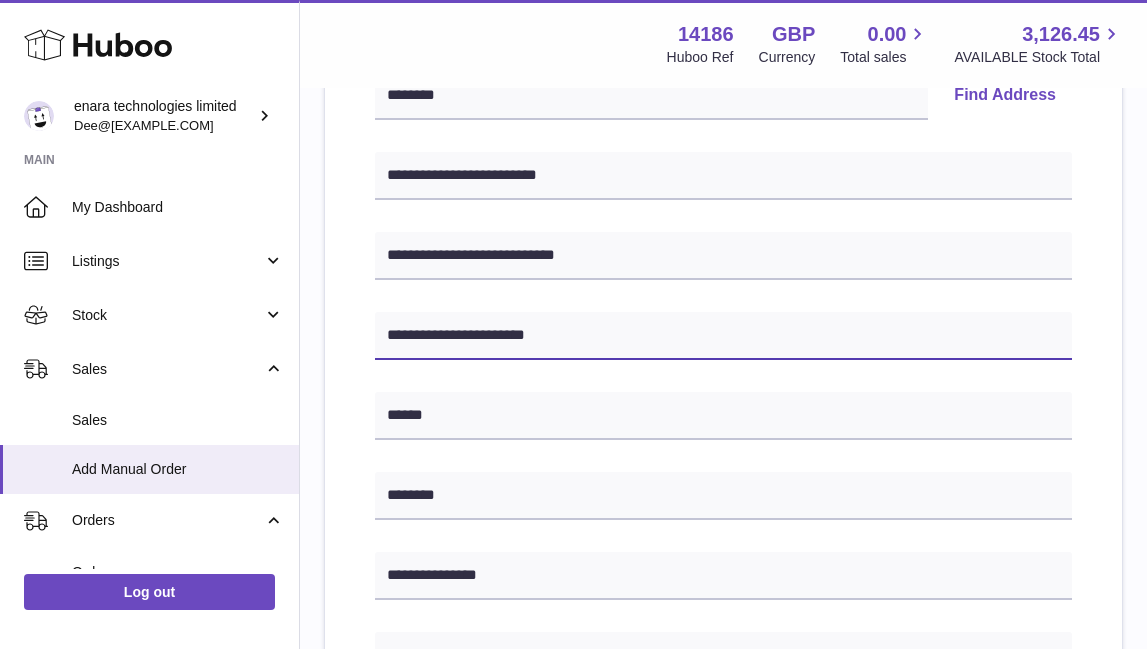 drag, startPoint x: 574, startPoint y: 339, endPoint x: 441, endPoint y: 334, distance: 133.09395 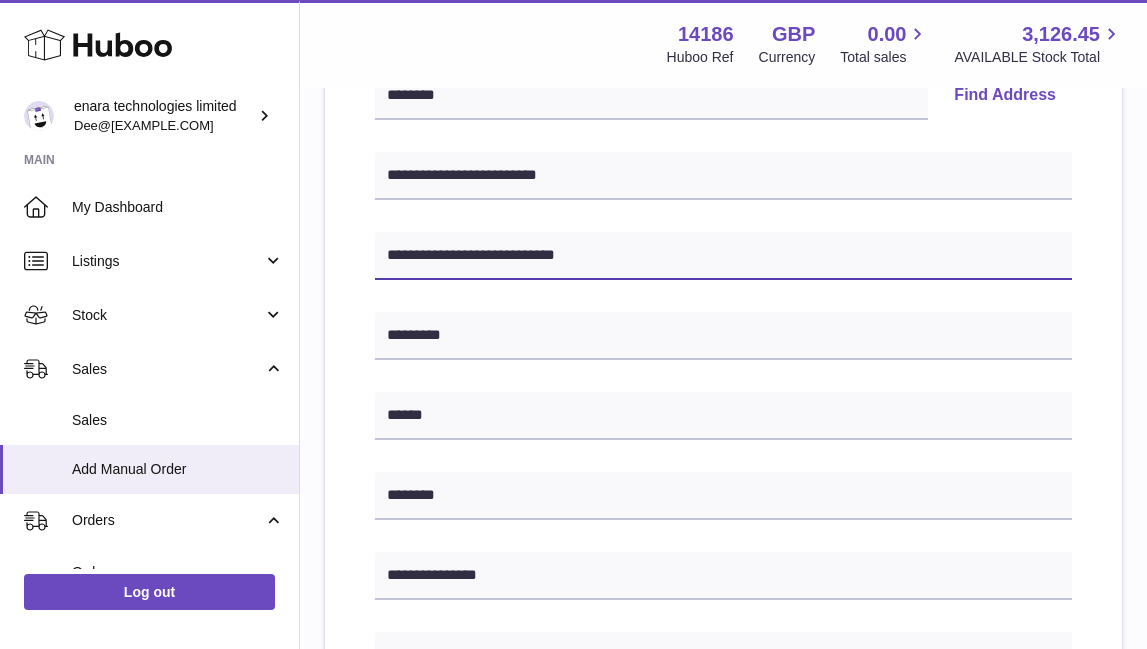 drag, startPoint x: 598, startPoint y: 259, endPoint x: 472, endPoint y: 252, distance: 126.1943 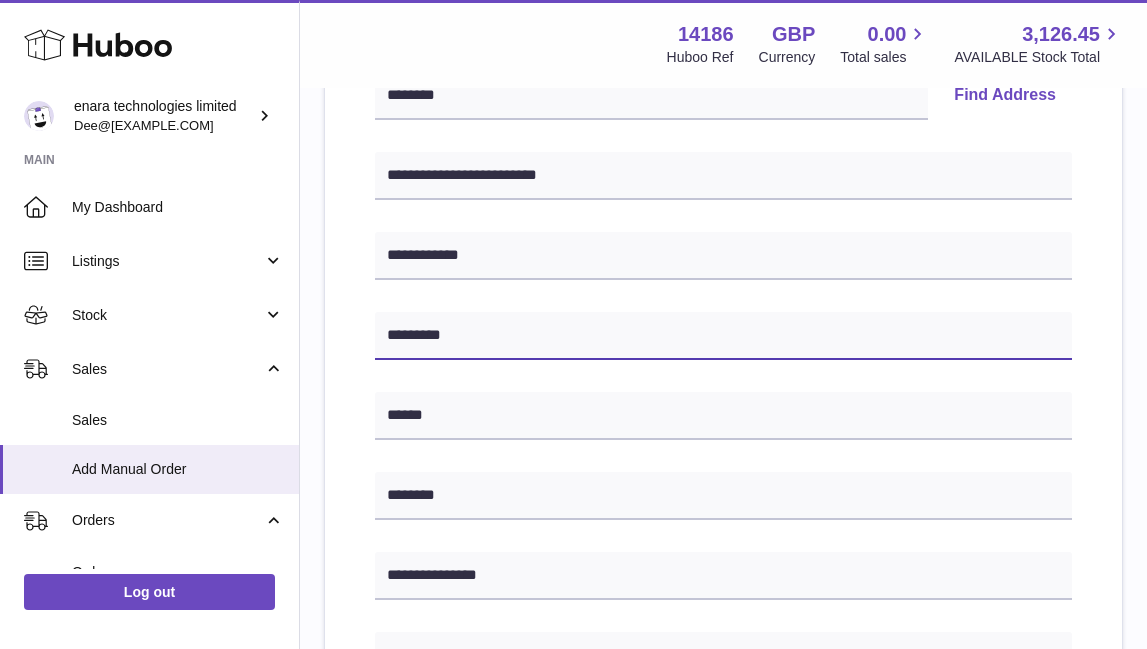 click on "*******" at bounding box center (723, 336) 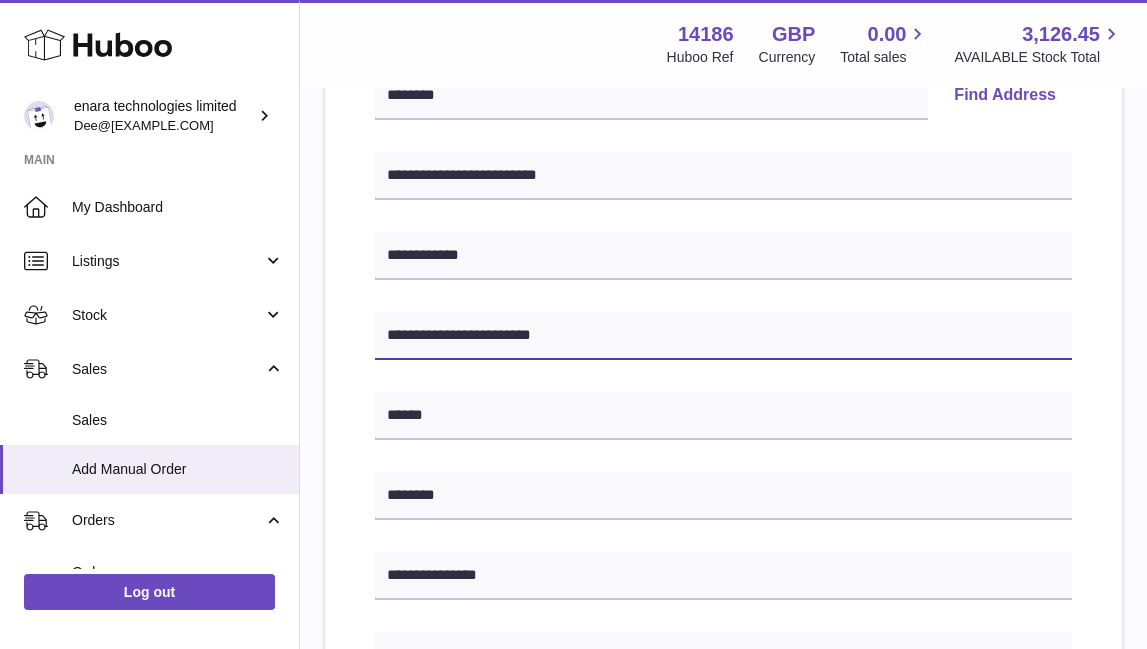 click on "**********" at bounding box center (723, 336) 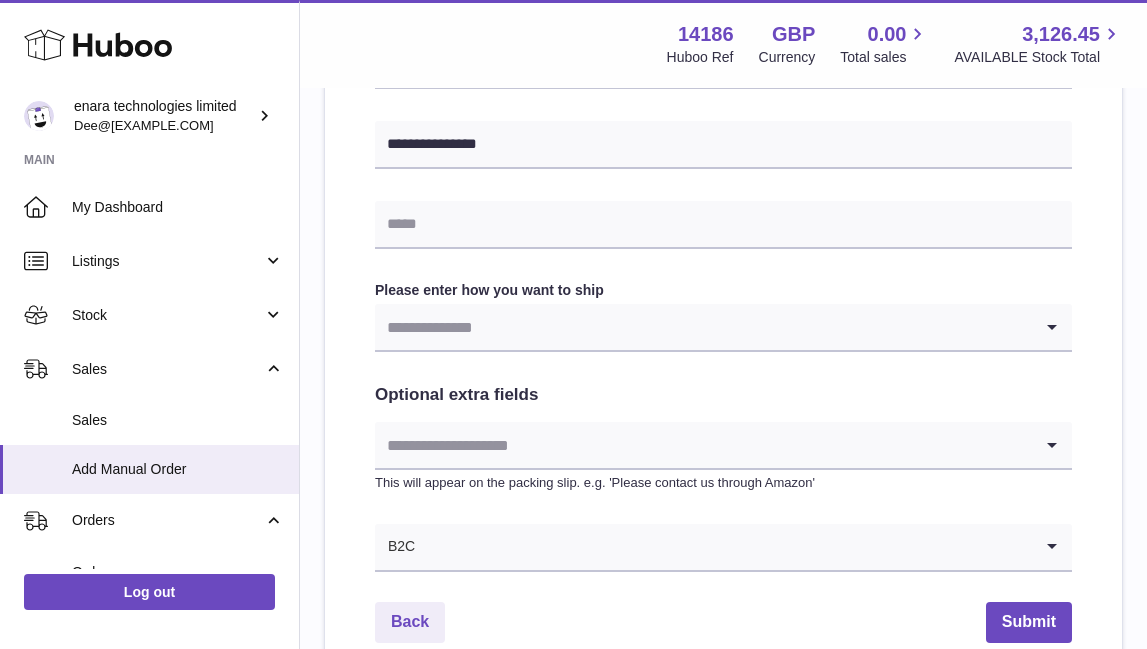 scroll, scrollTop: 898, scrollLeft: 0, axis: vertical 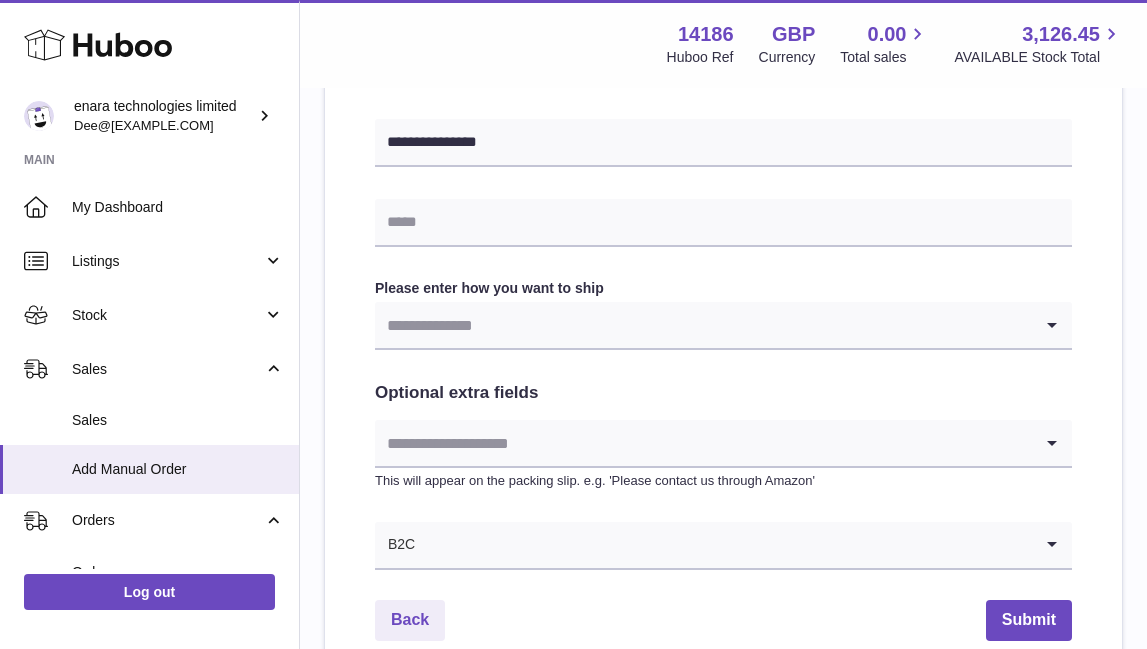 click at bounding box center [703, 325] 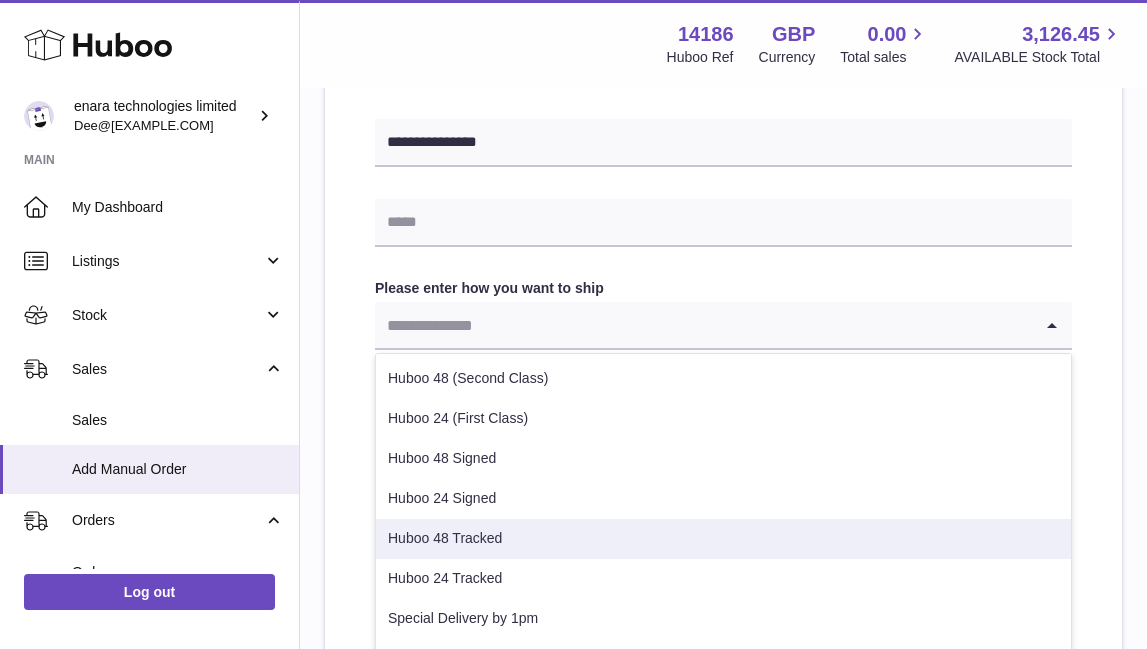 click on "Huboo 48 Tracked" at bounding box center [723, 539] 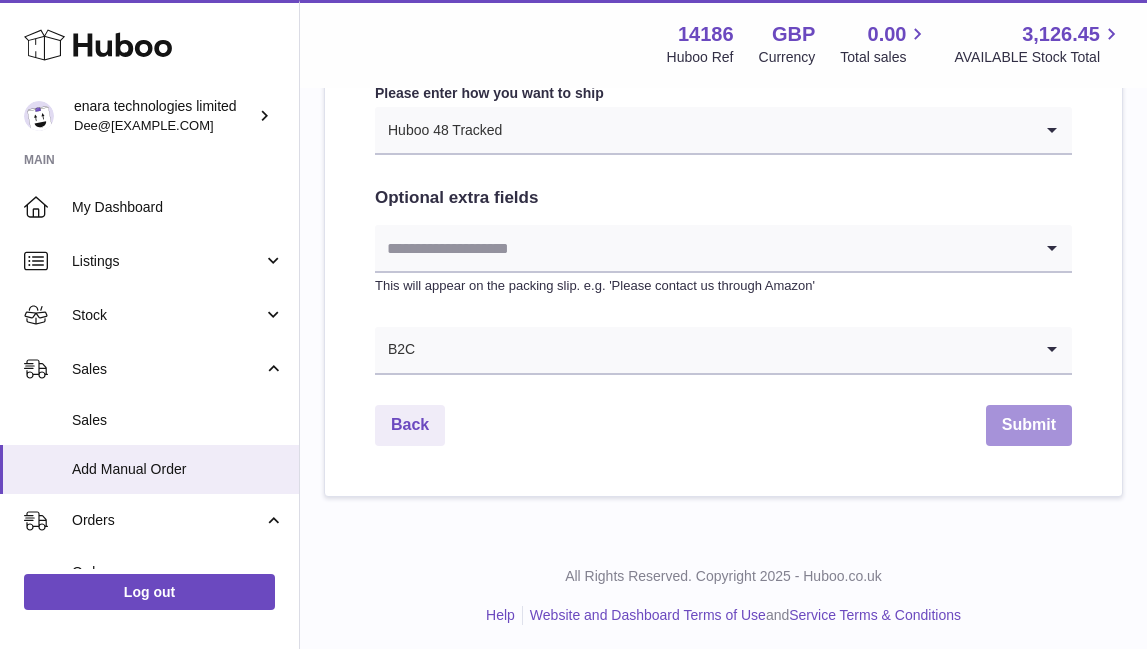 scroll, scrollTop: 1092, scrollLeft: 0, axis: vertical 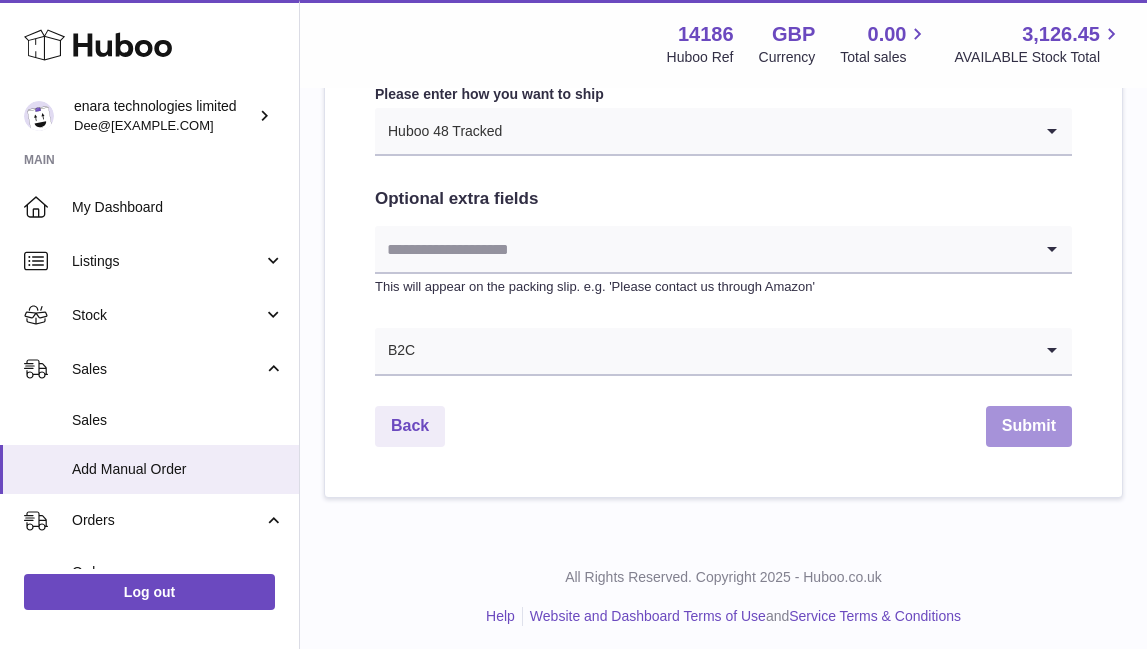 click on "Submit" at bounding box center [1029, 426] 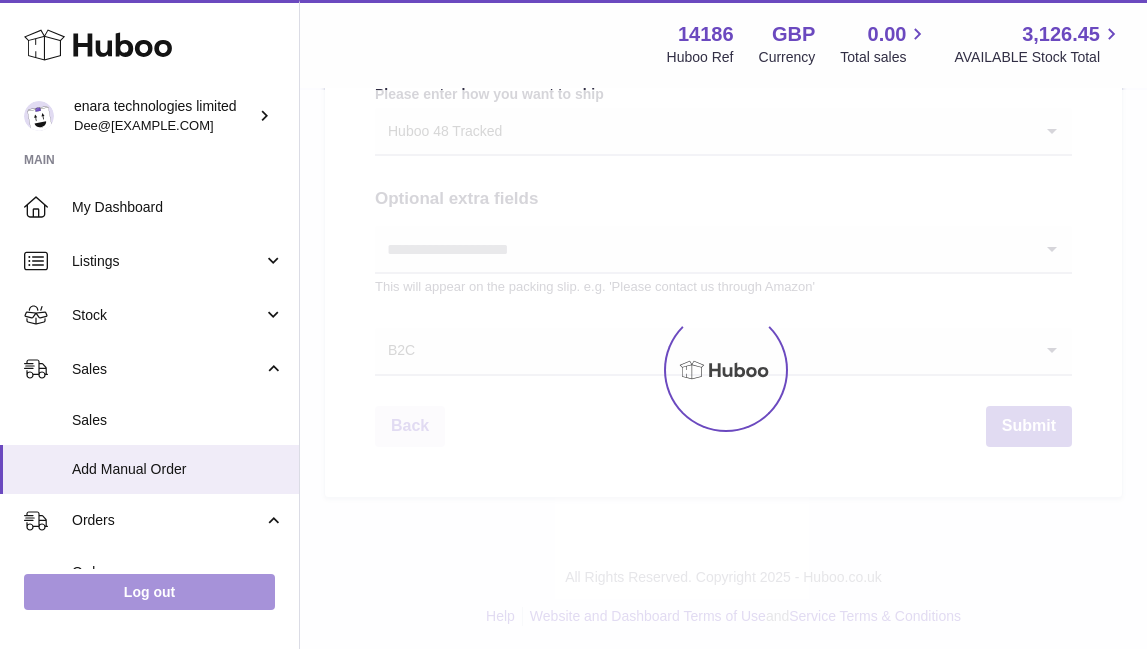 scroll, scrollTop: 0, scrollLeft: 0, axis: both 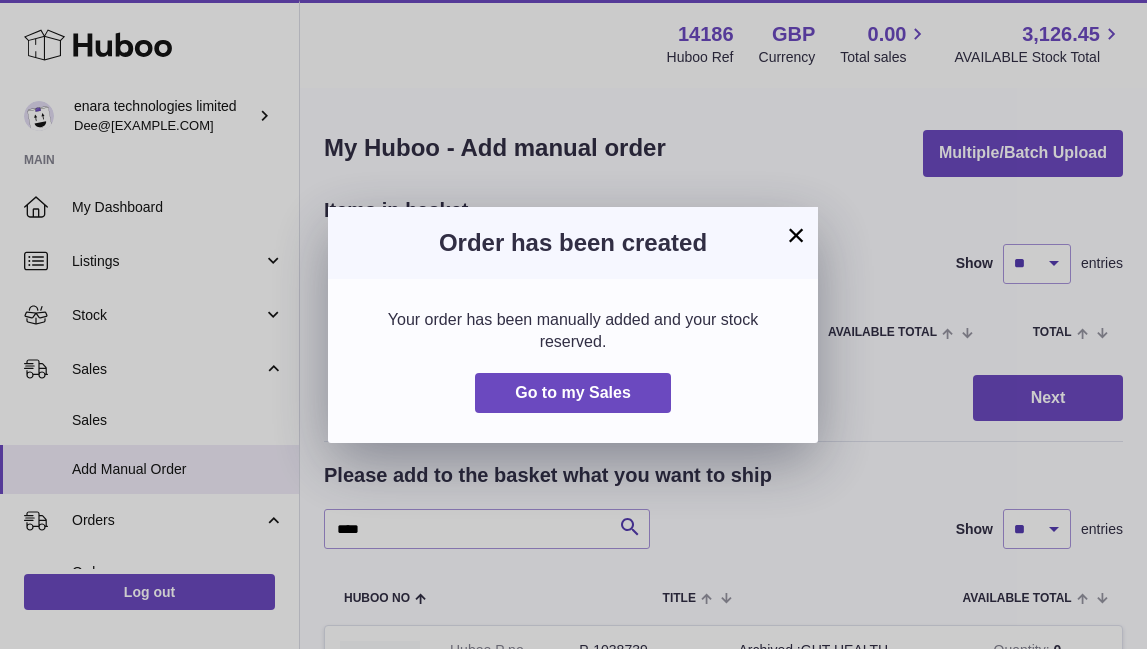 click on "×" at bounding box center (796, 235) 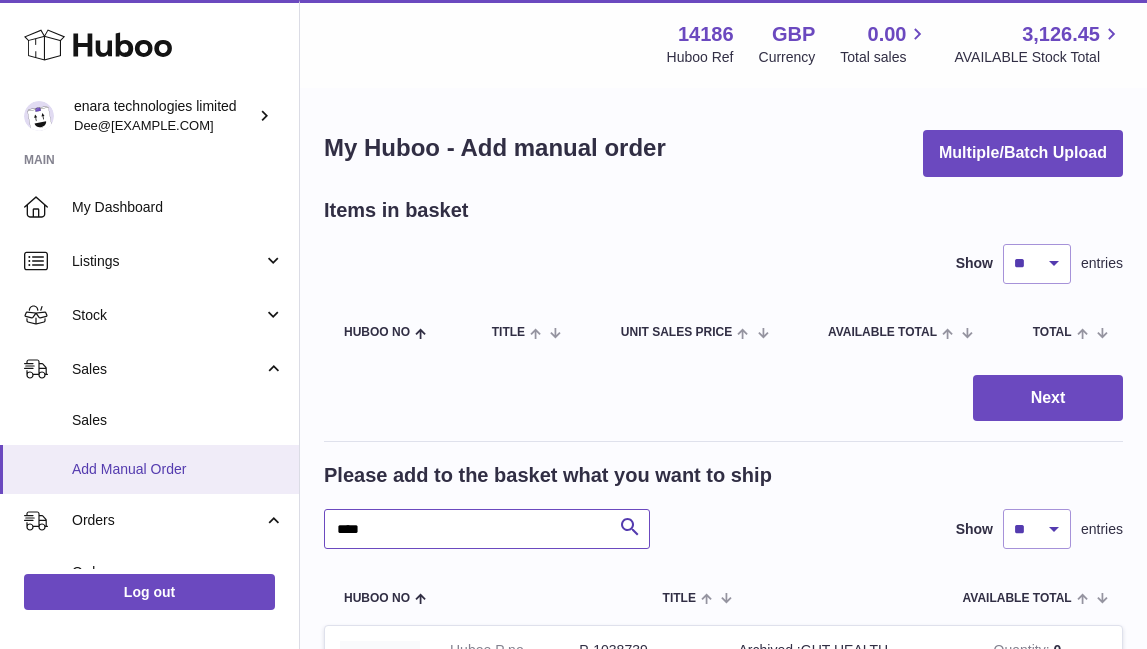 drag, startPoint x: 474, startPoint y: 522, endPoint x: 100, endPoint y: 478, distance: 376.57935 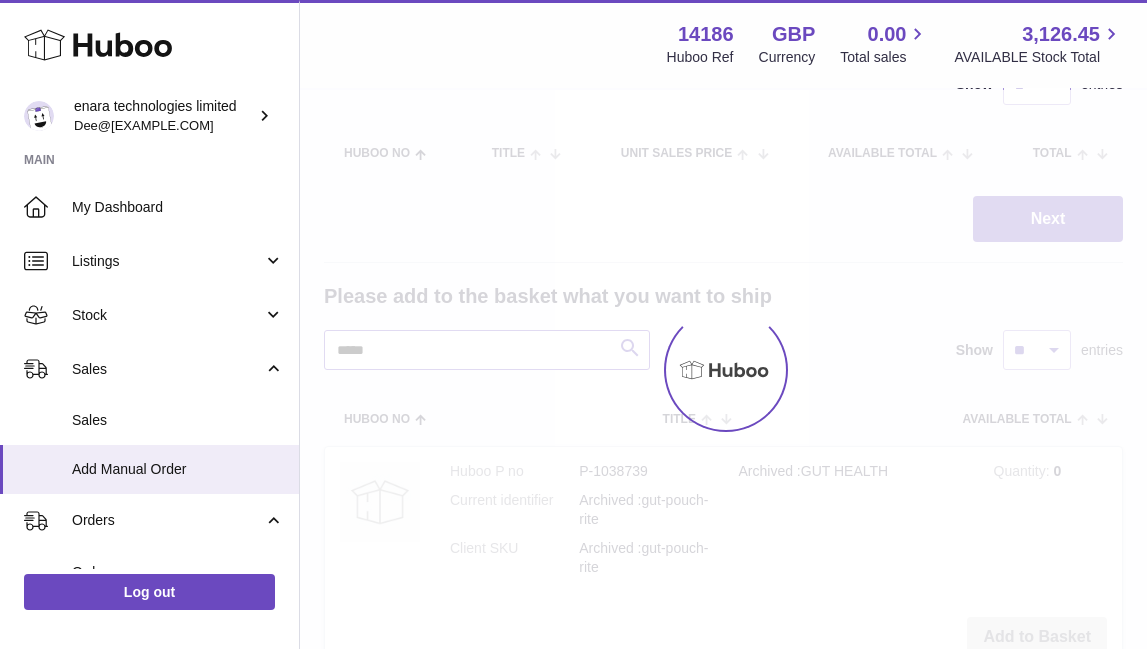 scroll, scrollTop: 175, scrollLeft: 0, axis: vertical 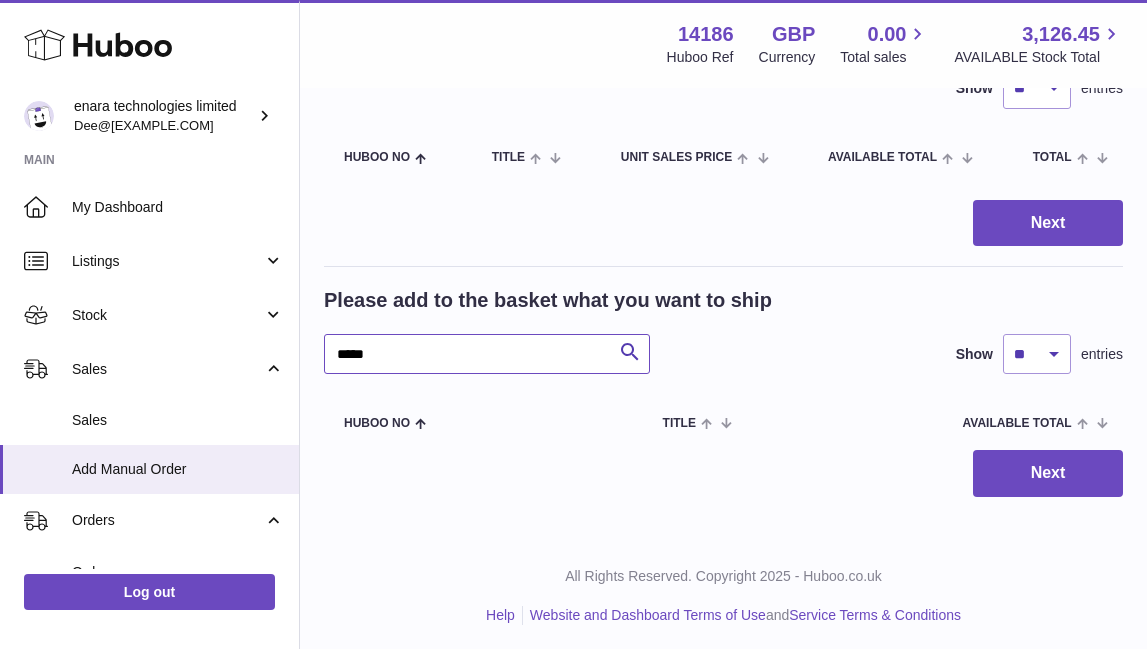 click on "*****" at bounding box center [487, 354] 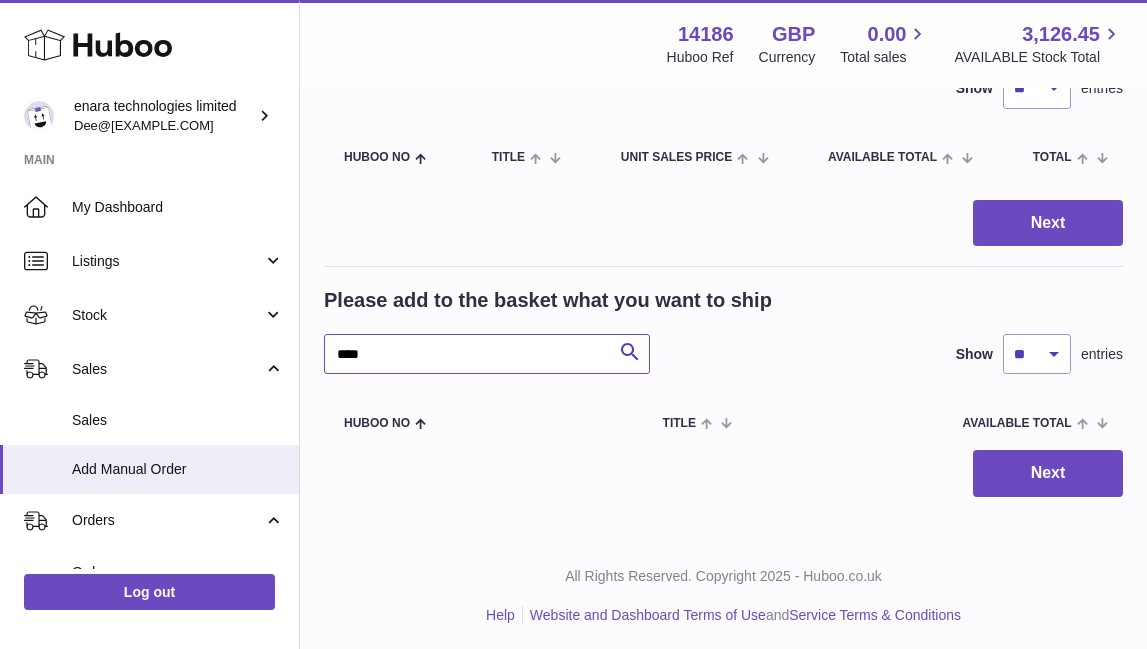 click on "****" at bounding box center [487, 354] 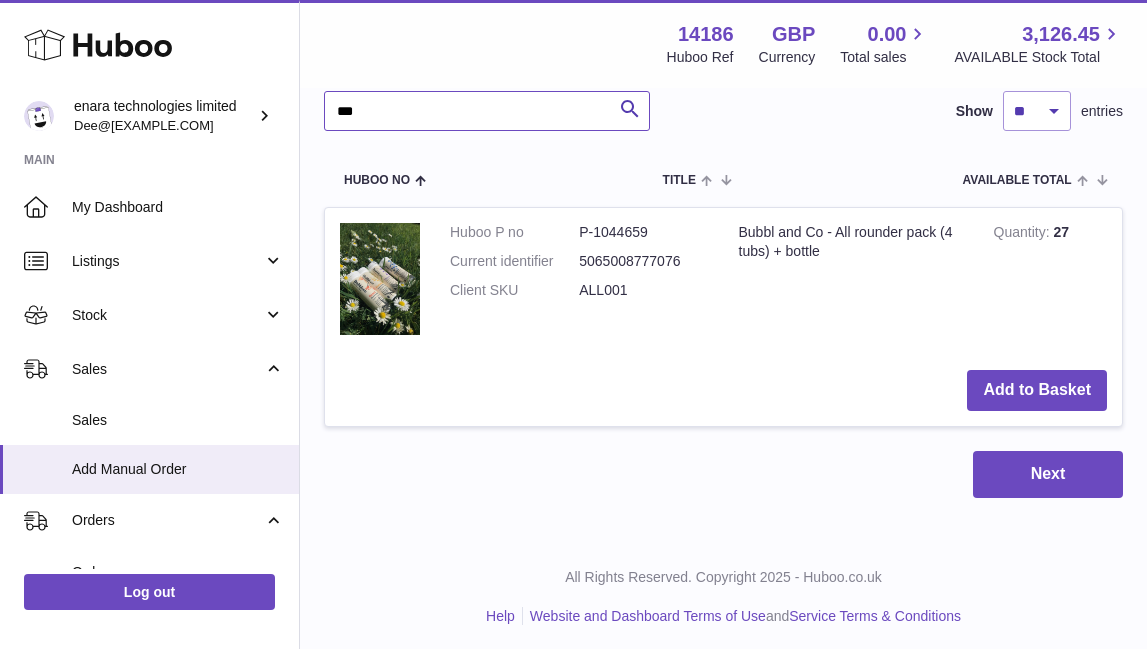 scroll, scrollTop: 417, scrollLeft: 0, axis: vertical 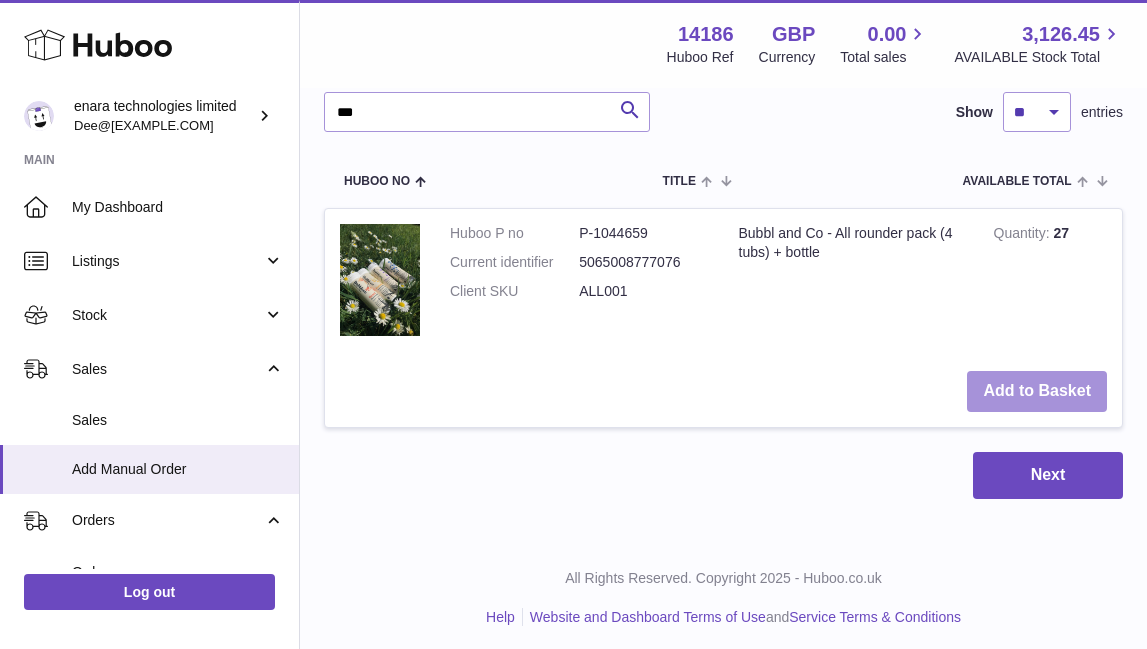 click on "Add to Basket" at bounding box center (1037, 391) 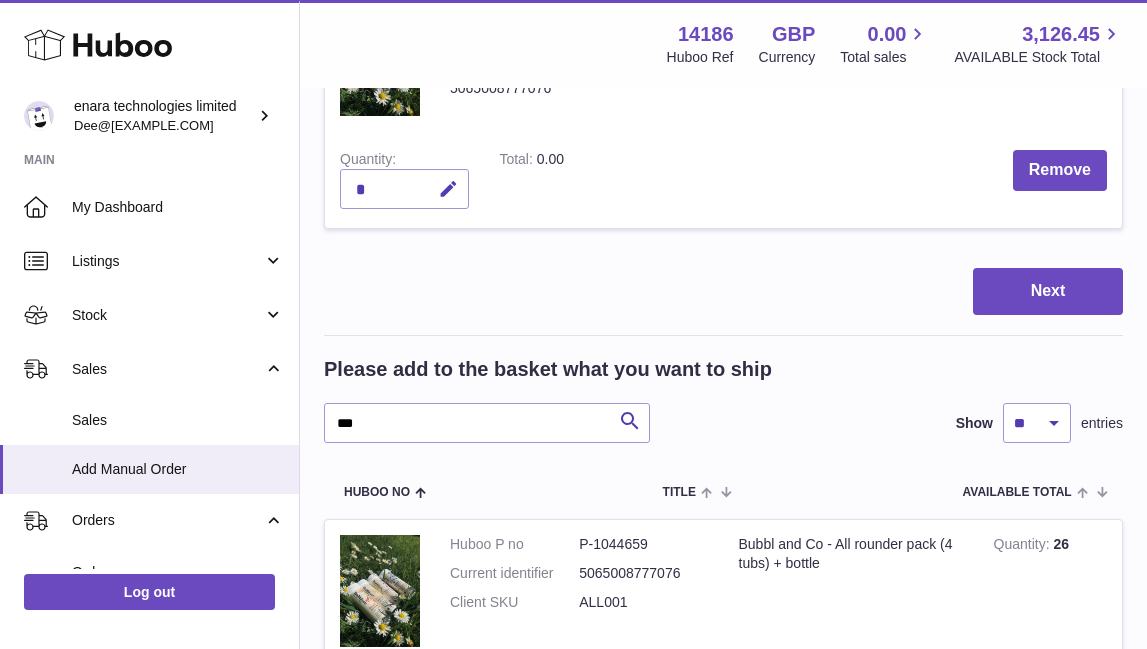 click on "Items in basket
Show
** ** ** ***
entries
Huboo no       Title       Unit Sales Price       AVAILABLE Total       Total
Action
Huboo P no   P-1044659   Current identifier   5065008777076
Bubbl and Co - All rounder pack (4 tubs) + bottle
Unit Sales Price
****
Quantity
*
Total   0.00
Remove
Next
Please add to the basket what you want to ship   ***     Search
Show
** ** ** ***
entries
Huboo no       Title
AVAILABLE Total
Action
Huboo P no   P-1044659   Current identifier   5065008777076     Client SKU   ALL001     Quantity 26" at bounding box center (723, 317) 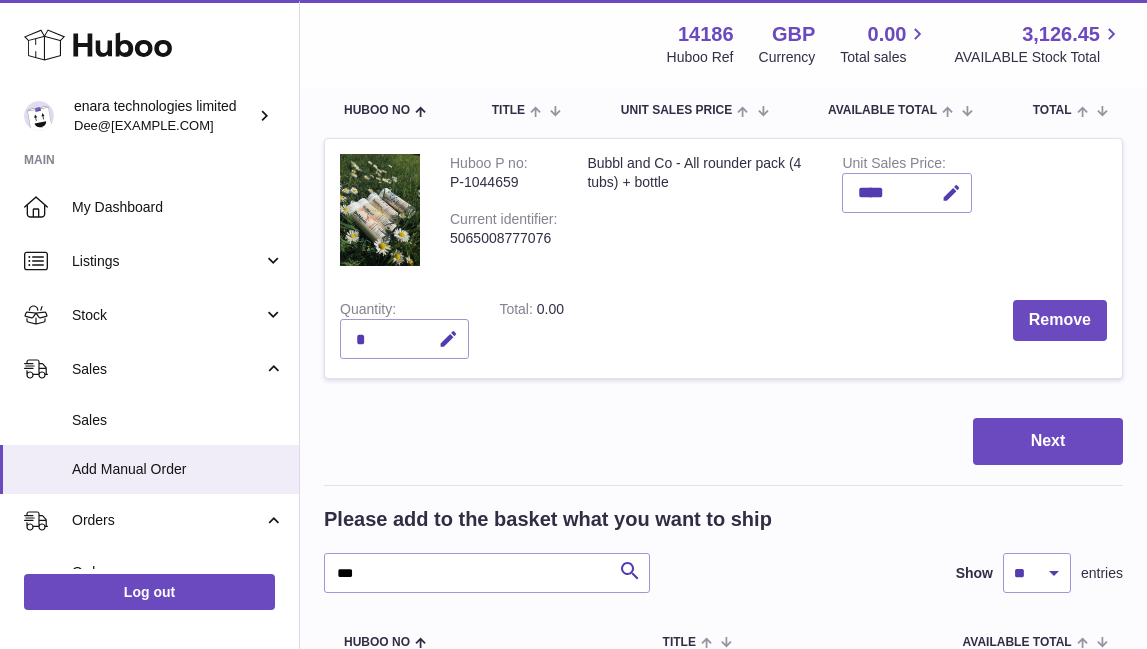 scroll, scrollTop: 220, scrollLeft: 0, axis: vertical 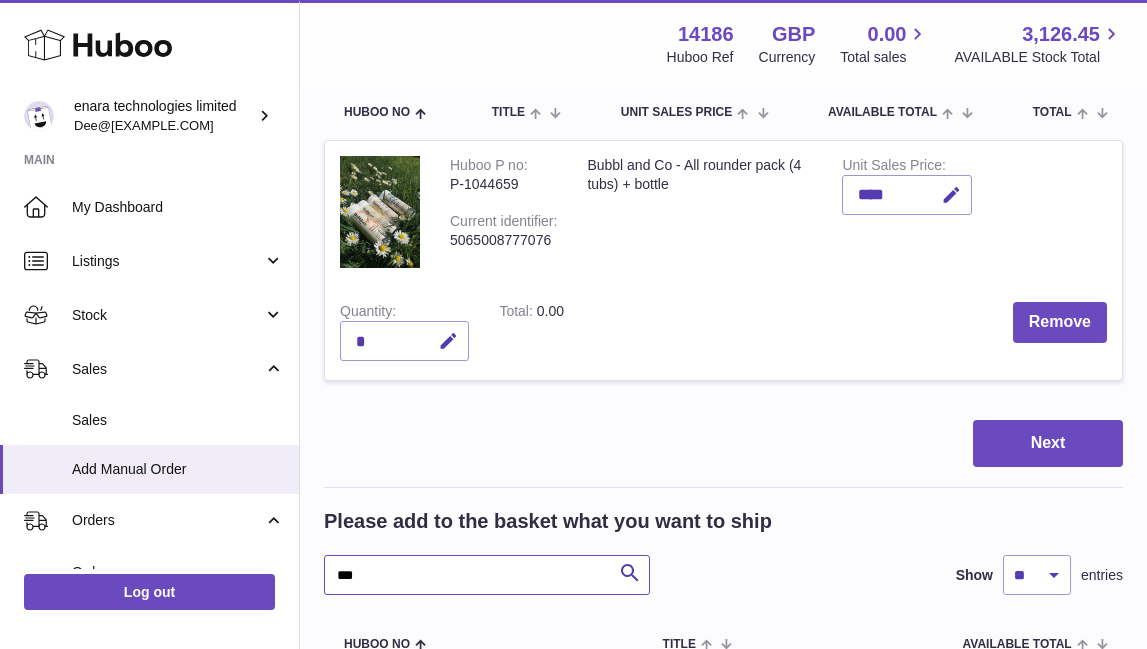 drag, startPoint x: 487, startPoint y: 571, endPoint x: -6, endPoint y: 453, distance: 506.92505 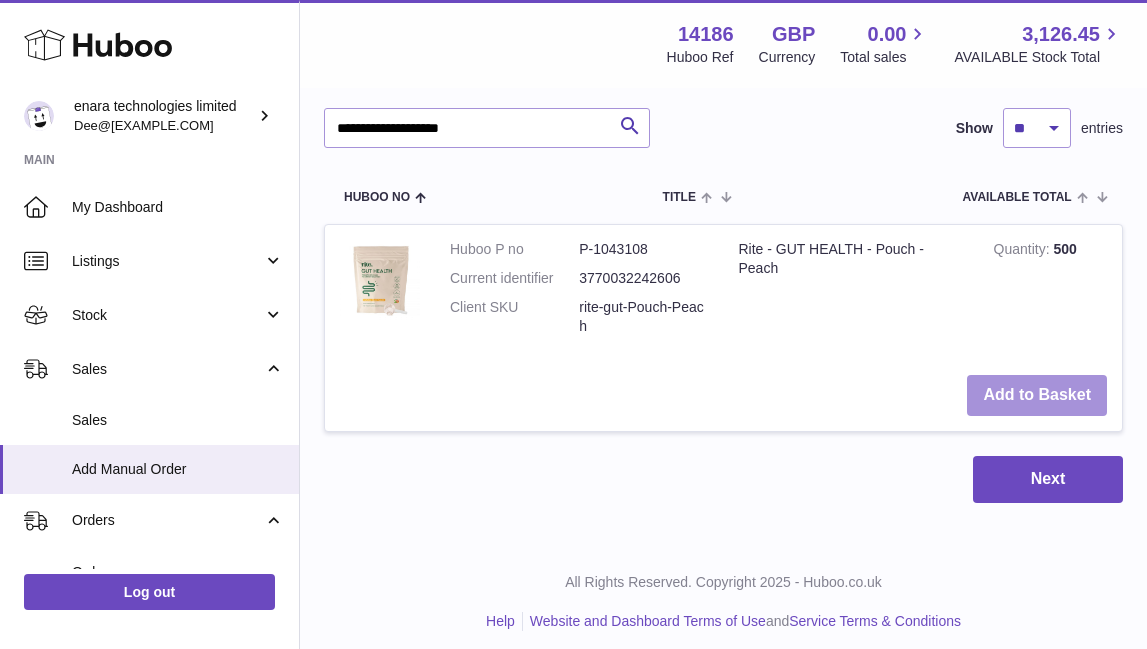 click on "Add to Basket" at bounding box center [1037, 395] 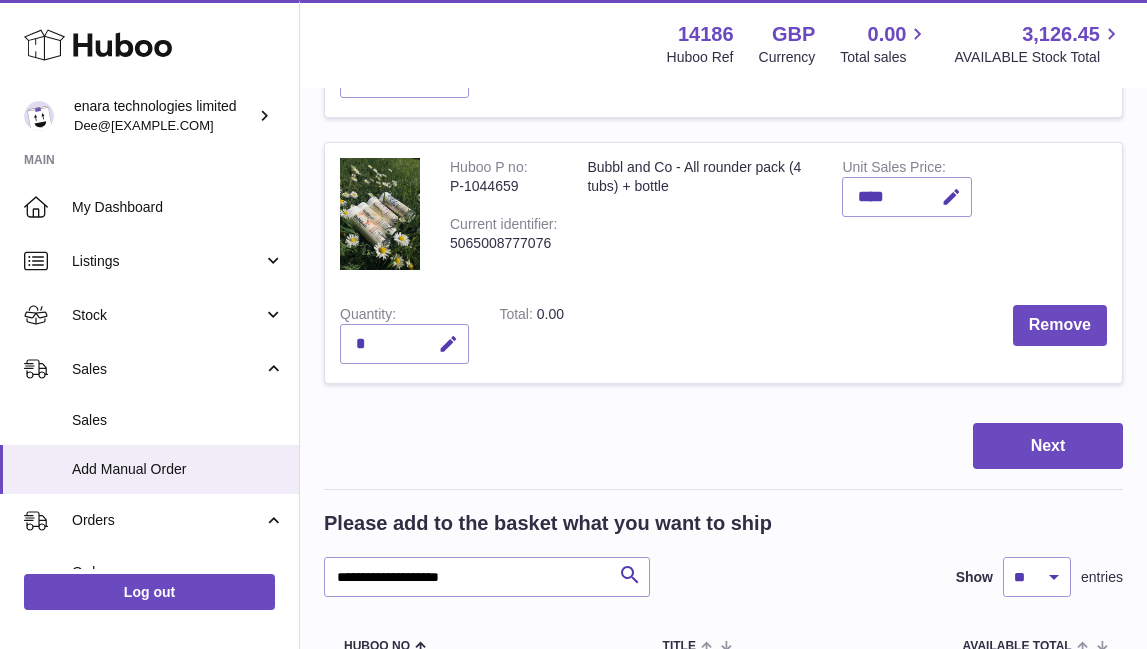 scroll, scrollTop: 400, scrollLeft: 0, axis: vertical 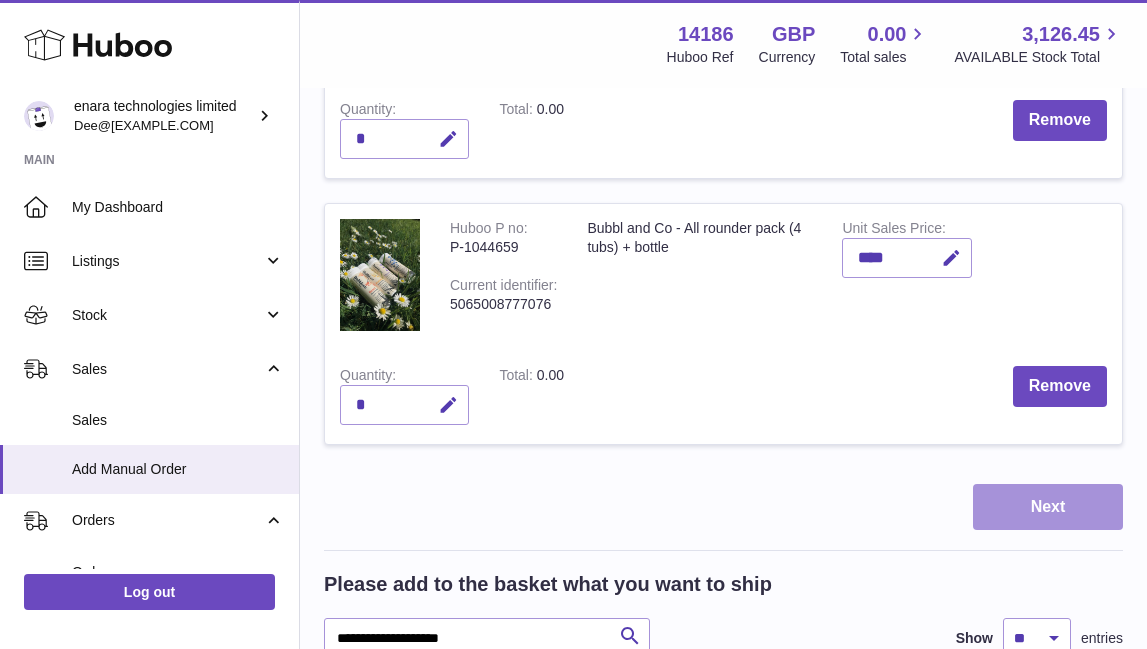 click on "Next" at bounding box center (1048, 507) 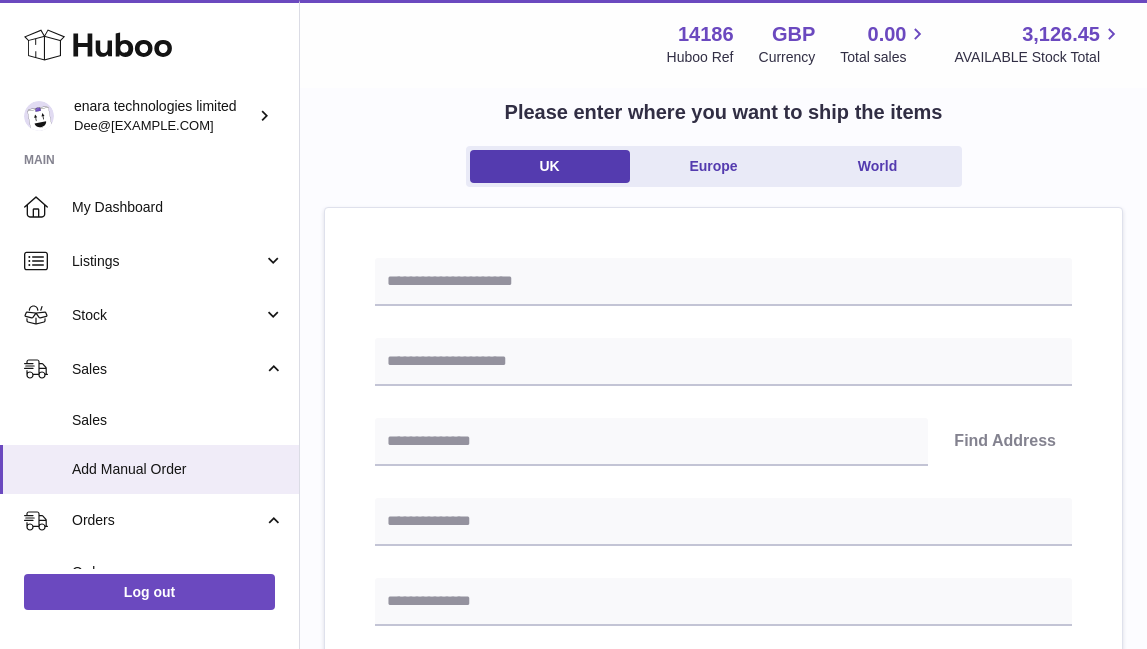 scroll, scrollTop: 111, scrollLeft: 0, axis: vertical 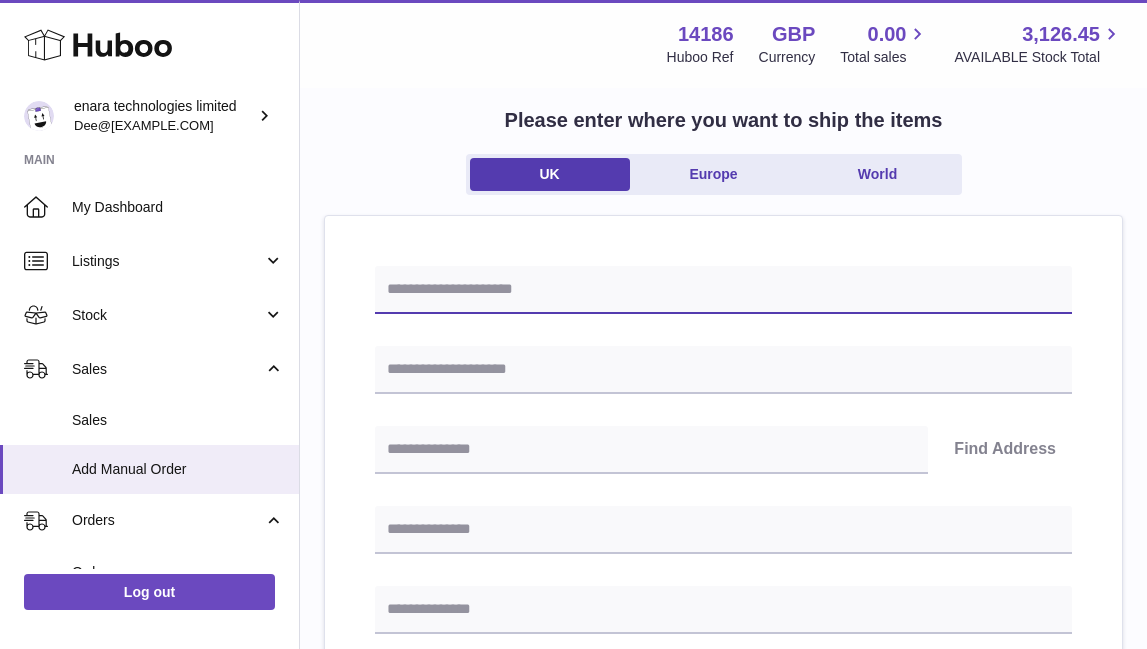 click at bounding box center [723, 290] 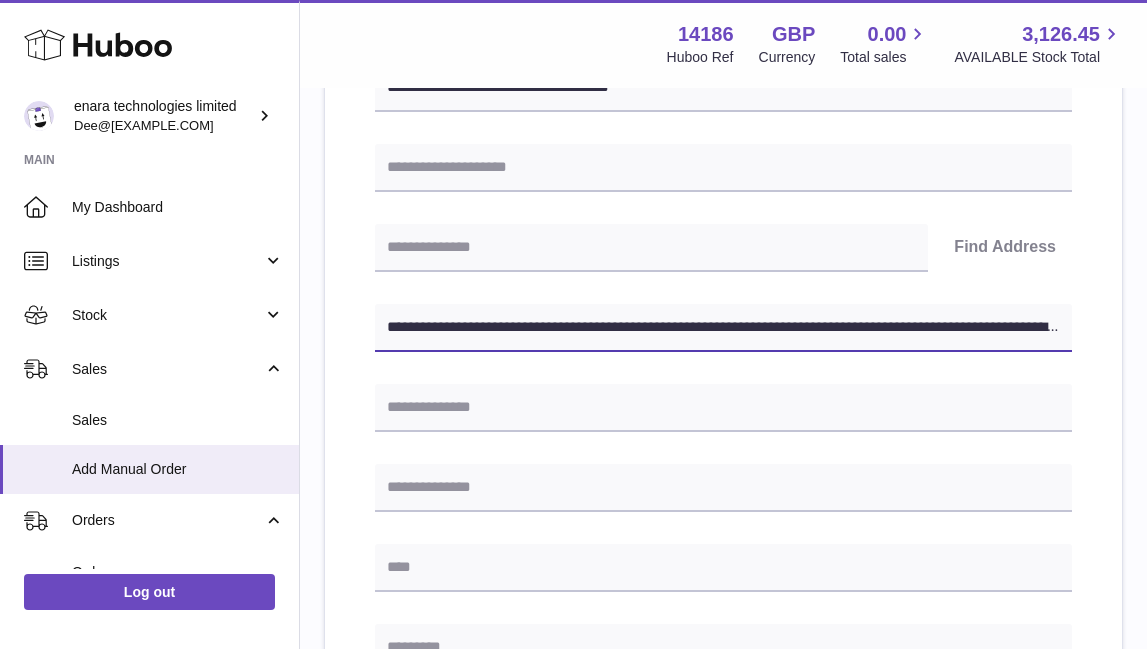 scroll, scrollTop: 317, scrollLeft: 0, axis: vertical 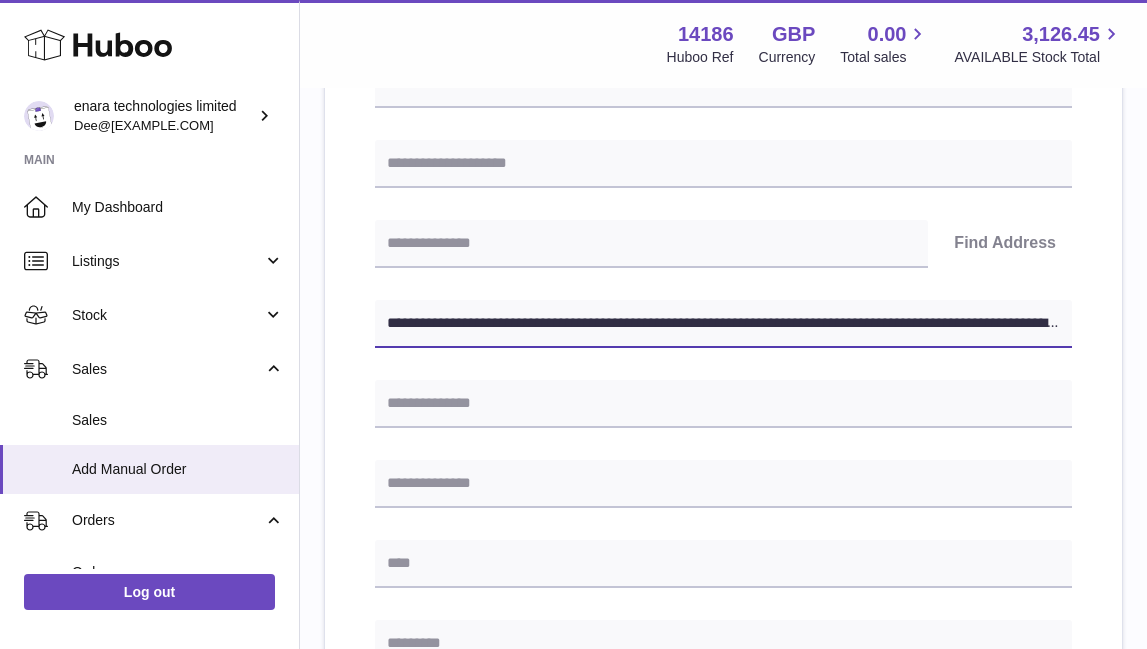 drag, startPoint x: 679, startPoint y: 324, endPoint x: 1311, endPoint y: 401, distance: 636.6734 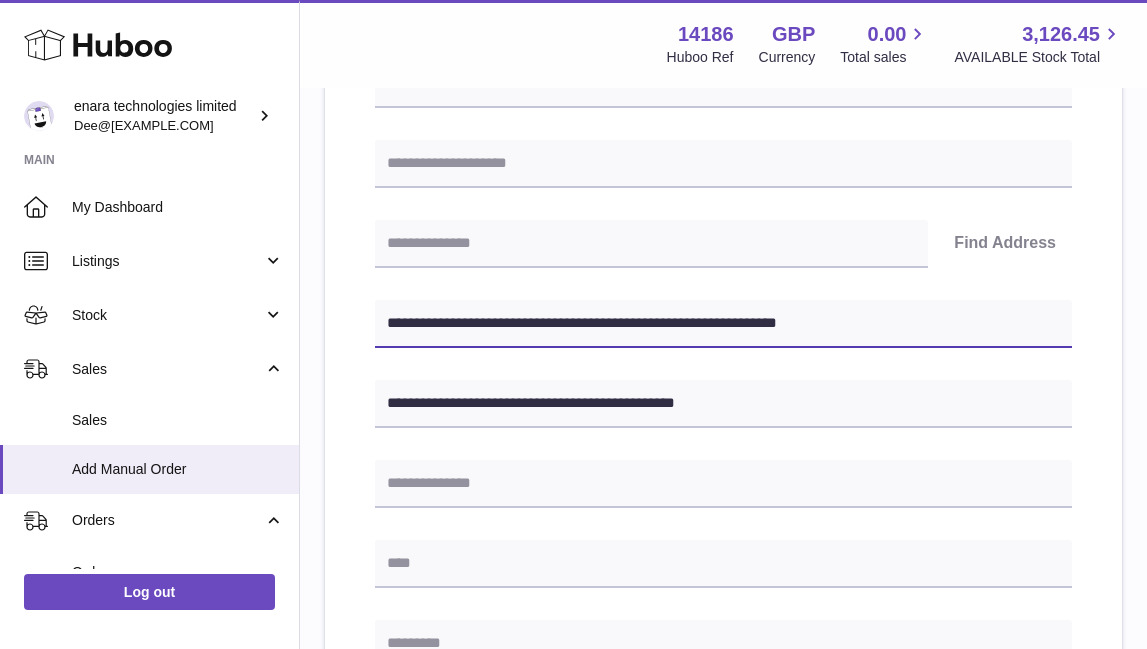drag, startPoint x: 553, startPoint y: 321, endPoint x: 391, endPoint y: 318, distance: 162.02777 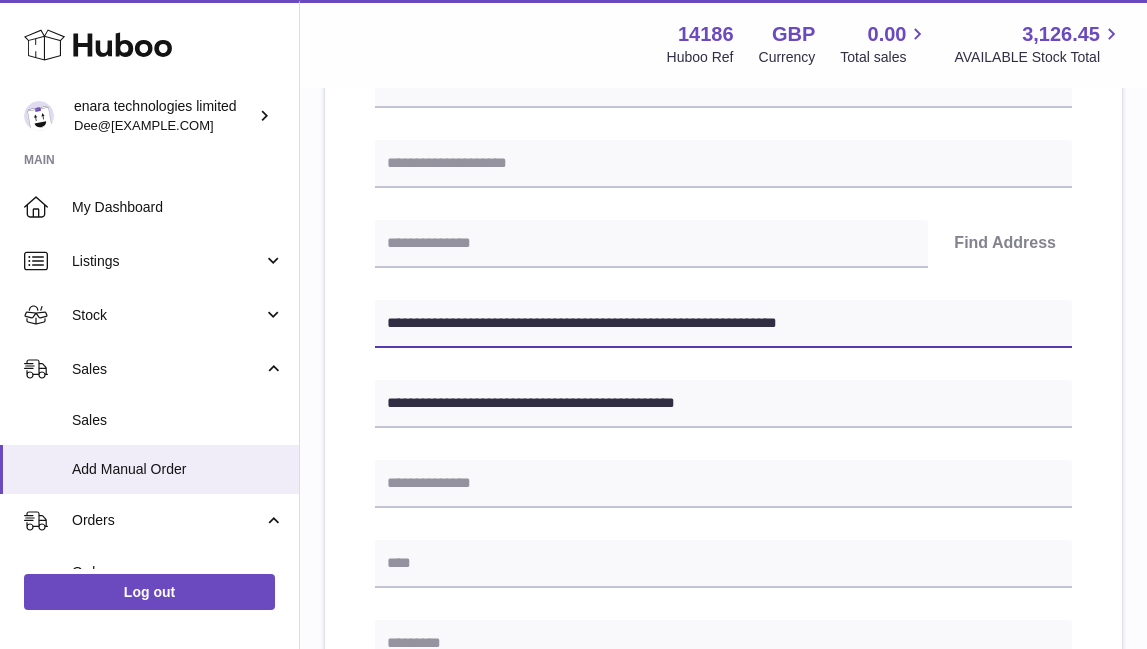 click on "**********" at bounding box center (723, 324) 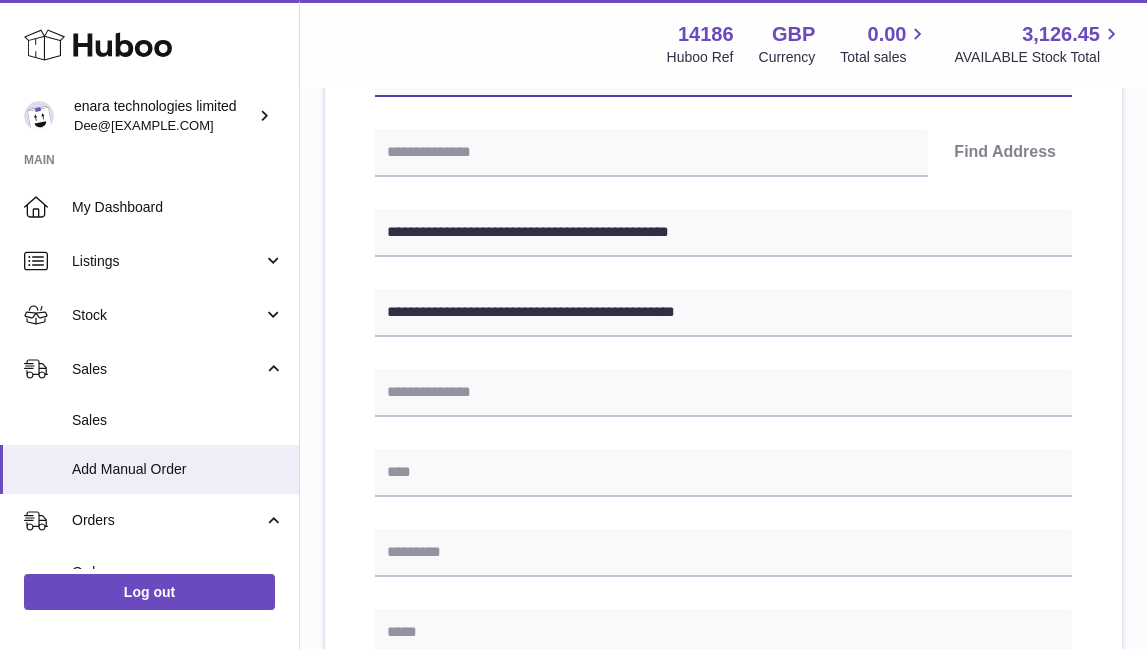 scroll, scrollTop: 408, scrollLeft: 0, axis: vertical 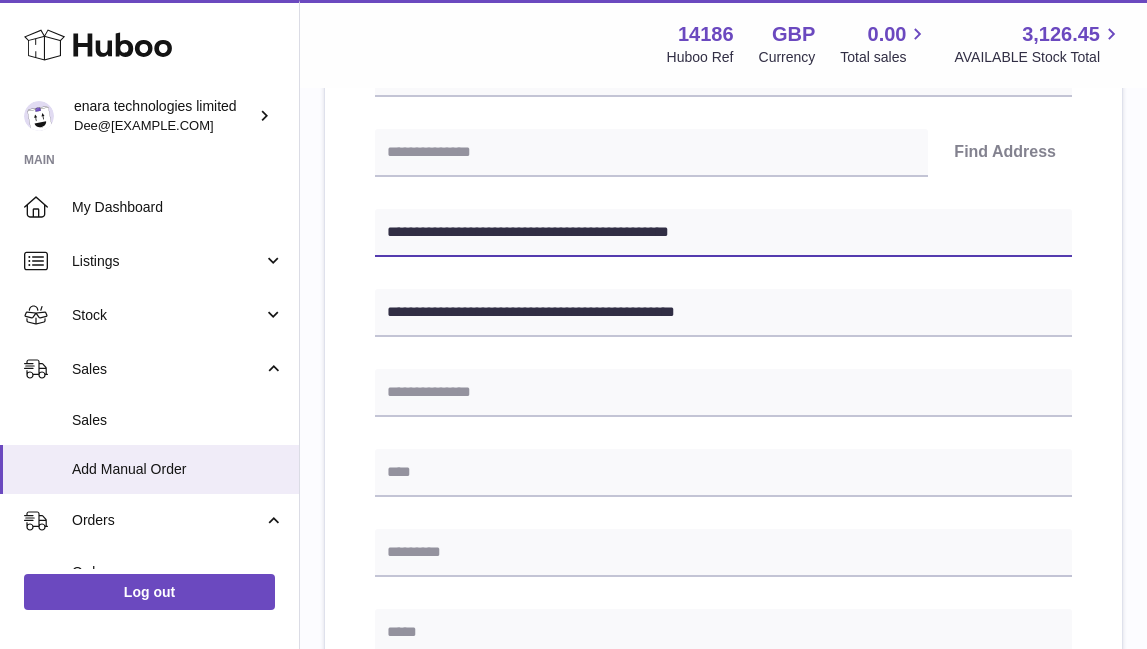 drag, startPoint x: 515, startPoint y: 231, endPoint x: 397, endPoint y: 234, distance: 118.03813 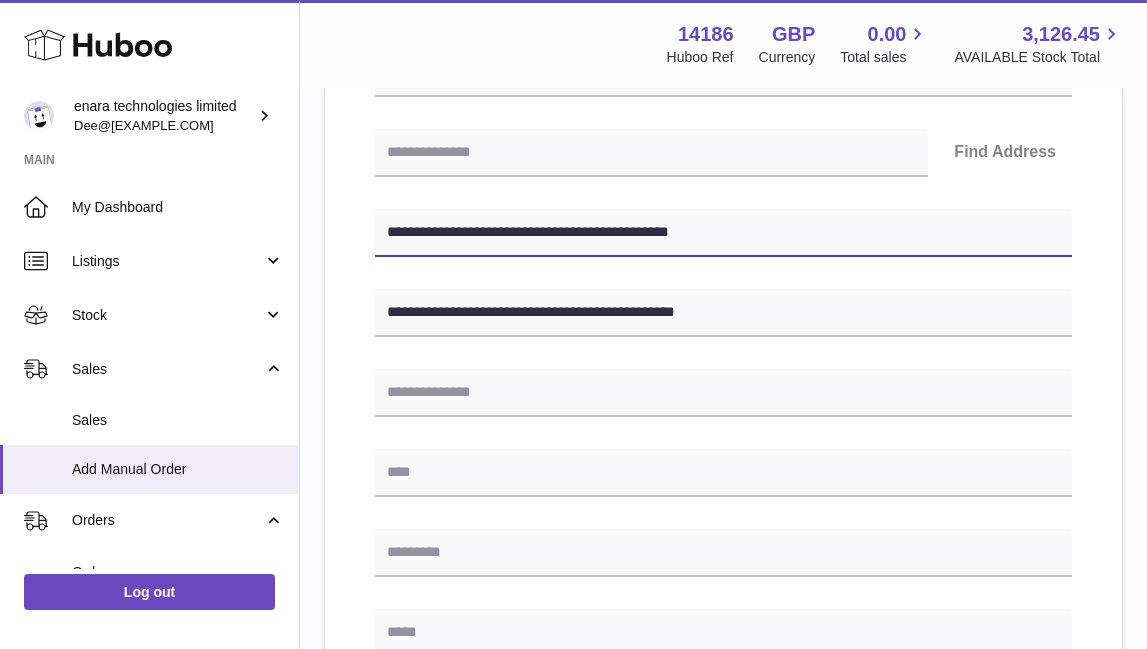 click on "**********" at bounding box center (723, 233) 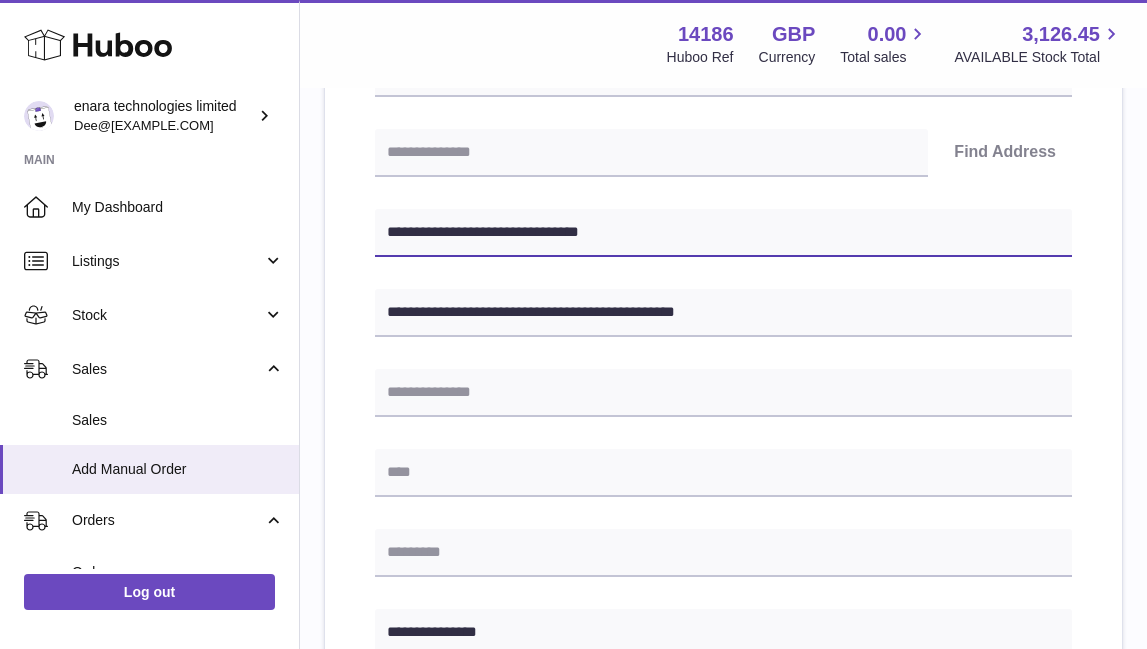 click on "**********" at bounding box center [723, 233] 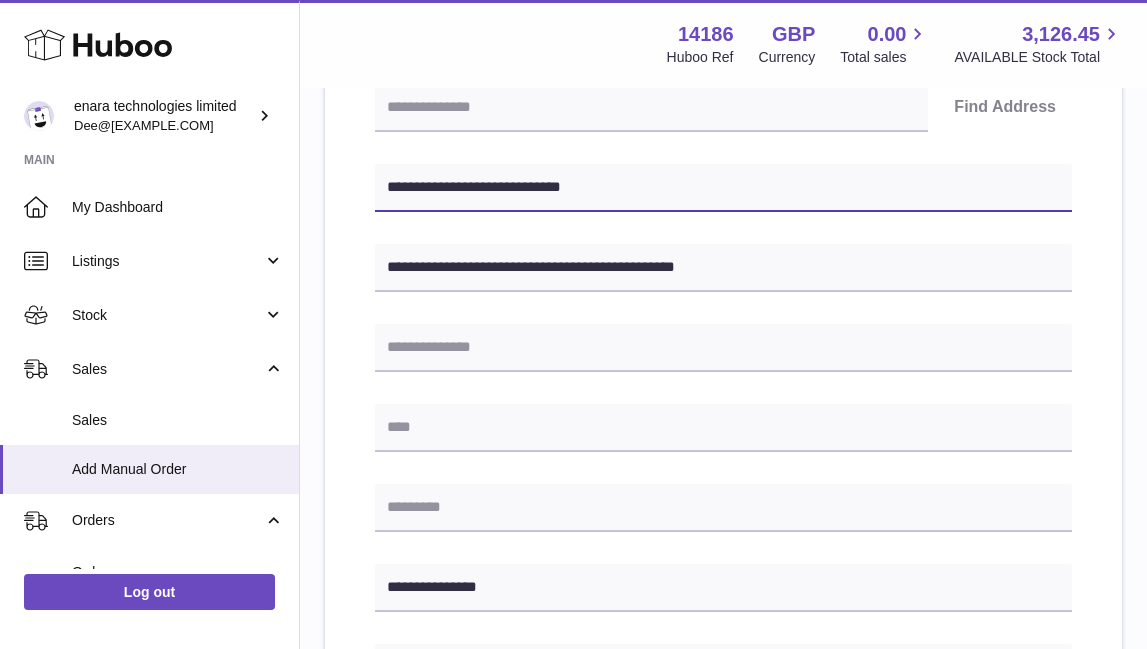 scroll, scrollTop: 468, scrollLeft: 0, axis: vertical 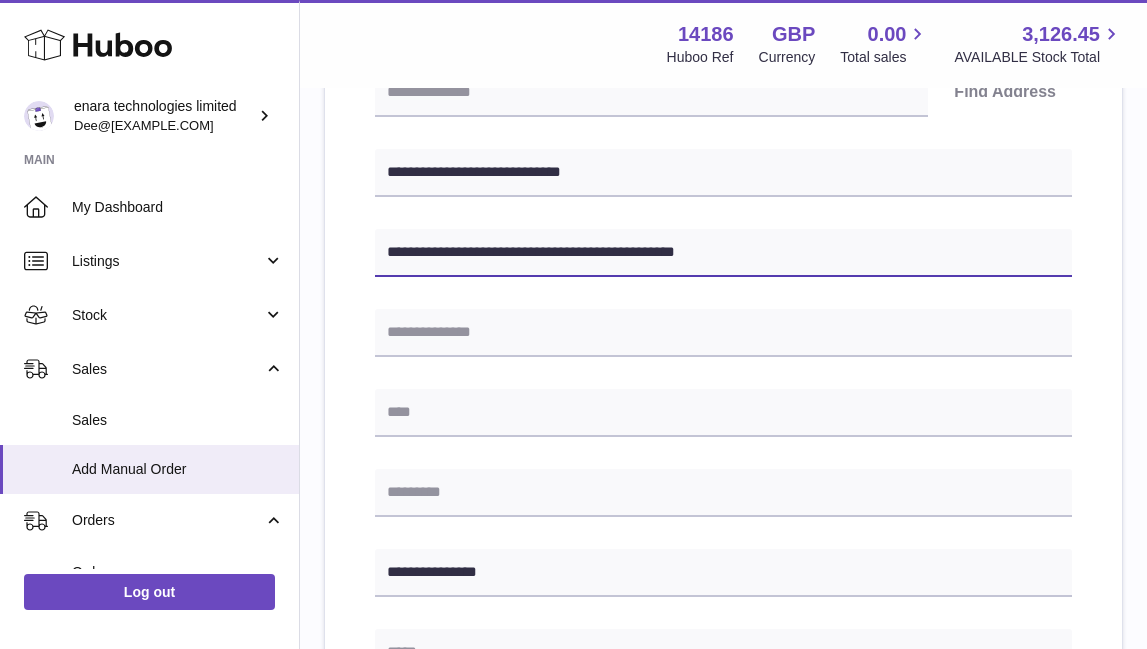 drag, startPoint x: 623, startPoint y: 252, endPoint x: 552, endPoint y: 250, distance: 71.02816 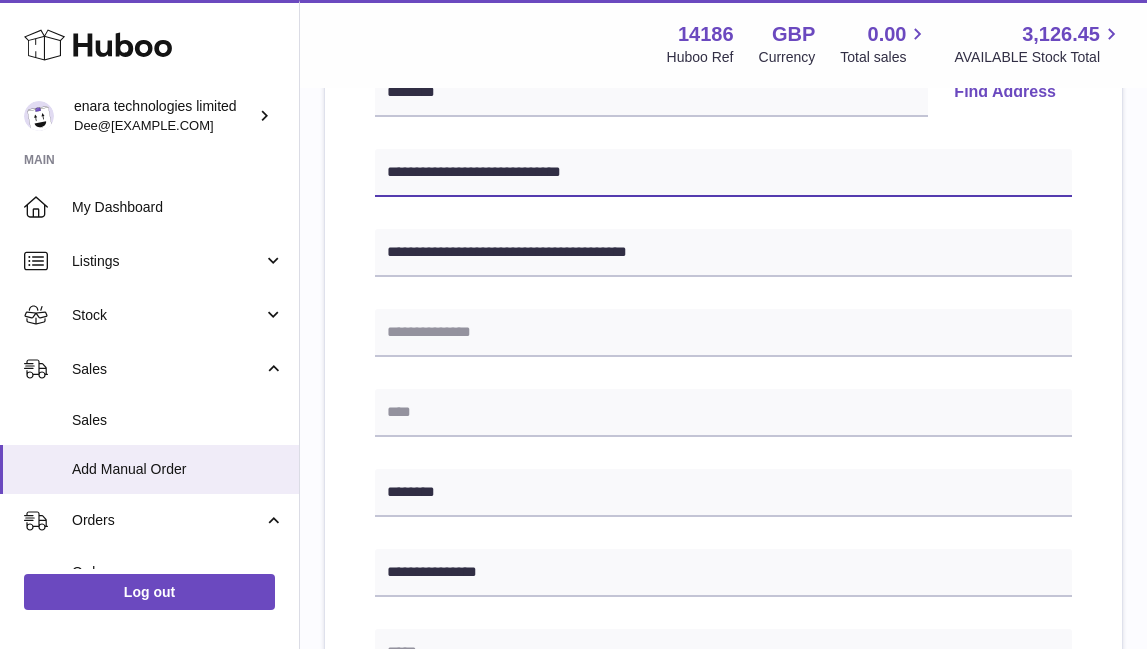 drag, startPoint x: 505, startPoint y: 171, endPoint x: 832, endPoint y: 175, distance: 327.02448 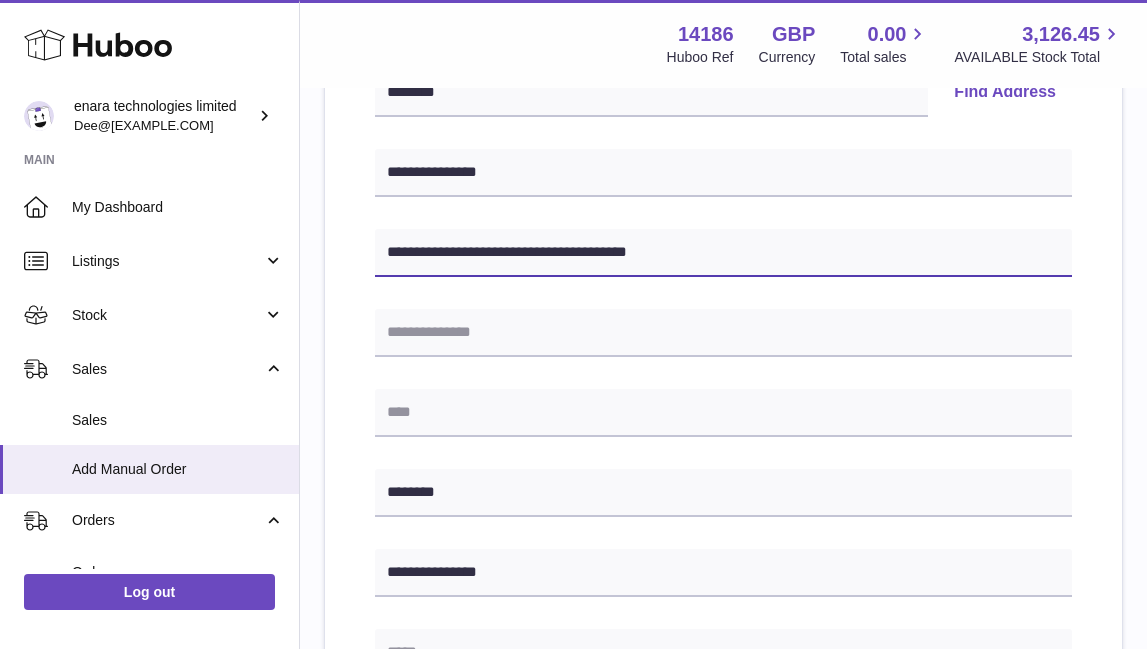 click on "**********" at bounding box center (723, 253) 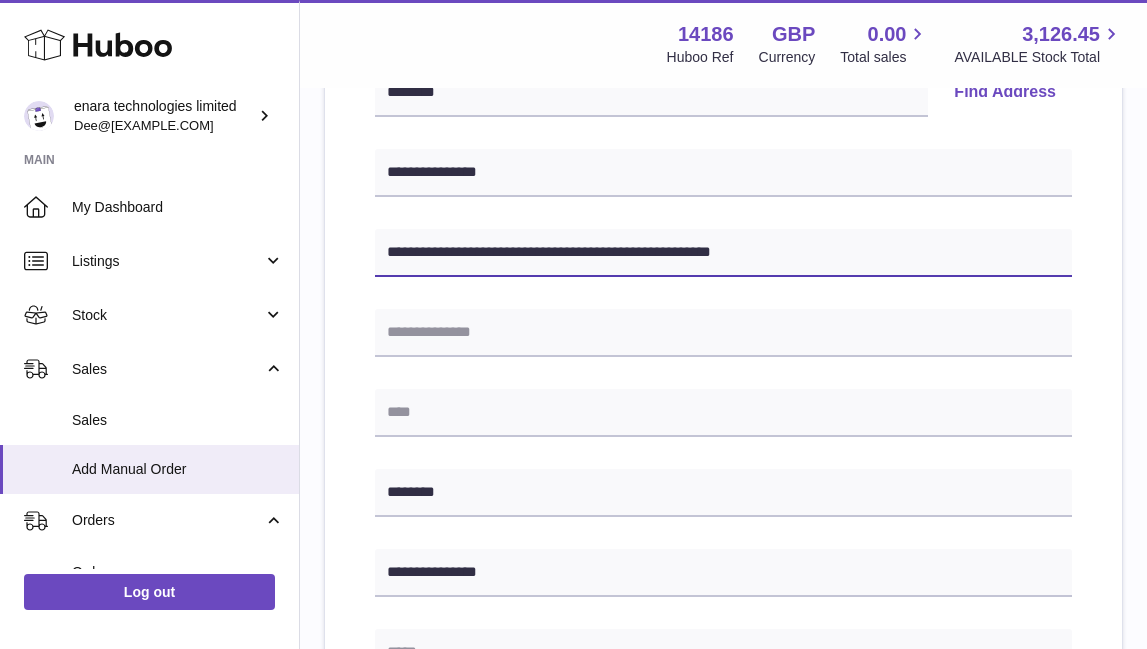 drag, startPoint x: 568, startPoint y: 251, endPoint x: 1003, endPoint y: 289, distance: 436.65662 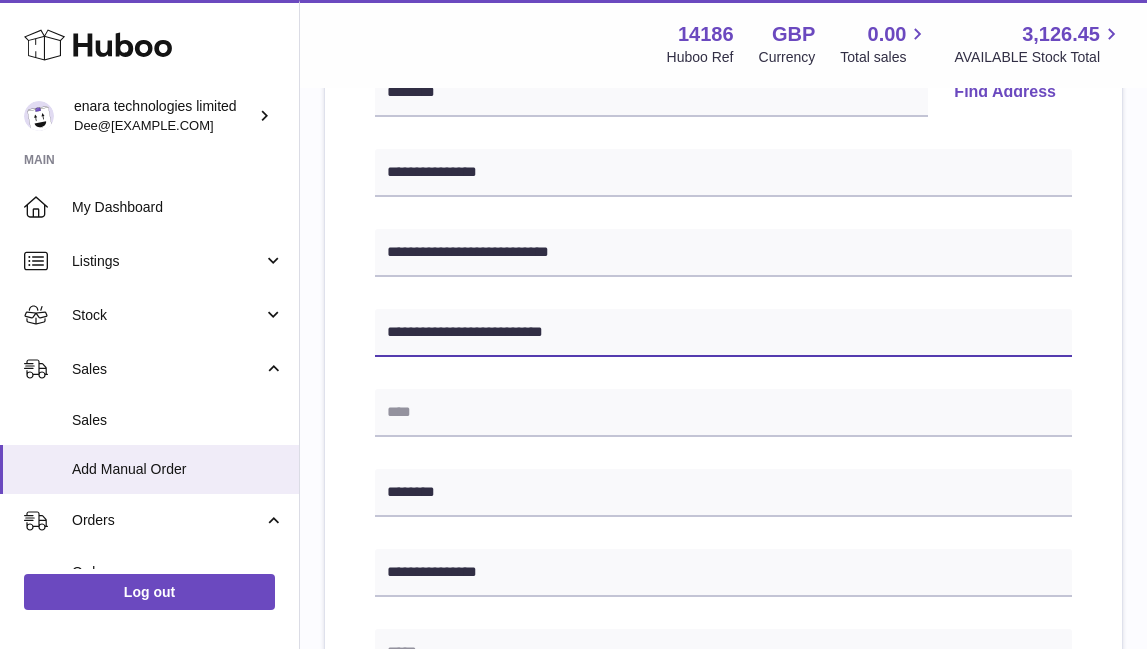 click on "**********" at bounding box center [723, 333] 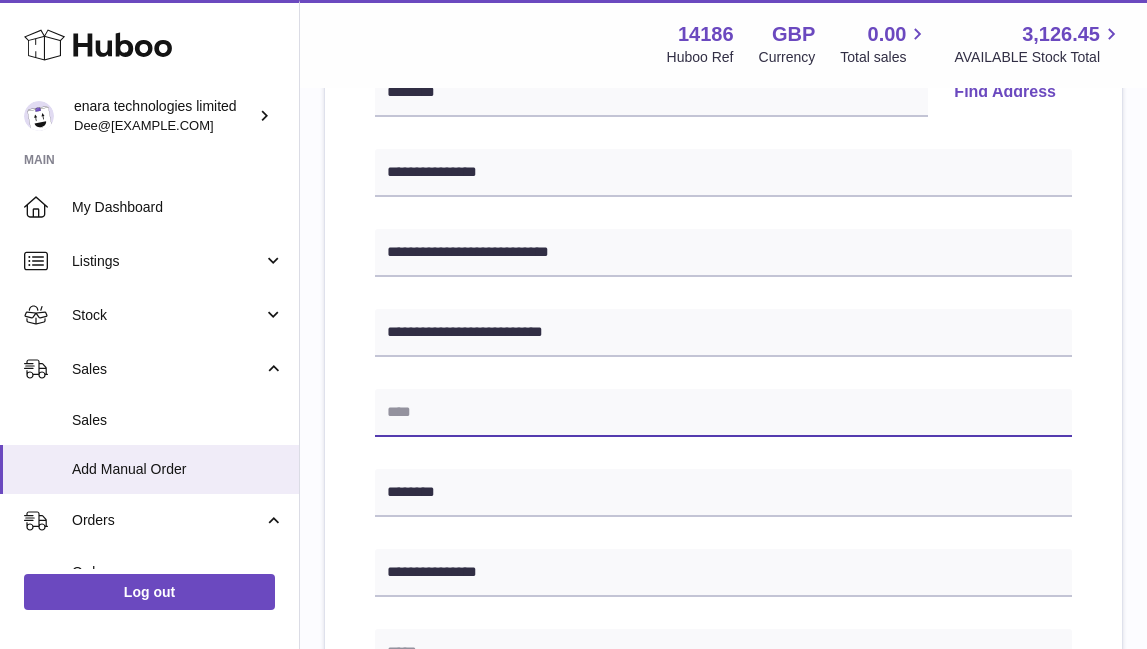 click at bounding box center (723, 413) 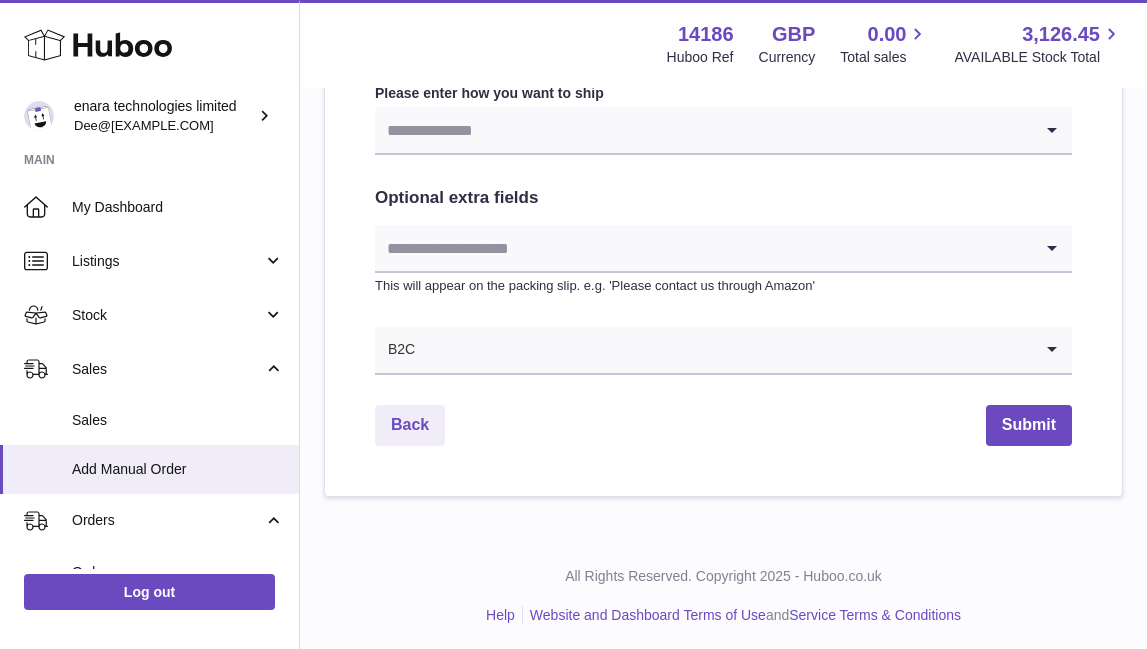 scroll, scrollTop: 1092, scrollLeft: 0, axis: vertical 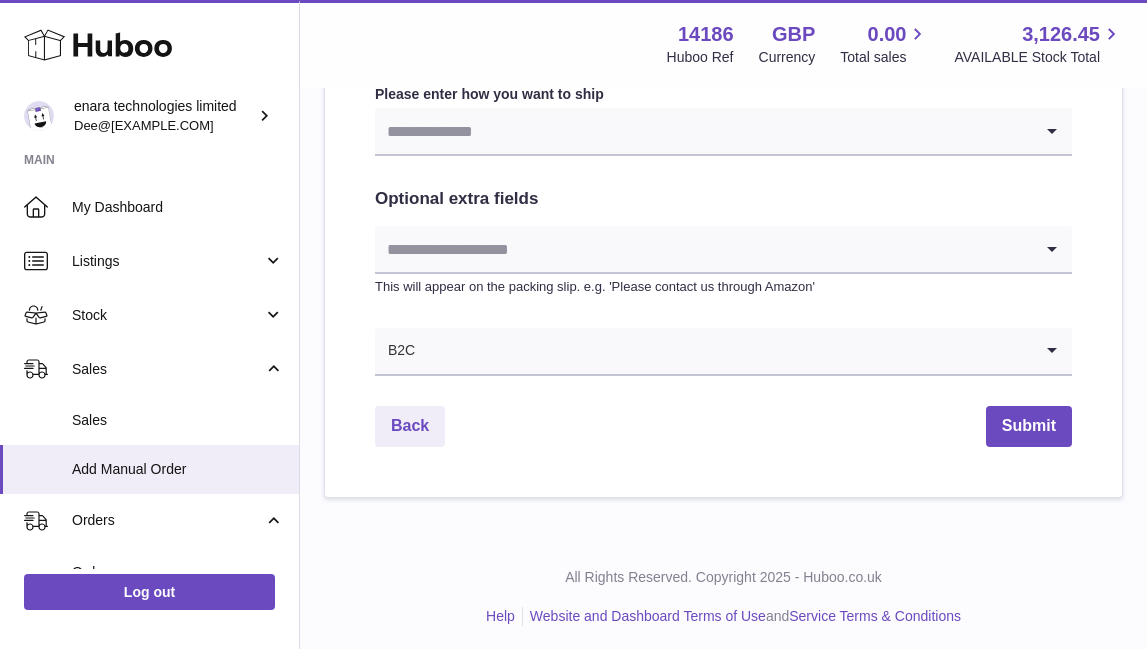 click at bounding box center [703, 131] 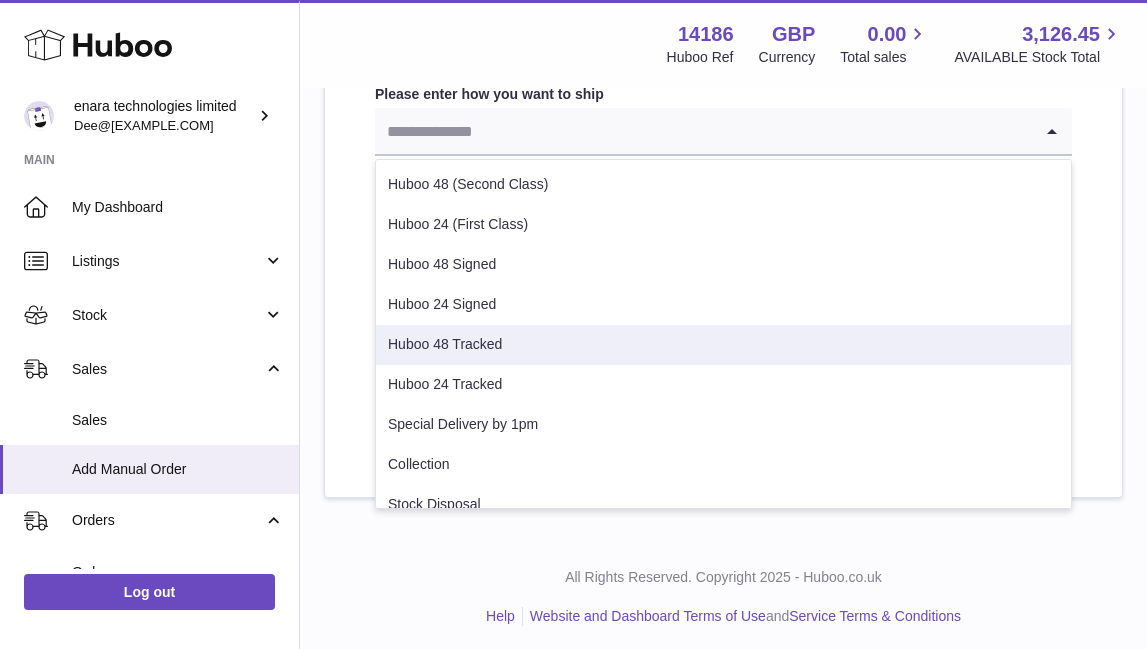 click on "Huboo 48 Tracked" at bounding box center [723, 345] 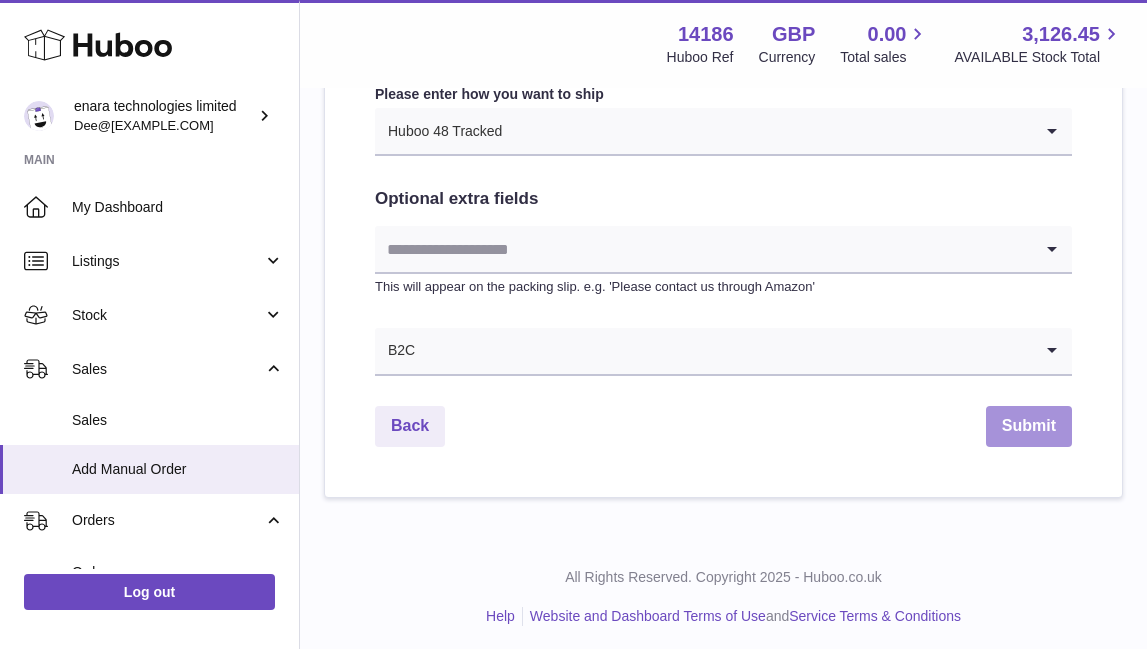 click on "Submit" at bounding box center (1029, 426) 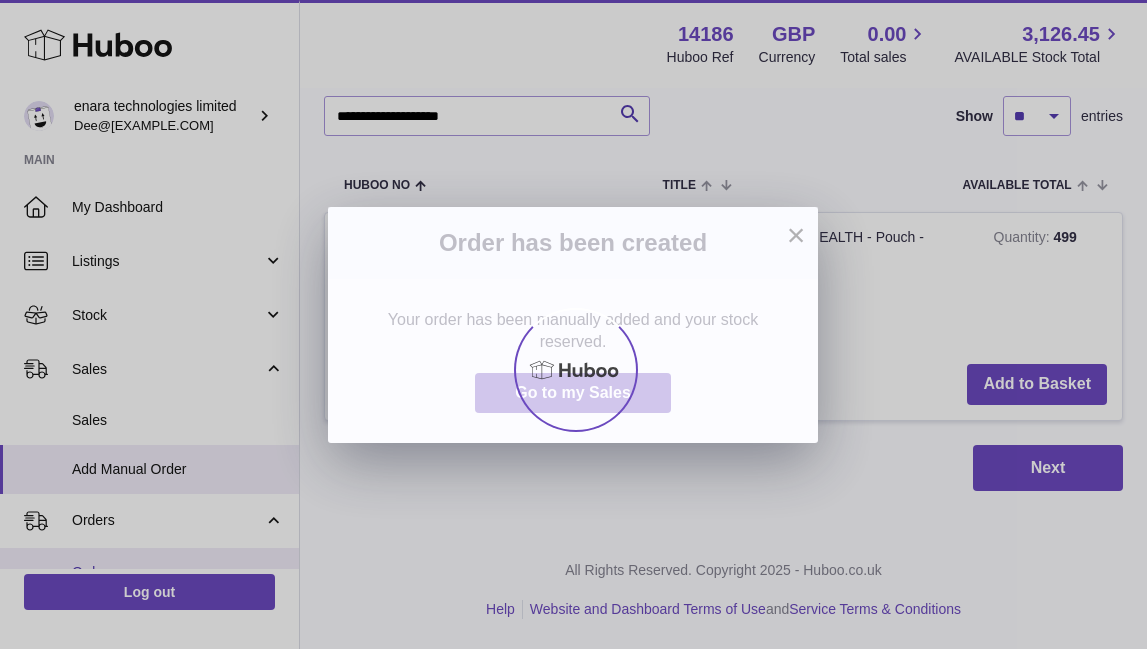 scroll, scrollTop: 0, scrollLeft: 0, axis: both 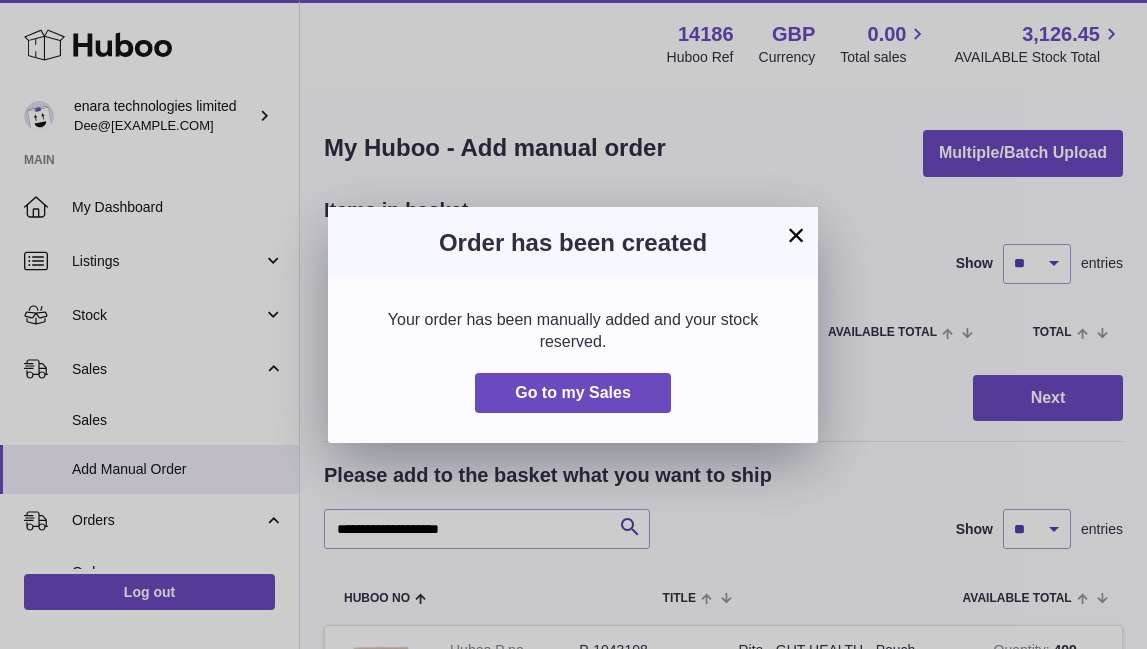 click on "×" at bounding box center (796, 235) 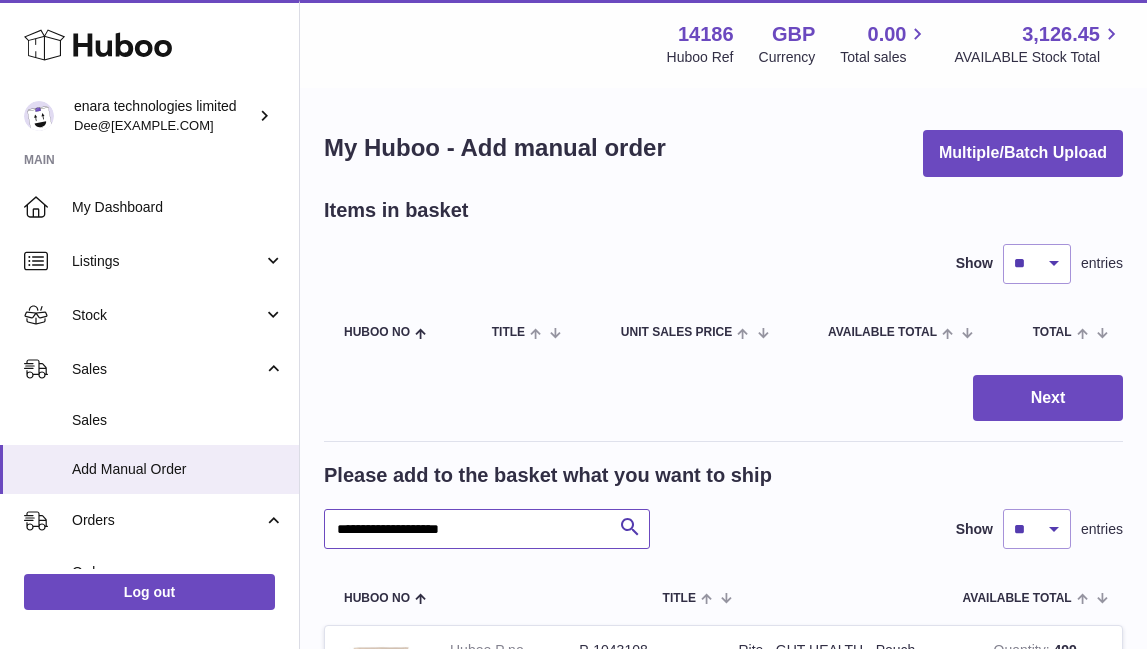 drag, startPoint x: 517, startPoint y: 523, endPoint x: -84, endPoint y: 418, distance: 610.1033 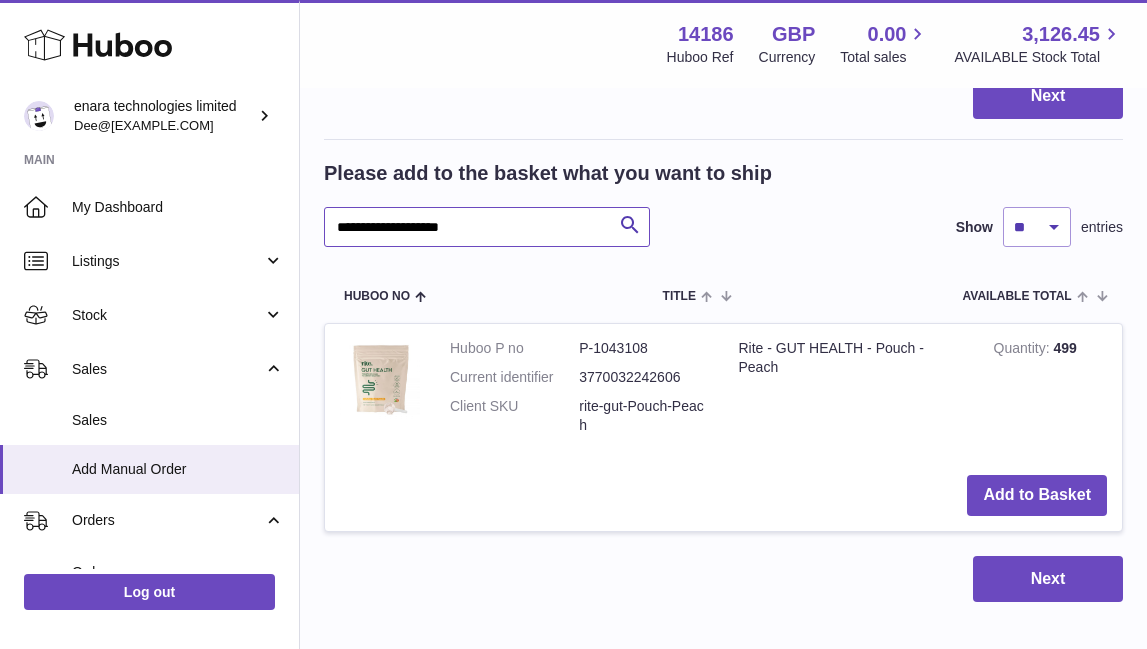 scroll, scrollTop: 323, scrollLeft: 0, axis: vertical 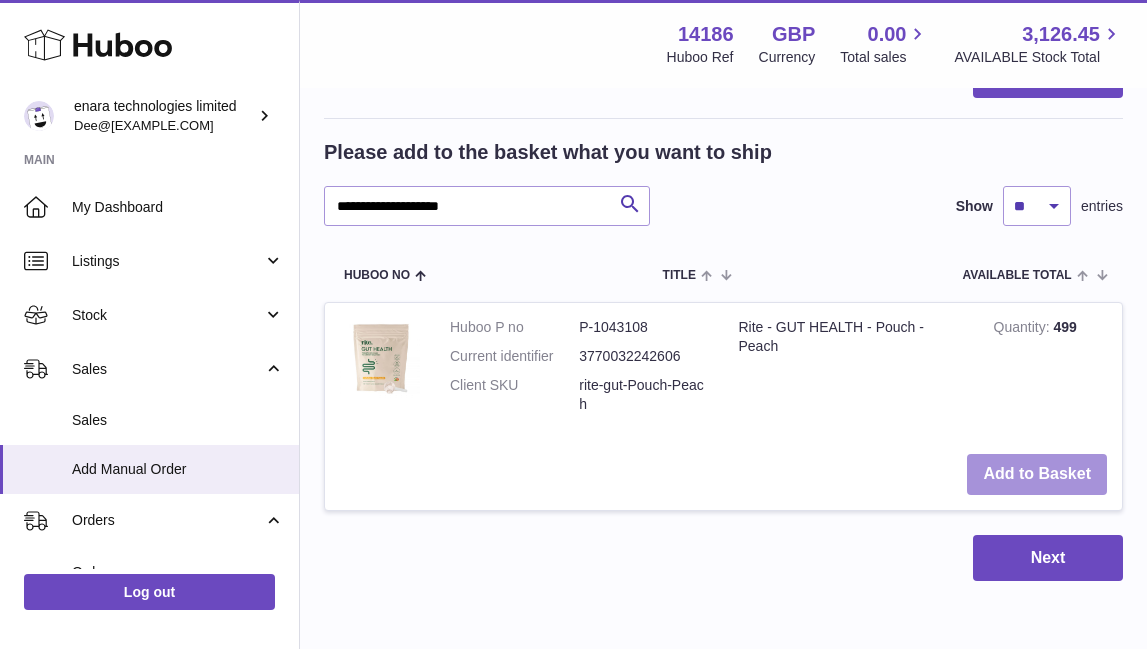 click on "Add to Basket" at bounding box center [1037, 474] 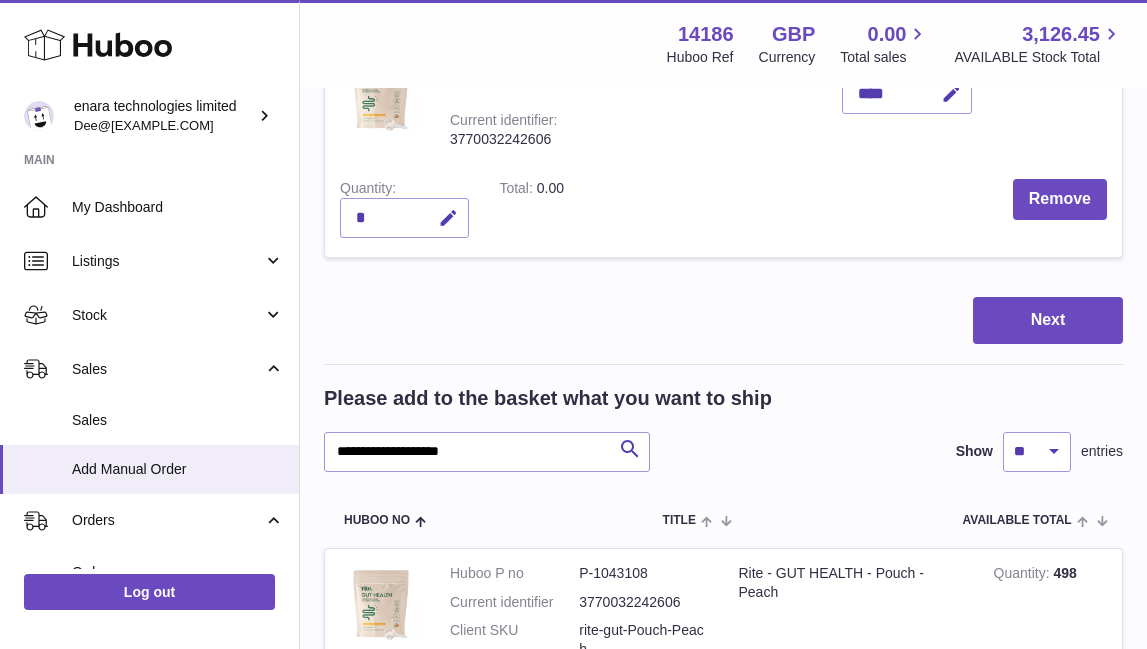 scroll, scrollTop: 383, scrollLeft: 0, axis: vertical 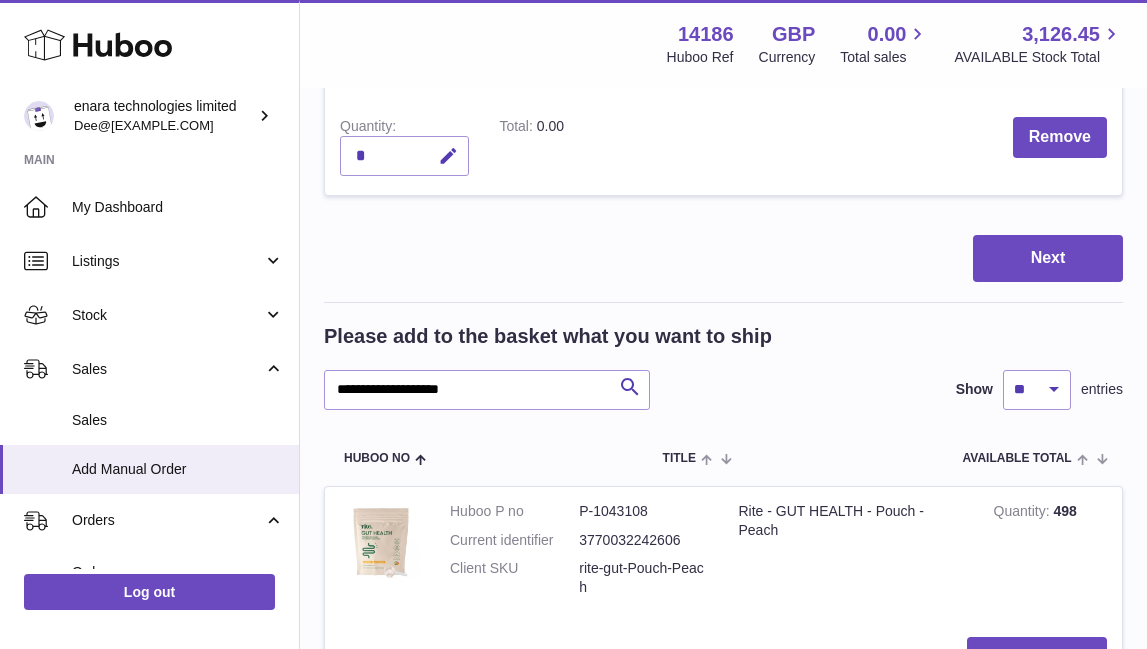 click on "**********" at bounding box center [723, 289] 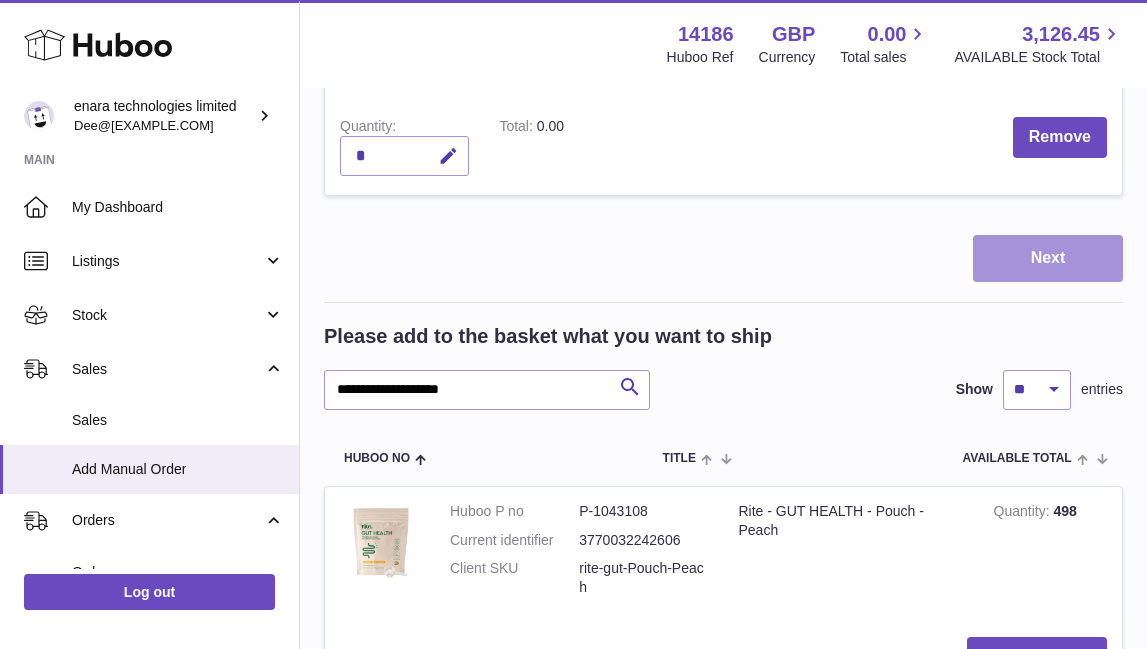click on "Next" at bounding box center (1048, 258) 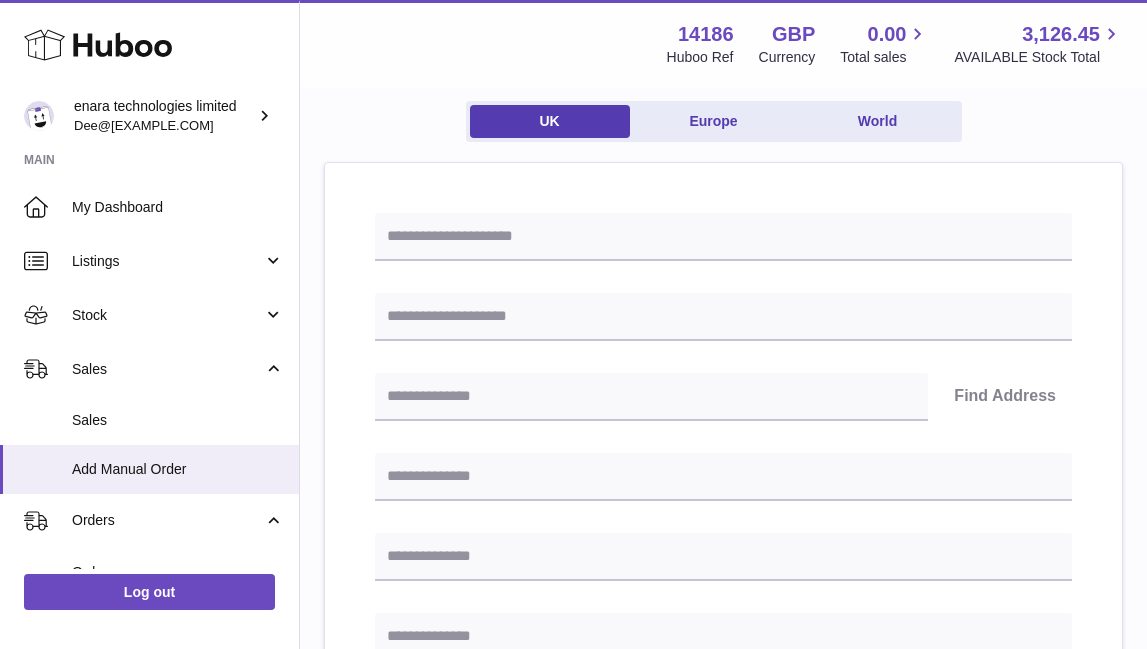 scroll, scrollTop: 163, scrollLeft: 0, axis: vertical 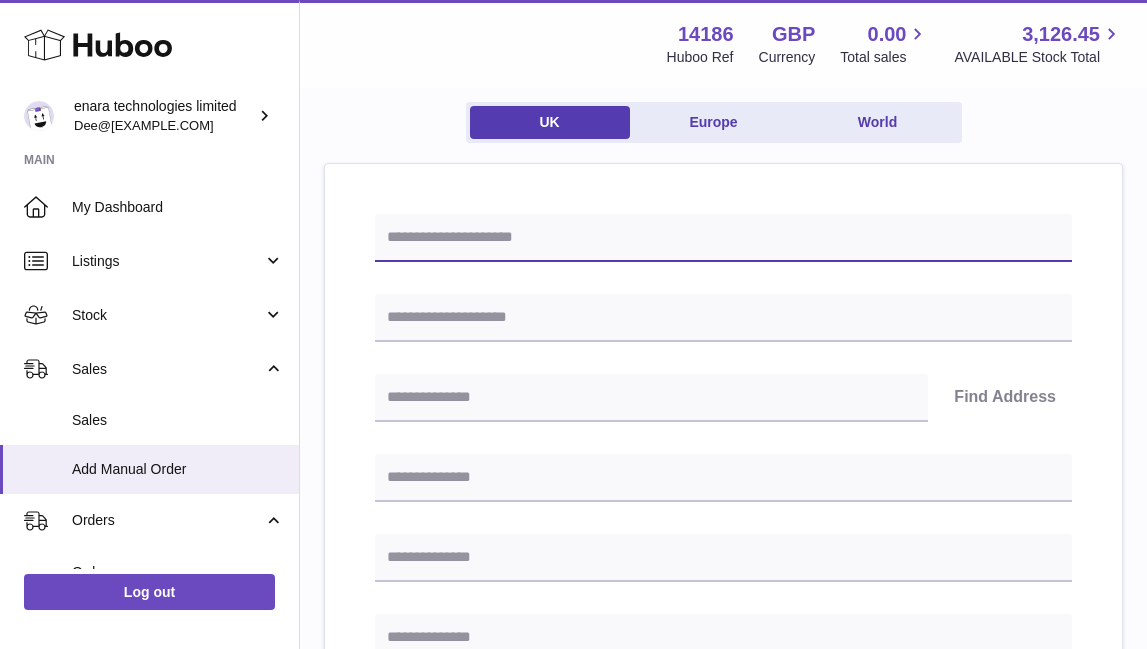 click at bounding box center [723, 238] 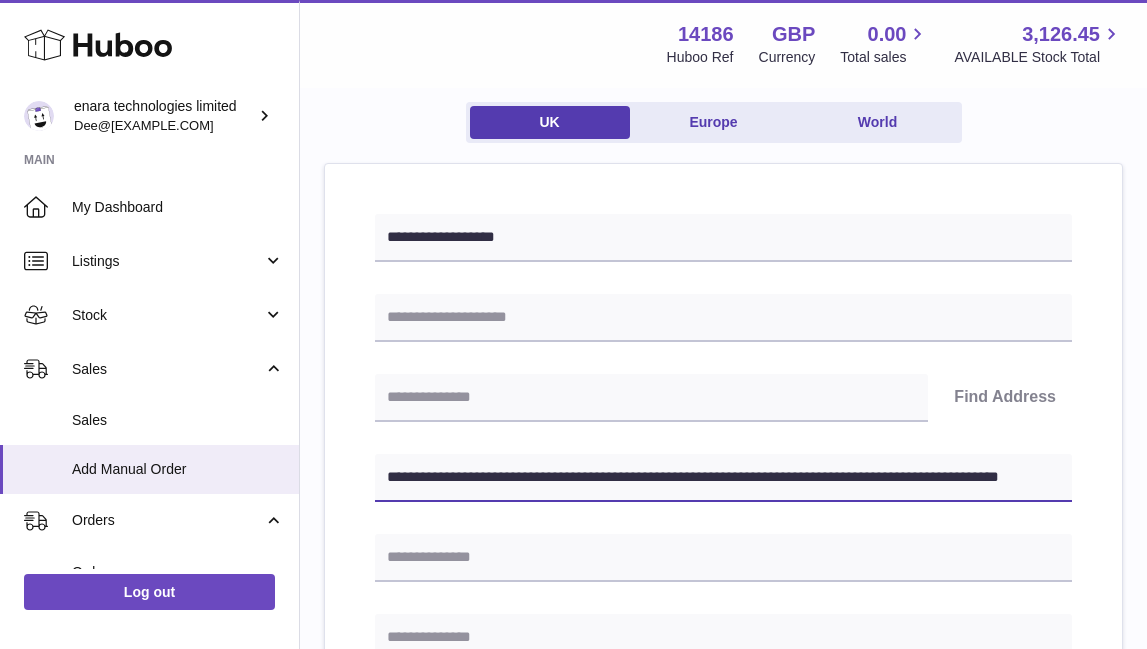 drag, startPoint x: 659, startPoint y: 474, endPoint x: 1311, endPoint y: 590, distance: 662.23865 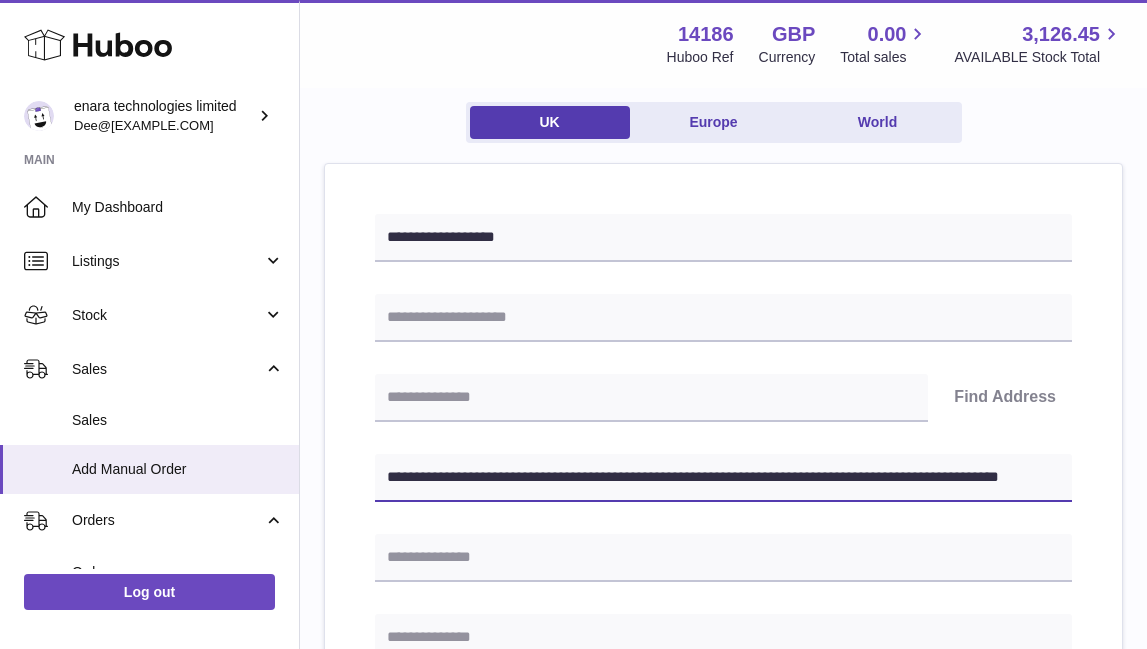 click on ".st0{fill:#141414;}" at bounding box center [573, 161] 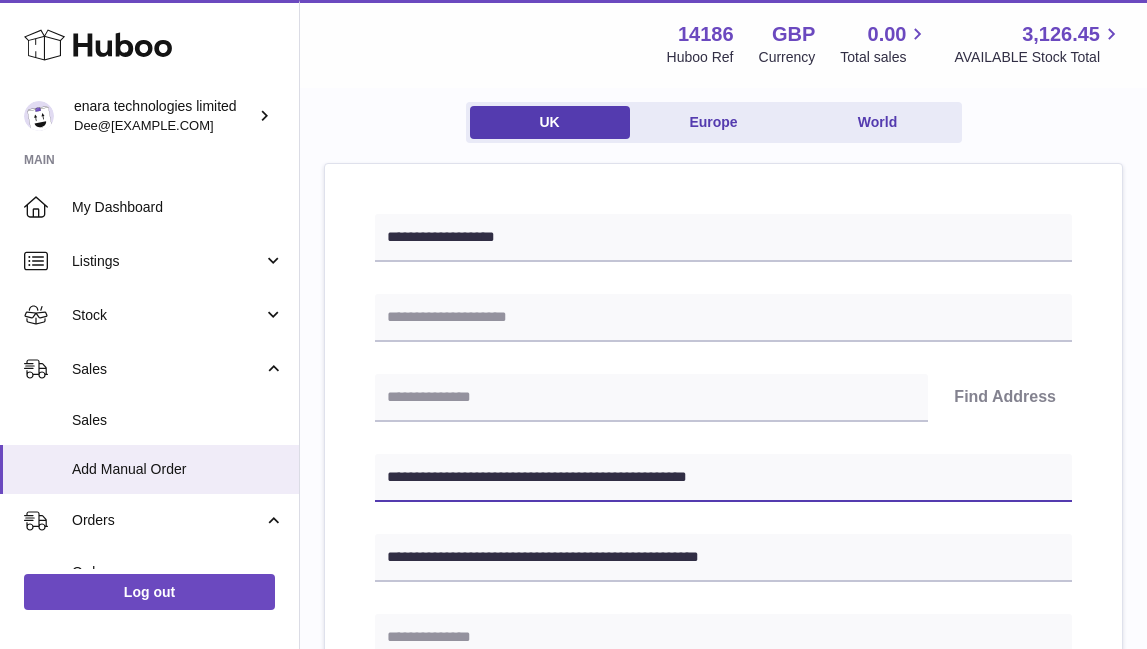 drag, startPoint x: 496, startPoint y: 475, endPoint x: 394, endPoint y: 477, distance: 102.01961 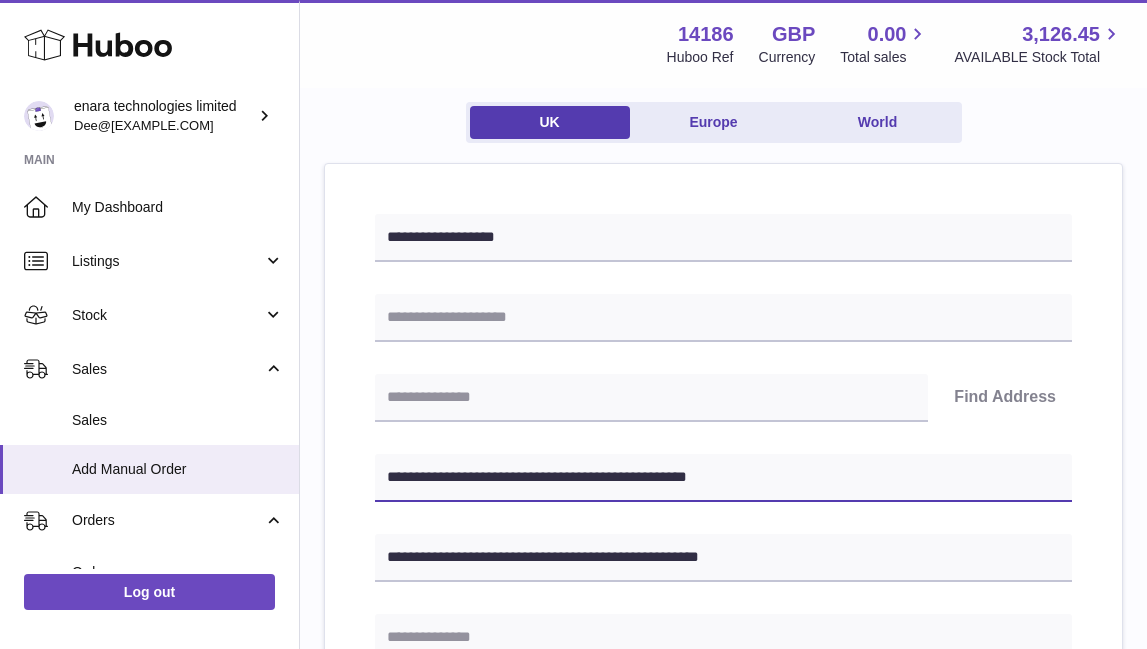click on "**********" at bounding box center (723, 478) 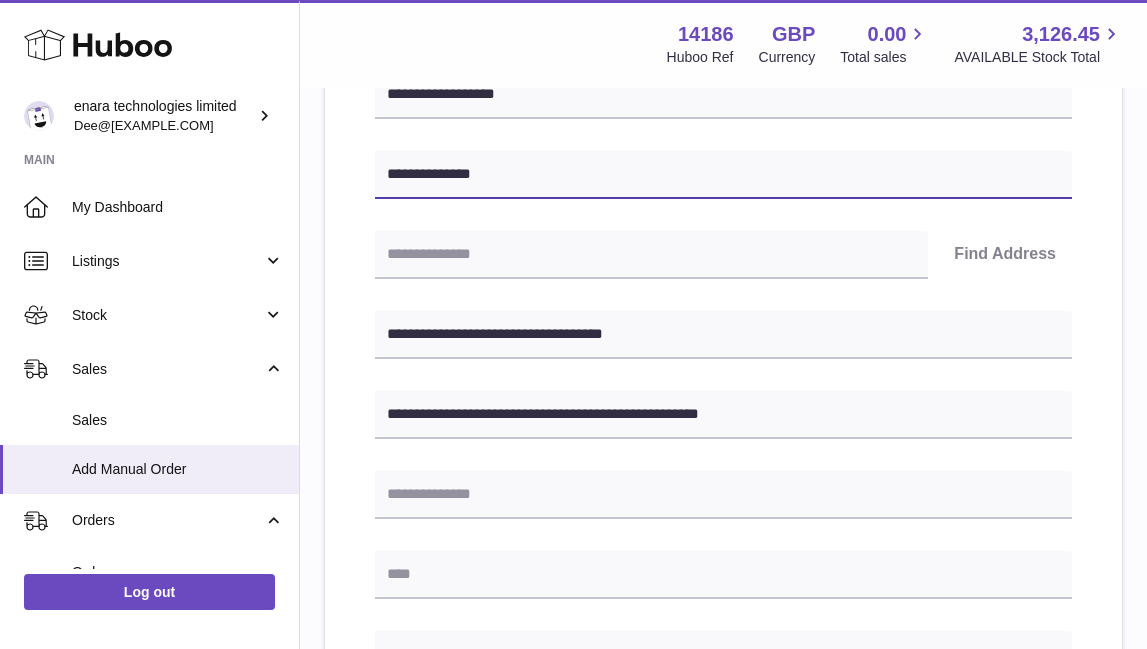 scroll, scrollTop: 316, scrollLeft: 0, axis: vertical 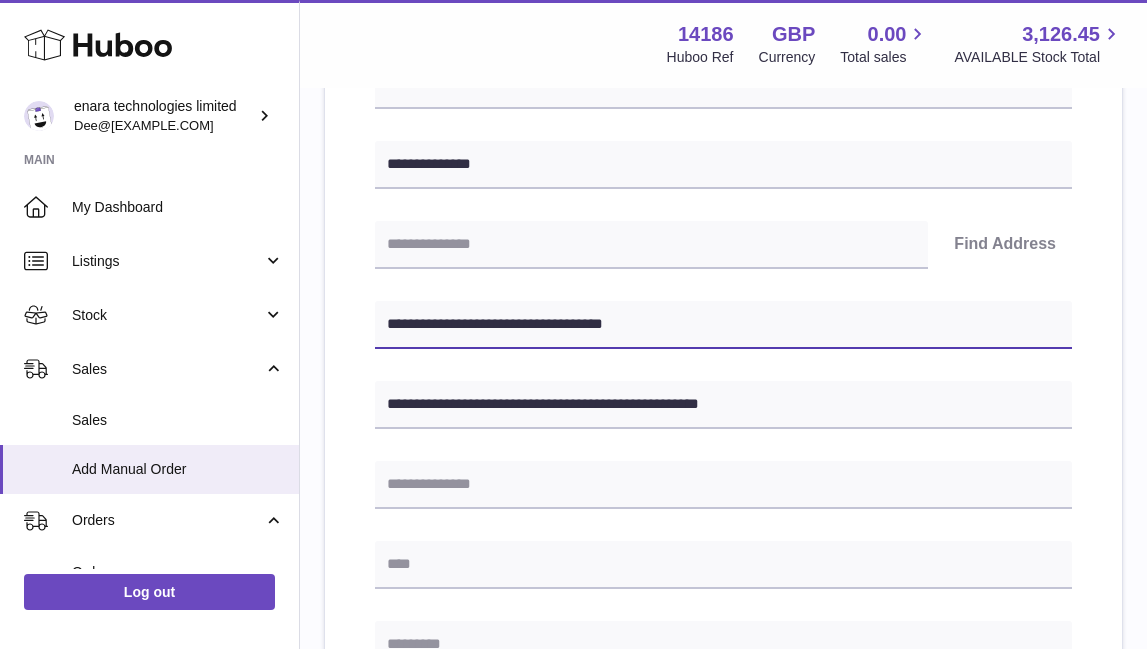 click on "**********" at bounding box center [723, 325] 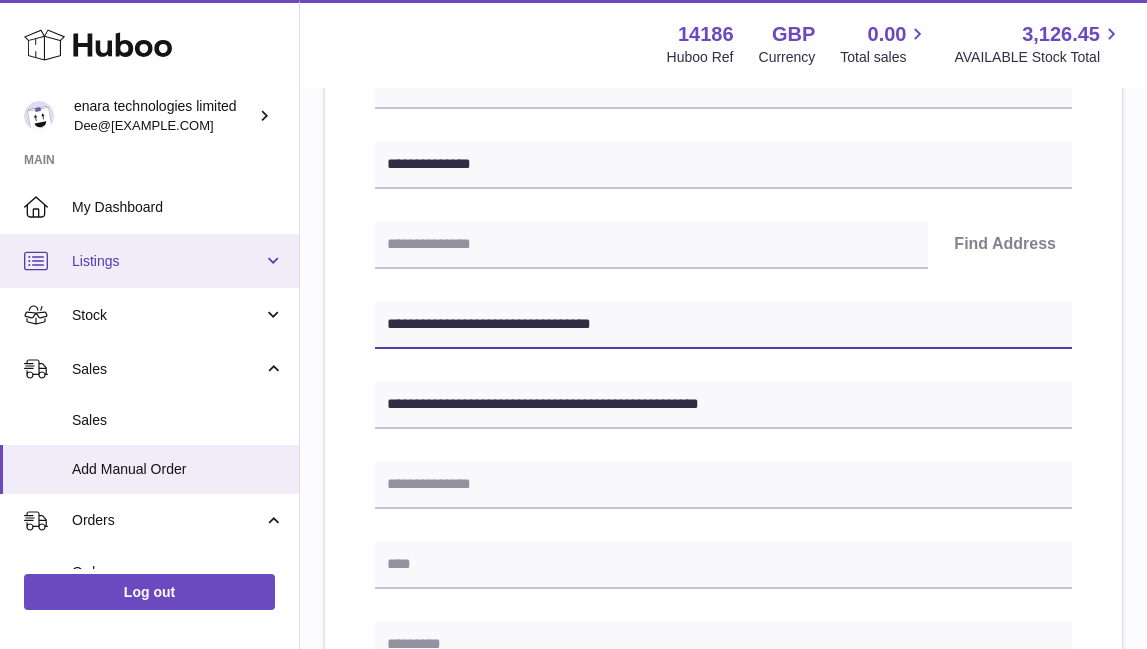drag, startPoint x: 505, startPoint y: 325, endPoint x: 180, endPoint y: 265, distance: 330.49207 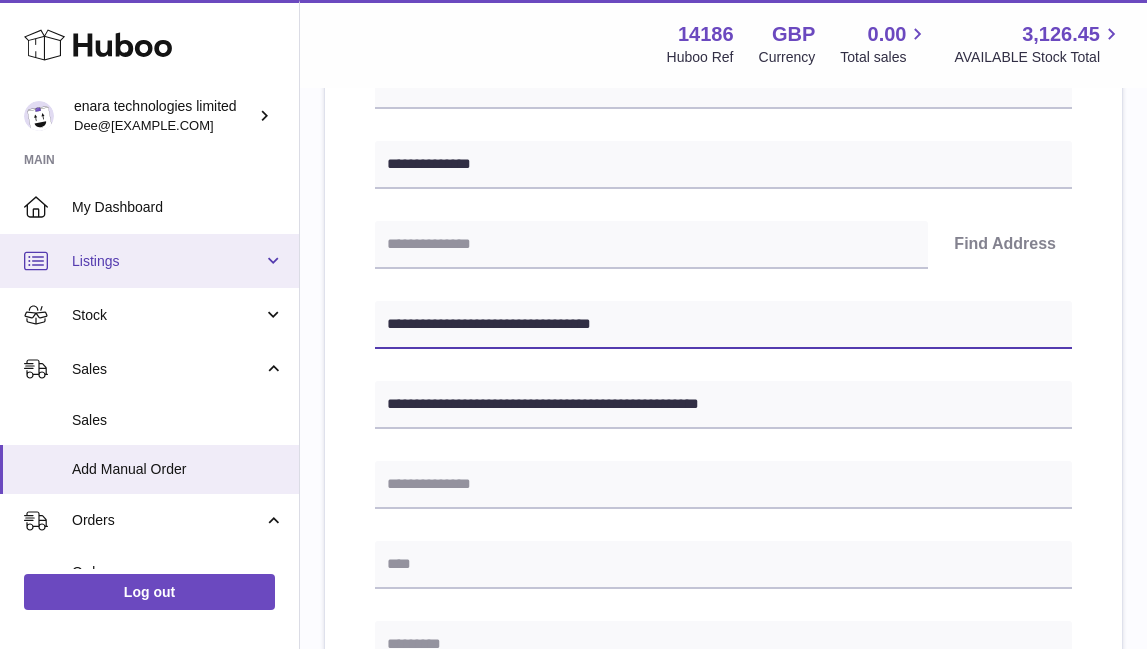 click on "Huboo
enara technologies limited
Dee@enara.co     Main     My Dashboard       Listings     Not with Huboo Listings with Huboo Bundles   Stock     Stock Stock History Add Stock Delivery History ASN Uploads   Sales     Sales Add Manual Order   Orders     Orders Add Manual Order   Usage       Invoicing and Payments     Billing History Storage History Direct Debits Account Balance   Cases       Channels       Settings       Returns       Log out   Menu   Huboo     14186   Huboo Ref    GBP   Currency   0.00     Total sales   3,126.45     AVAILABLE Stock Total   Currency   GBP   Total sales   0.00   AVAILABLE Stock Total   3,126.45   My Huboo - Add manual order
Multiple/Batch Upload
Please enter where you want to ship the items
UK
Europe
World" at bounding box center (573, 558) 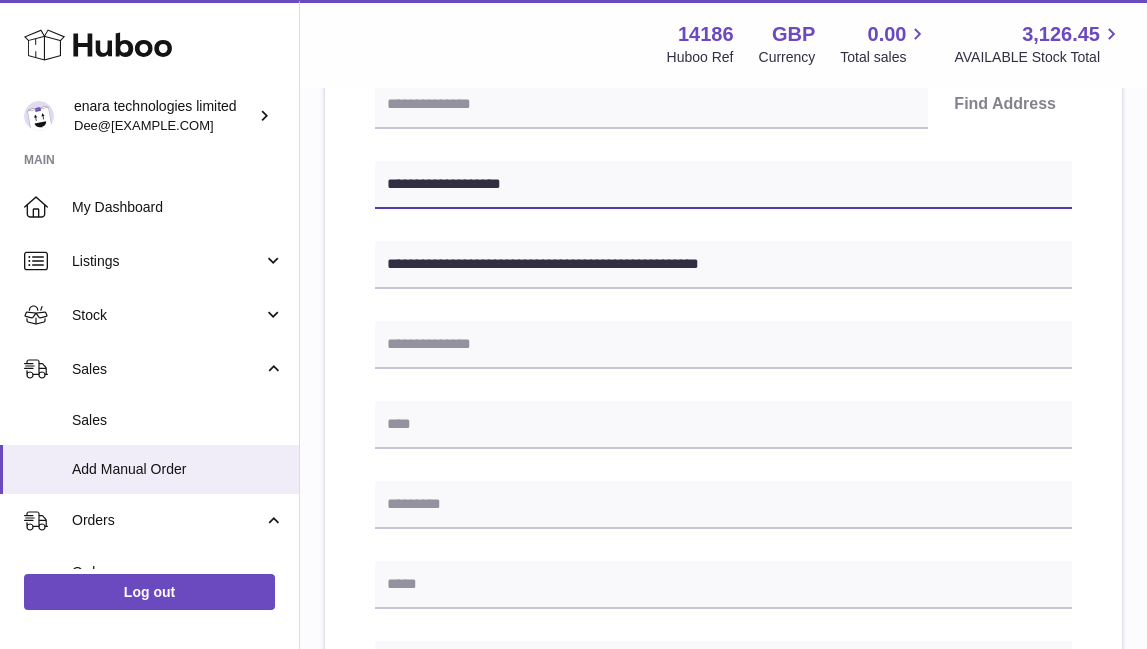 scroll, scrollTop: 474, scrollLeft: 0, axis: vertical 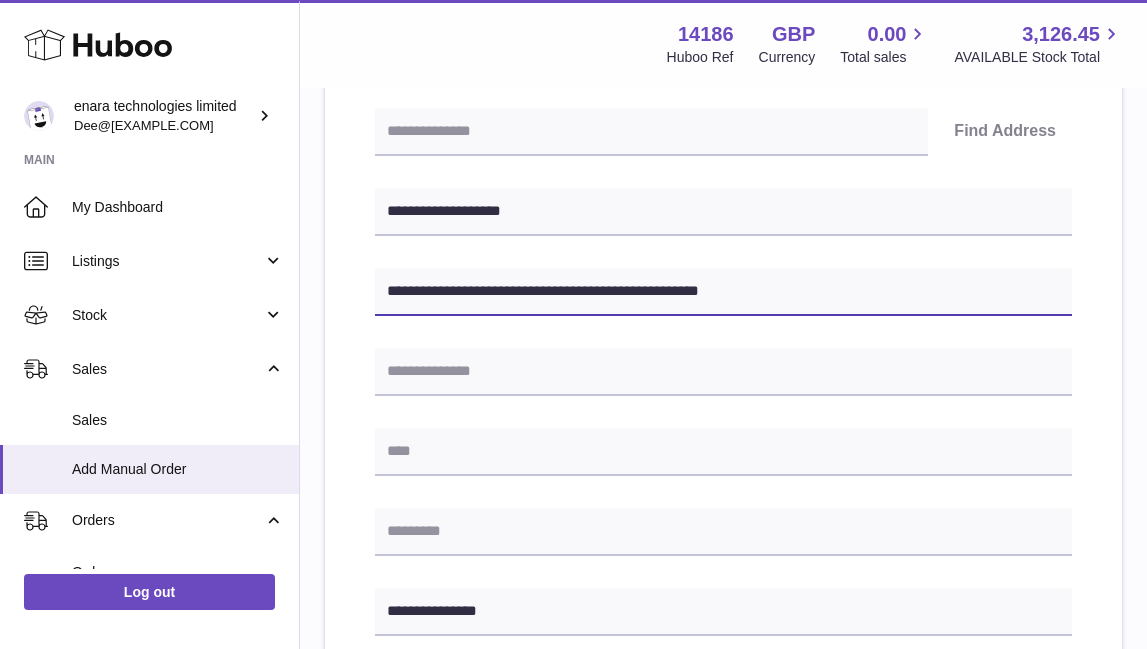 drag, startPoint x: 645, startPoint y: 290, endPoint x: 577, endPoint y: 288, distance: 68.0294 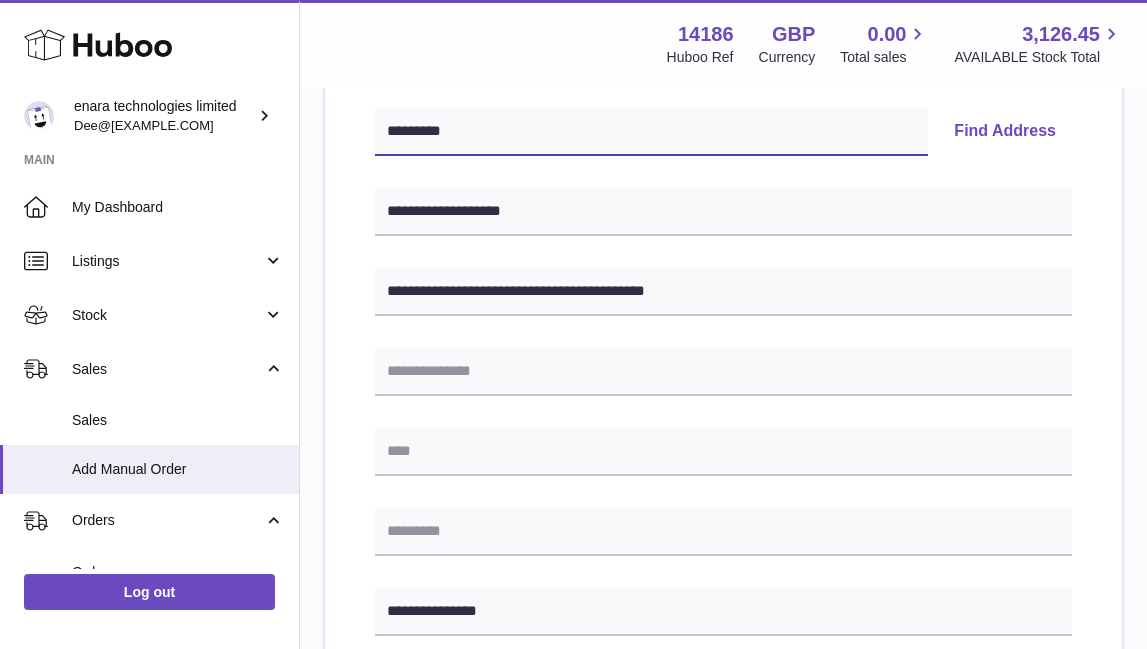 click on "********" at bounding box center (651, 132) 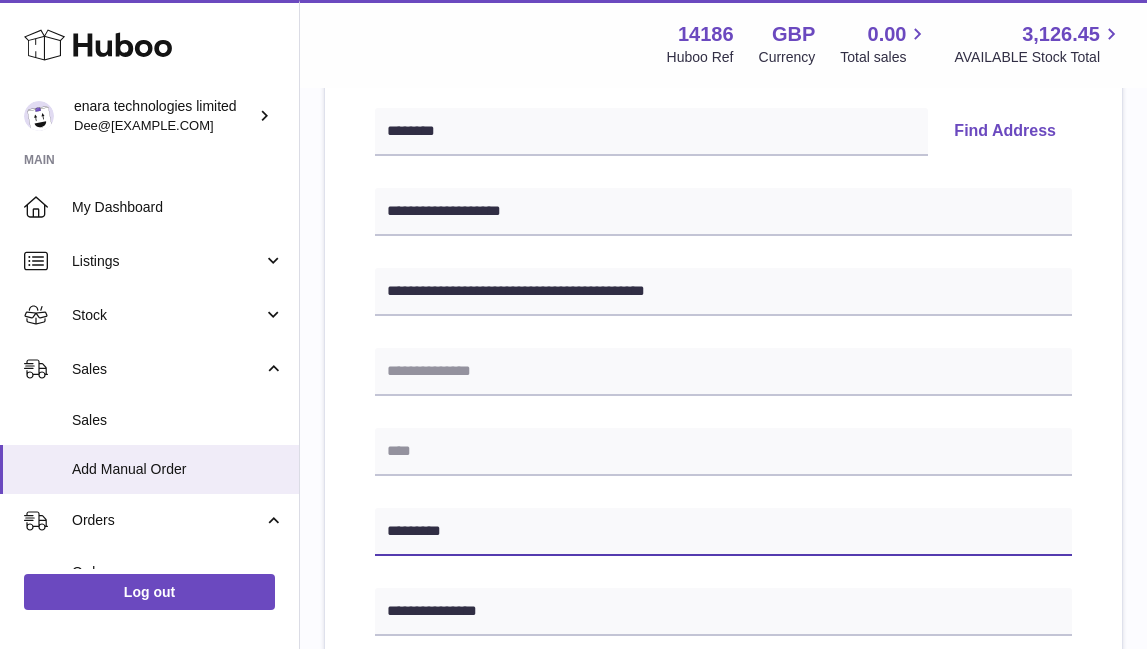 click on "********" at bounding box center [723, 532] 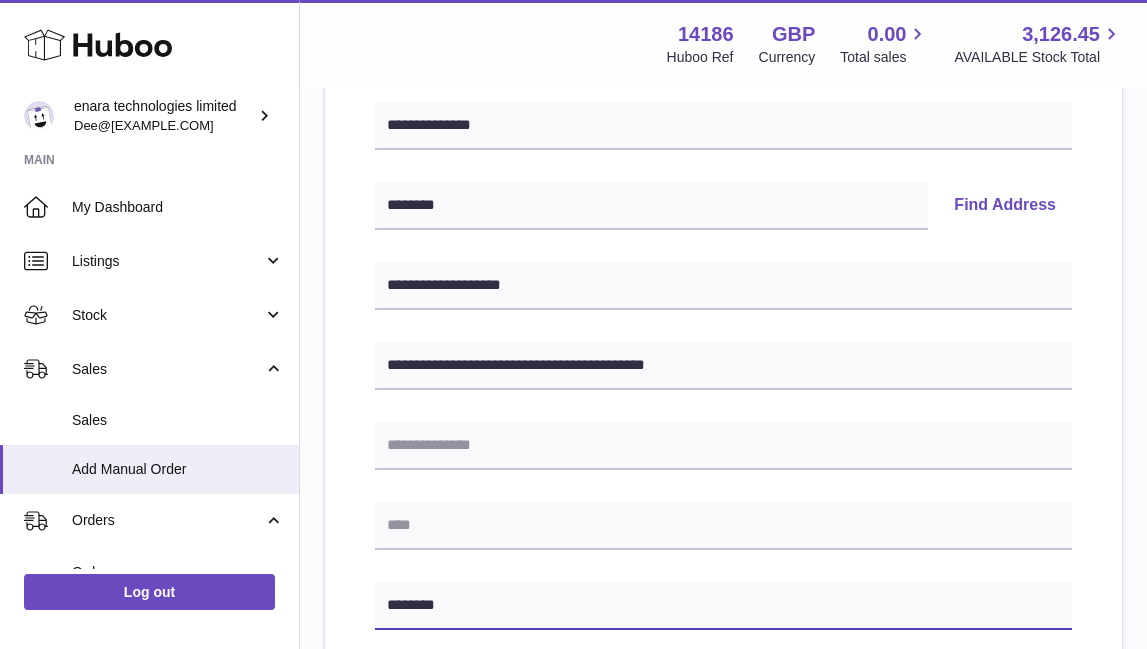 scroll, scrollTop: 337, scrollLeft: 0, axis: vertical 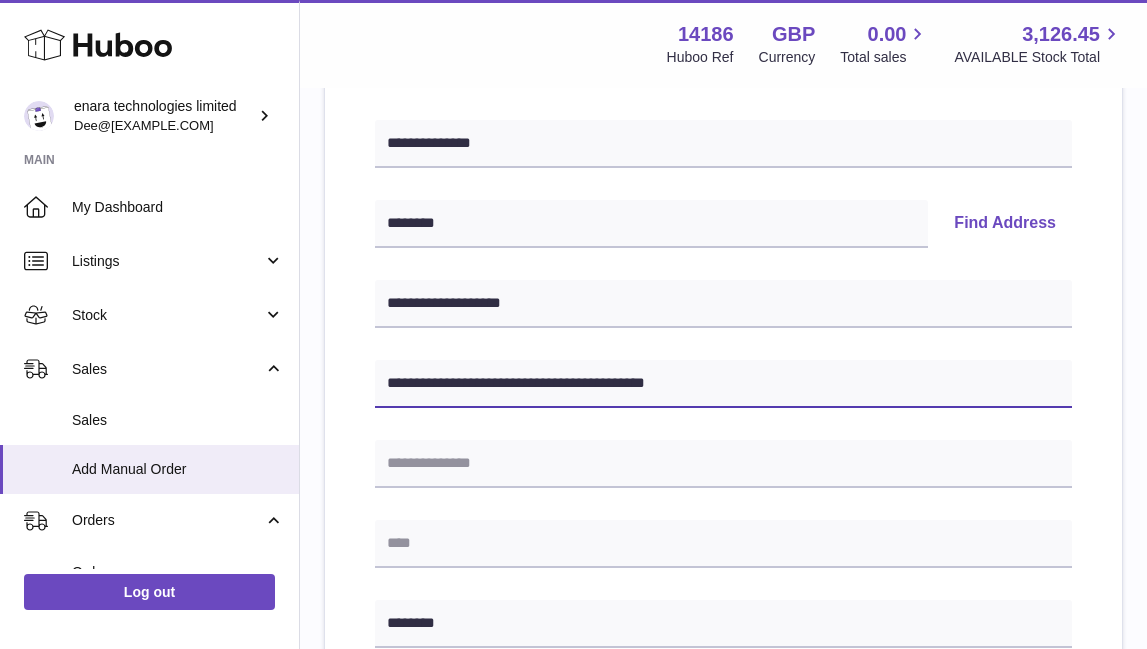 drag, startPoint x: 461, startPoint y: 382, endPoint x: 866, endPoint y: 386, distance: 405.01974 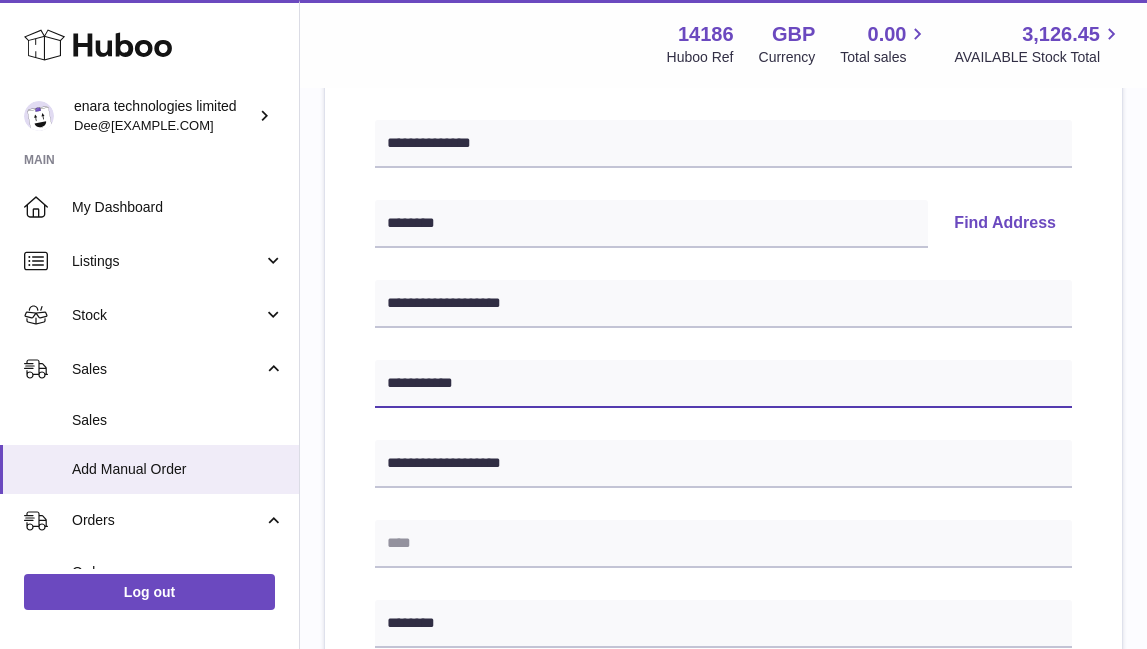 click on "**********" at bounding box center (723, 384) 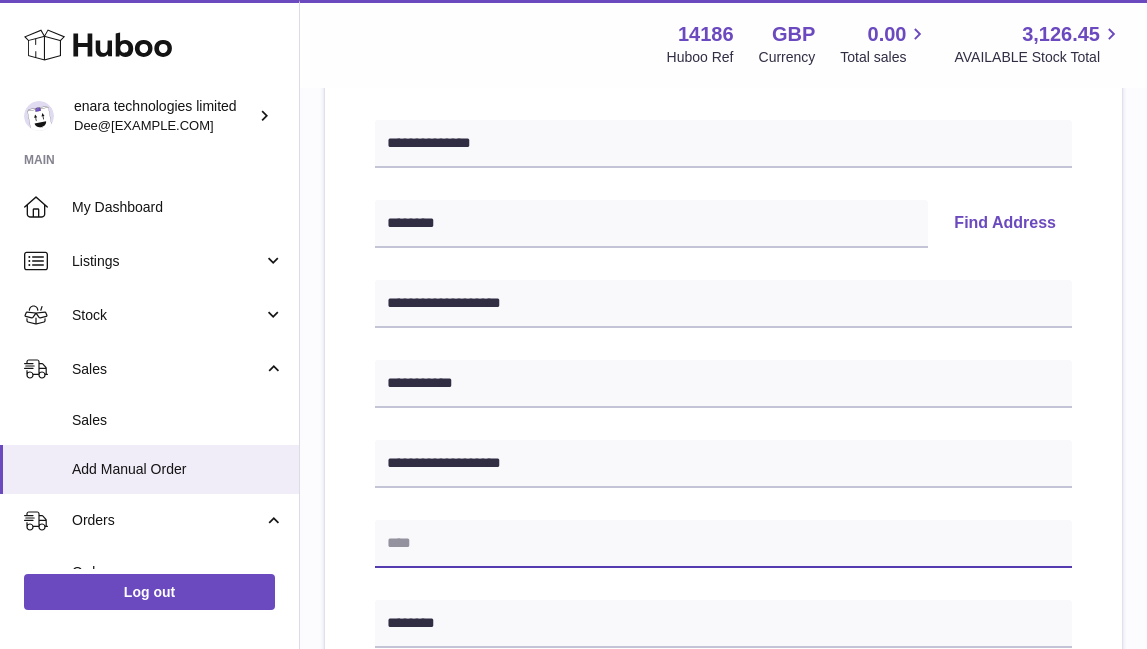 click at bounding box center (723, 544) 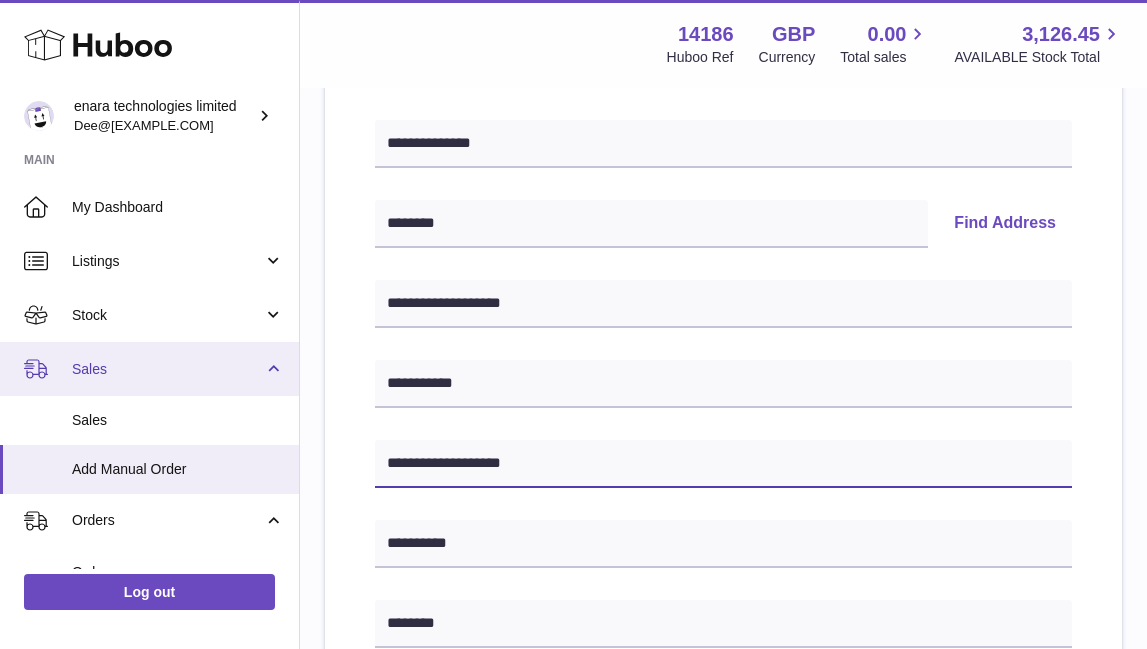 drag, startPoint x: 504, startPoint y: 464, endPoint x: 135, endPoint y: 354, distance: 385.04675 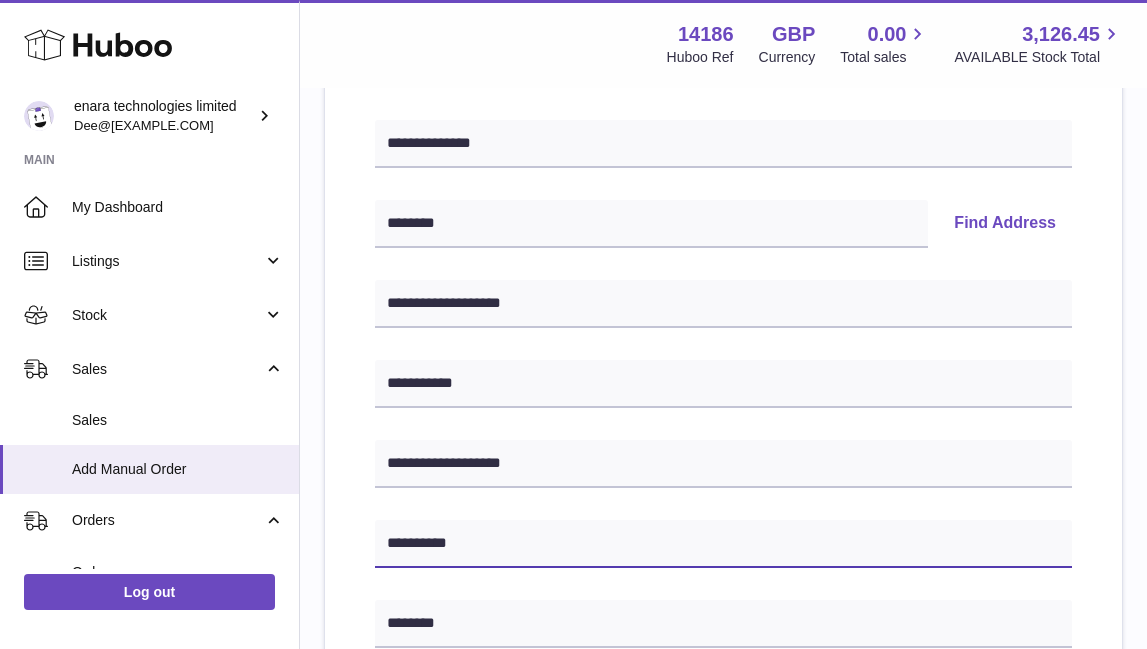 click on "**********" at bounding box center [723, 544] 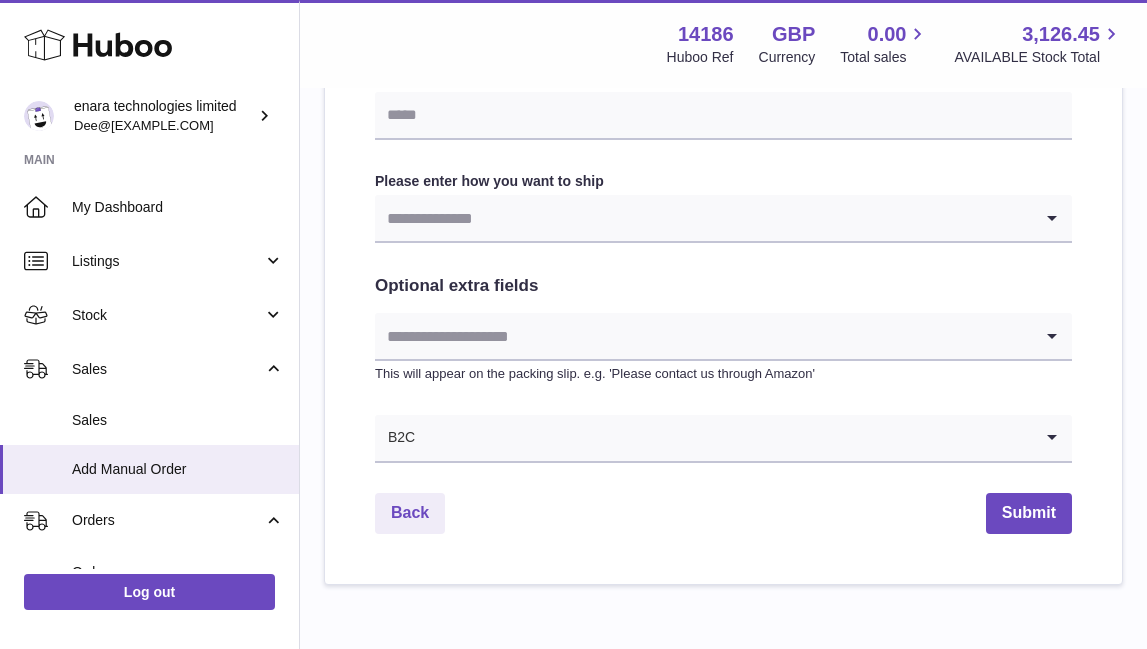 scroll, scrollTop: 1074, scrollLeft: 0, axis: vertical 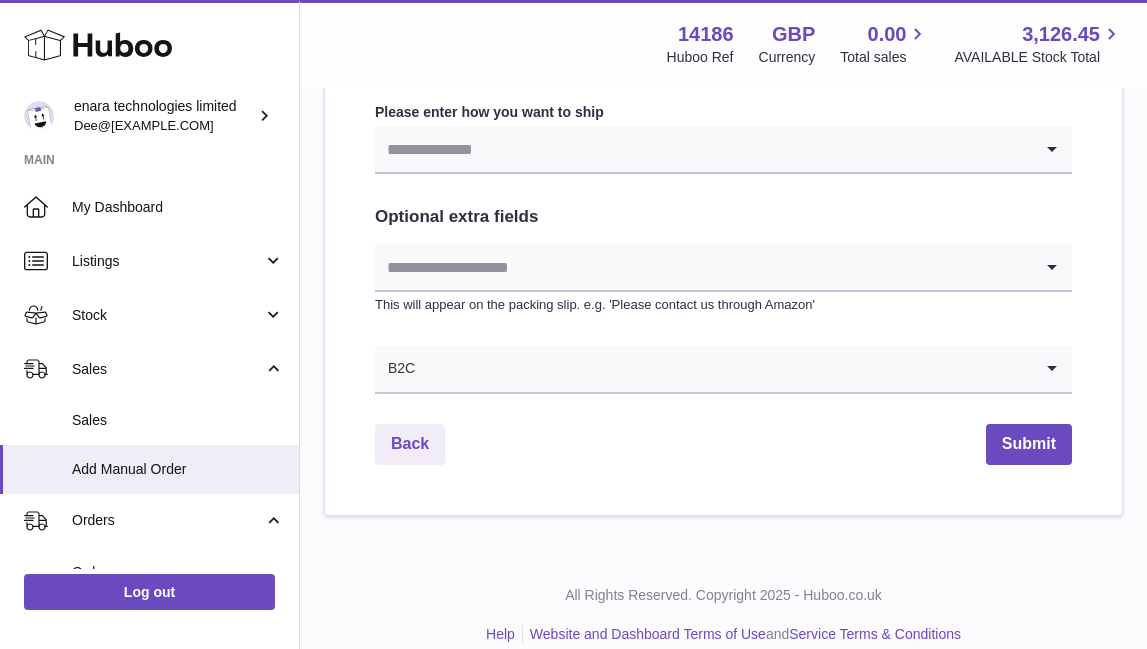 click at bounding box center (703, 149) 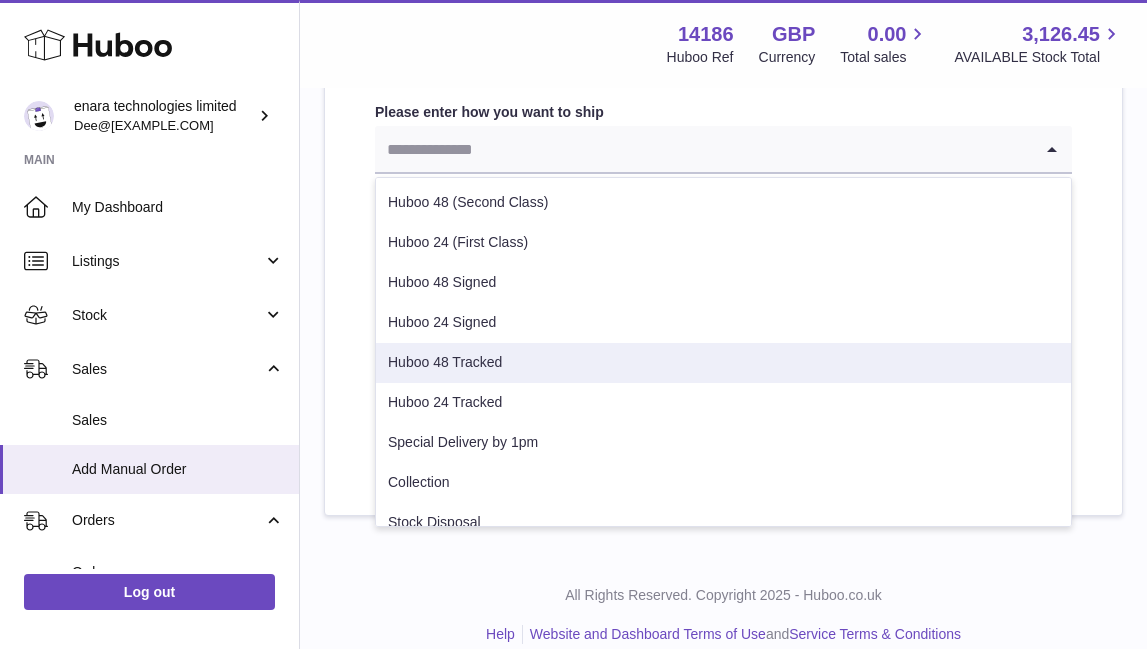 click on "Huboo 48 Tracked" at bounding box center (723, 363) 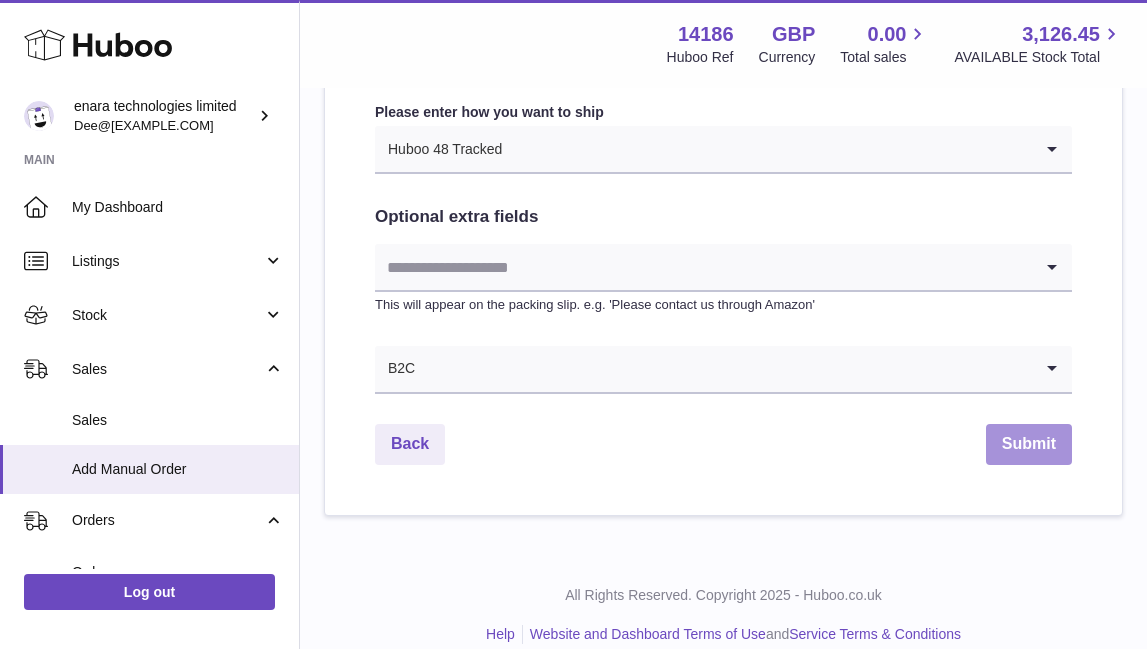 click on "Submit" at bounding box center (1029, 444) 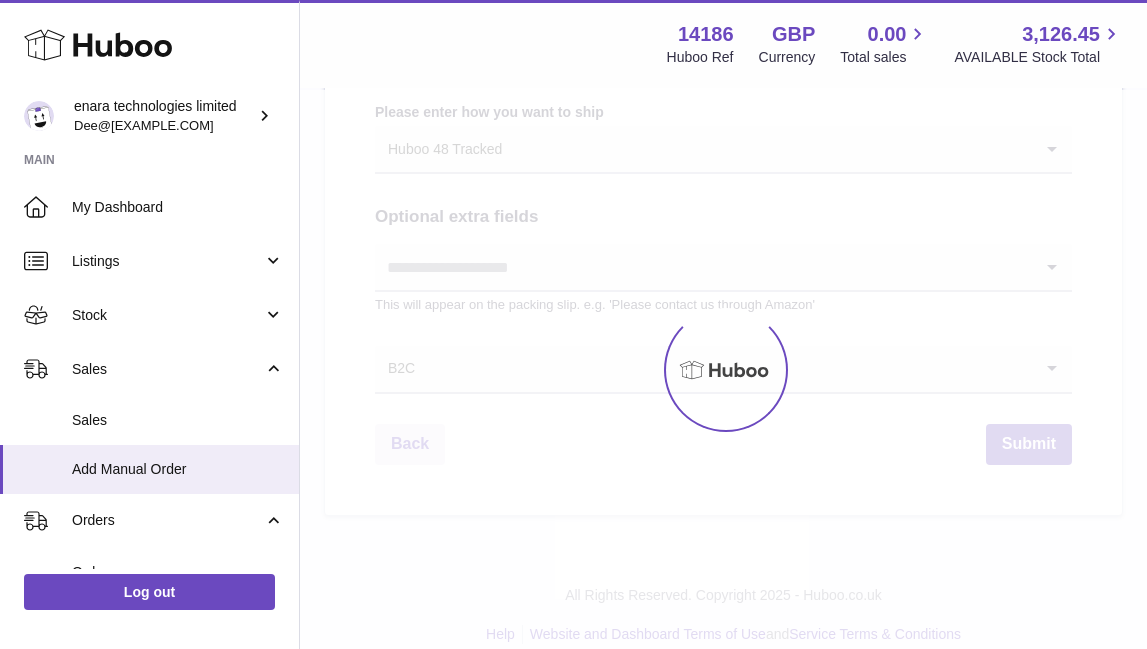 scroll, scrollTop: 0, scrollLeft: 0, axis: both 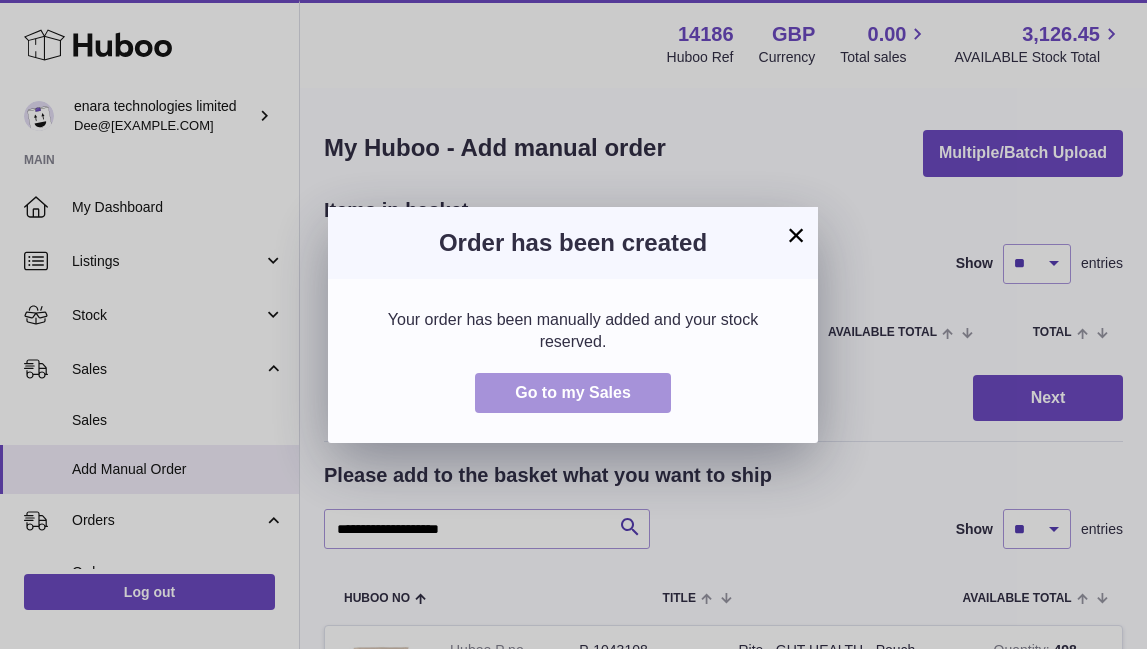 click on "Go to my Sales" at bounding box center (573, 392) 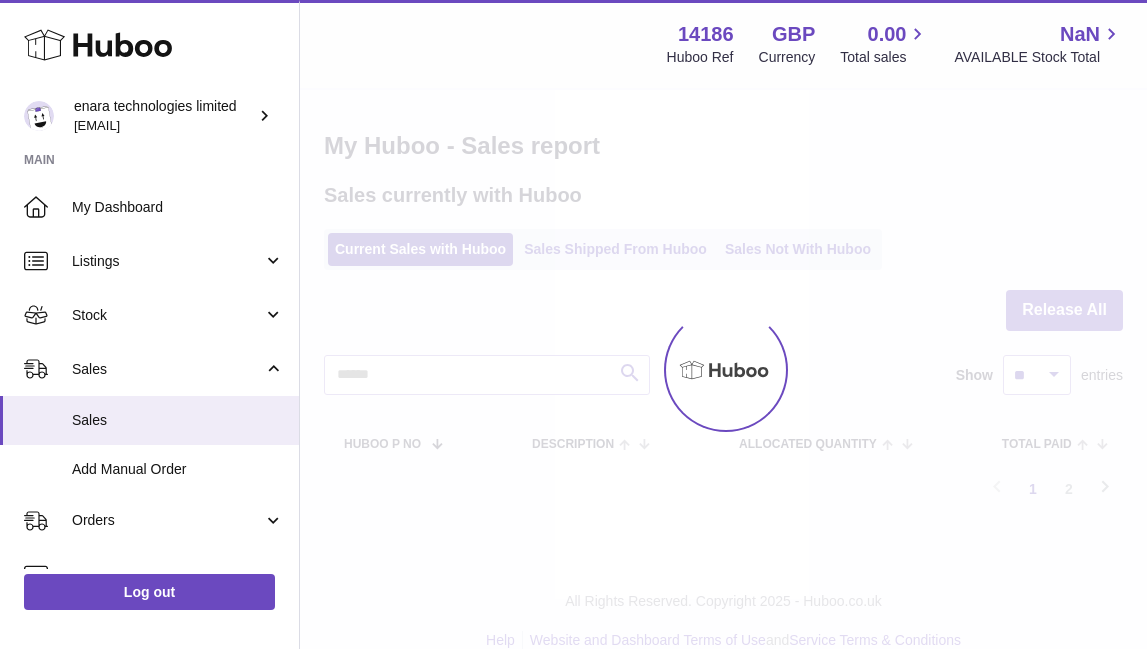 scroll, scrollTop: 0, scrollLeft: 0, axis: both 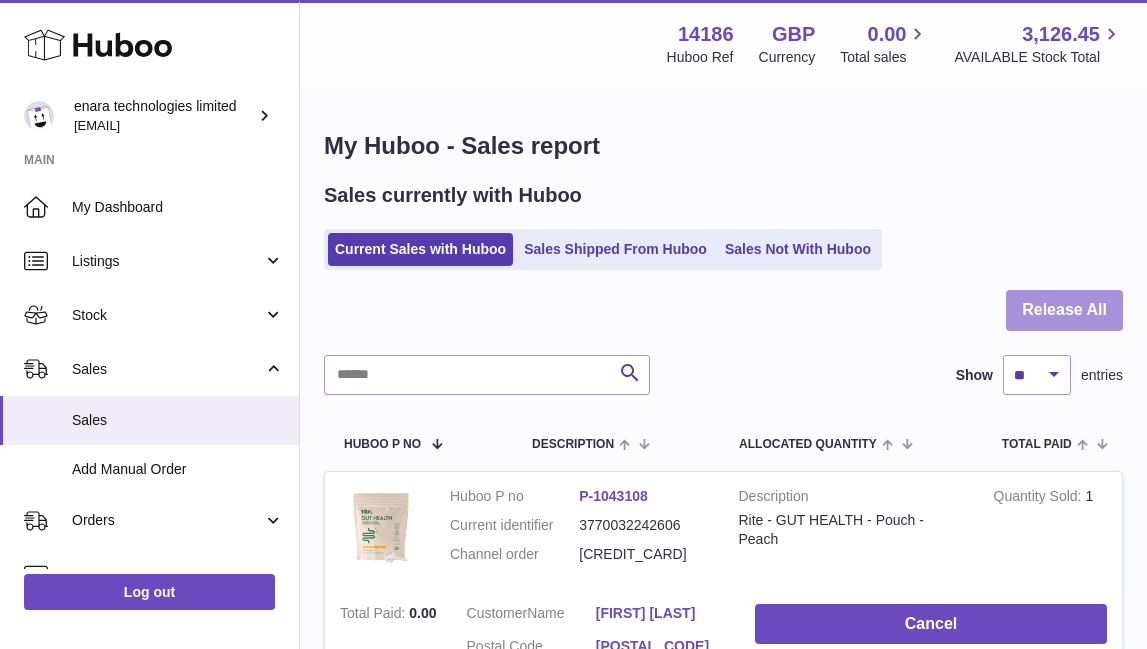 click on "Release All" at bounding box center (1064, 310) 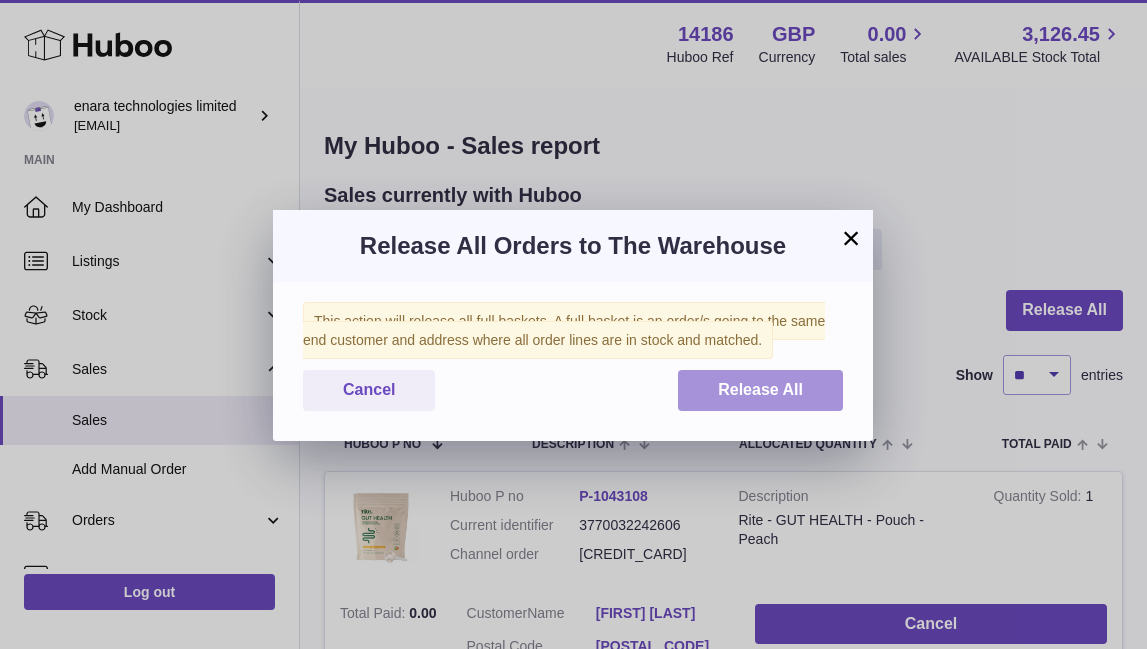 click on "Release All" at bounding box center (760, 390) 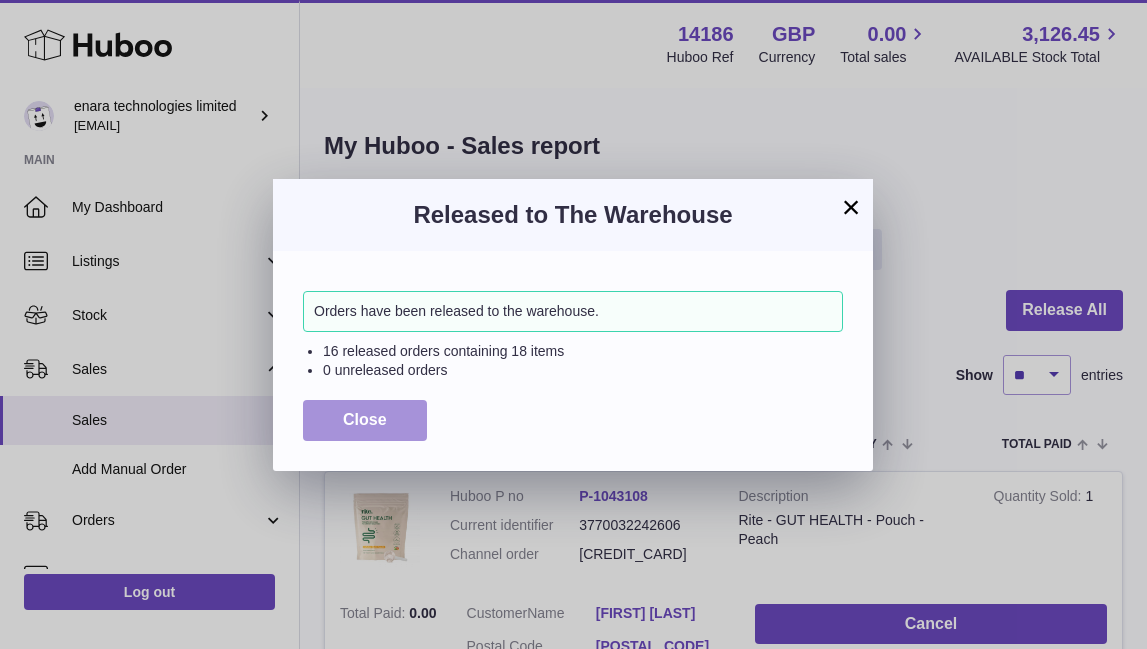 click on "Close" at bounding box center [365, 419] 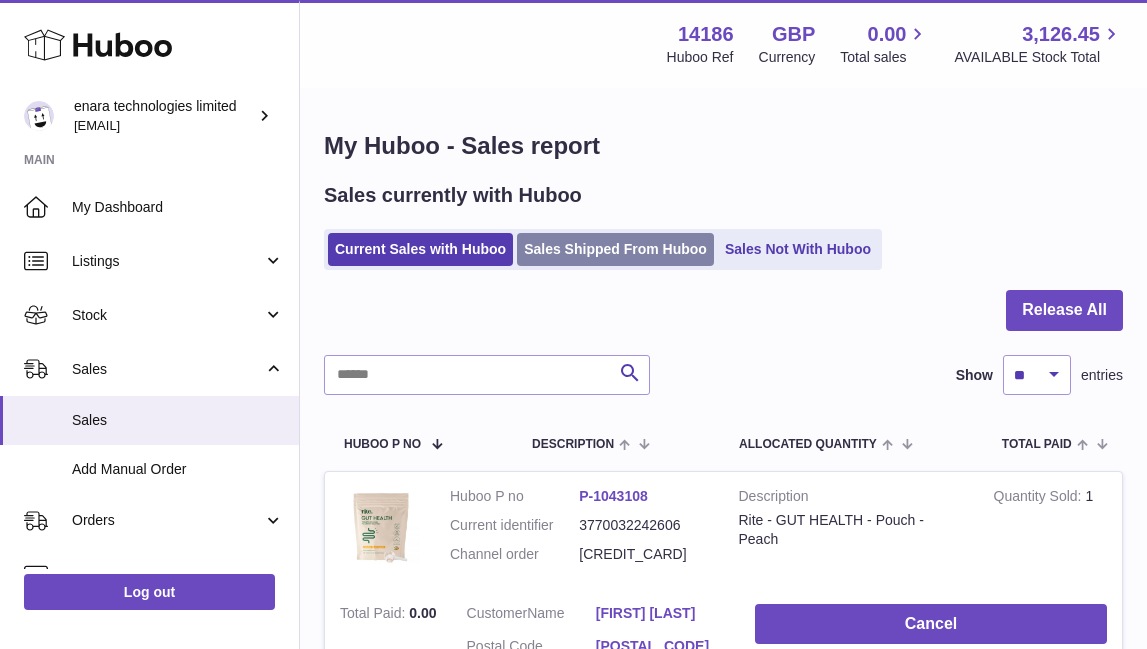 scroll, scrollTop: 0, scrollLeft: 0, axis: both 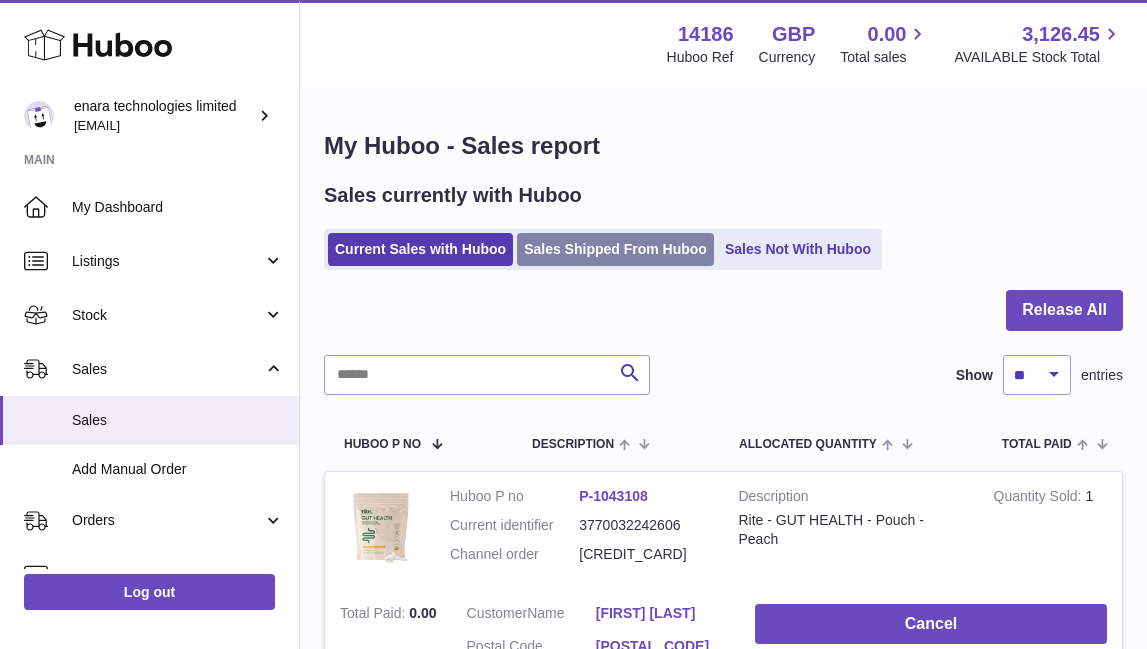 click on "Sales Shipped From Huboo" at bounding box center (615, 249) 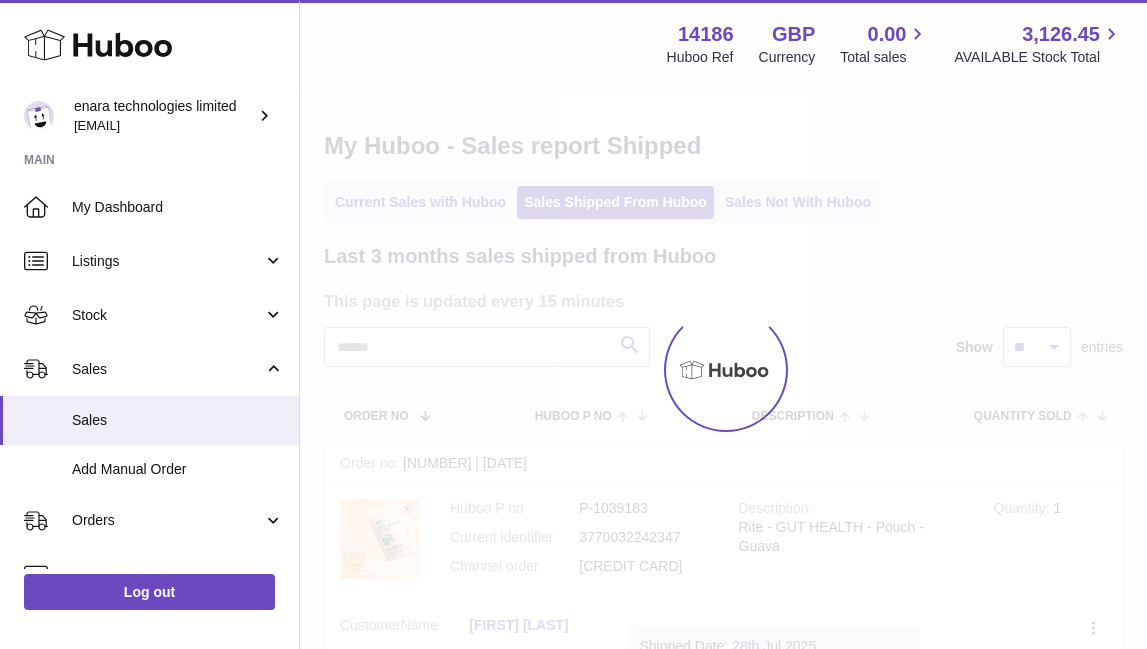 scroll, scrollTop: 0, scrollLeft: 0, axis: both 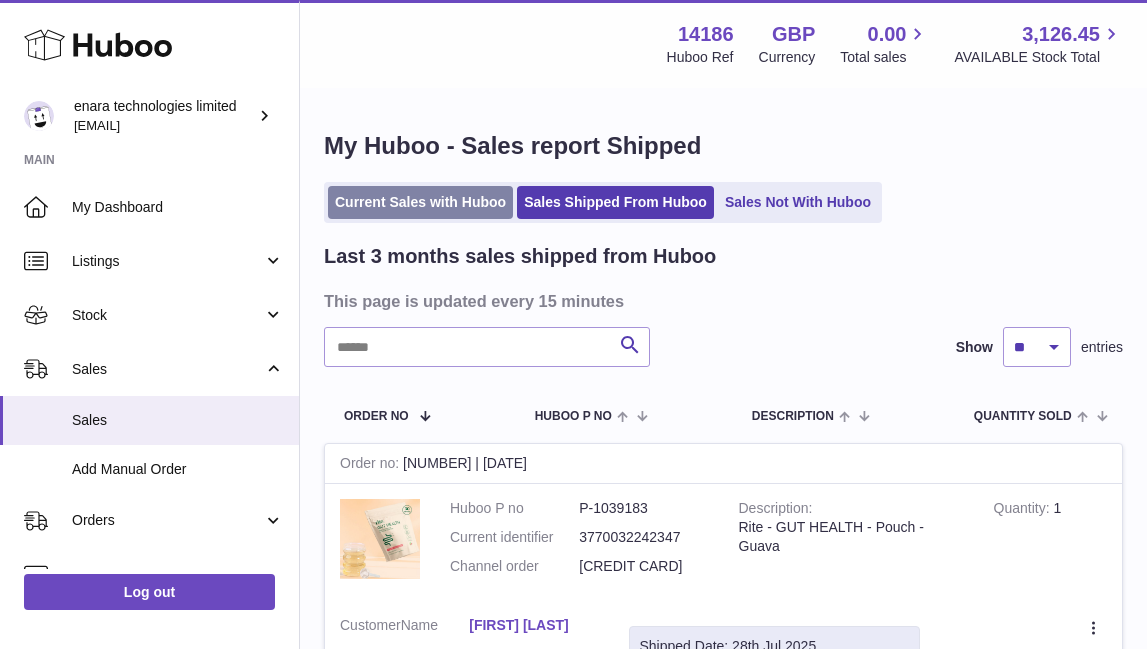 click on "Current Sales with Huboo" at bounding box center (420, 202) 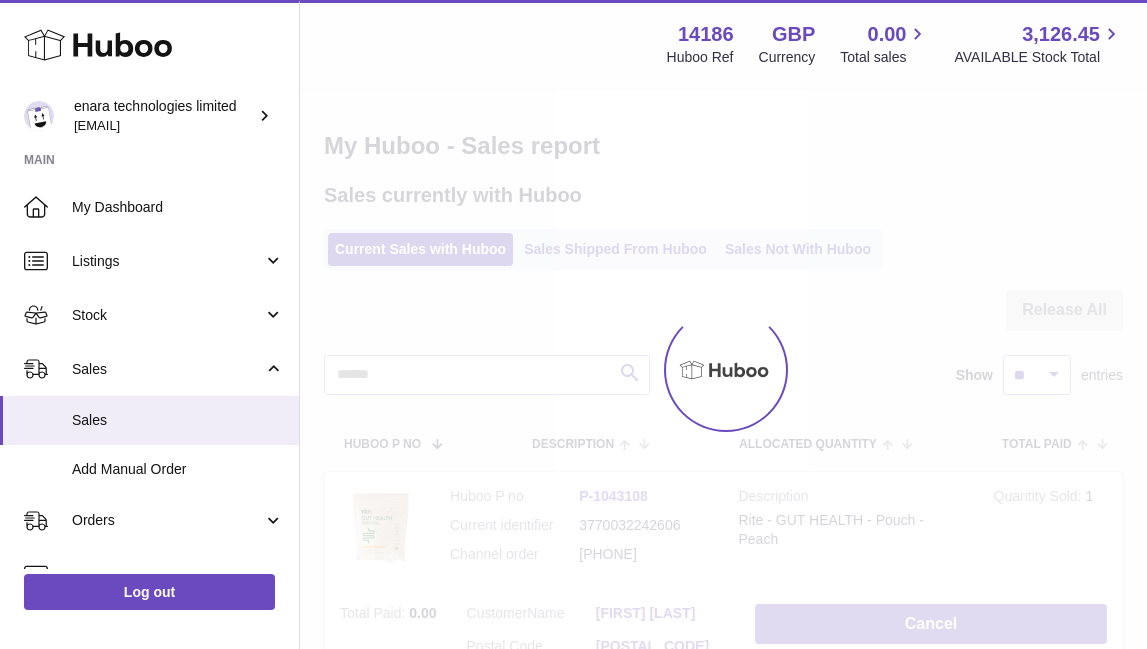 scroll, scrollTop: 0, scrollLeft: 0, axis: both 